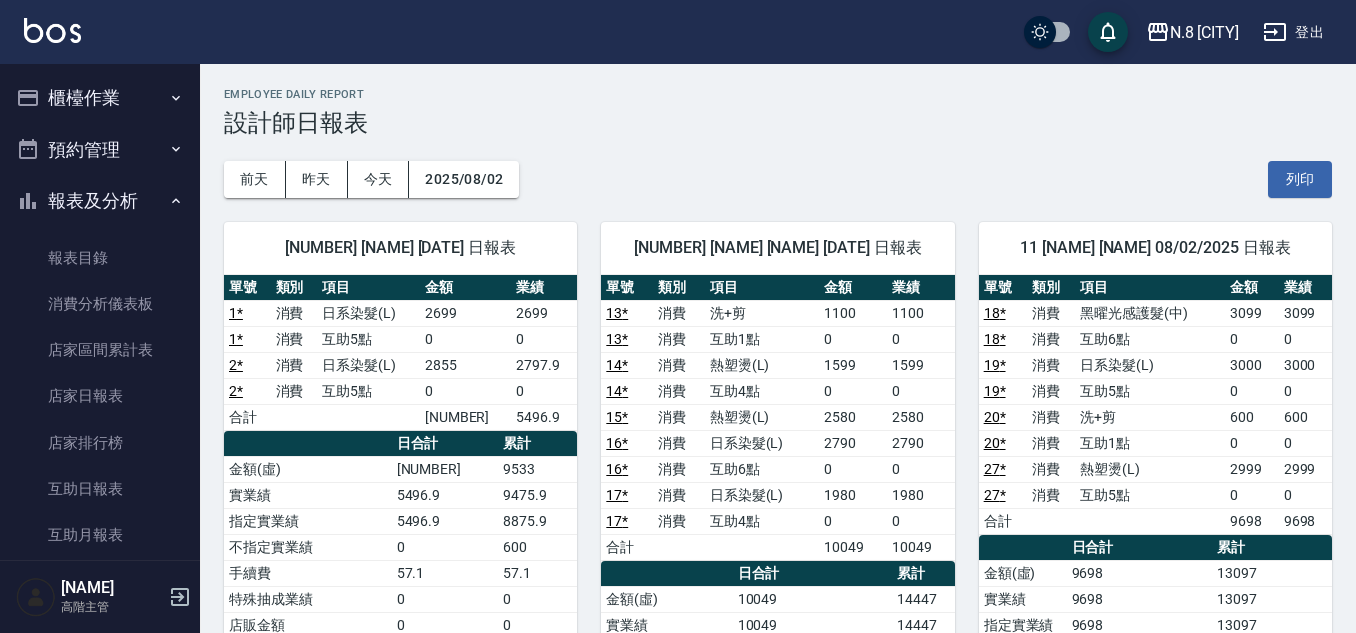 scroll, scrollTop: 200, scrollLeft: 0, axis: vertical 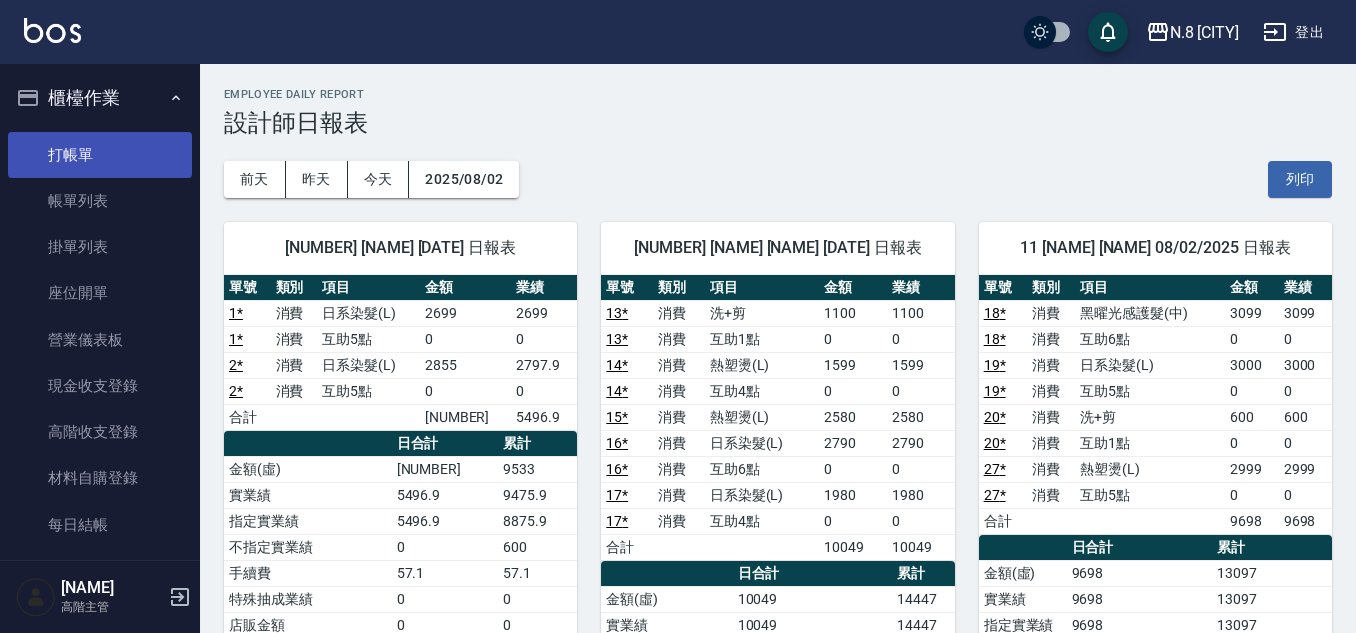 click on "打帳單" at bounding box center [100, 155] 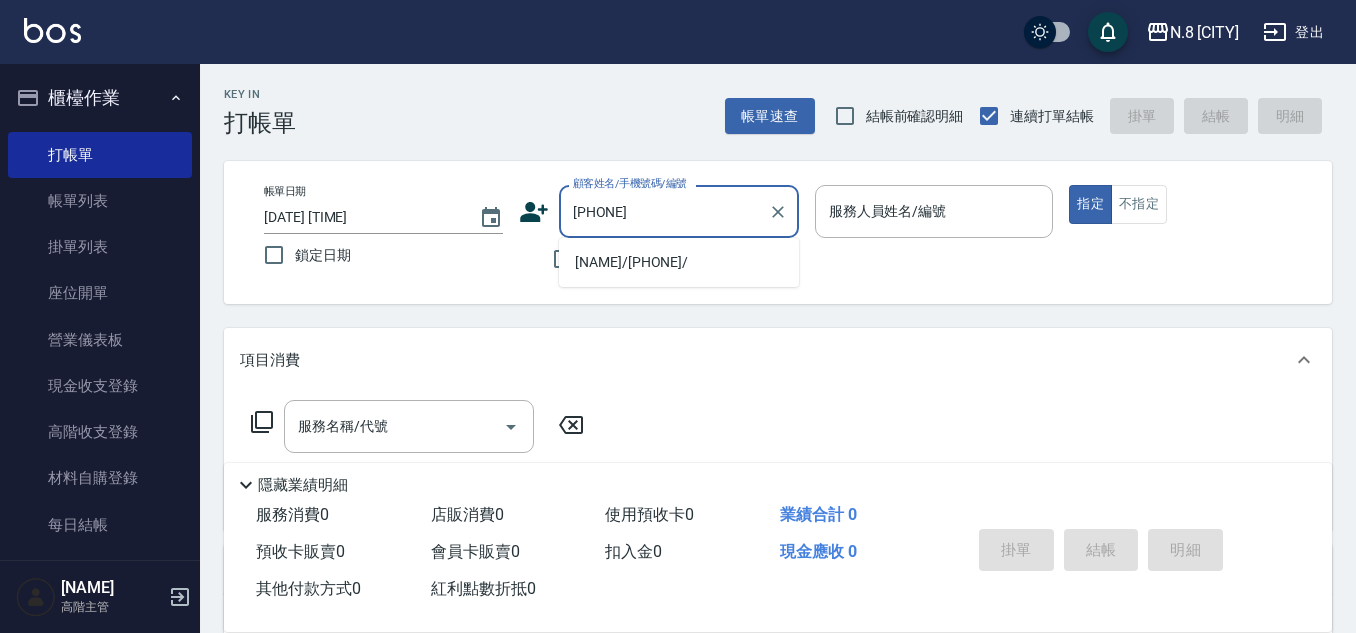 click on "[NAME]/[PHONE]/" at bounding box center (679, 262) 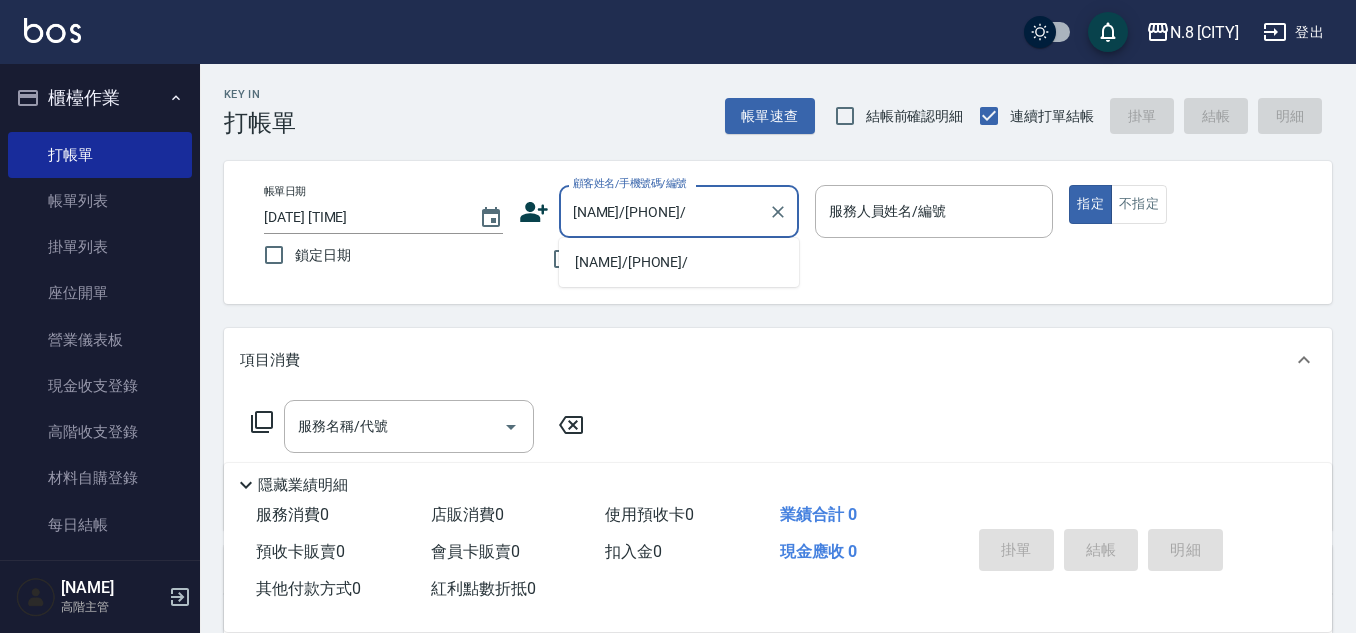type on "[NAME]-11" 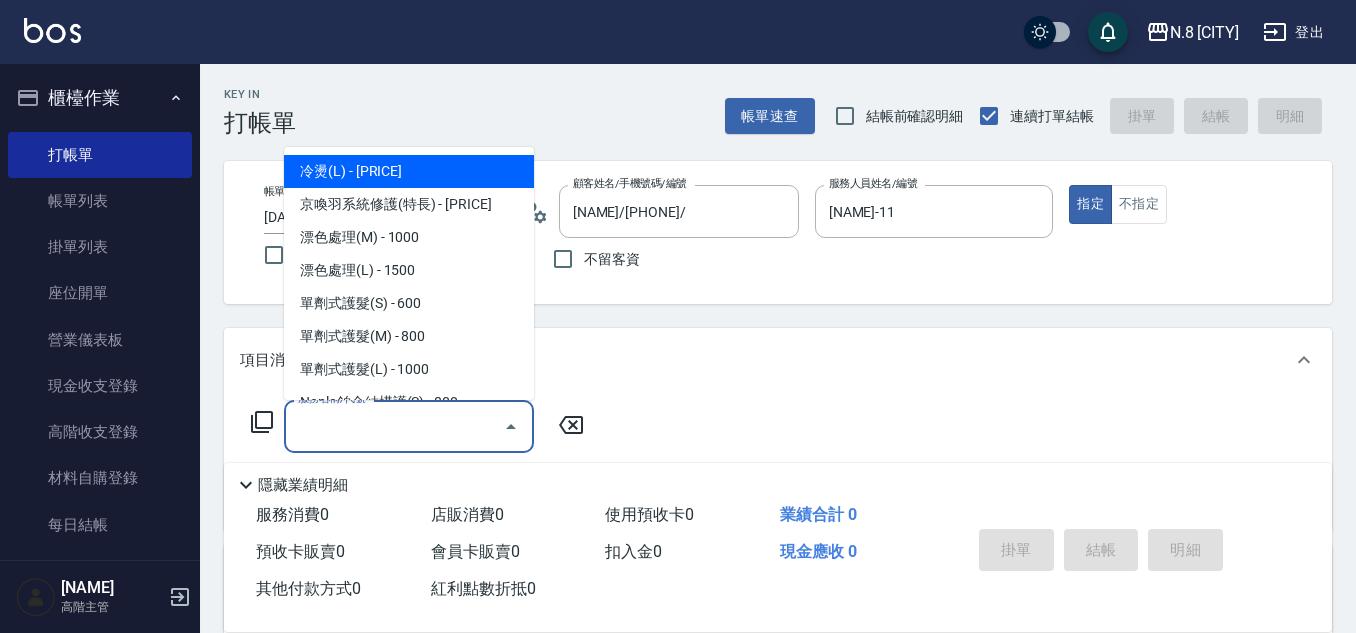 click on "服務名稱/代號" at bounding box center (394, 426) 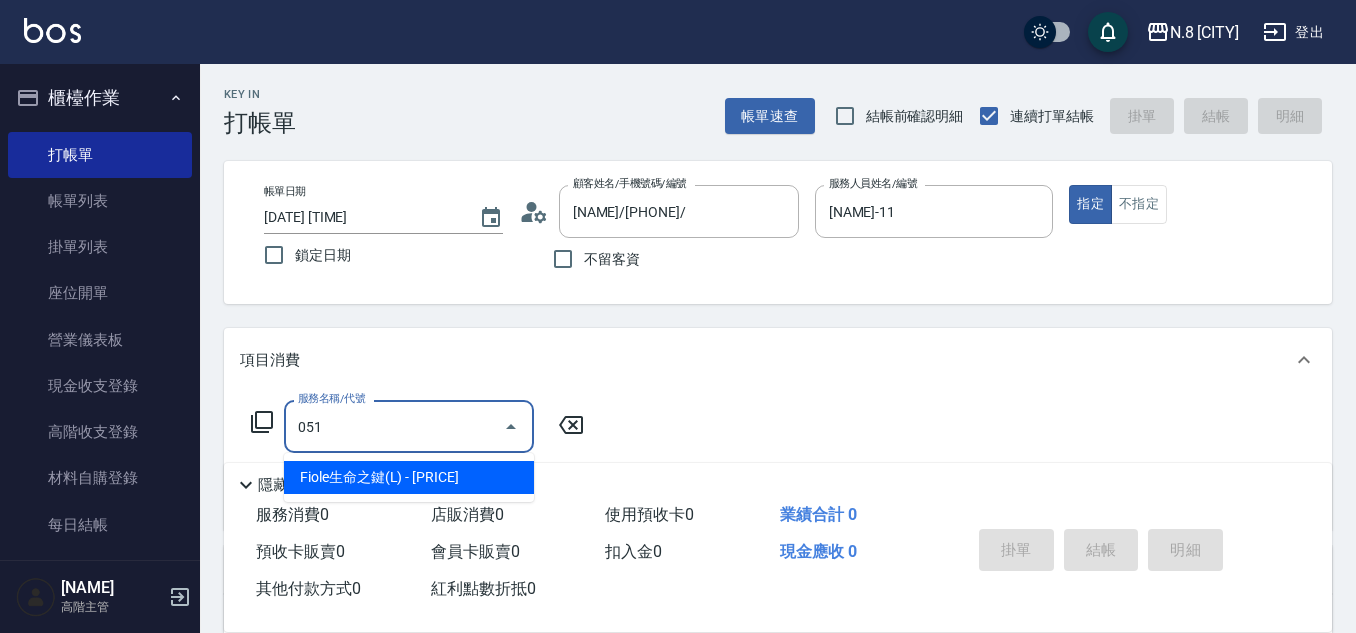 click on "Fiole生命之鍵(L) - [PRICE]" at bounding box center [409, 477] 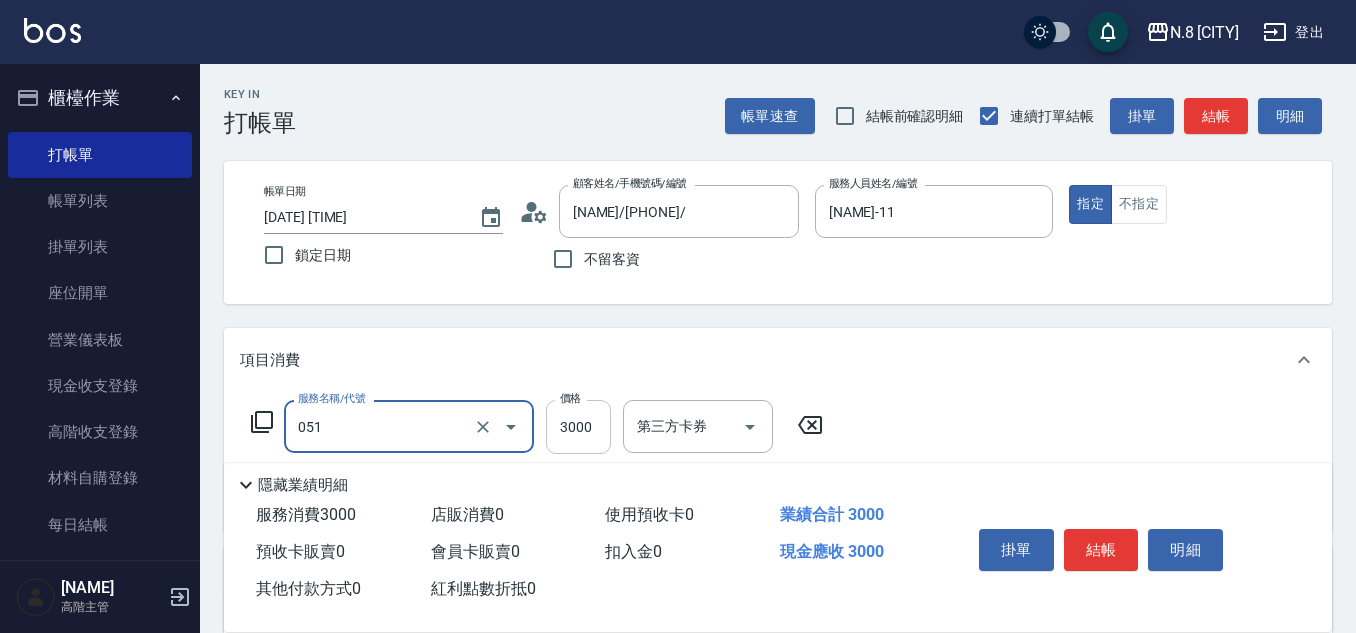 type on "Fiole生命之鍵(L)(051)" 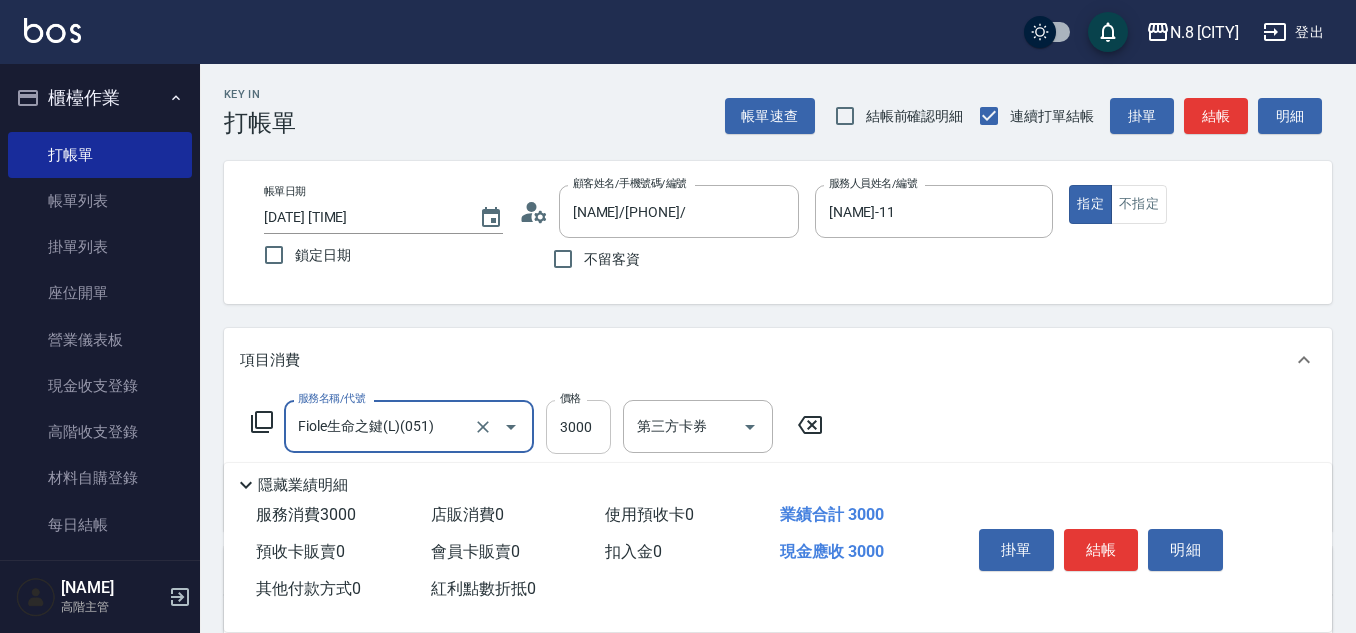 click on "3000" at bounding box center (578, 427) 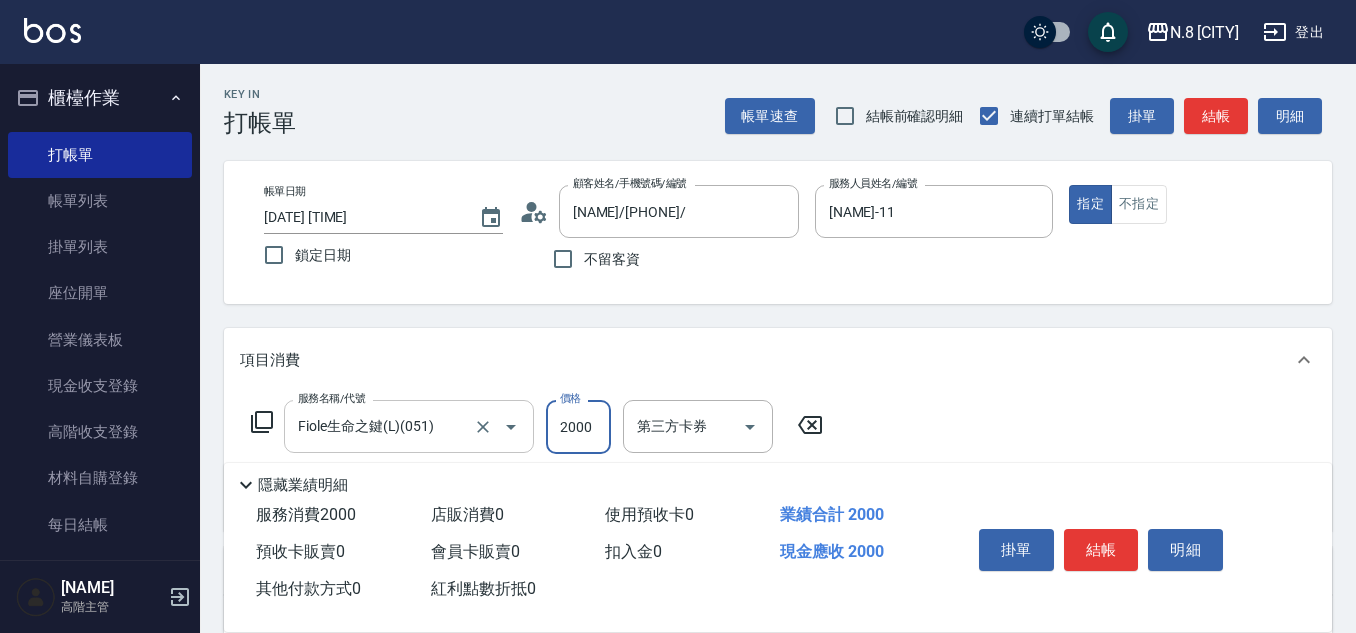 scroll, scrollTop: 200, scrollLeft: 0, axis: vertical 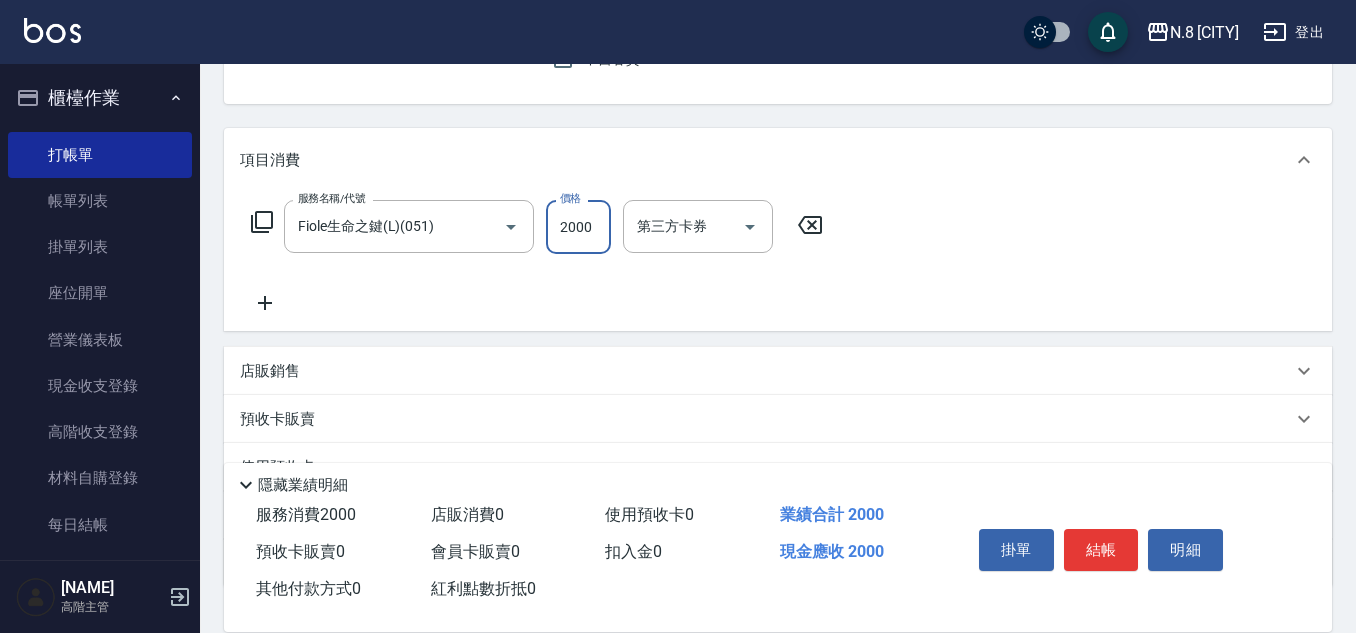 type on "2000" 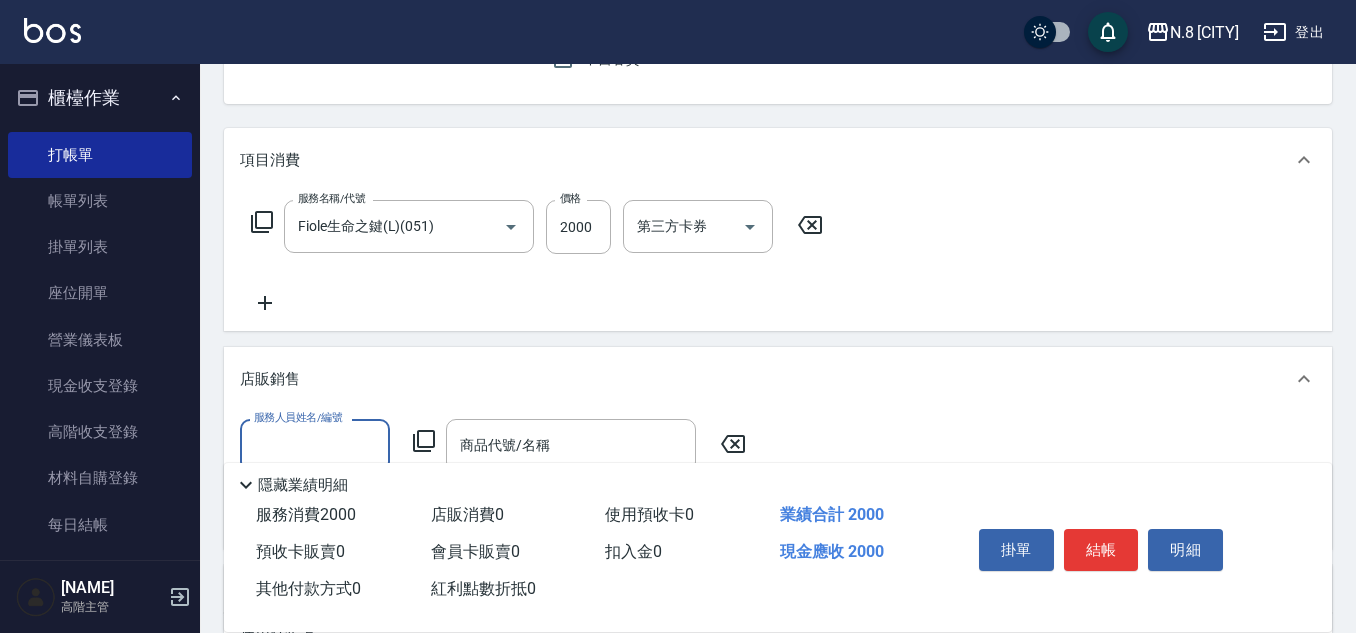 scroll, scrollTop: 0, scrollLeft: 0, axis: both 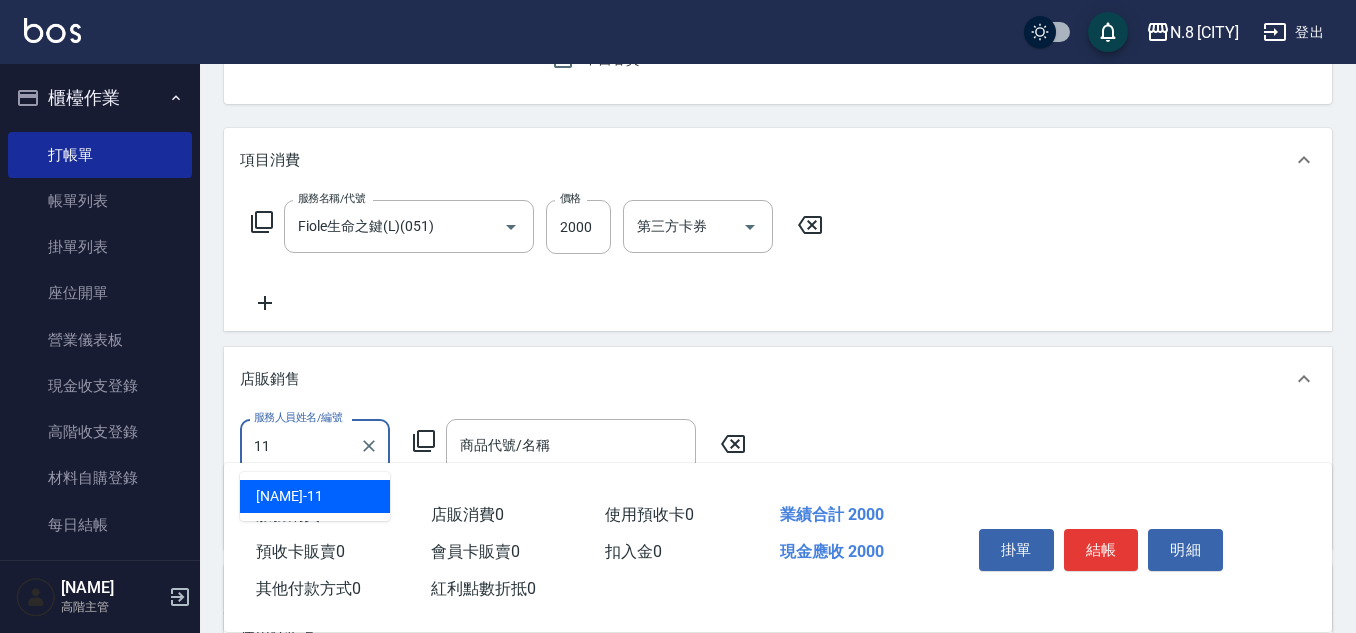 click on "[NAME] -11" at bounding box center (289, 496) 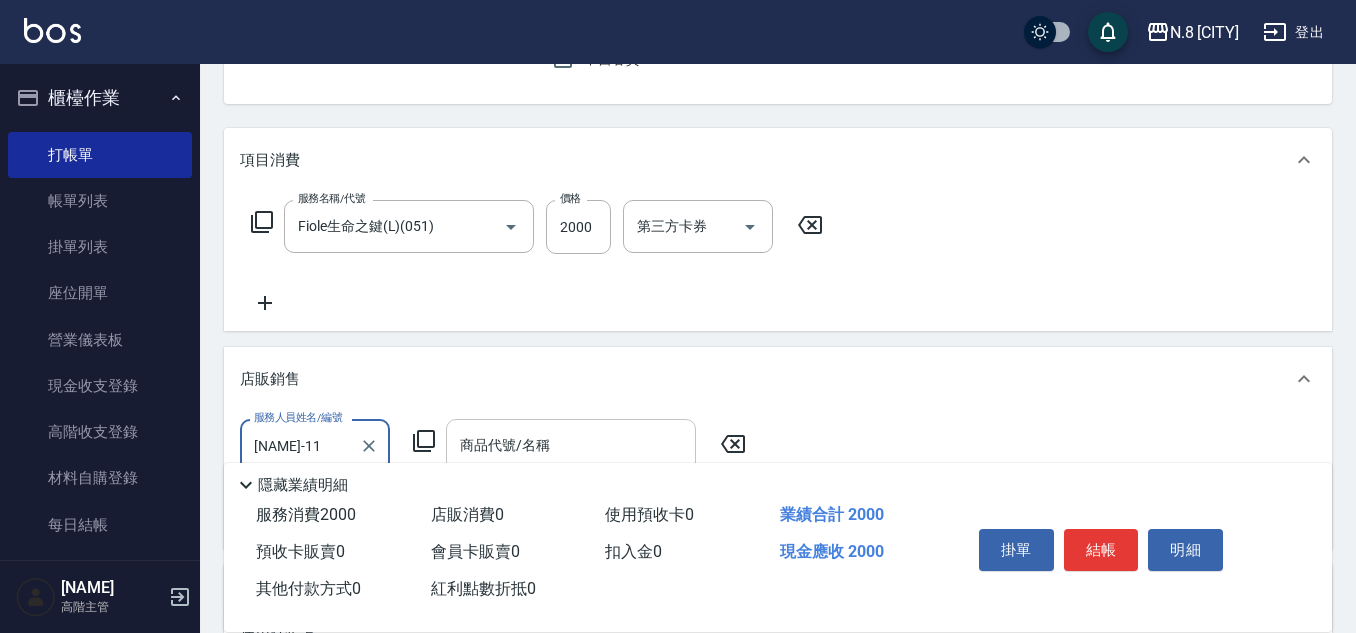 type on "[NAME]-11" 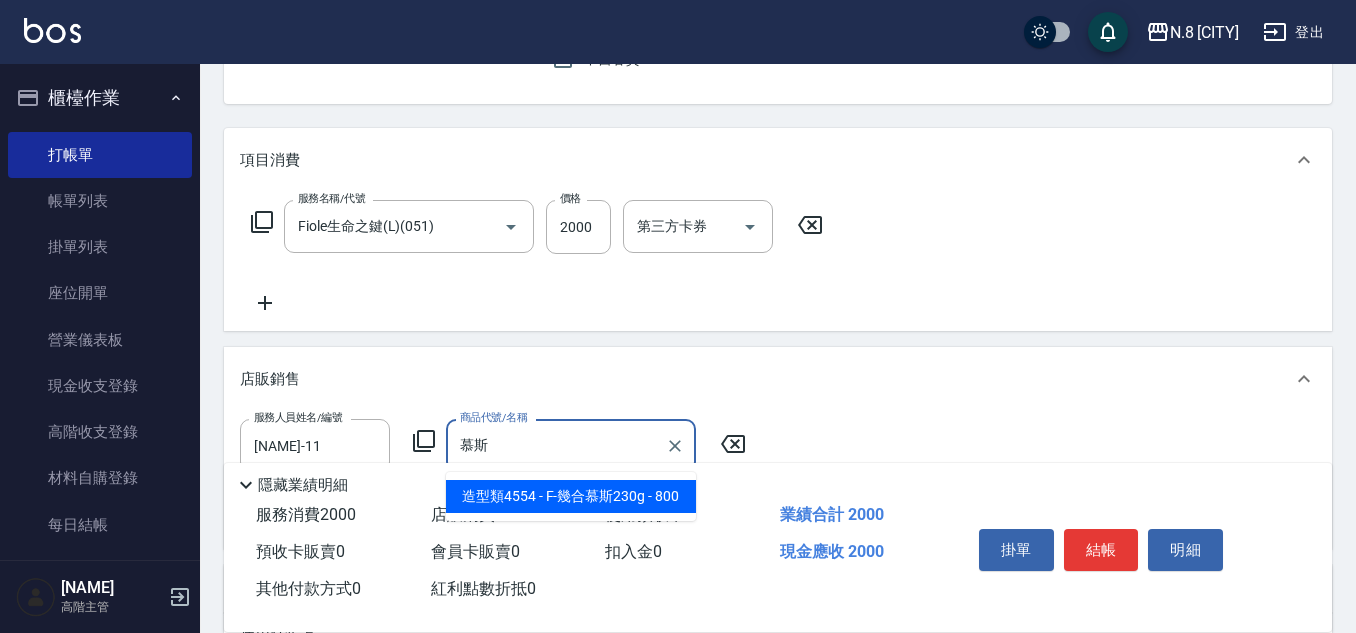 click on "造型類4554 - F-幾合慕斯230g - 800" at bounding box center (571, 496) 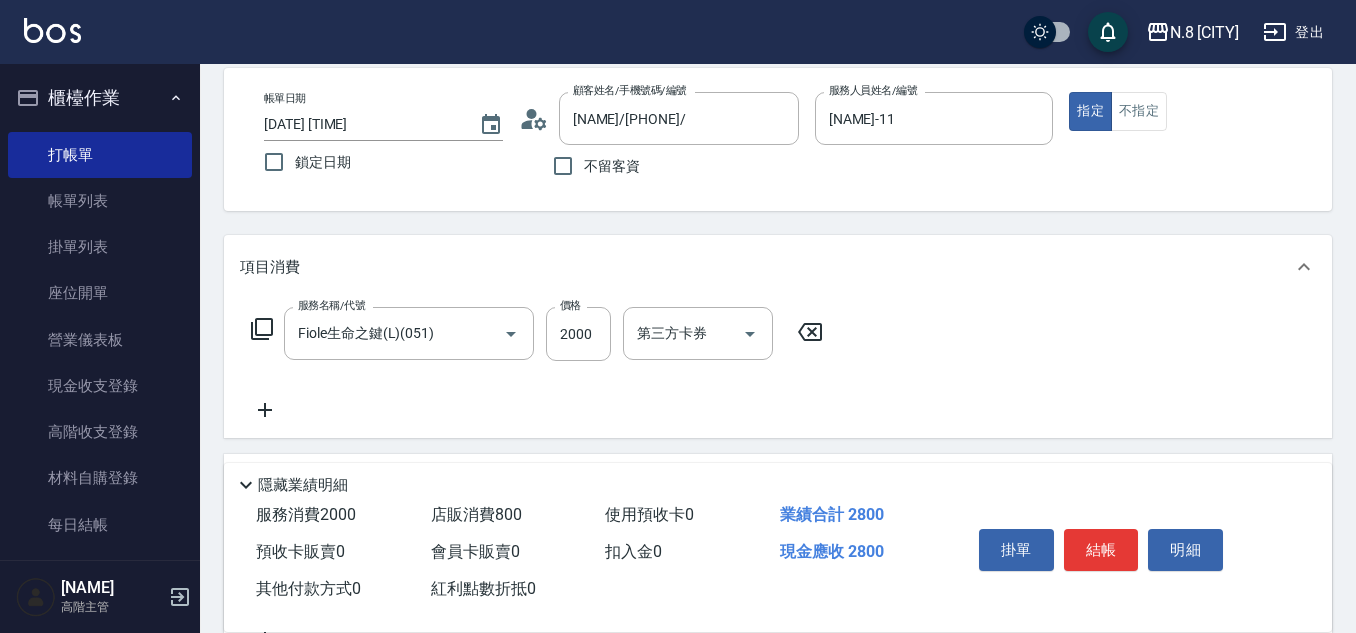 scroll, scrollTop: 0, scrollLeft: 0, axis: both 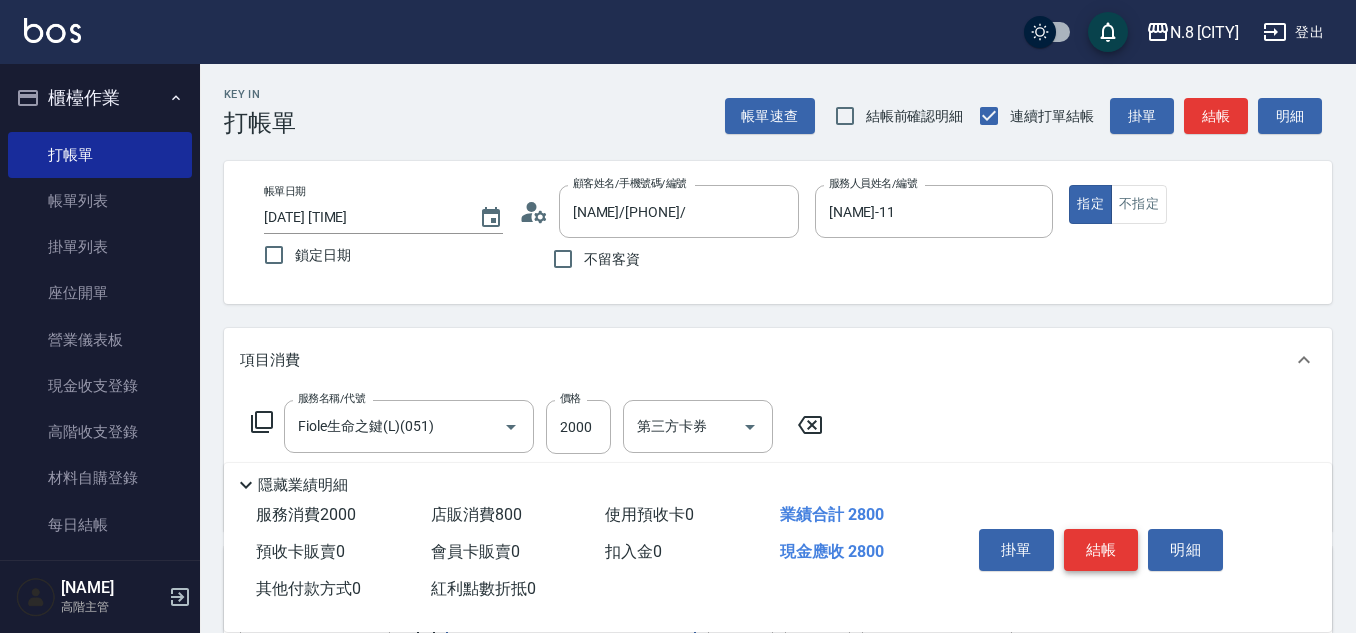type on "F-幾合慕斯230g" 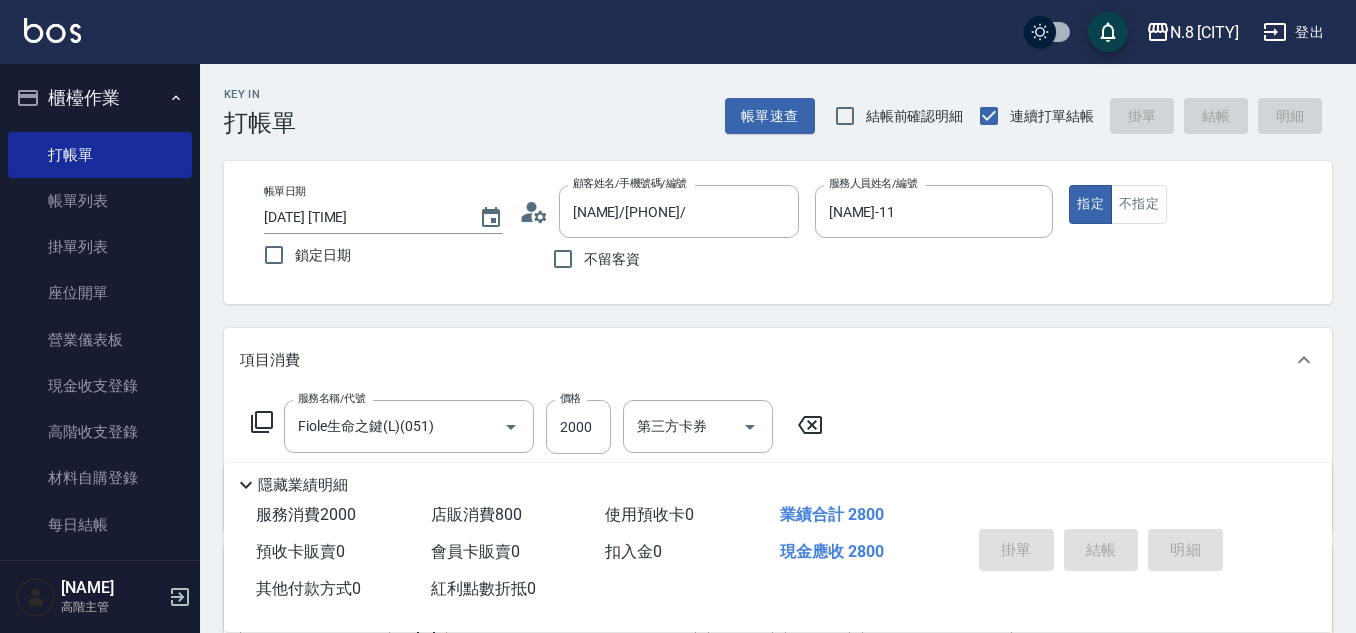type on "2025/08/03 20:29" 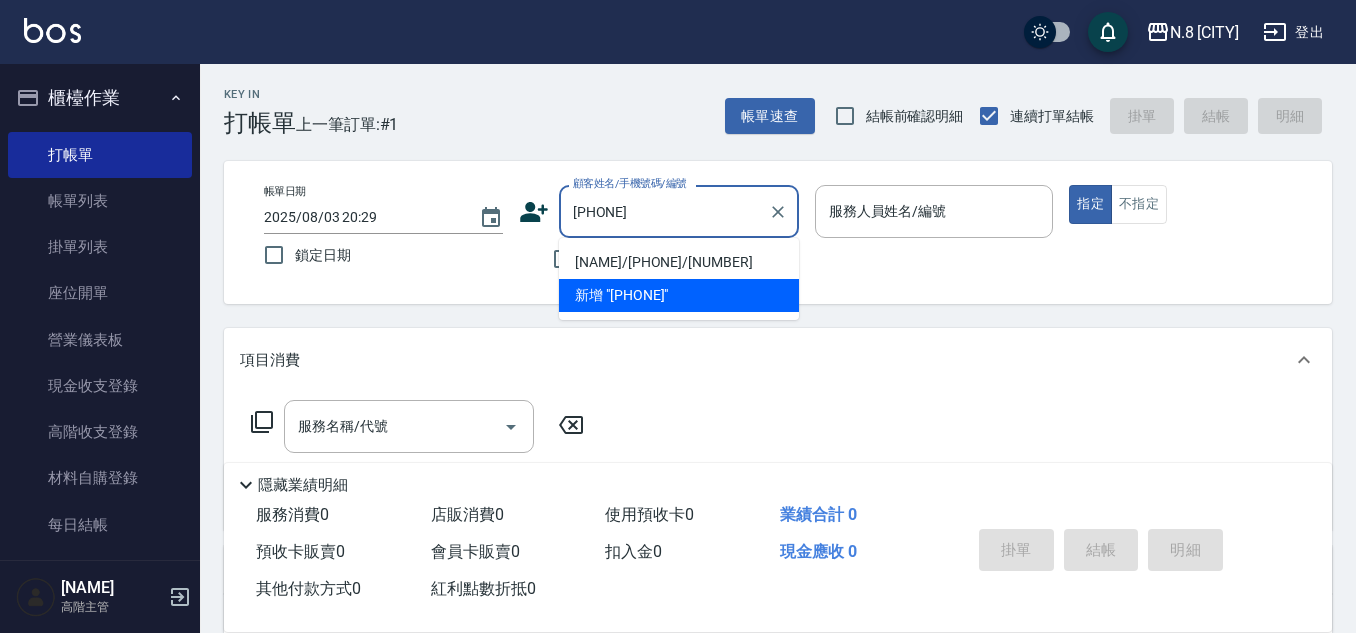click on "[NAME]/[PHONE]/[NUMBER]" at bounding box center [679, 262] 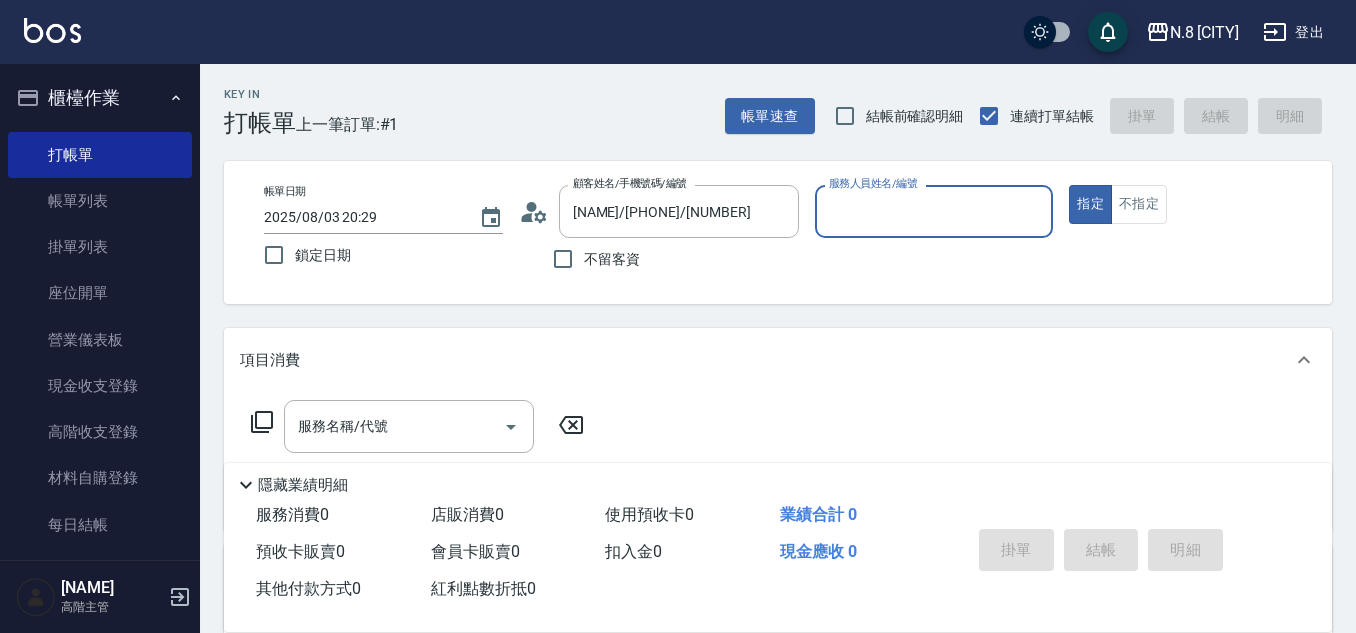 type on "[NAME]-[NUMBER]" 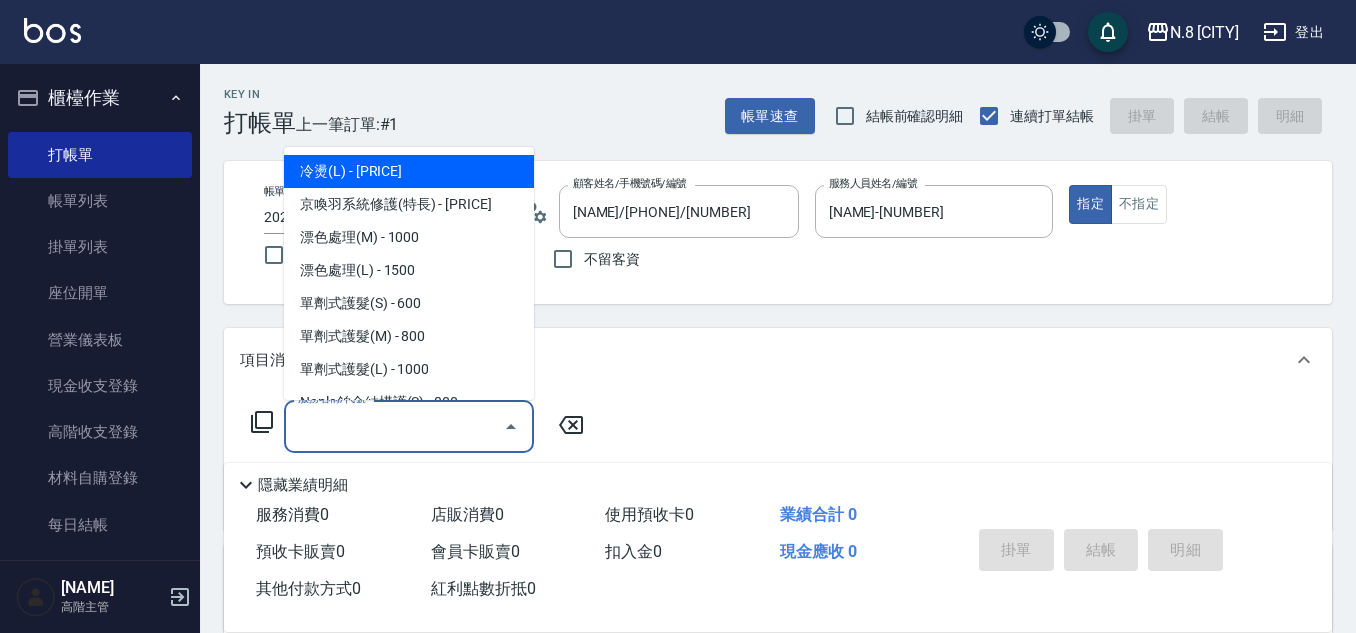 click on "服務名稱/代號 服務名稱/代號" at bounding box center (409, 426) 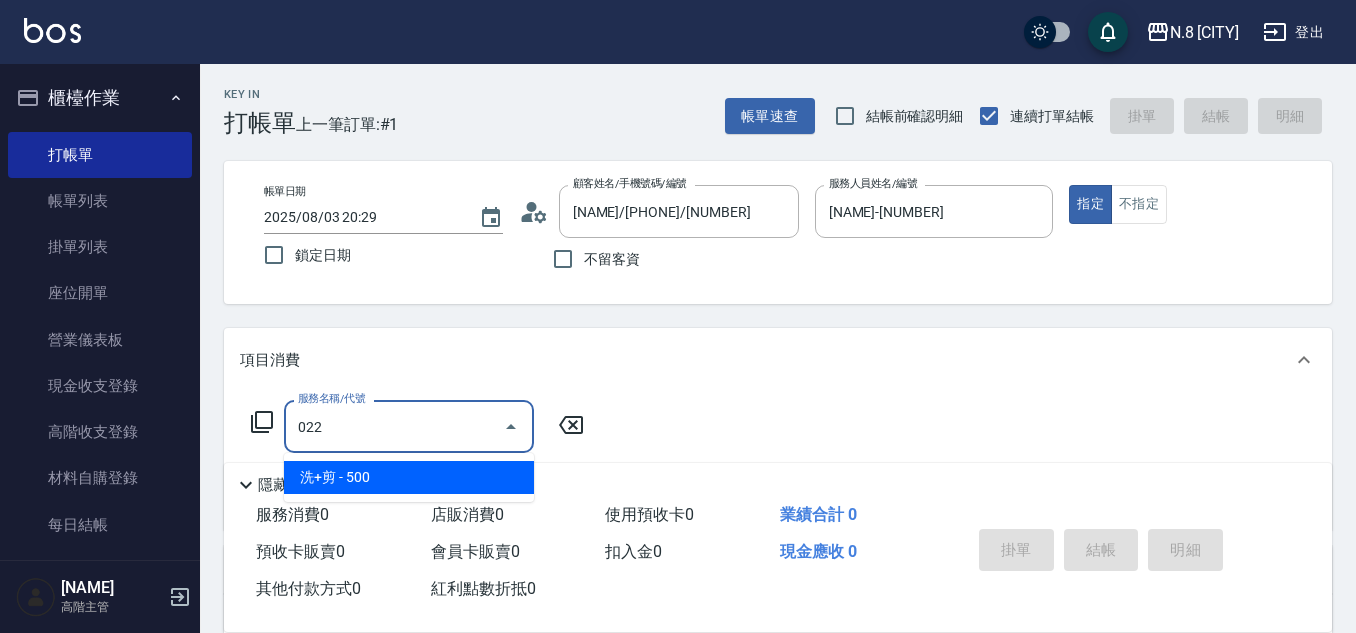 click on "洗+剪 - 500" at bounding box center (409, 477) 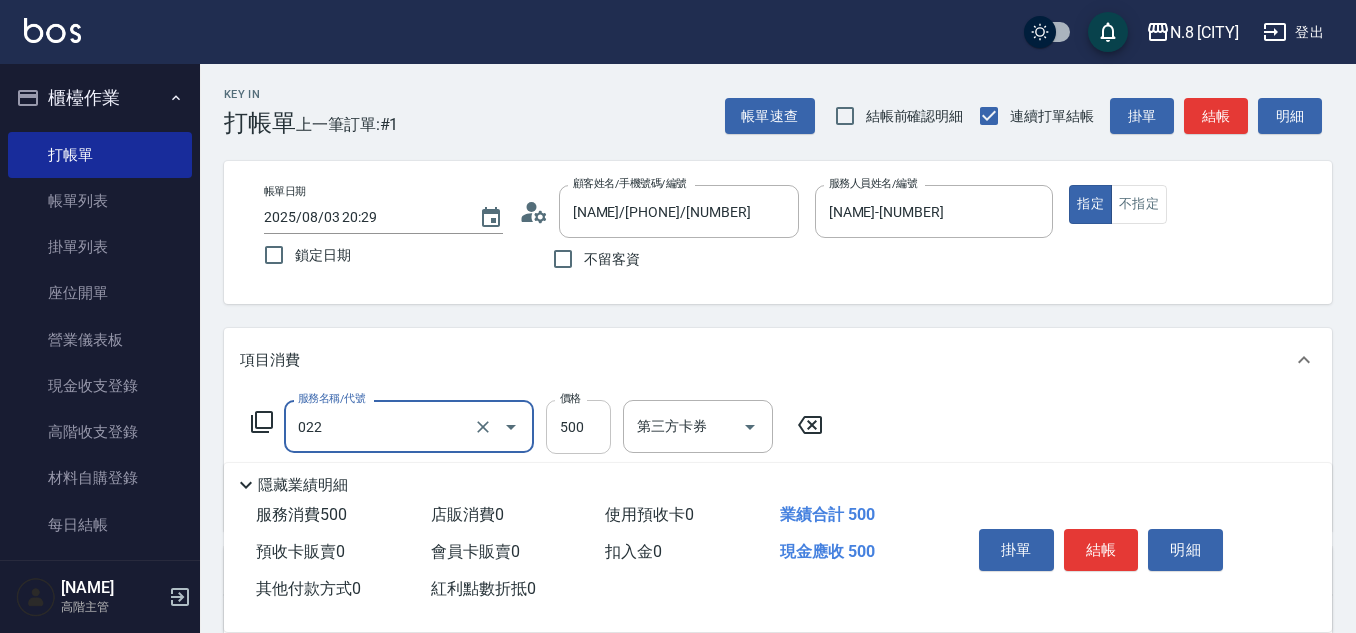 type on "洗+剪(022)" 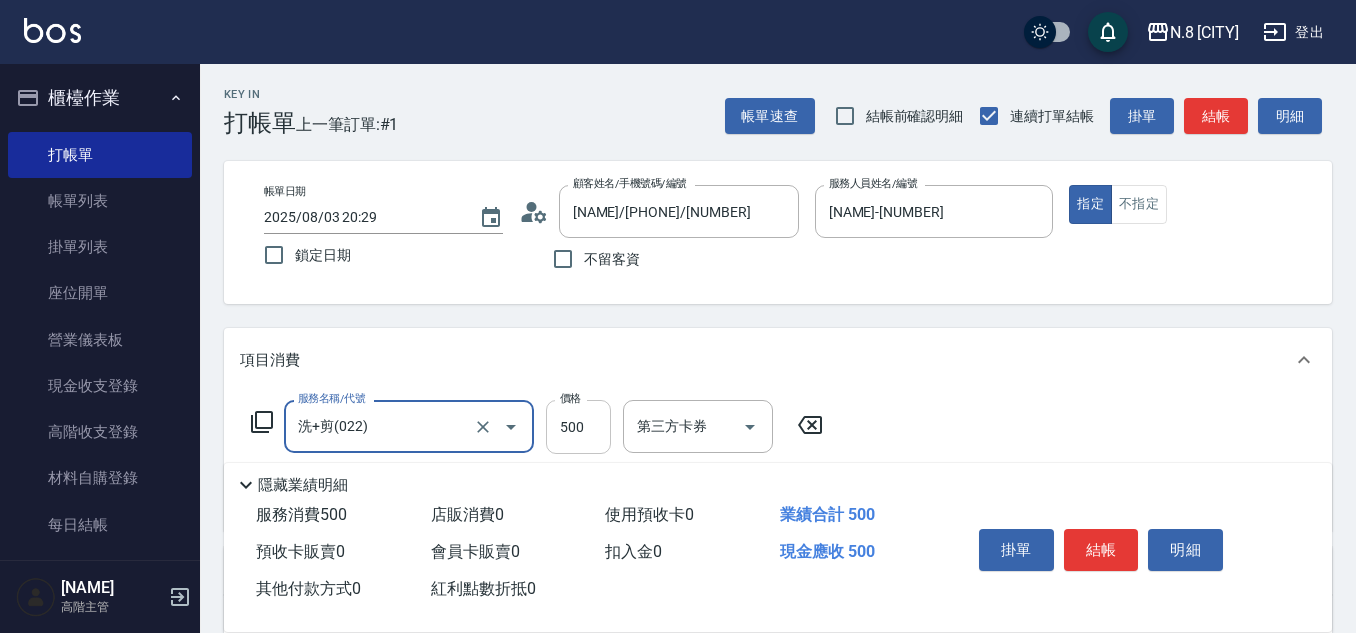 drag, startPoint x: 592, startPoint y: 438, endPoint x: 562, endPoint y: 438, distance: 30 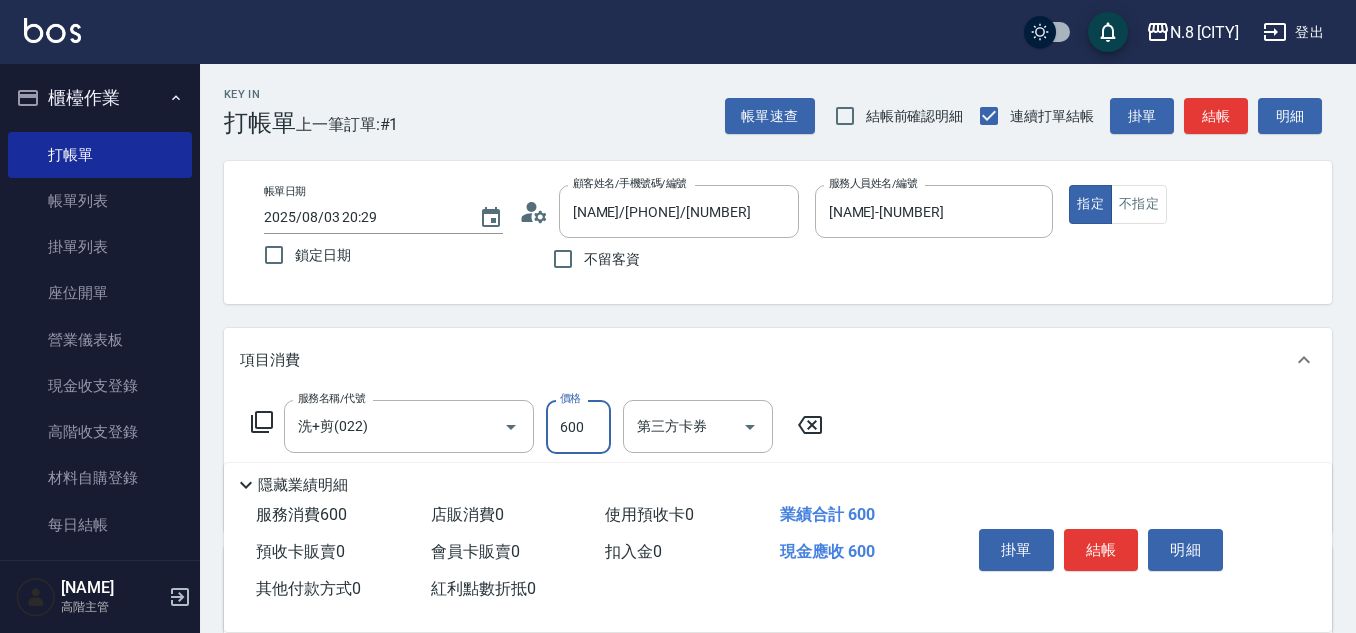scroll, scrollTop: 100, scrollLeft: 0, axis: vertical 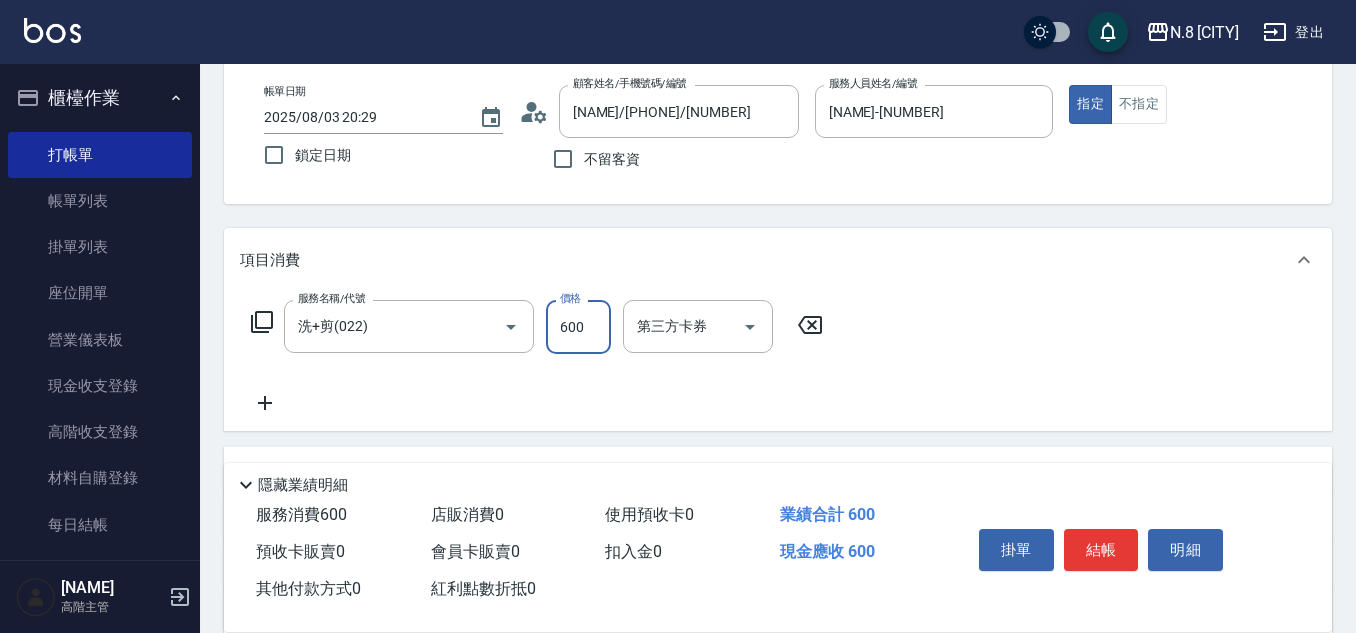 type on "600" 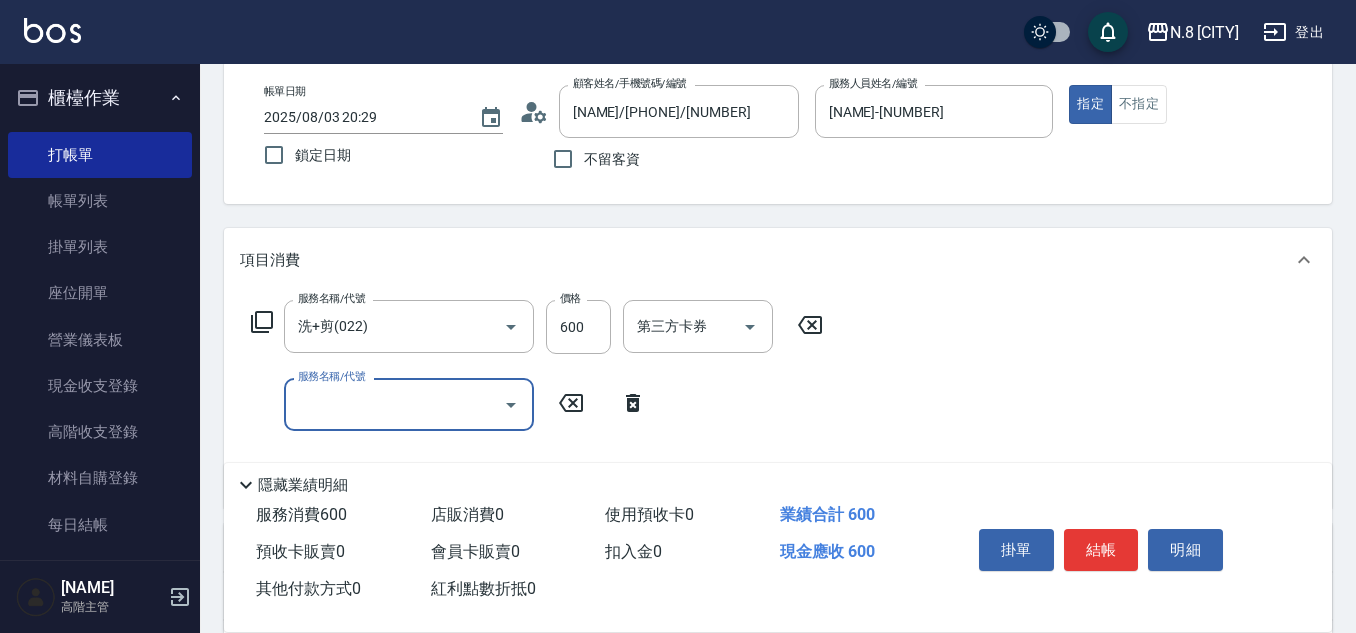click on "服務名稱/代號" at bounding box center [394, 404] 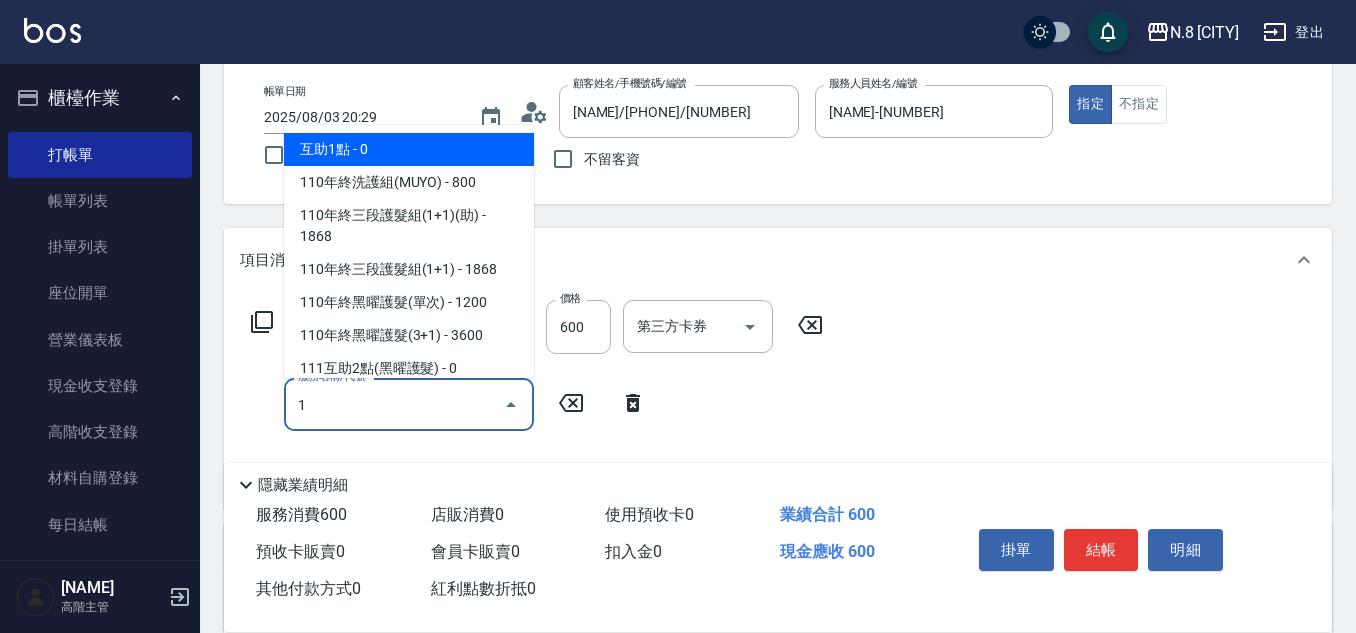 click on "互助1點 - 0" at bounding box center [409, 149] 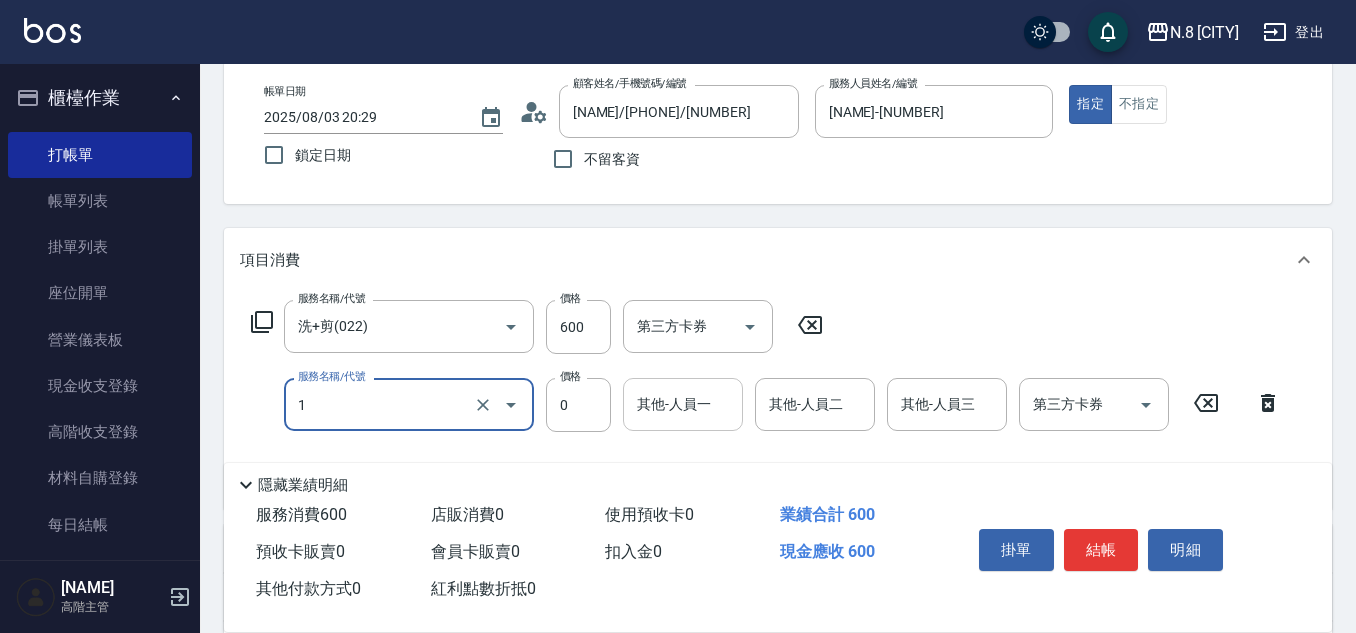 type on "互助1點(1)" 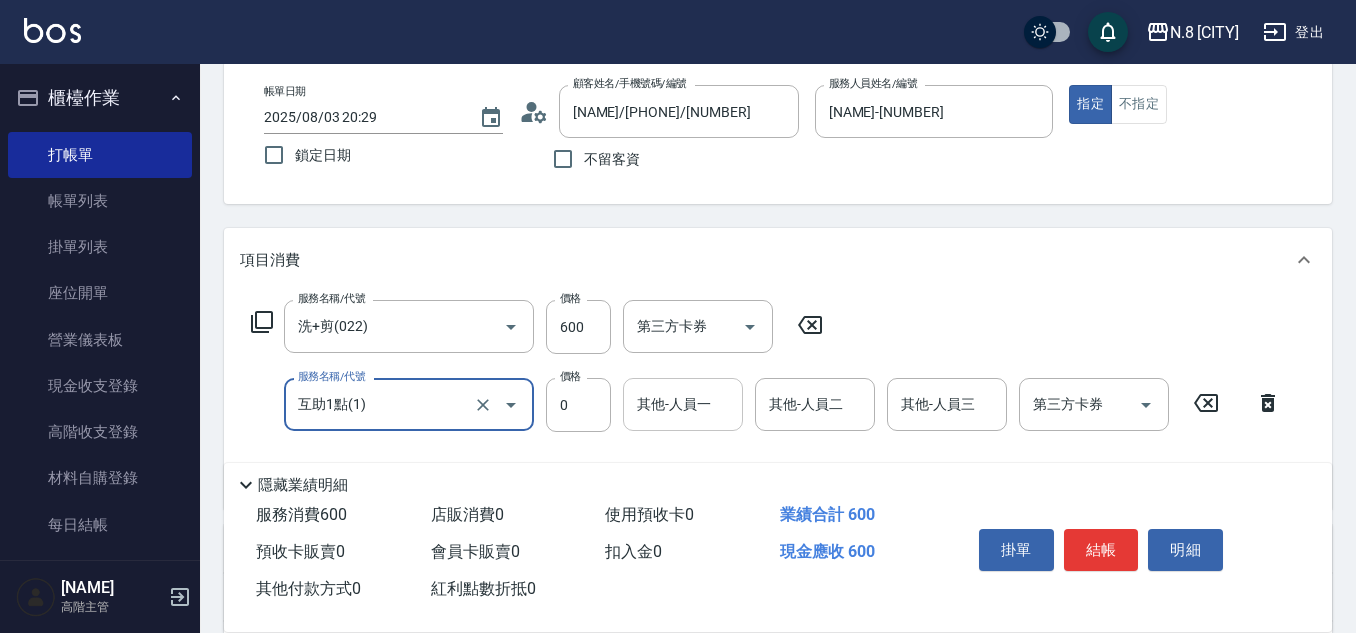 click on "其他-人員一" at bounding box center [683, 404] 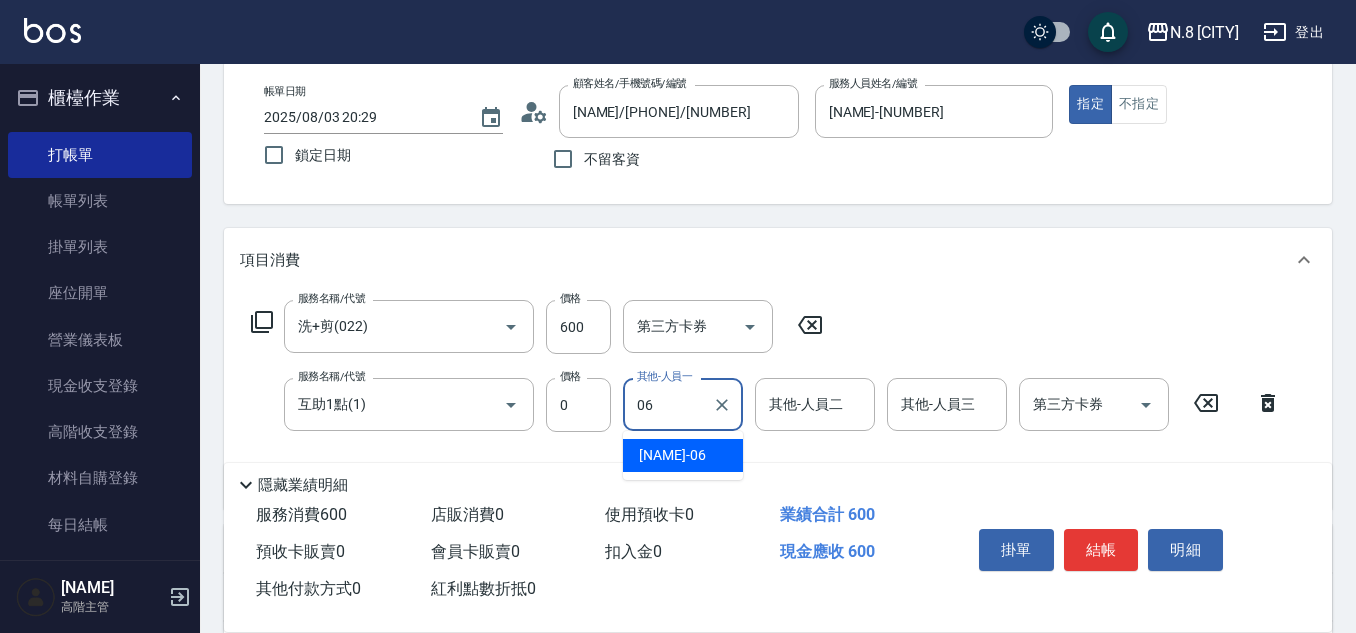 click on "[NAME] -06" at bounding box center (672, 455) 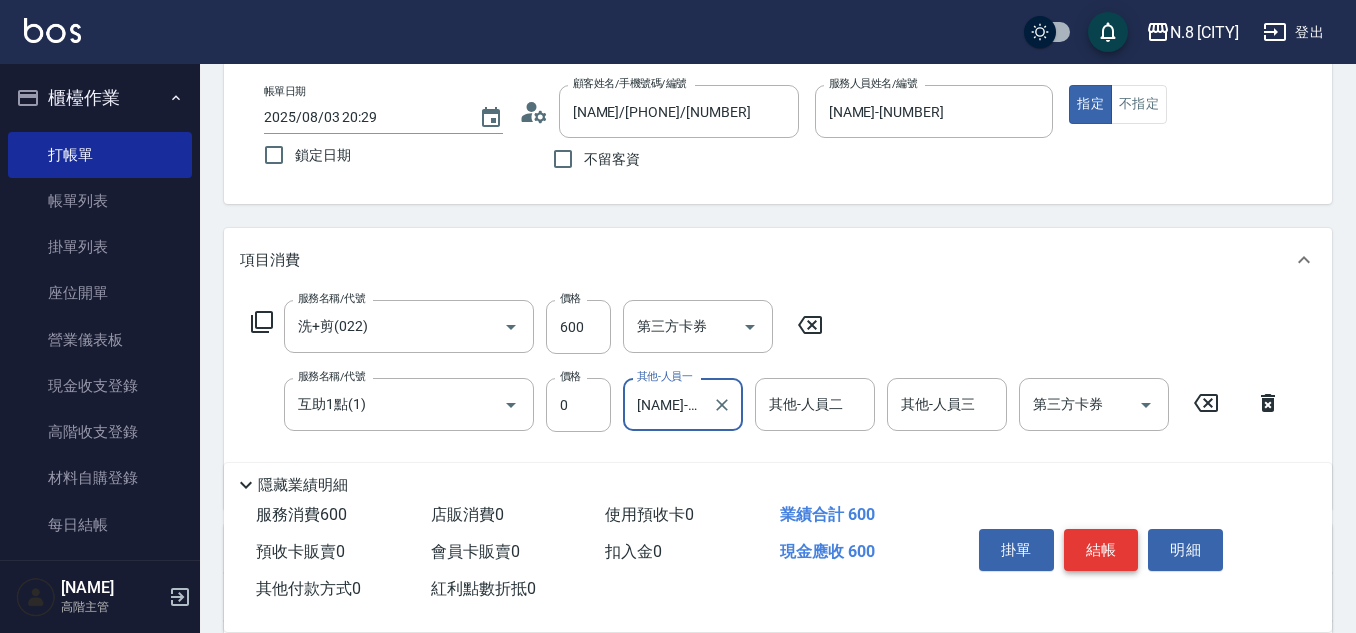 type on "[NAME]-[NUMBER]" 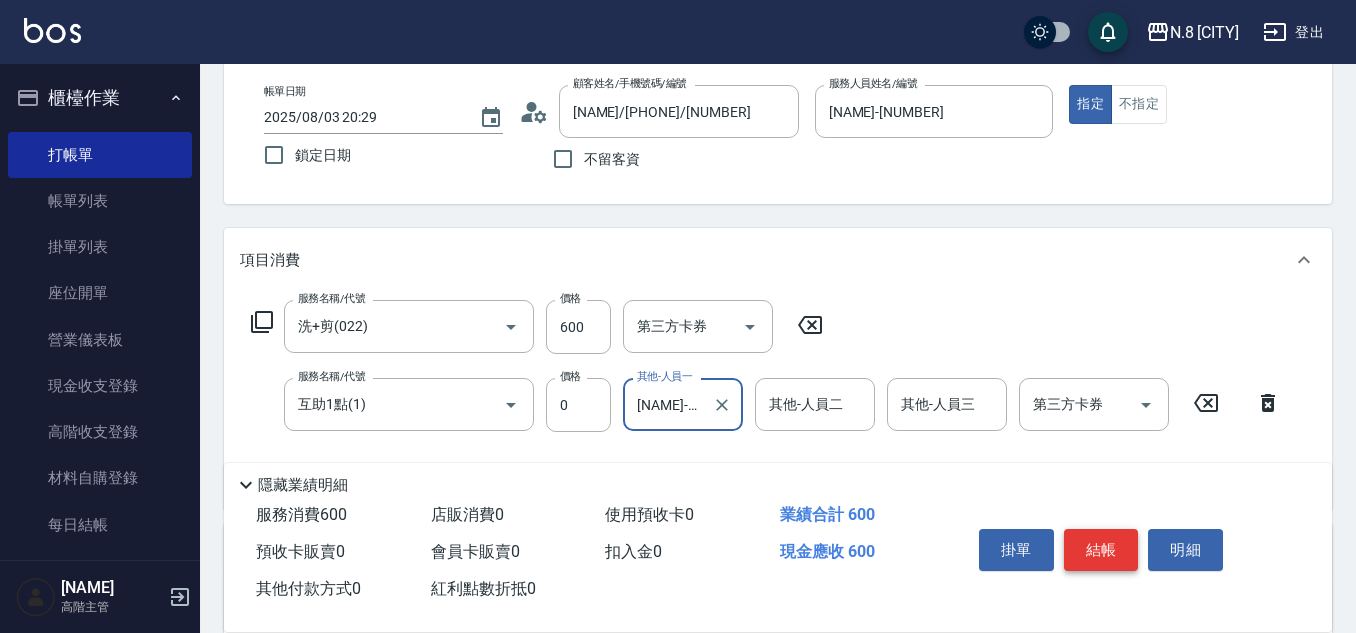 click on "結帳" at bounding box center (1101, 550) 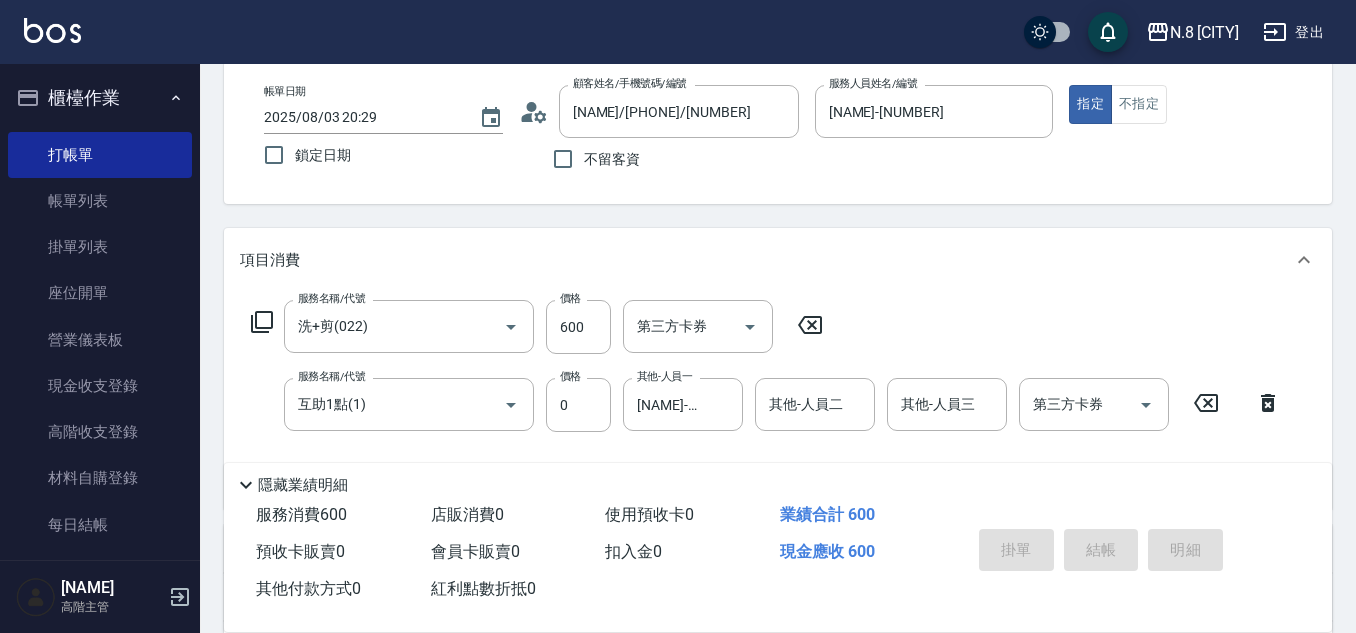 type 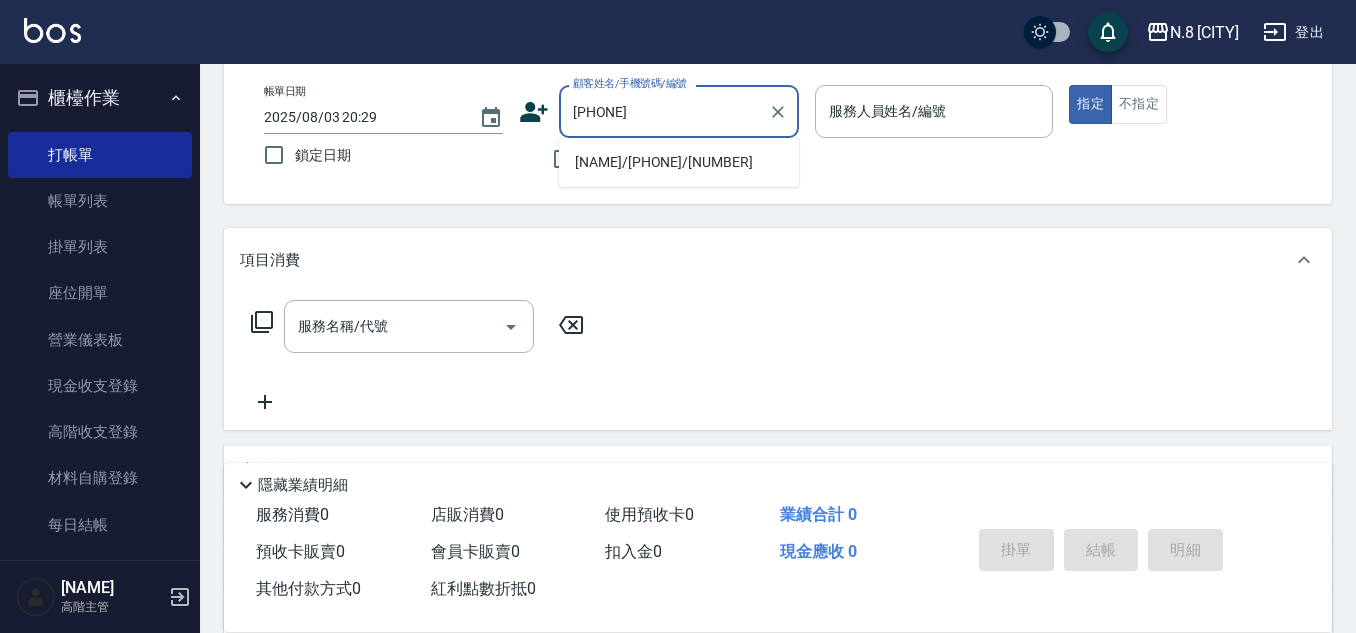 click on "[NAME]/[PHONE]/[NUMBER]" at bounding box center [679, 162] 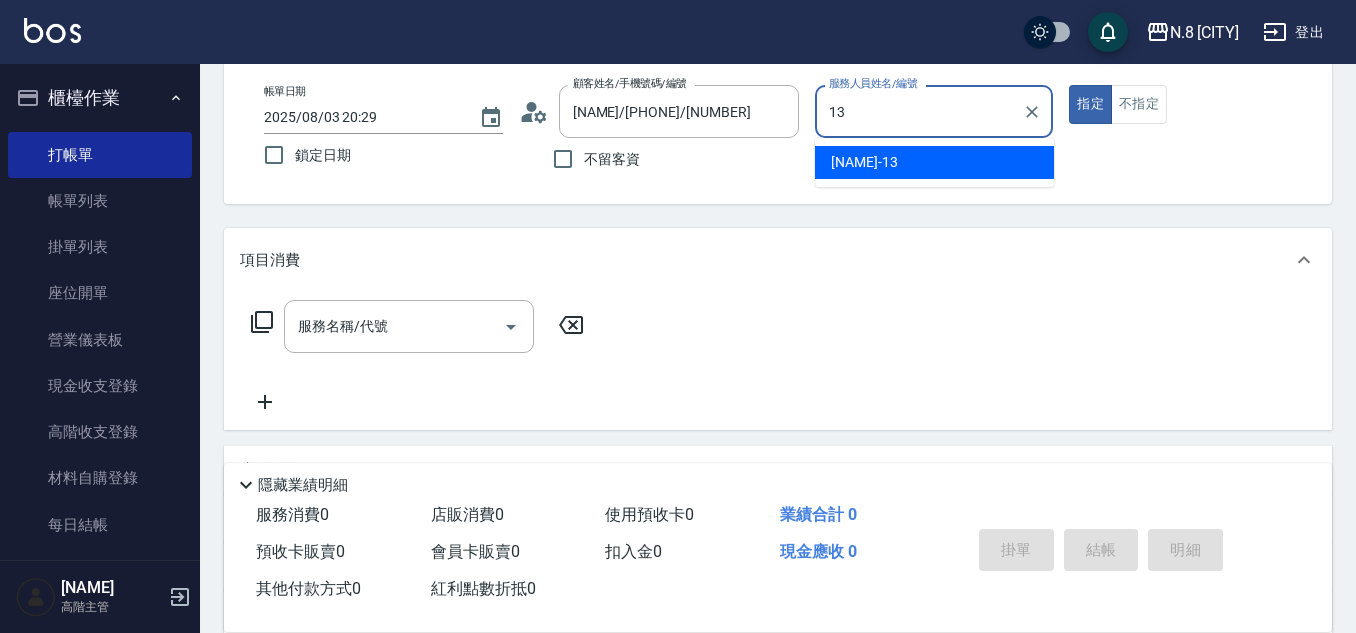 click on "[NAME] -13" at bounding box center [934, 162] 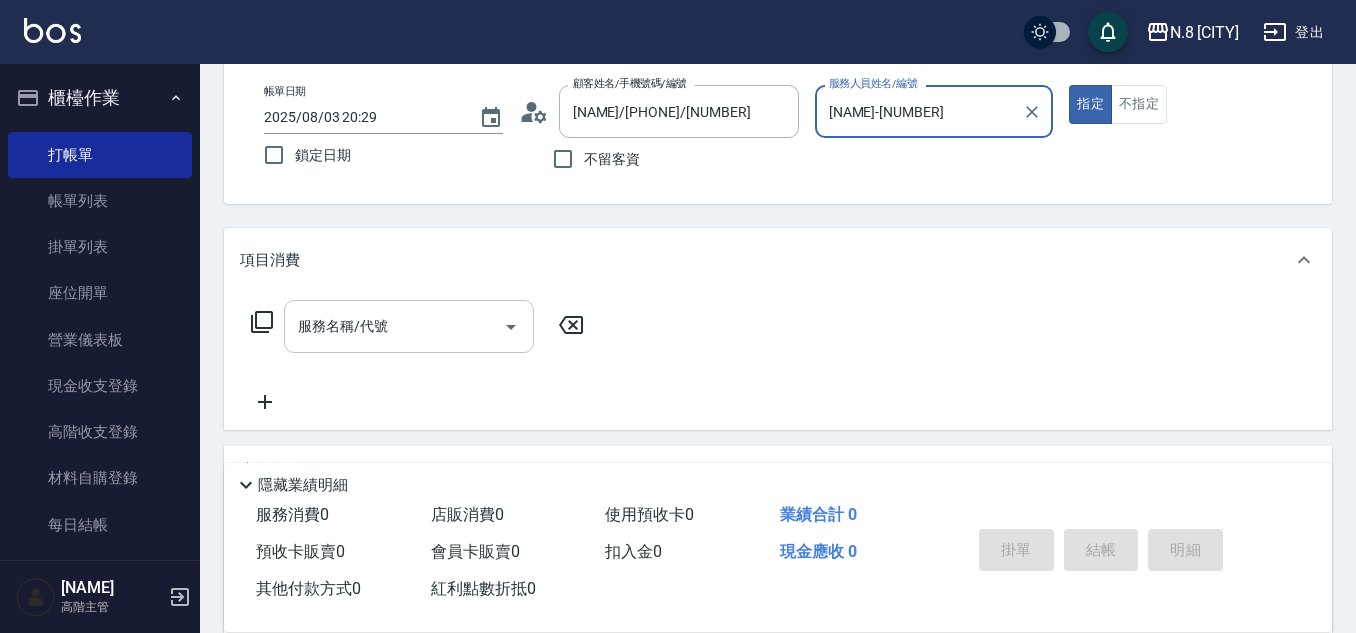 type on "[NAME]-[NUMBER]" 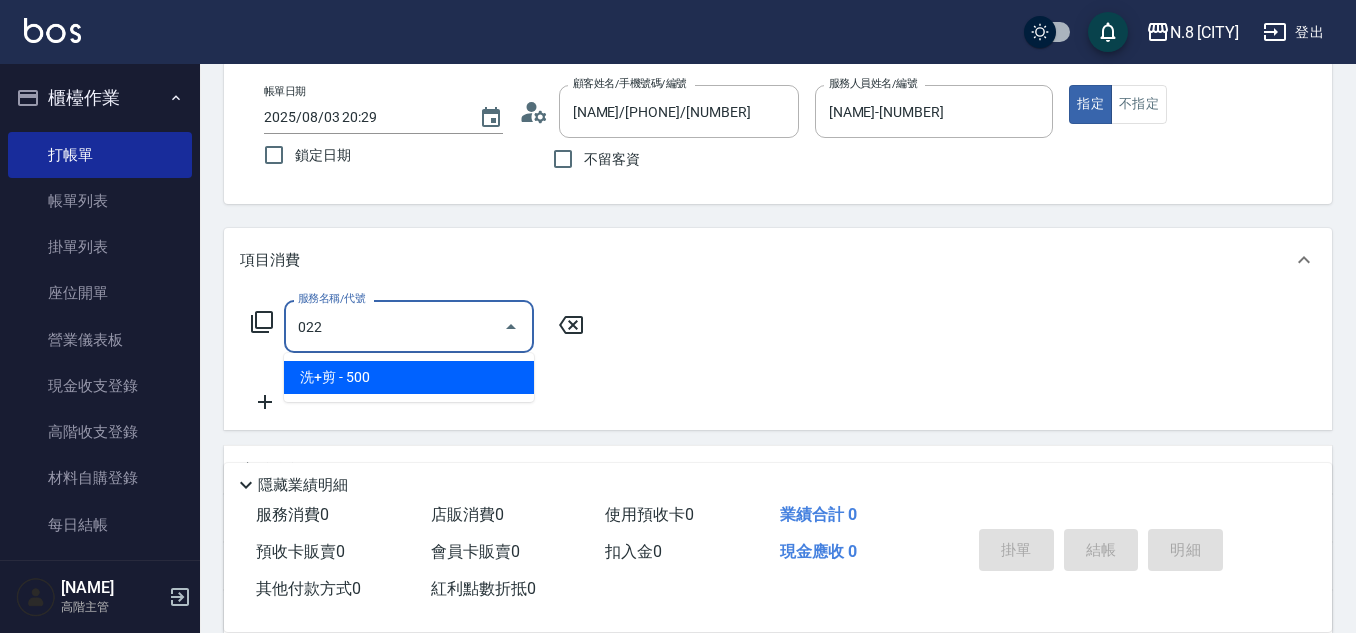 click on "洗+剪 - 500" at bounding box center (409, 377) 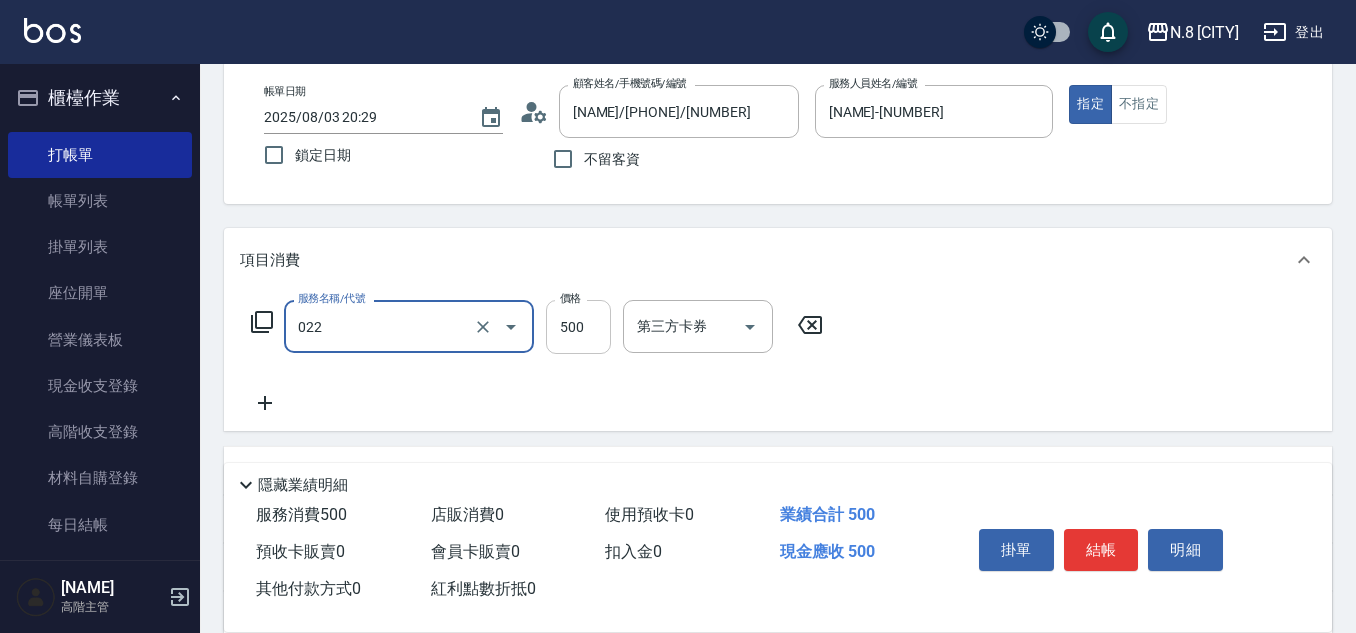 type on "洗+剪(022)" 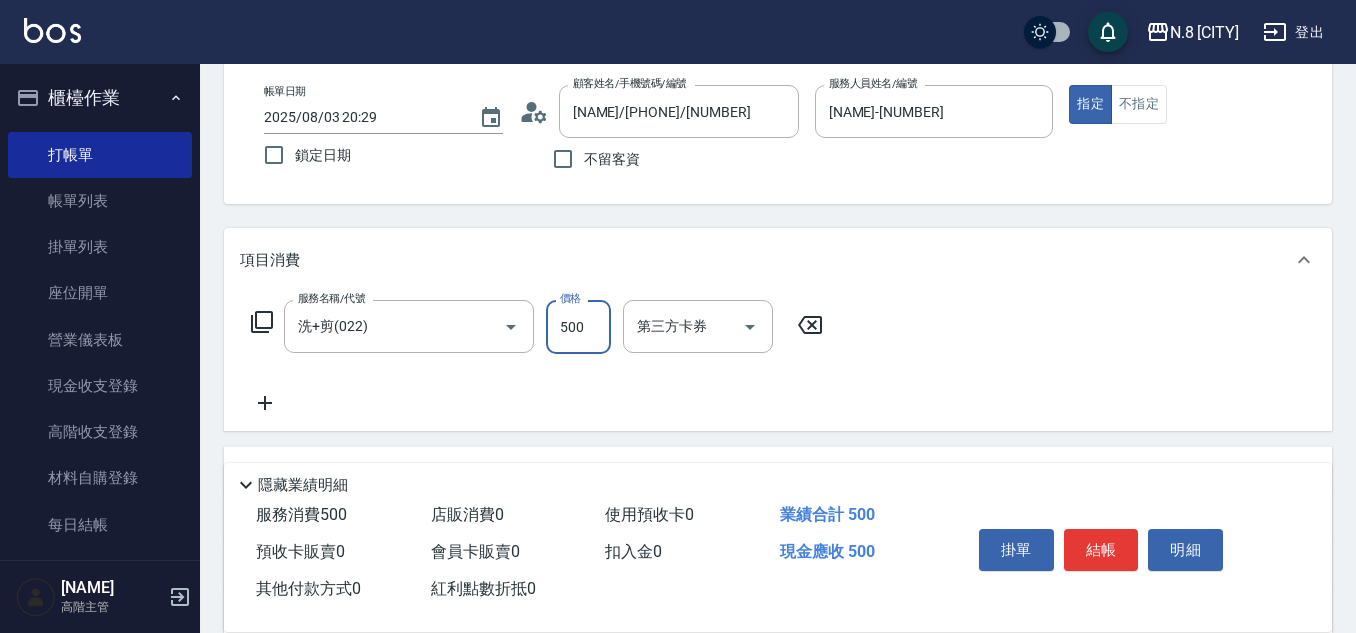 click on "500" at bounding box center (578, 327) 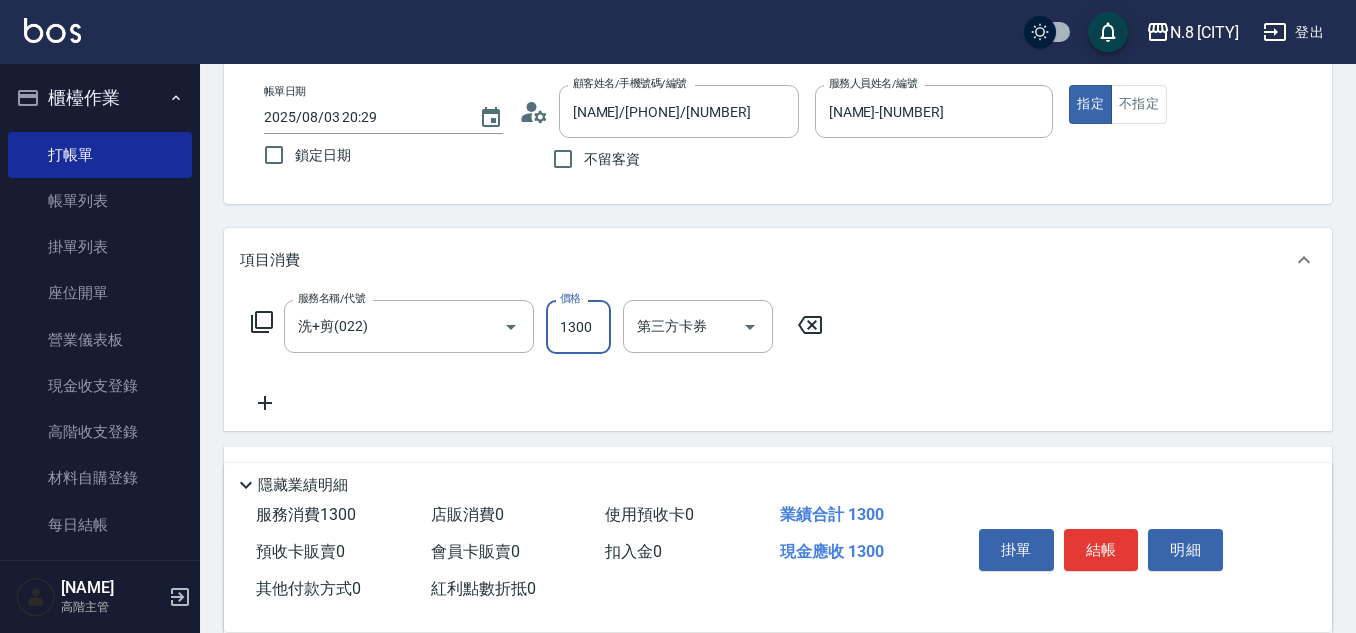 type on "1300" 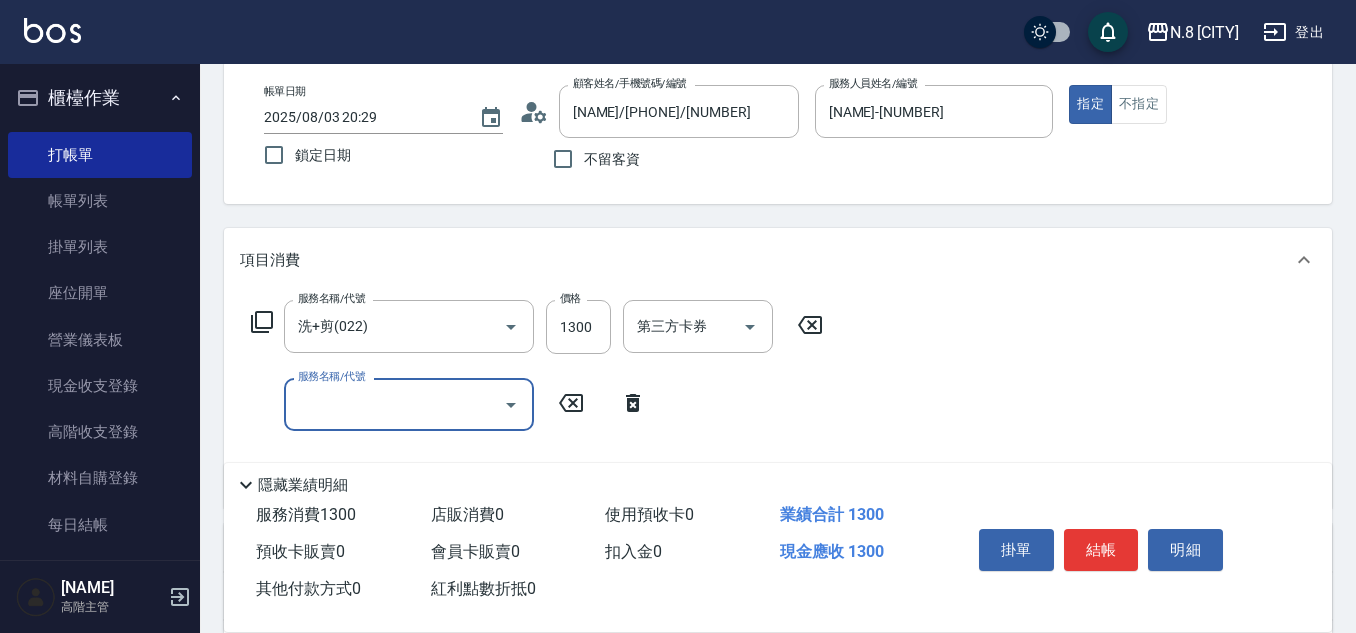 click on "服務名稱/代號" at bounding box center [394, 404] 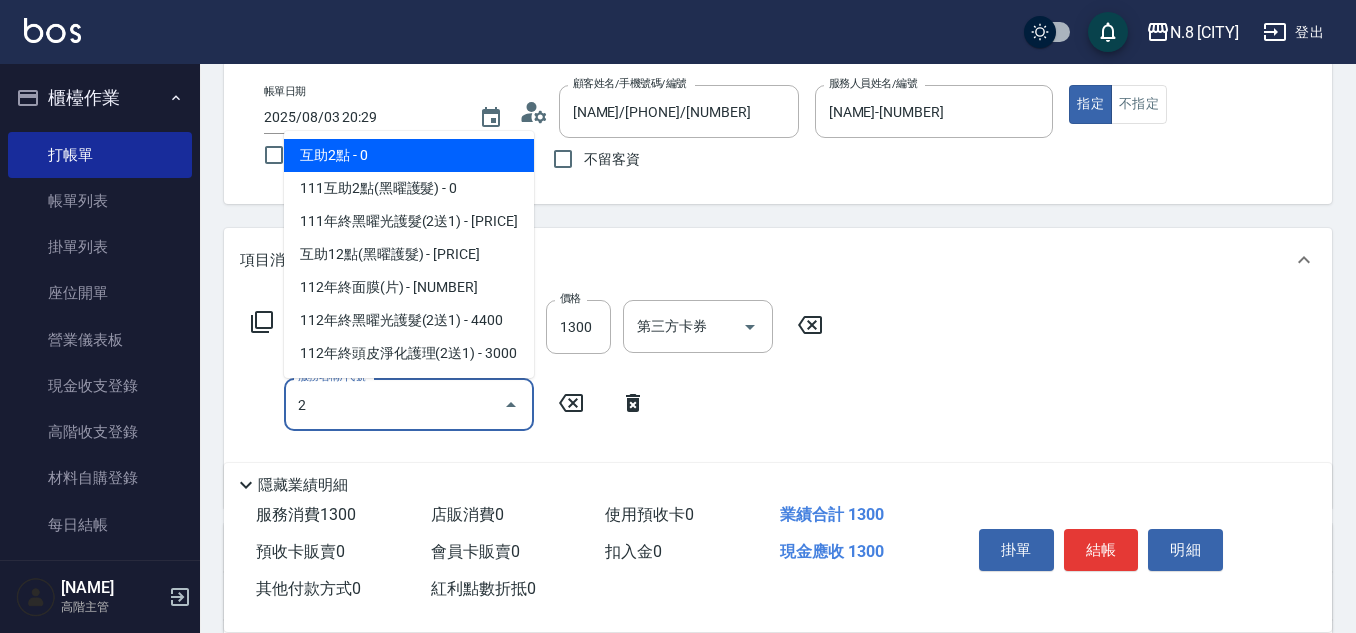 click on "互助2點 - 0" at bounding box center (409, 155) 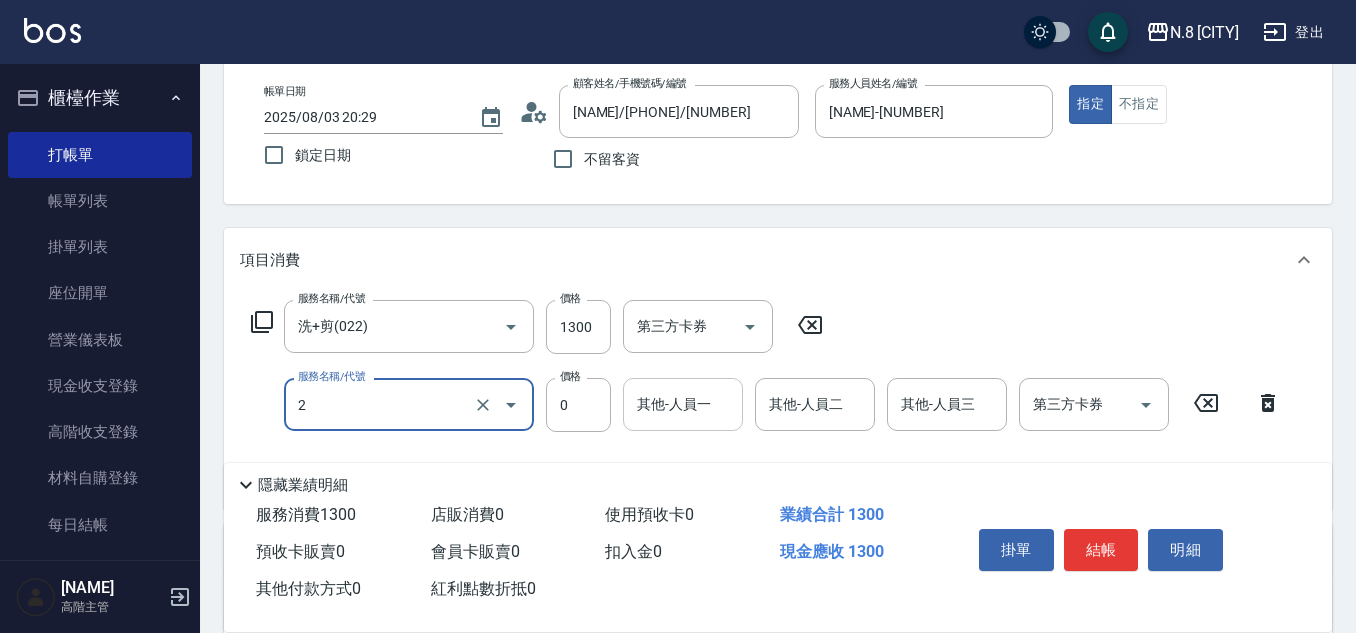 type on "互助2點([NUMBER])" 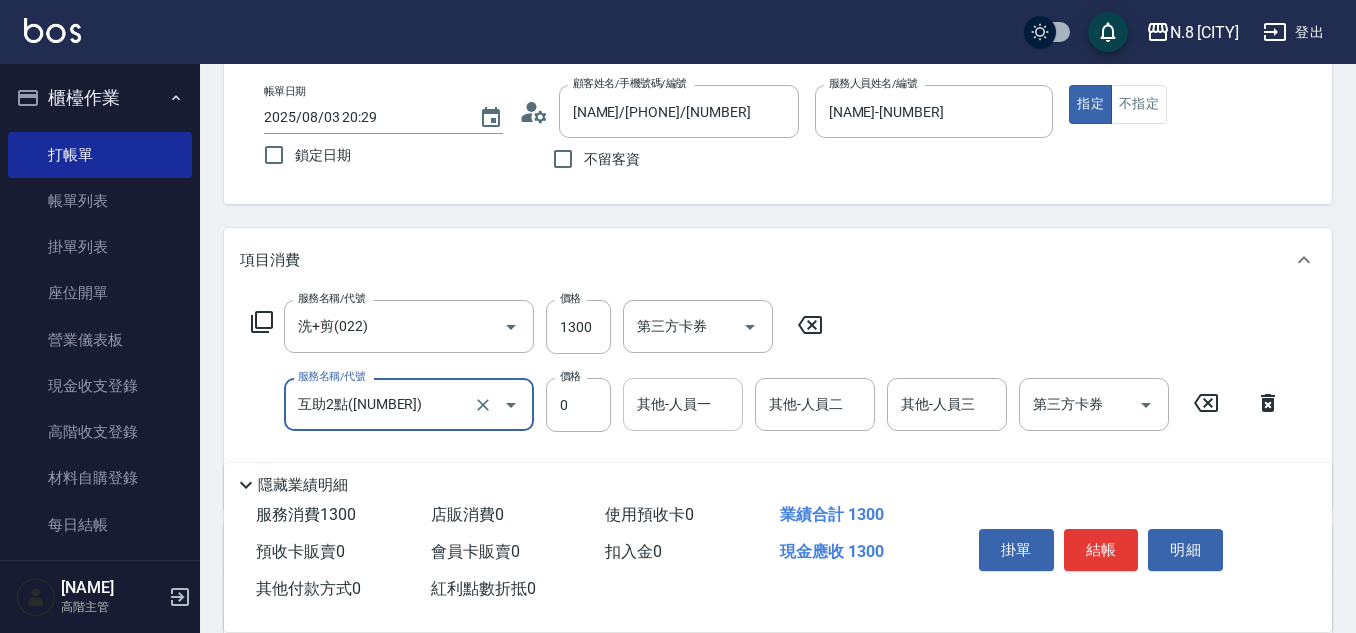 click on "其他-人員一" at bounding box center [683, 404] 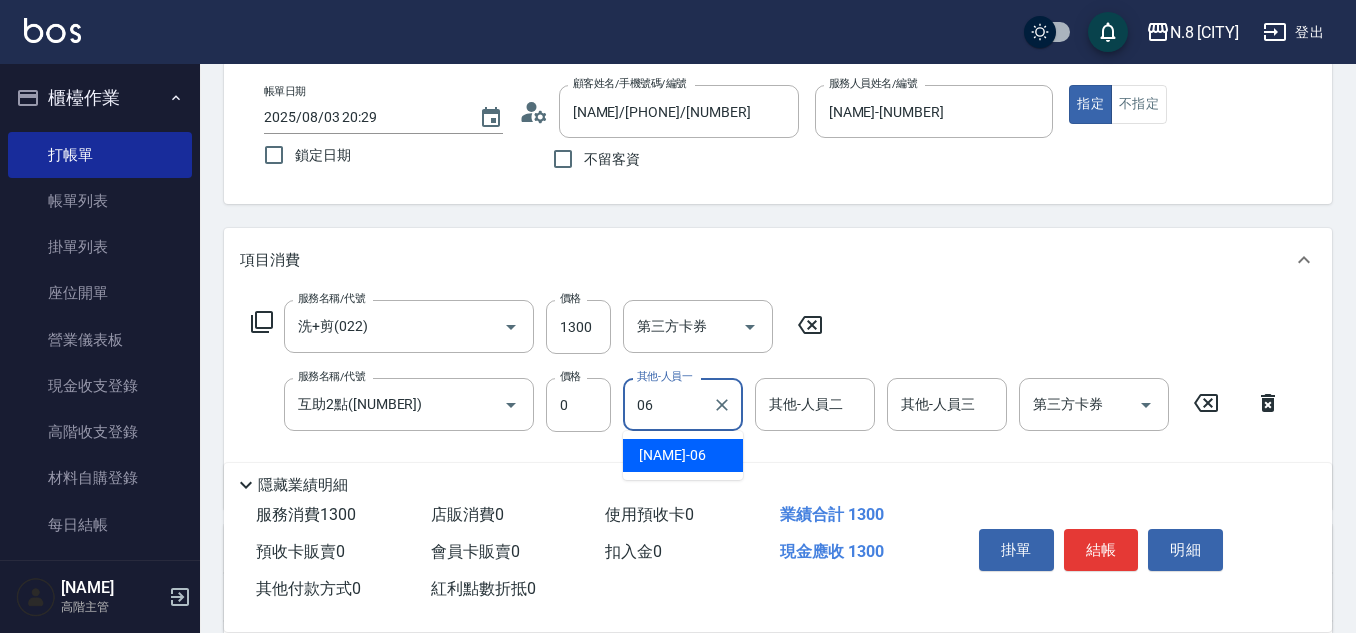 drag, startPoint x: 676, startPoint y: 428, endPoint x: 703, endPoint y: 456, distance: 38.8973 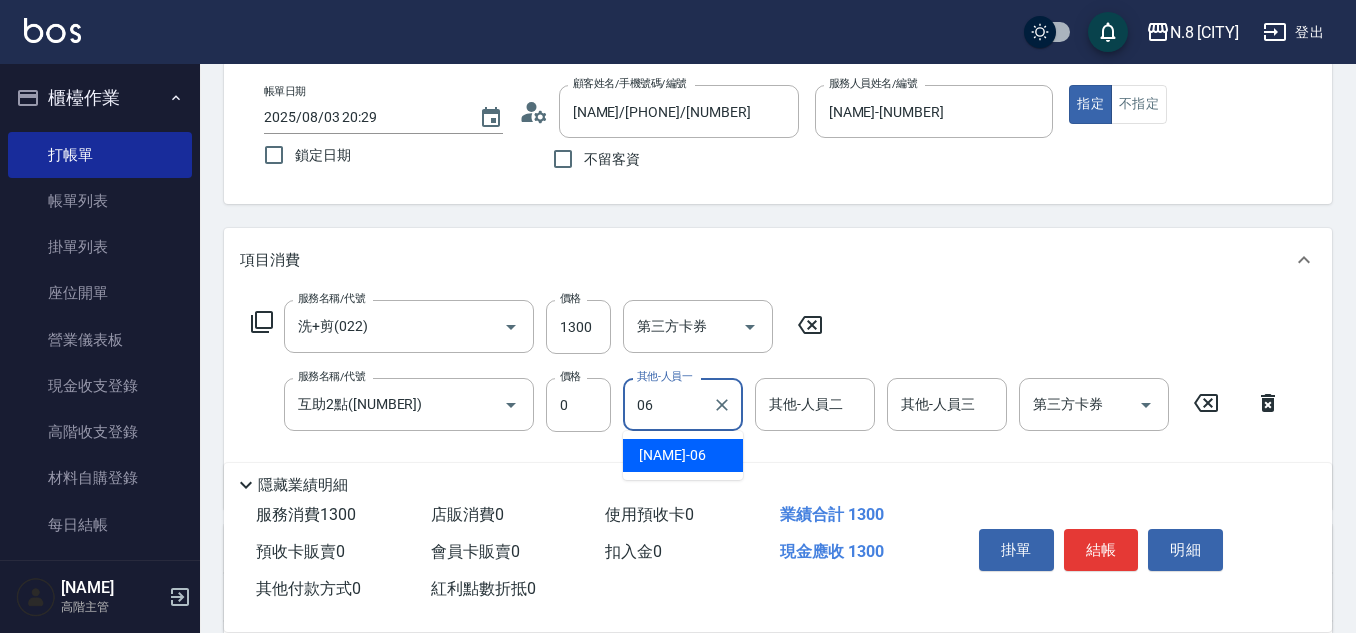 click on "[NAME] -06" at bounding box center (683, 455) 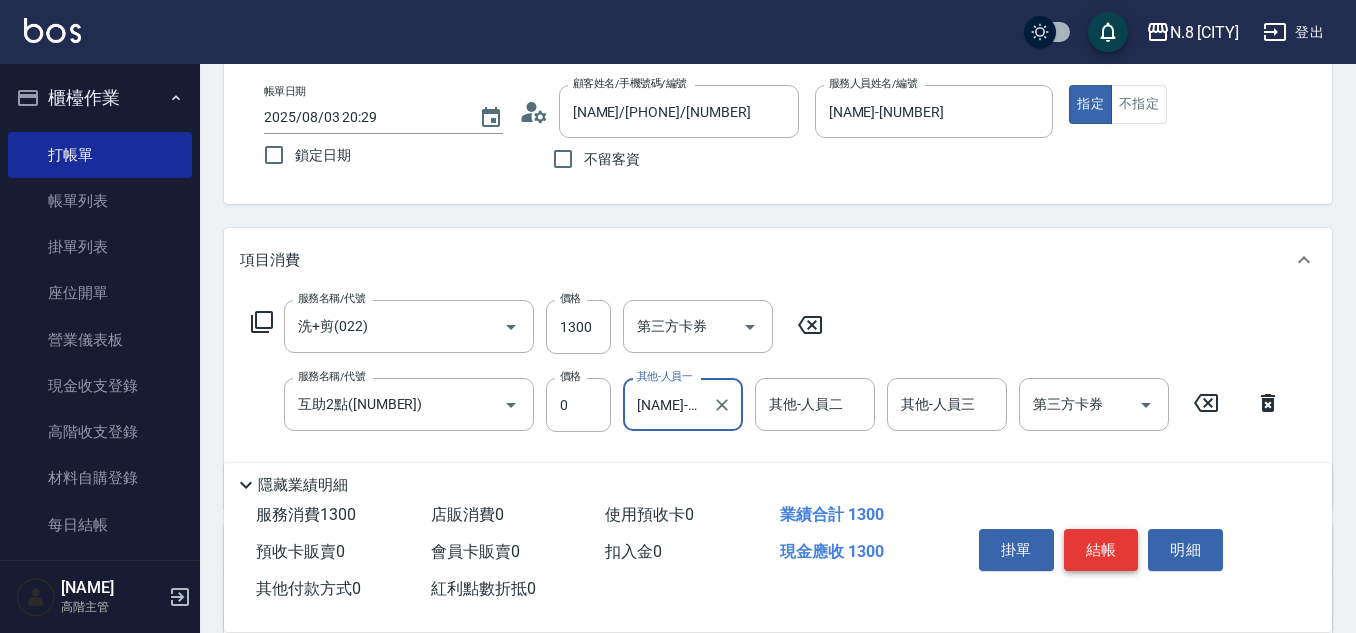 type on "[NAME]-[NUMBER]" 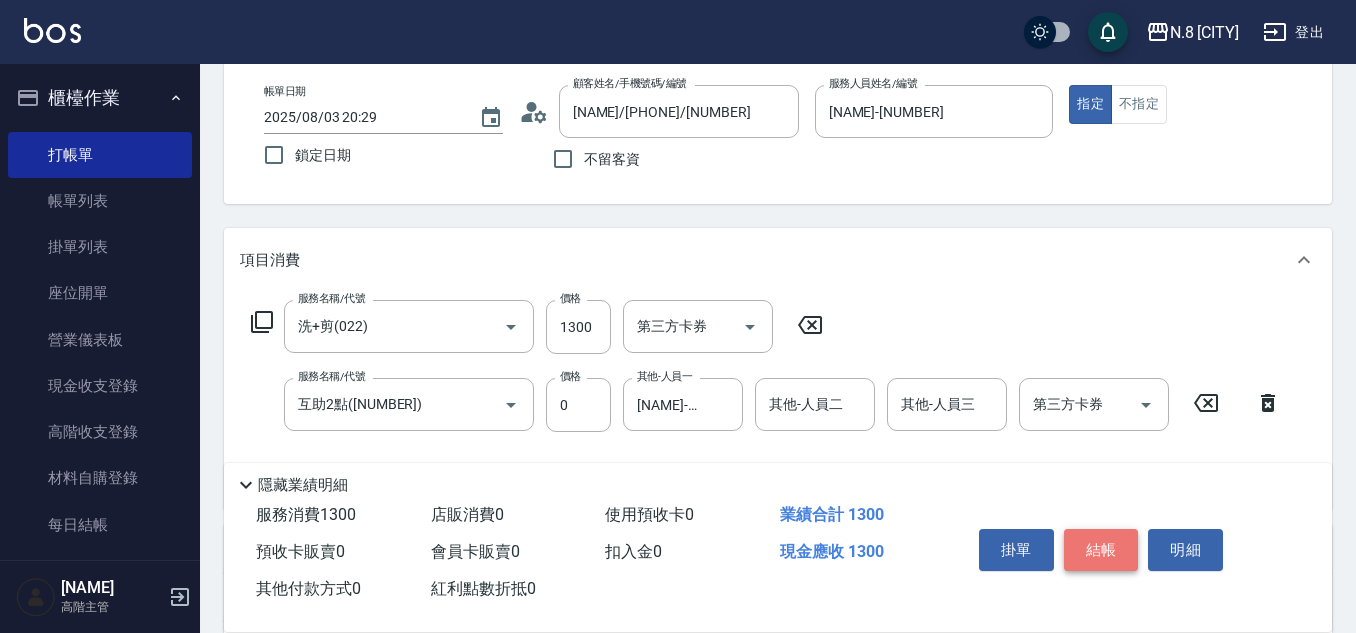 click on "結帳" at bounding box center [1101, 550] 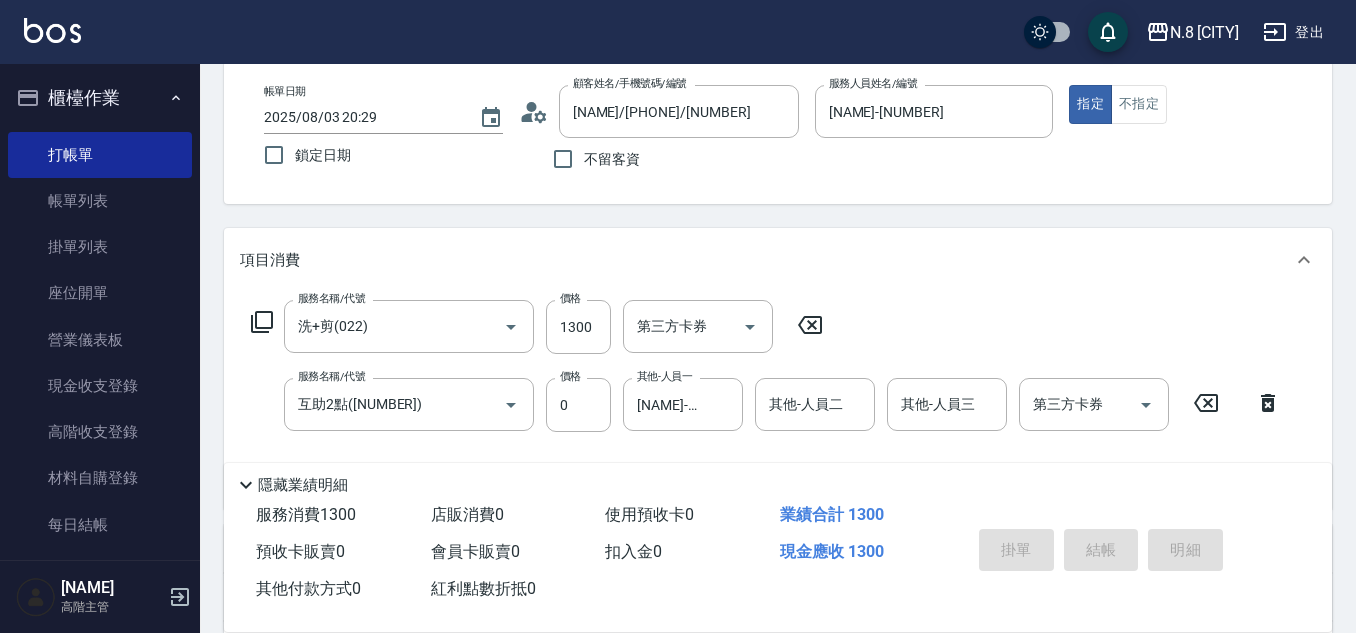 type on "2025/08/03 20:30" 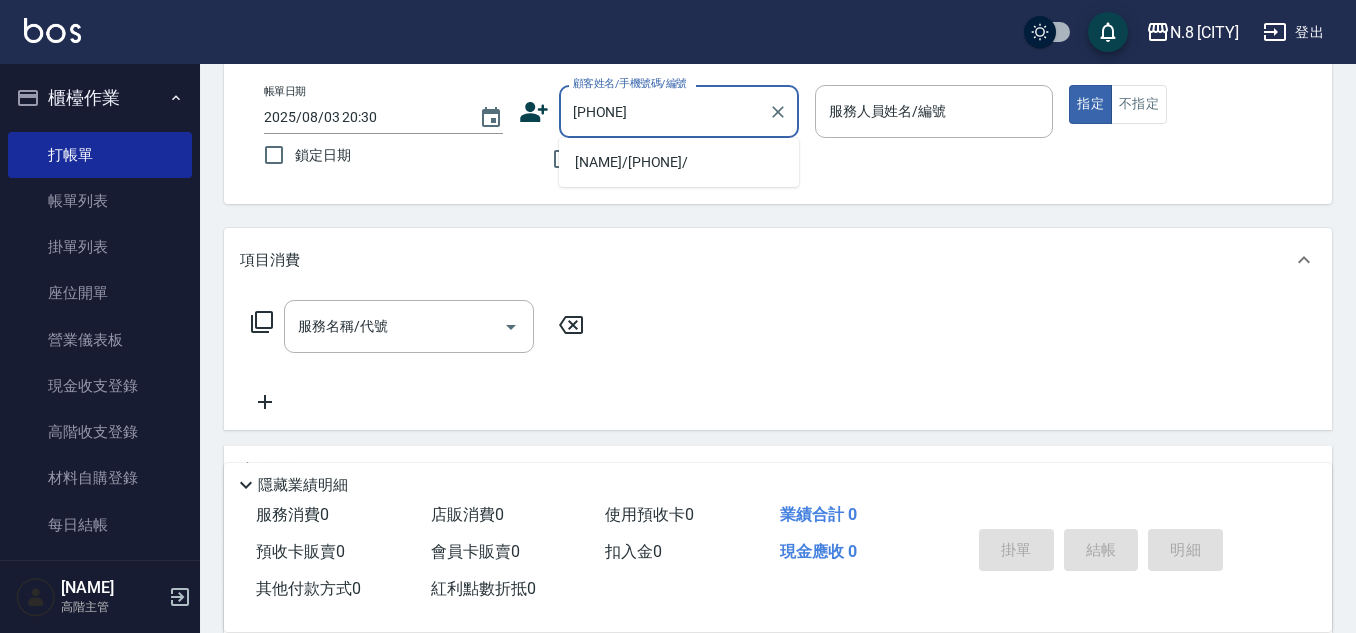 click on "[NAME]/[PHONE]/" at bounding box center (679, 162) 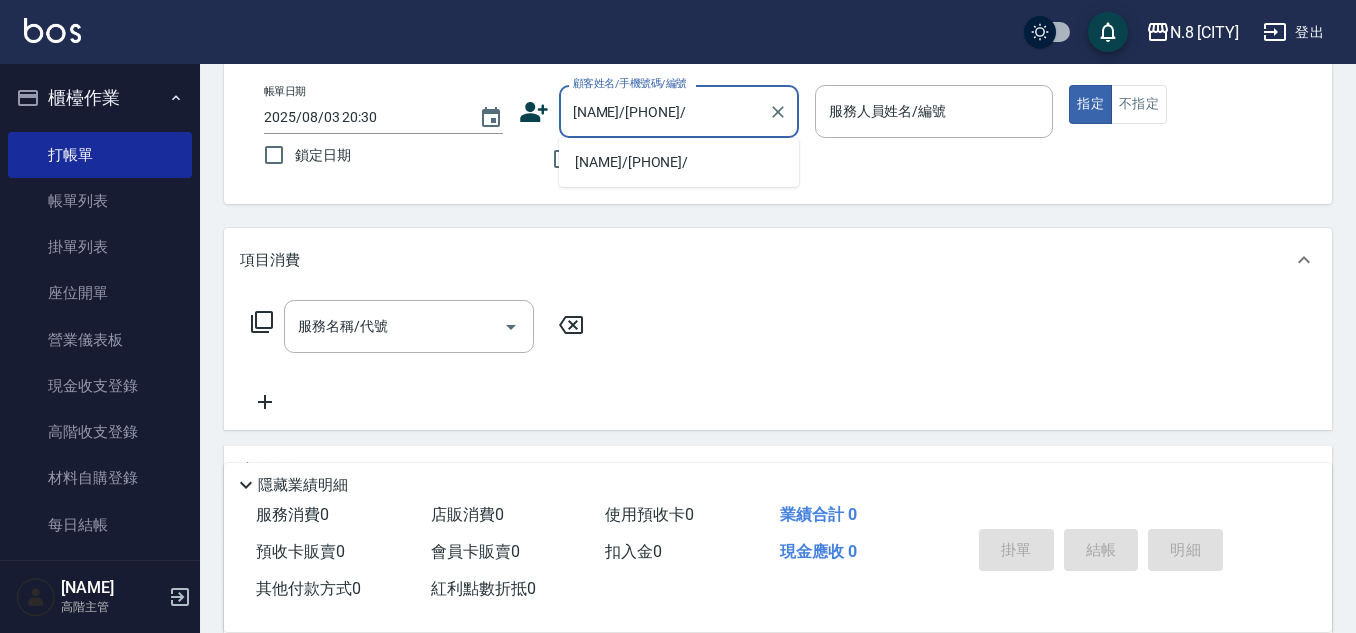type on "[NAME]-[NUMBER]" 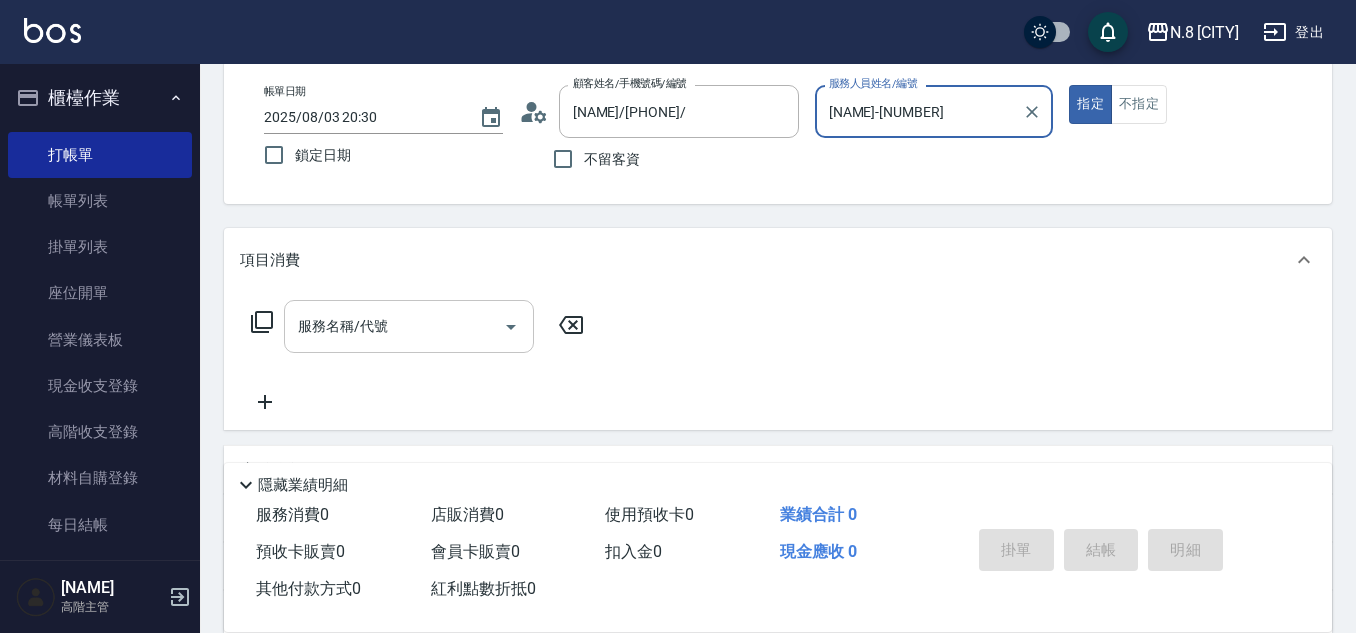 drag, startPoint x: 414, startPoint y: 331, endPoint x: 406, endPoint y: 323, distance: 11.313708 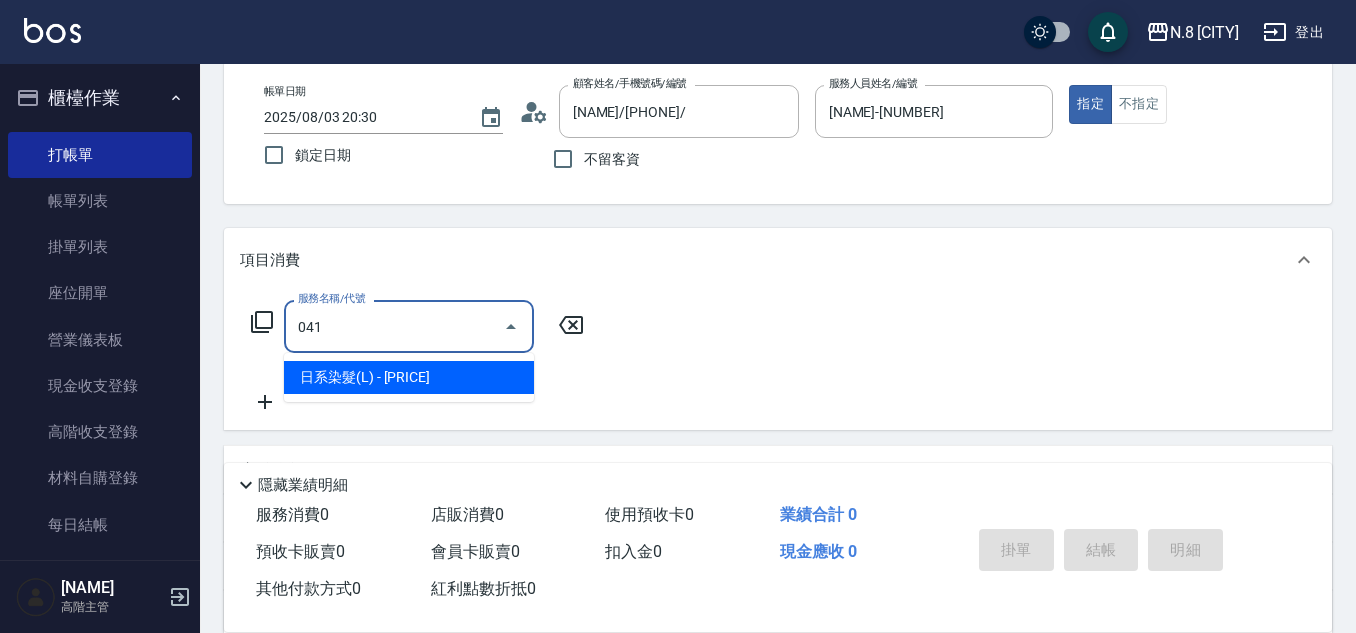 click on "日系染髮(L) - [PRICE]" at bounding box center (409, 377) 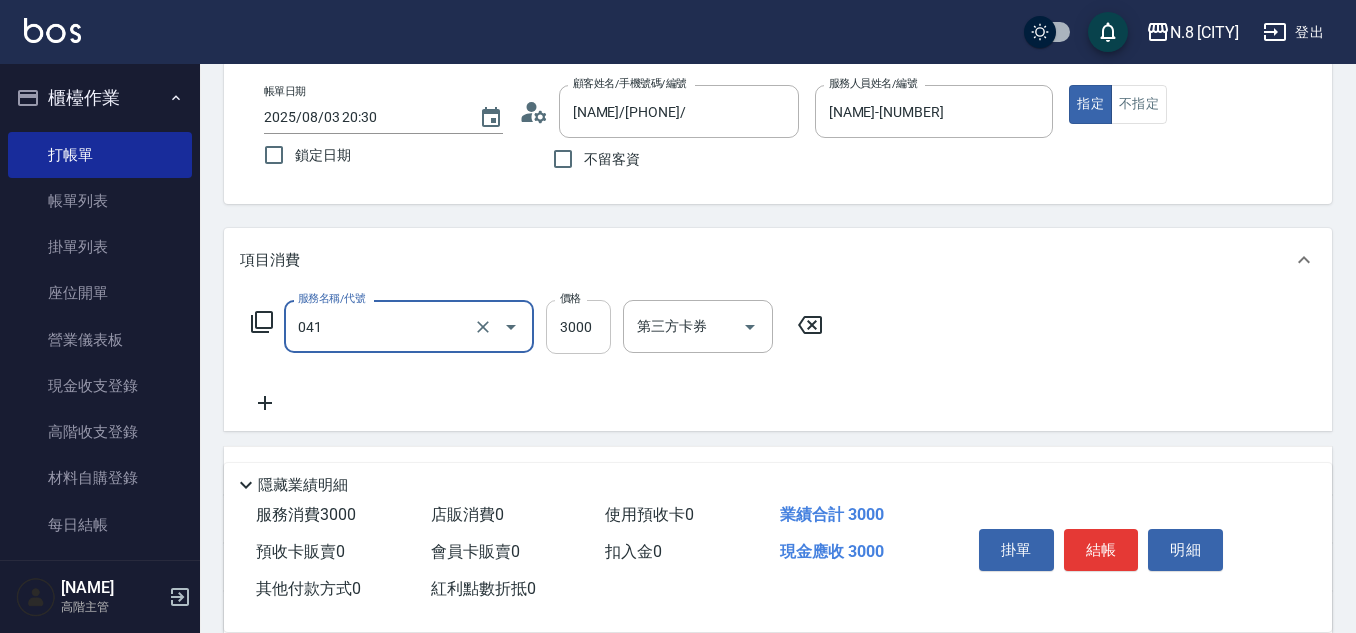 type on "日系染髮(L)(041)" 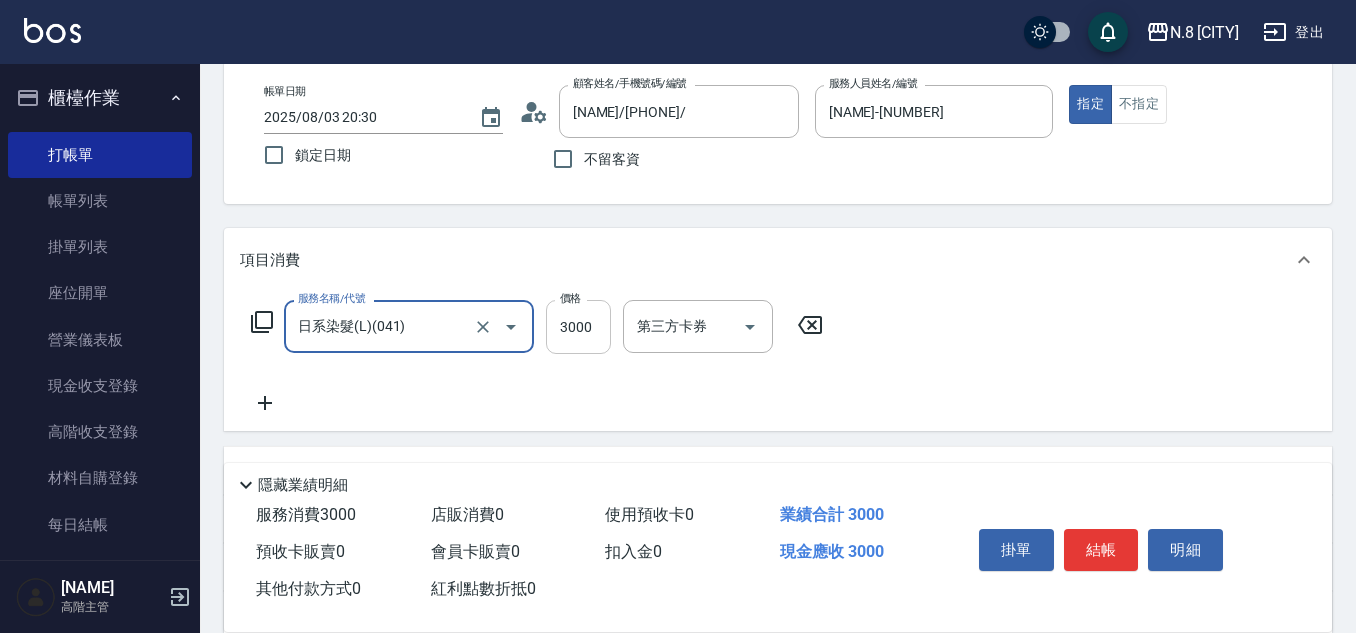 click on "3000" at bounding box center [578, 327] 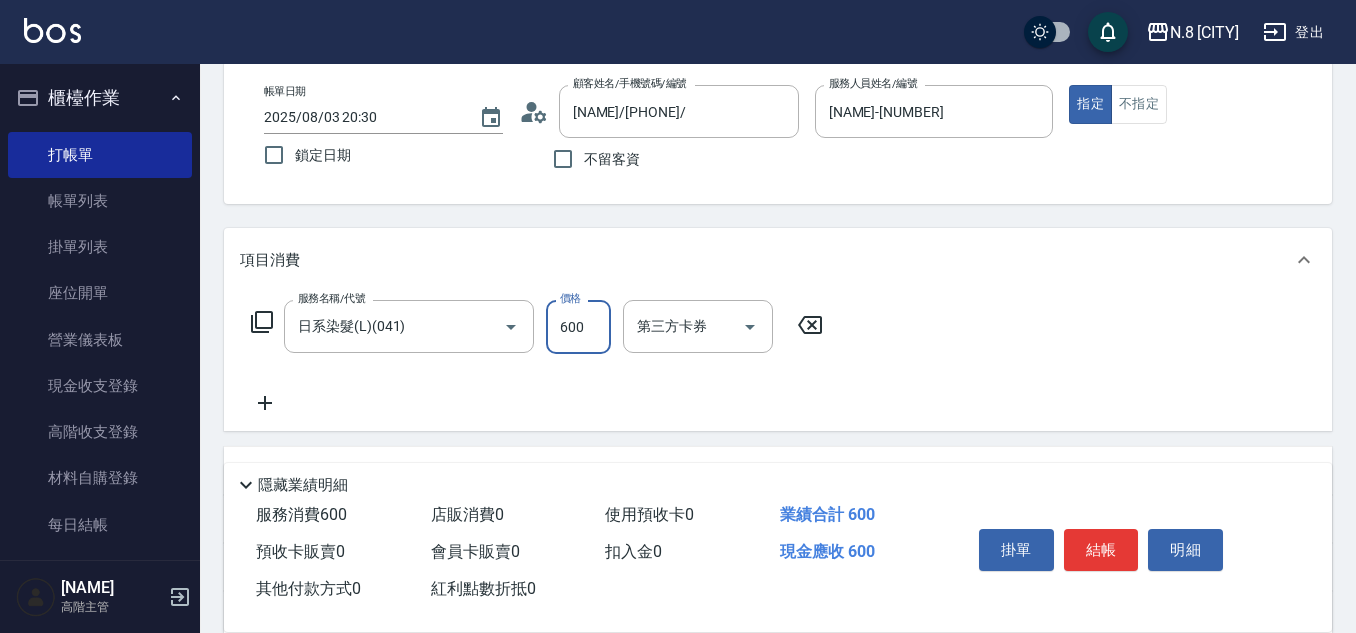 type on "600" 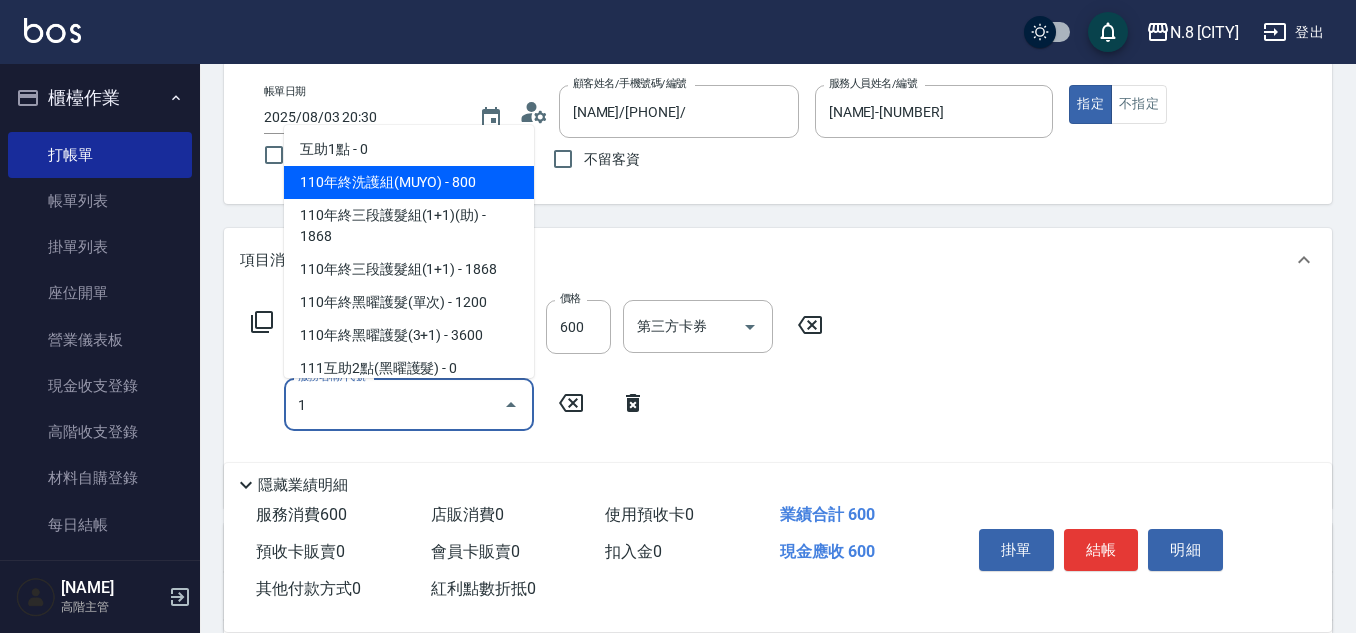 click on "互助1點 - 0" at bounding box center (409, 149) 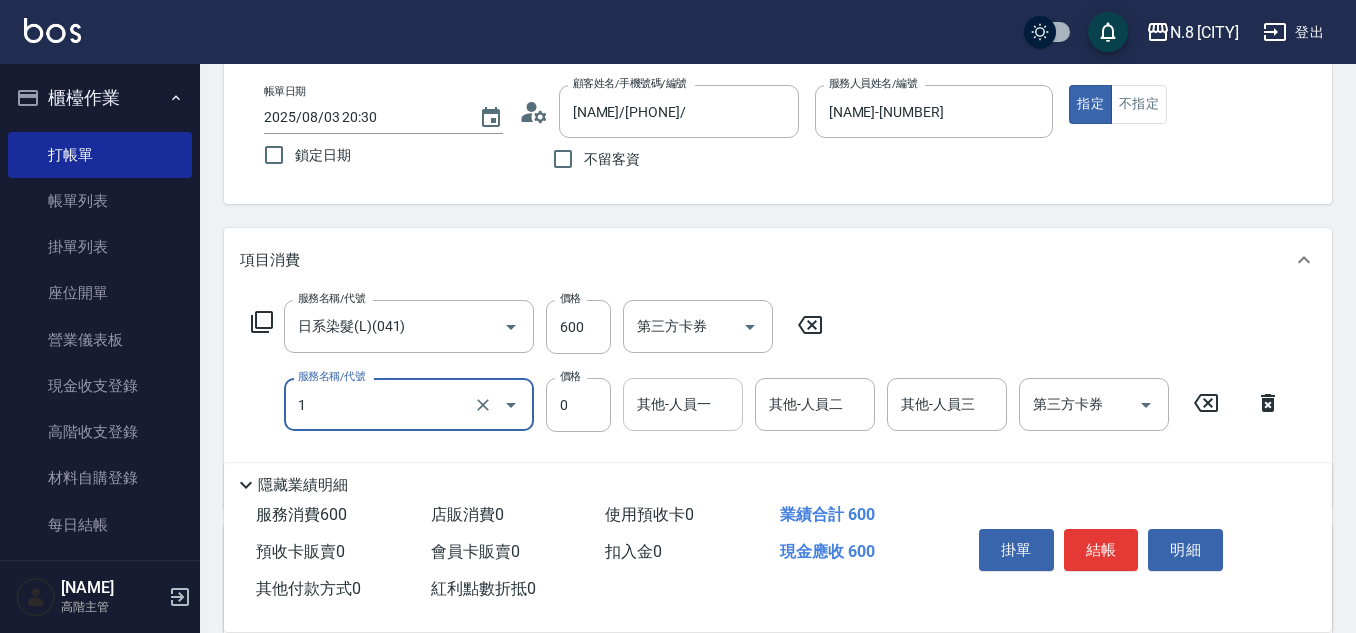 click on "其他-人員一" at bounding box center [683, 404] 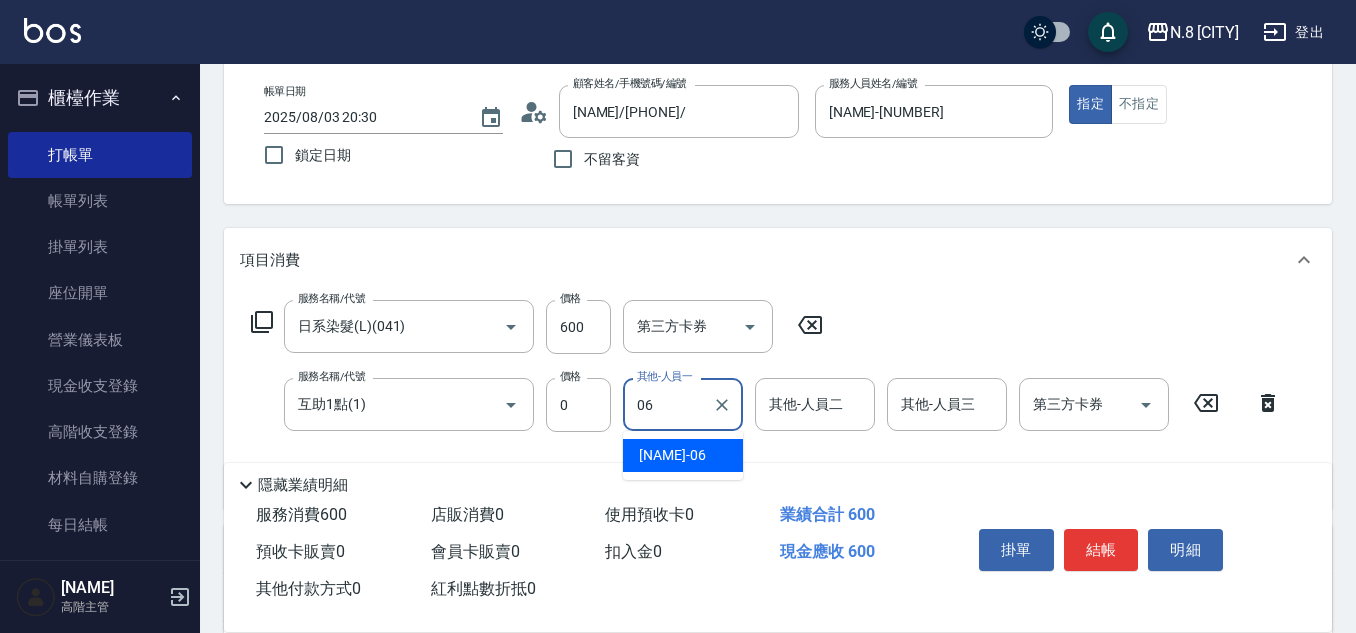 click on "[NAME] -06" at bounding box center [672, 455] 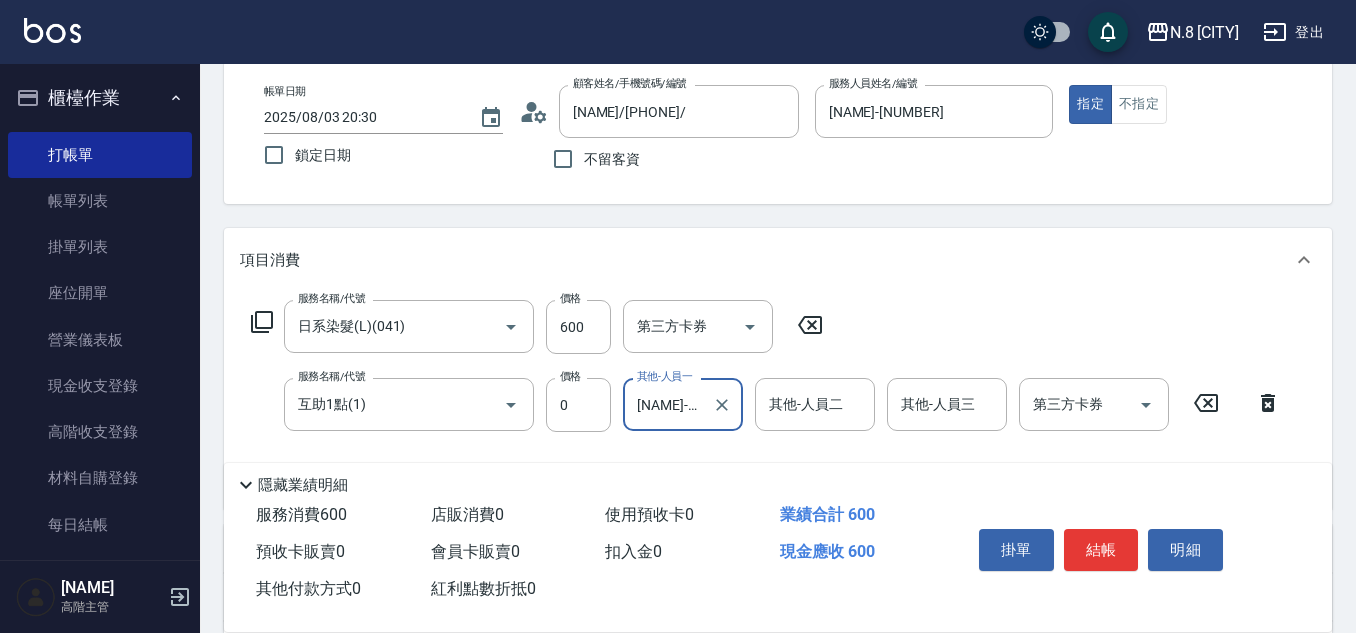 type on "[NAME]-[NUMBER]" 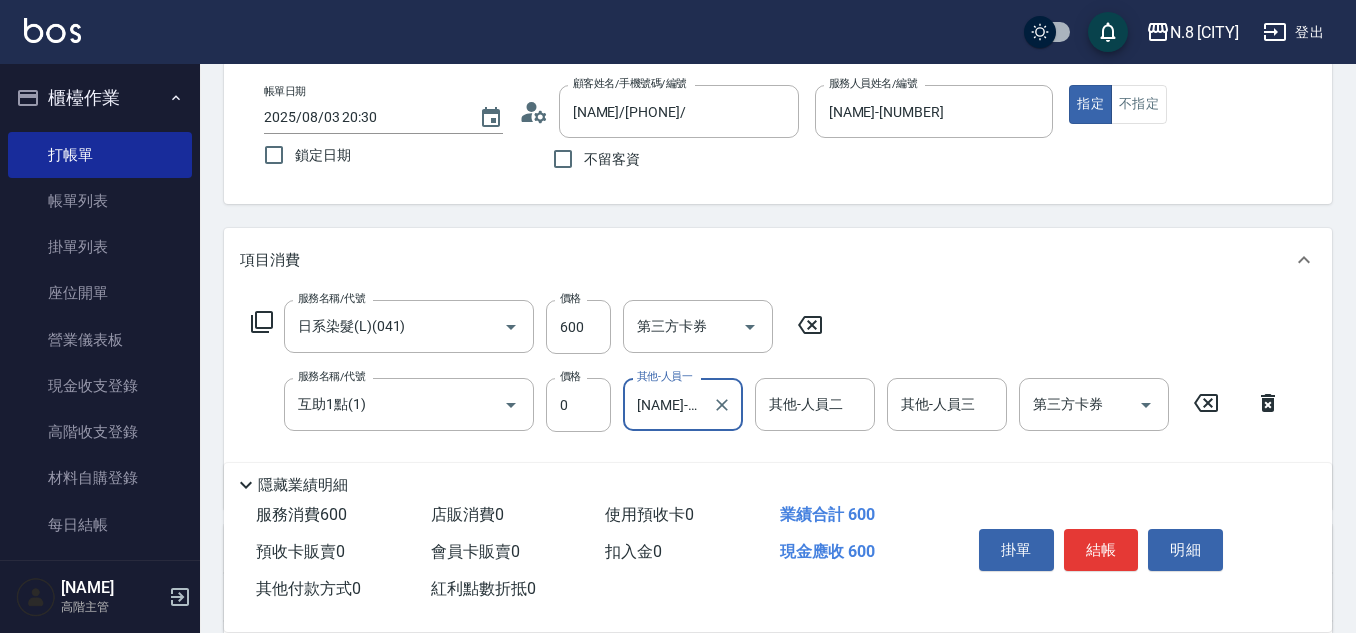 click on "結帳" at bounding box center (1101, 550) 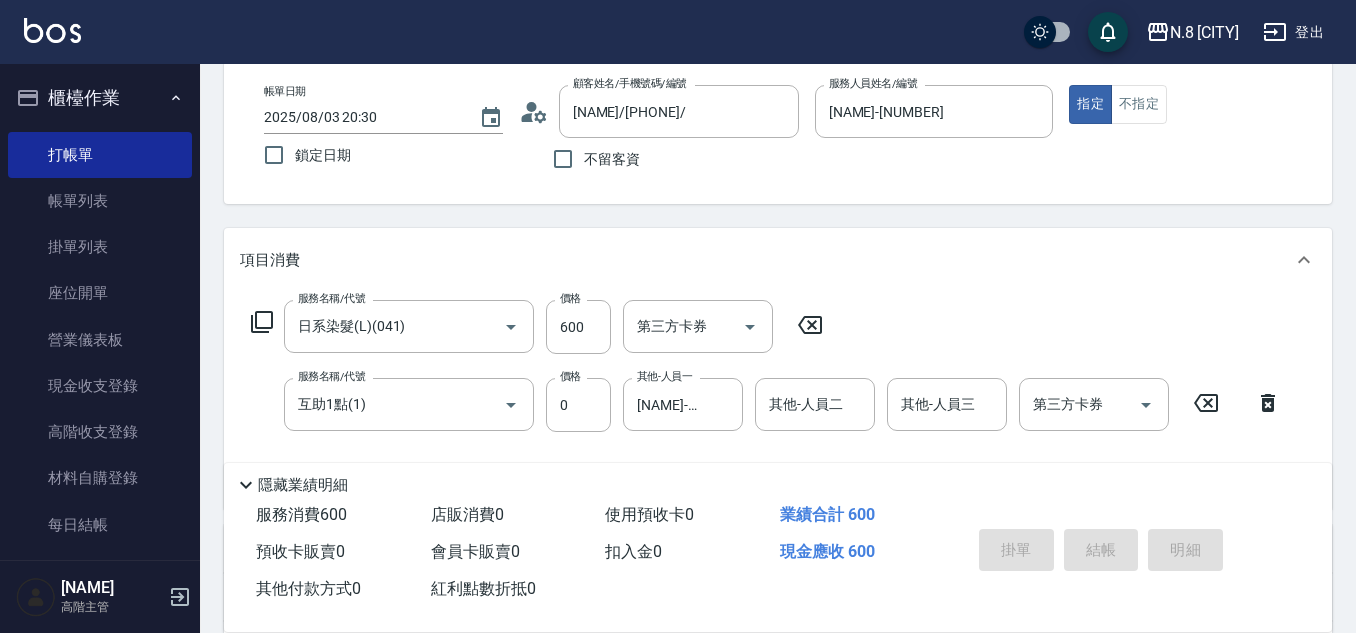 type 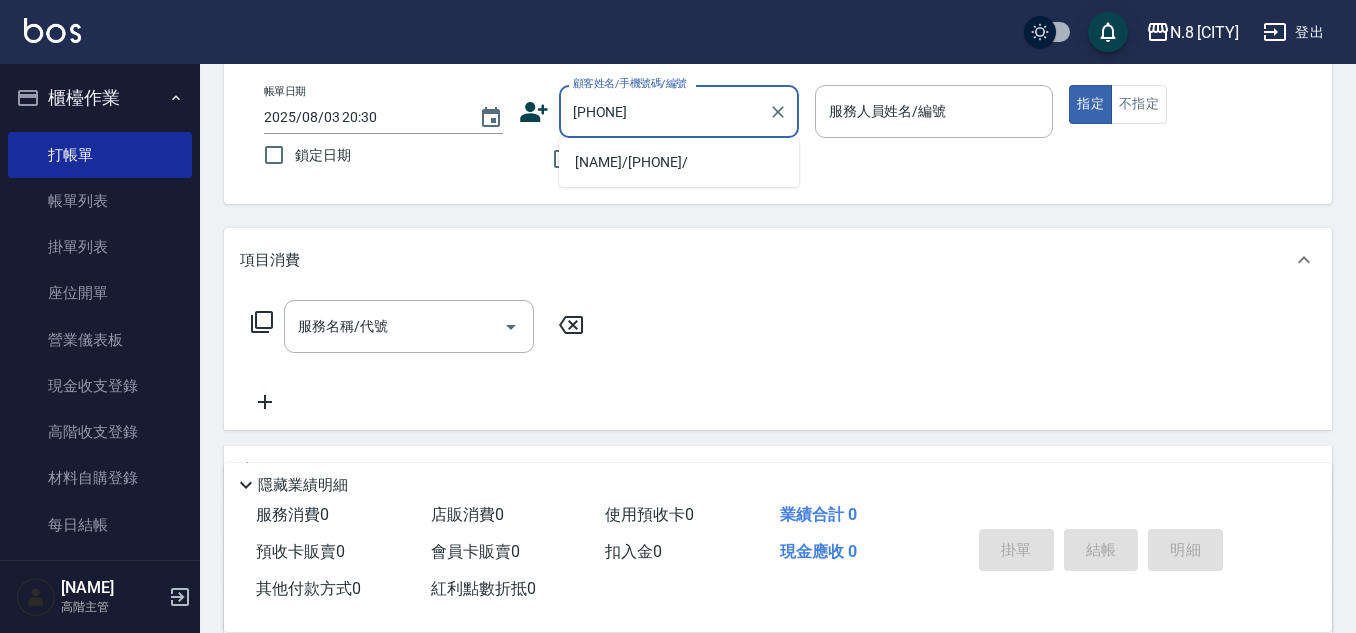 click on "[NAME]/[PHONE]/" at bounding box center (679, 162) 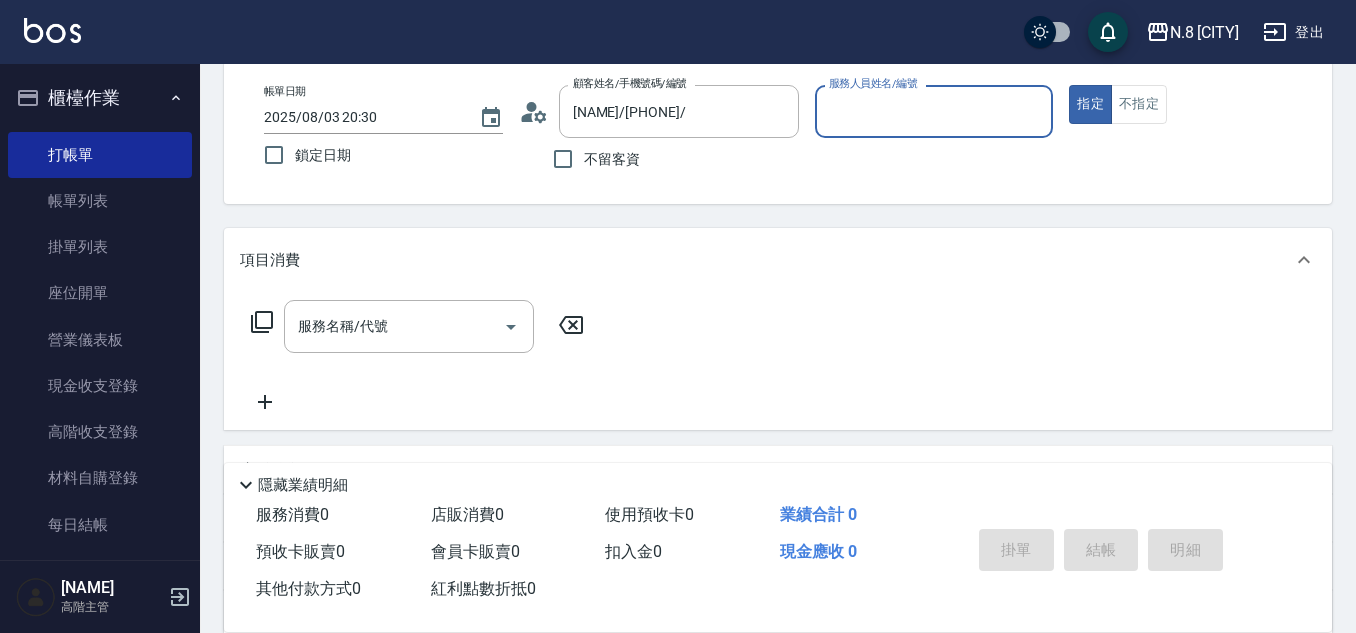 type on "[NAME]-[NUMBER]" 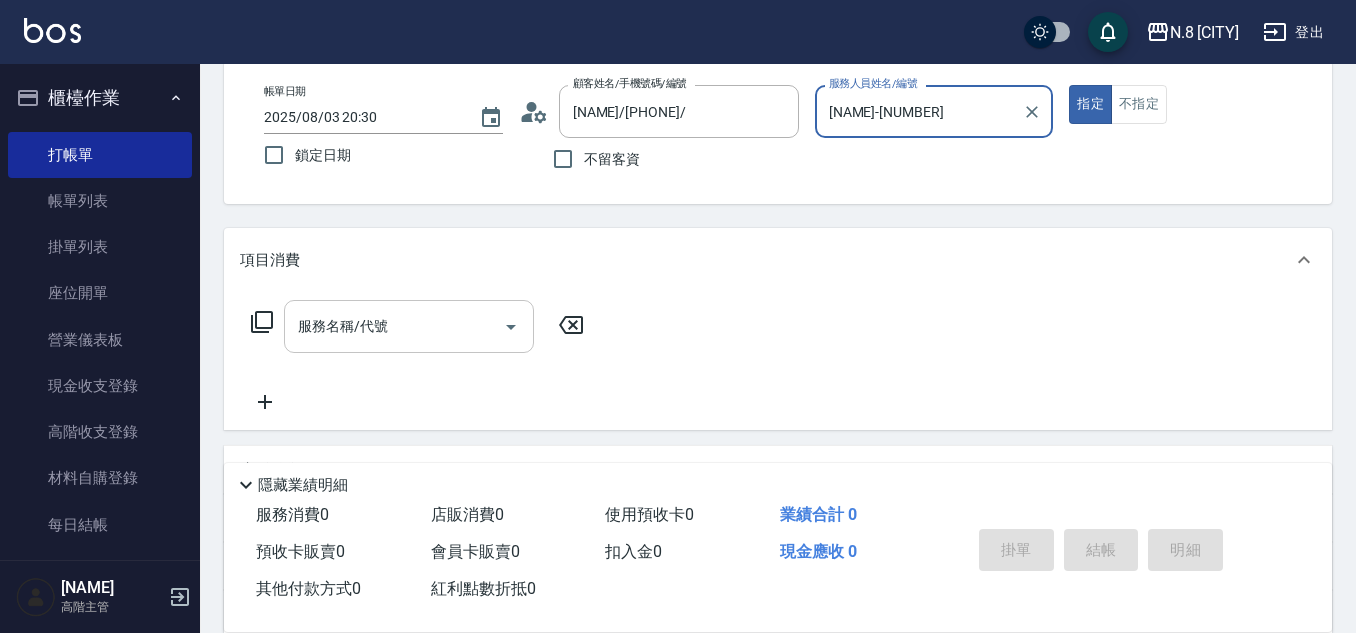 click on "服務名稱/代號" at bounding box center (409, 326) 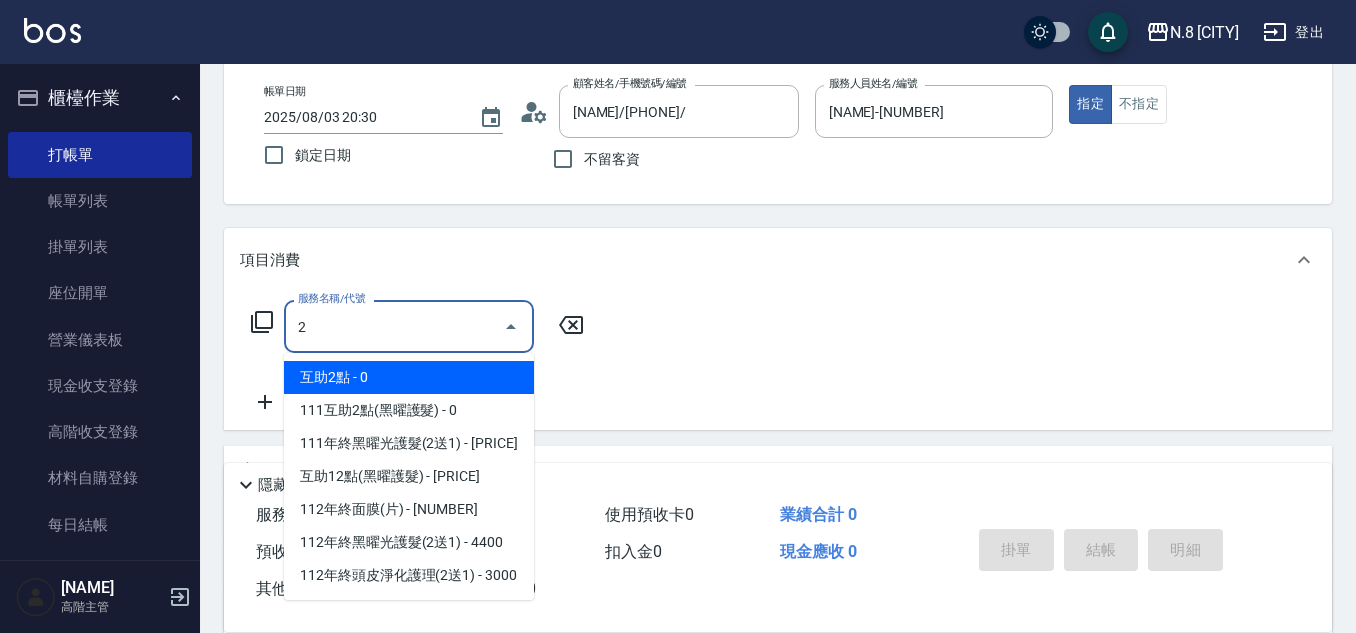 drag, startPoint x: 380, startPoint y: 333, endPoint x: 290, endPoint y: 337, distance: 90.088844 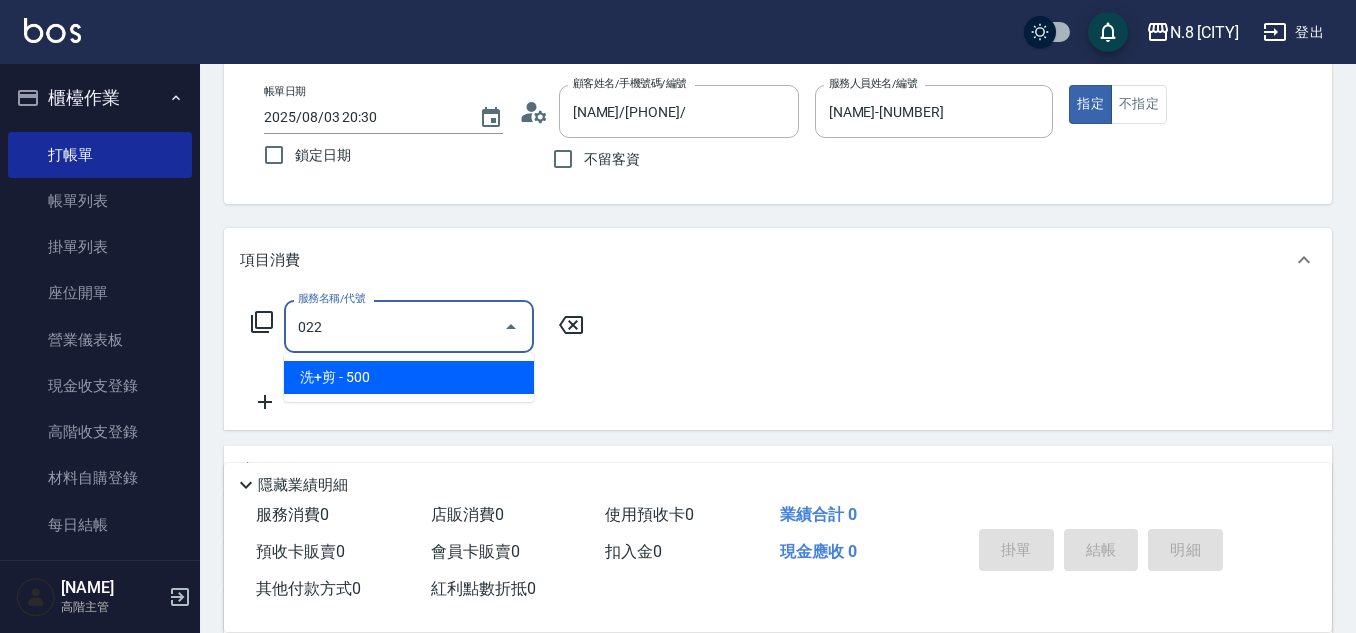 click on "洗+剪 - 500" at bounding box center [409, 377] 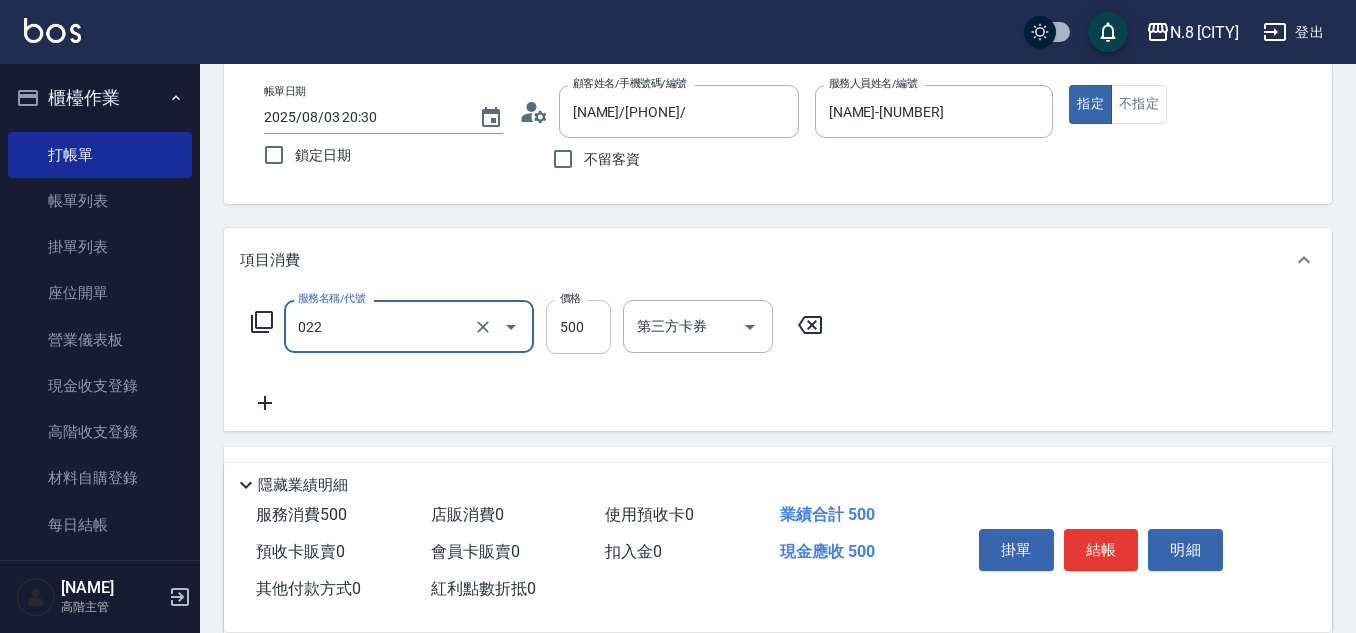 type on "洗+剪(022)" 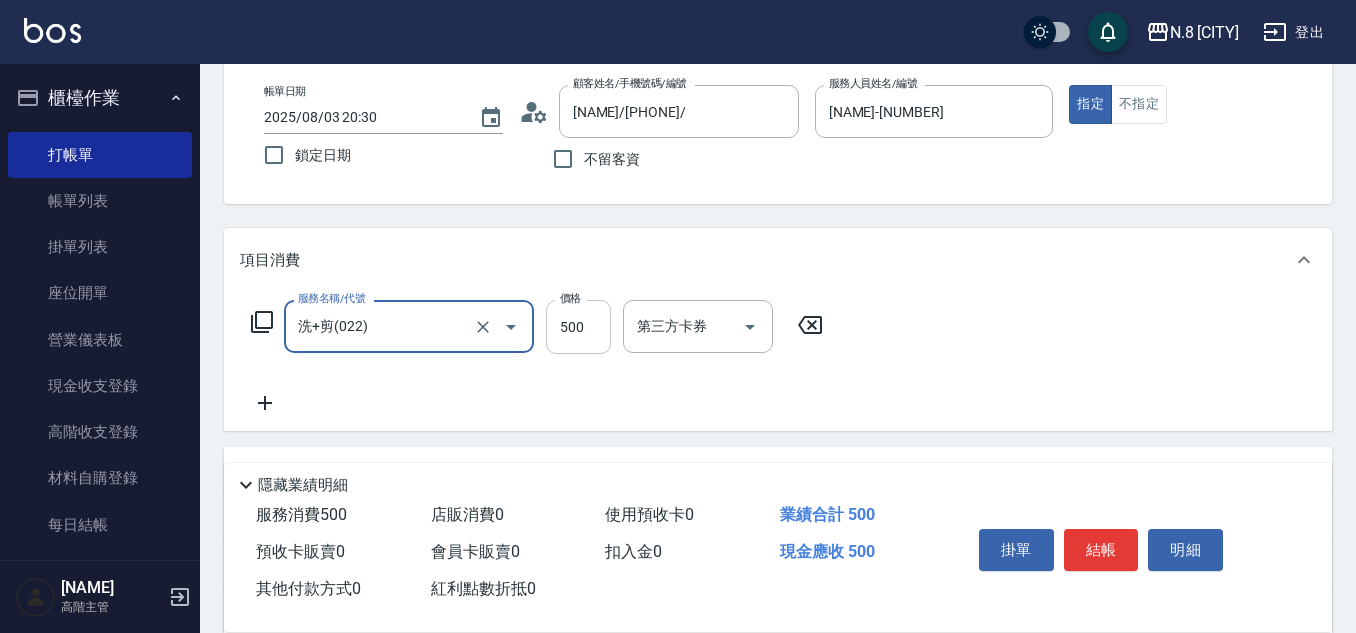 click on "500" at bounding box center (578, 327) 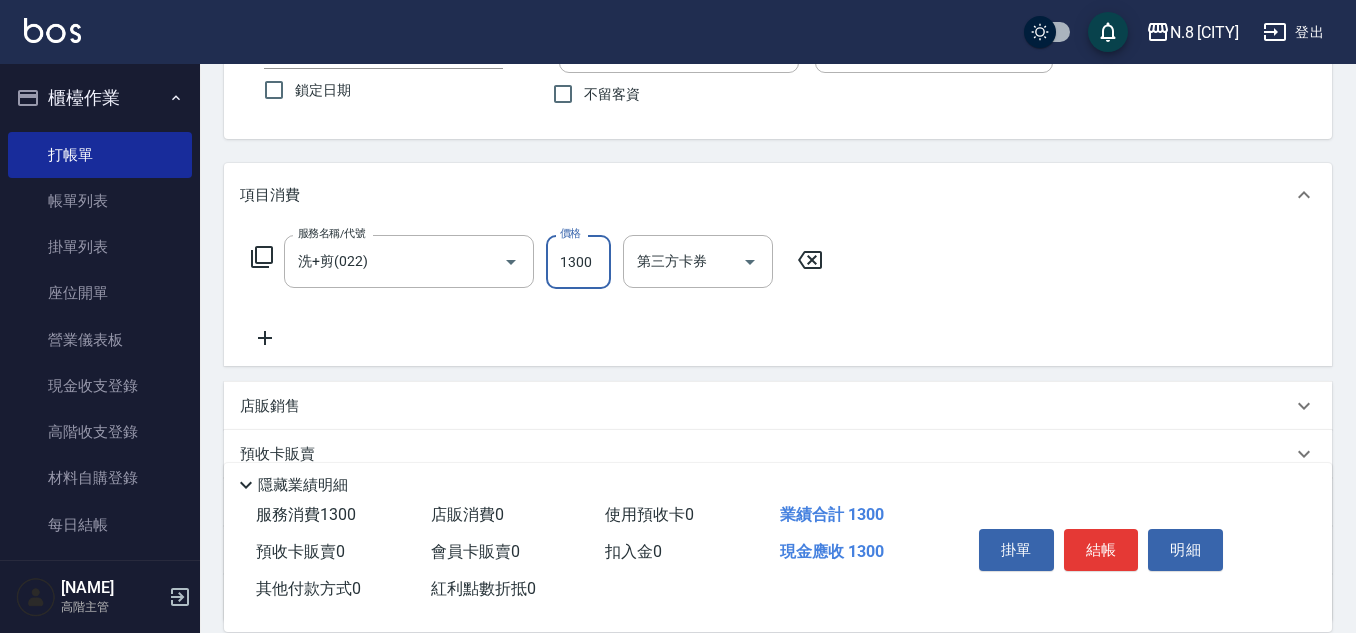 scroll, scrollTop: 200, scrollLeft: 0, axis: vertical 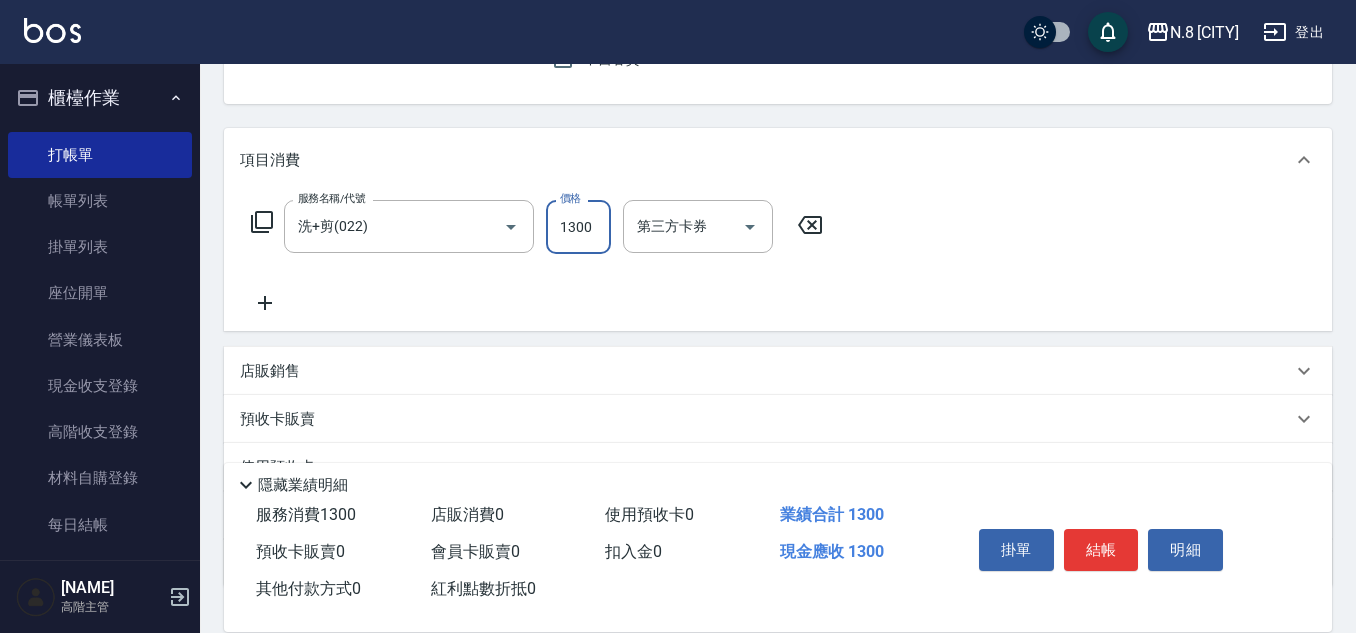 type on "1300" 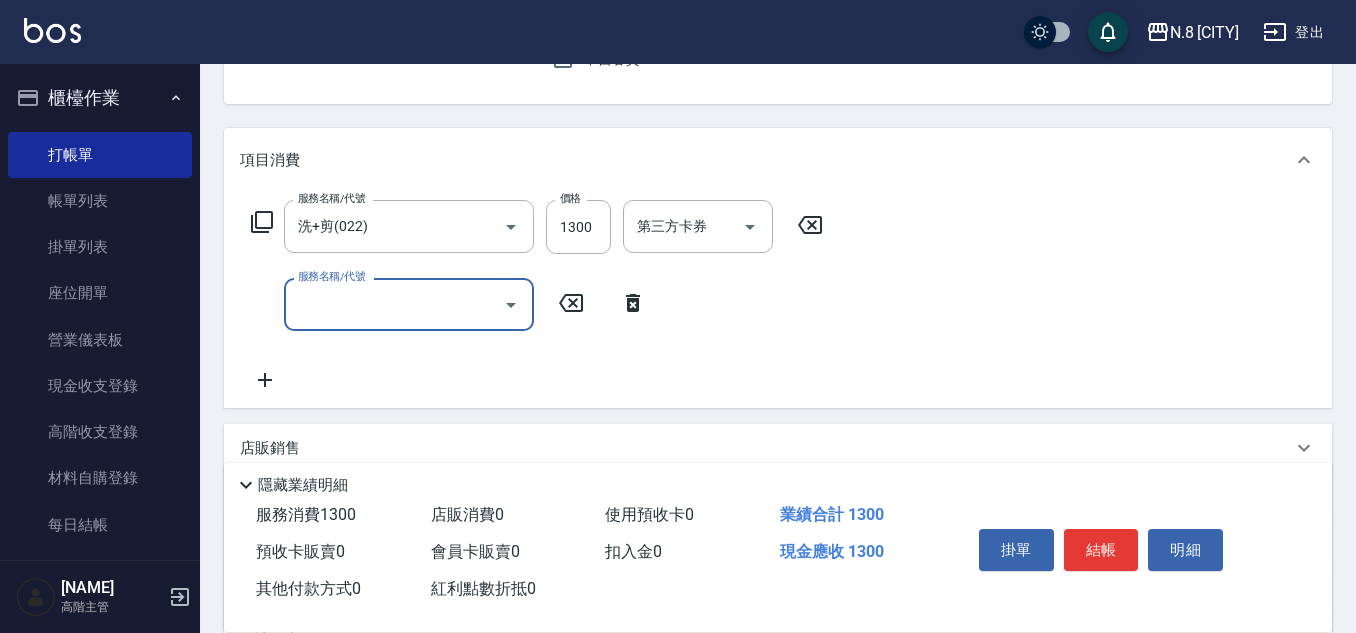 click on "服務名稱/代號" at bounding box center (394, 304) 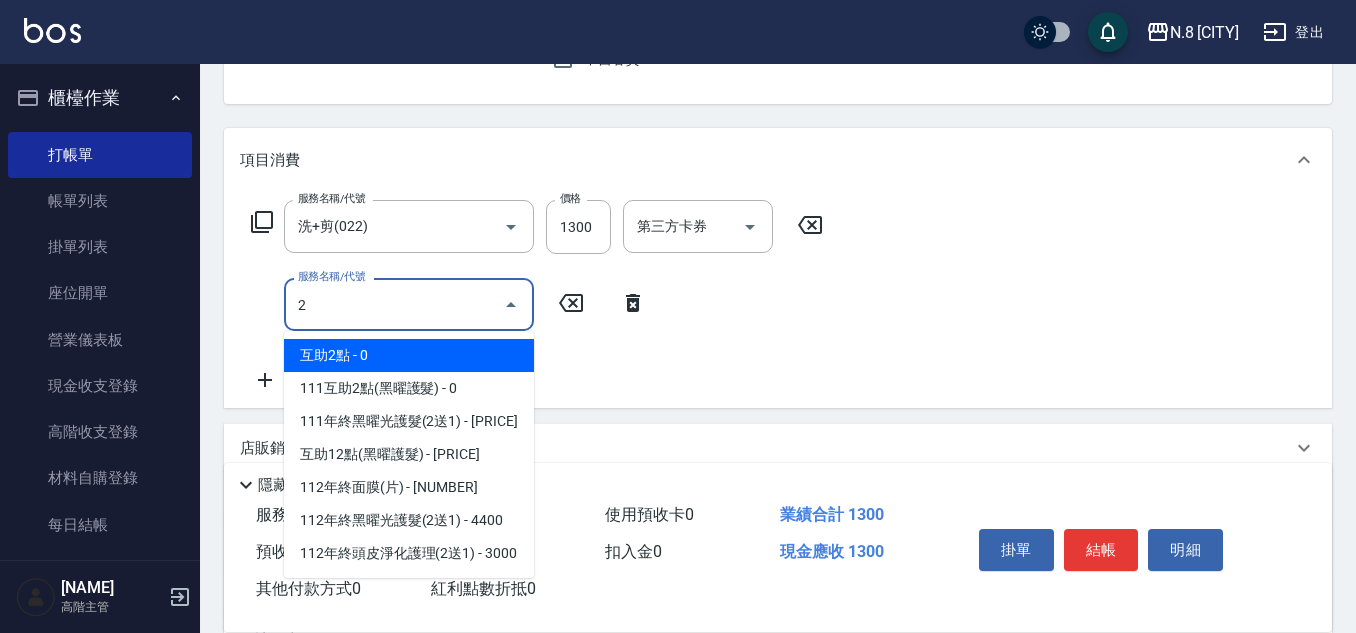 click on "互助2點 - 0" at bounding box center [409, 355] 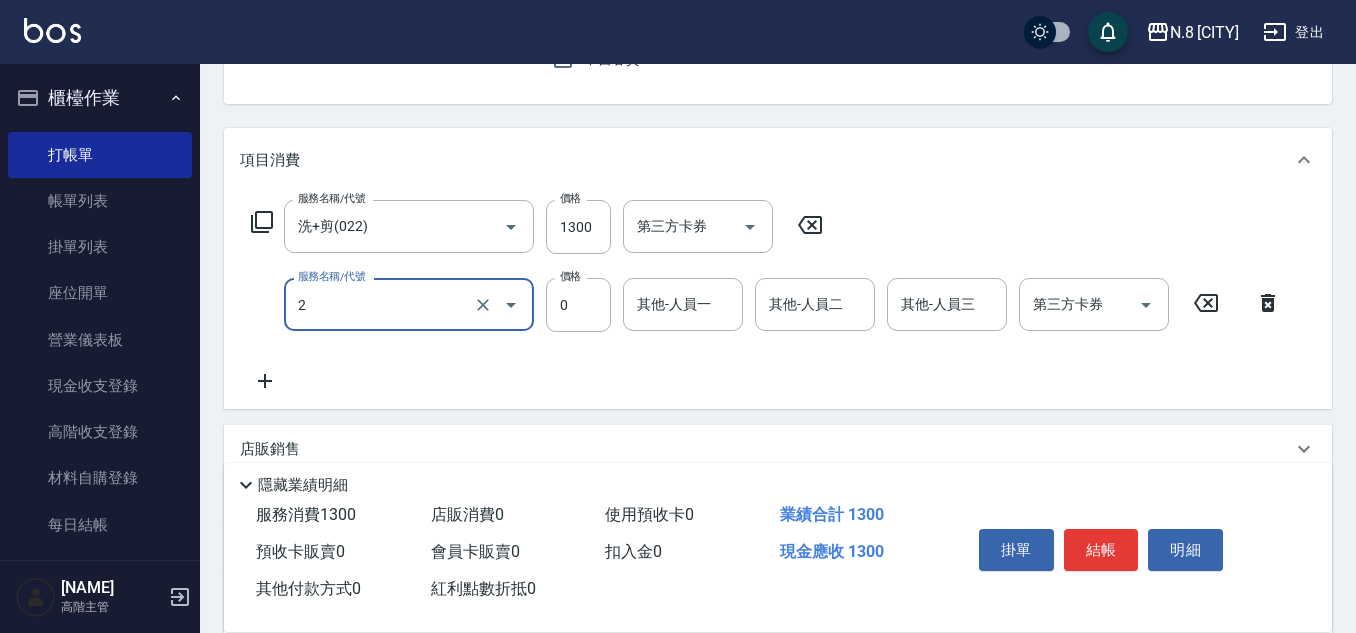 type on "互助2點([NUMBER])" 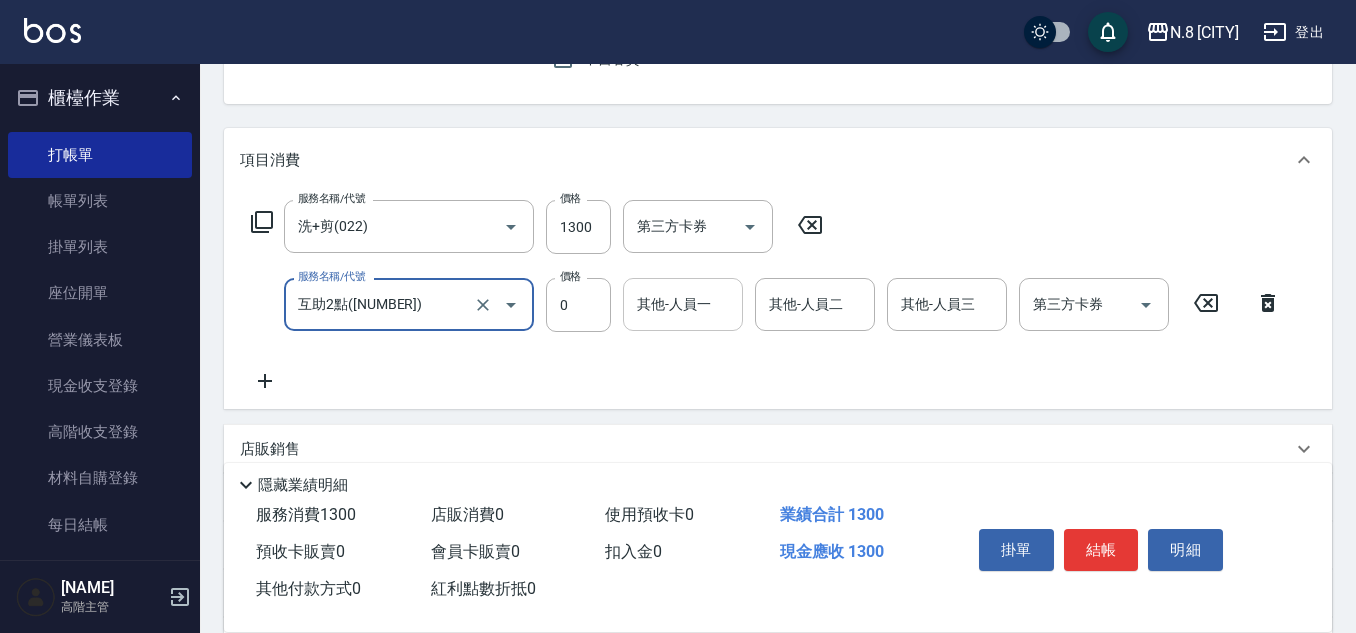drag, startPoint x: 648, startPoint y: 333, endPoint x: 661, endPoint y: 314, distance: 23.021729 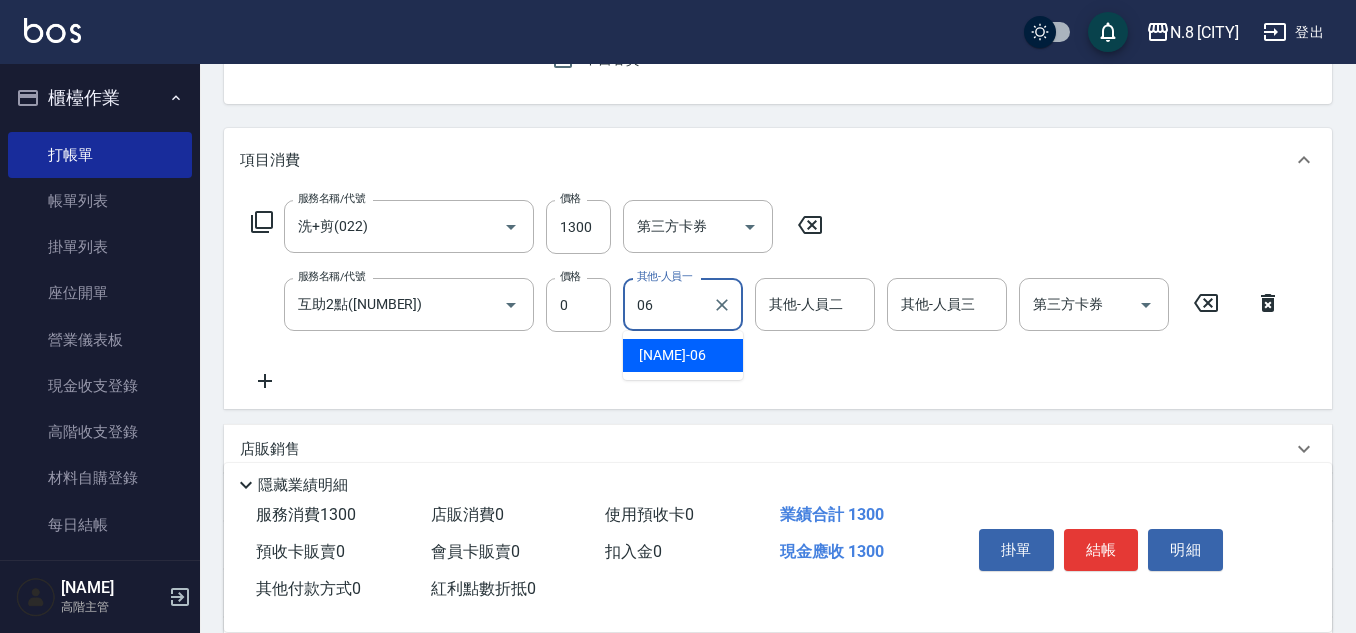 click on "[NAME] -06" at bounding box center (683, 355) 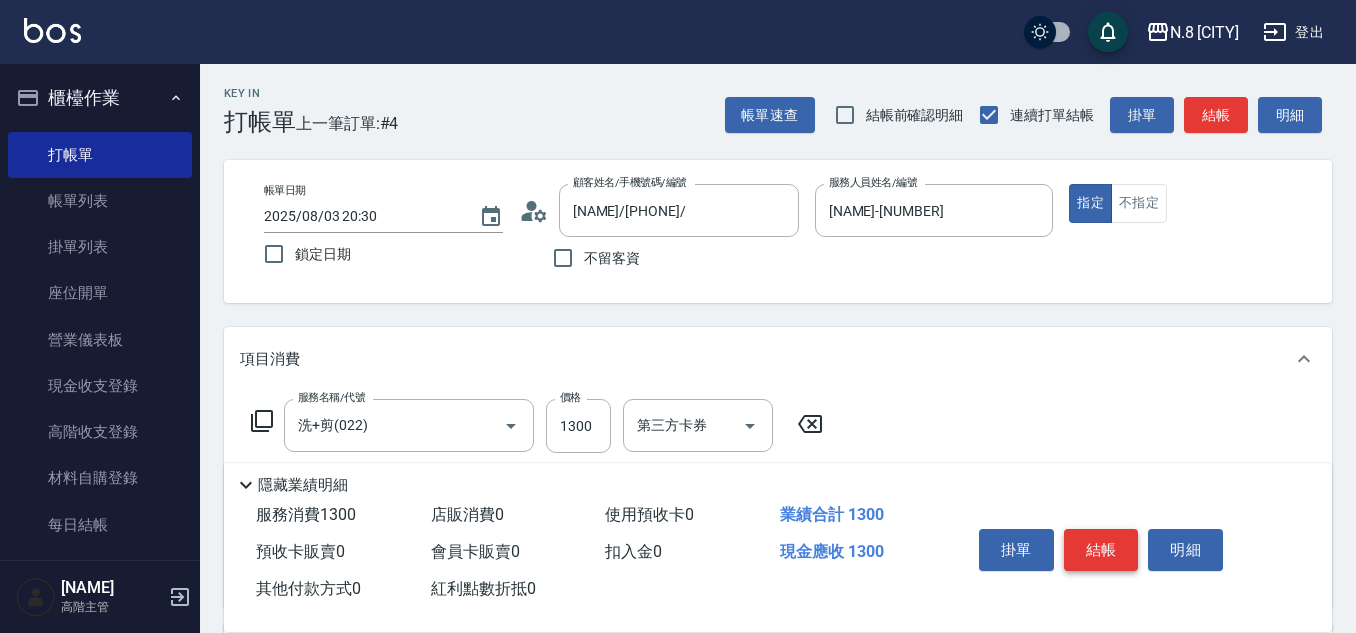 scroll, scrollTop: 0, scrollLeft: 0, axis: both 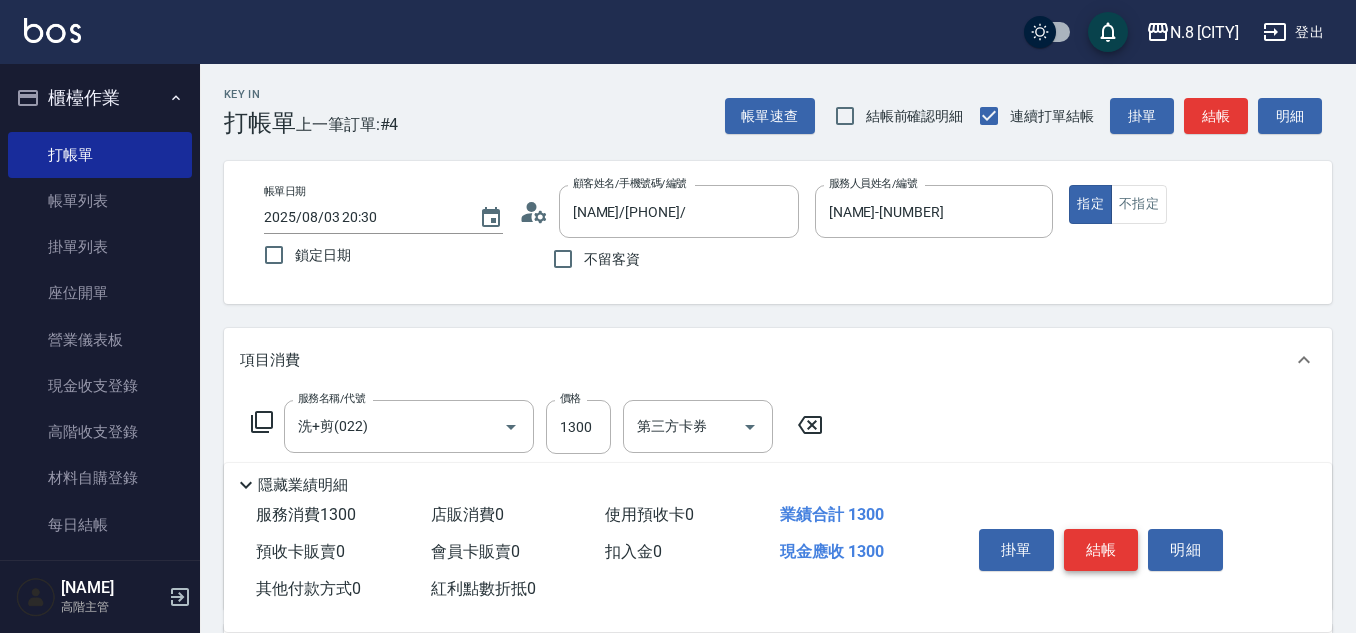type on "[NAME]-[NUMBER]" 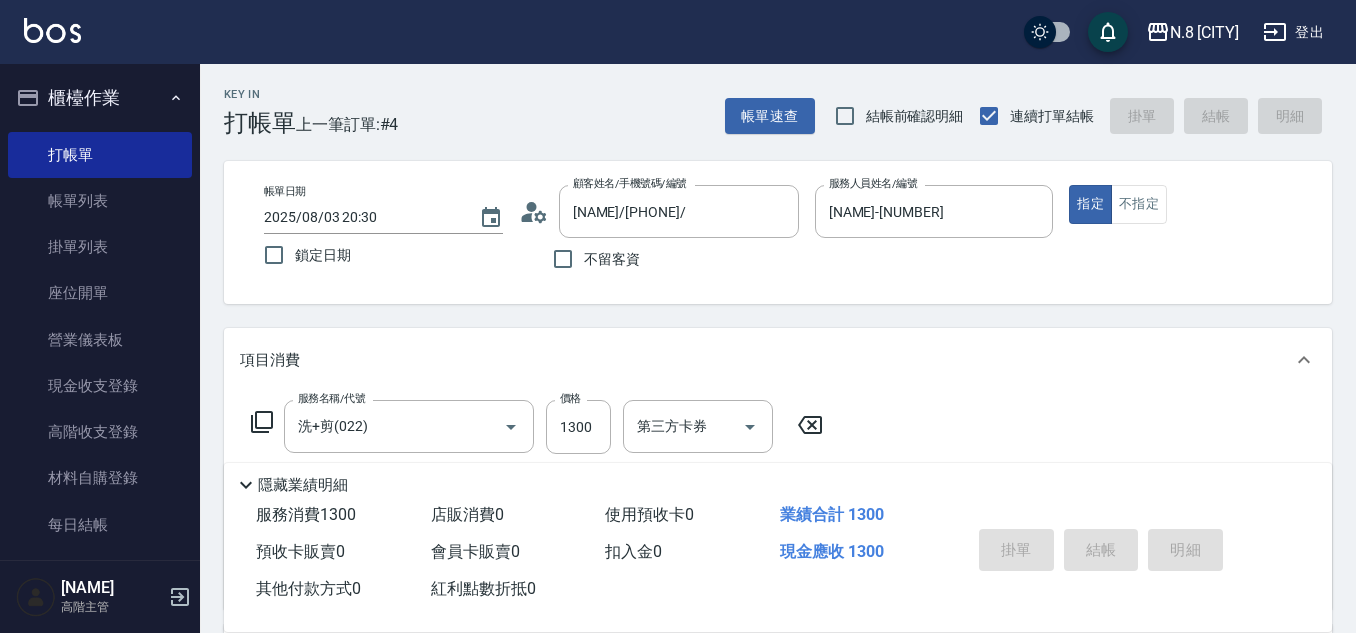 type 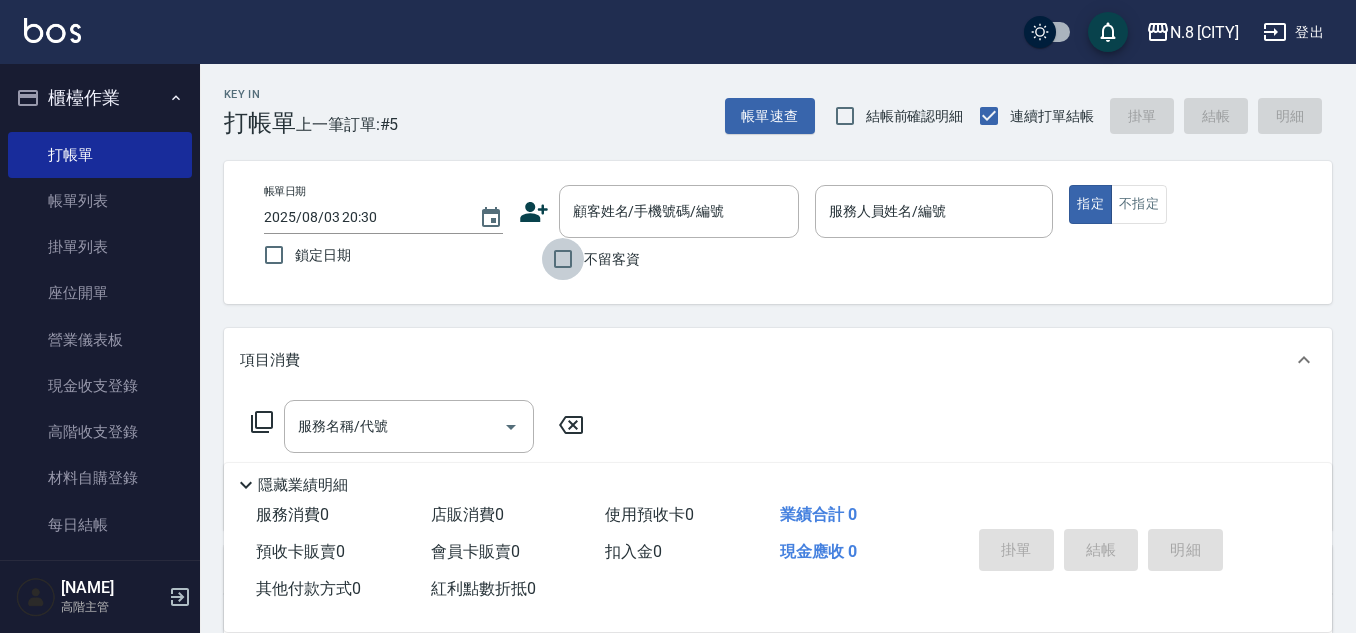 click on "不留客資" at bounding box center (563, 259) 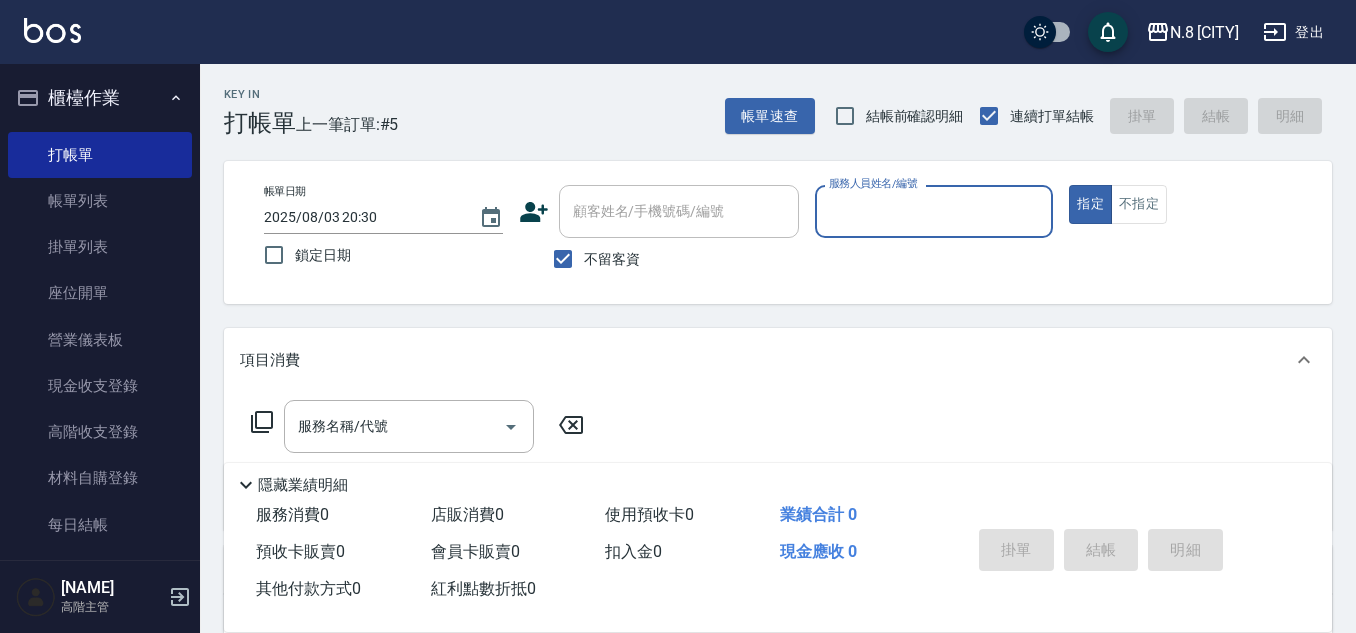 click on "服務人員姓名/編號" at bounding box center (934, 211) 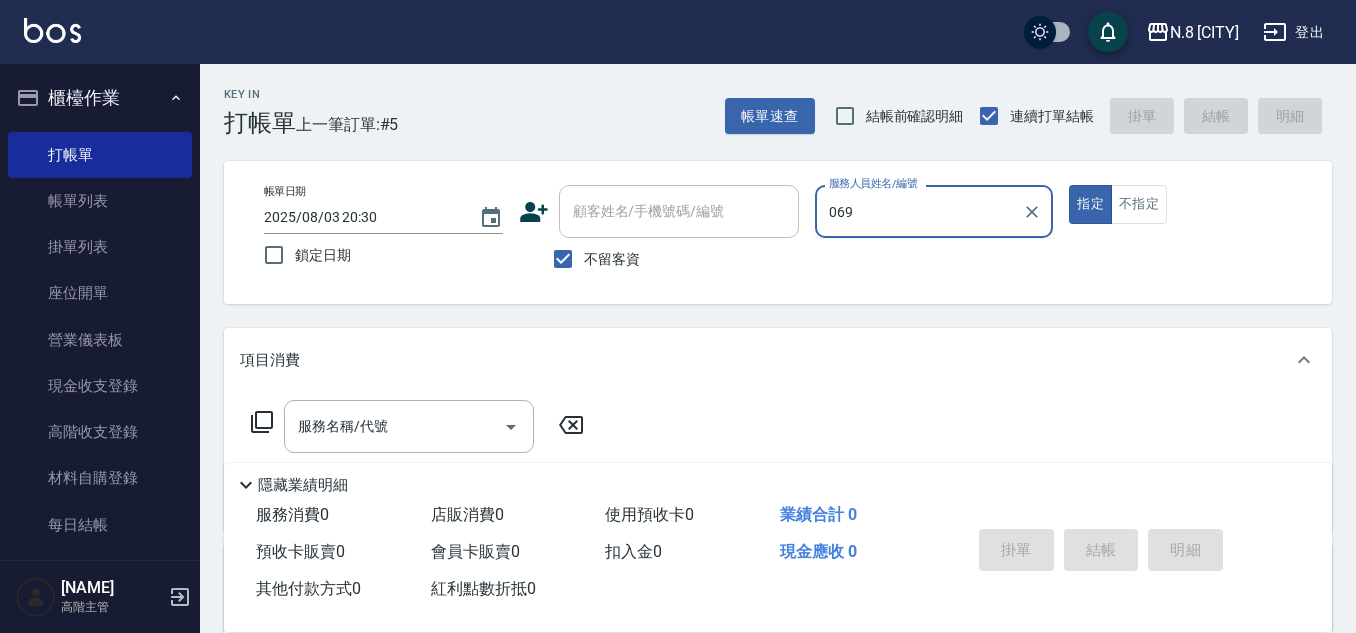 click on "帳單日期 [DATE] [TIME] 鎖定日期 顧客姓名/手機號碼/編號 顧客姓名/手機號碼/編號 不留客資 服務人員姓名/編號 [NUMBER] 服務人員姓名/編號 指定 不指定" at bounding box center (778, 232) 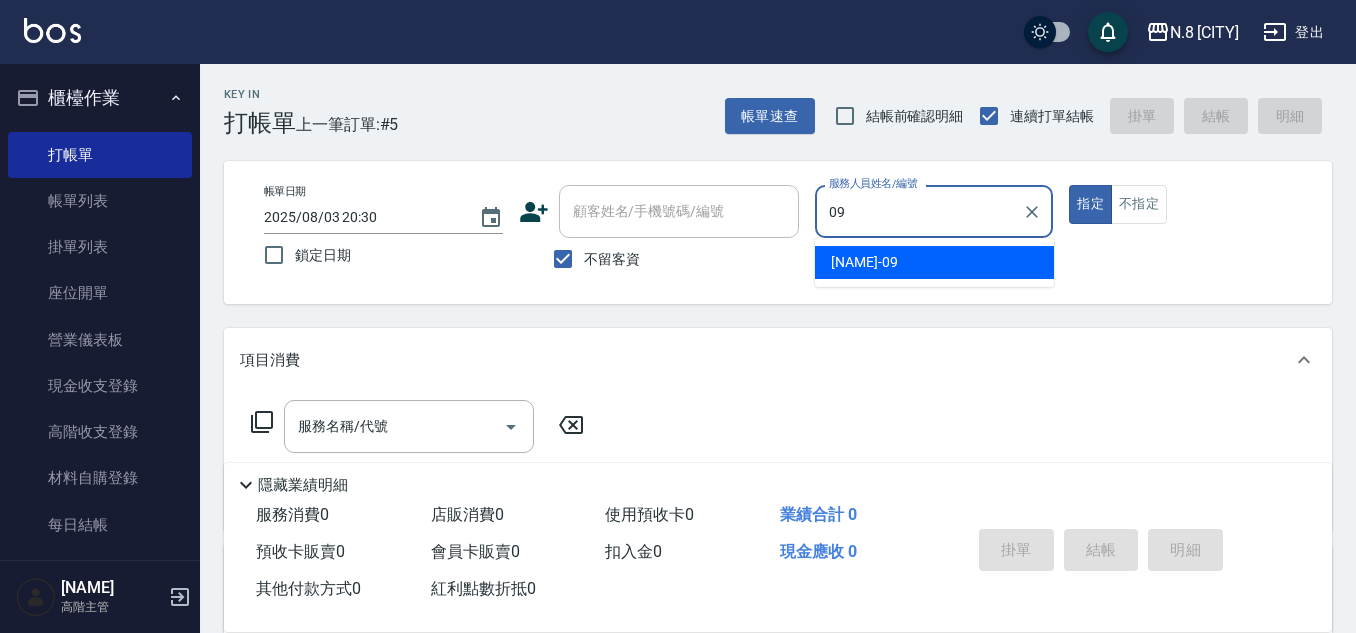 click on "[NAME]-[NUMBER]" at bounding box center [934, 262] 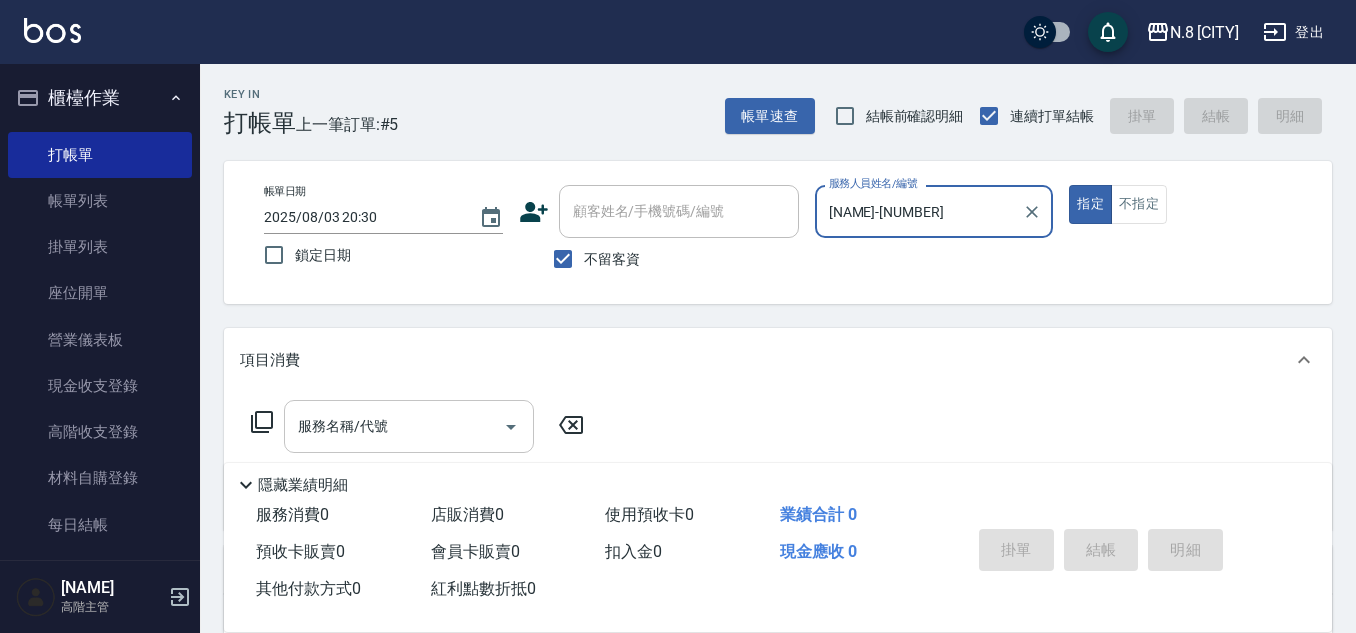 type on "[NAME]-[NUMBER]" 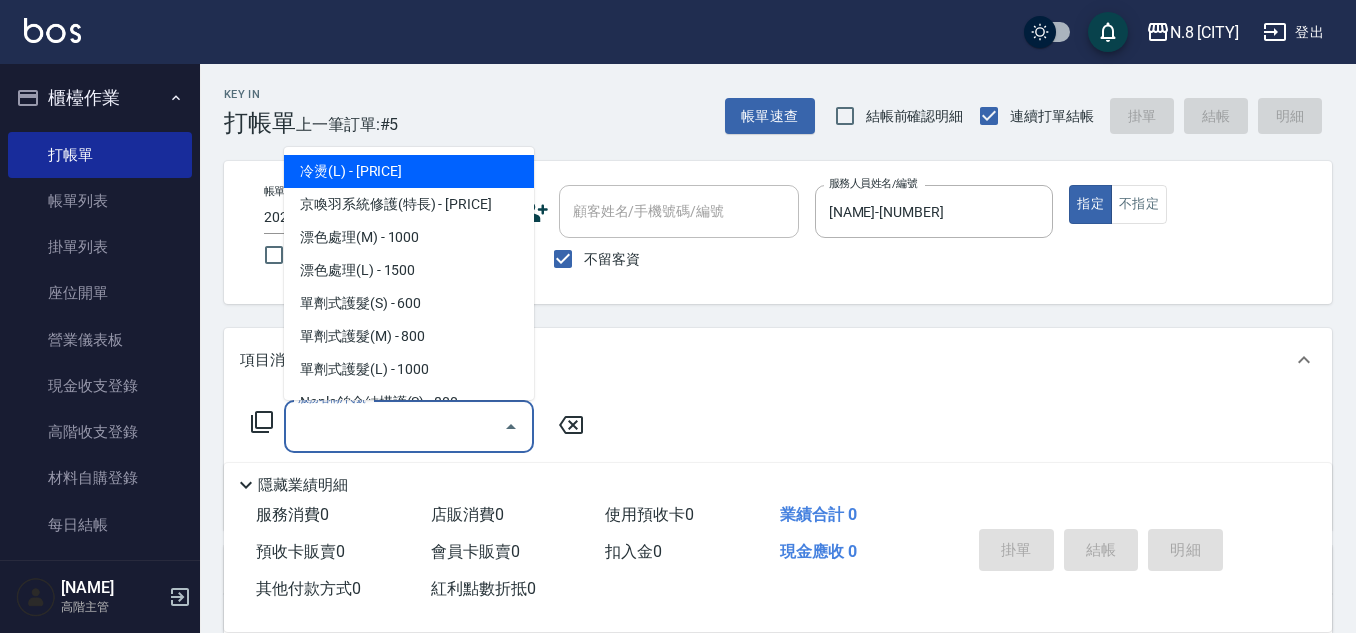 click on "服務名稱/代號" at bounding box center [394, 426] 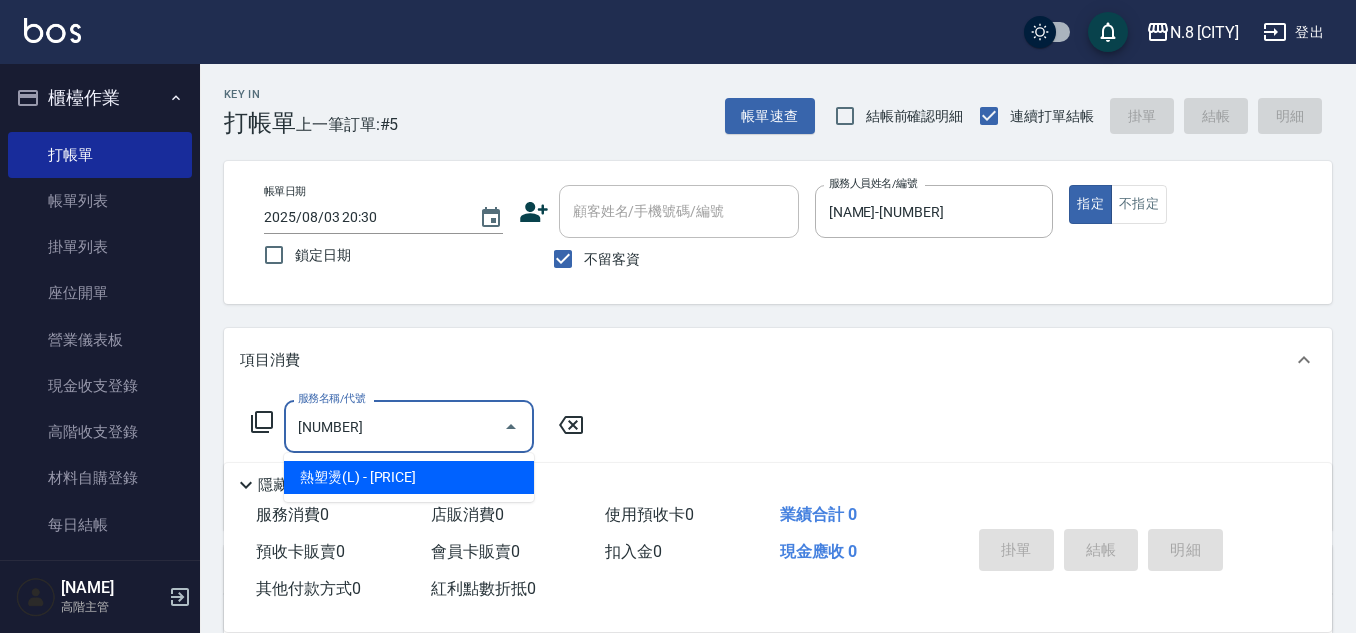 click on "熱塑燙(L) - [PRICE]" at bounding box center [409, 477] 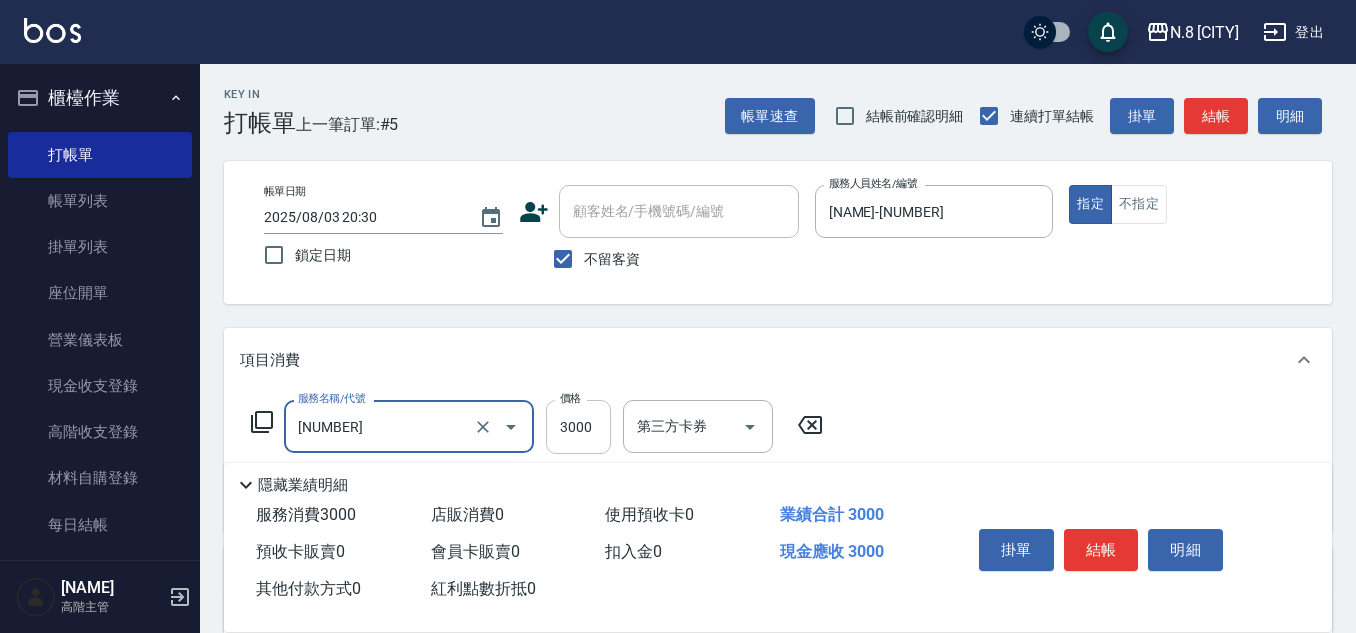 type on "熱塑燙(L)([NUMBER])" 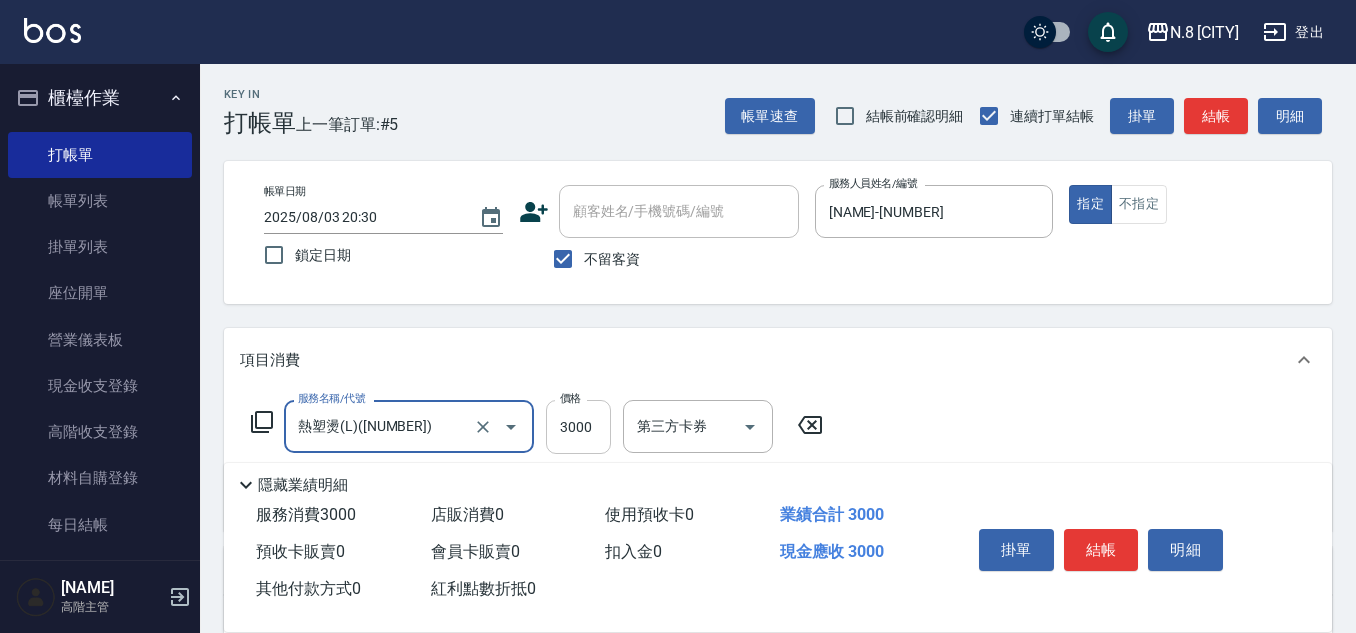 click on "3000" at bounding box center [578, 427] 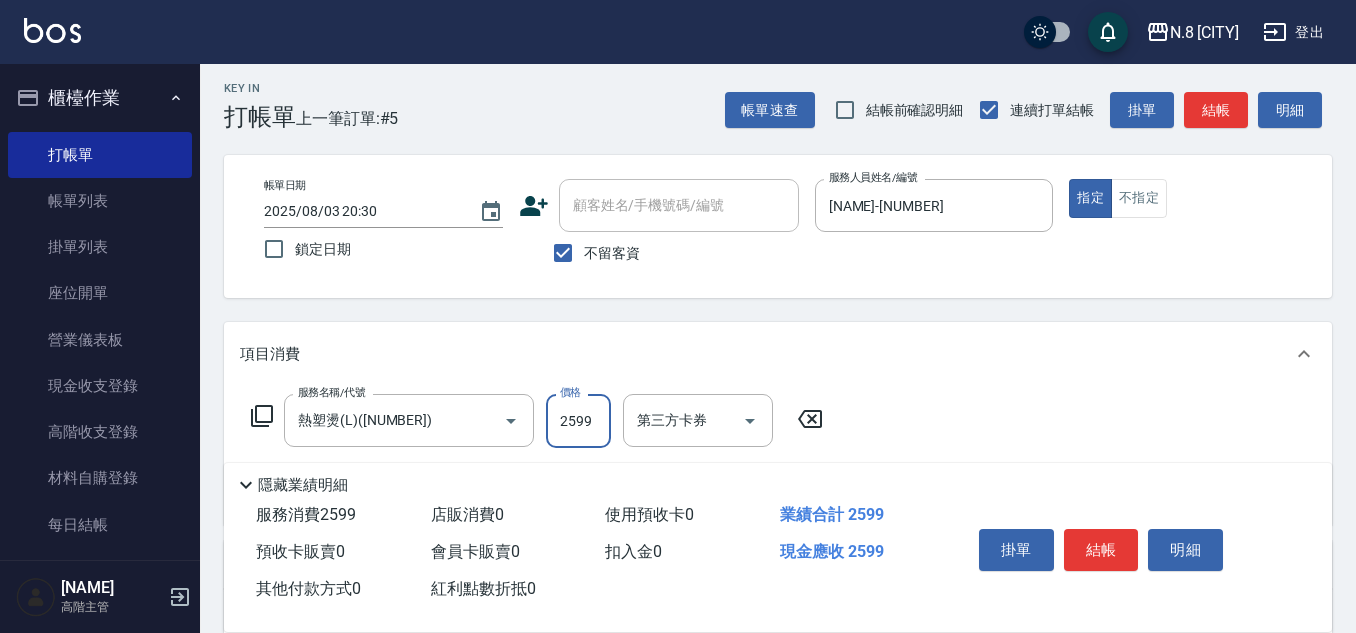 scroll, scrollTop: 100, scrollLeft: 0, axis: vertical 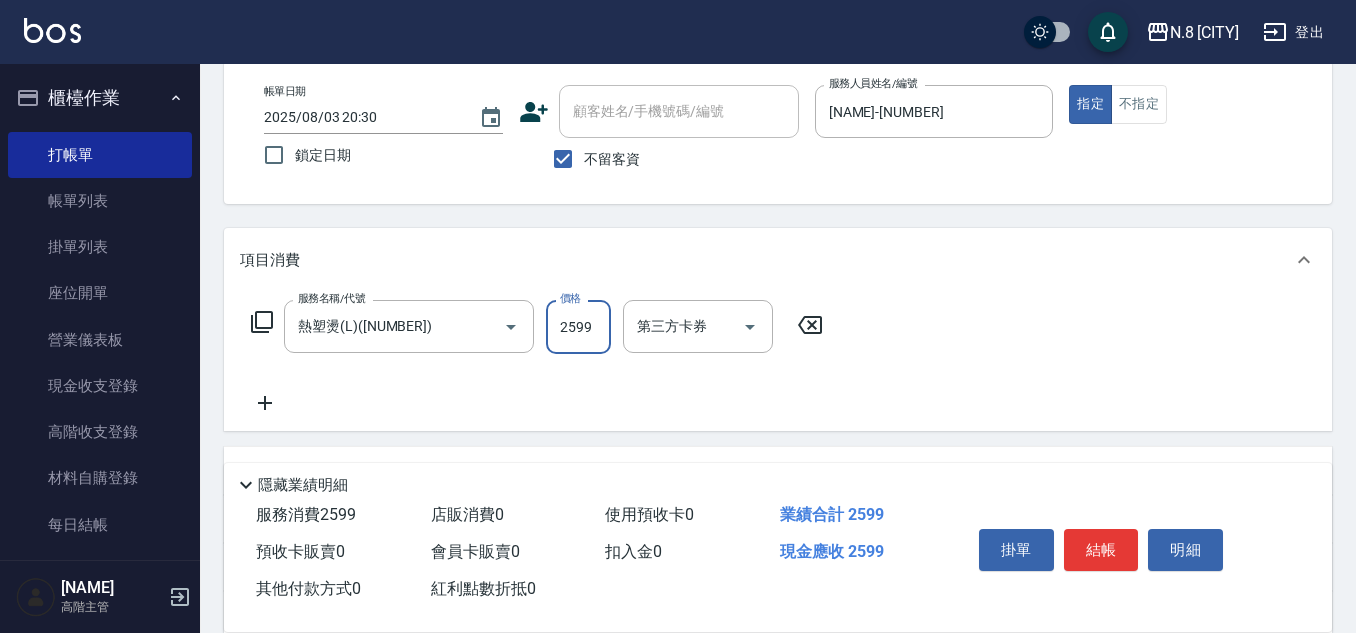 type on "2599" 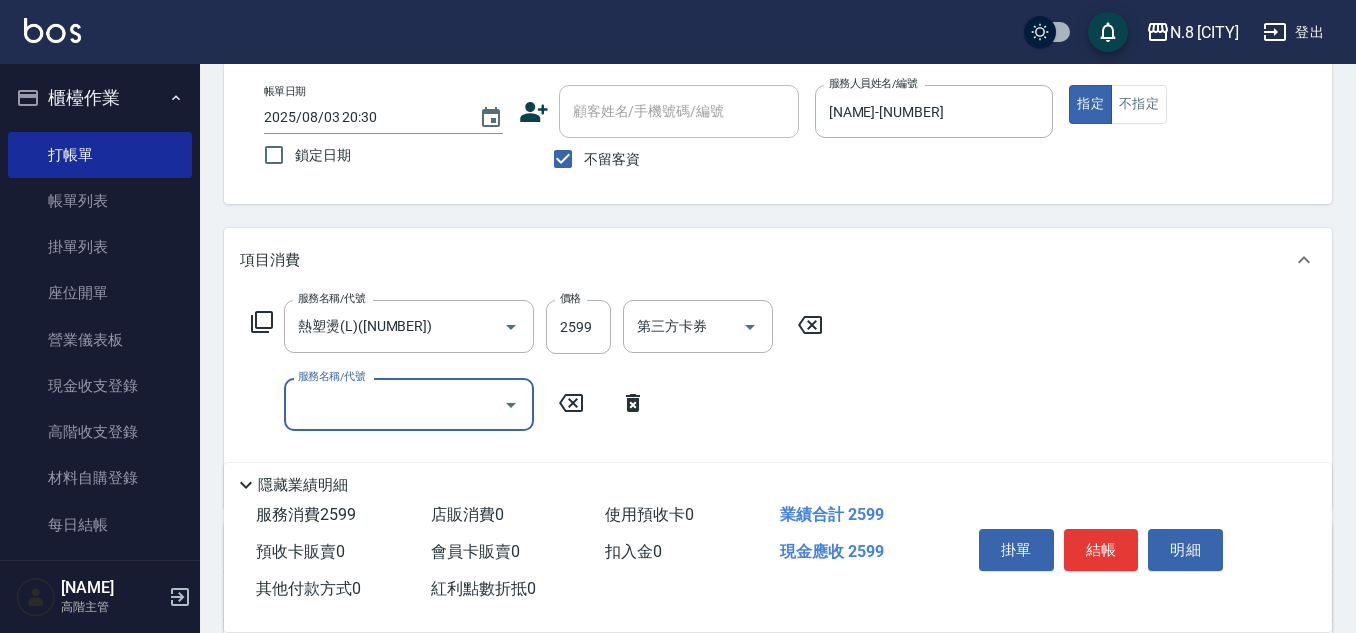 click on "服務名稱/代號" at bounding box center [394, 404] 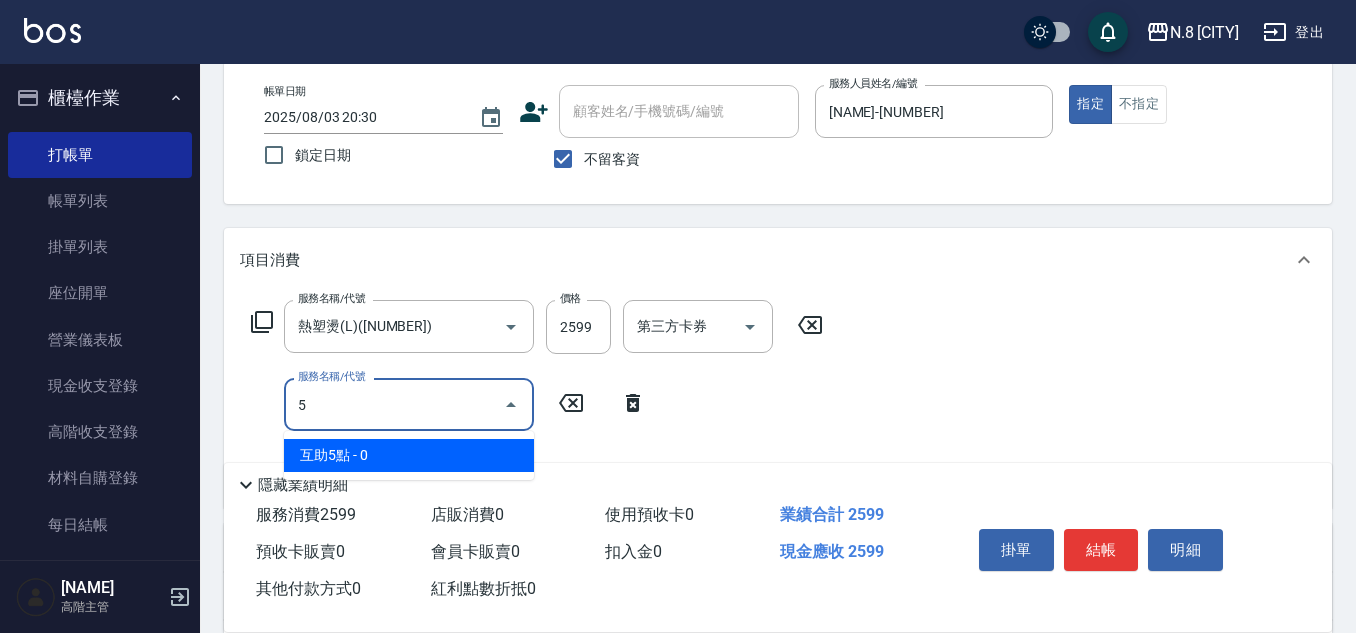 click on "互助5點 - 0" at bounding box center [409, 455] 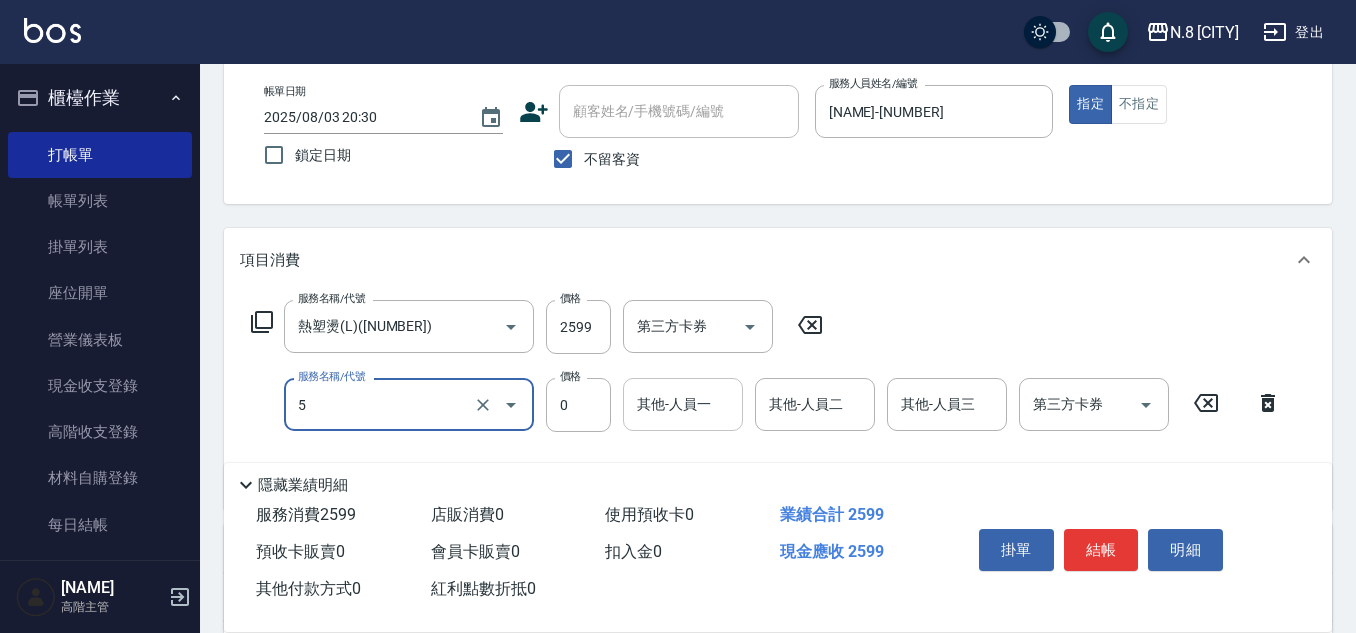 type on "互助5點(5)" 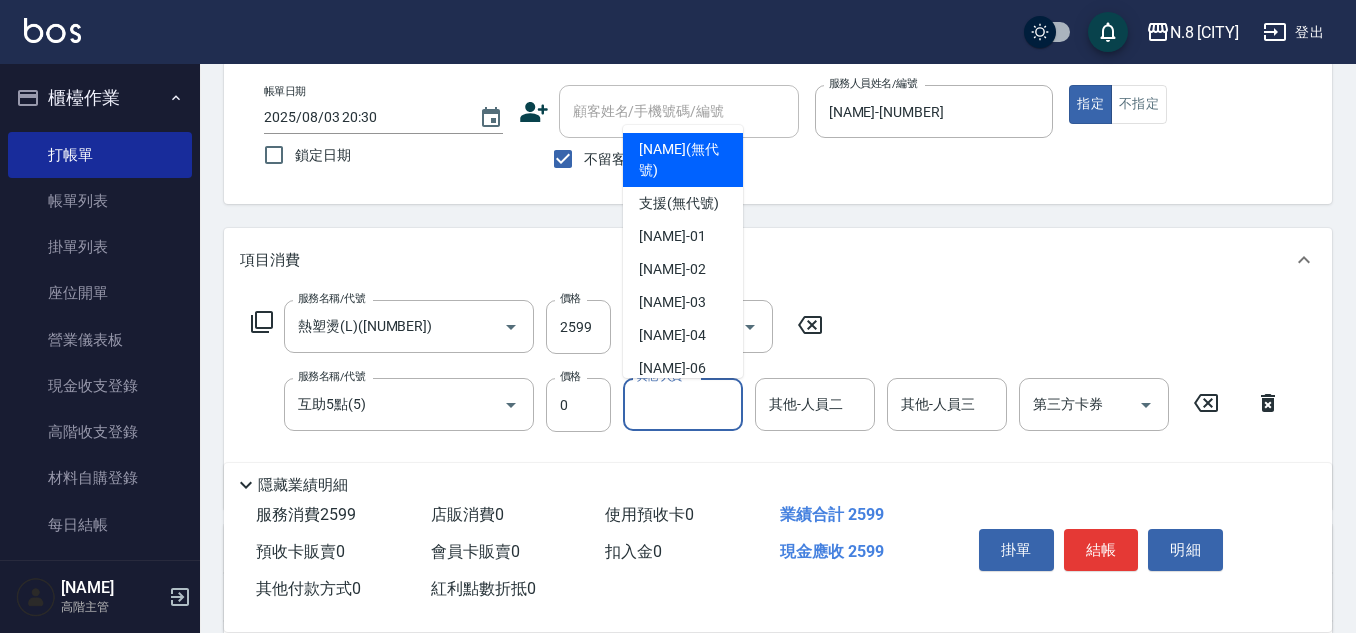 click on "其他-人員一" at bounding box center (683, 404) 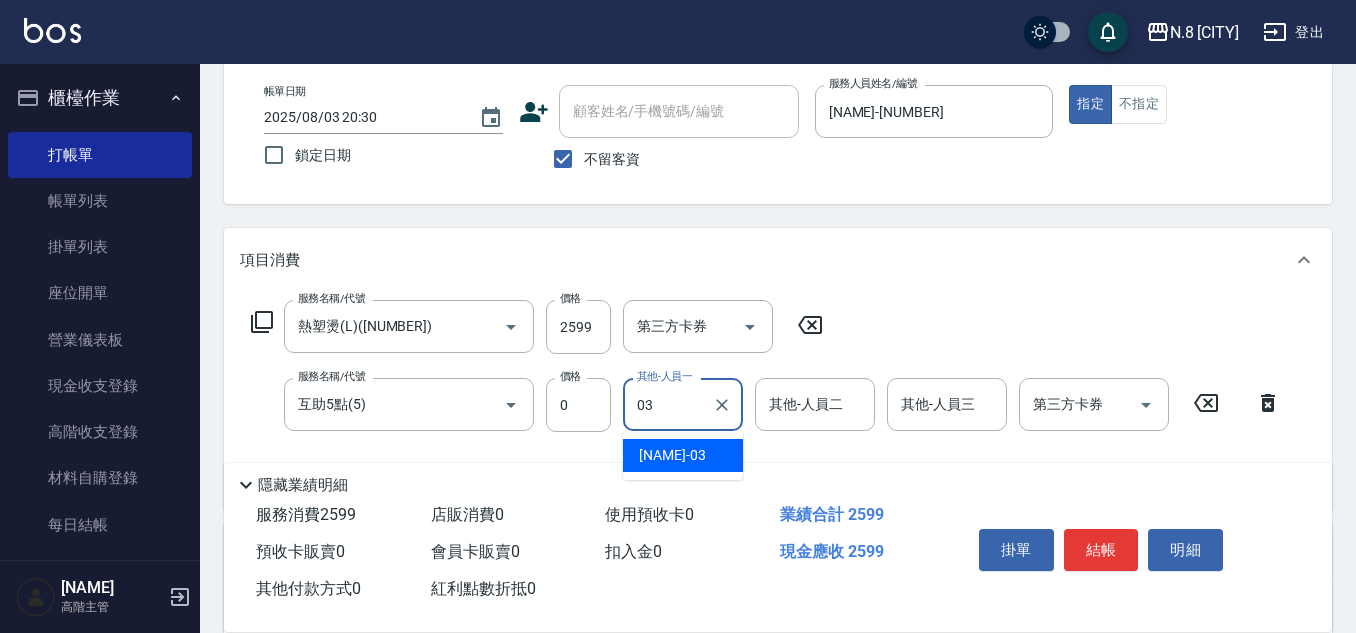click on "[NAME]-[NUMBER]" at bounding box center [672, 455] 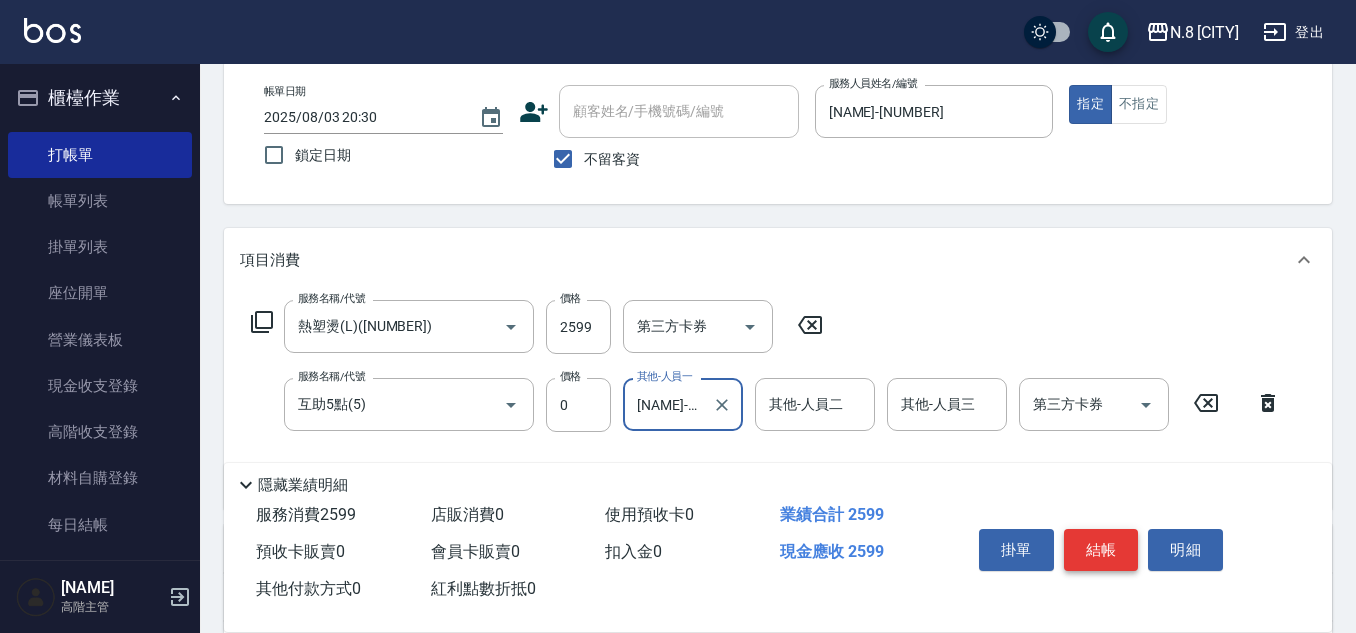type on "[NAME]-03" 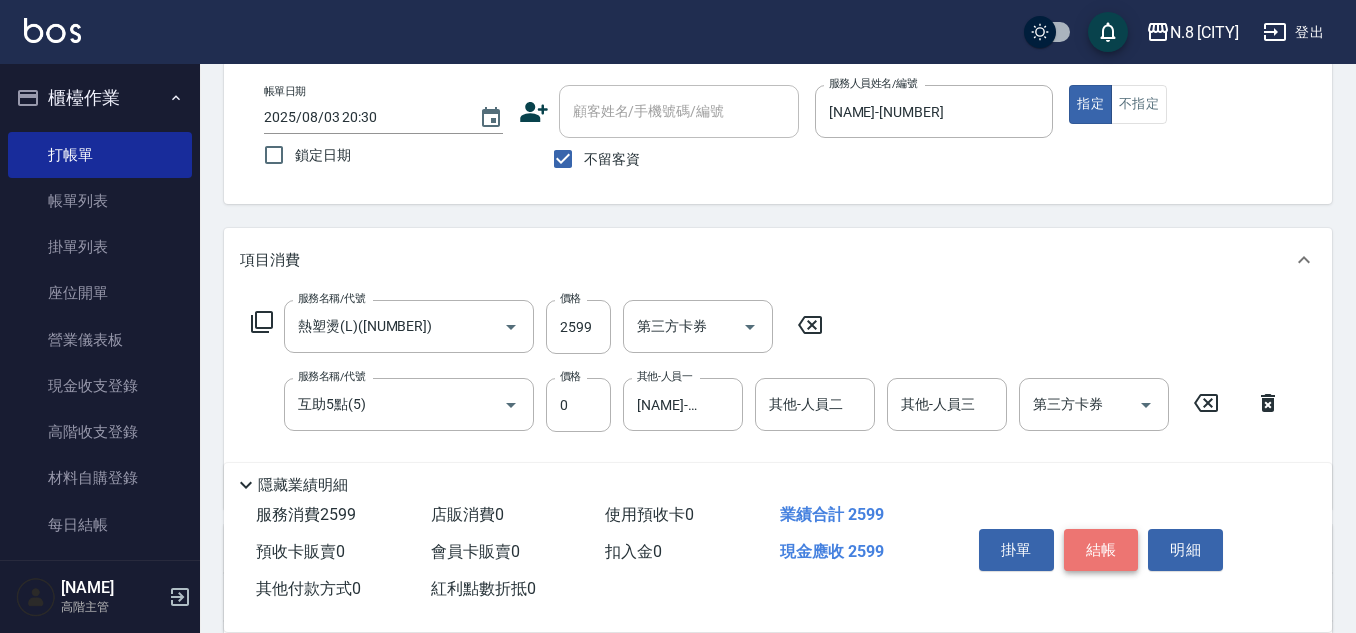 click on "結帳" at bounding box center (1101, 550) 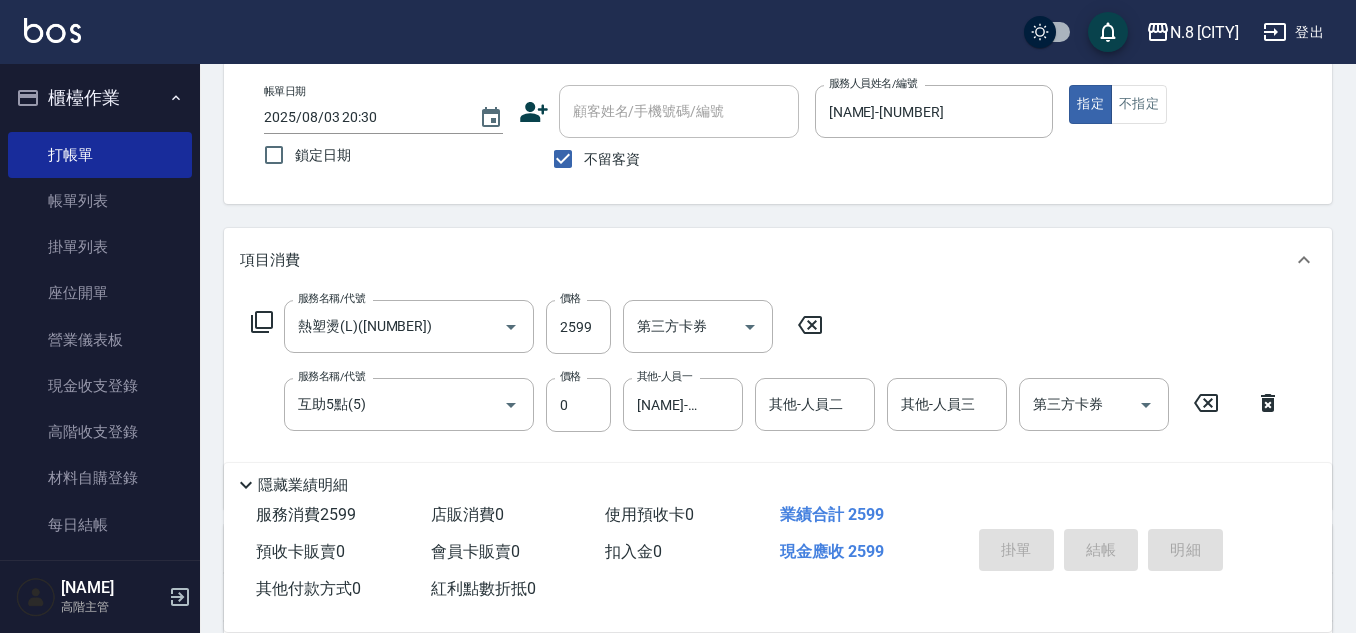 type on "2025/08/03 20:31" 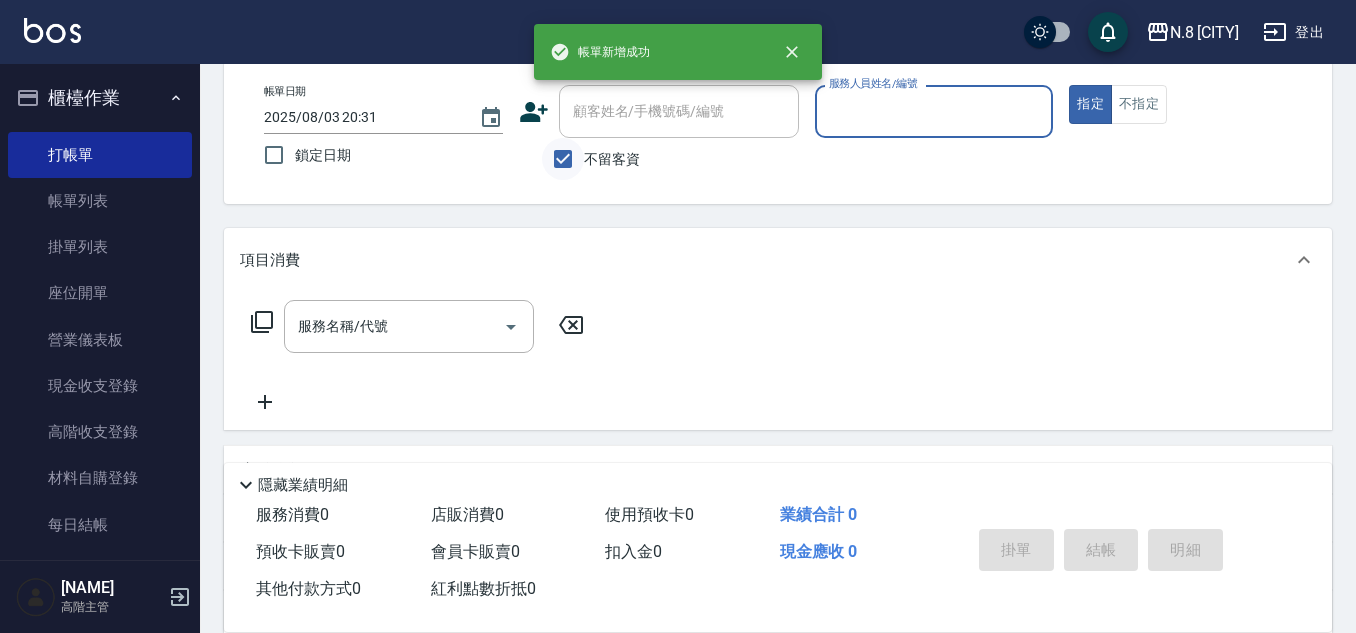 click on "不留客資" at bounding box center [563, 159] 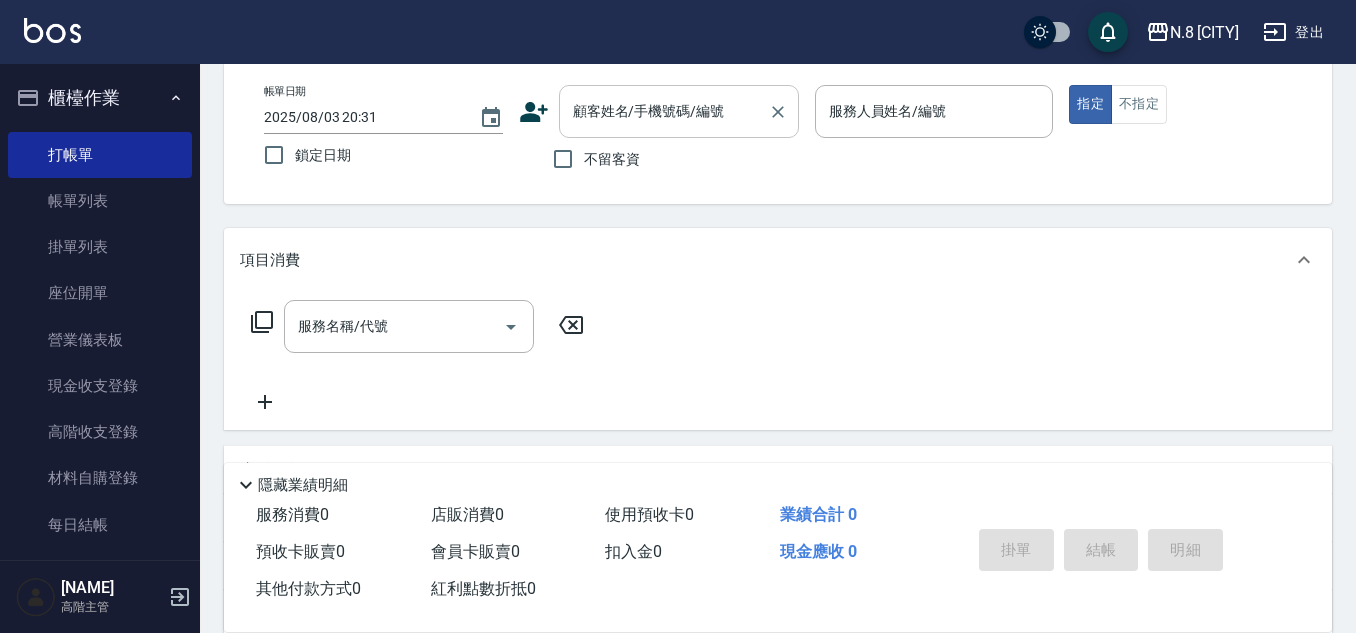 click on "顧客姓名/手機號碼/編號" at bounding box center [679, 111] 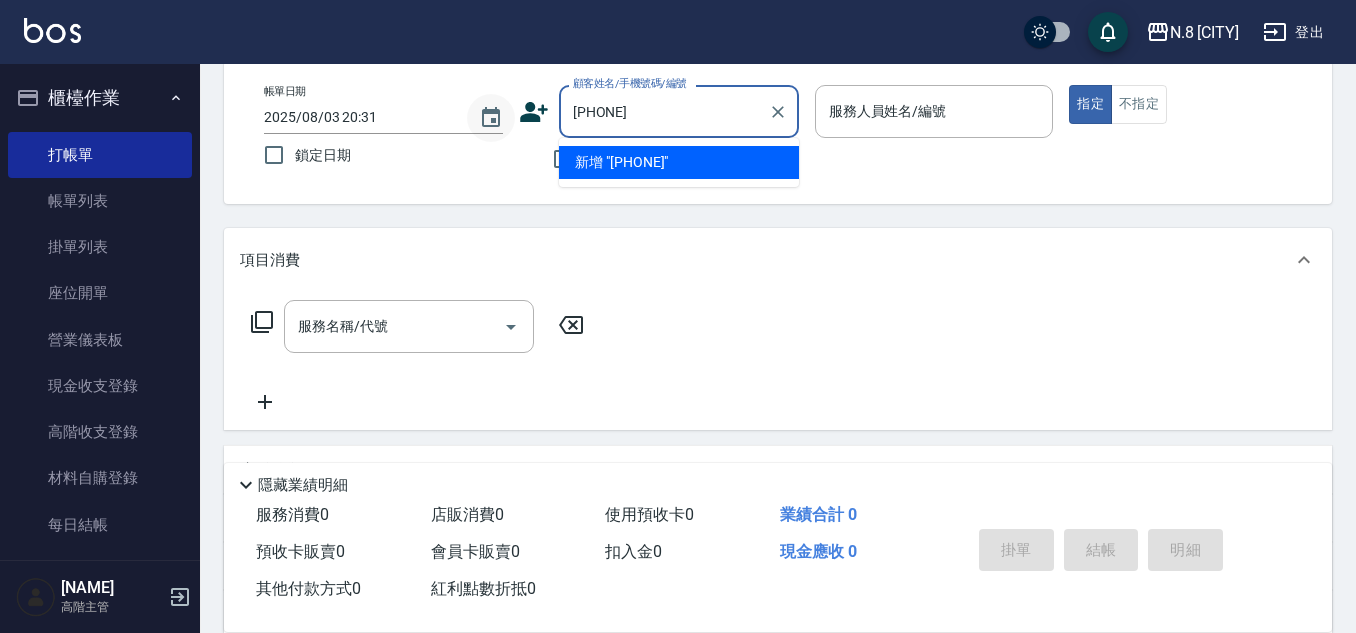 drag, startPoint x: 639, startPoint y: 112, endPoint x: 501, endPoint y: 123, distance: 138.43771 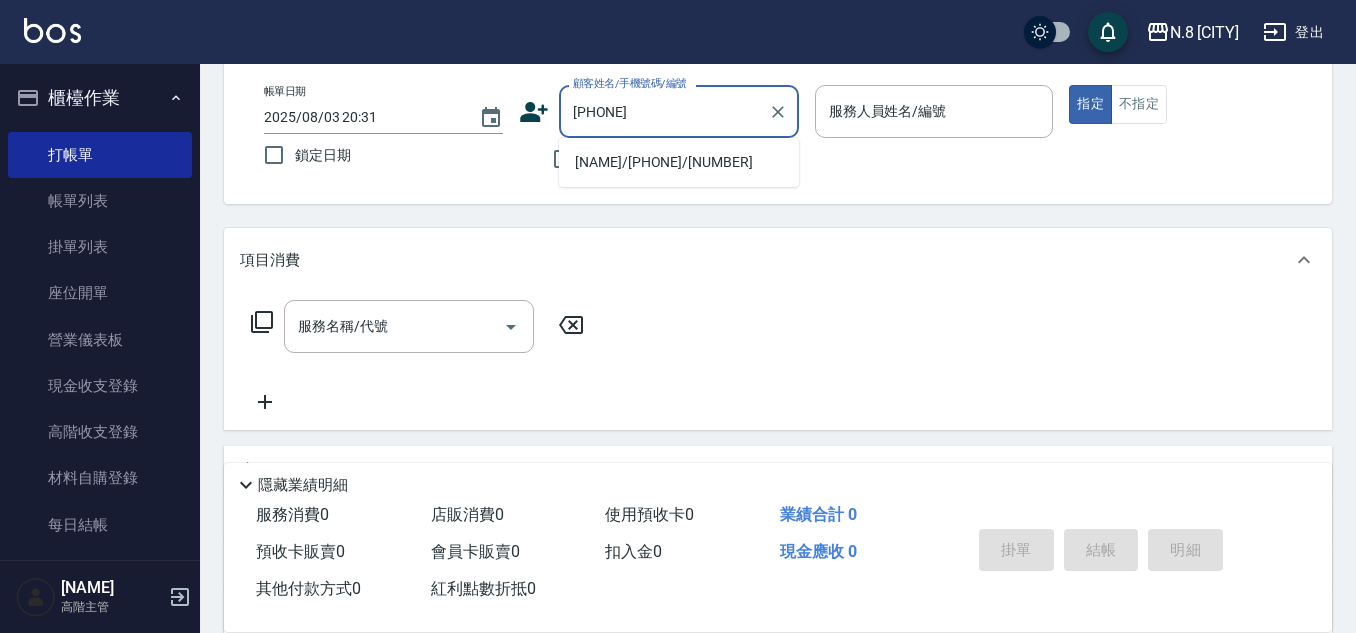 click on "[NAME]/[PHONE]/[NUMBER]" at bounding box center (679, 162) 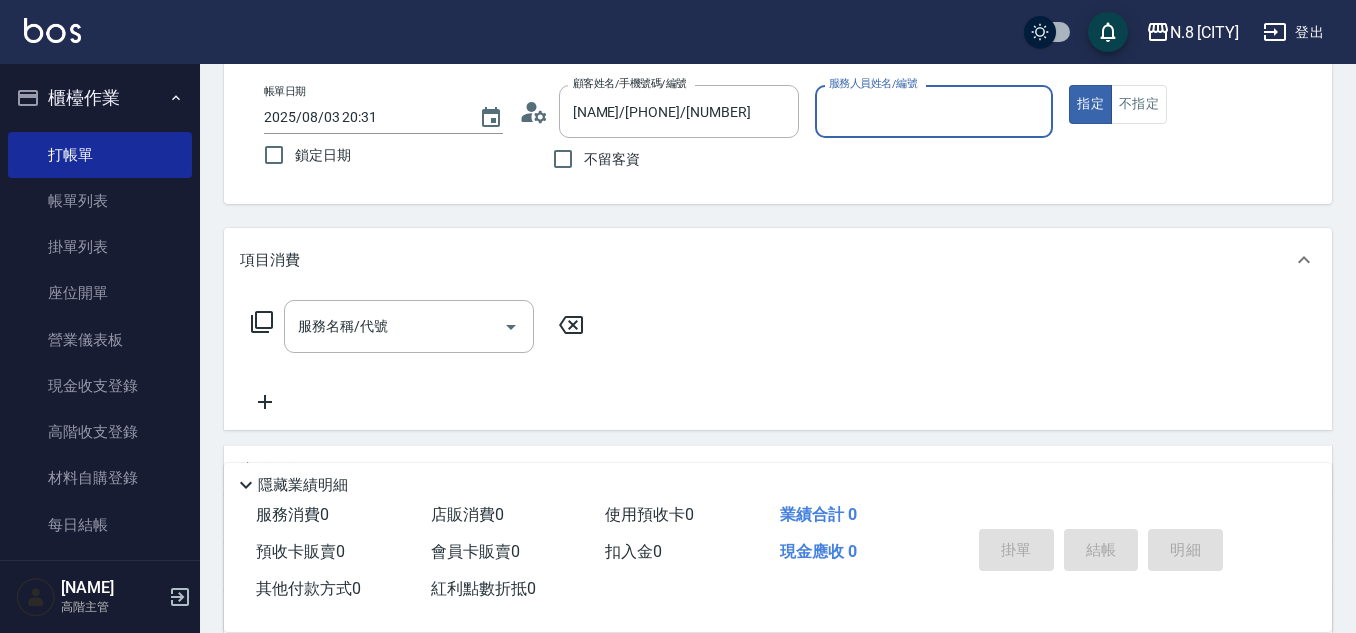 click on "服務人員姓名/編號" at bounding box center [934, 111] 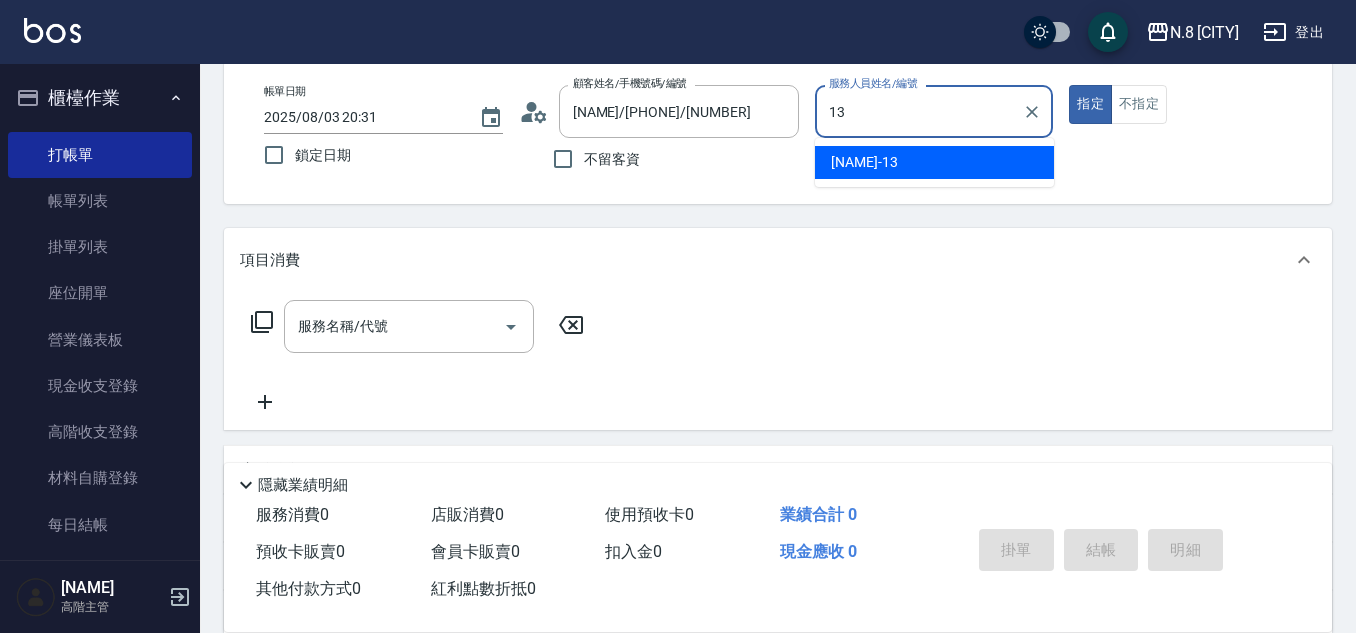 click on "[NAME] -13" at bounding box center [934, 162] 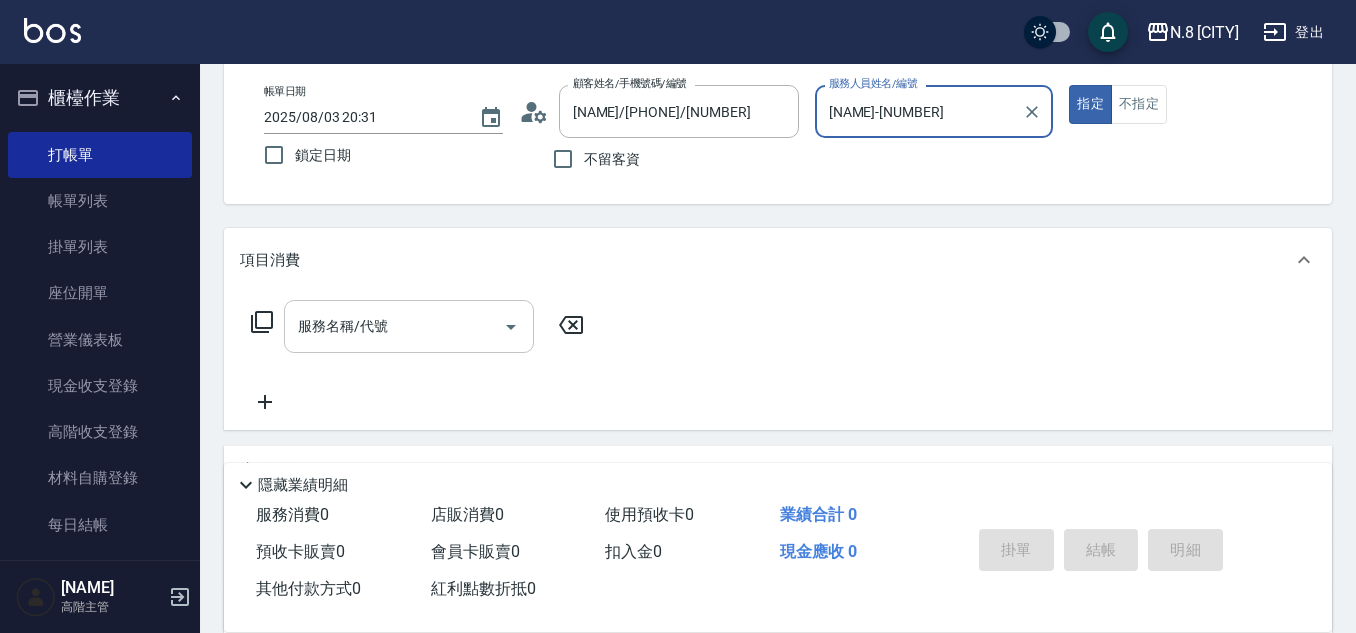 type on "[NAME]-[NUMBER]" 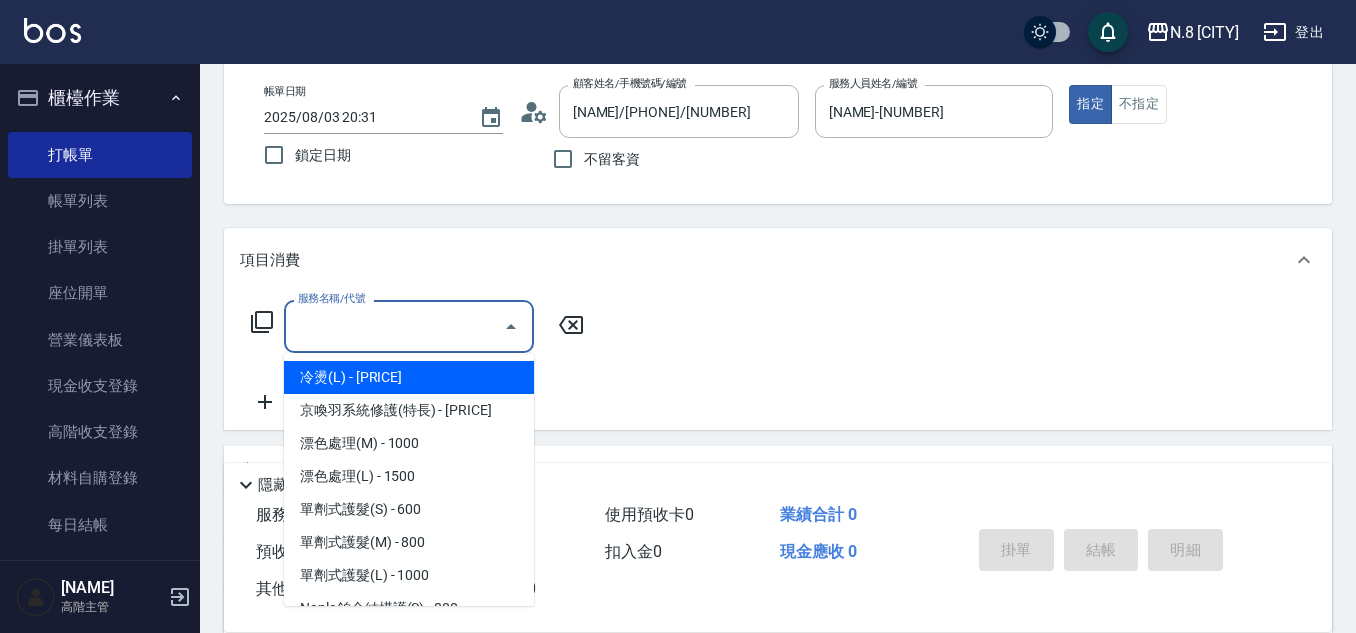 click on "服務名稱/代號" at bounding box center [394, 326] 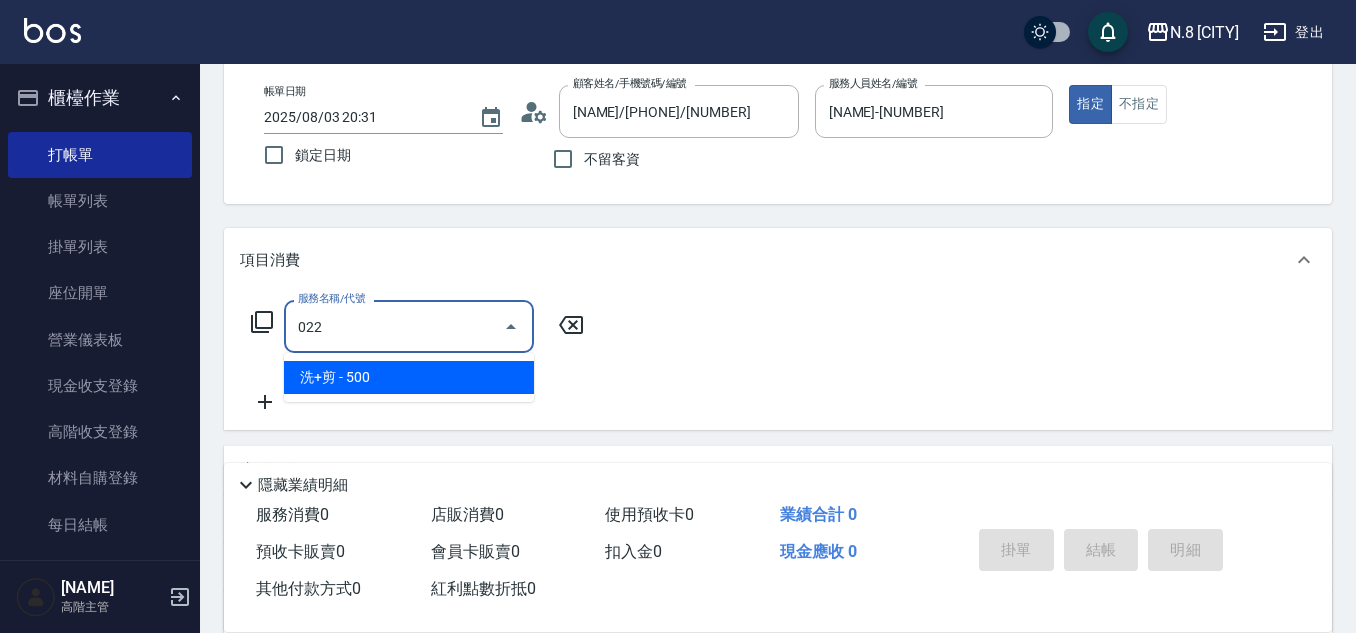 click on "洗+剪 - 500" at bounding box center (409, 377) 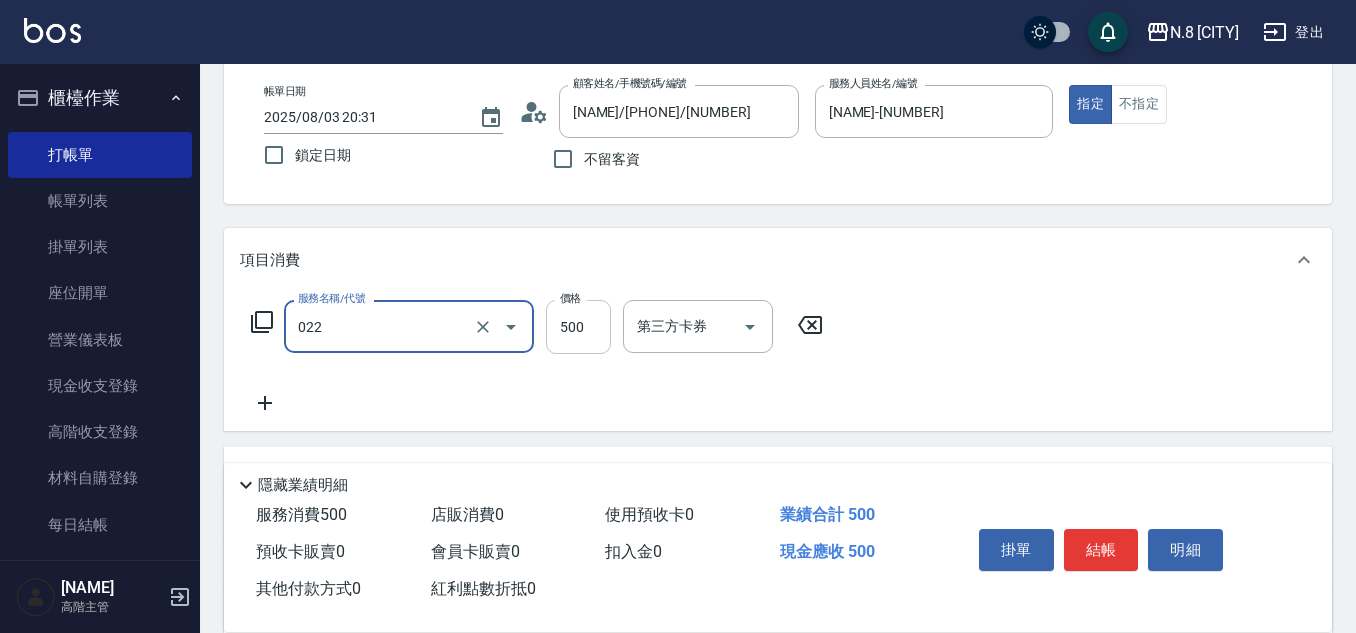 type on "洗+剪(022)" 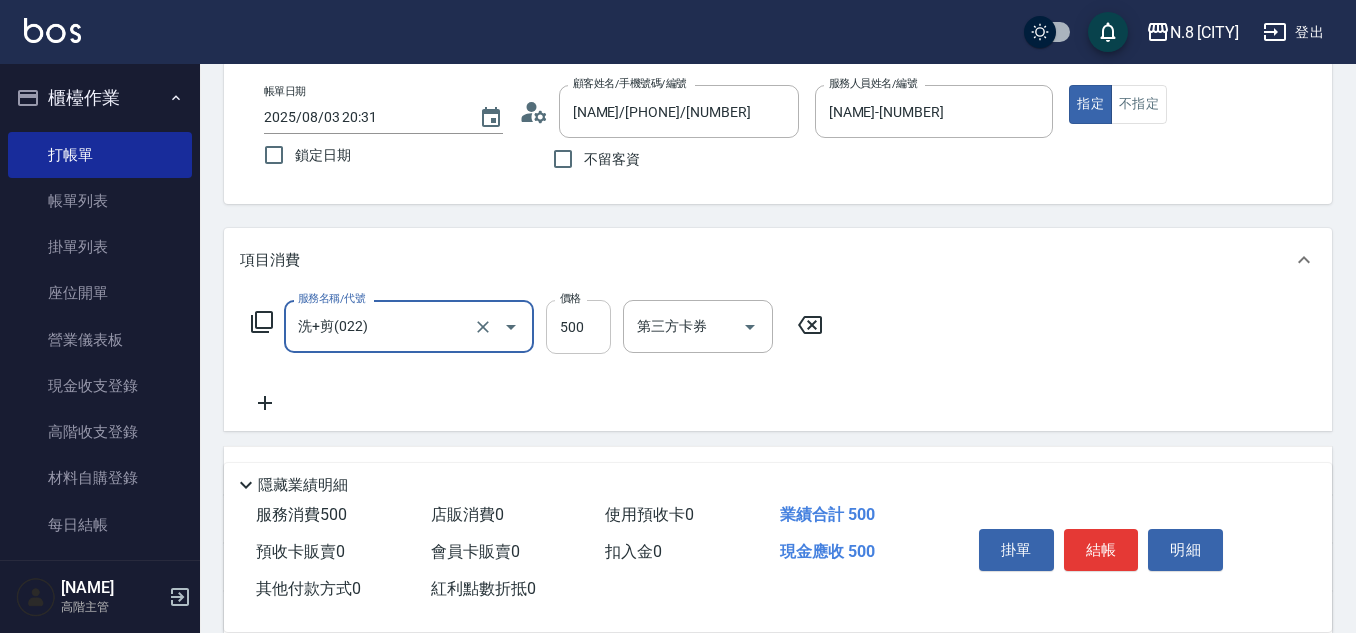 click on "500" at bounding box center (578, 327) 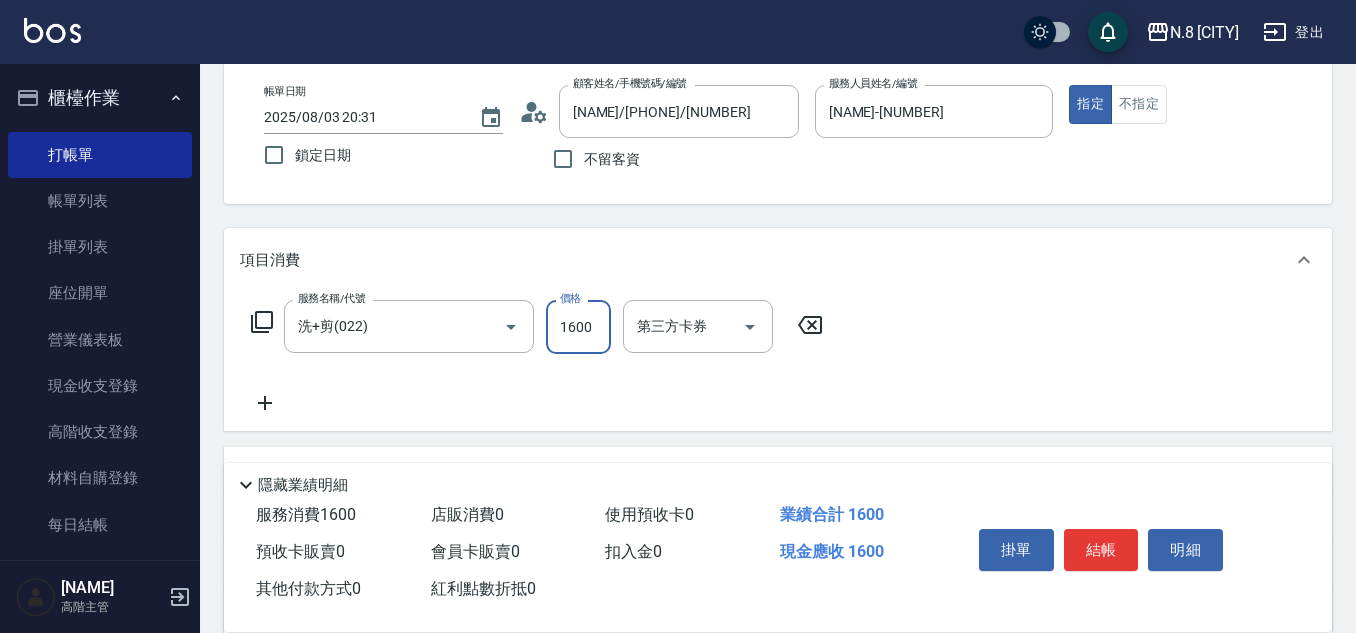 type on "1600" 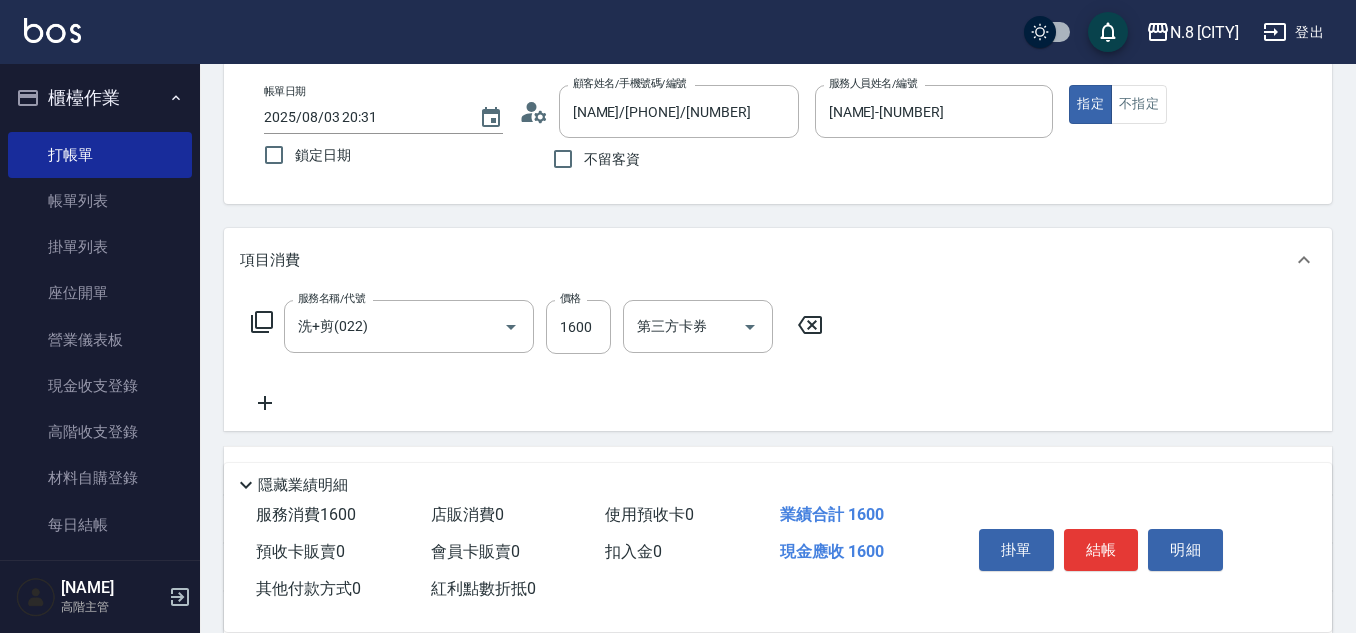 click 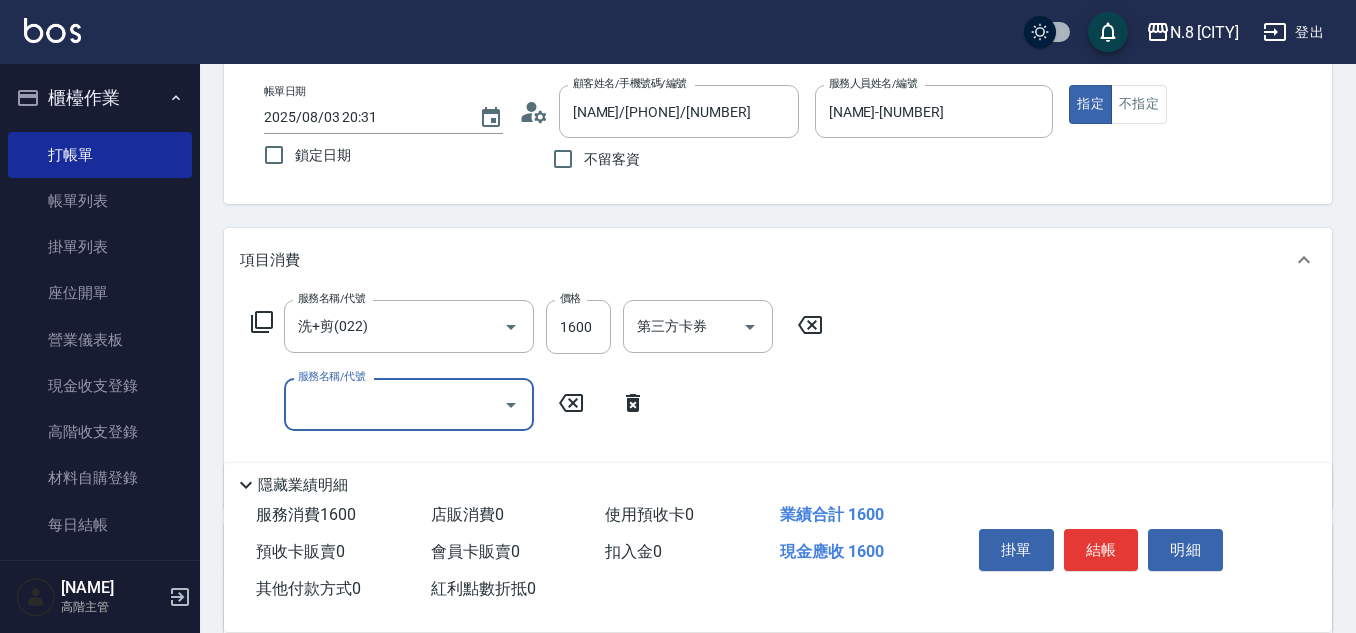 click on "服務名稱/代號" at bounding box center (394, 404) 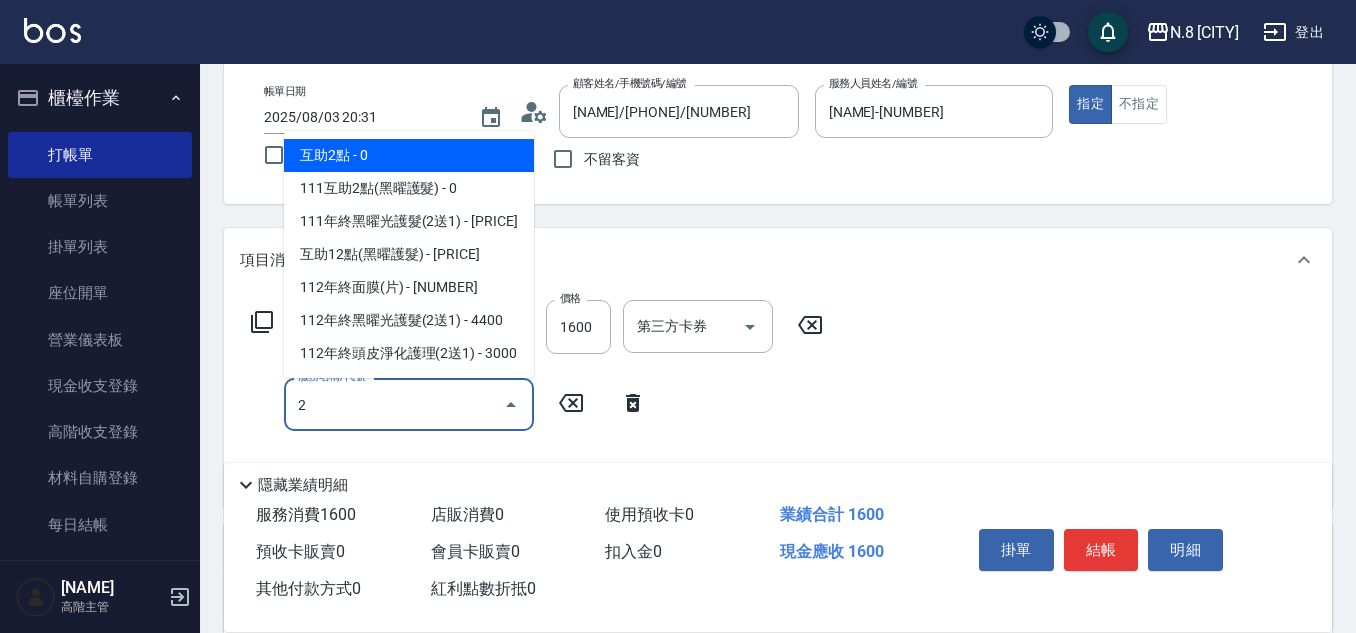 click on "互助2點 - 0" at bounding box center [409, 155] 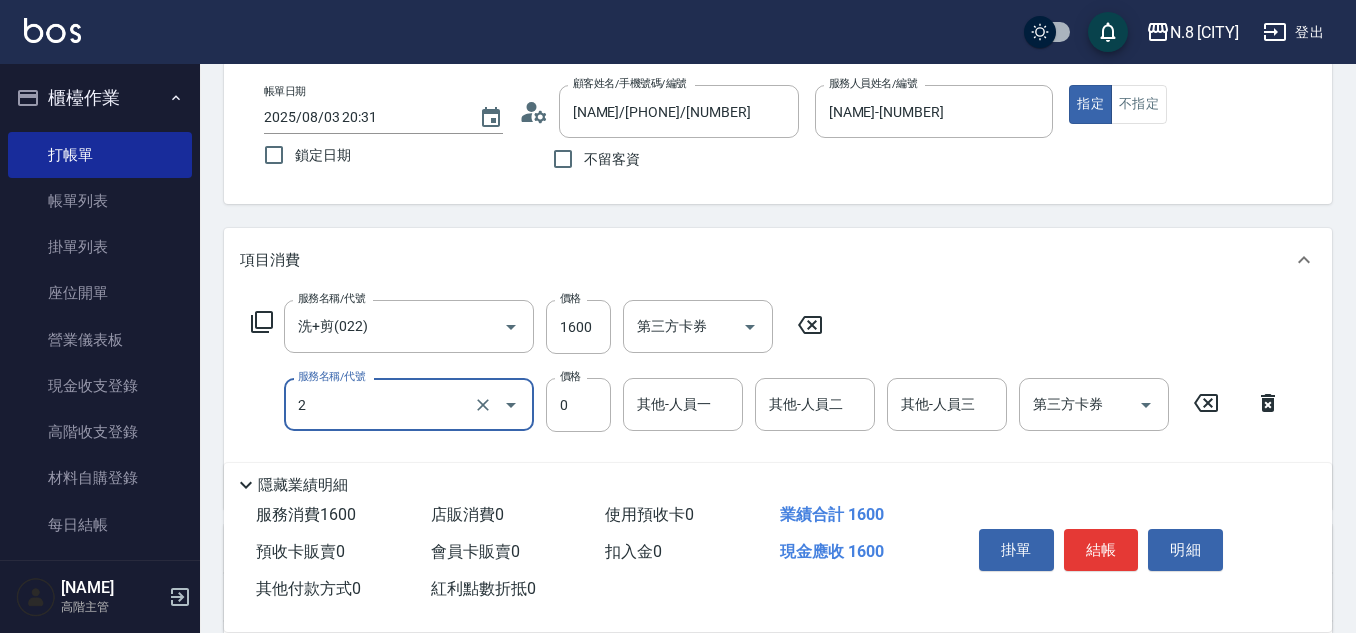 type on "互助2點([NUMBER])" 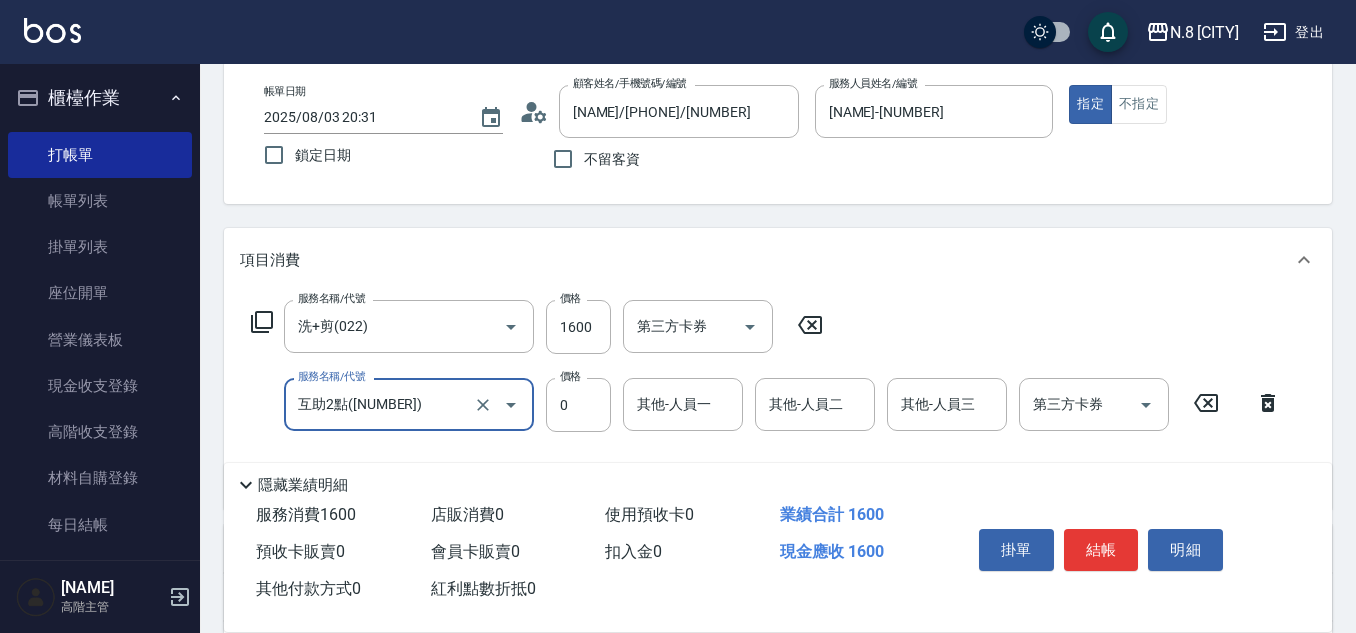 click on "其他-人員一" at bounding box center [683, 404] 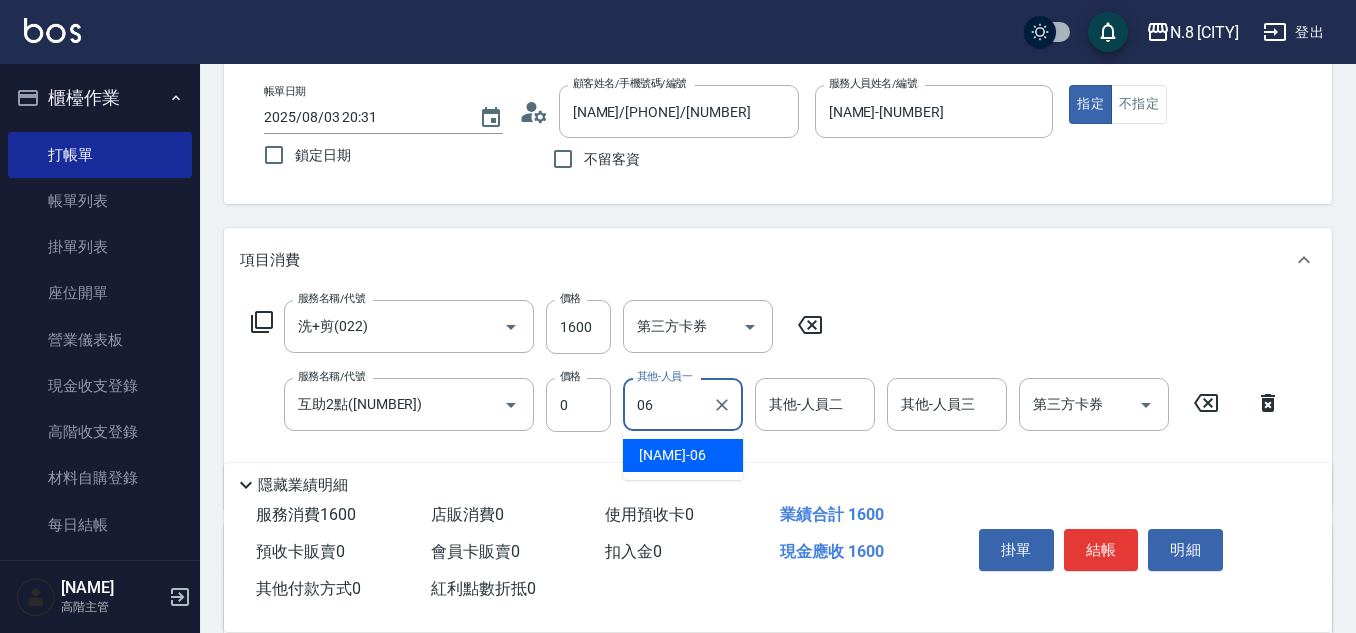 drag, startPoint x: 679, startPoint y: 458, endPoint x: 668, endPoint y: 456, distance: 11.18034 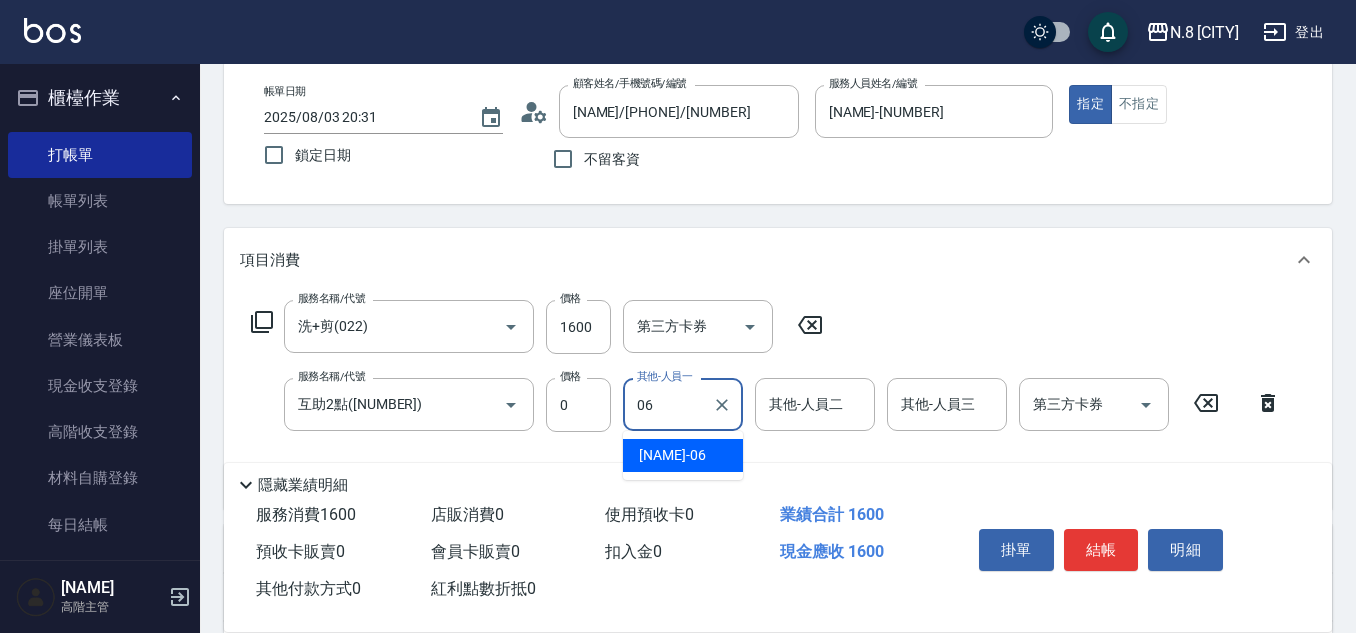 click on "[NAME] -06" at bounding box center (672, 455) 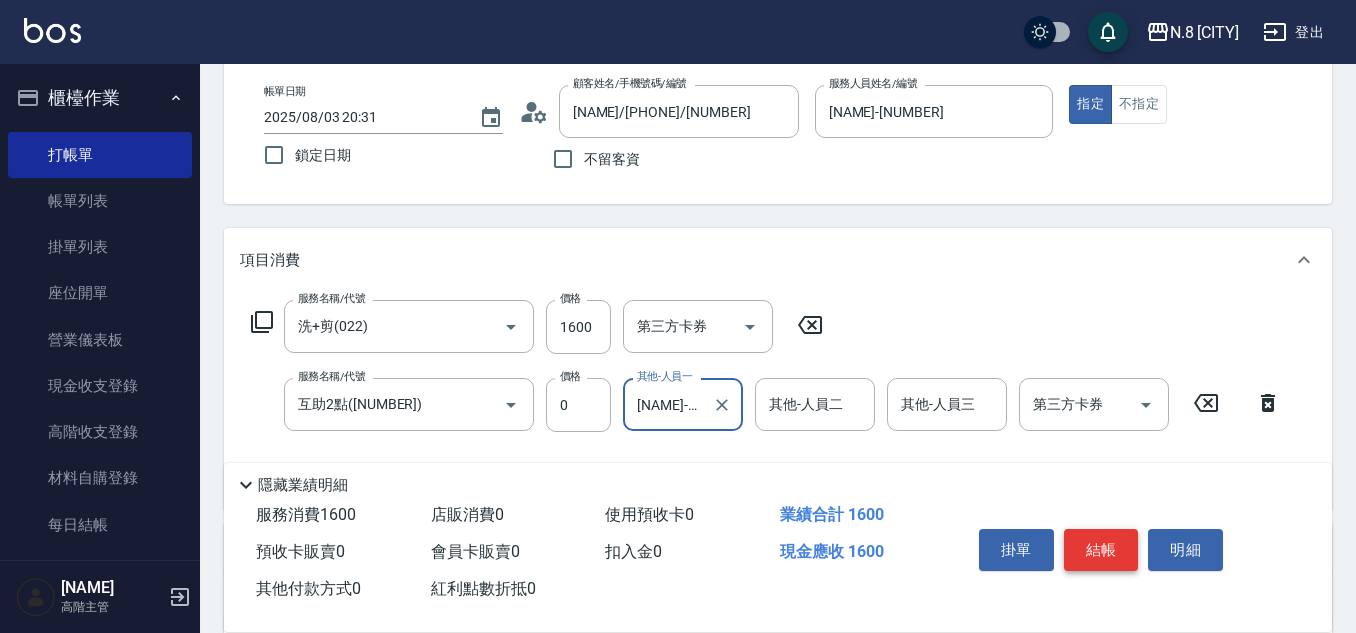 type on "[NAME]-[NUMBER]" 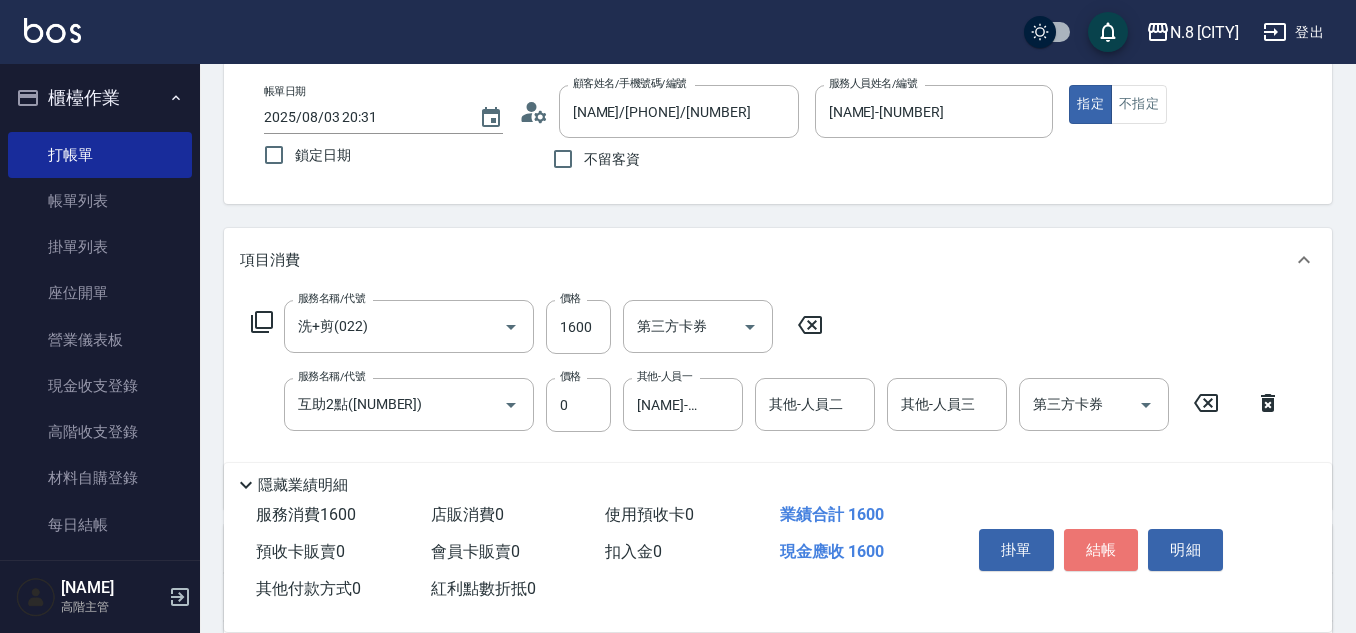 click on "結帳" at bounding box center (1101, 550) 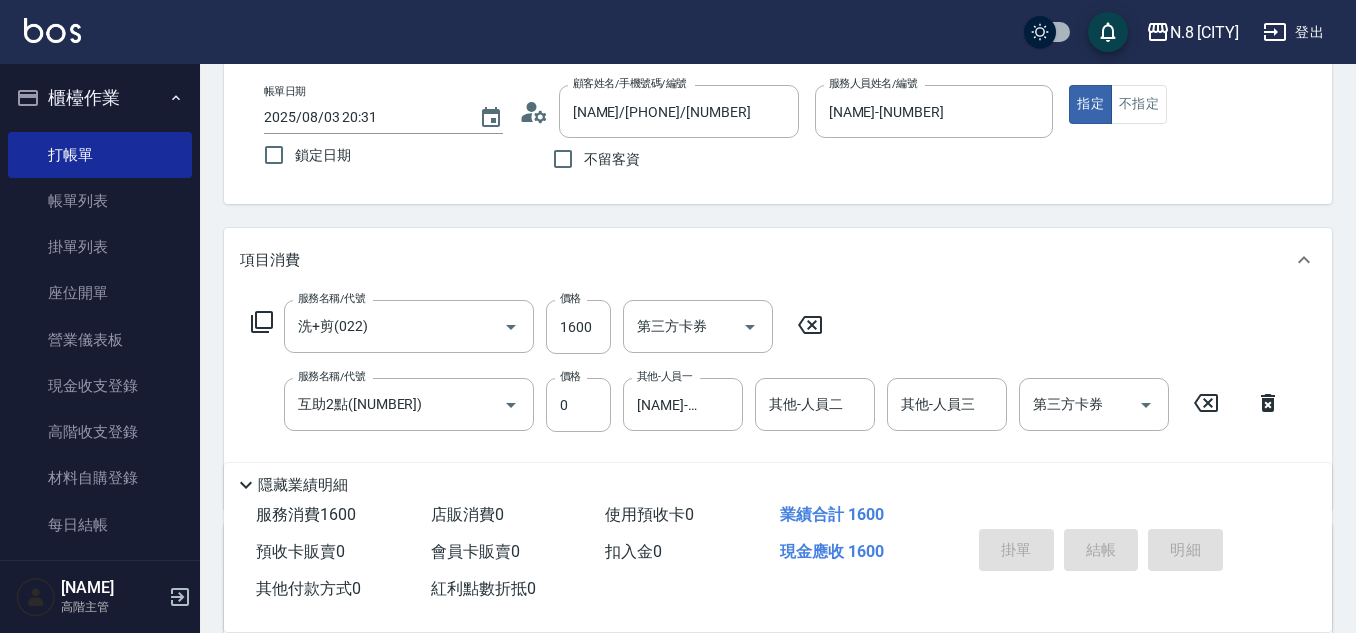 type 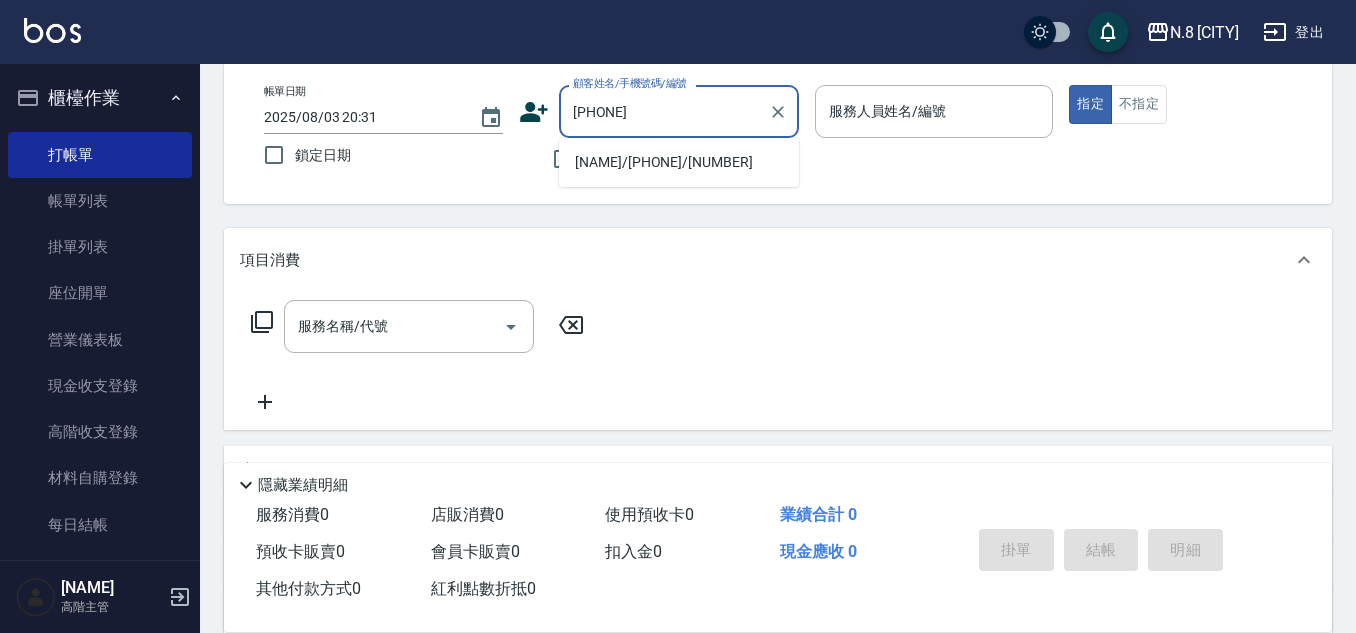 click on "[NAME]/[PHONE]/[NUMBER]" at bounding box center [679, 162] 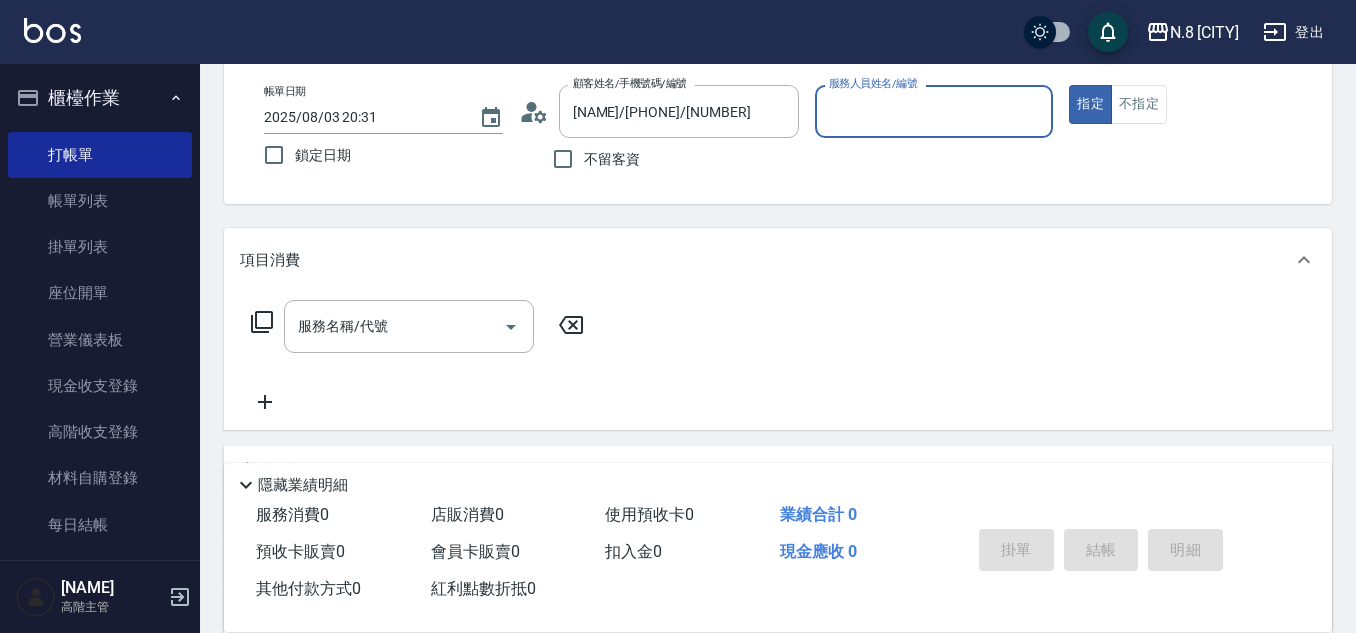type on "[NAME]-[NUMBER]" 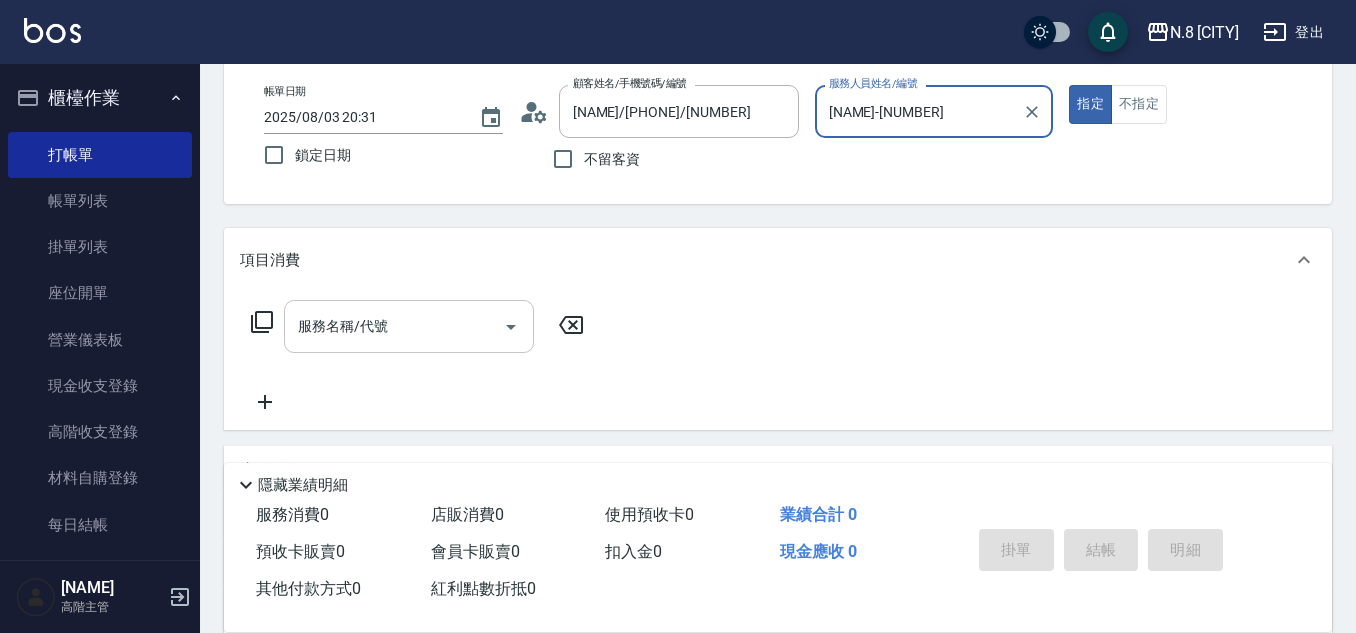 click on "服務名稱/代號" at bounding box center [394, 326] 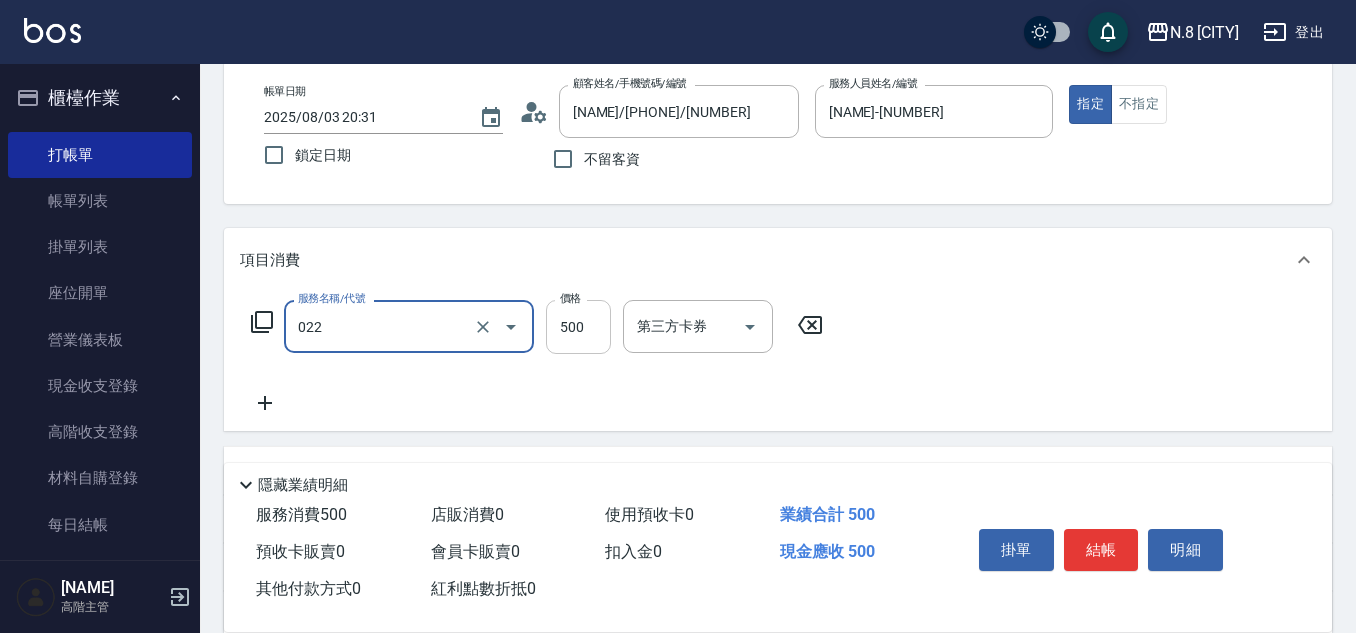 type on "洗+剪(022)" 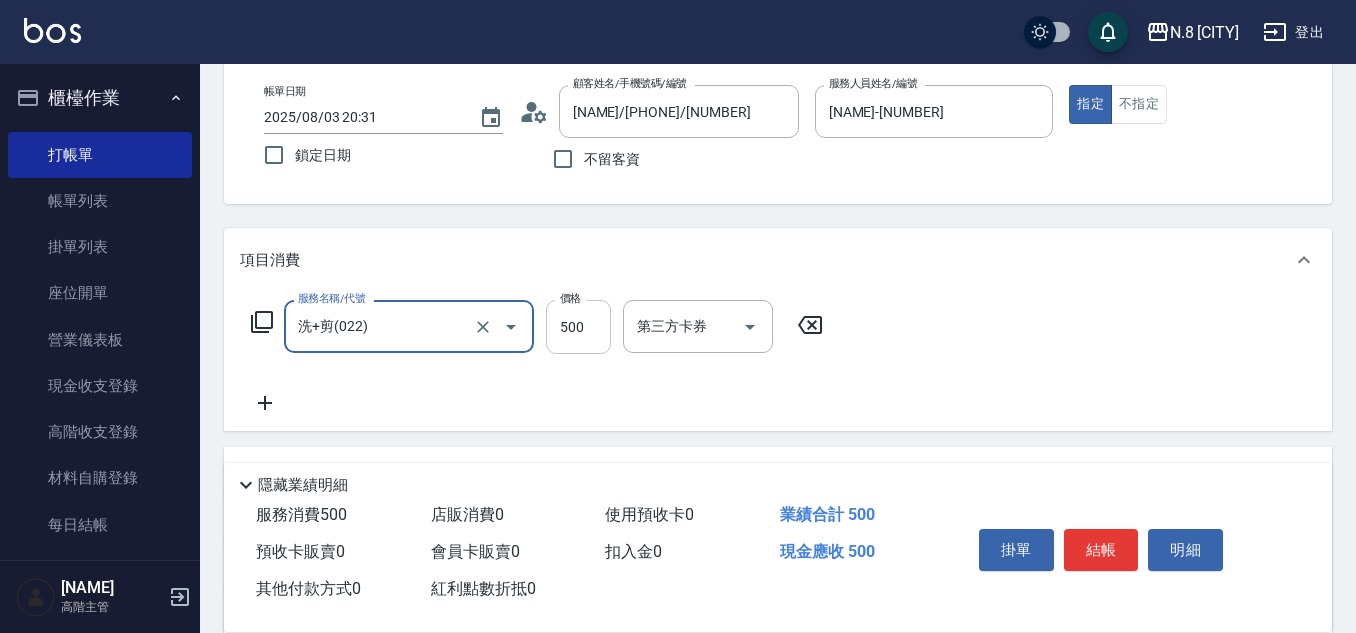 click on "500" at bounding box center (578, 327) 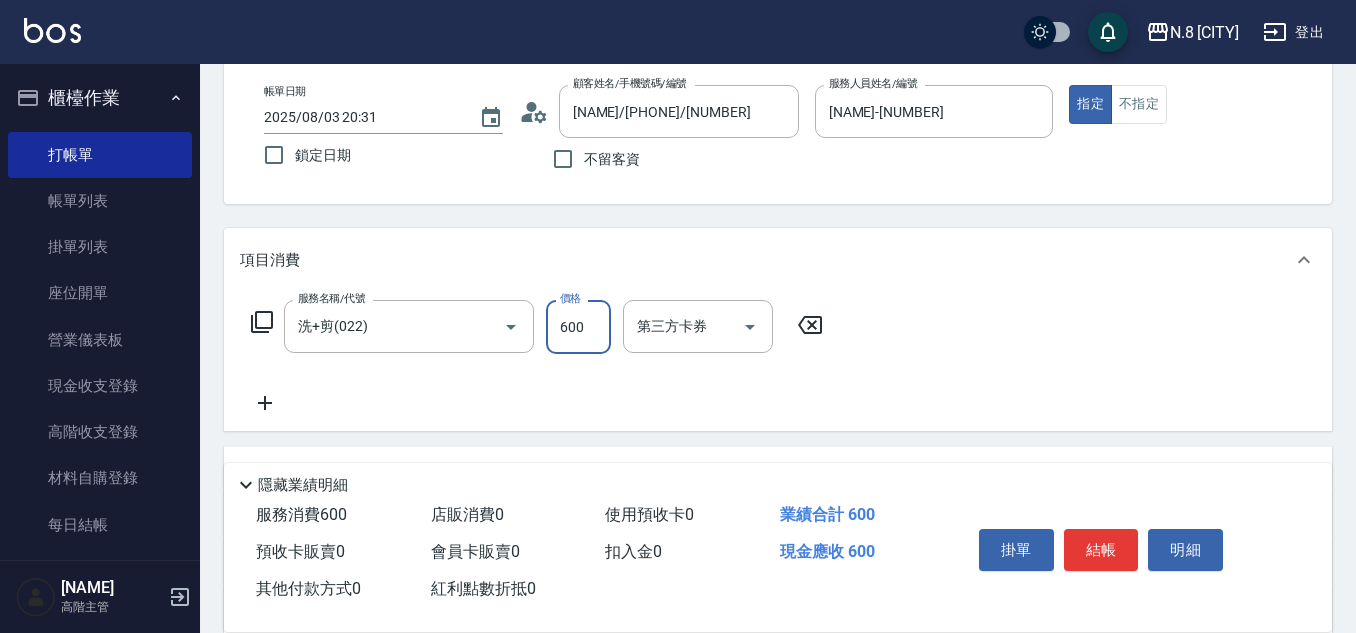 type on "600" 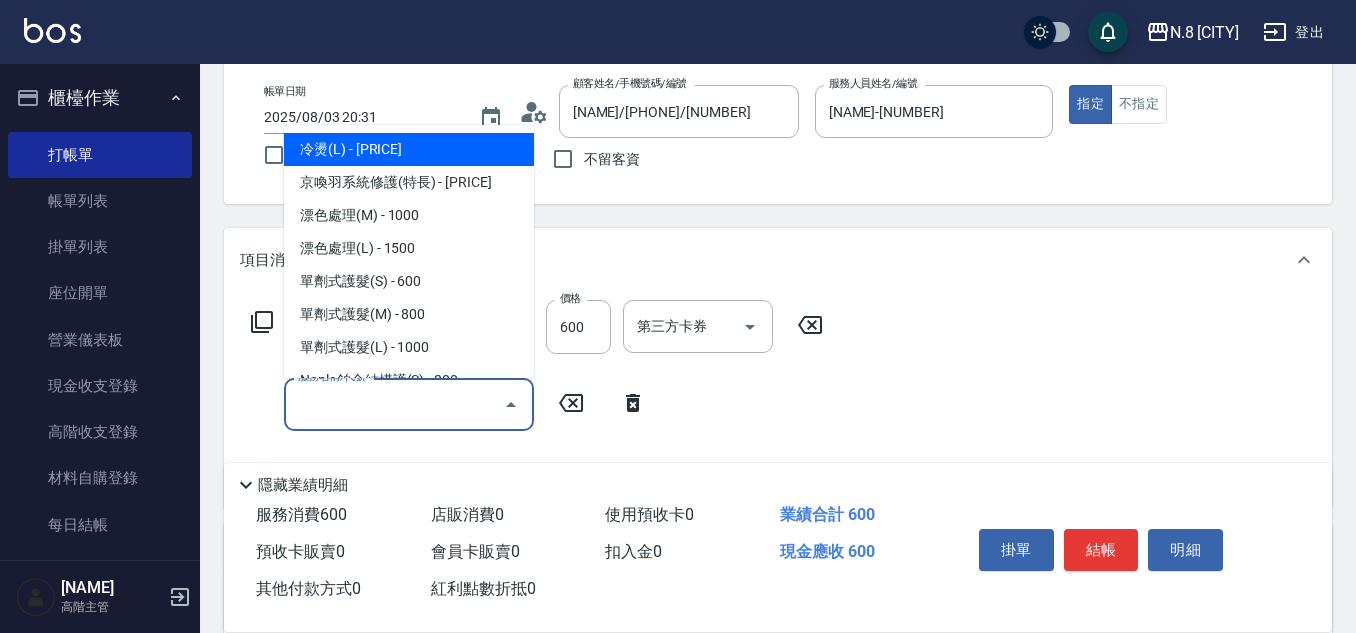 click on "服務名稱/代號" at bounding box center (394, 404) 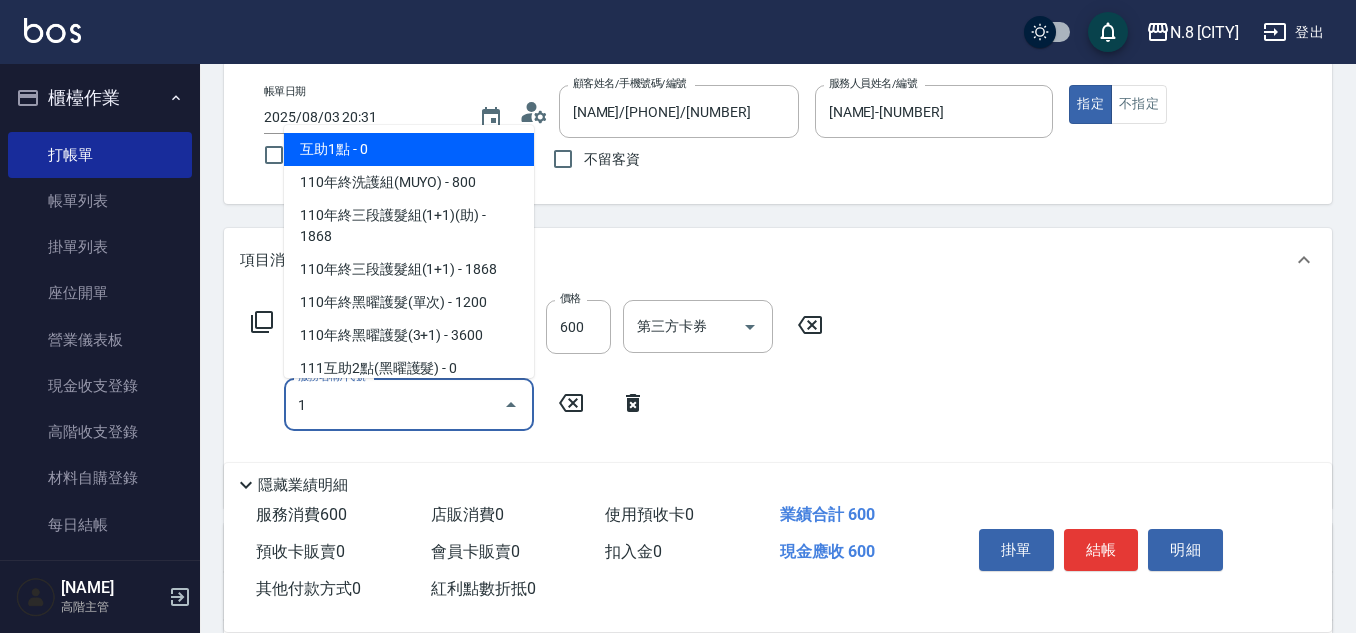 click on "互助1點 - 0" at bounding box center (409, 149) 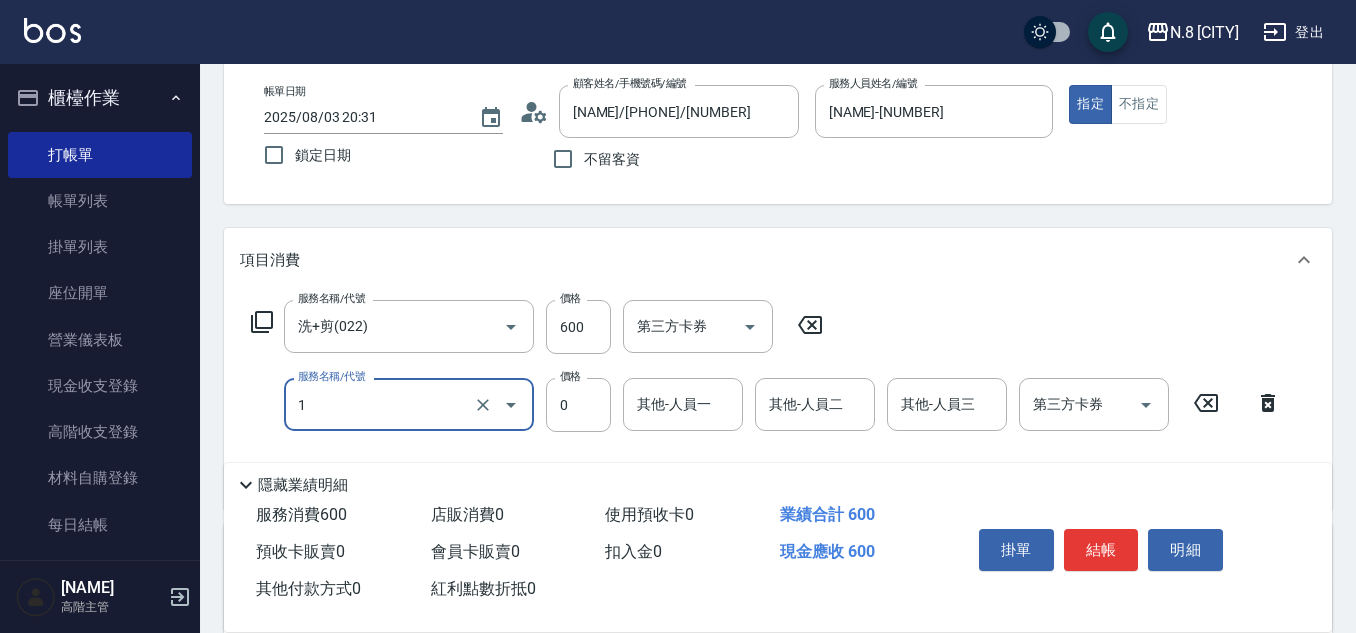 type on "互助1點(1)" 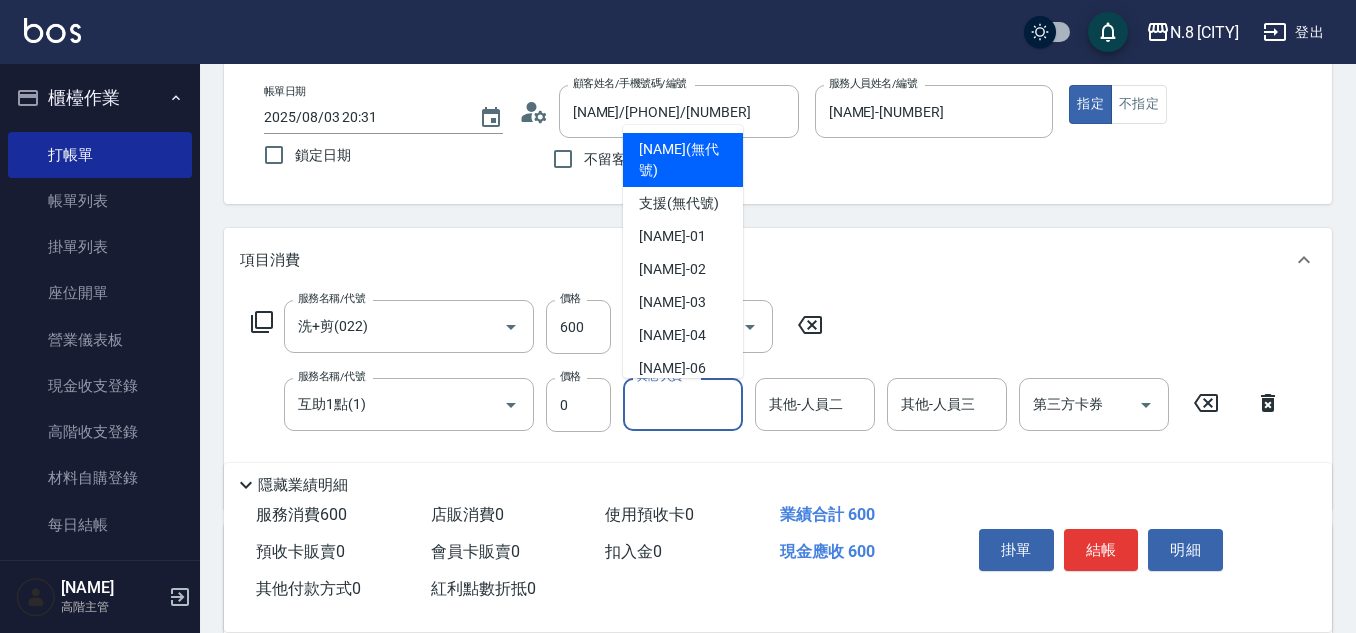 click on "其他-人員一" at bounding box center [683, 404] 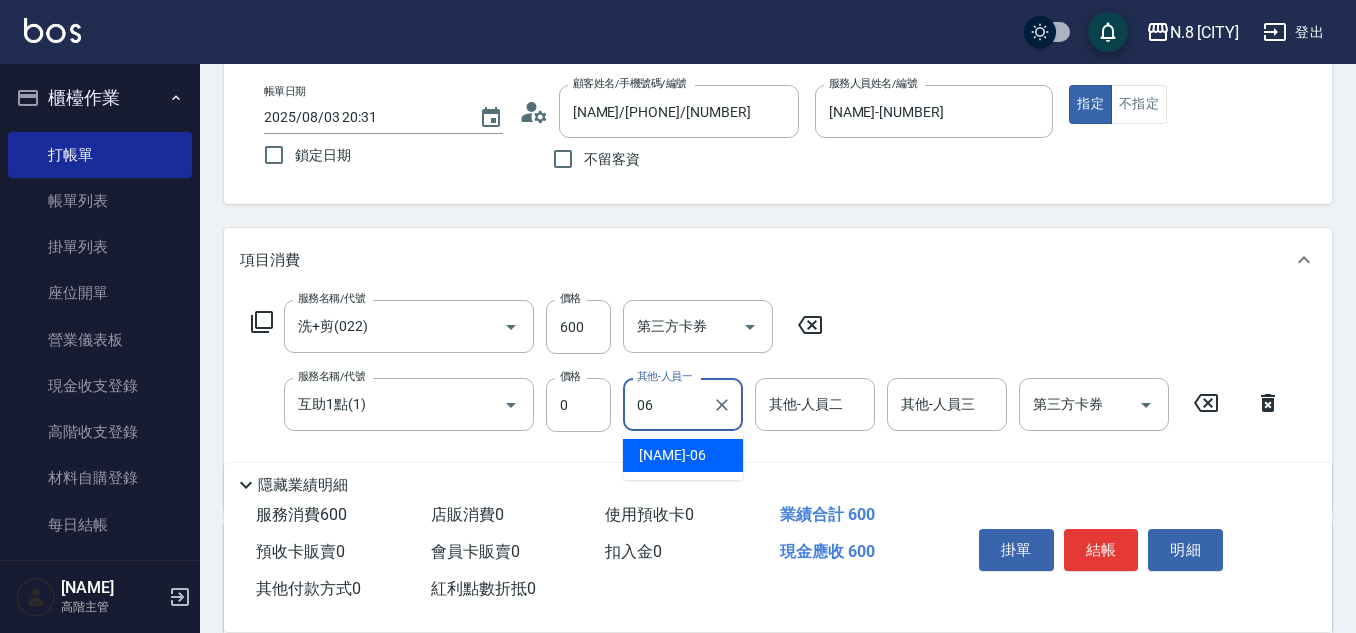 click on "[NAME] -06" at bounding box center [672, 455] 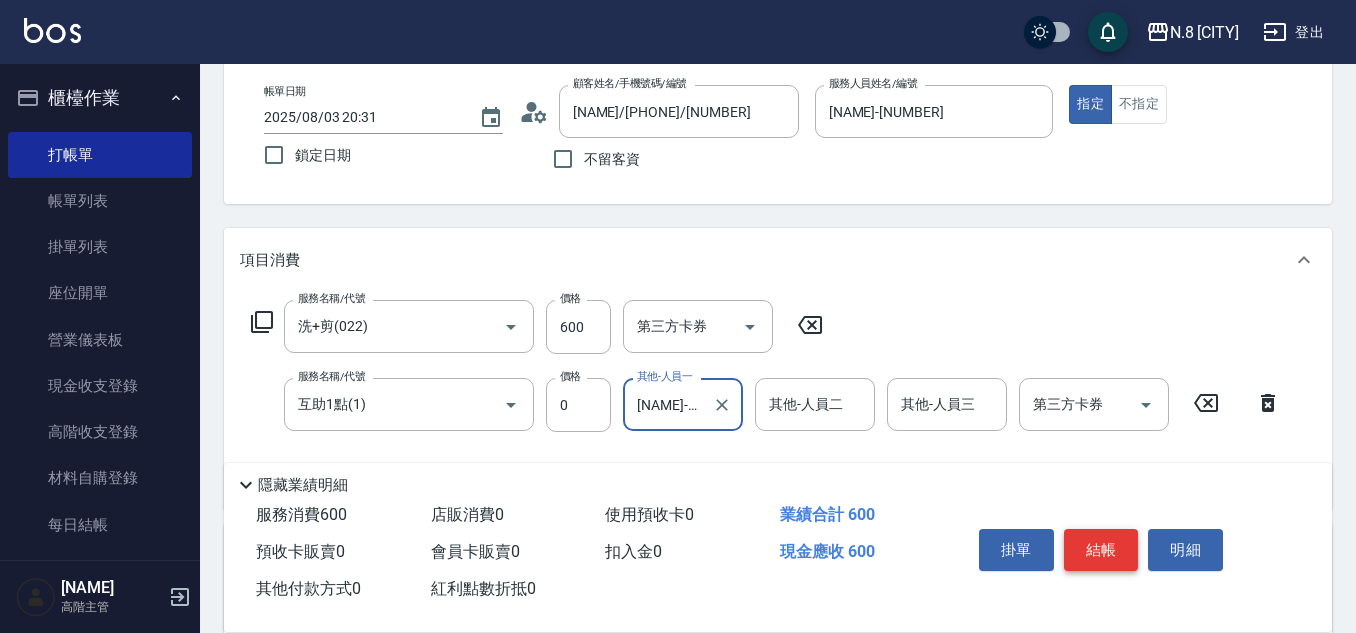 type on "[NAME]-[NUMBER]" 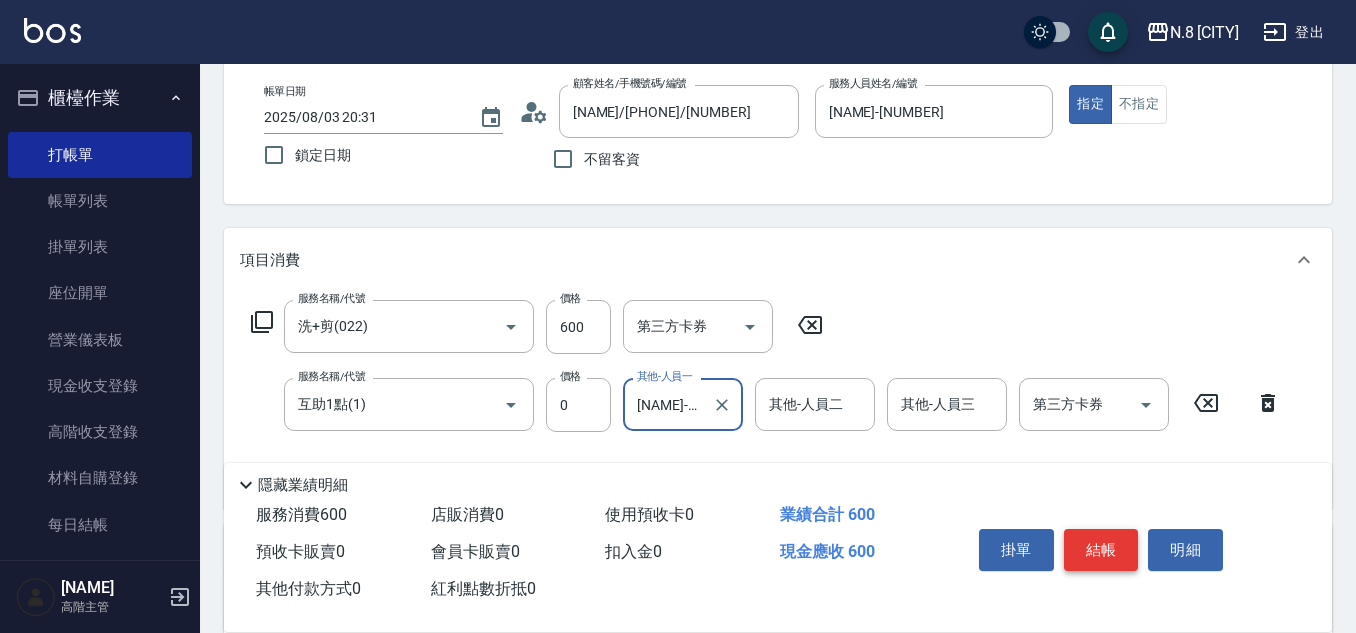 click on "結帳" at bounding box center (1101, 550) 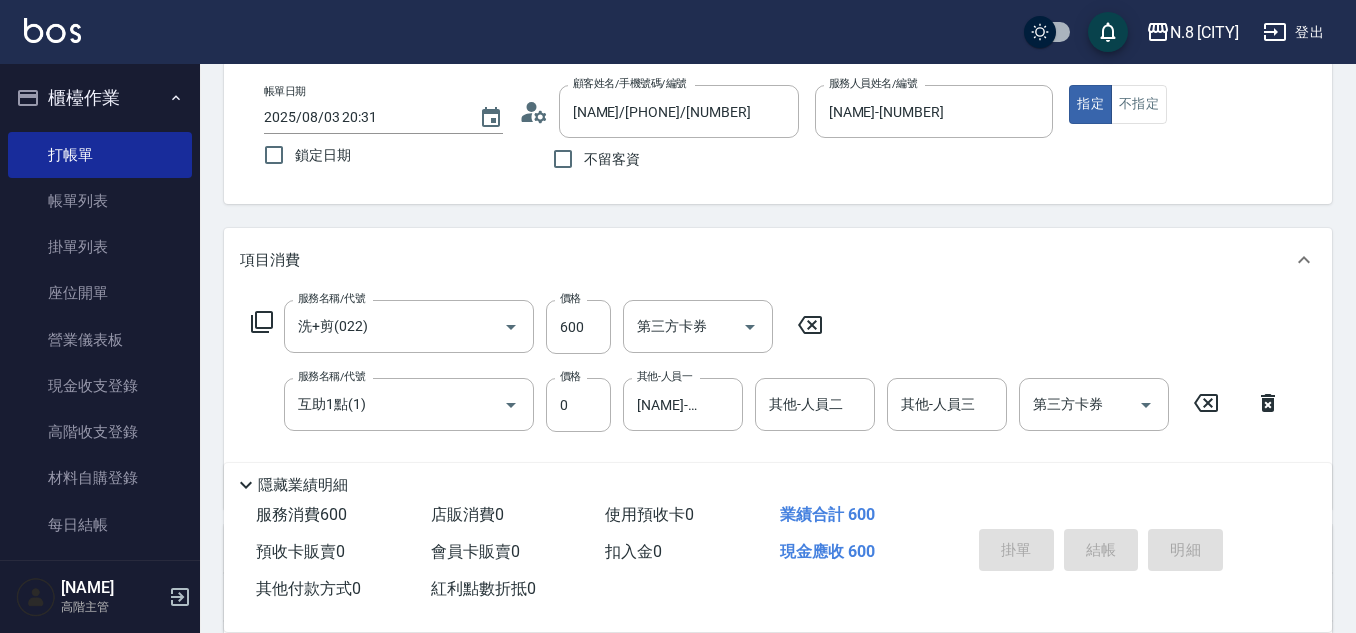 type 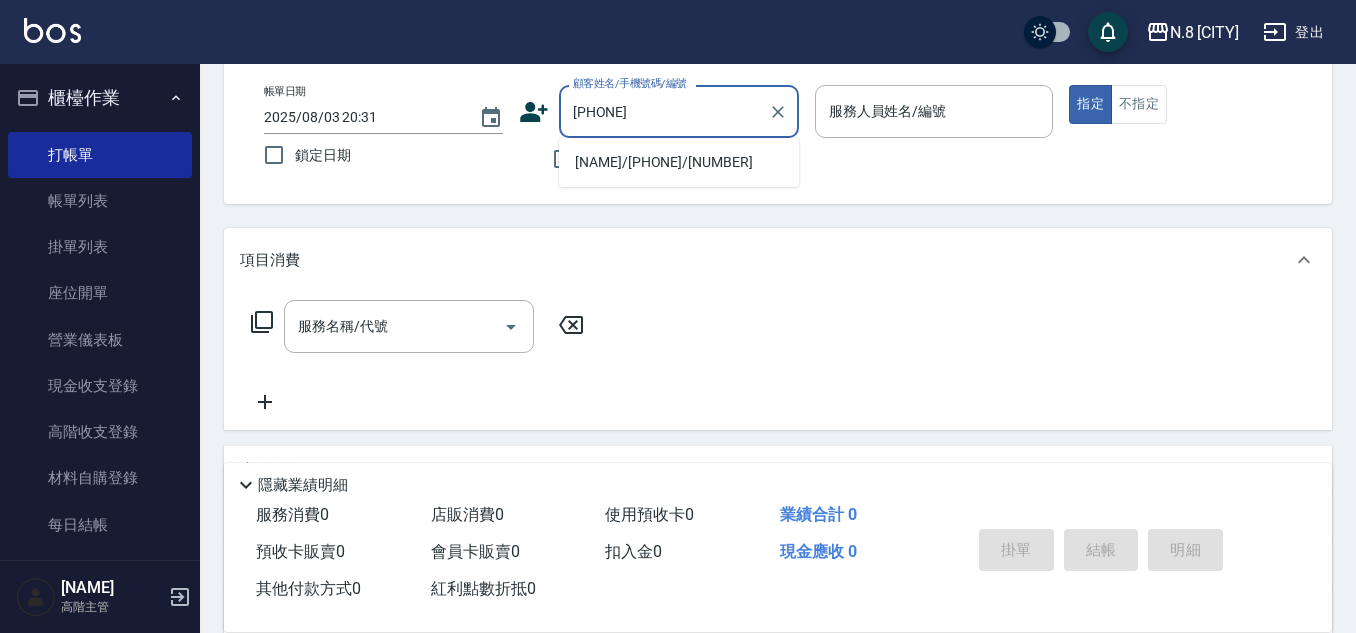 click on "[NAME]/[PHONE]/[NUMBER]" at bounding box center [679, 162] 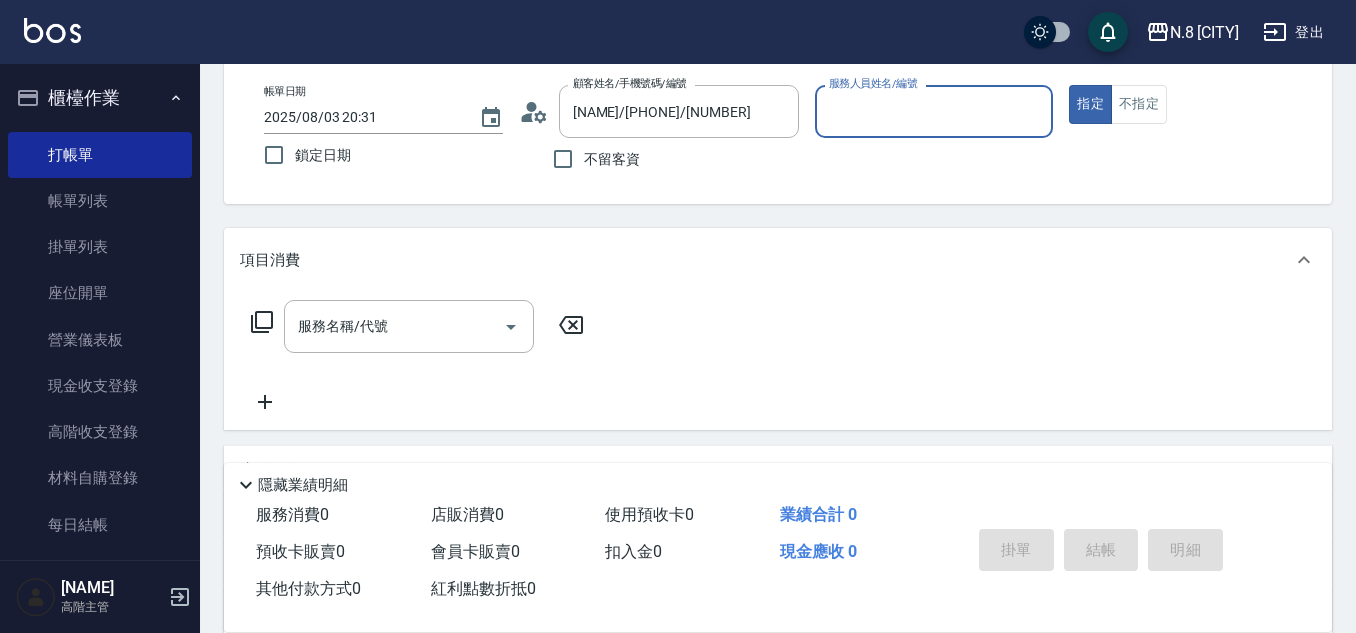 type on "[NAME]-[NUMBER]" 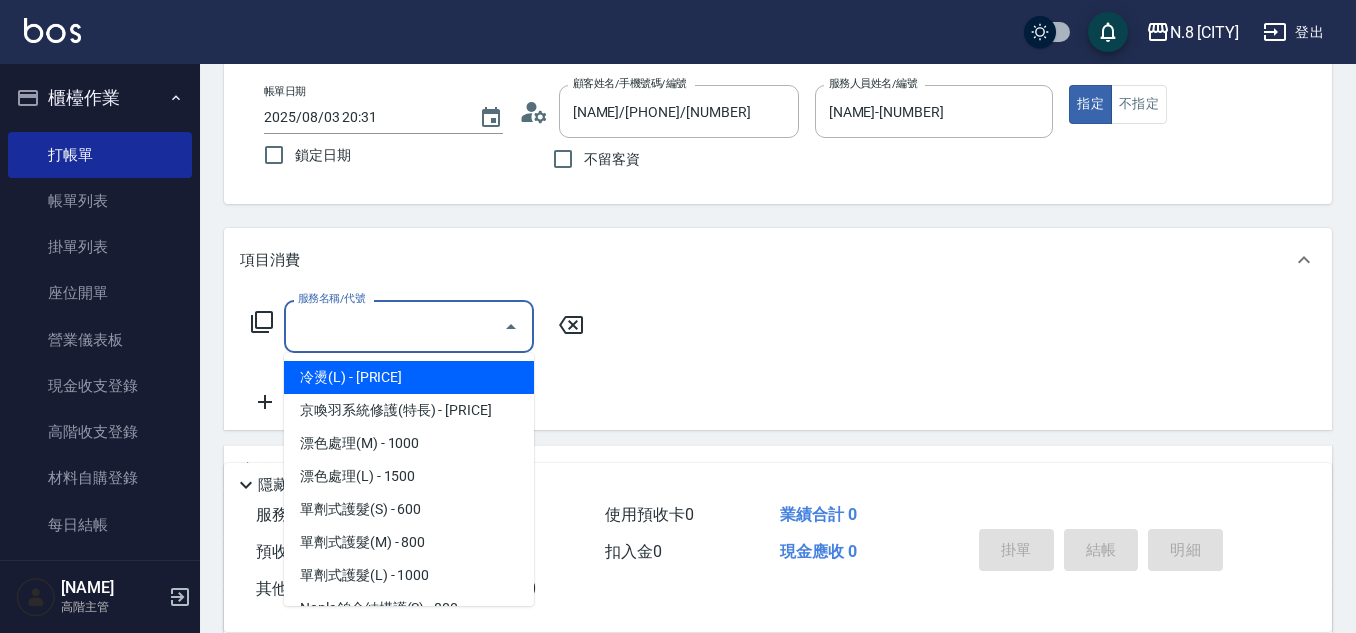click on "服務名稱/代號" at bounding box center (394, 326) 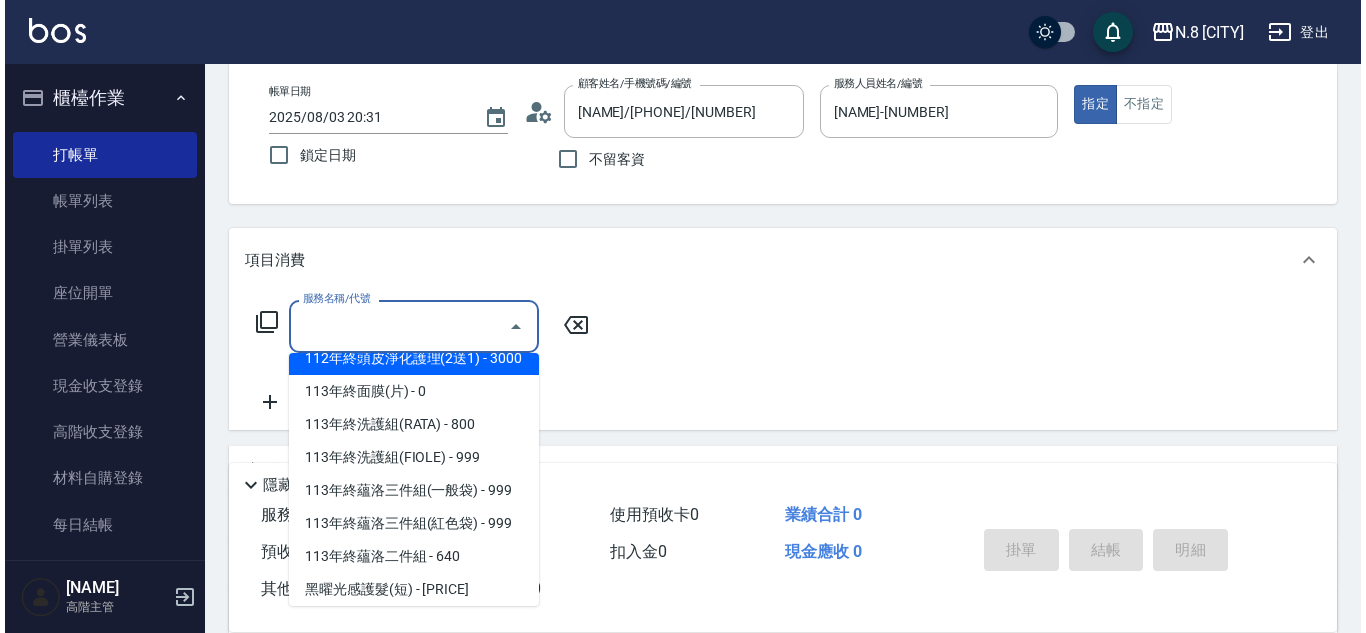 scroll, scrollTop: 2697, scrollLeft: 0, axis: vertical 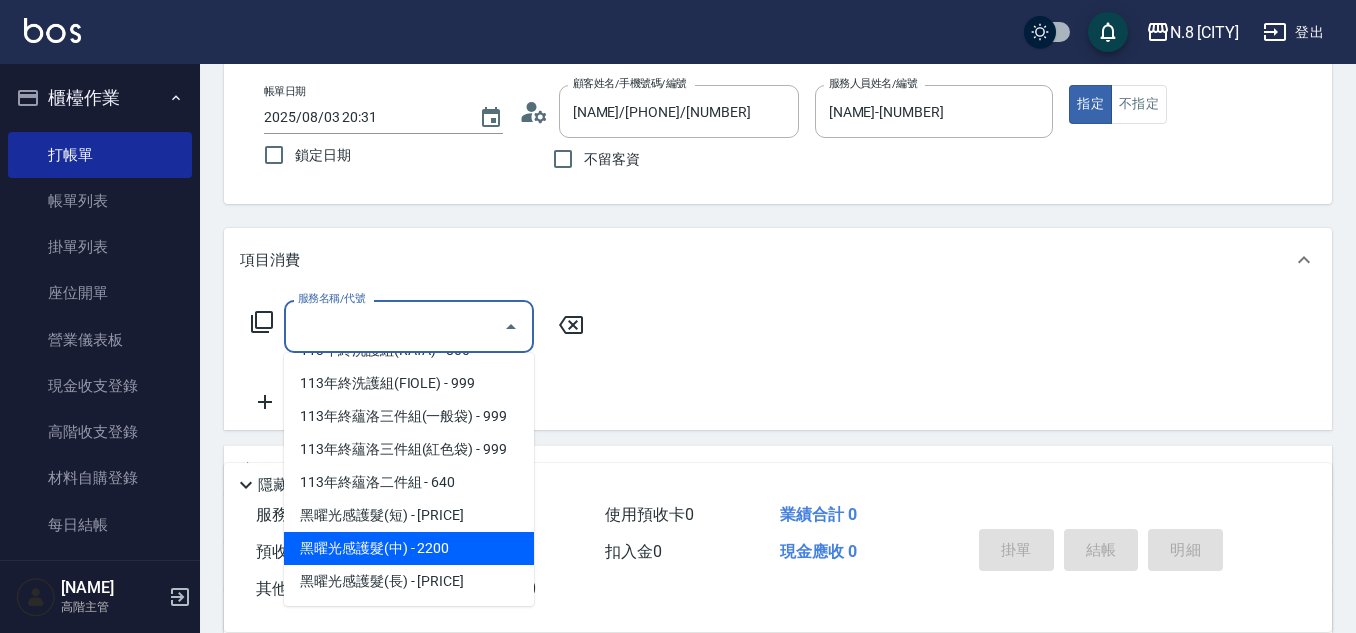 click on "黑曜光感護髮(中) - 2200" at bounding box center [409, 548] 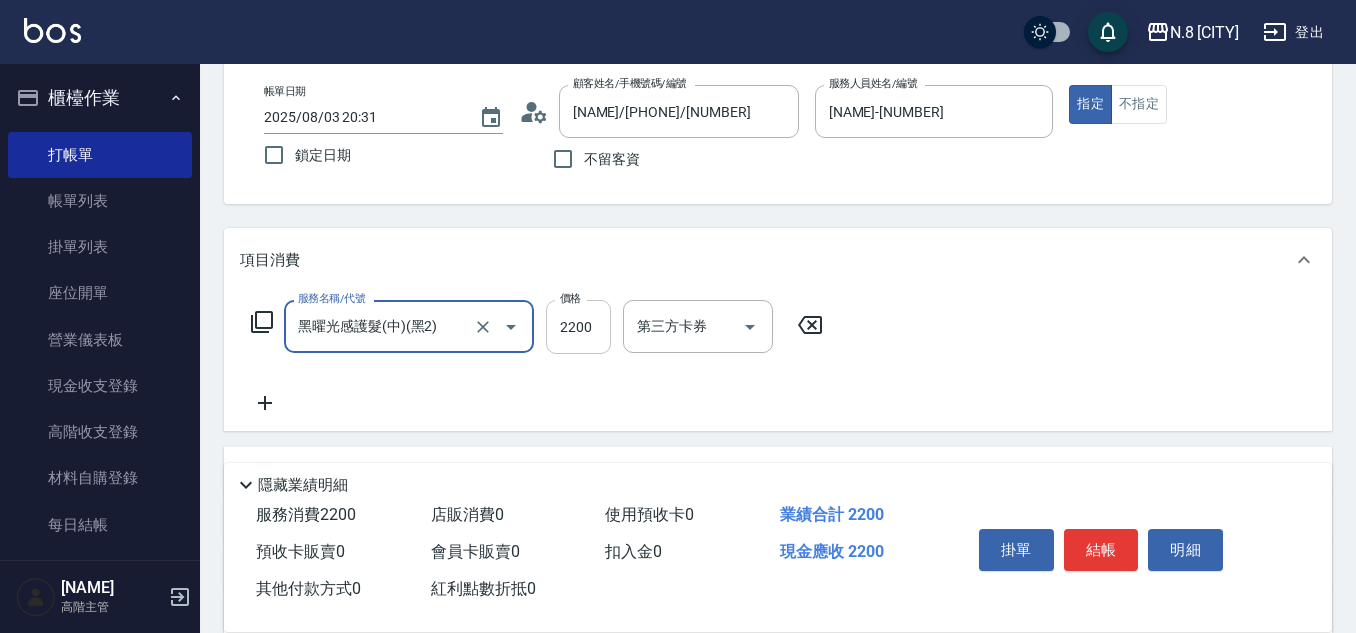 click on "2200" at bounding box center (578, 327) 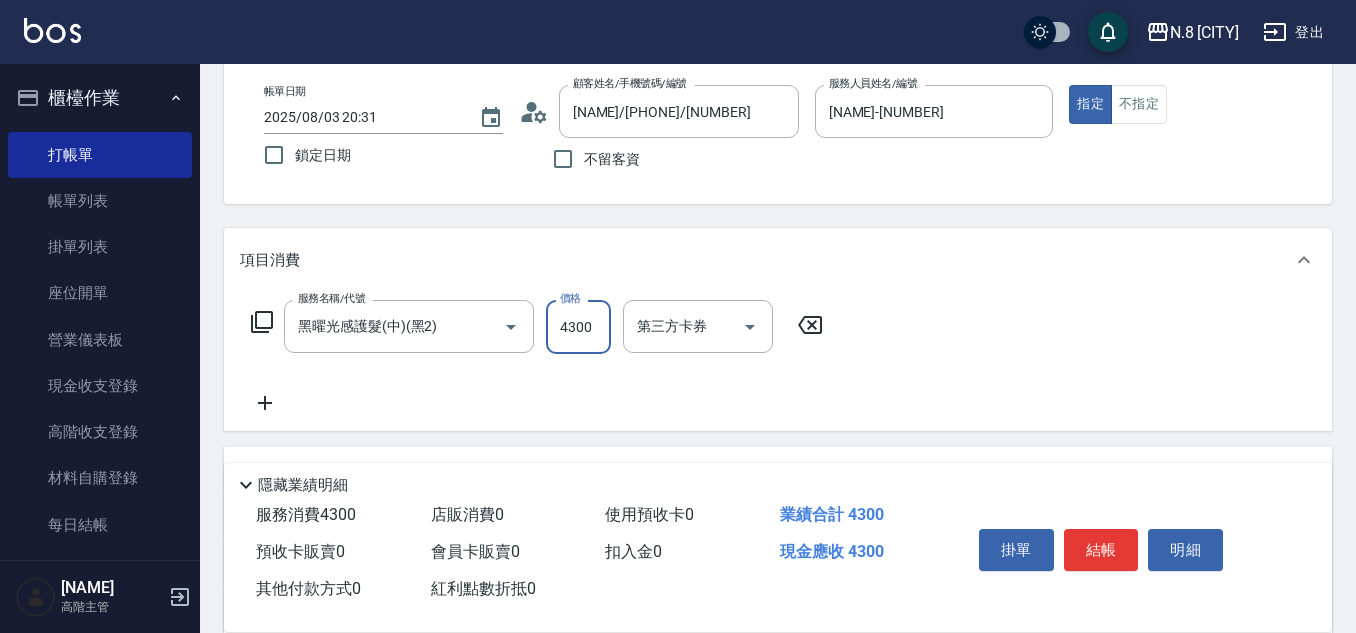 type on "4300" 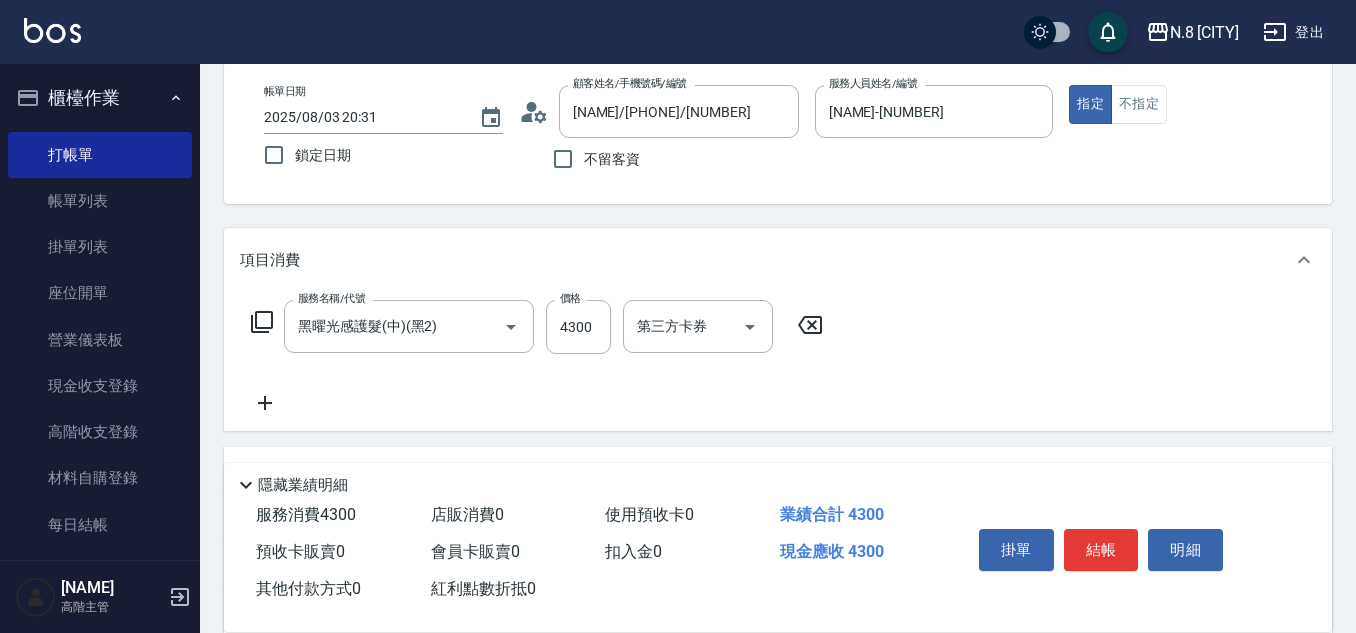 click 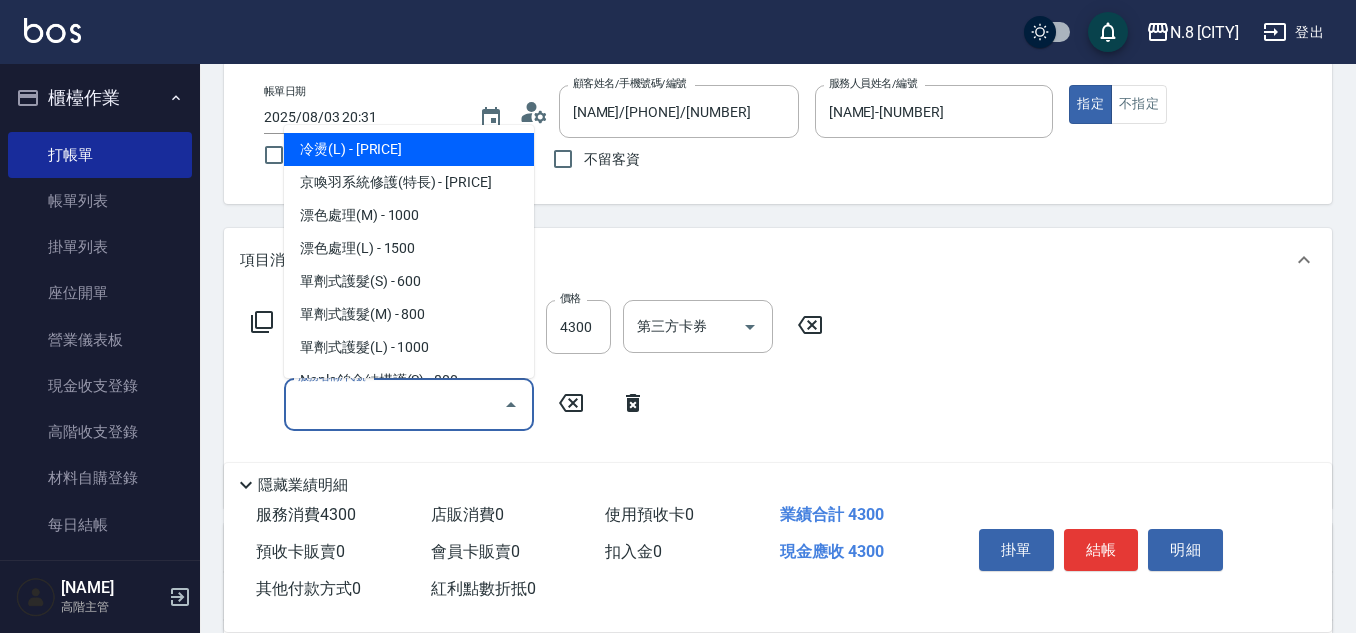 click on "服務名稱/代號" at bounding box center [394, 404] 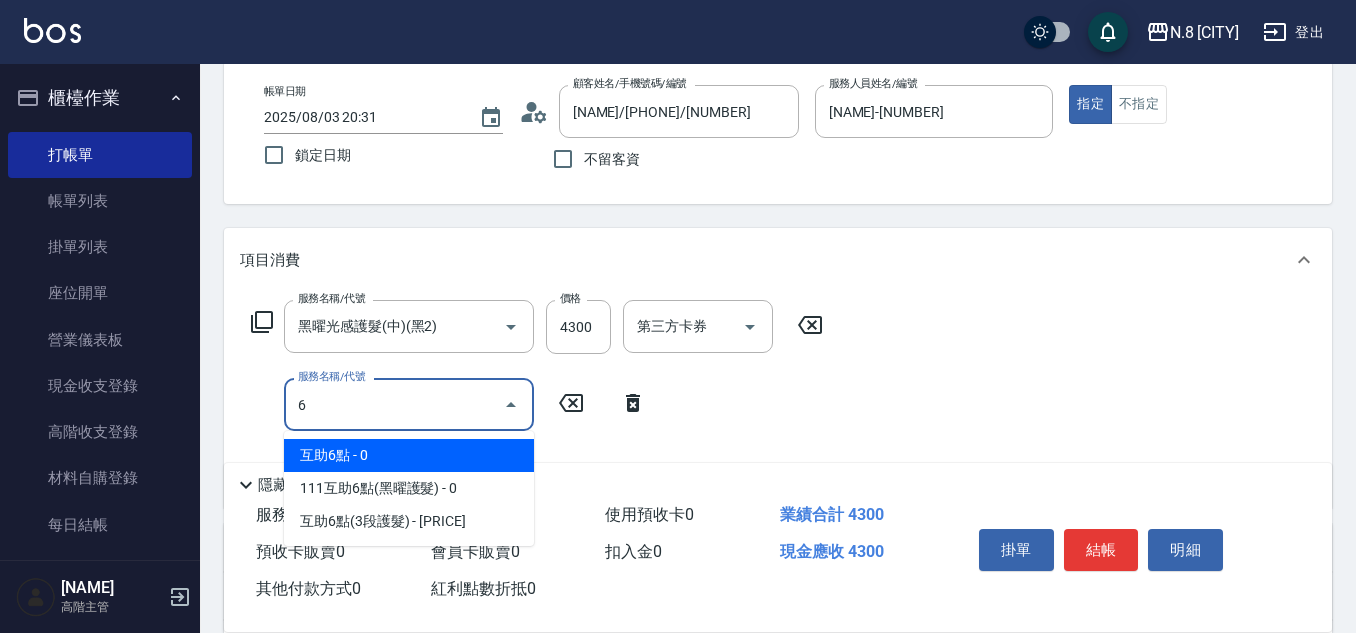 click on "互助6點 - 0 111互助6點(黑曜護髮) - 0 互助6點(3段護髮) - 0" at bounding box center (409, 488) 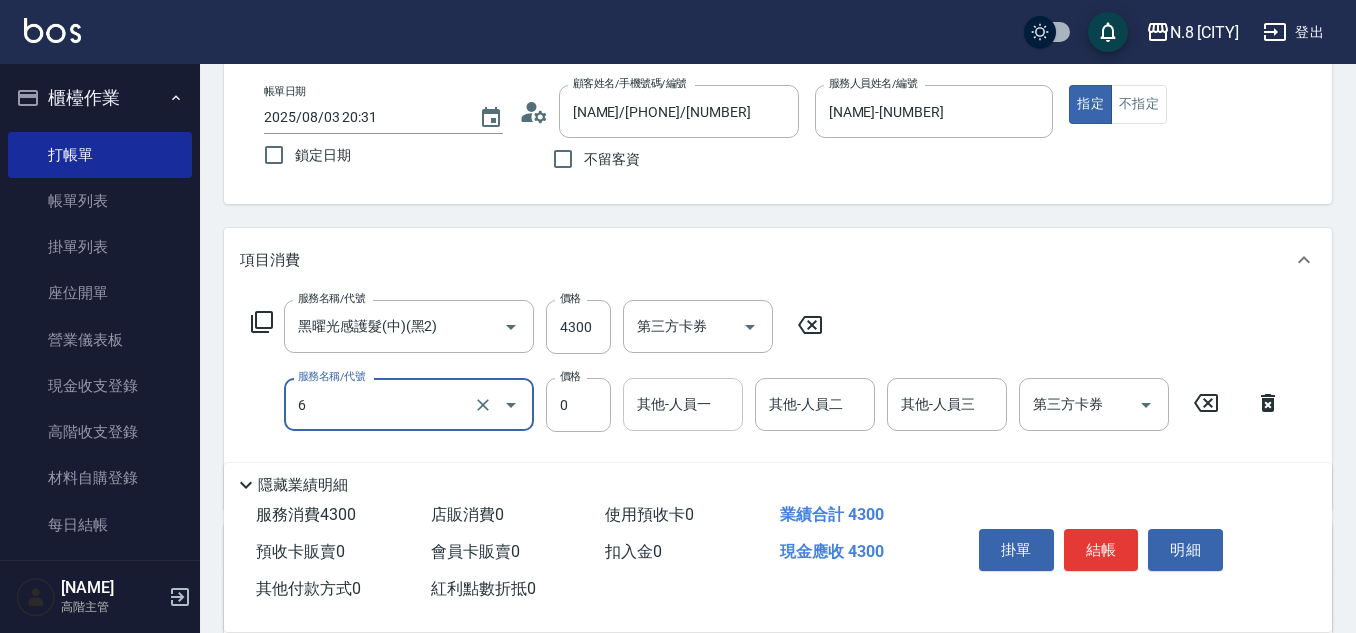type on "互助6點(6)" 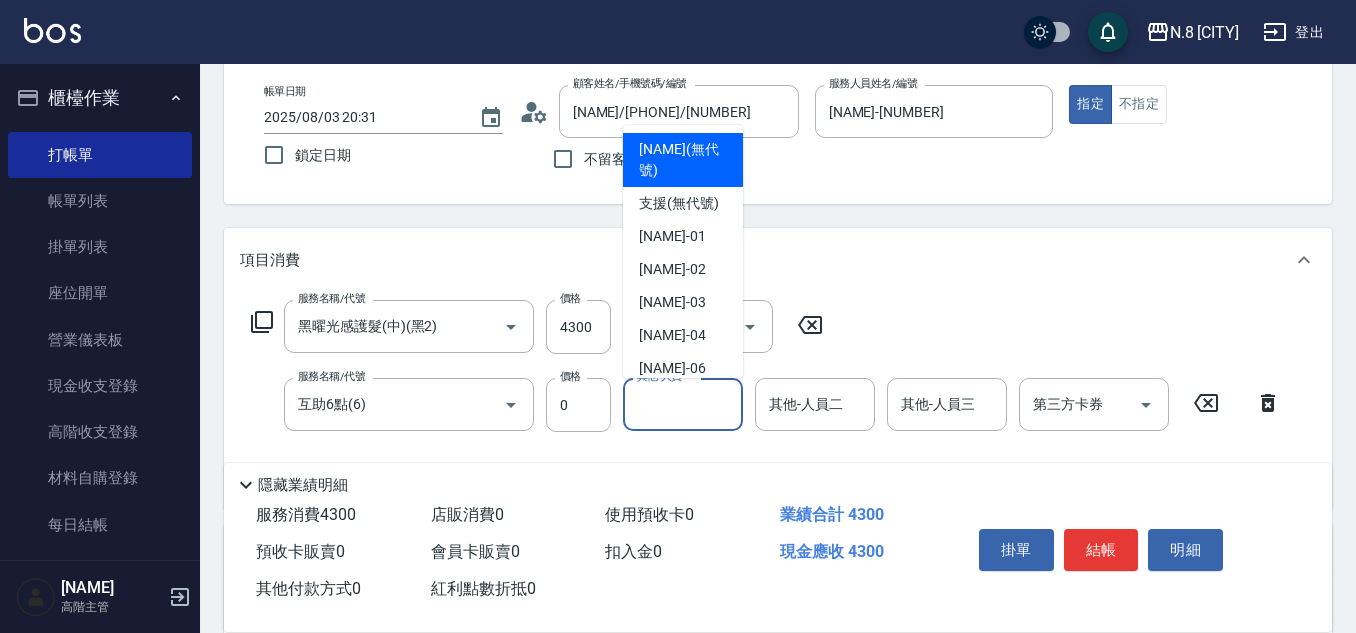 click on "其他-人員一" at bounding box center (683, 404) 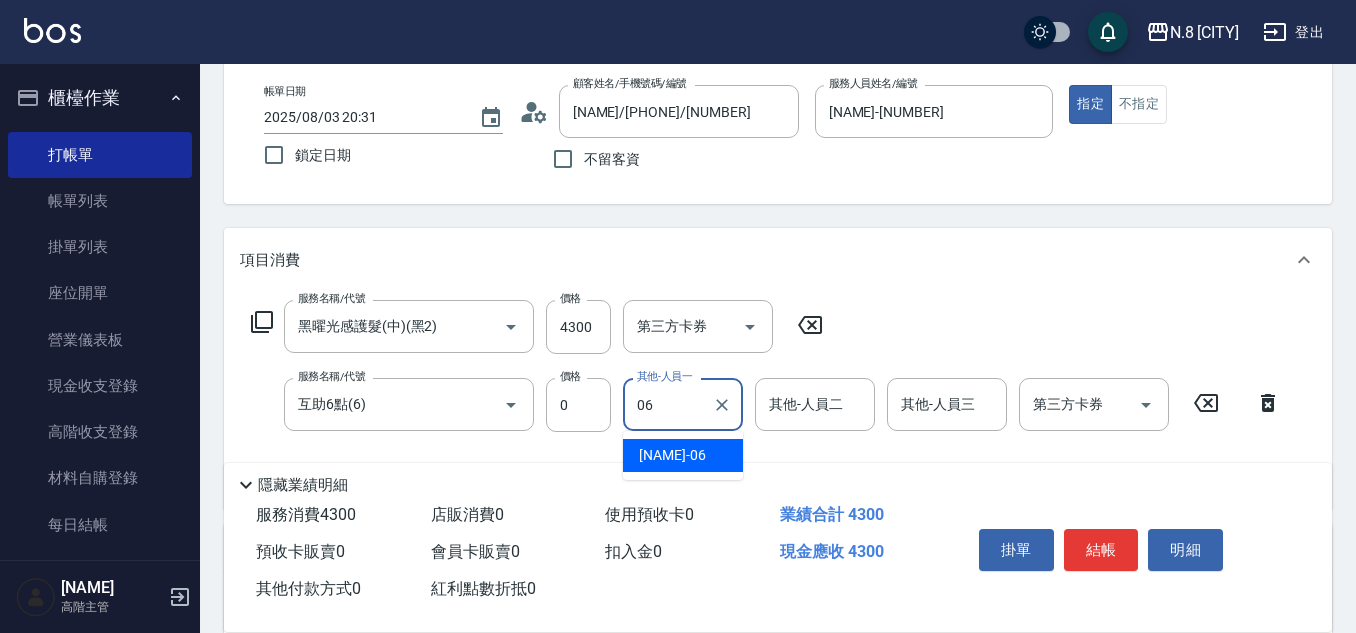 click on "[NAME] -06" at bounding box center [672, 455] 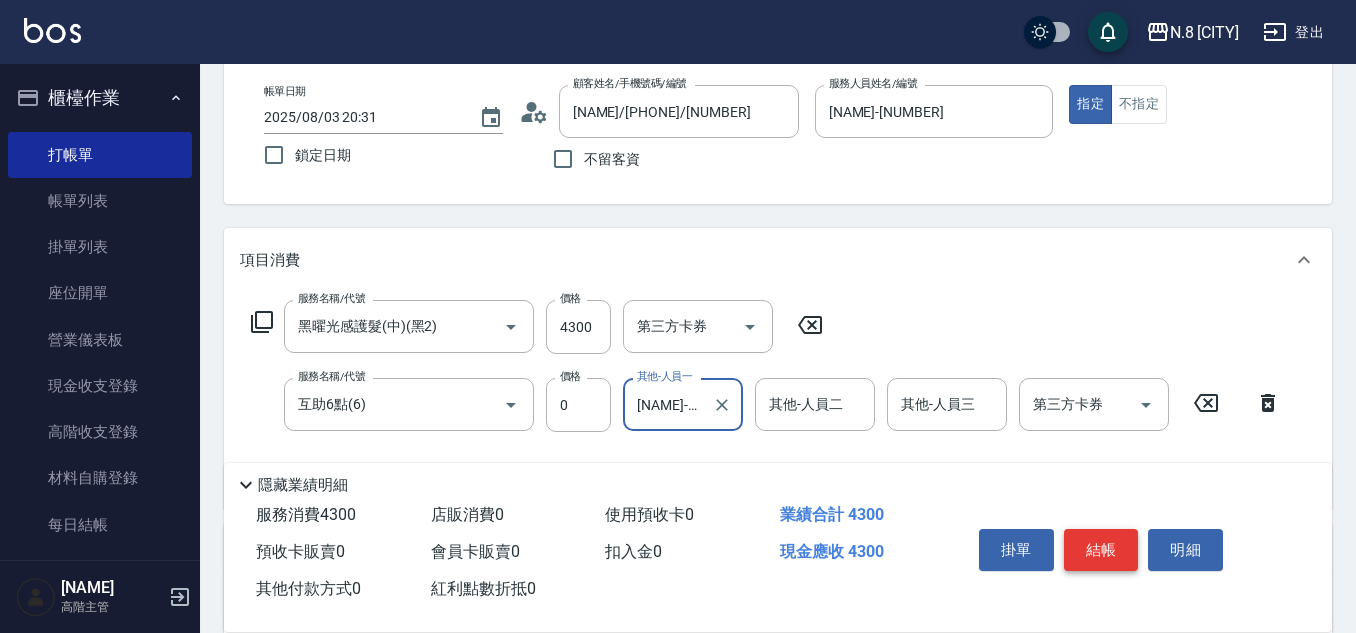 type on "[NAME]-[NUMBER]" 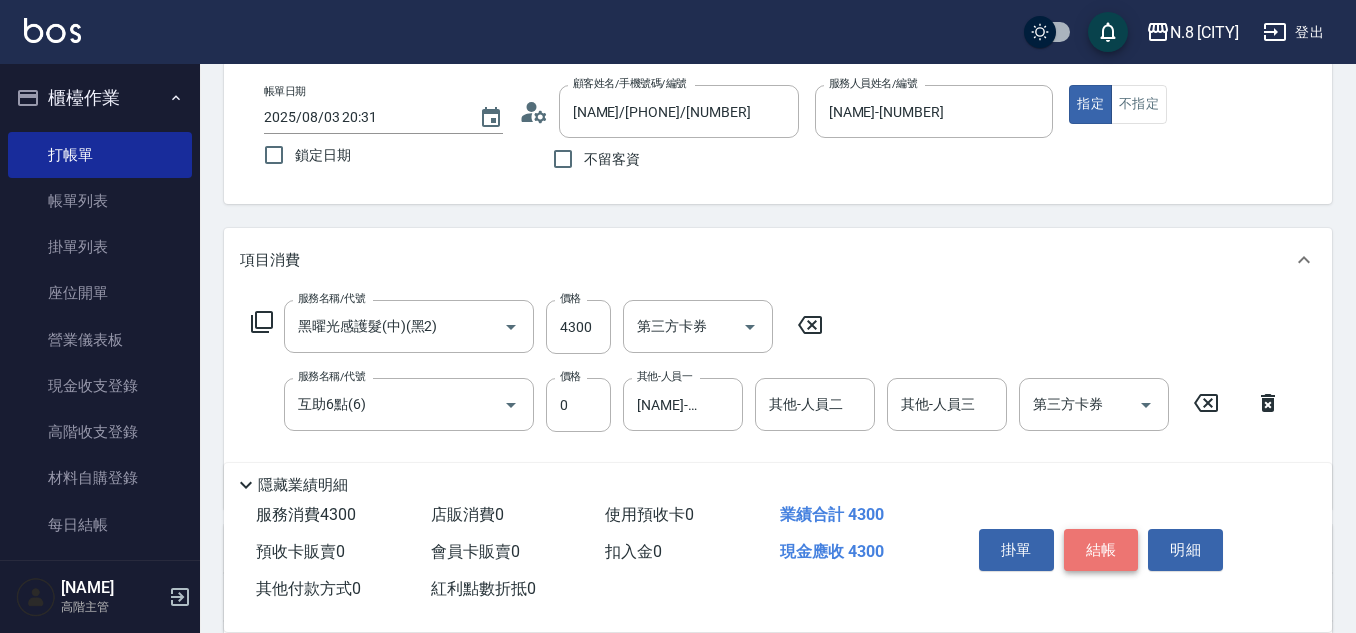 click on "結帳" at bounding box center (1101, 550) 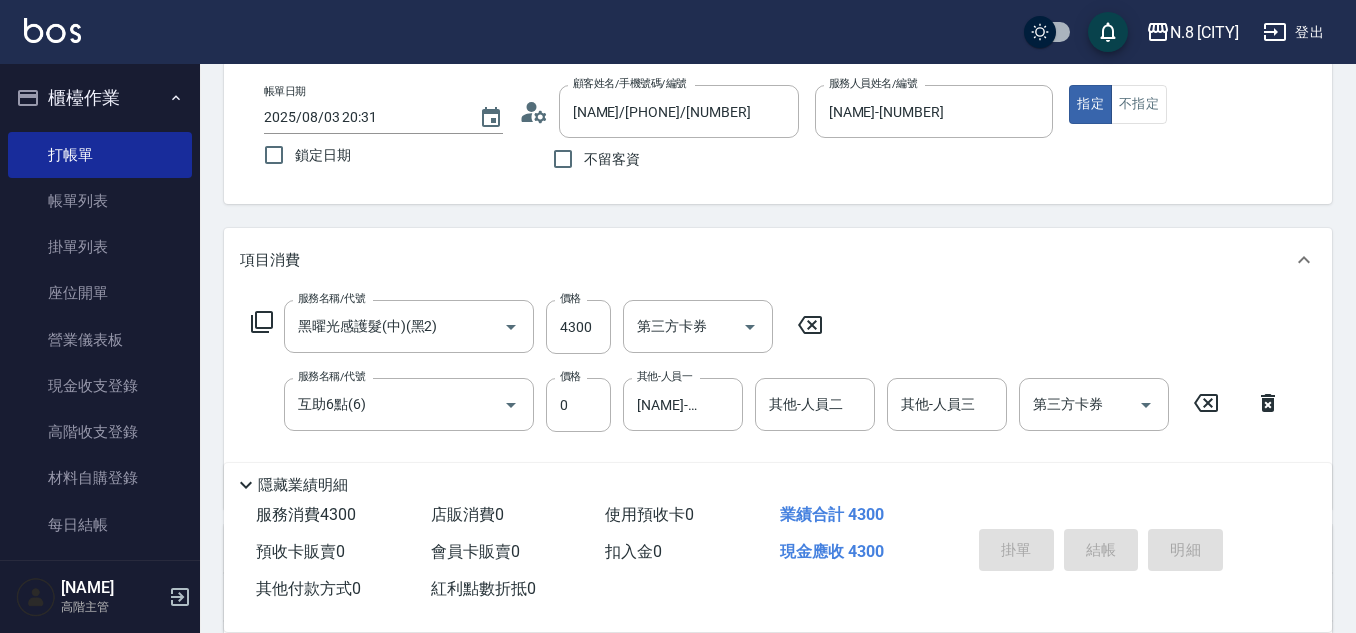 type on "[DATE] [TIME]" 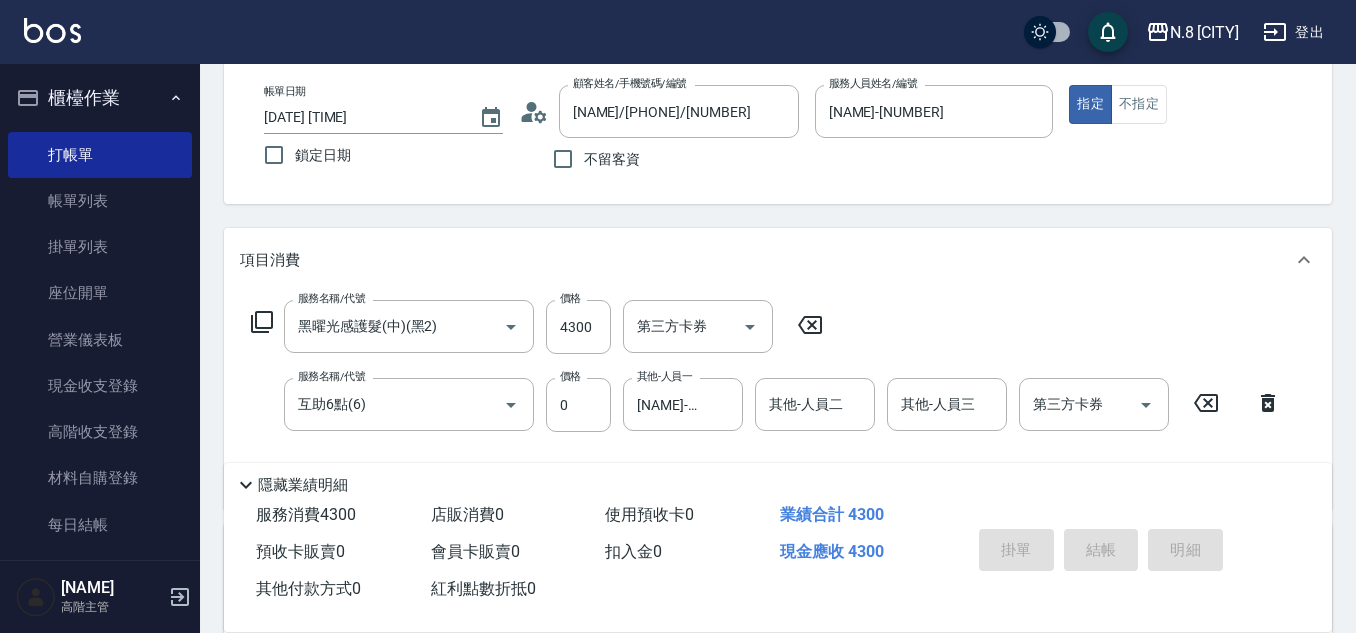 type 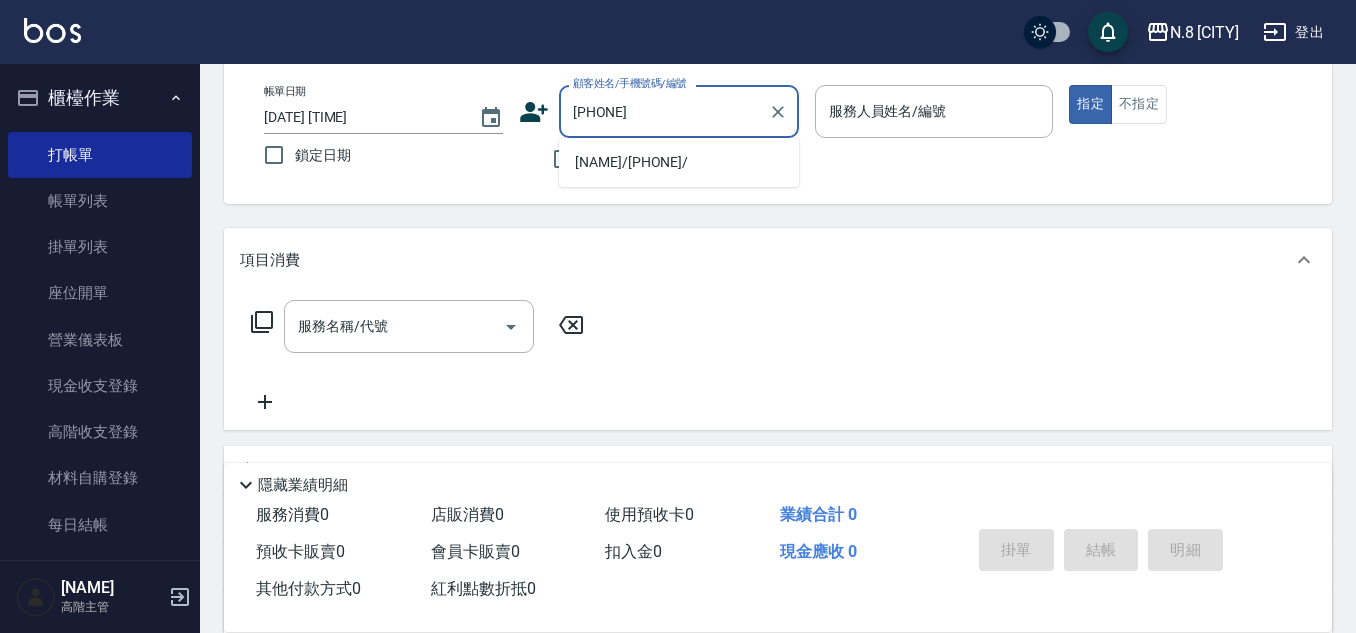 click on "[NAME]/[PHONE]/" at bounding box center [679, 162] 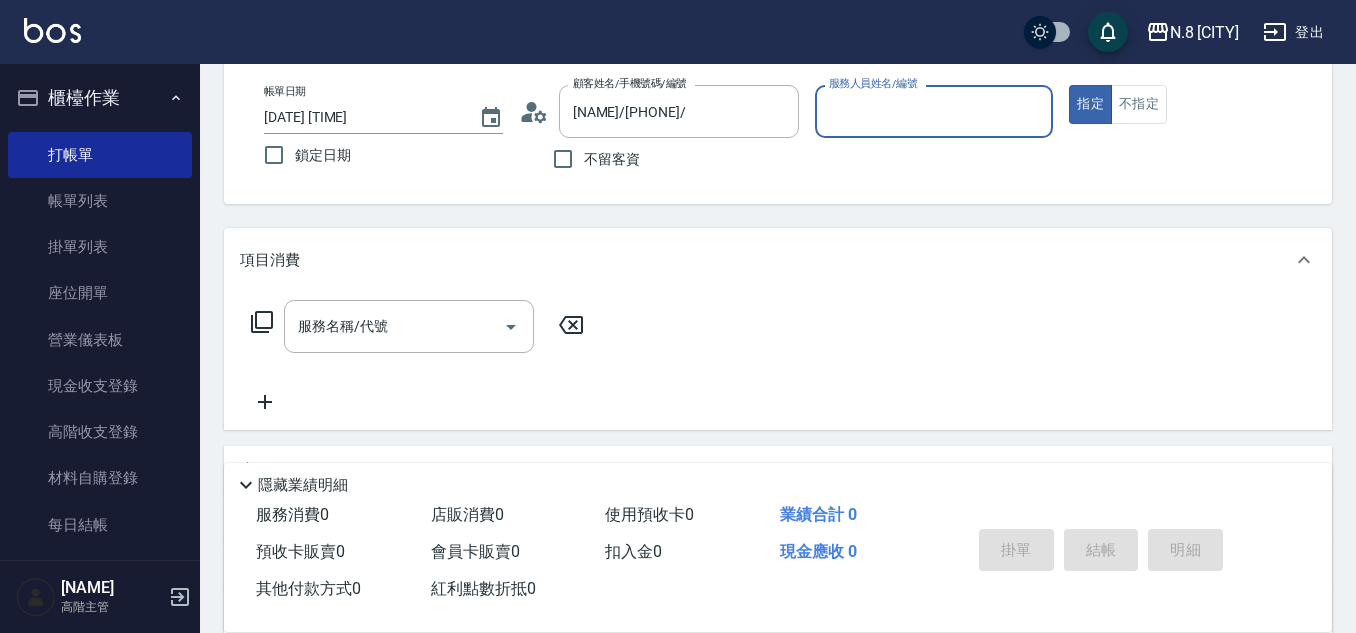 type on "[NAME]-07" 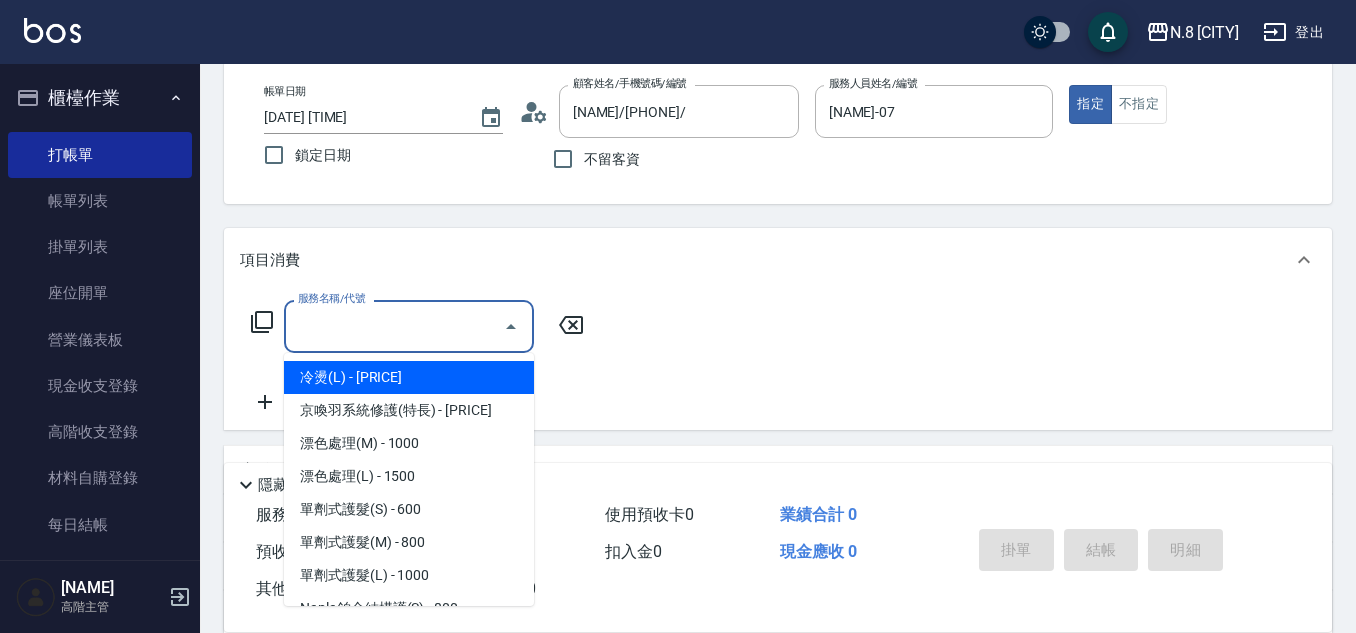 click on "服務名稱/代號" at bounding box center [394, 326] 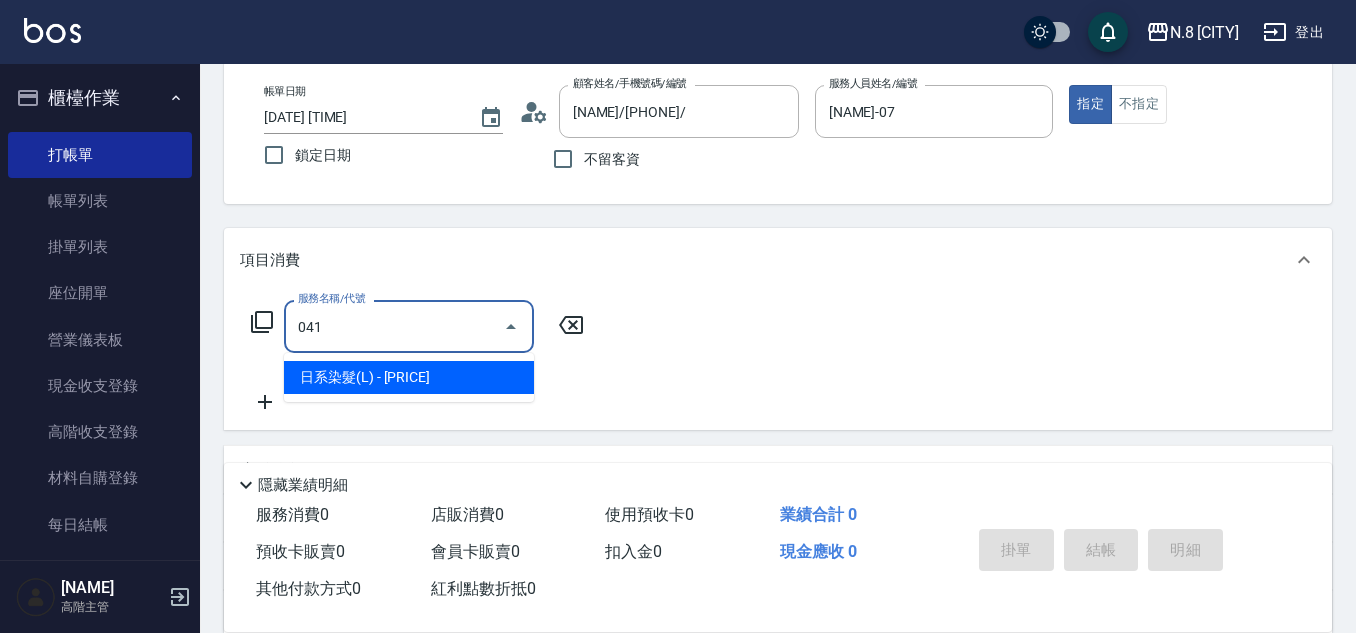 click on "日系染髮(L) - [PRICE]" at bounding box center [409, 377] 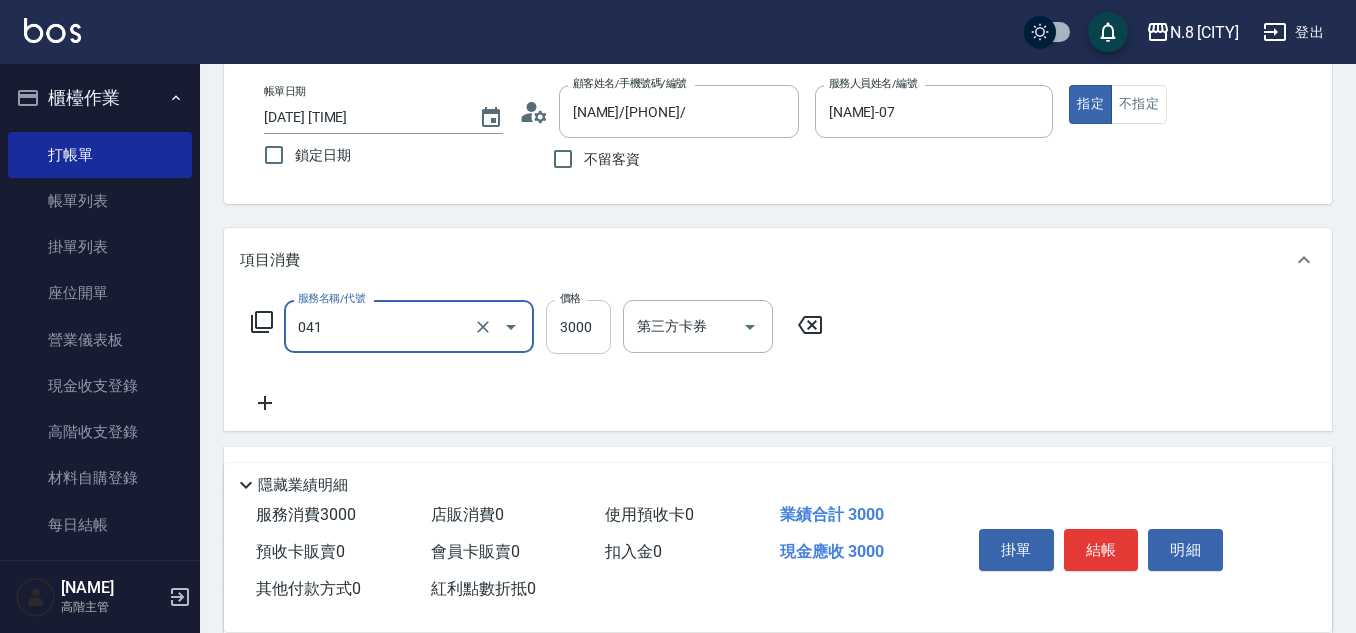 type on "日系染髮(L)(041)" 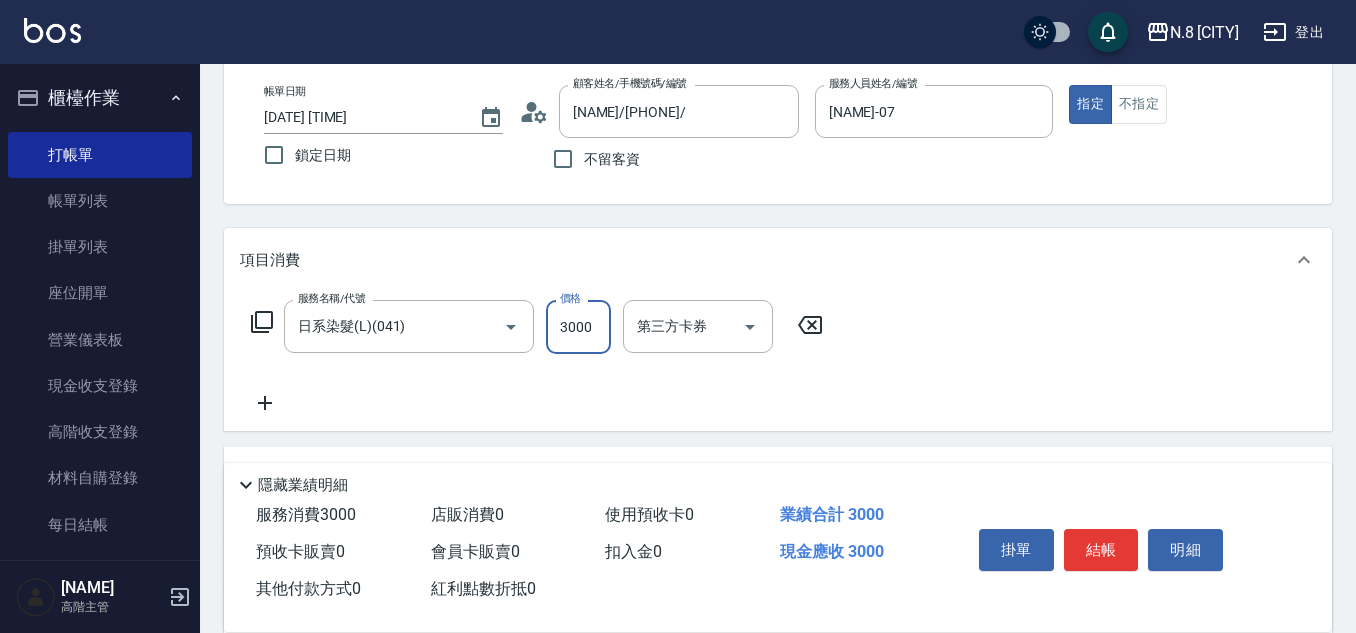 click on "3000" at bounding box center [578, 327] 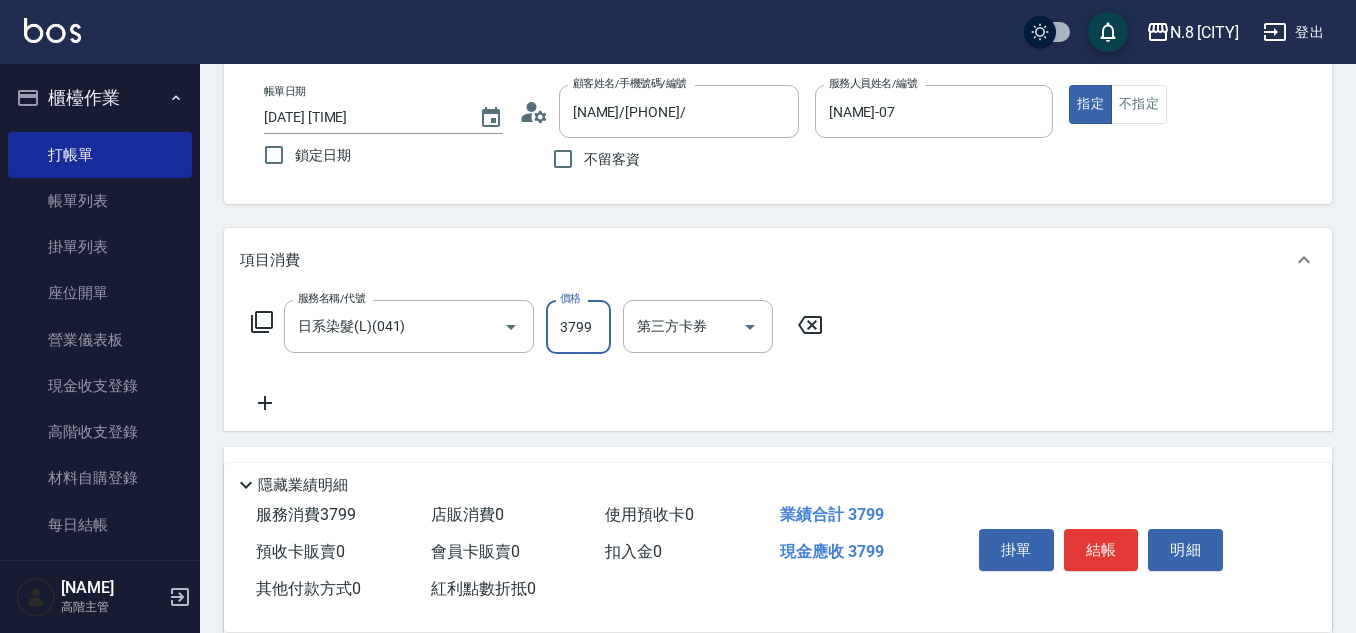 type on "3799" 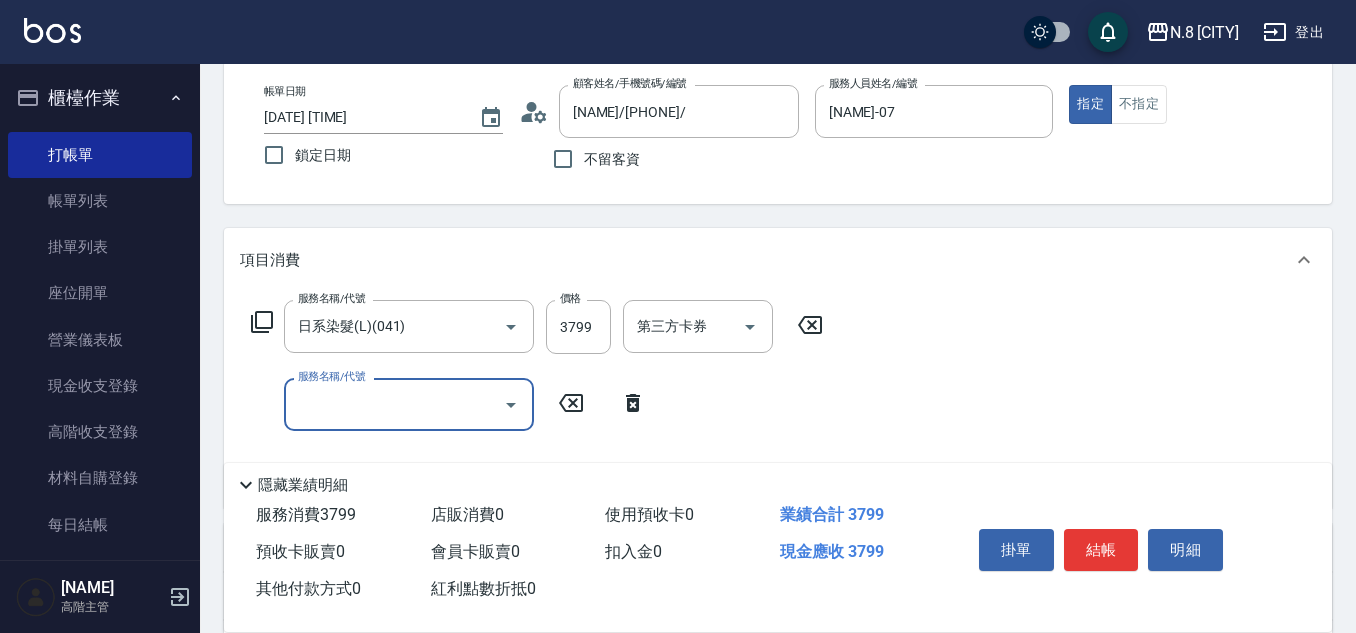 click on "服務名稱/代號" at bounding box center [394, 404] 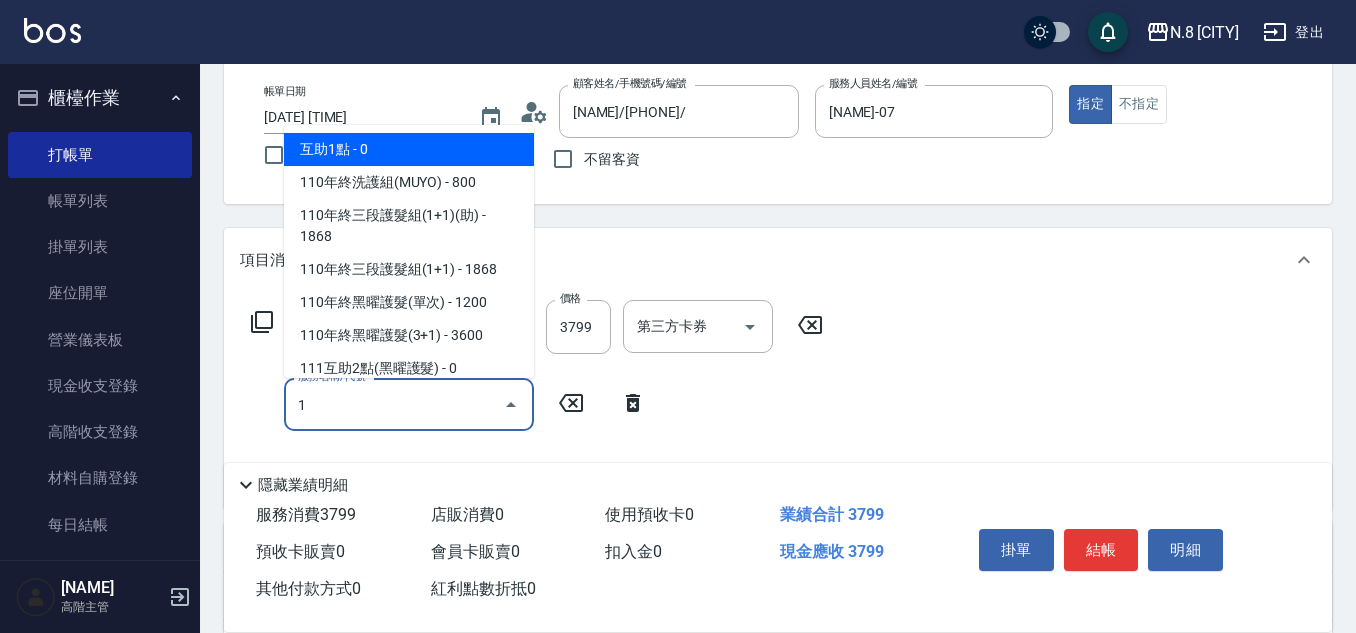 click on "互助1點 - 0" at bounding box center (409, 149) 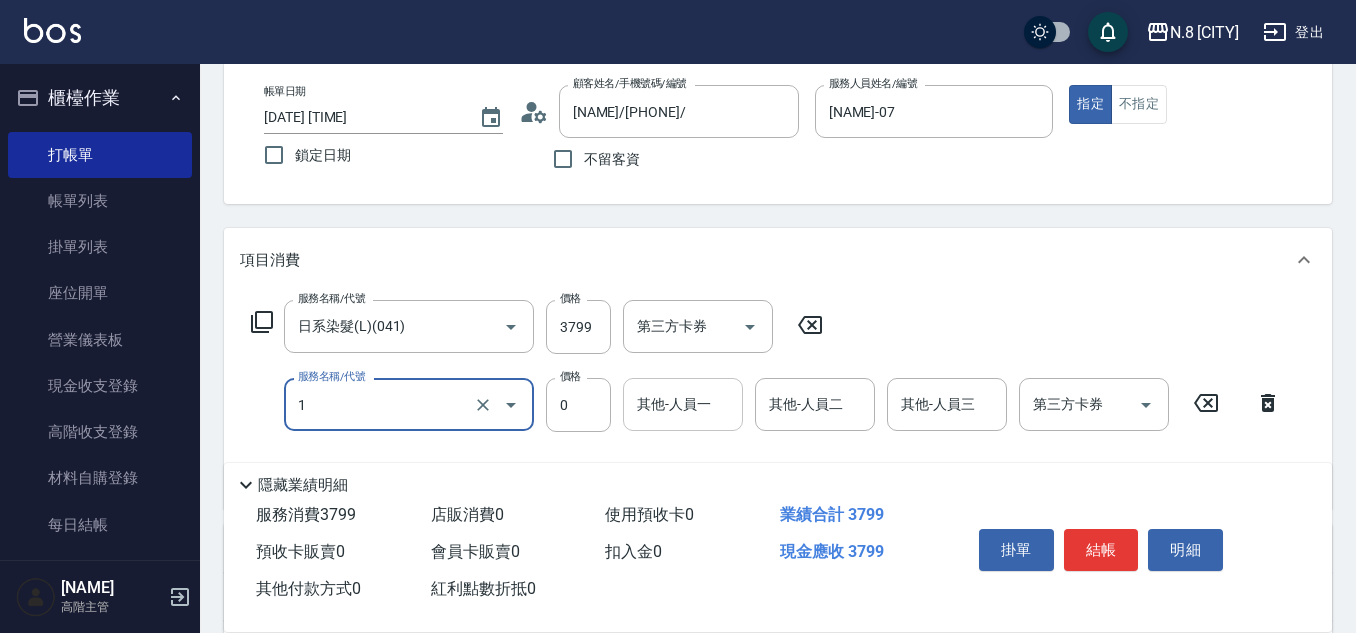type on "互助1點(1)" 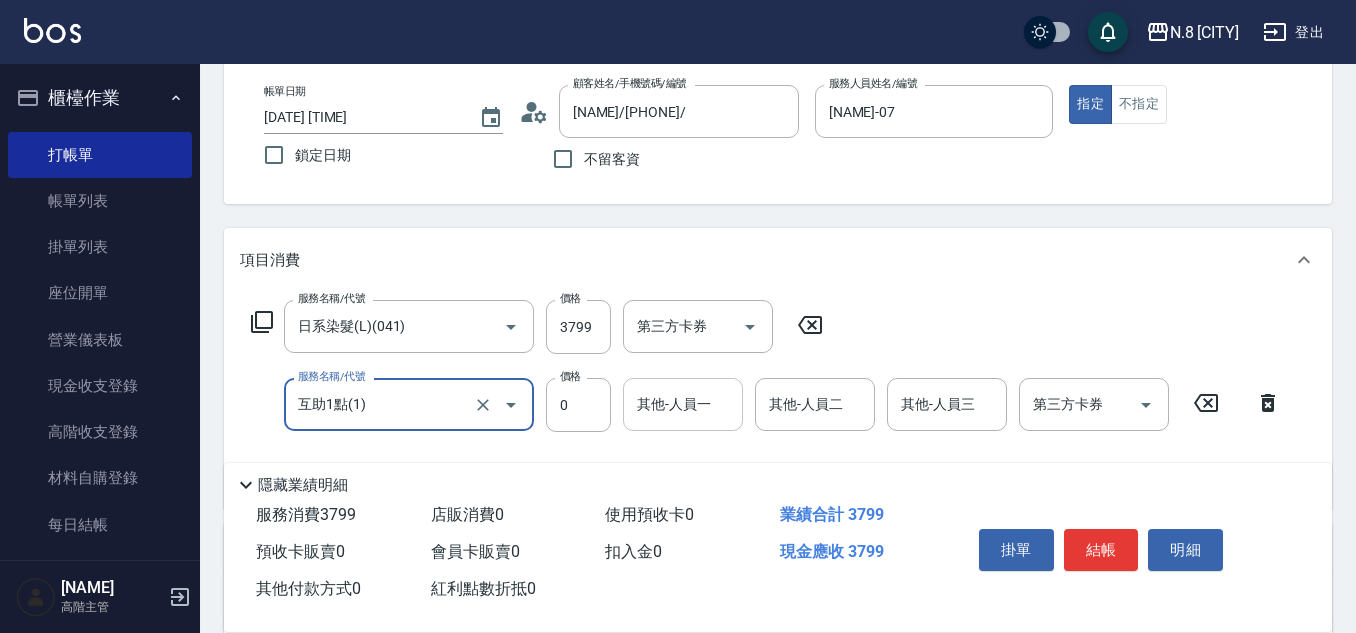 click on "其他-人員一" at bounding box center [683, 404] 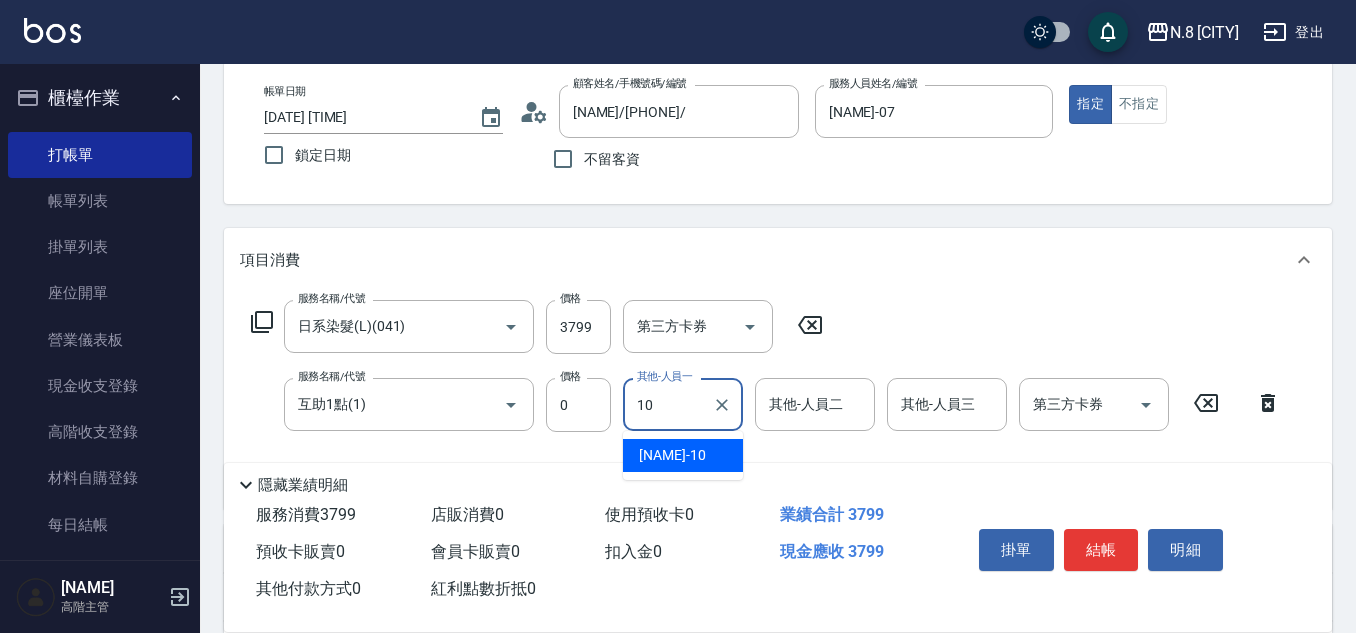 click on "[NAME] -10" at bounding box center [683, 455] 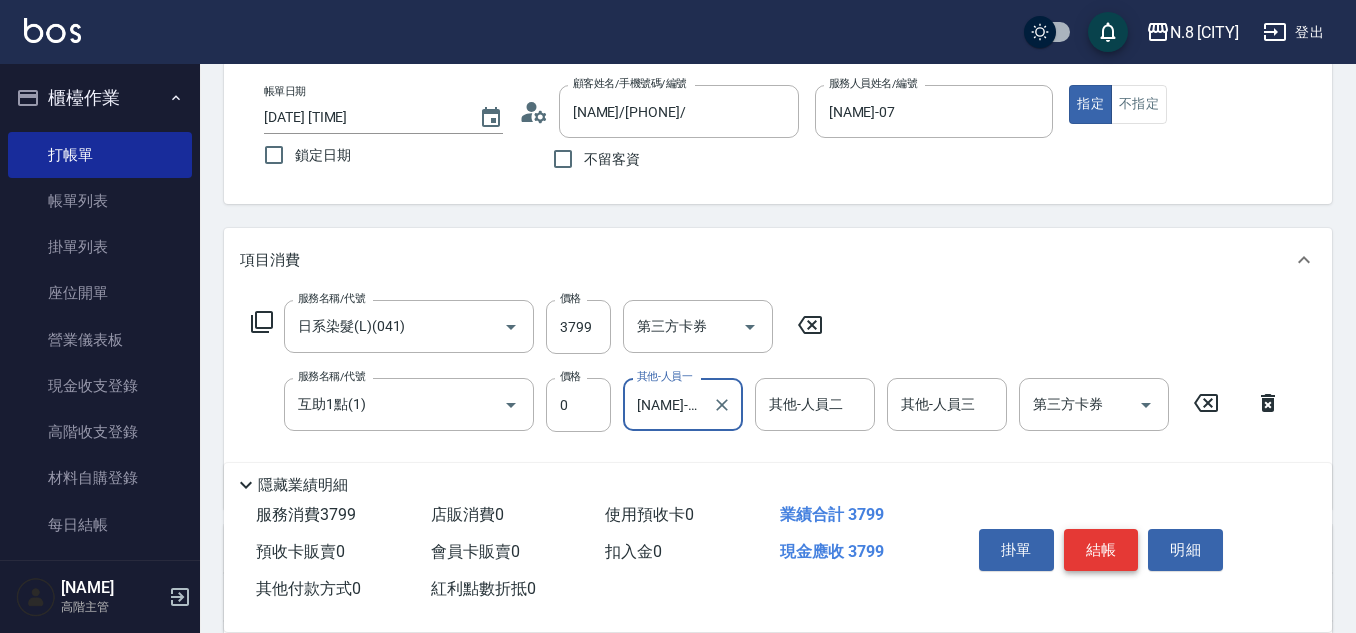 type on "[NAME]-10" 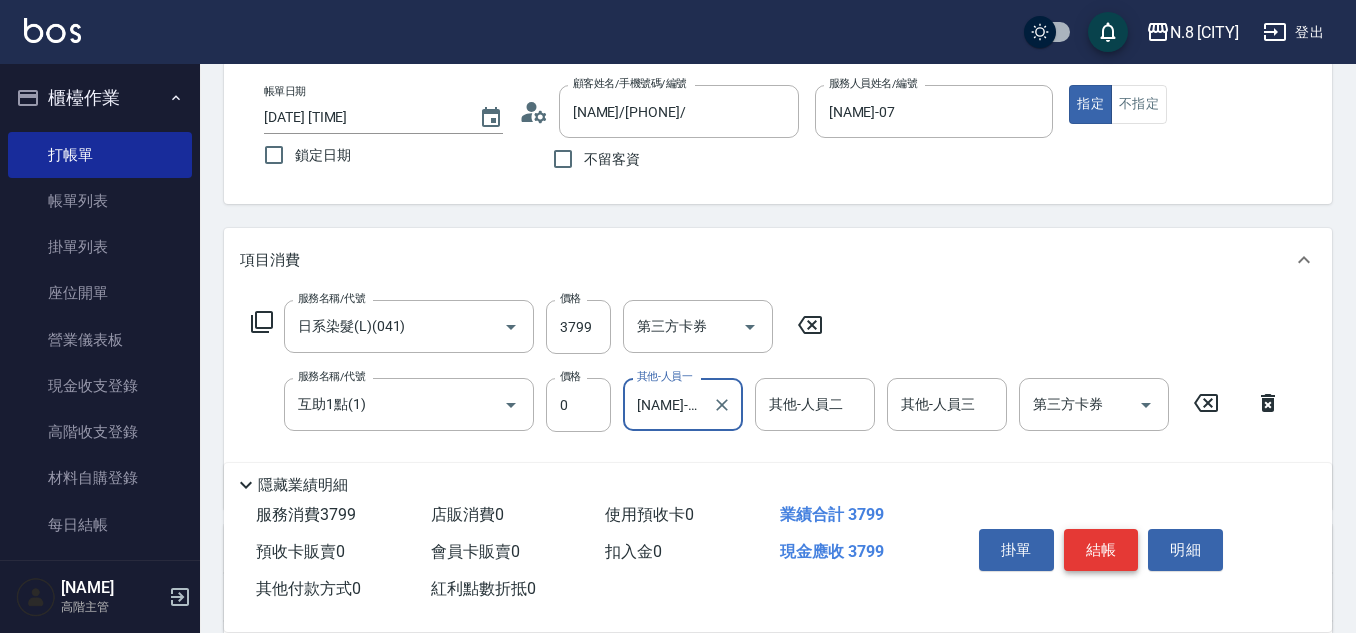 click on "結帳" at bounding box center [1101, 550] 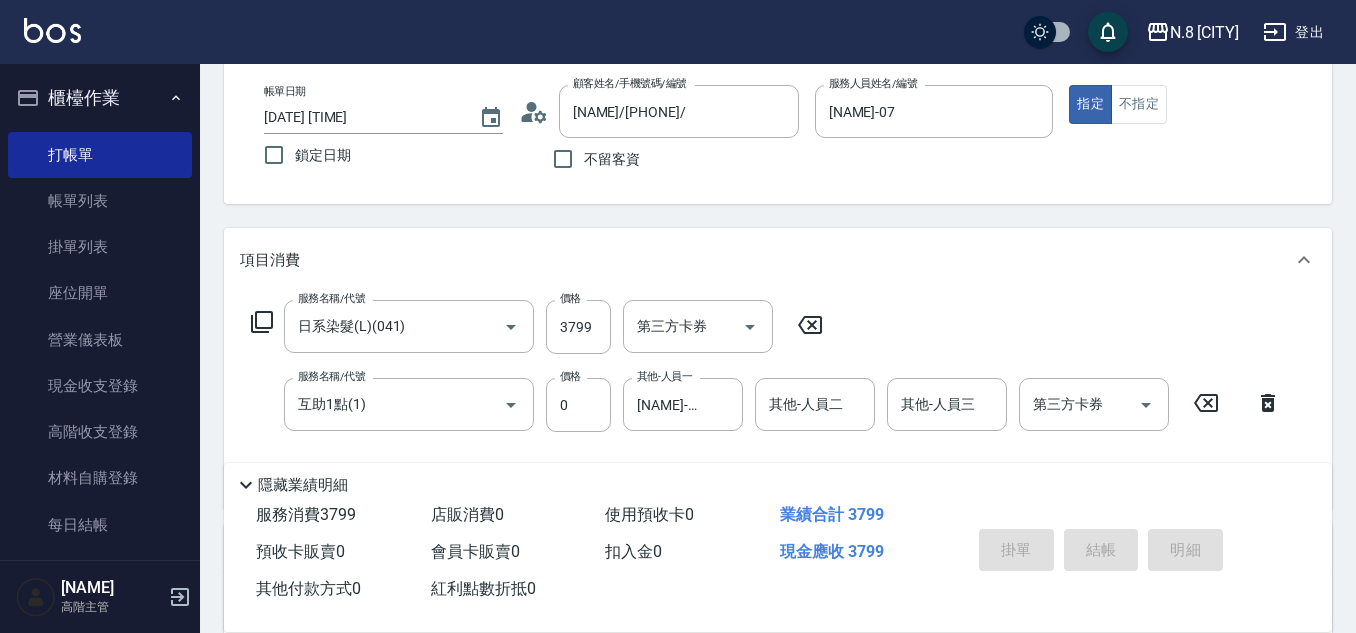type 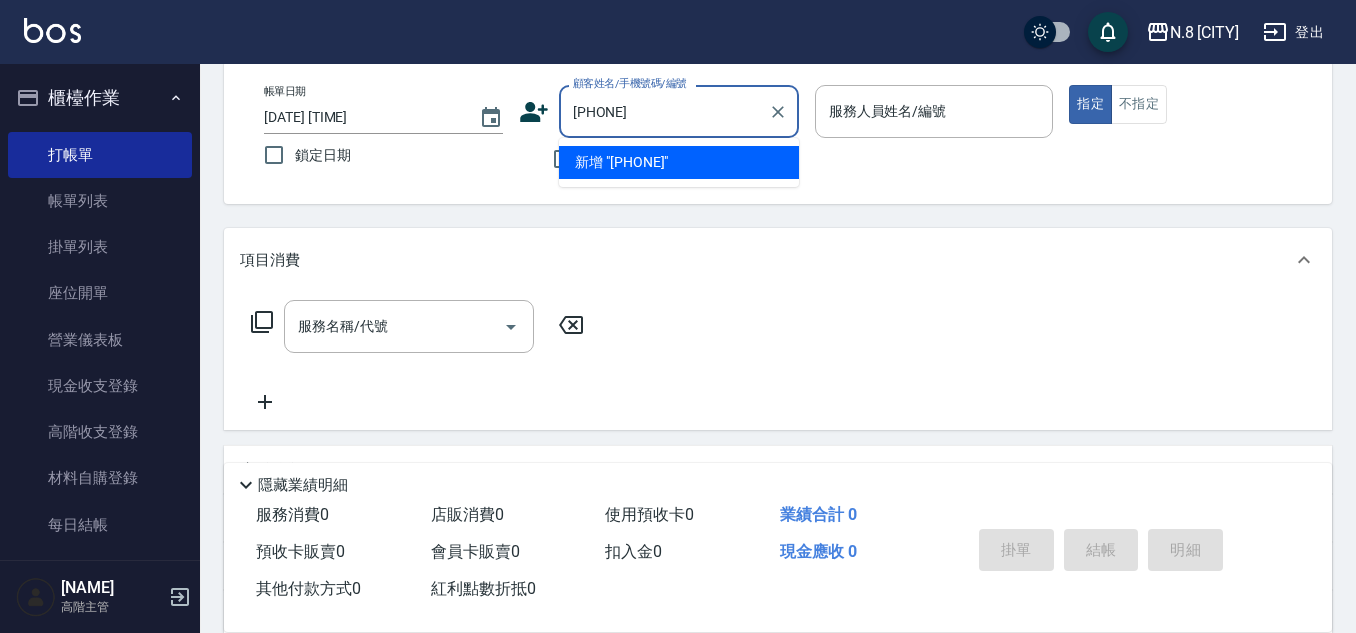 type on "[PHONE]" 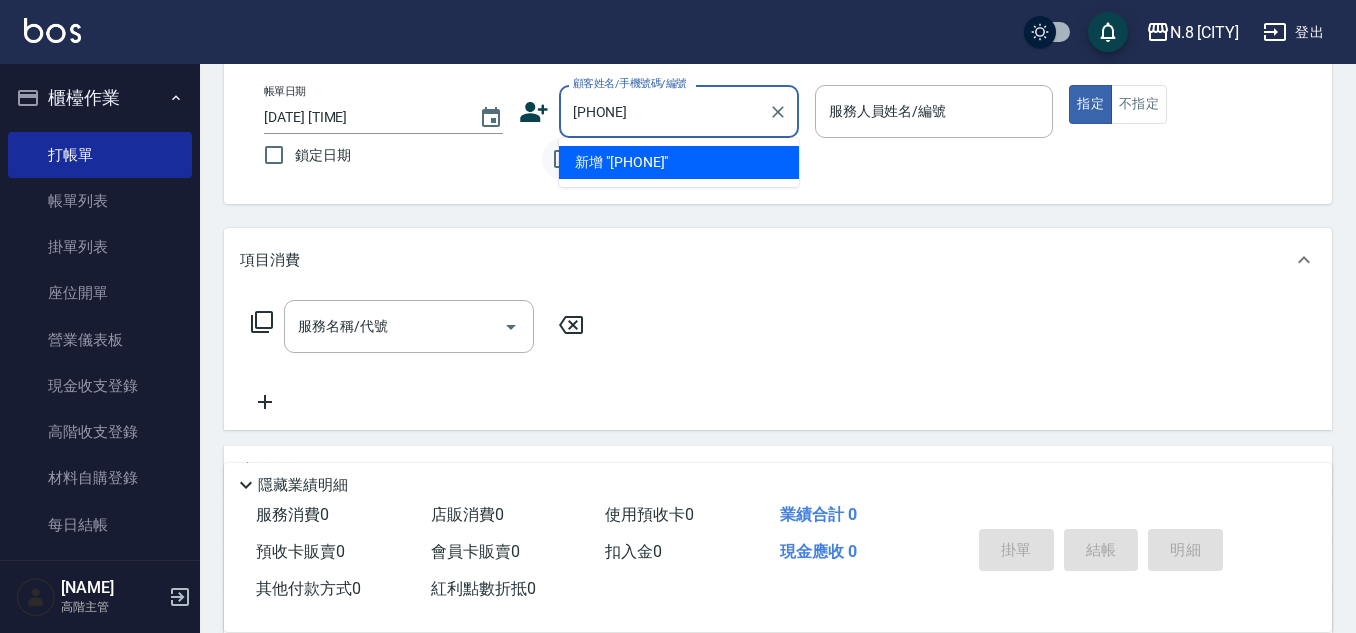 type 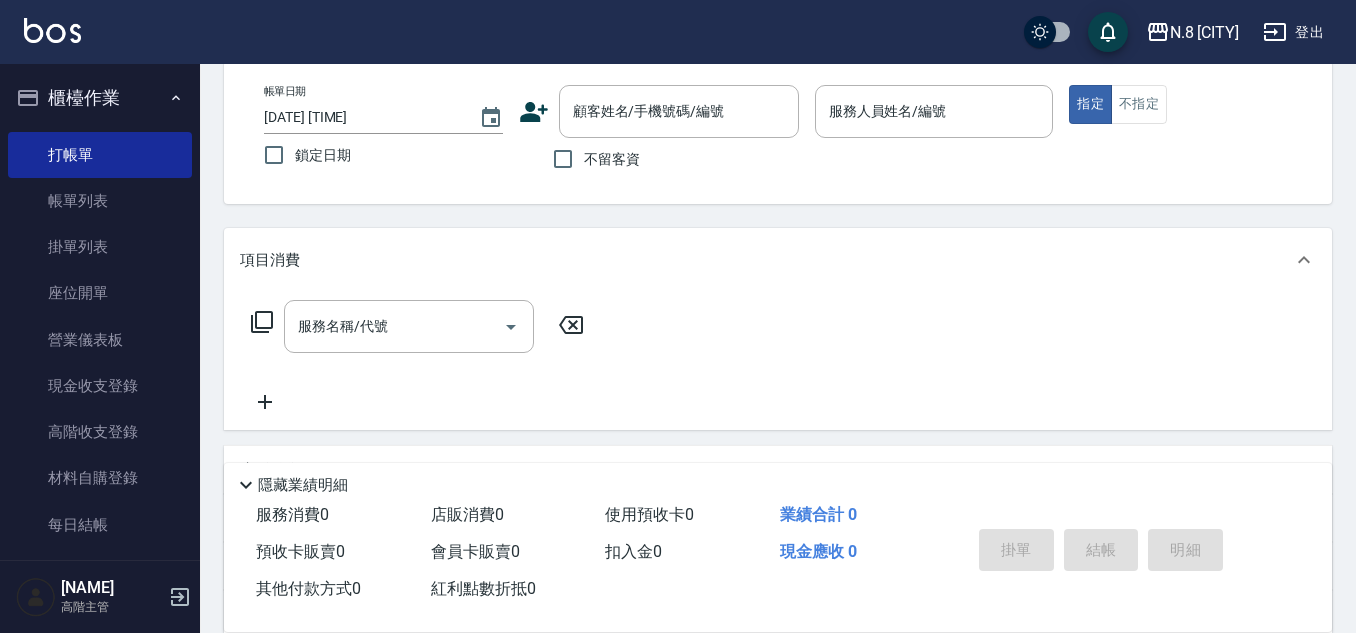 click 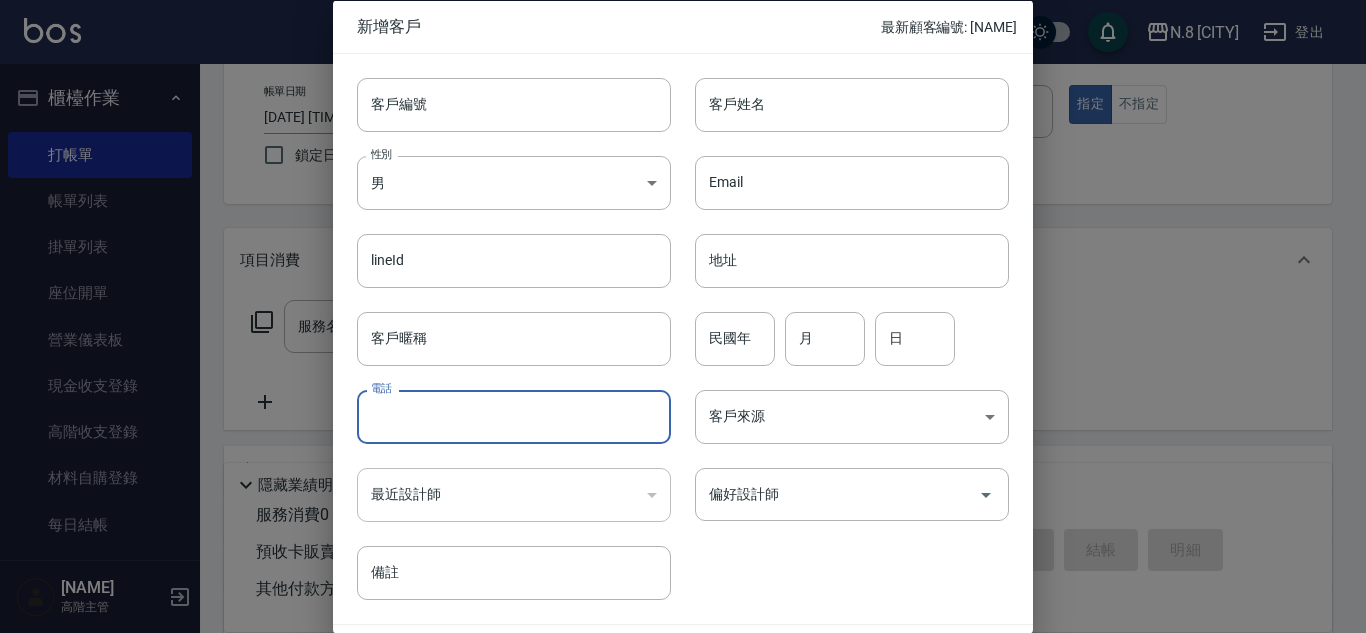 click on "電話" at bounding box center [514, 417] 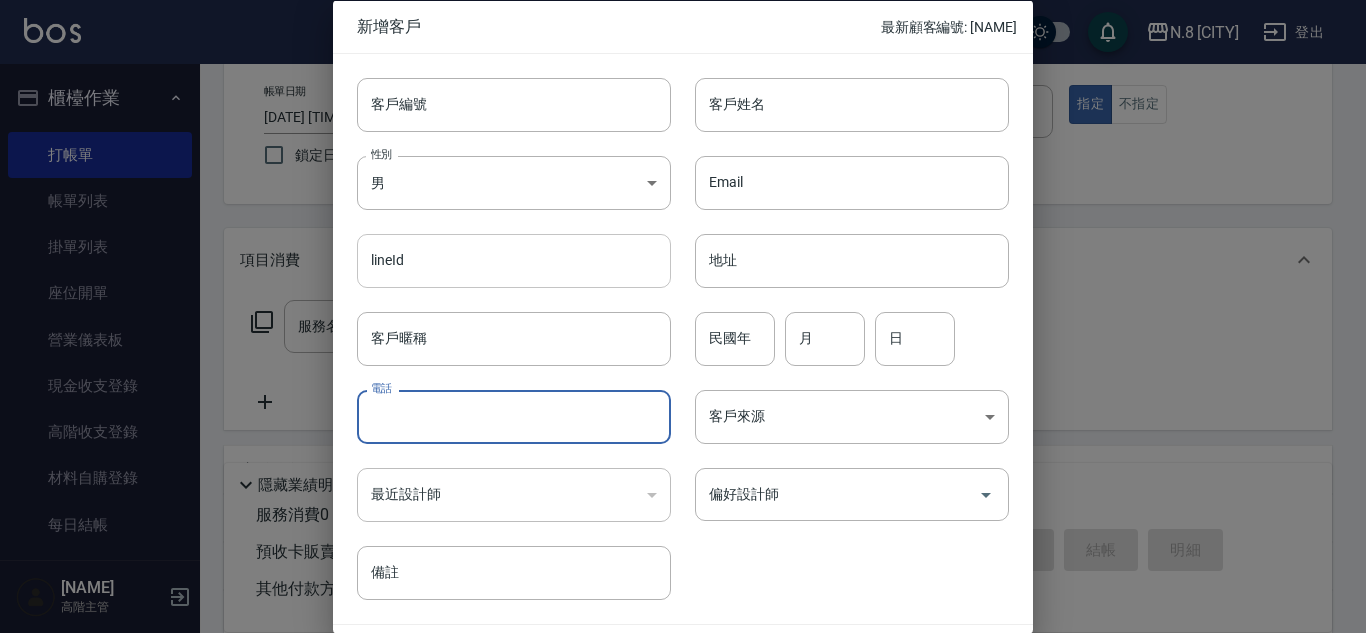 paste on "[PHONE]" 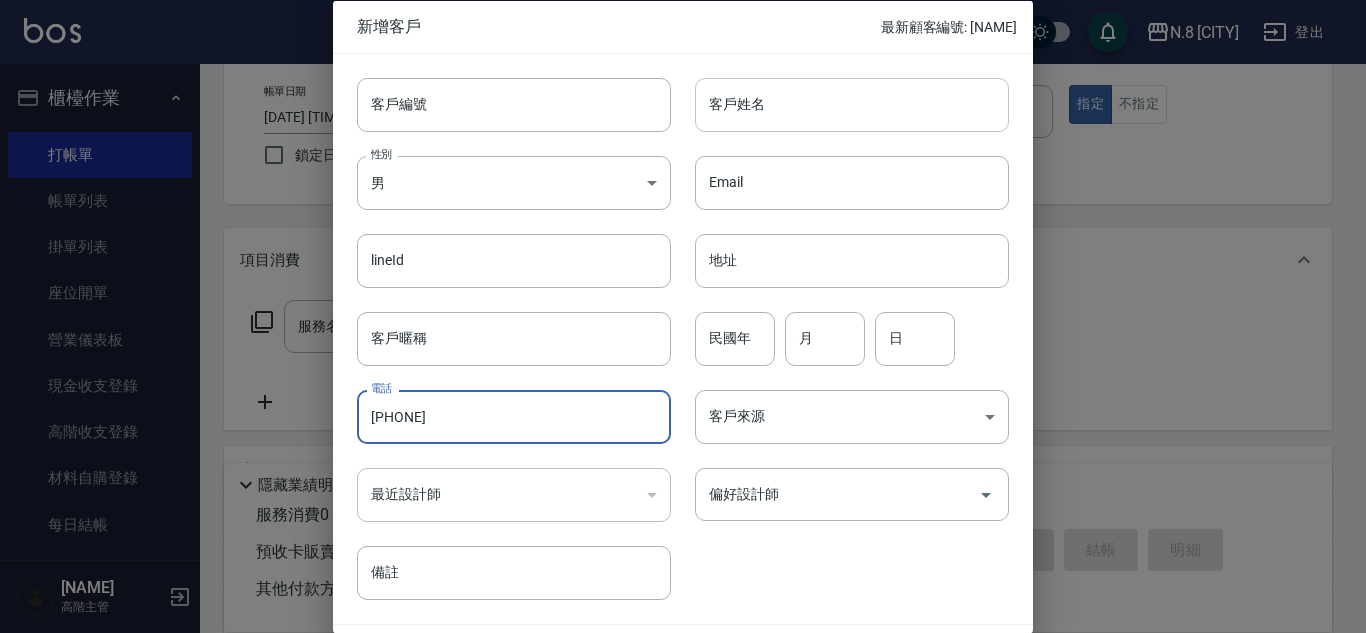 type on "[PHONE]" 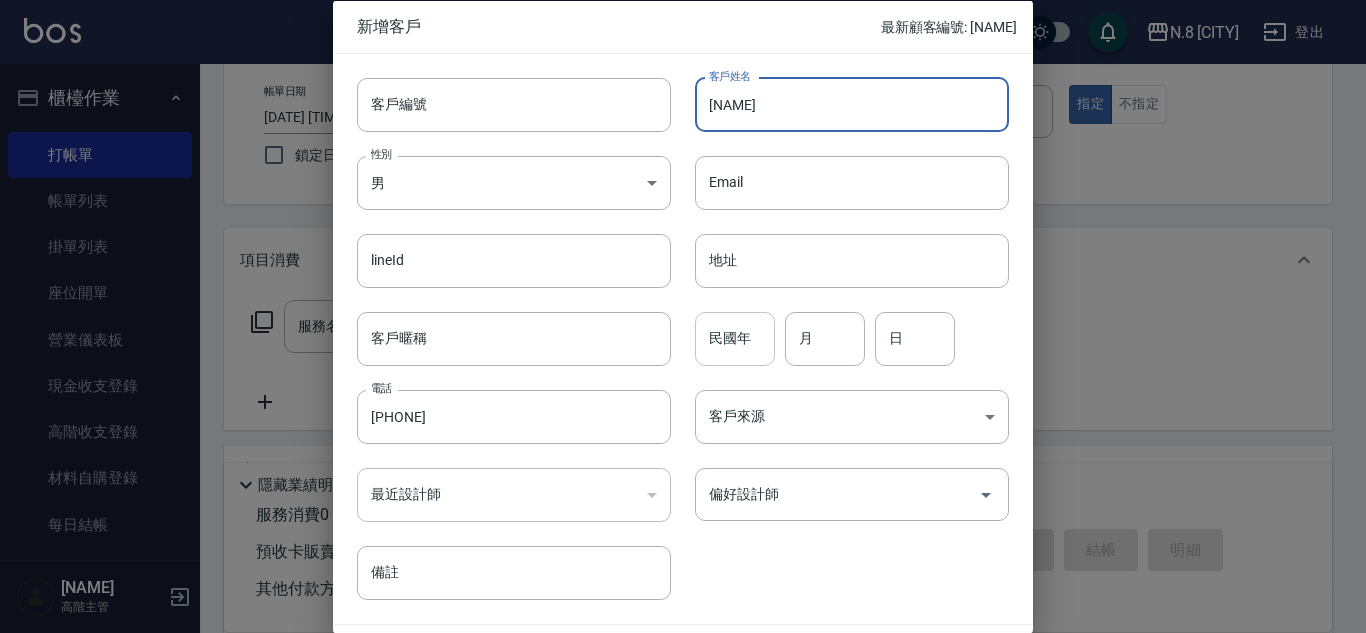 type on "[NAME]" 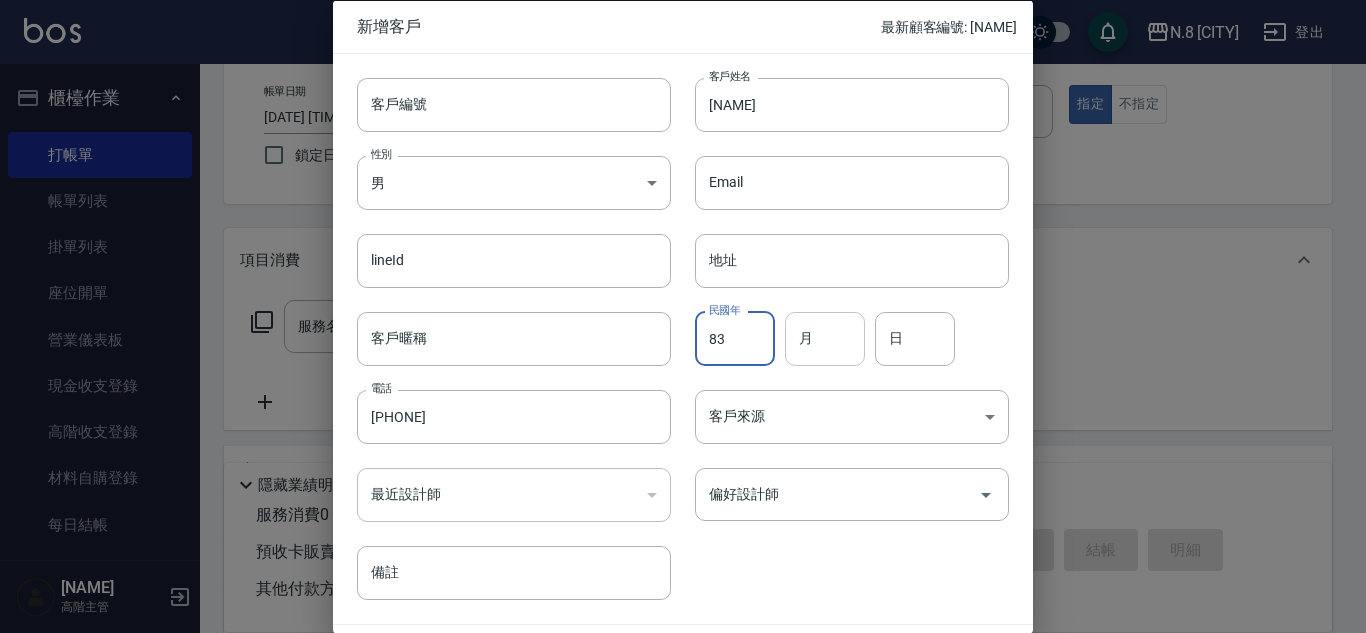 type on "83" 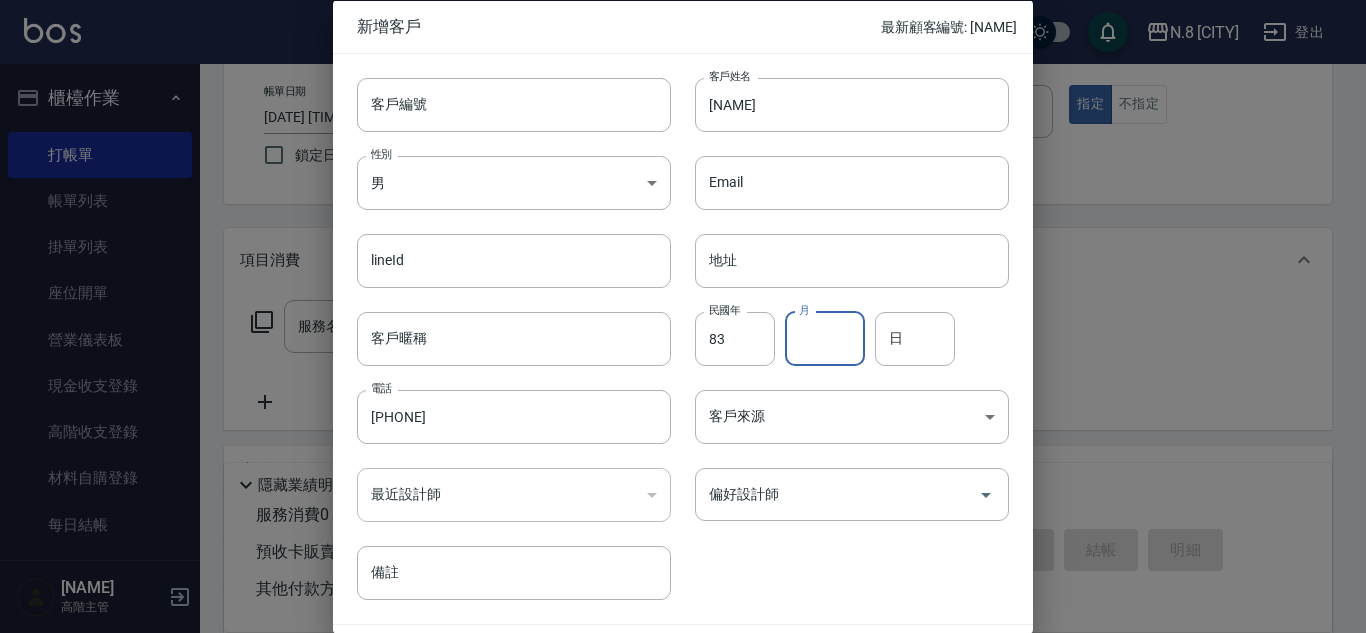 click on "月" at bounding box center (825, 338) 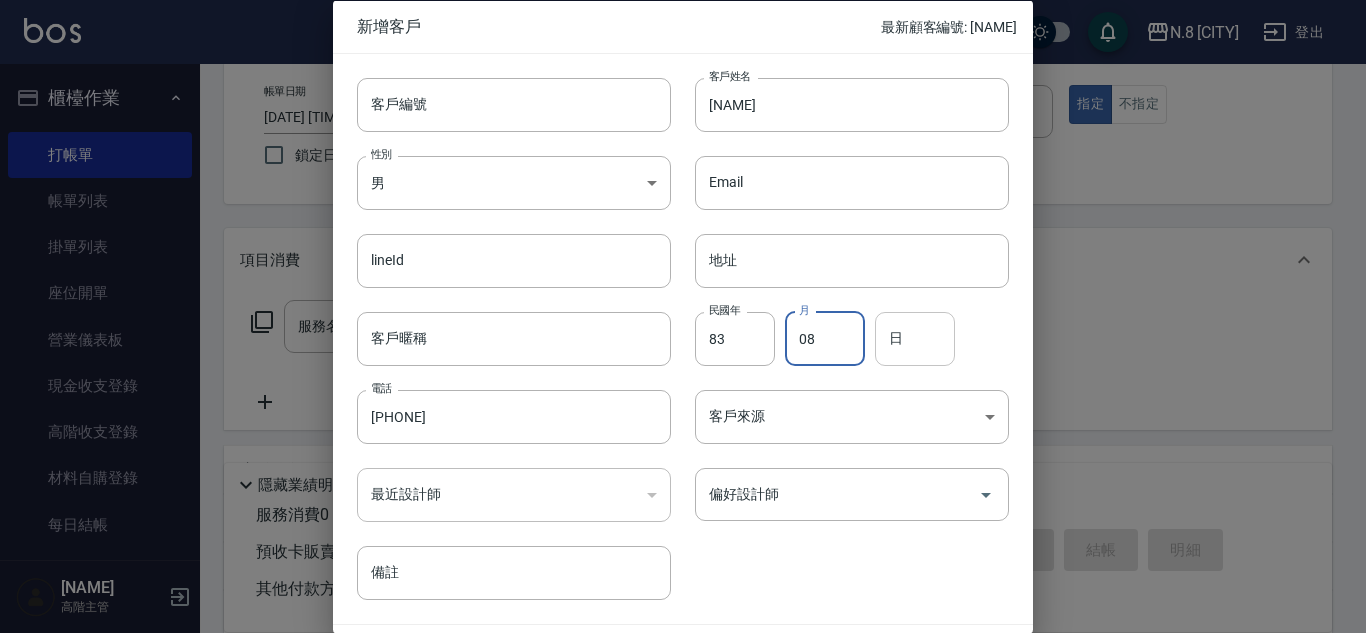 type on "08" 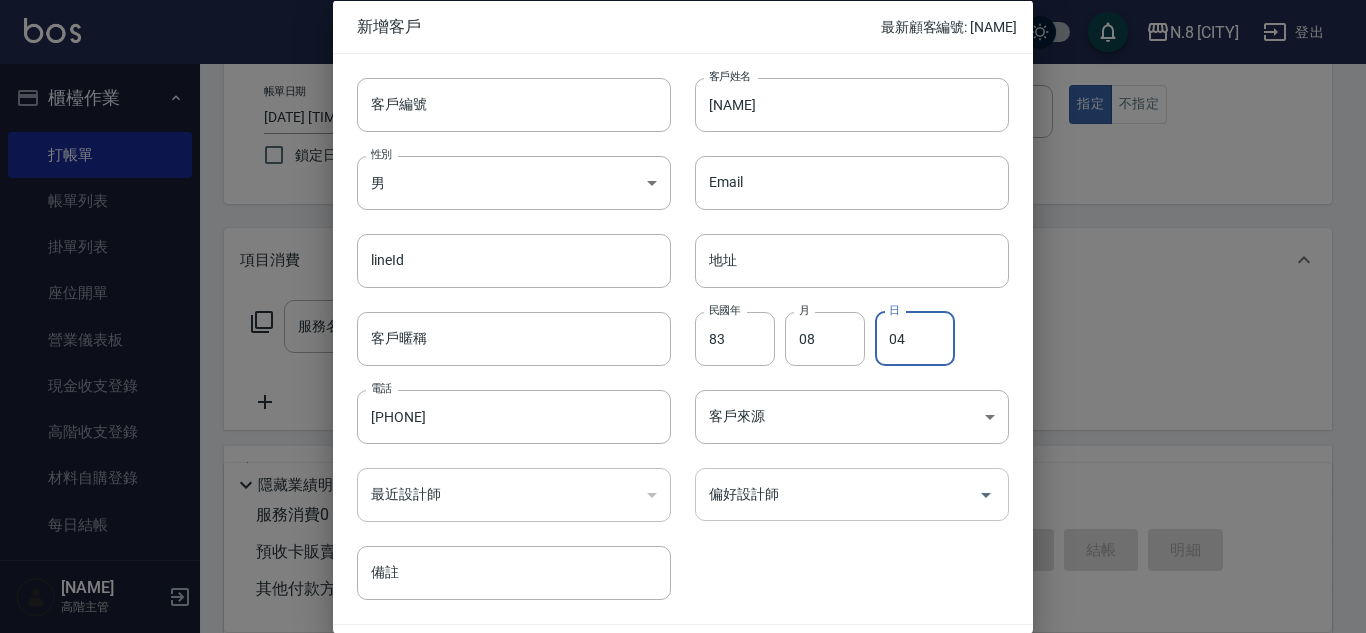 type on "04" 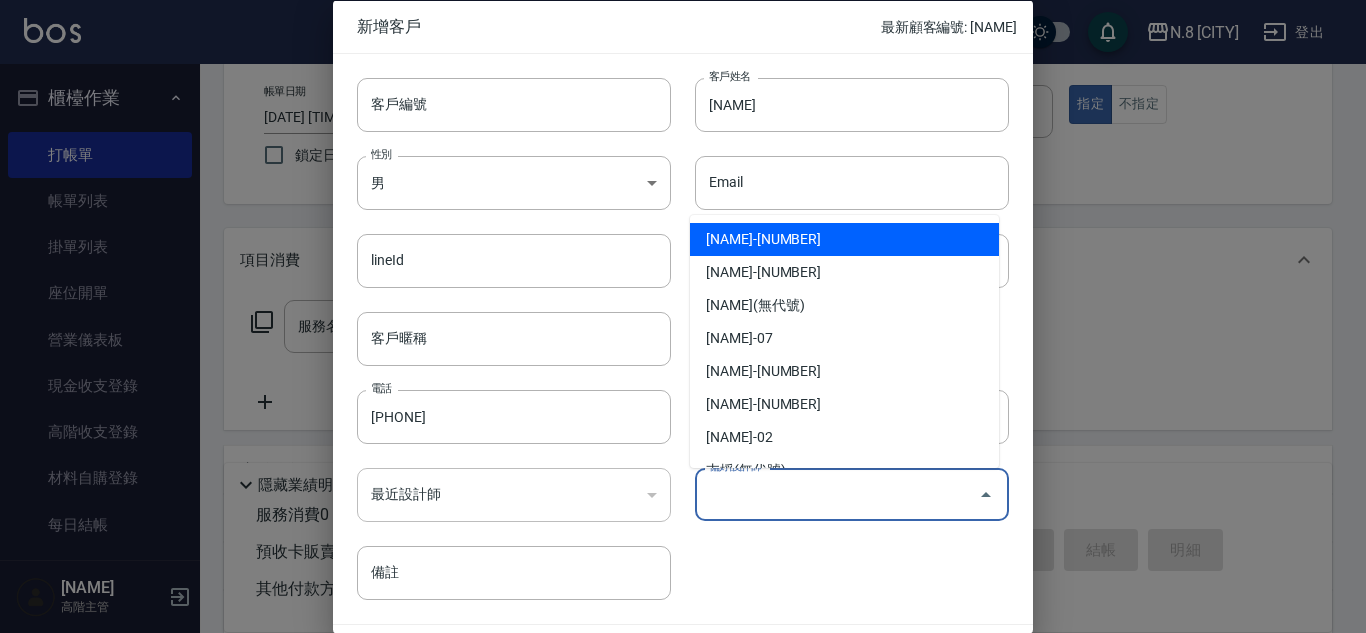click on "偏好設計師" at bounding box center (837, 494) 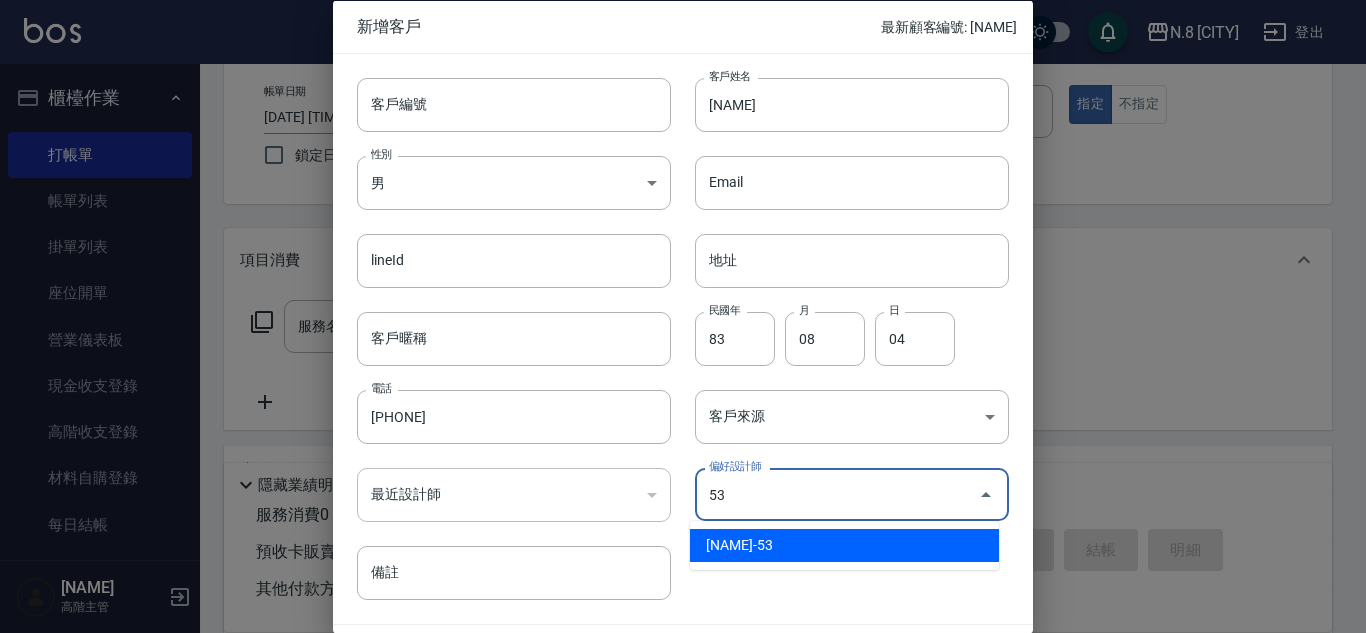 click on "[NAME]-53" at bounding box center (844, 545) 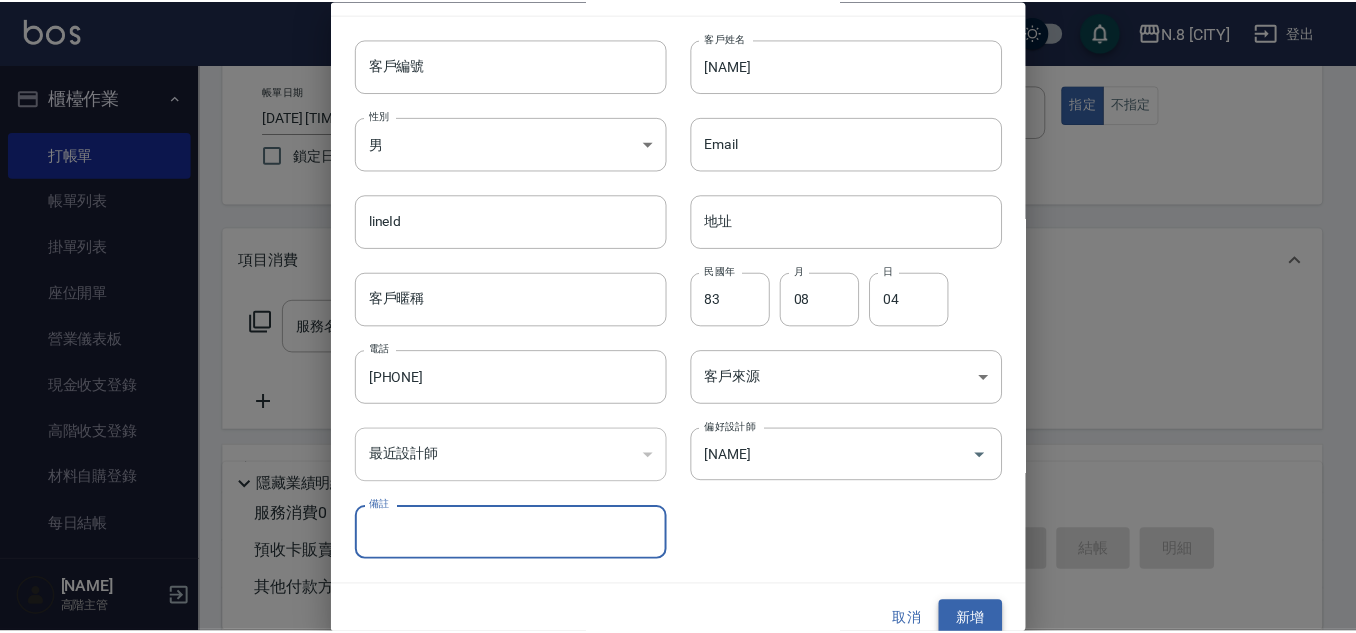 scroll, scrollTop: 60, scrollLeft: 0, axis: vertical 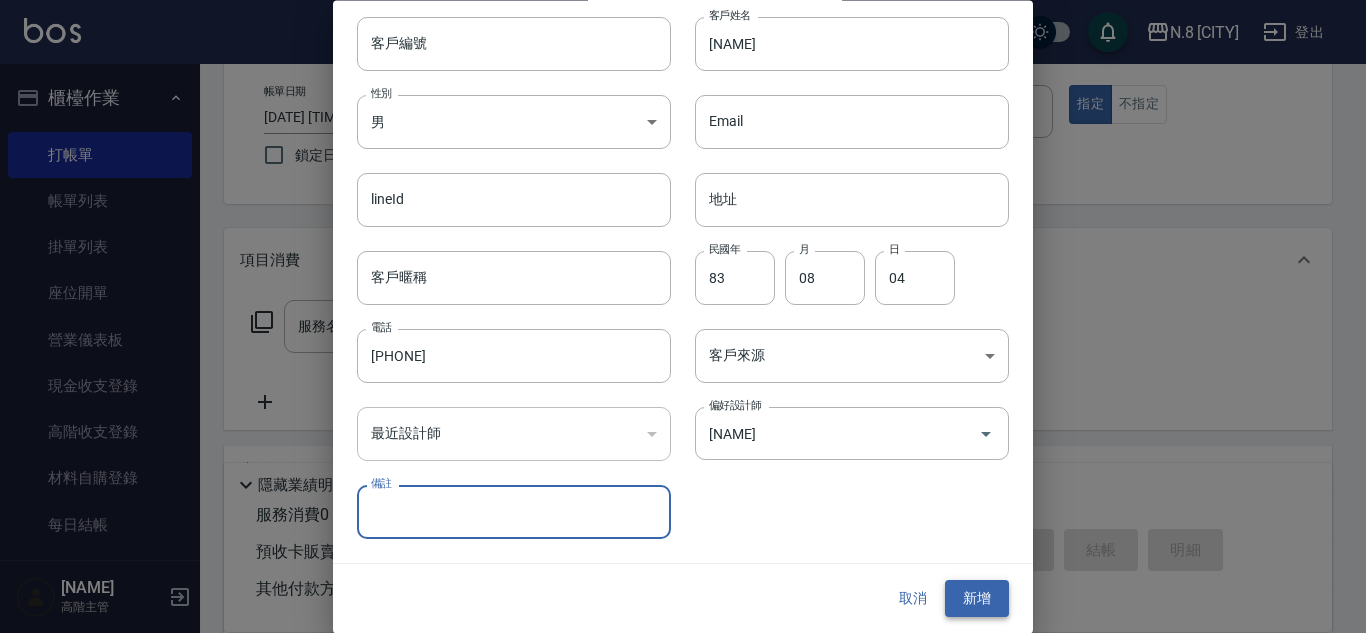 click on "新增" at bounding box center [977, 599] 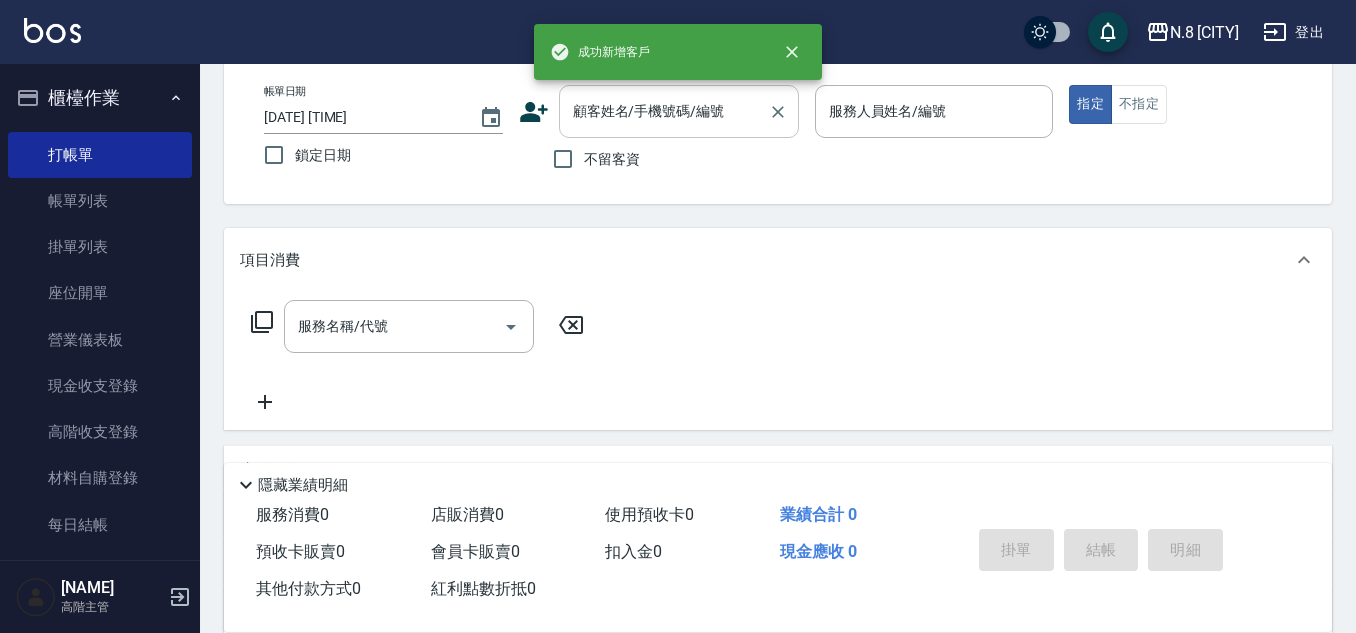 click on "顧客姓名/手機號碼/編號" at bounding box center [664, 111] 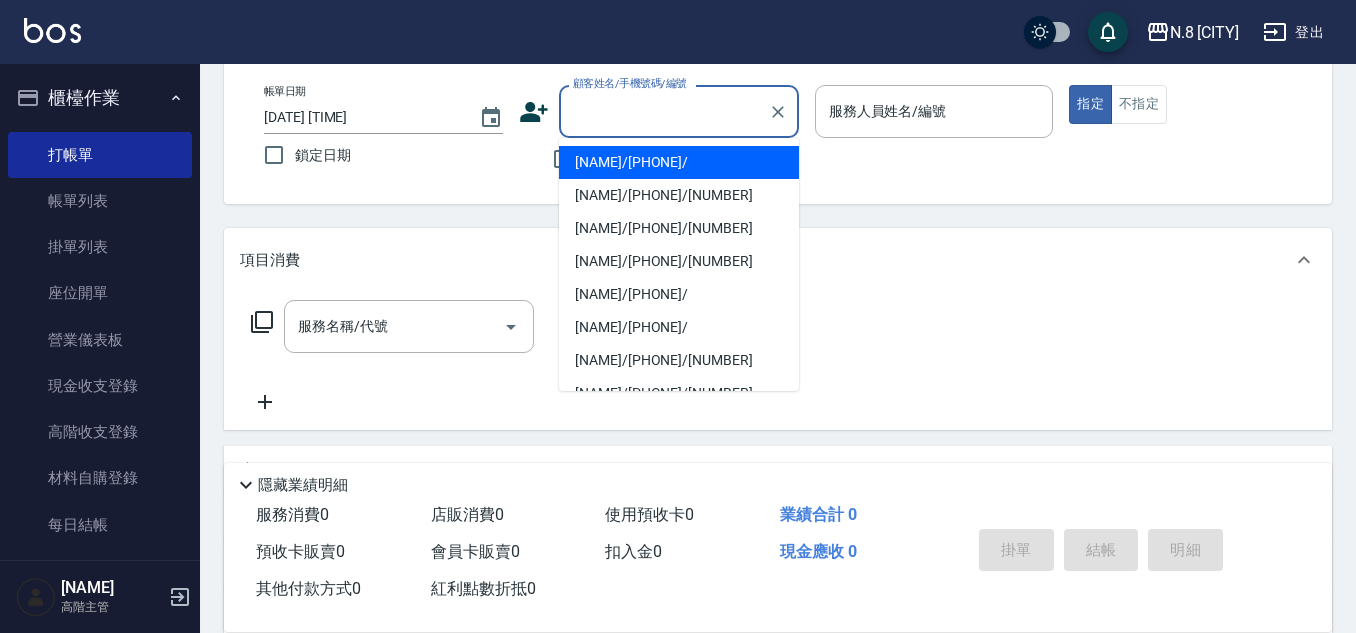 paste on "[PHONE]" 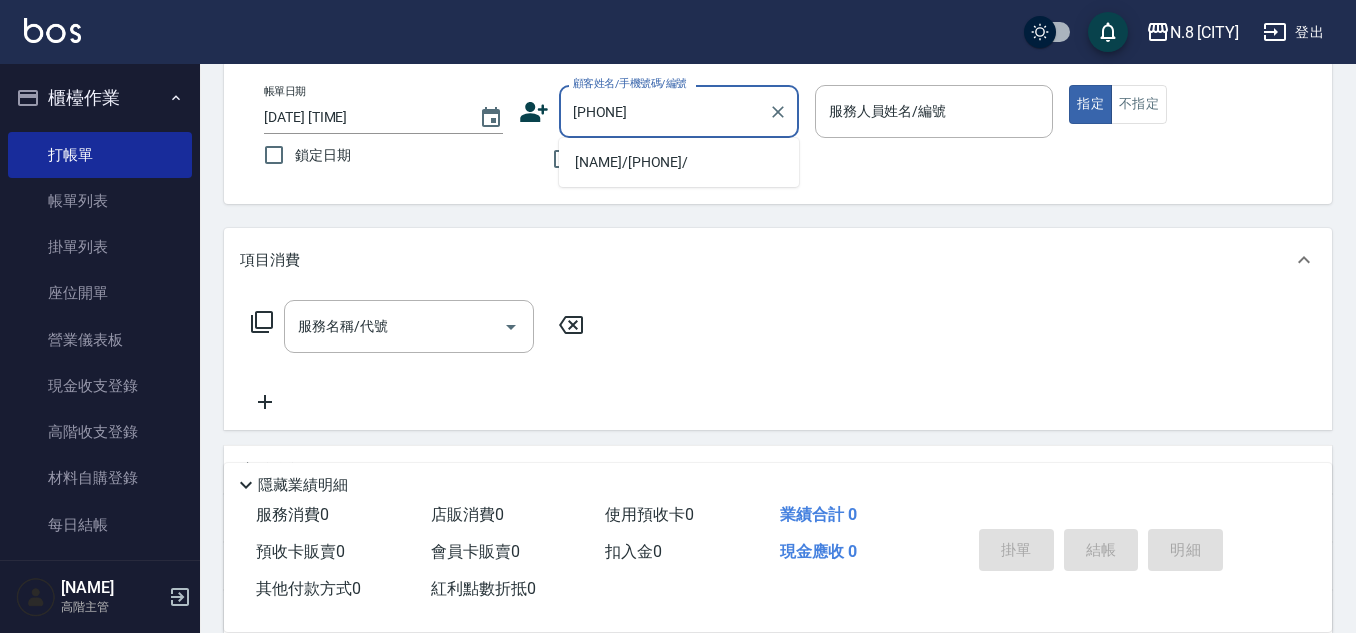 click on "[NAME]/[PHONE]/" at bounding box center [679, 162] 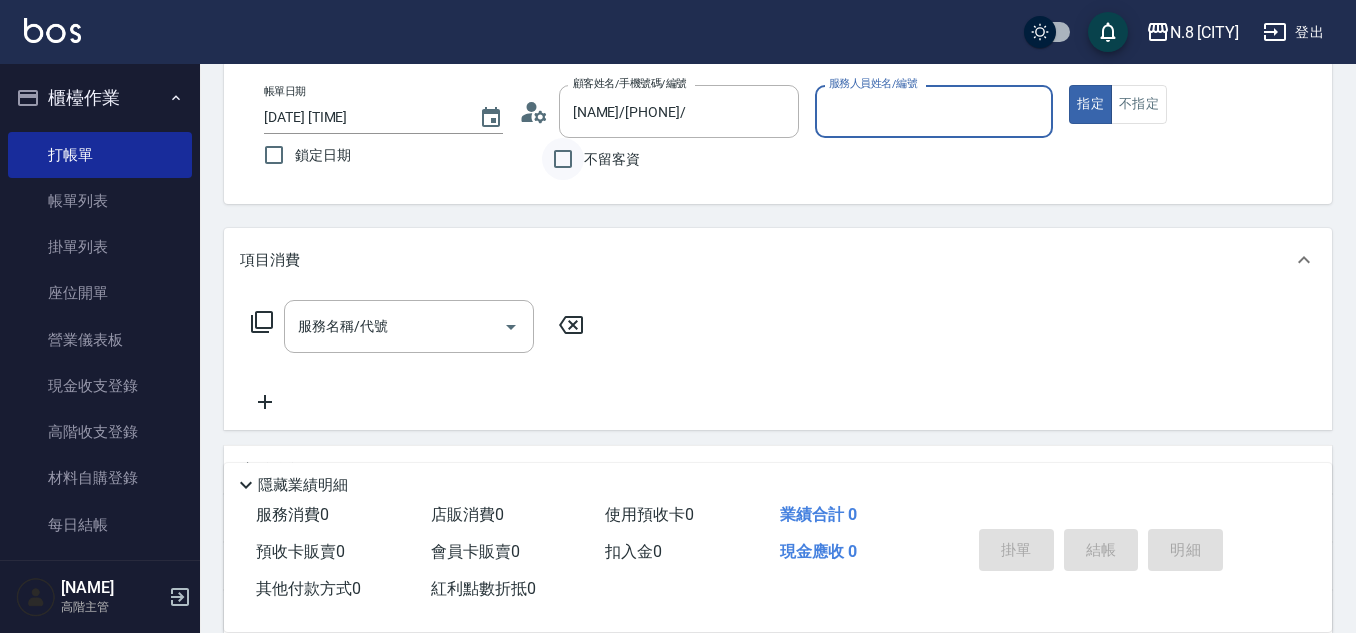 type on "[NAME]-53" 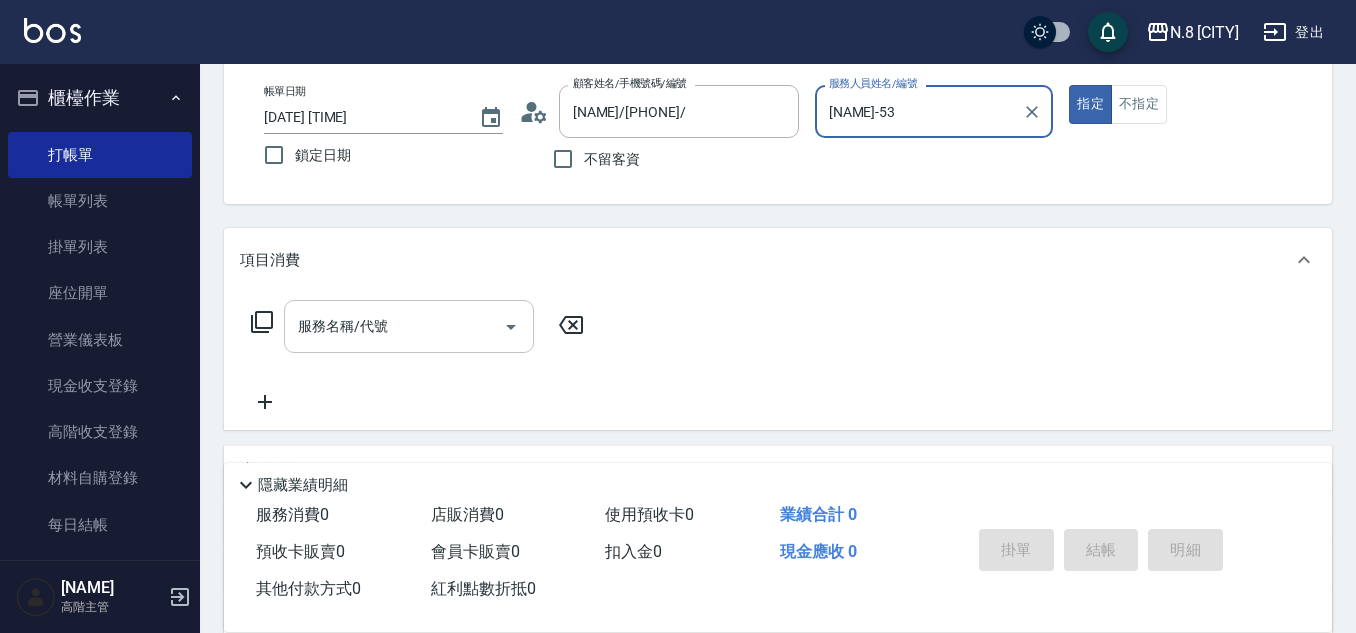 click on "服務名稱/代號" at bounding box center [394, 326] 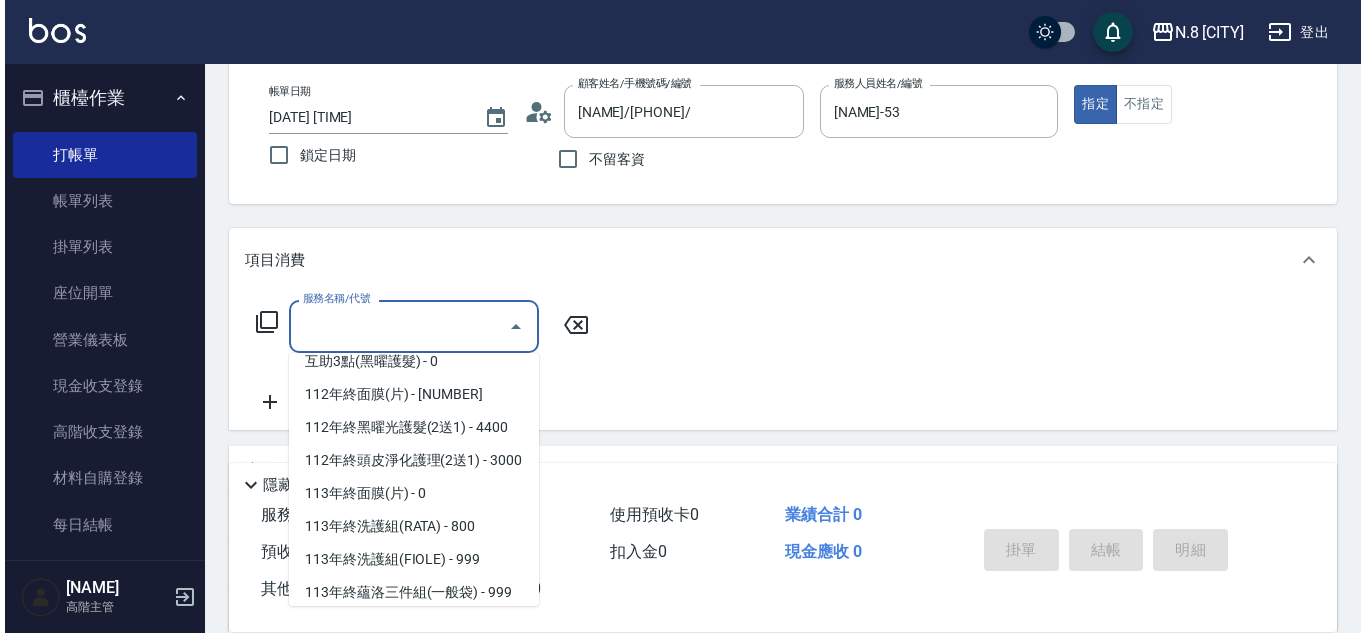 scroll, scrollTop: 2697, scrollLeft: 0, axis: vertical 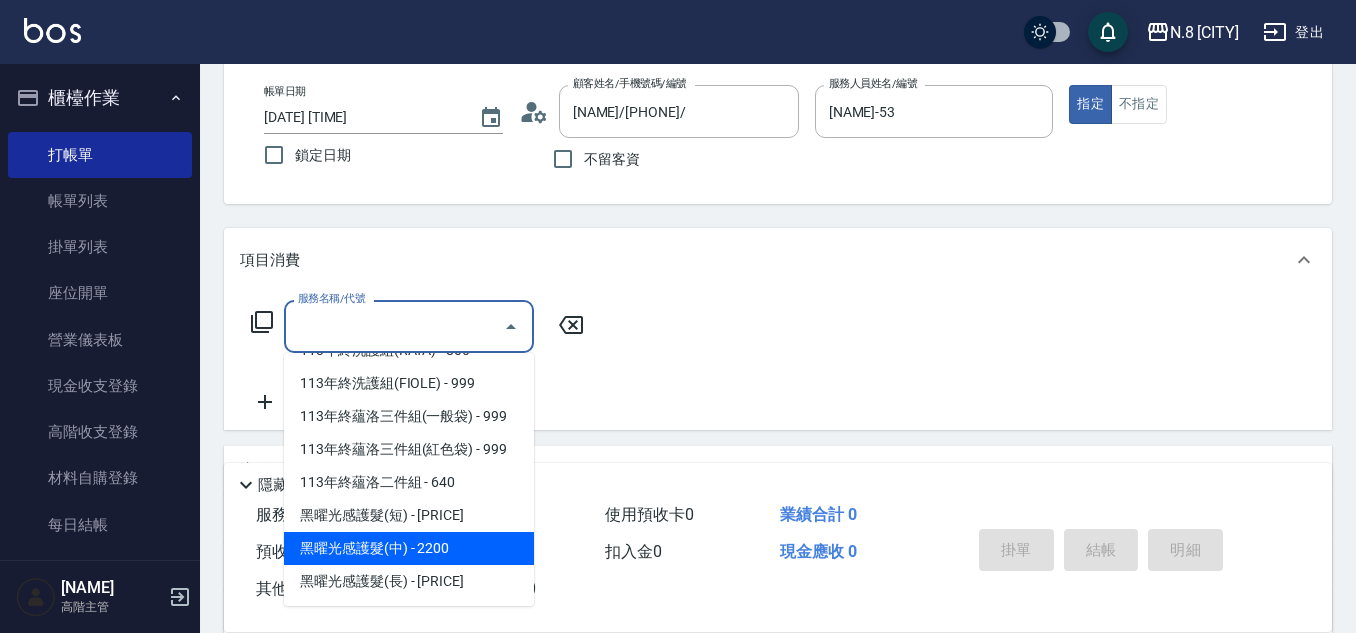 click on "黑曜光感護髮(中) - 2200" at bounding box center [409, 548] 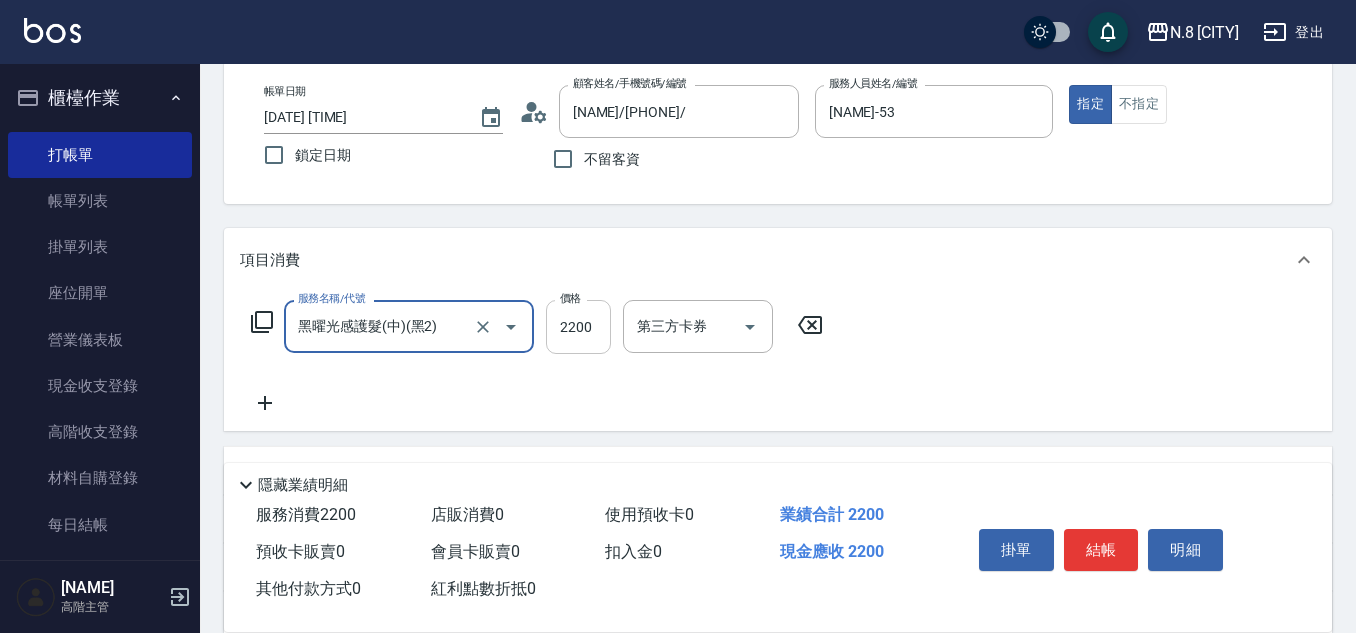 click on "2200" at bounding box center (578, 327) 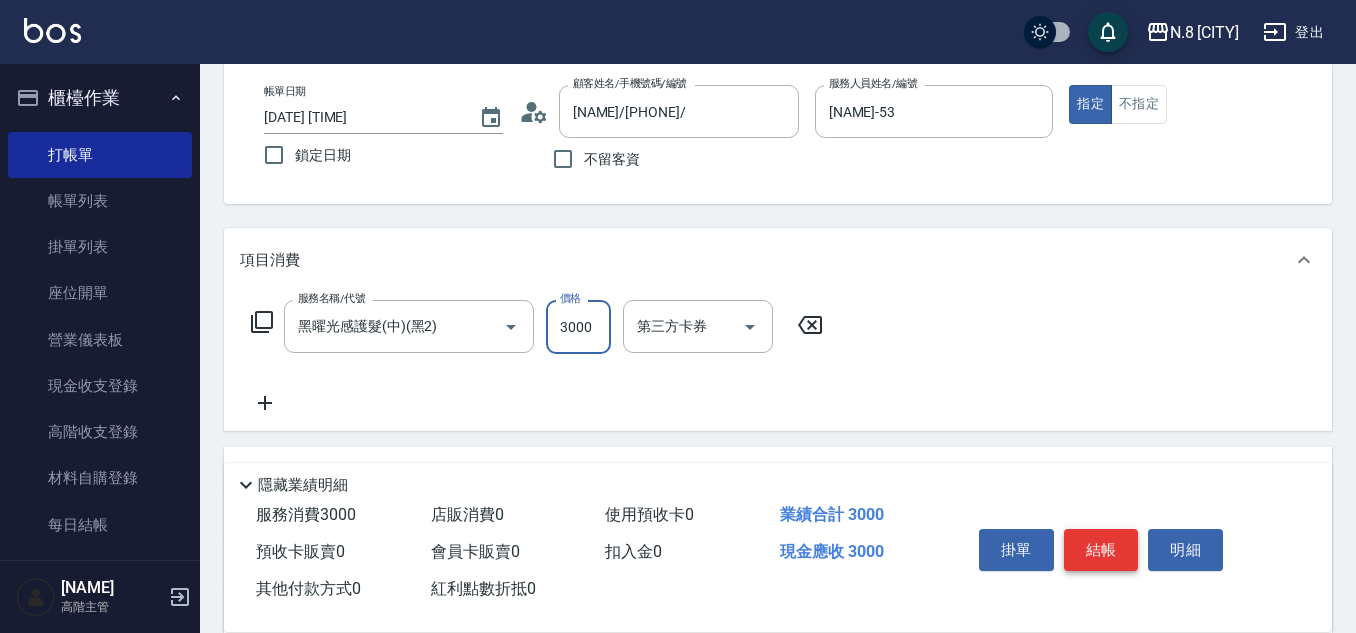 type on "3000" 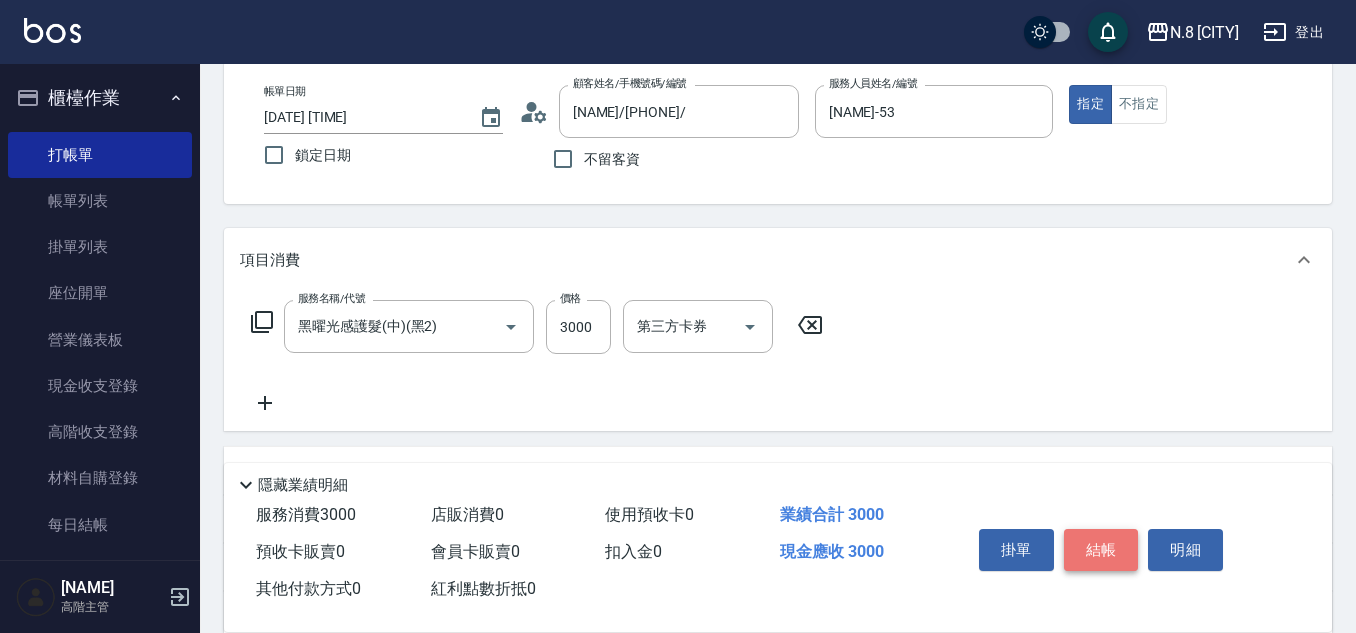 click on "結帳" at bounding box center [1101, 550] 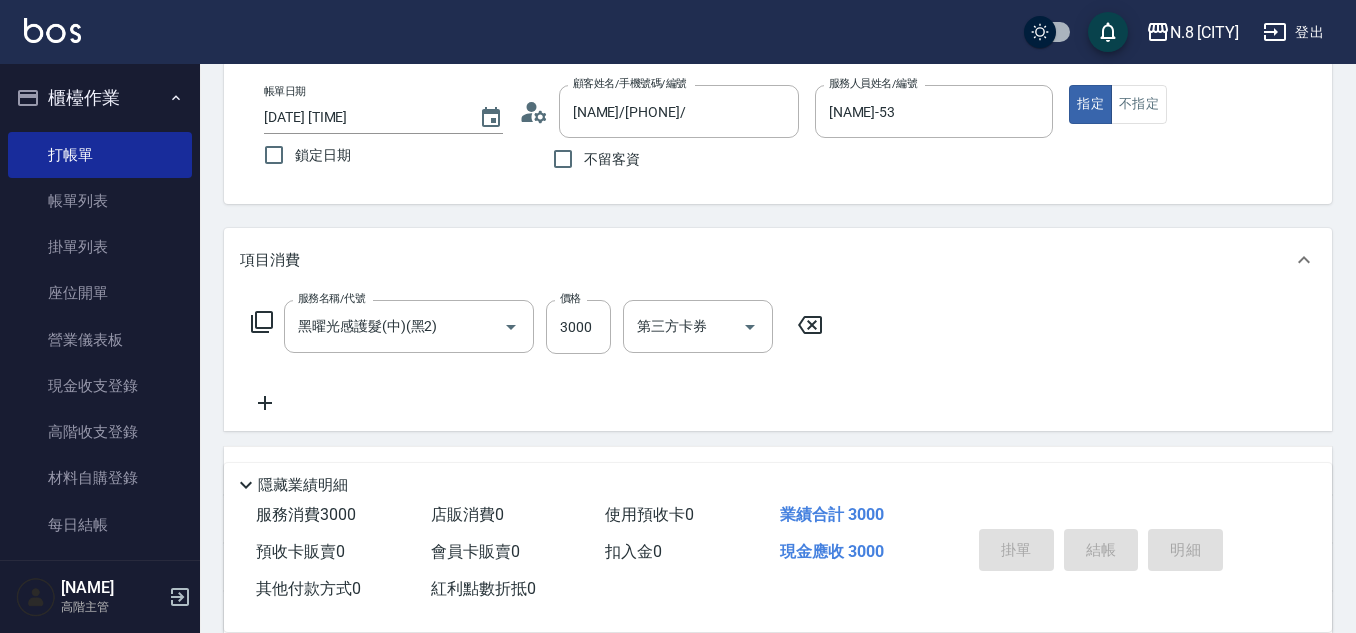 type on "[DATE] [TIME]" 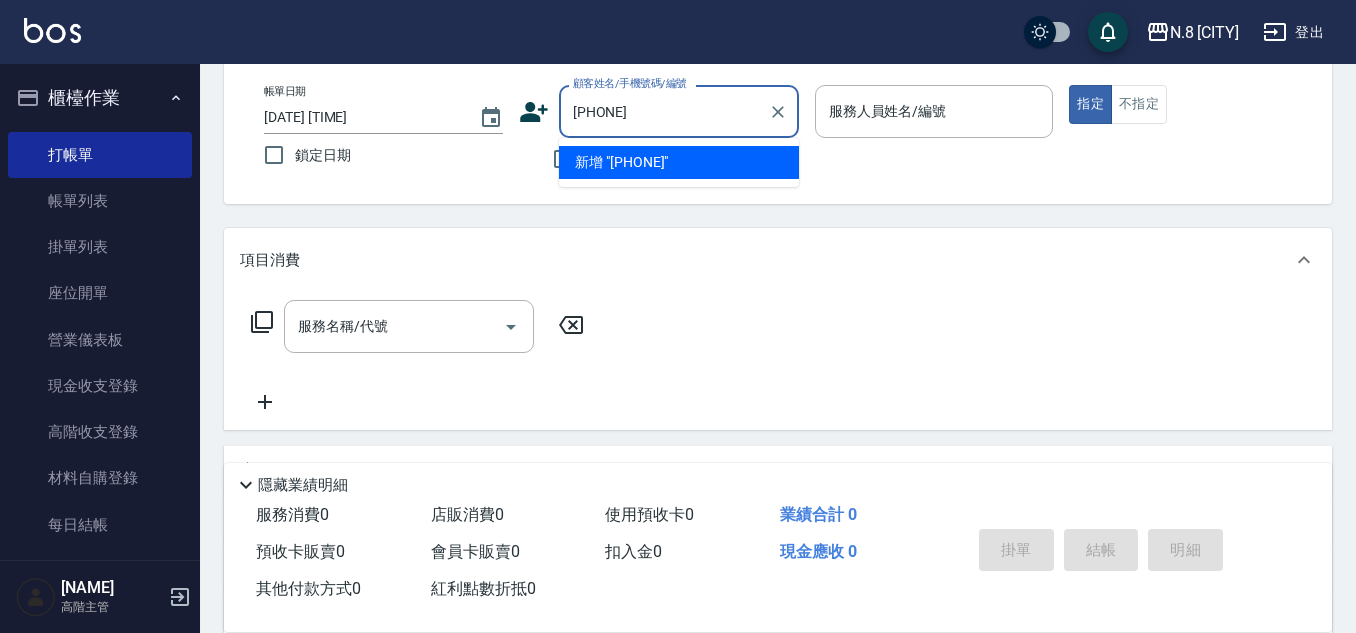 type on "[PHONE]" 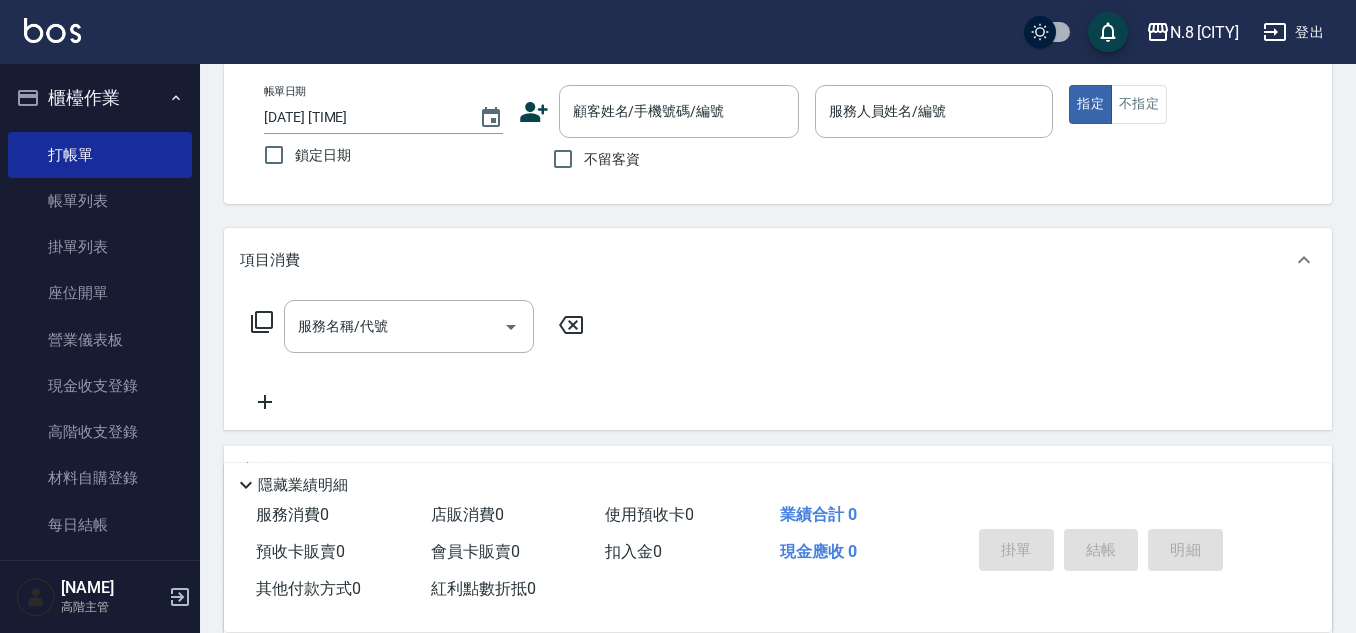 click 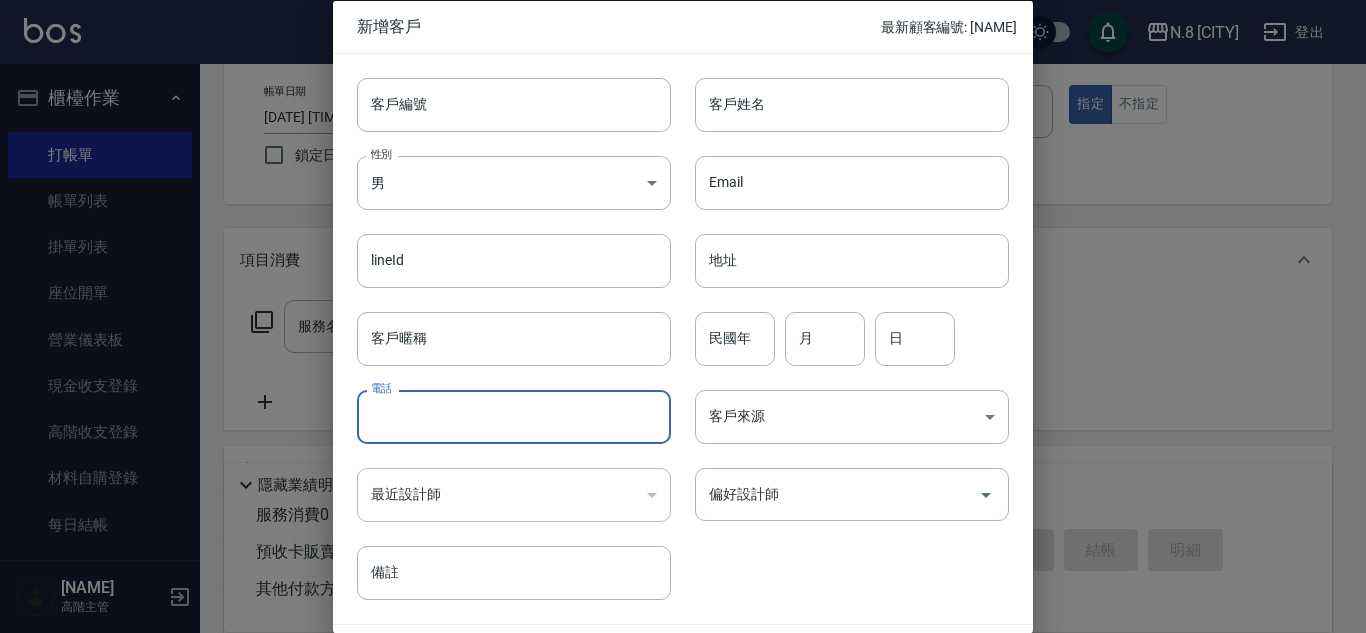 click on "電話" at bounding box center (514, 417) 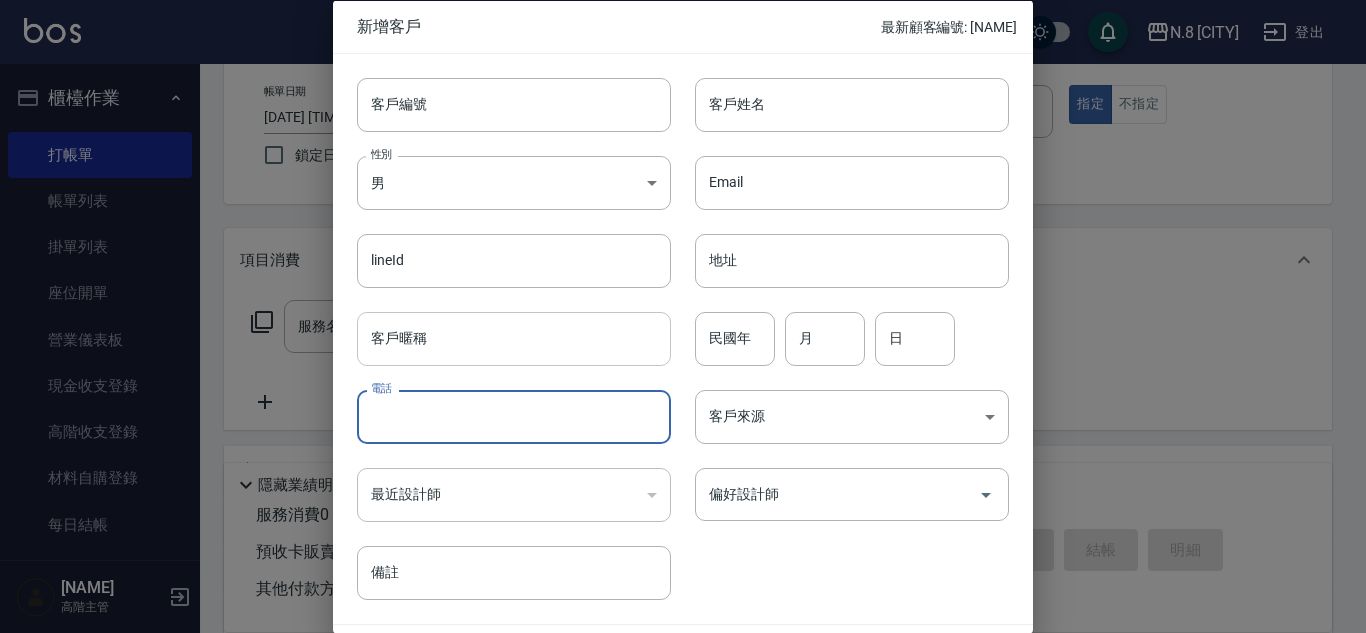 paste on "[PHONE]" 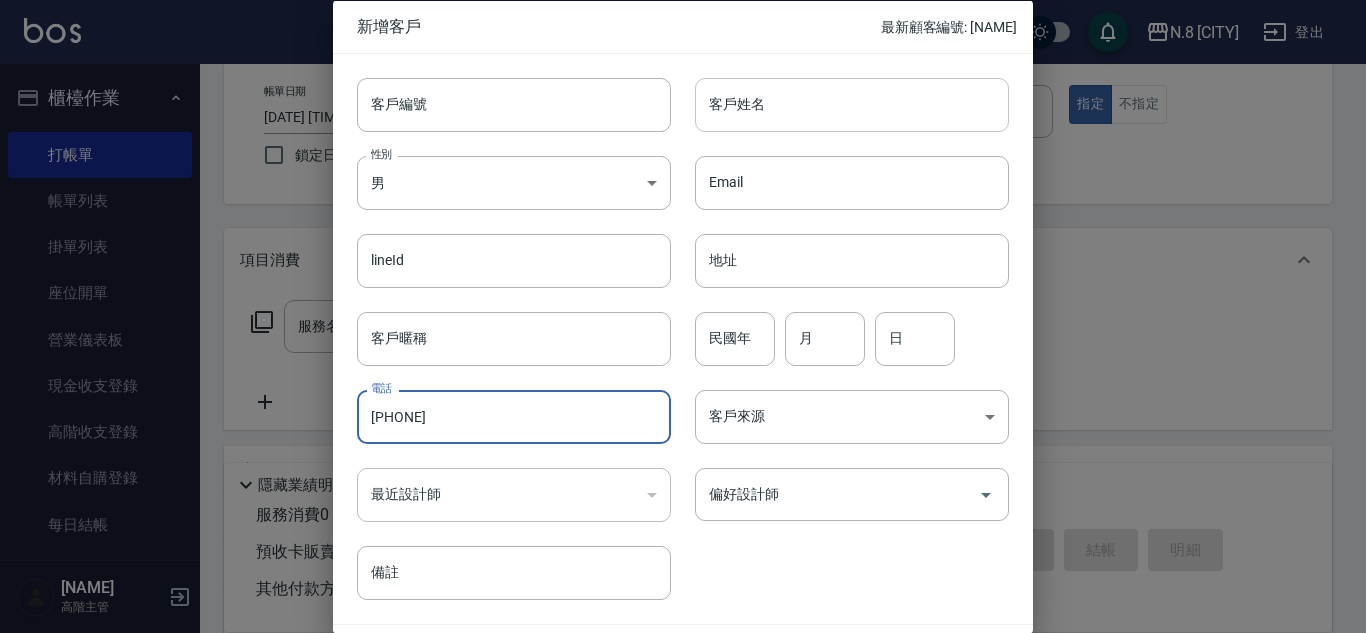 type on "[PHONE]" 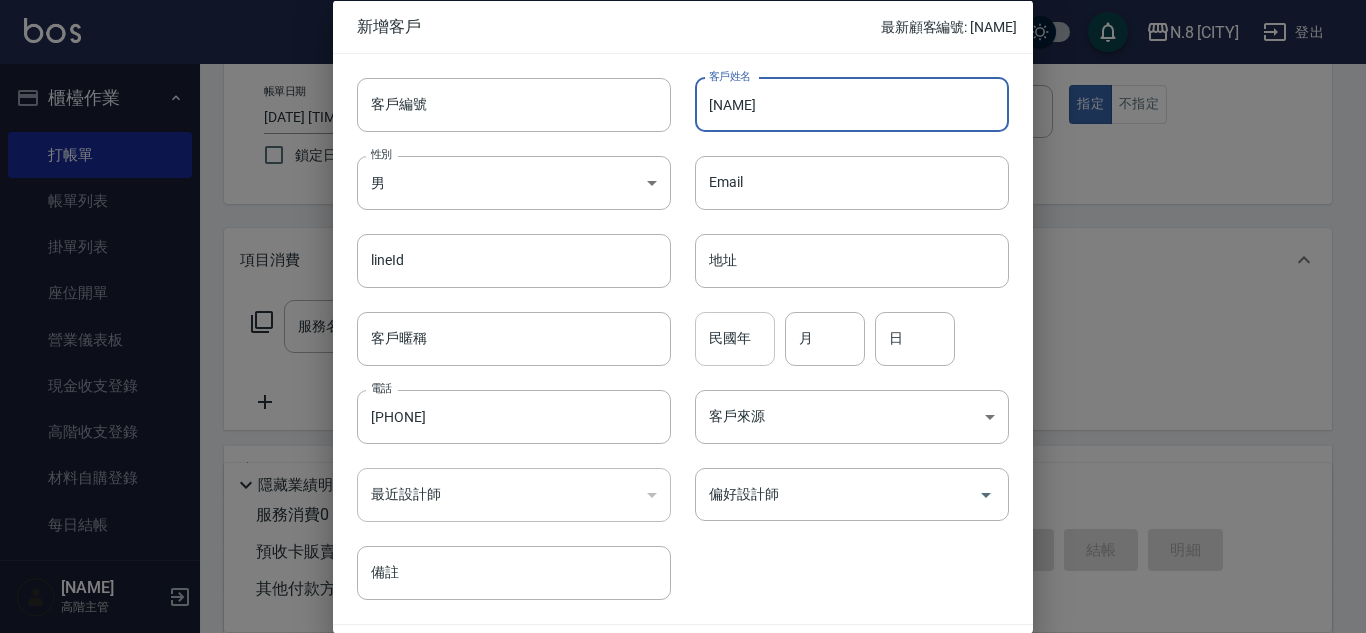 type on "[NAME]" 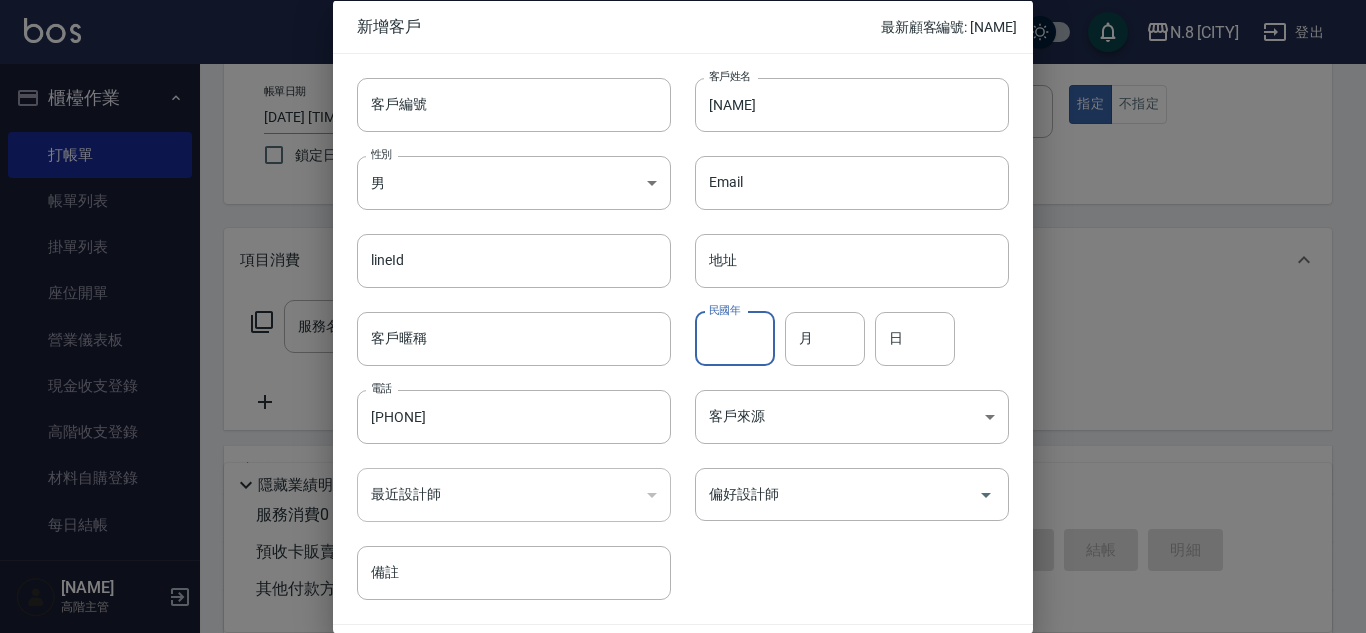 click on "民國年" at bounding box center (735, 338) 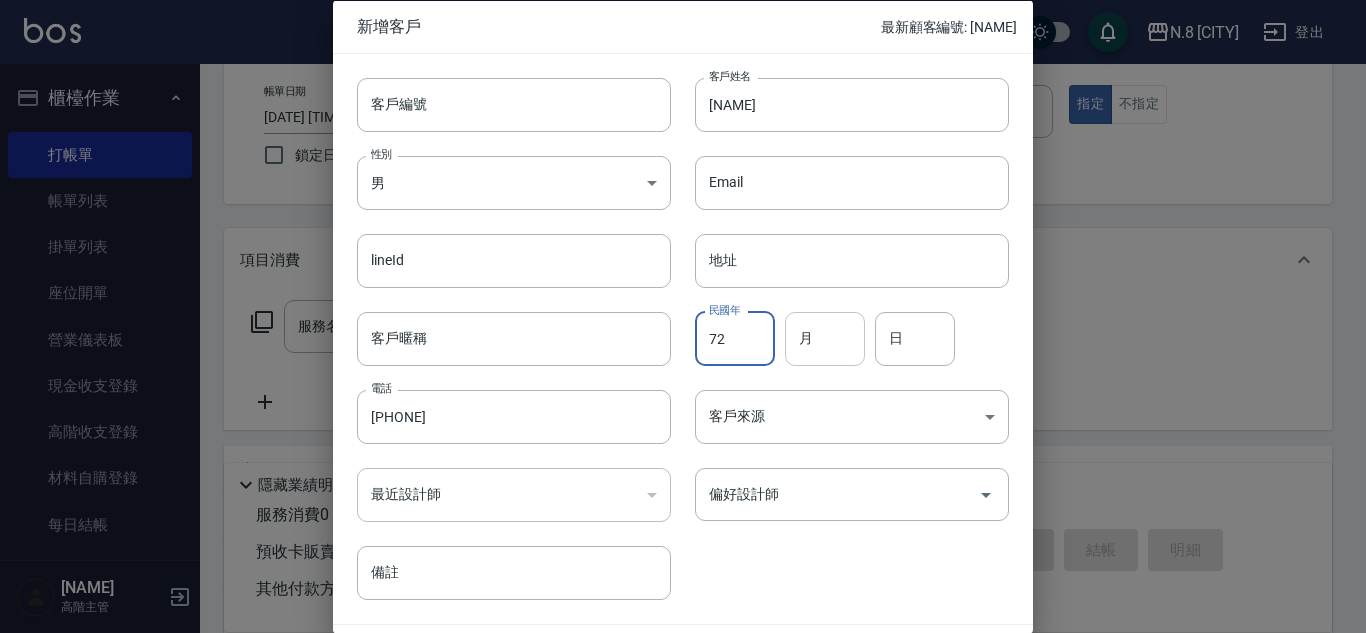 type on "72" 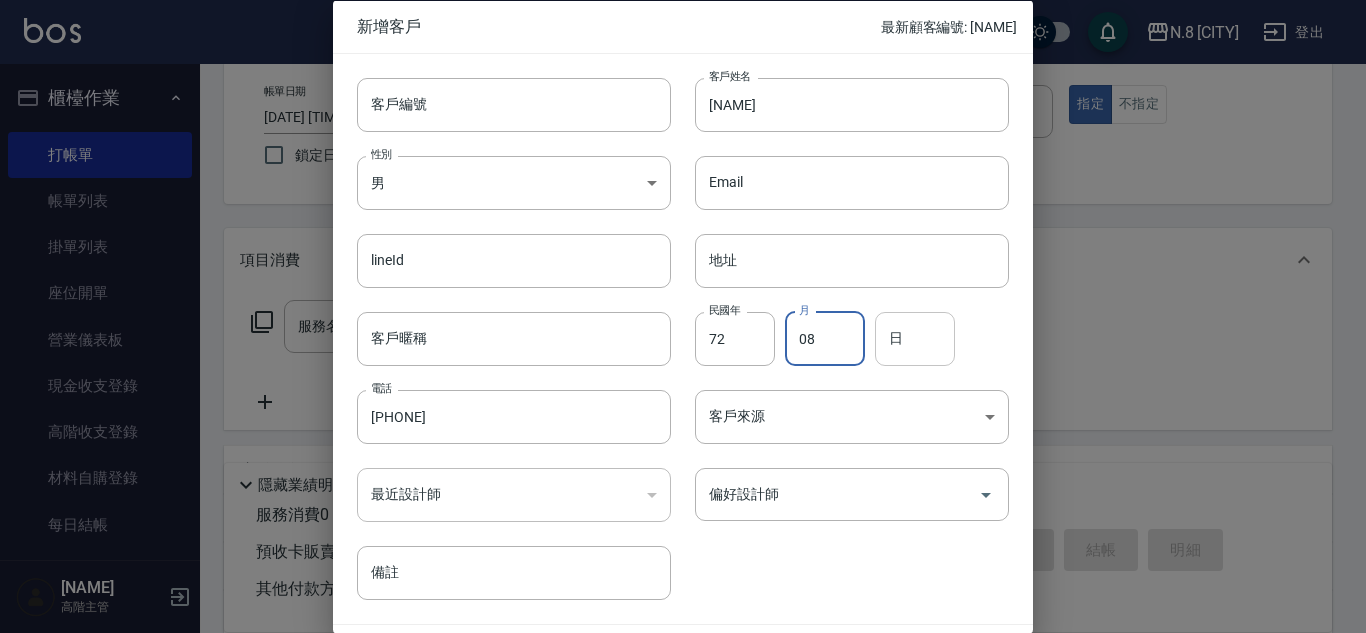 type on "08" 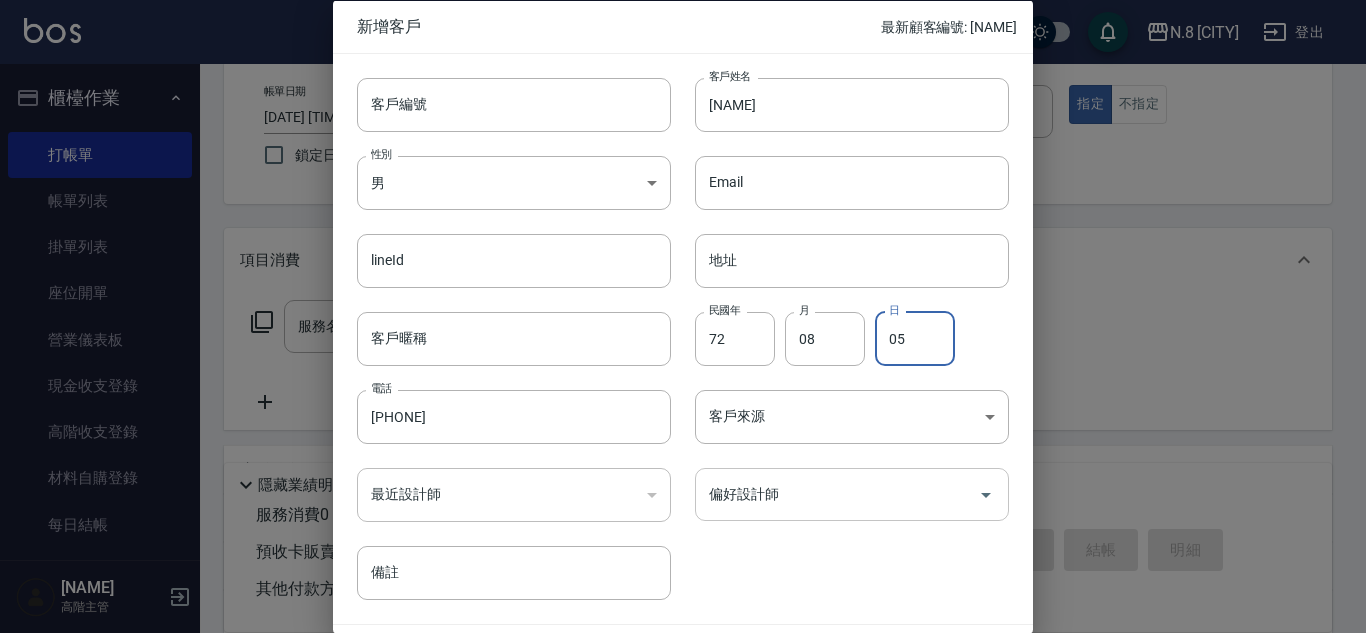 type on "05" 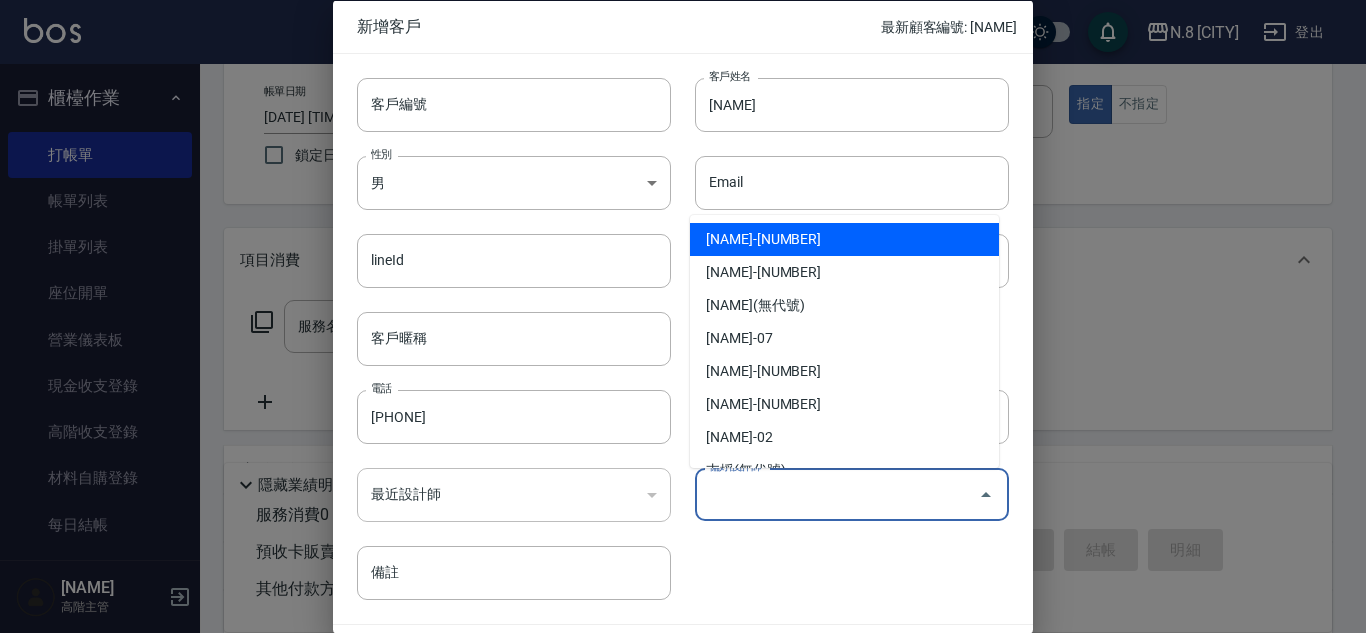 click on "偏好設計師" at bounding box center [837, 494] 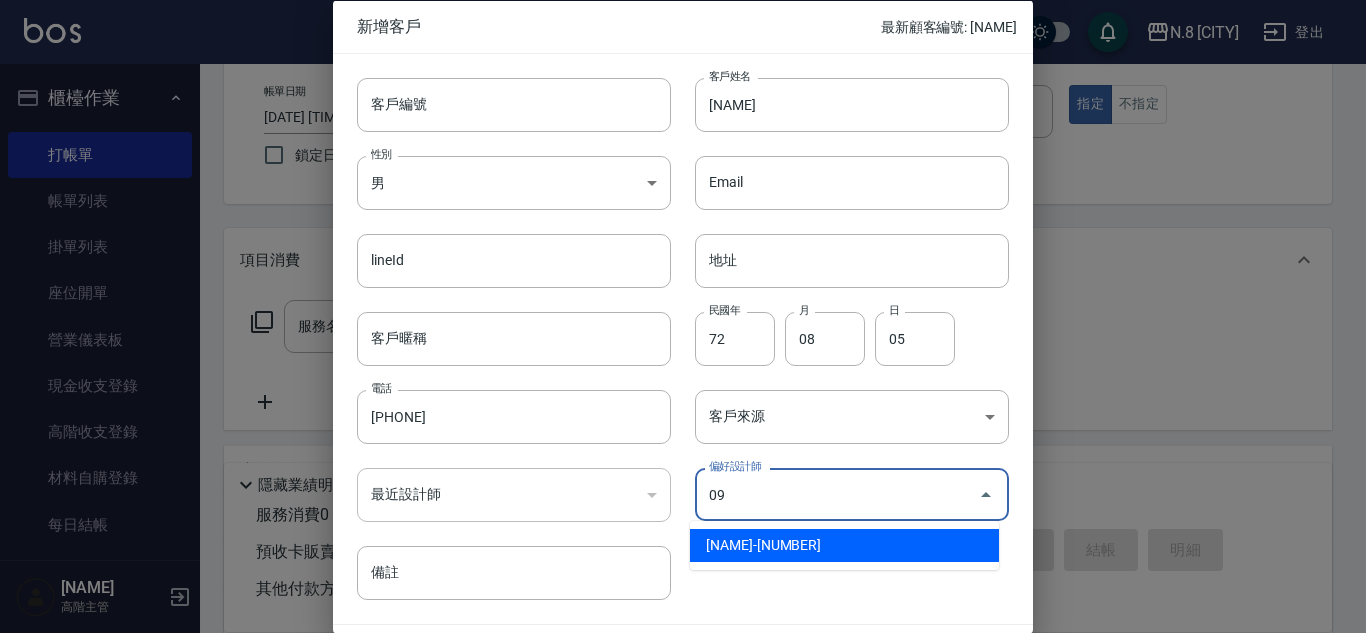 click on "[NAME]-[NUMBER]" at bounding box center (844, 545) 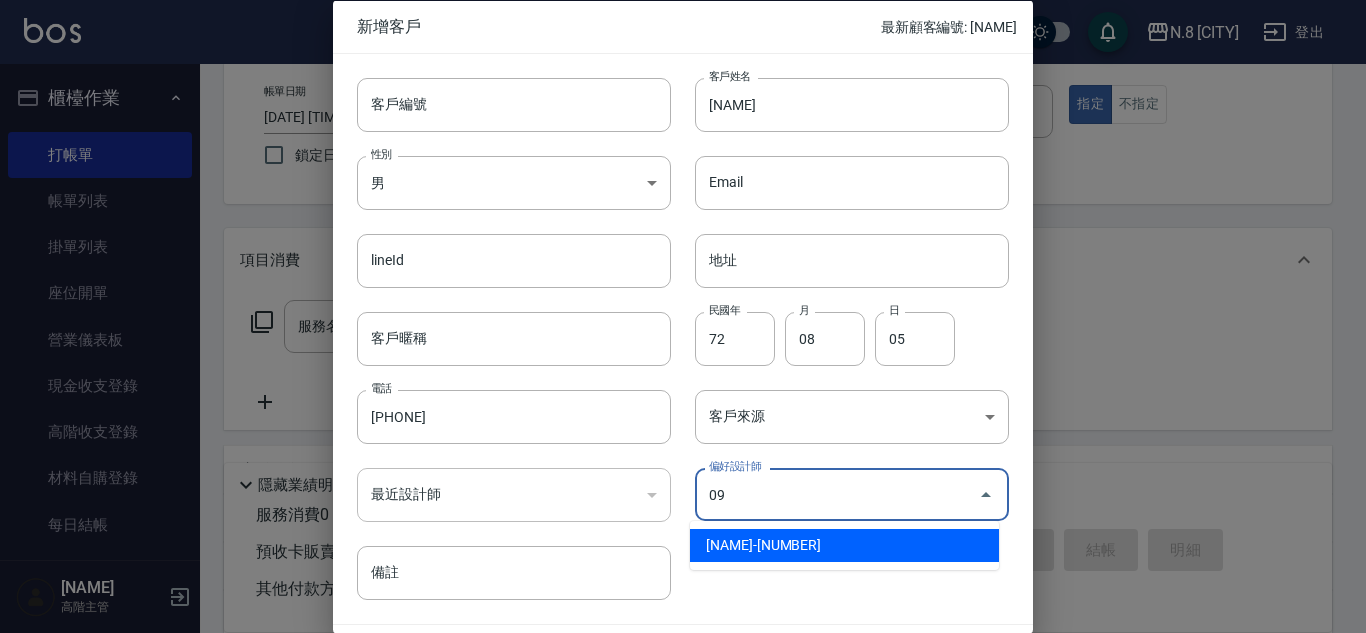 type on "[NAME]" 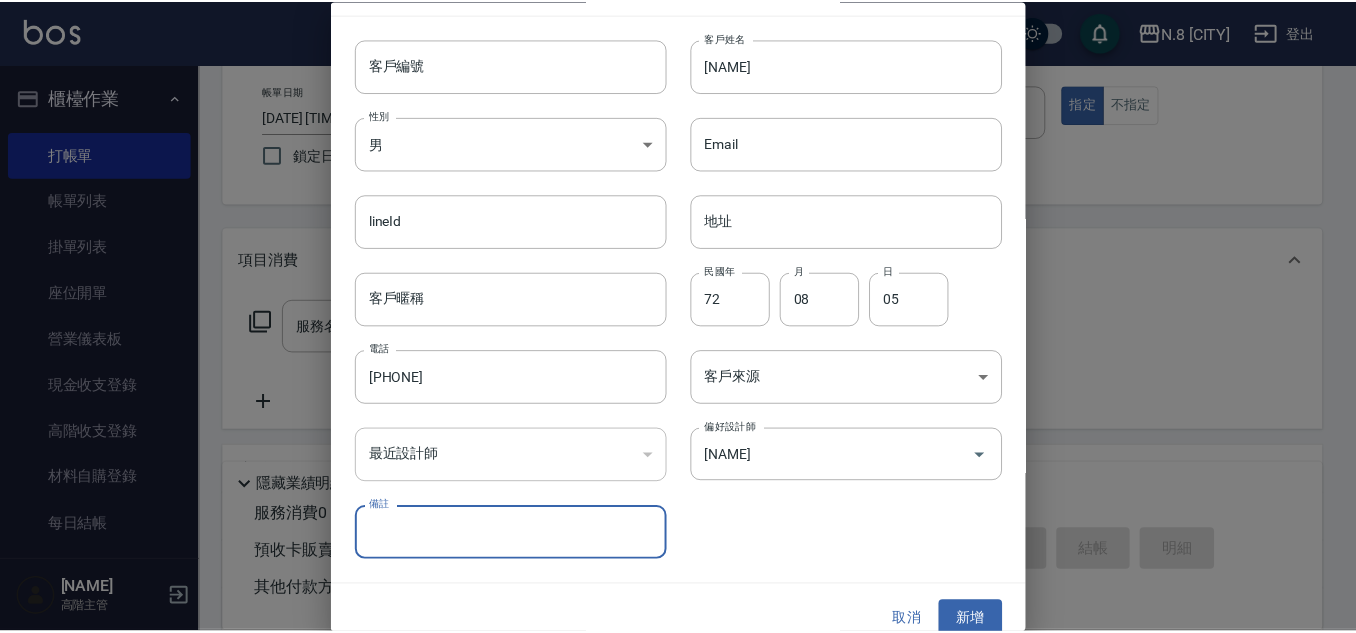 scroll, scrollTop: 60, scrollLeft: 0, axis: vertical 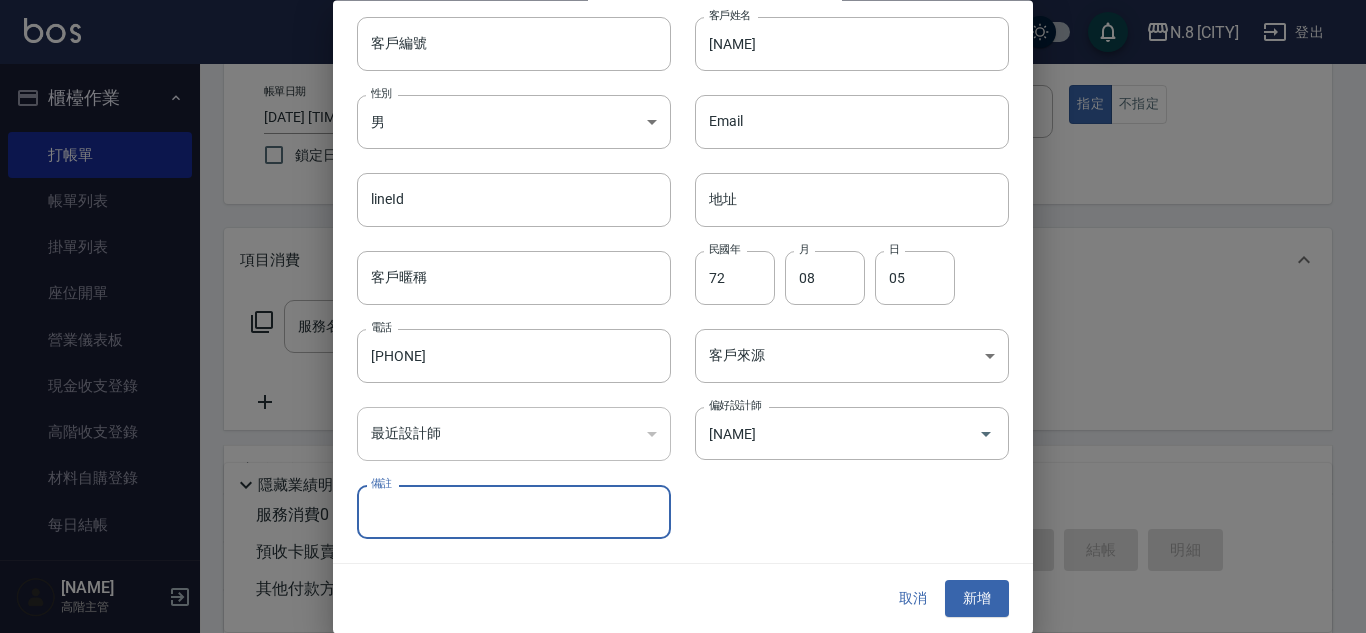 click on "新增" at bounding box center (977, 599) 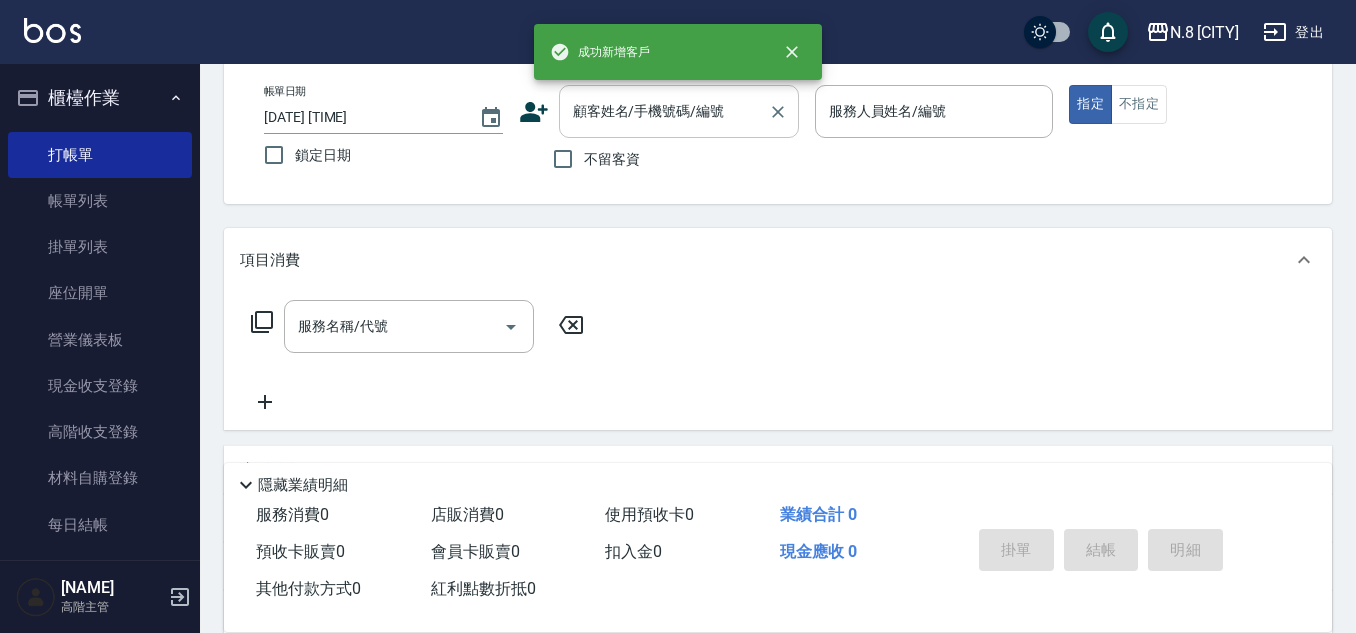 click on "顧客姓名/手機號碼/編號" at bounding box center (664, 111) 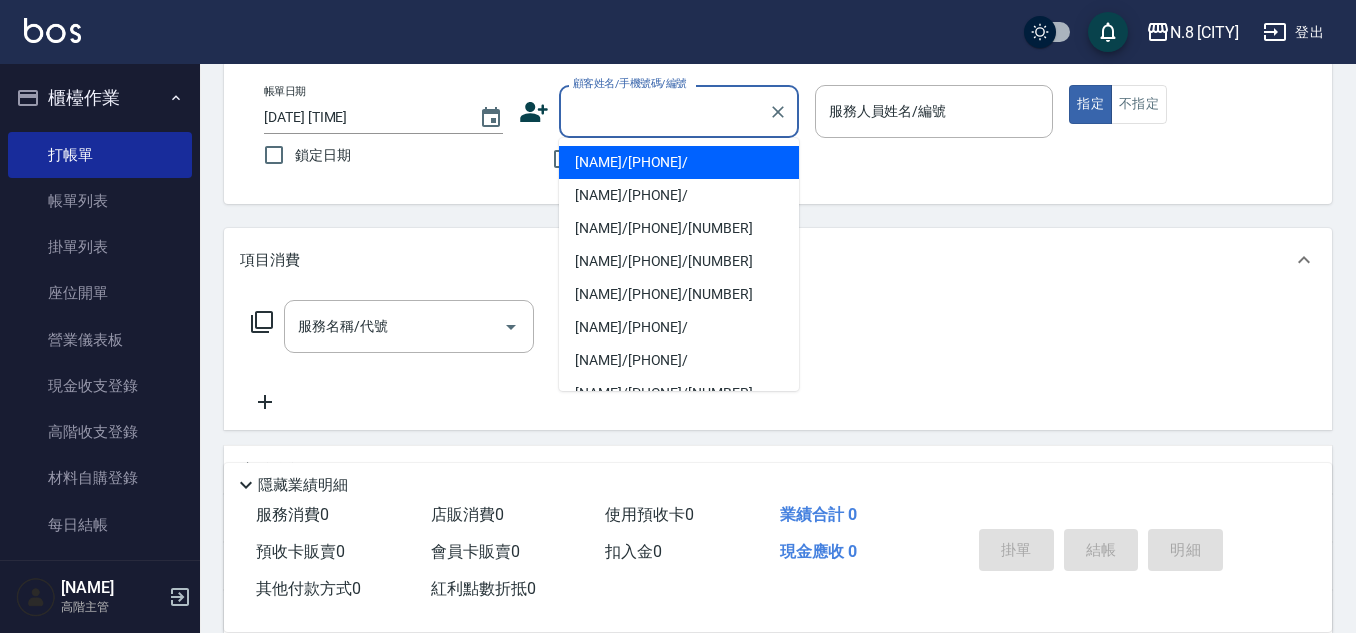 paste on "[PHONE]" 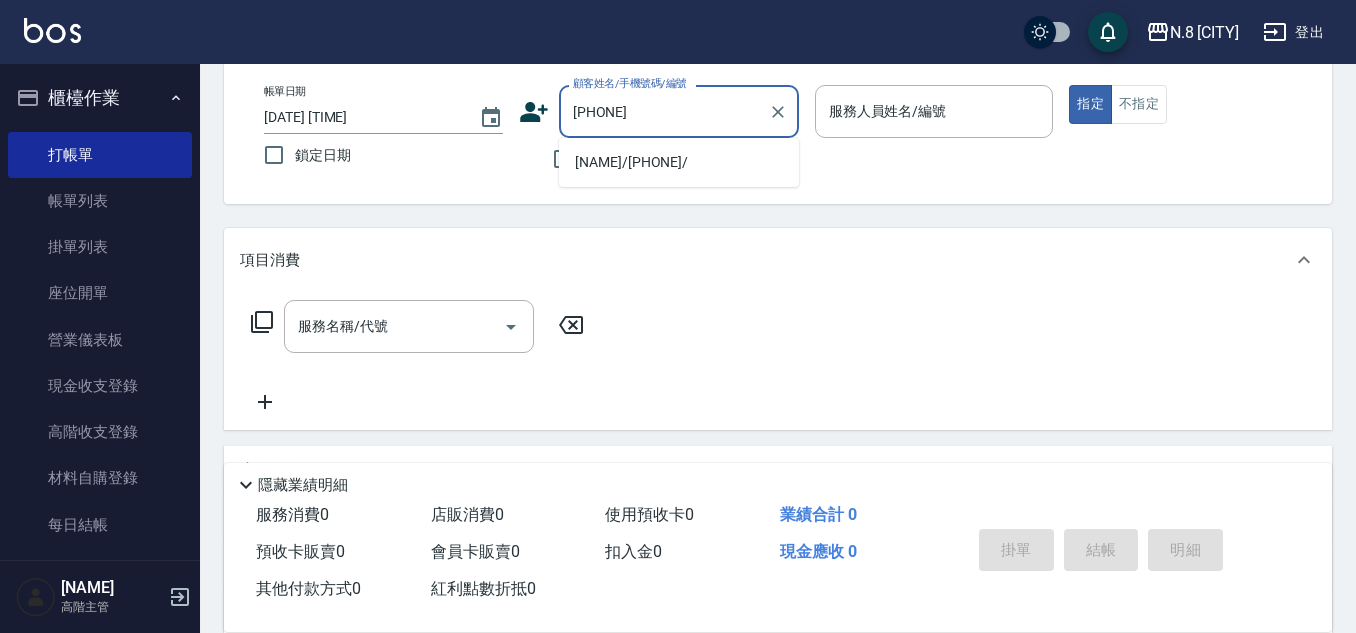click on "[NAME]/[PHONE]/" at bounding box center [679, 162] 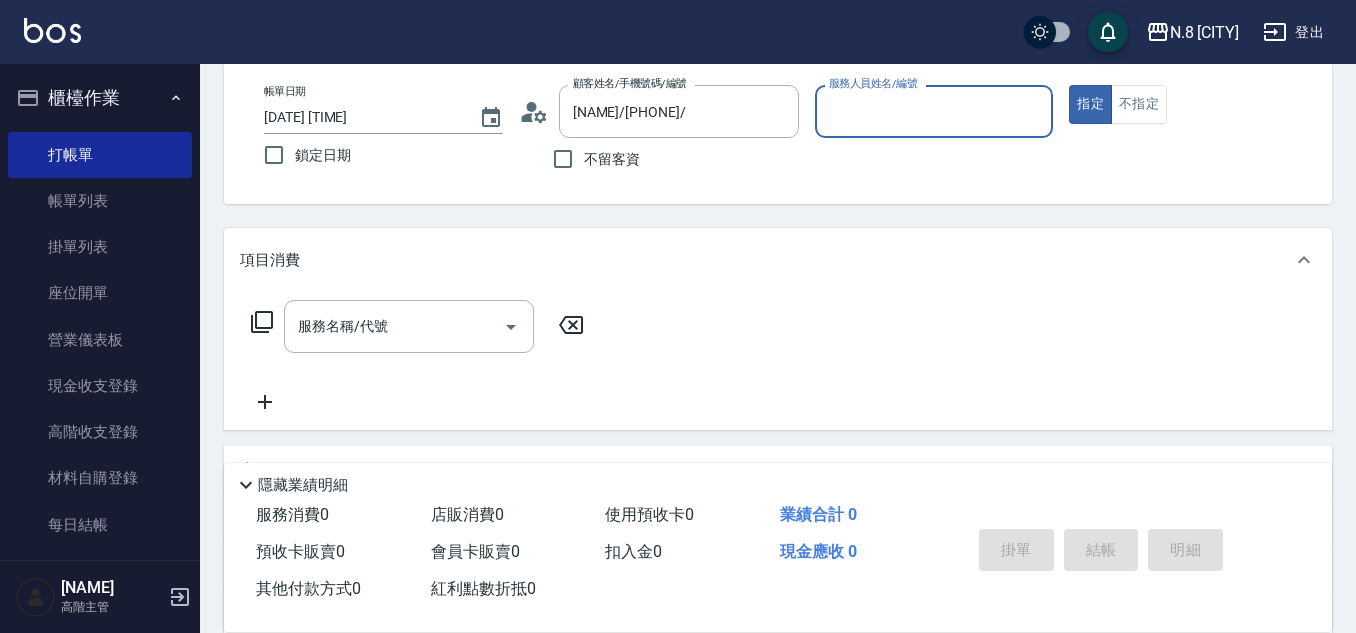 type on "[NAME]-[NUMBER]" 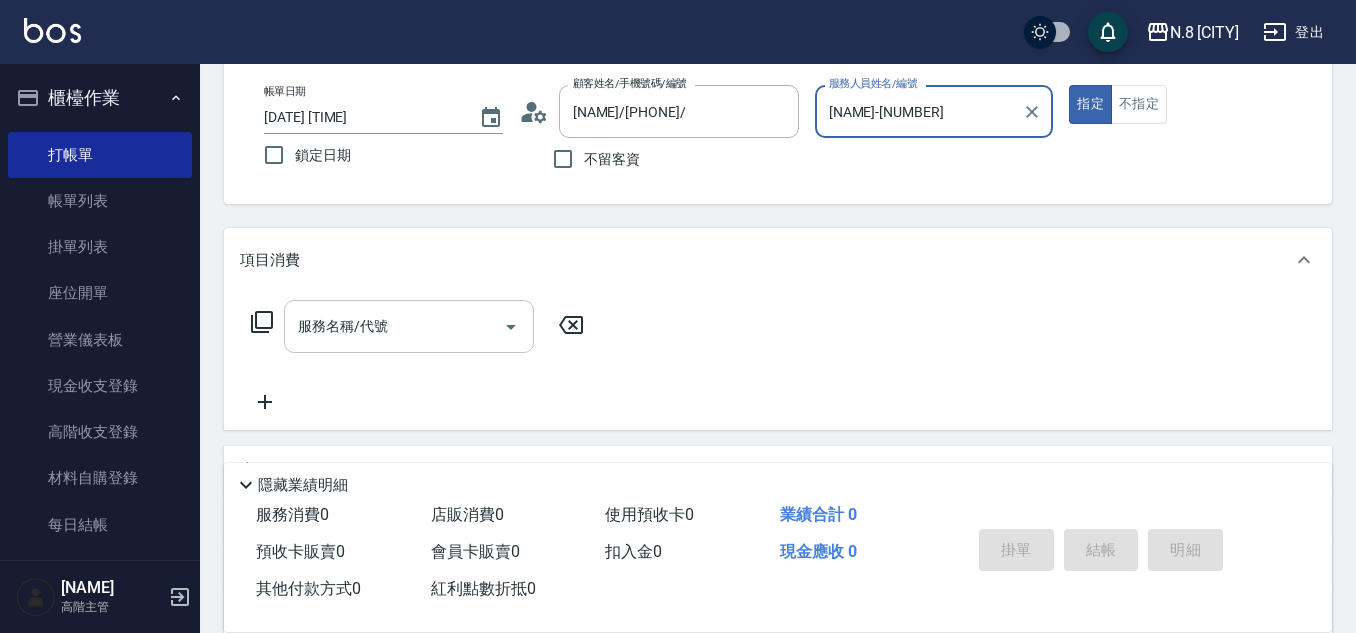 click on "服務名稱/代號" at bounding box center [394, 326] 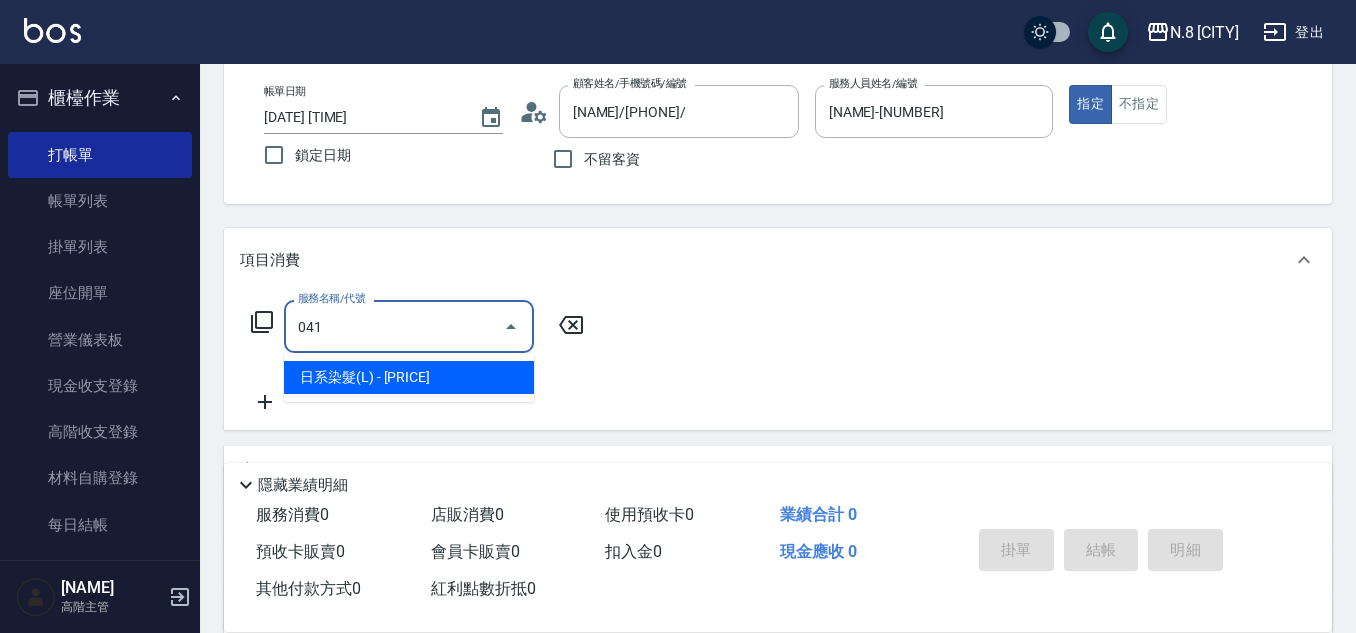 click on "日系染髮(L) - [PRICE]" at bounding box center (409, 377) 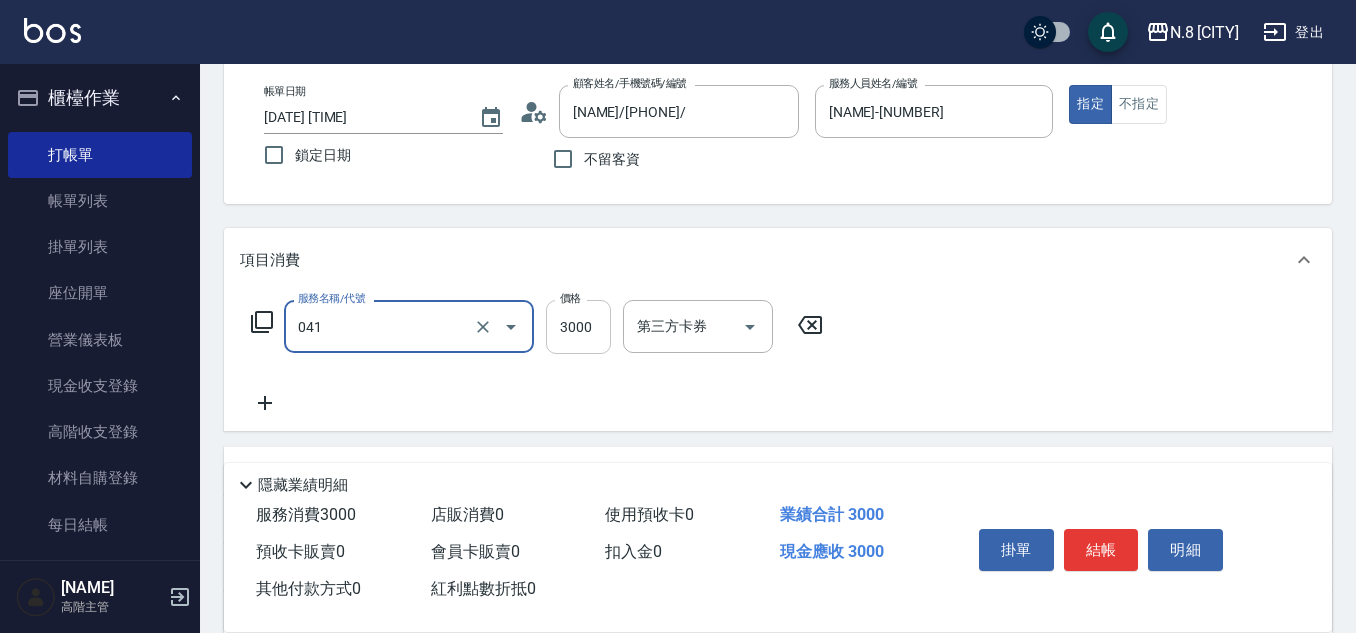 type on "日系染髮(L)(041)" 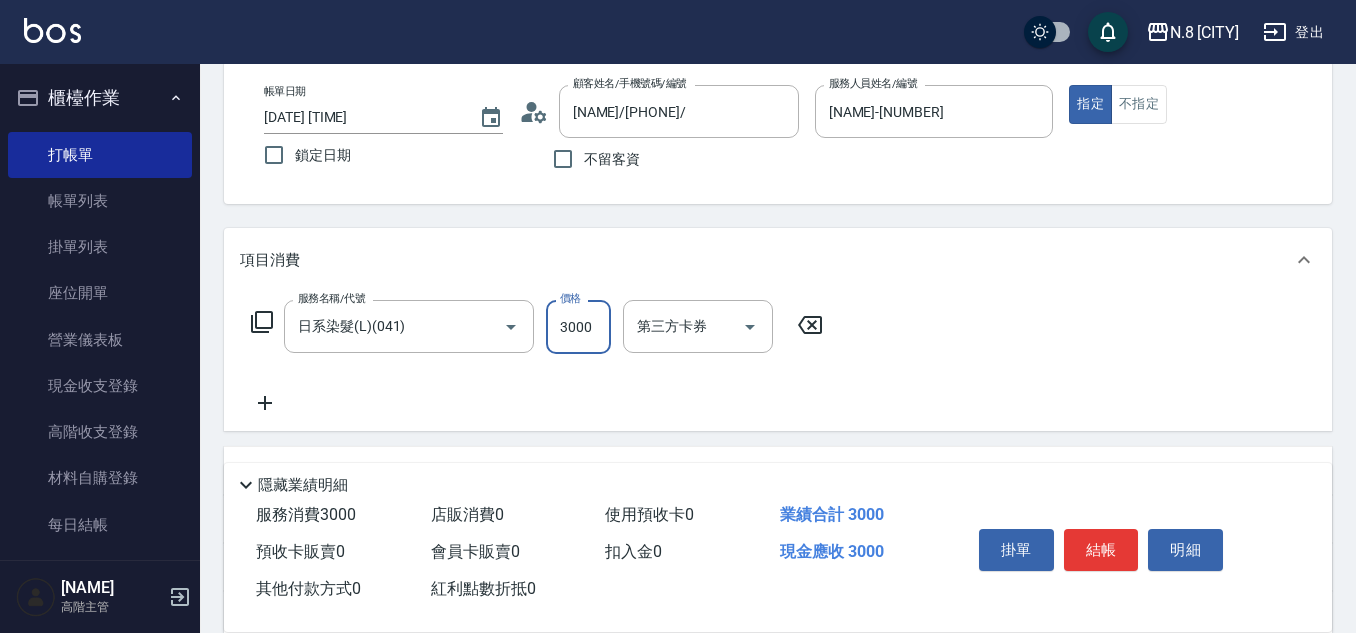 click on "3000" at bounding box center [578, 327] 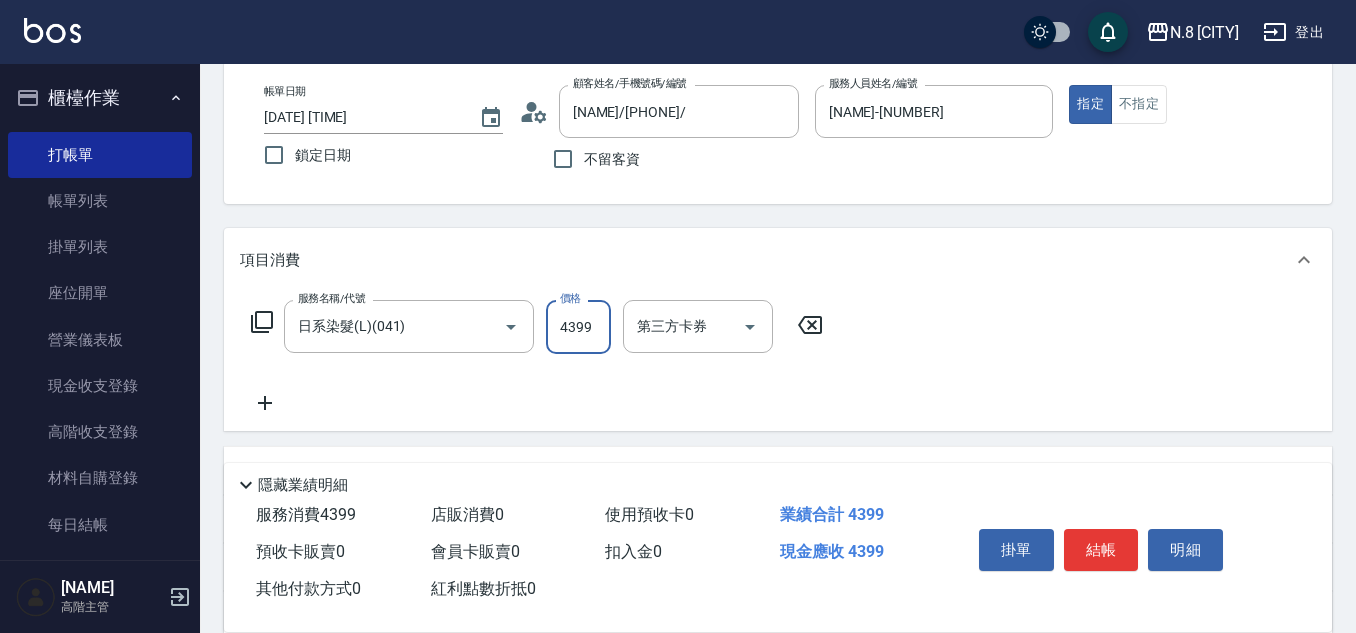 type on "4399" 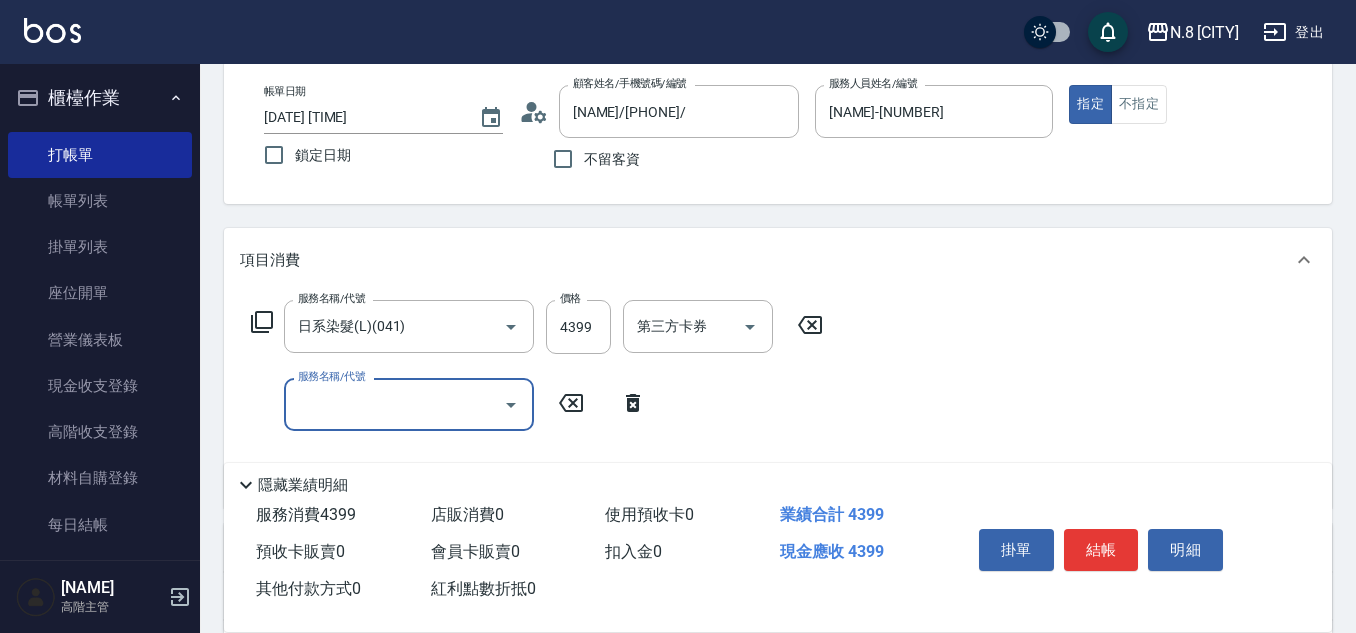 click on "服務名稱/代號" at bounding box center (394, 404) 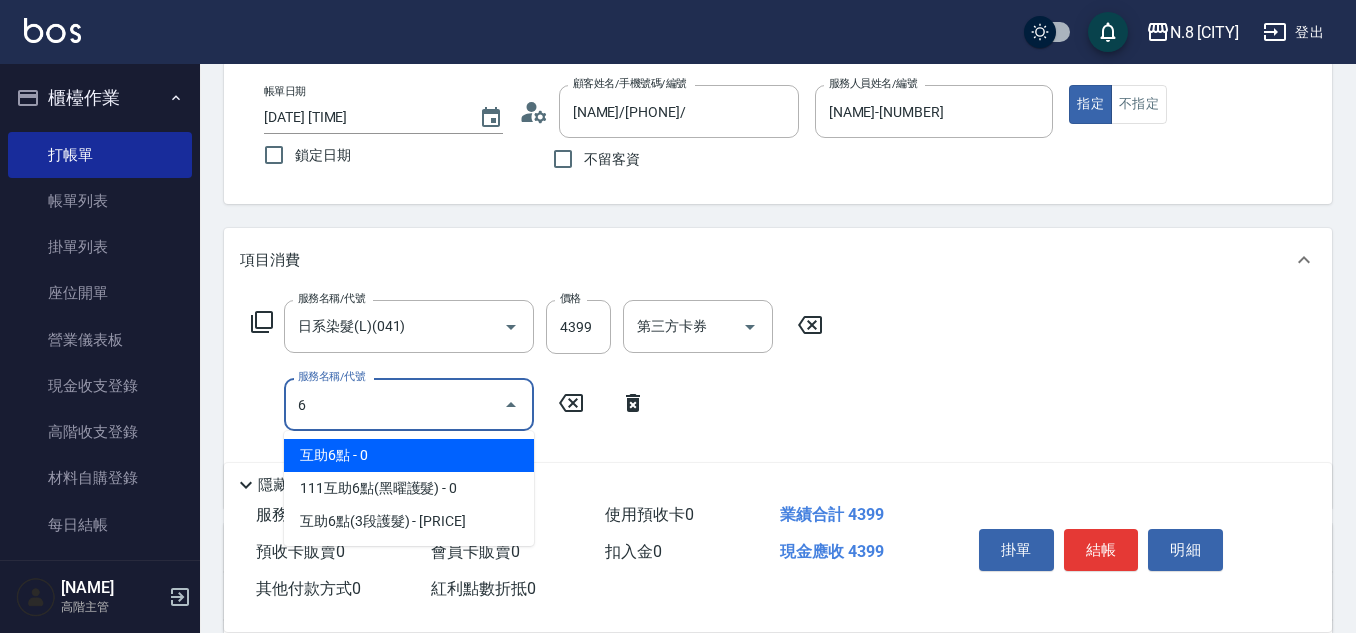 click on "互助6點 - 0" at bounding box center (409, 455) 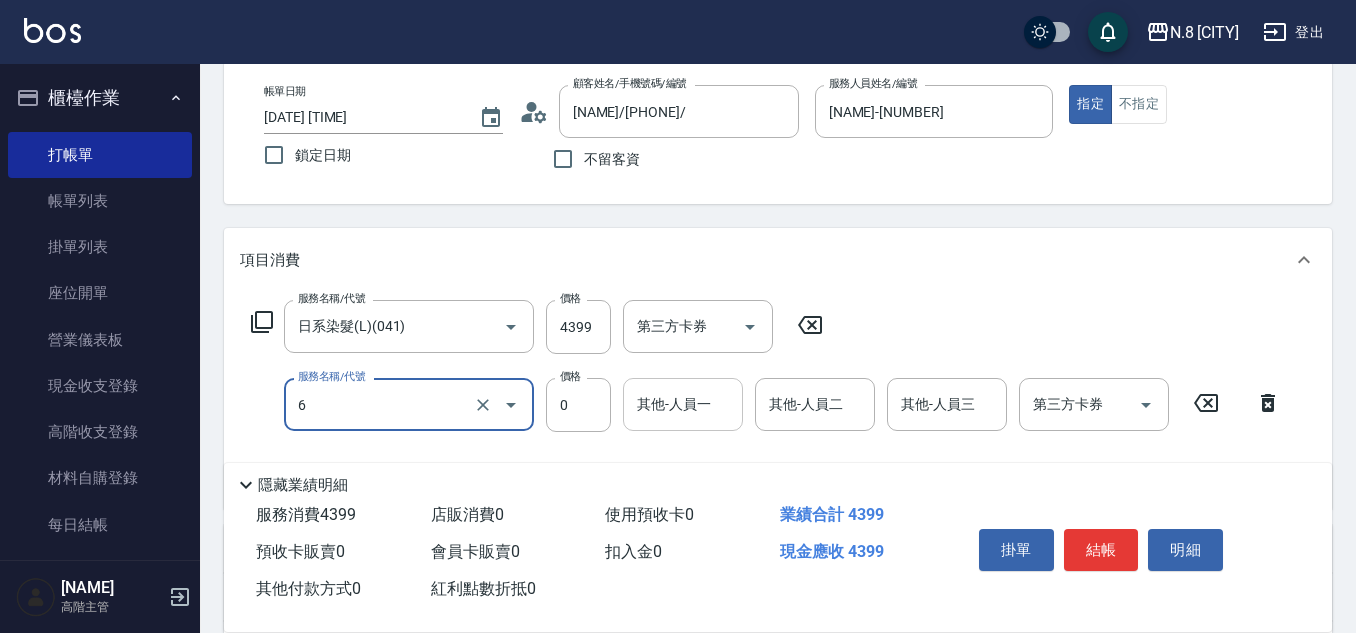 type on "互助6點(6)" 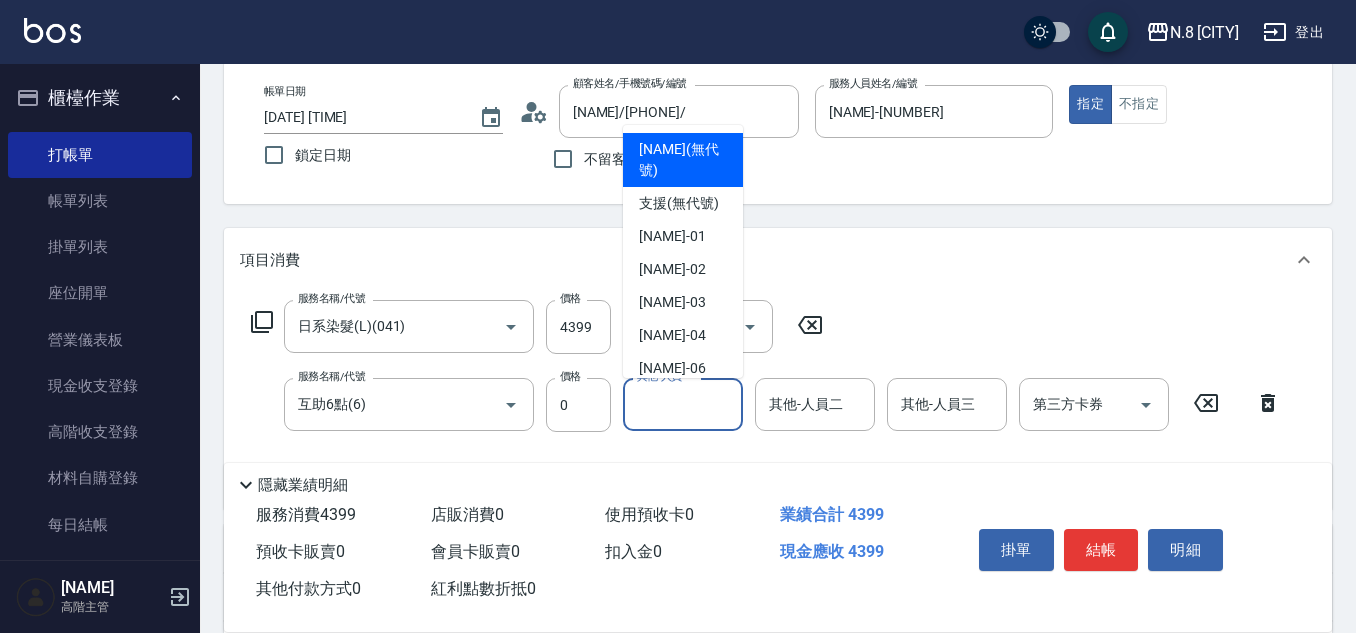 click on "其他-人員一" at bounding box center [683, 404] 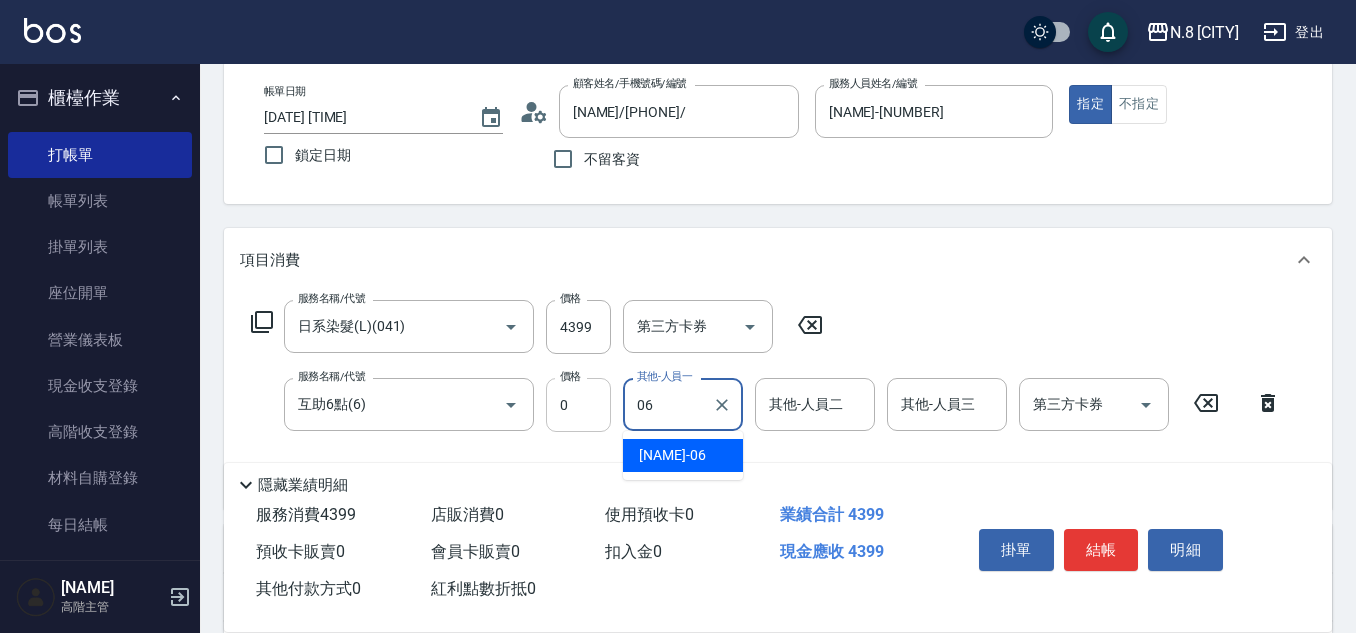 drag, startPoint x: 684, startPoint y: 405, endPoint x: 557, endPoint y: 405, distance: 127 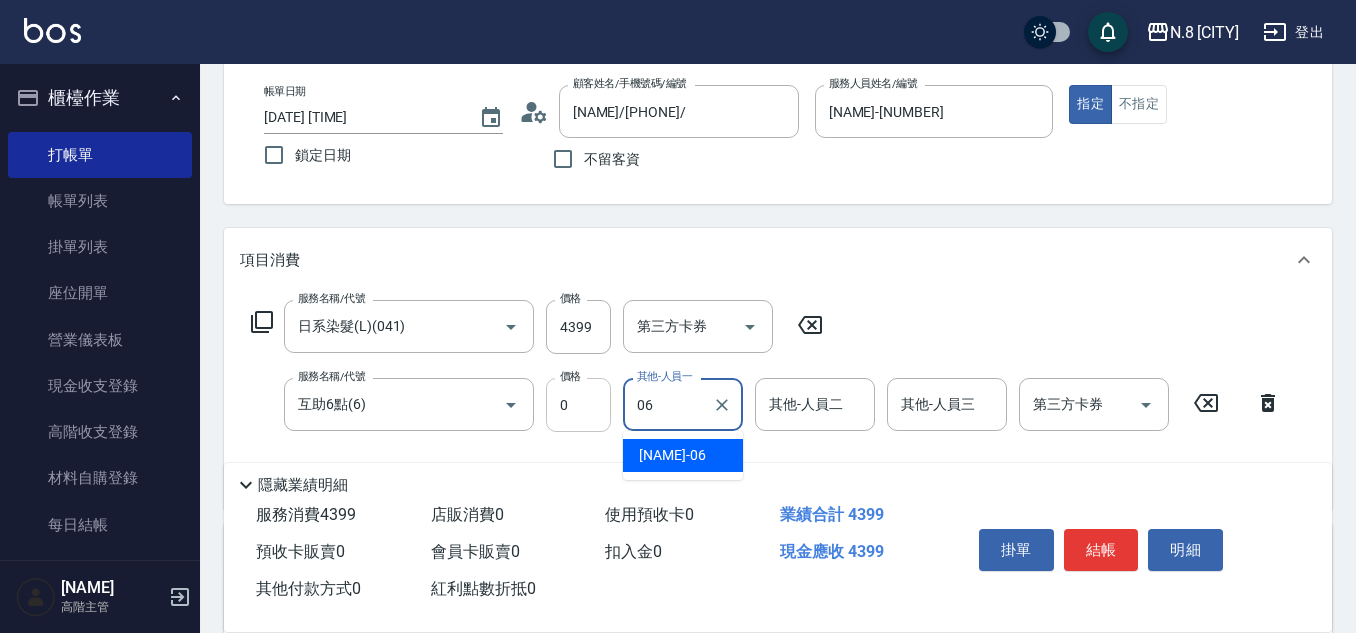 click on "服務名稱/代號 互助6點(6) 服務名稱/代號 價格 0 價格 其他-人員一 06 其他-人員一 其他-人員二 其他-人員二 其他-人員三 其他-人員三 第三方卡券 第三方卡券" at bounding box center [766, 405] 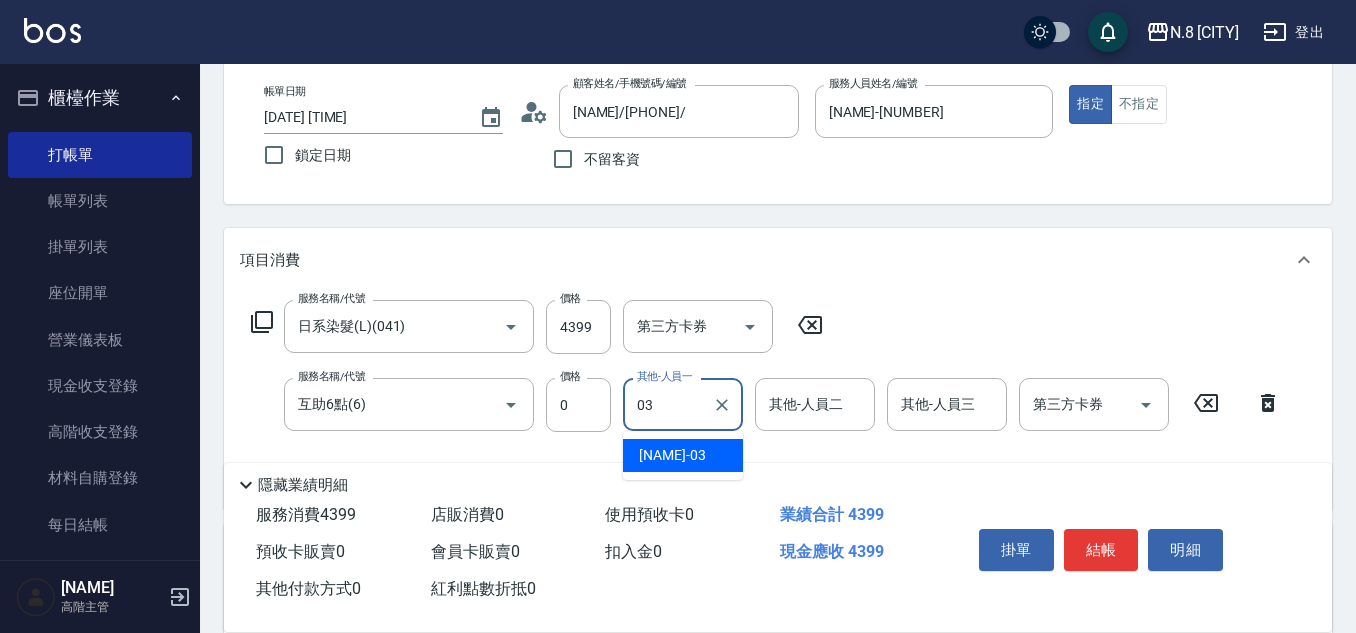 click on "[NAME]-[NUMBER]" at bounding box center [683, 455] 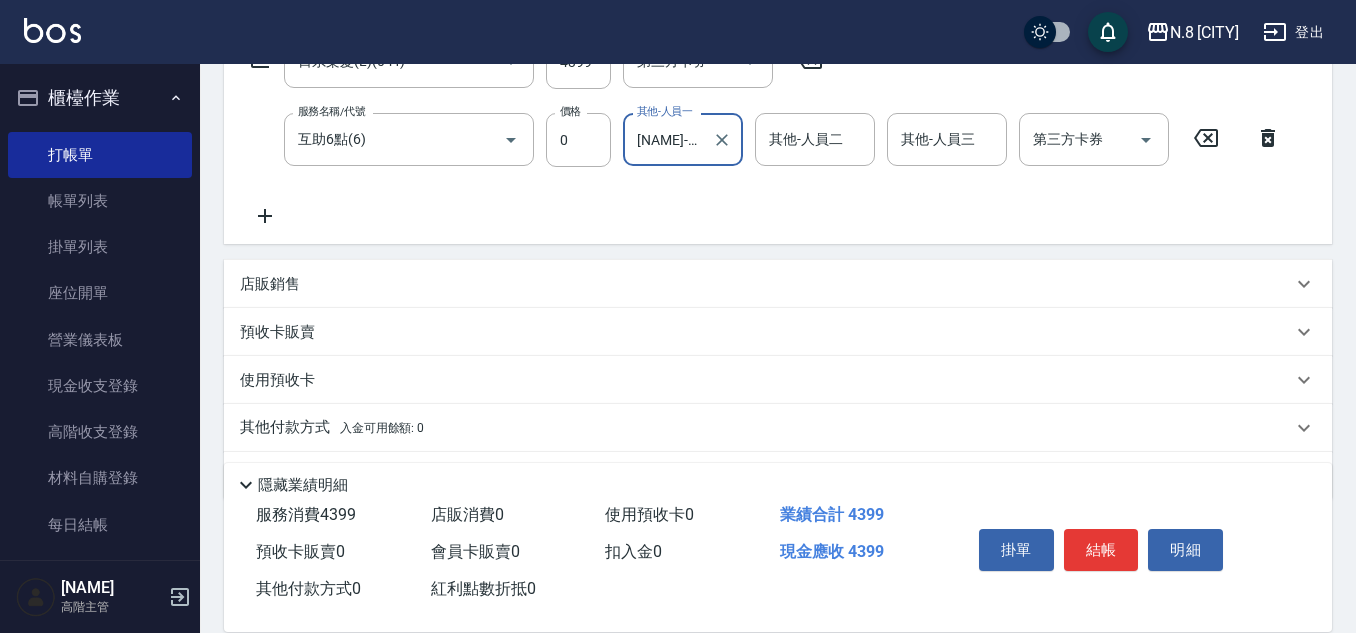 scroll, scrollTop: 400, scrollLeft: 0, axis: vertical 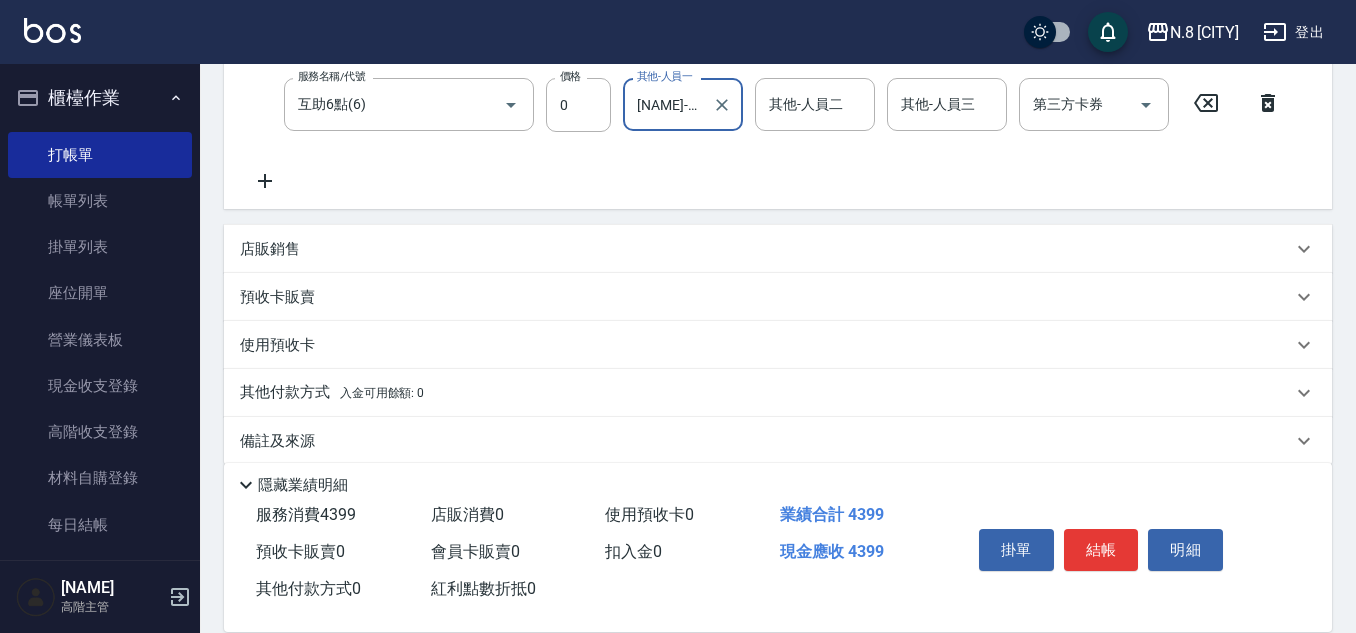 type on "[NAME]-03" 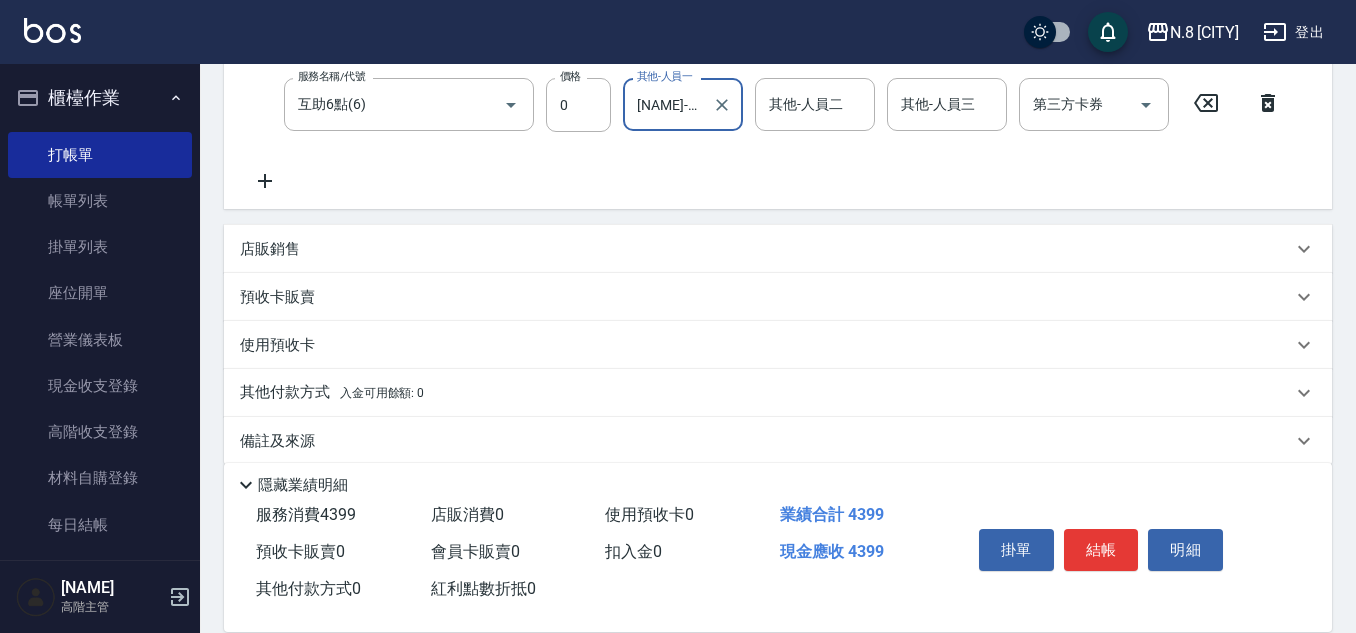 click on "其他付款方式 入金可用餘額: 0" at bounding box center [332, 393] 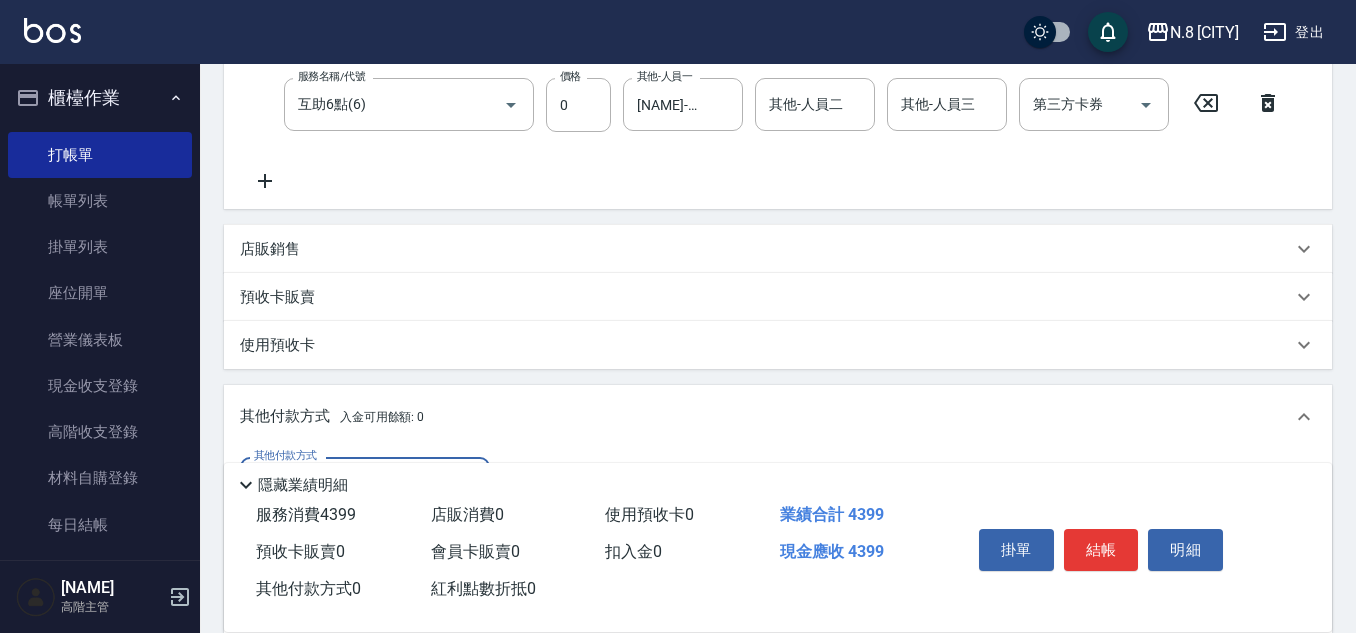scroll, scrollTop: 0, scrollLeft: 0, axis: both 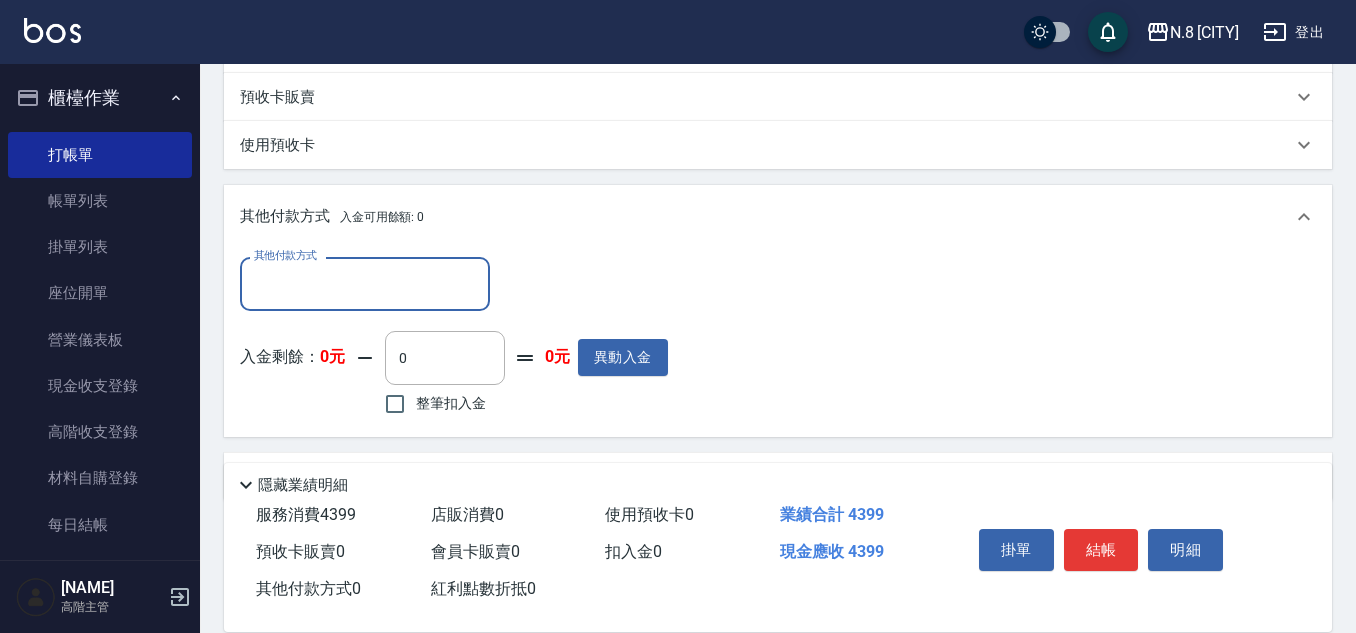 click on "其他付款方式" at bounding box center [365, 283] 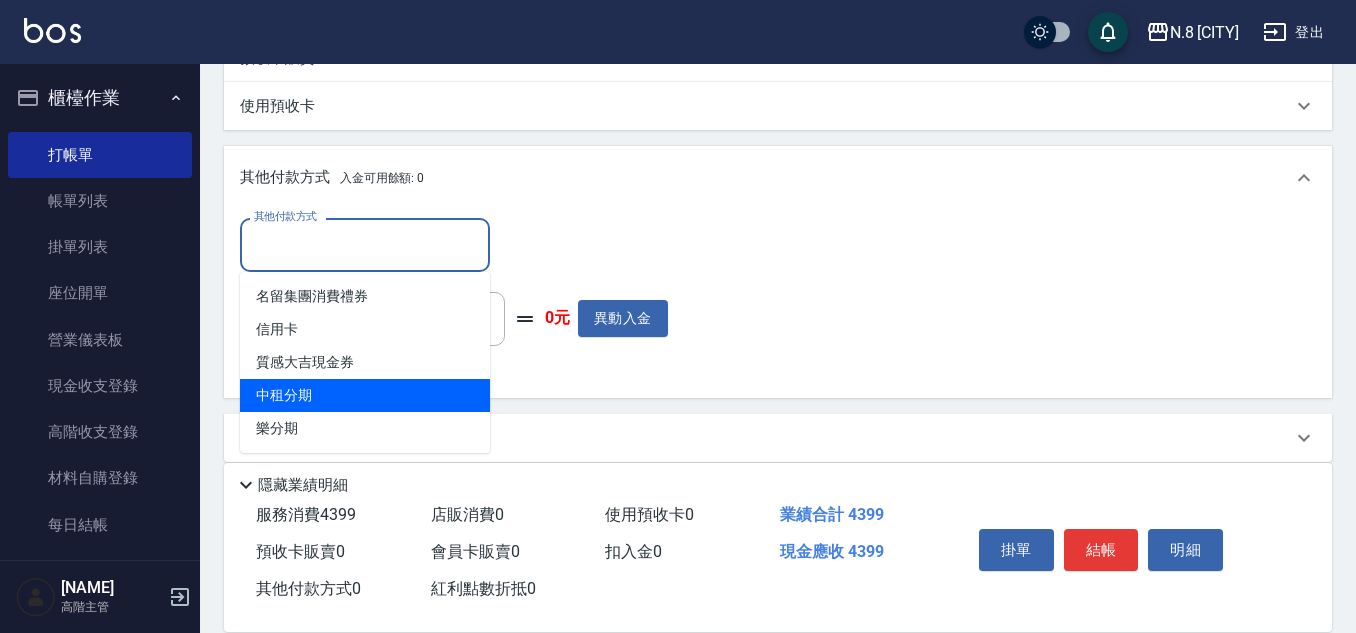 scroll, scrollTop: 660, scrollLeft: 0, axis: vertical 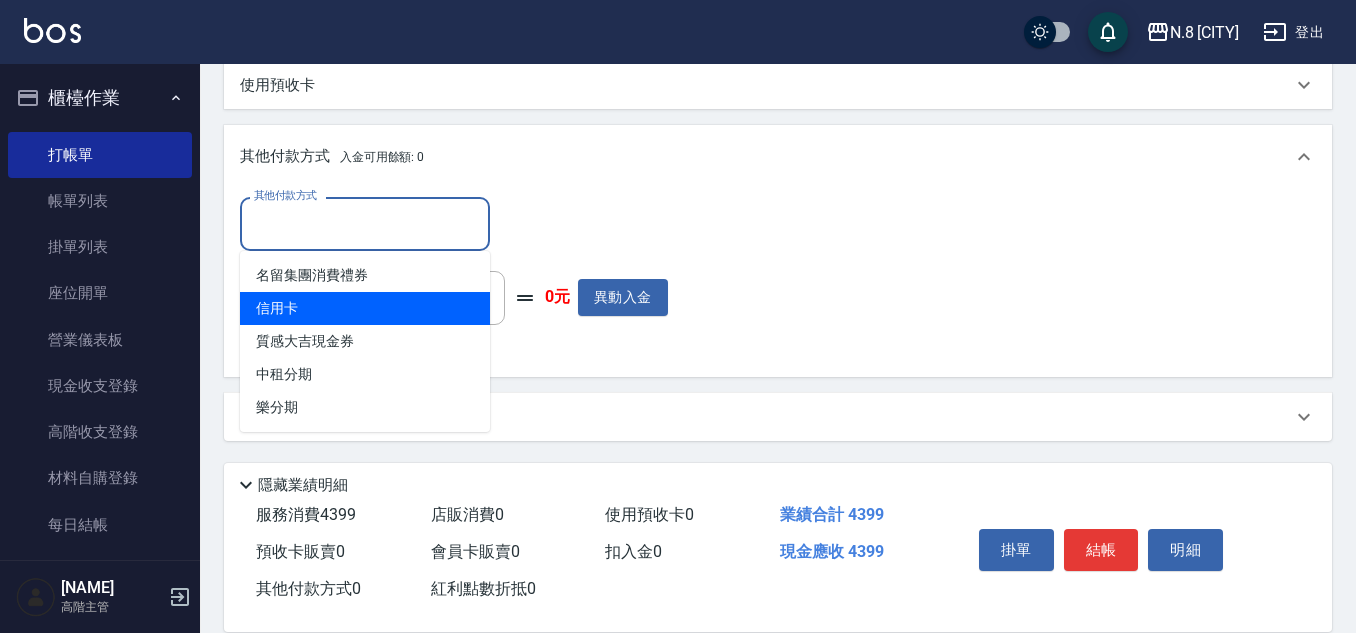 click on "信用卡" at bounding box center [365, 308] 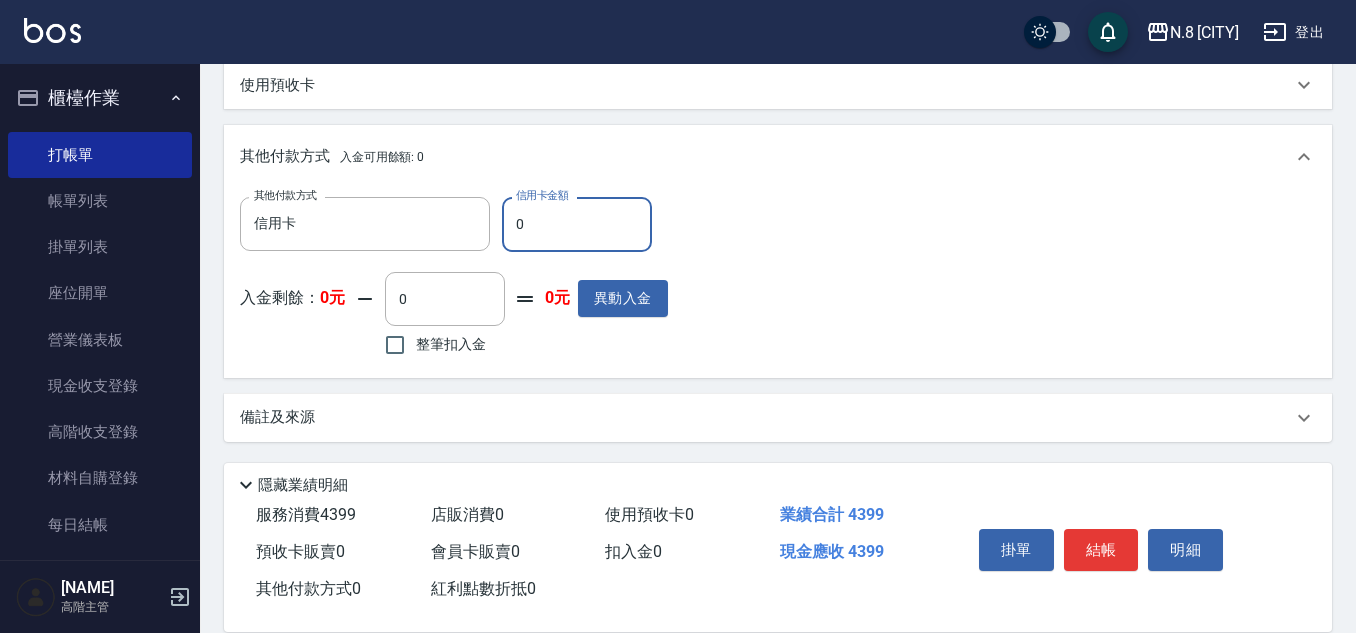 drag, startPoint x: 547, startPoint y: 224, endPoint x: 494, endPoint y: 219, distance: 53.235325 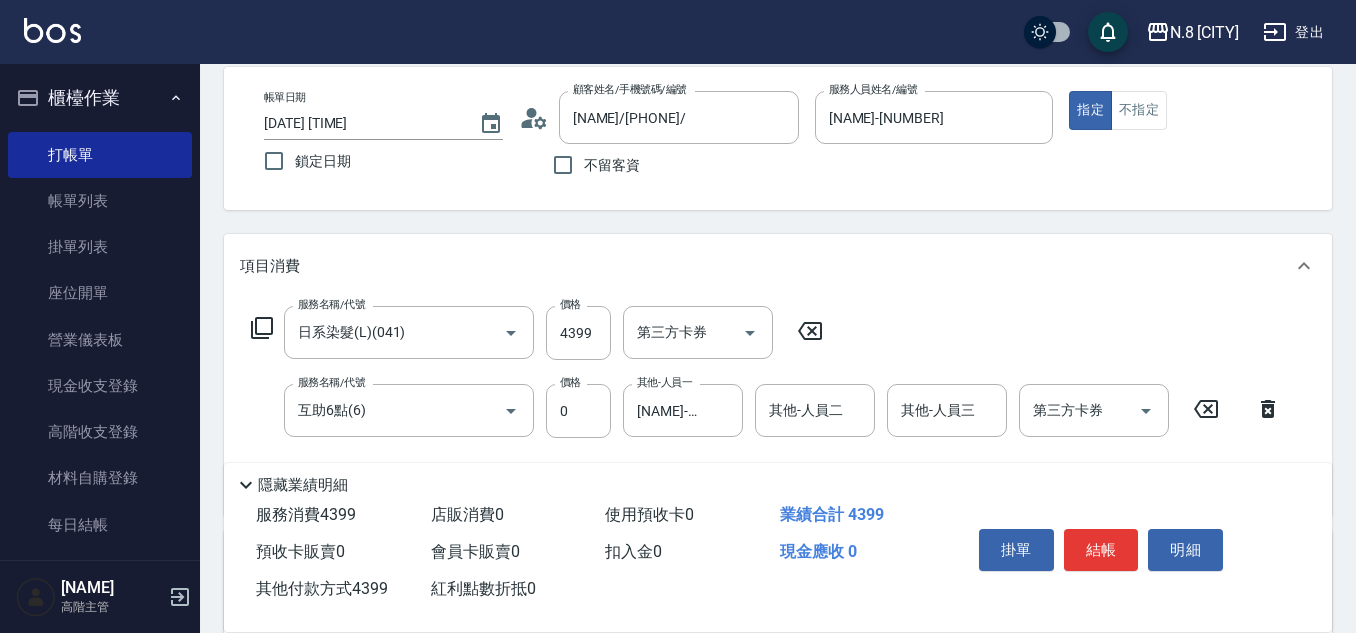 scroll, scrollTop: 0, scrollLeft: 0, axis: both 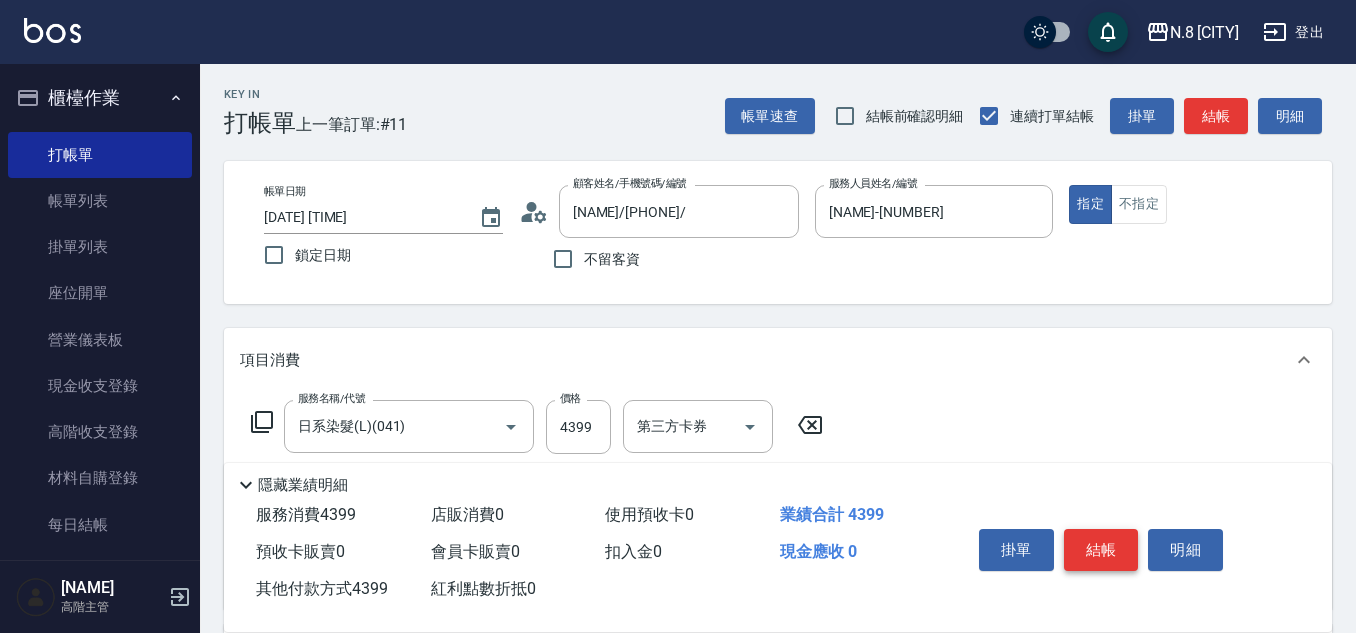 type on "4399" 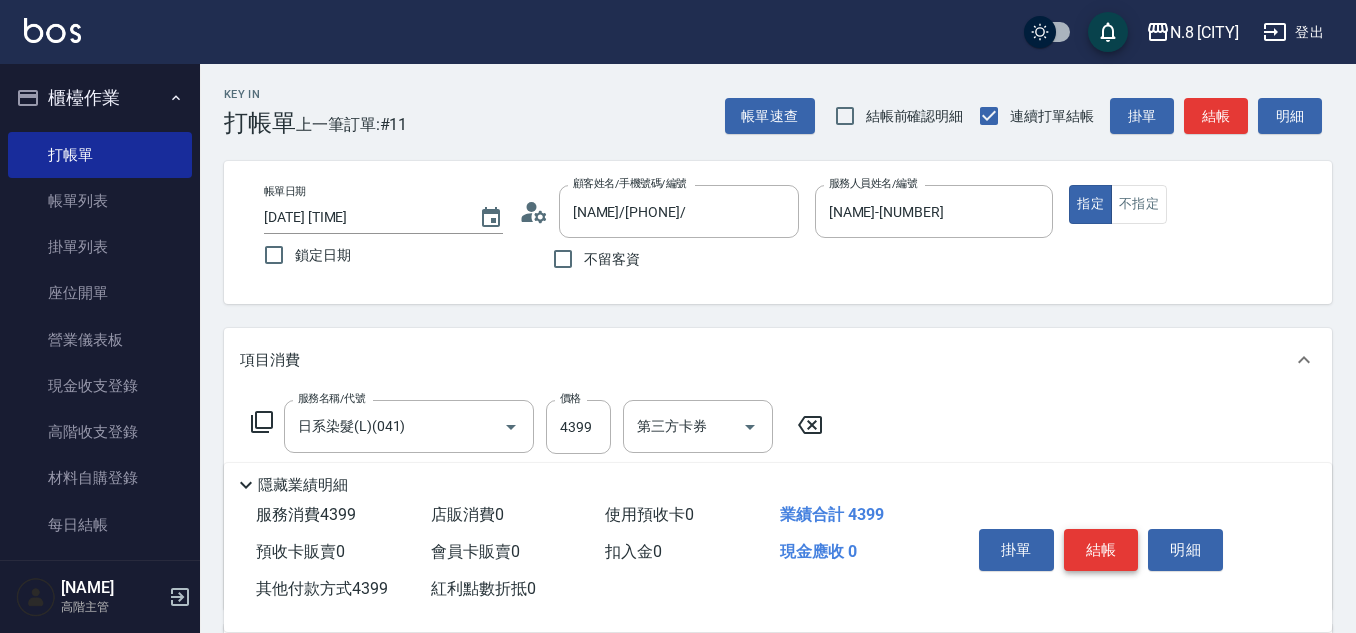 click on "結帳" at bounding box center [1101, 550] 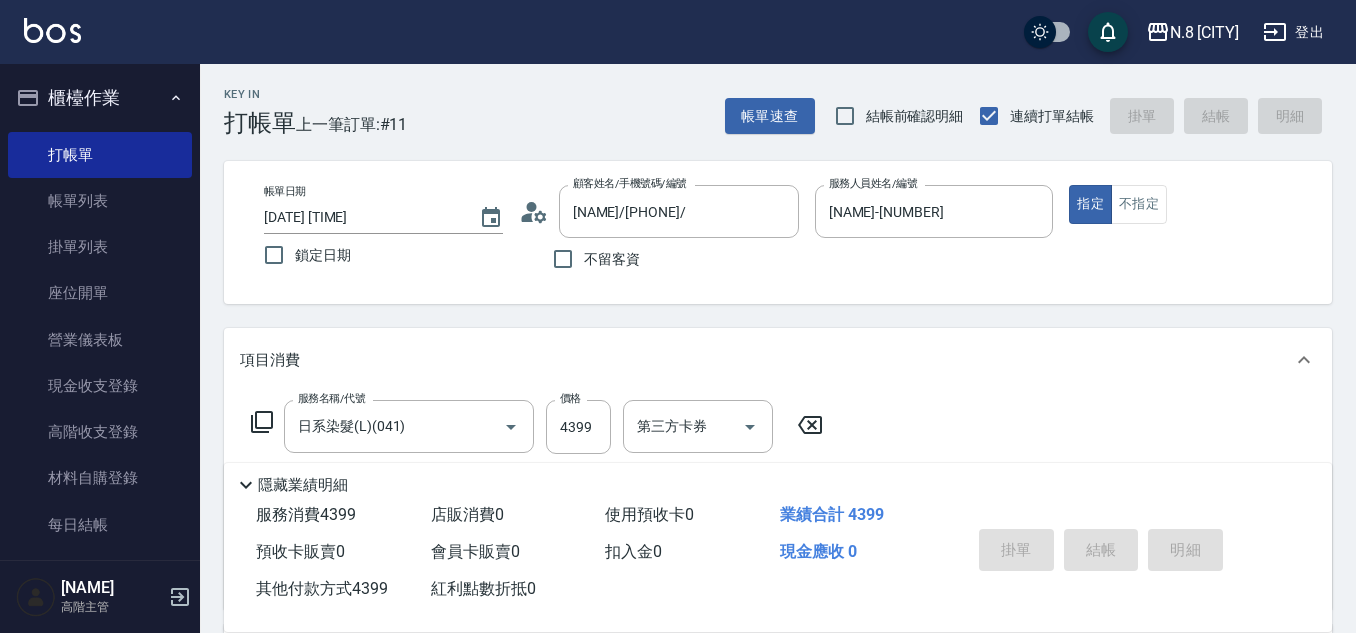 type on "[DATE] [TIME]" 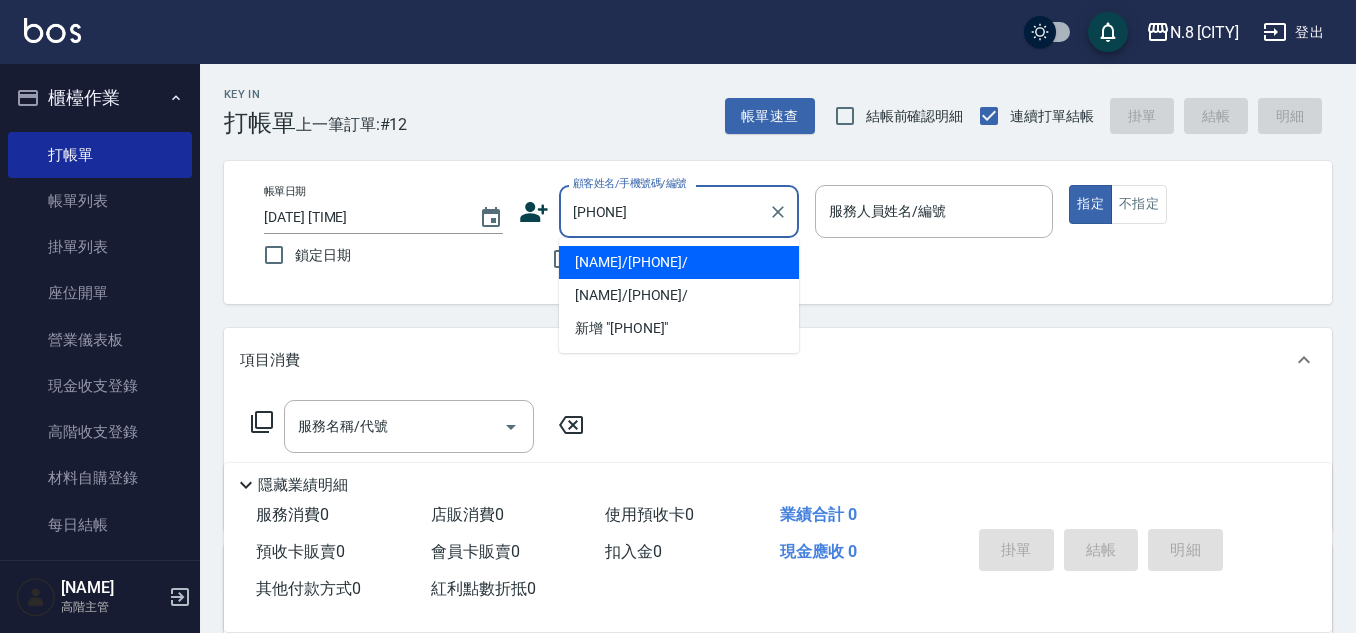 type on "[PHONE]" 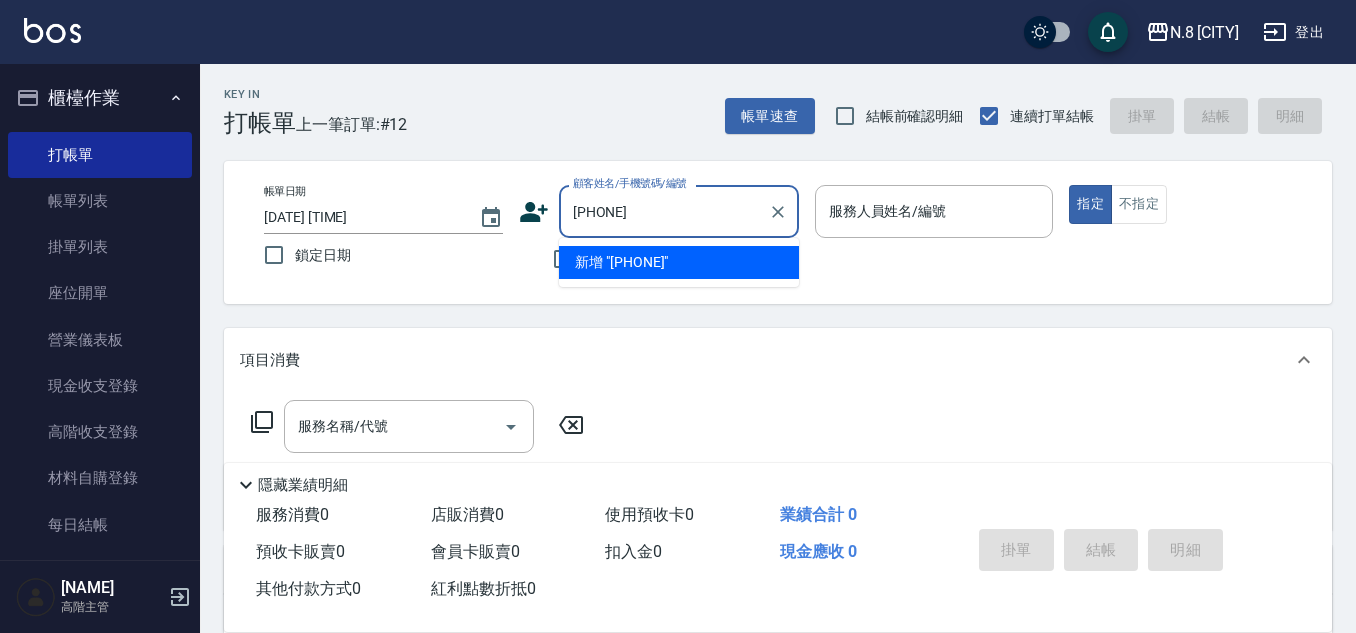 drag, startPoint x: 721, startPoint y: 212, endPoint x: 388, endPoint y: 210, distance: 333.006 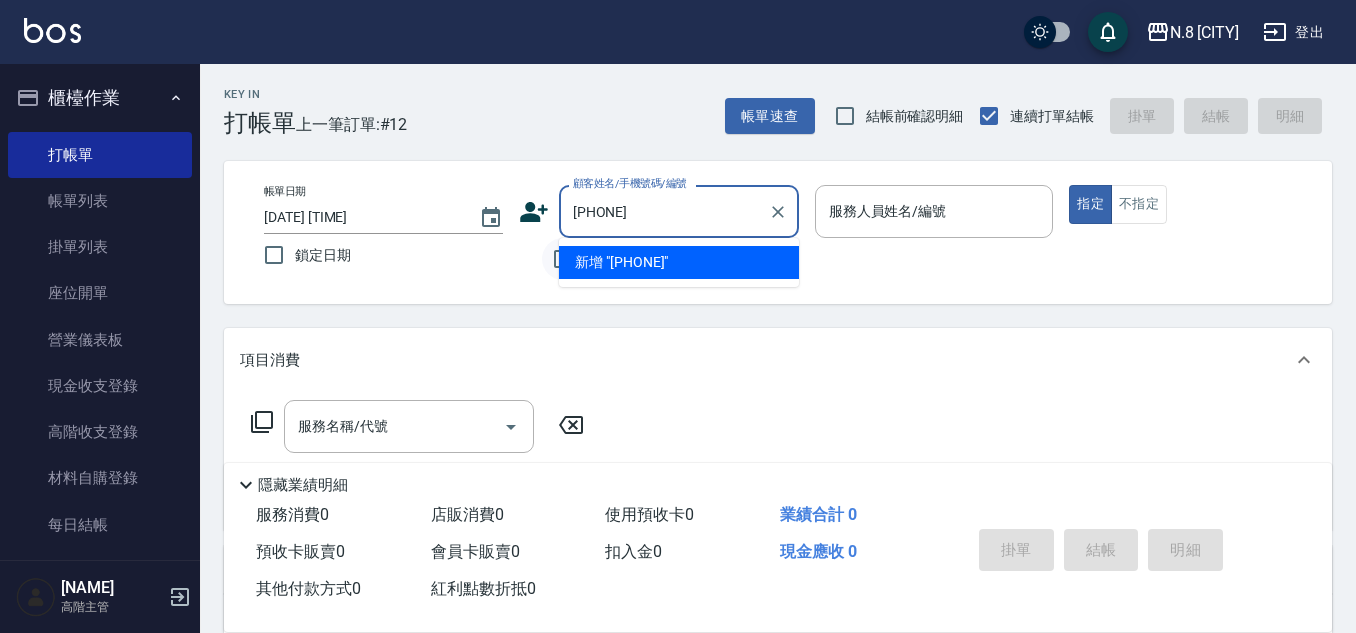 type 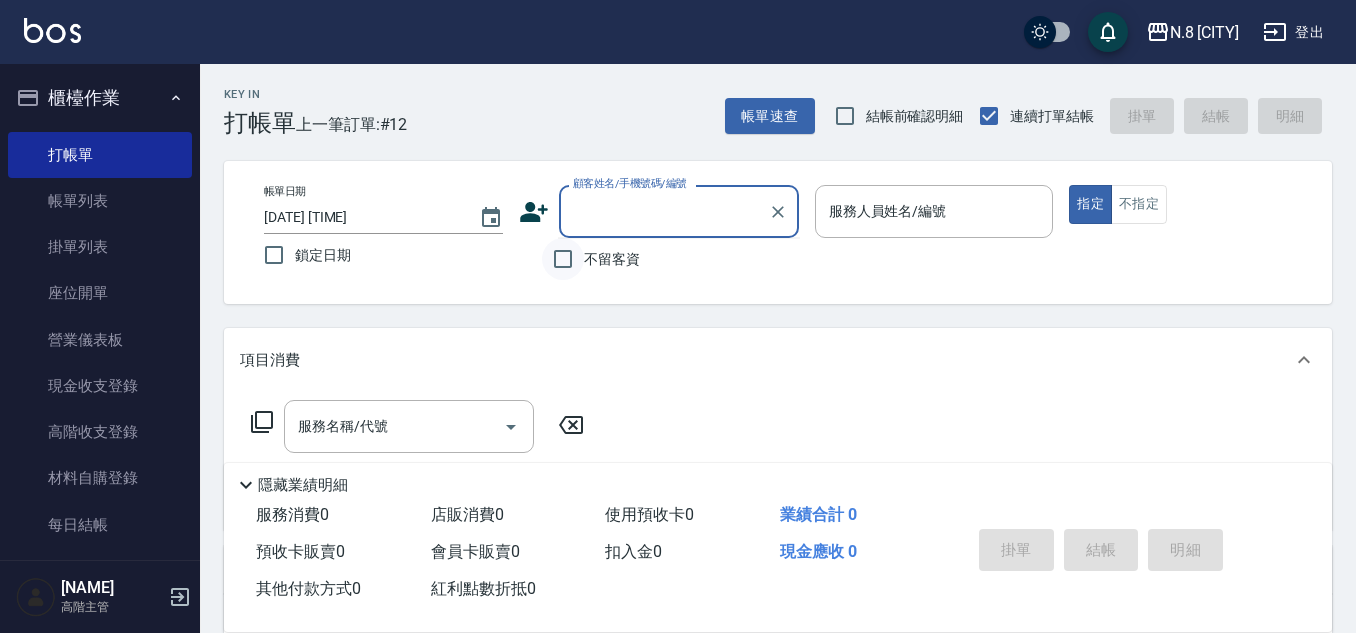 click on "不留客資" at bounding box center (563, 259) 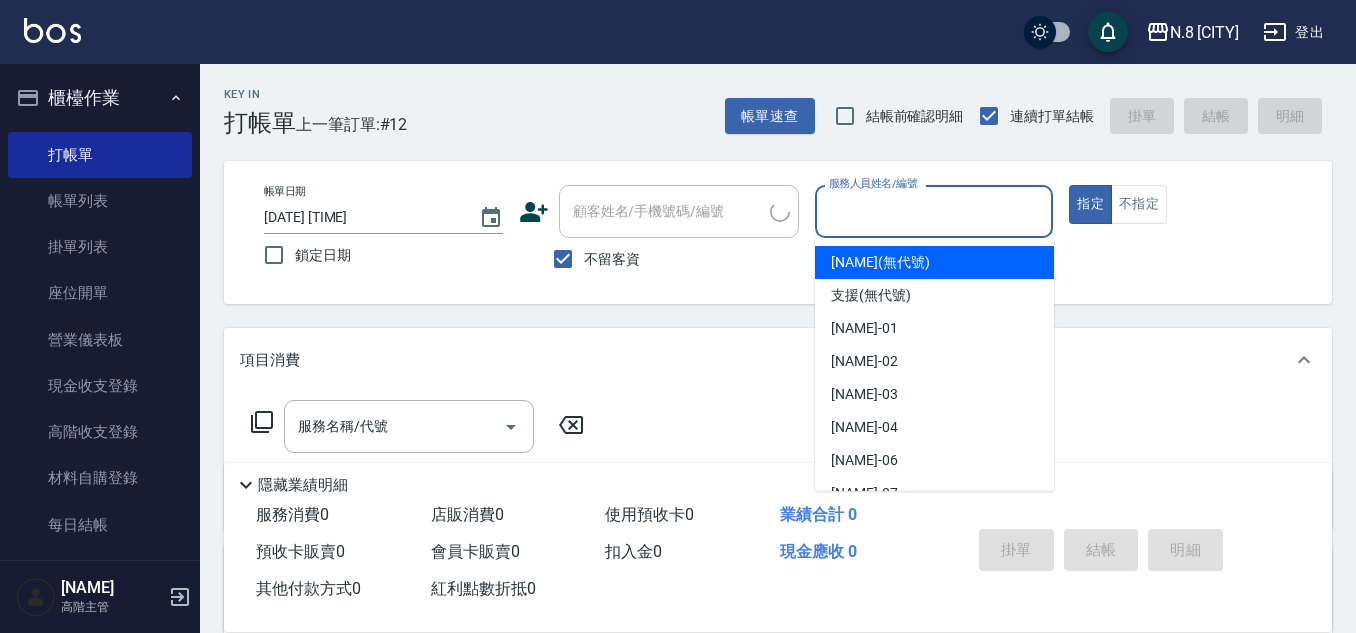 click on "服務人員姓名/編號" at bounding box center [934, 211] 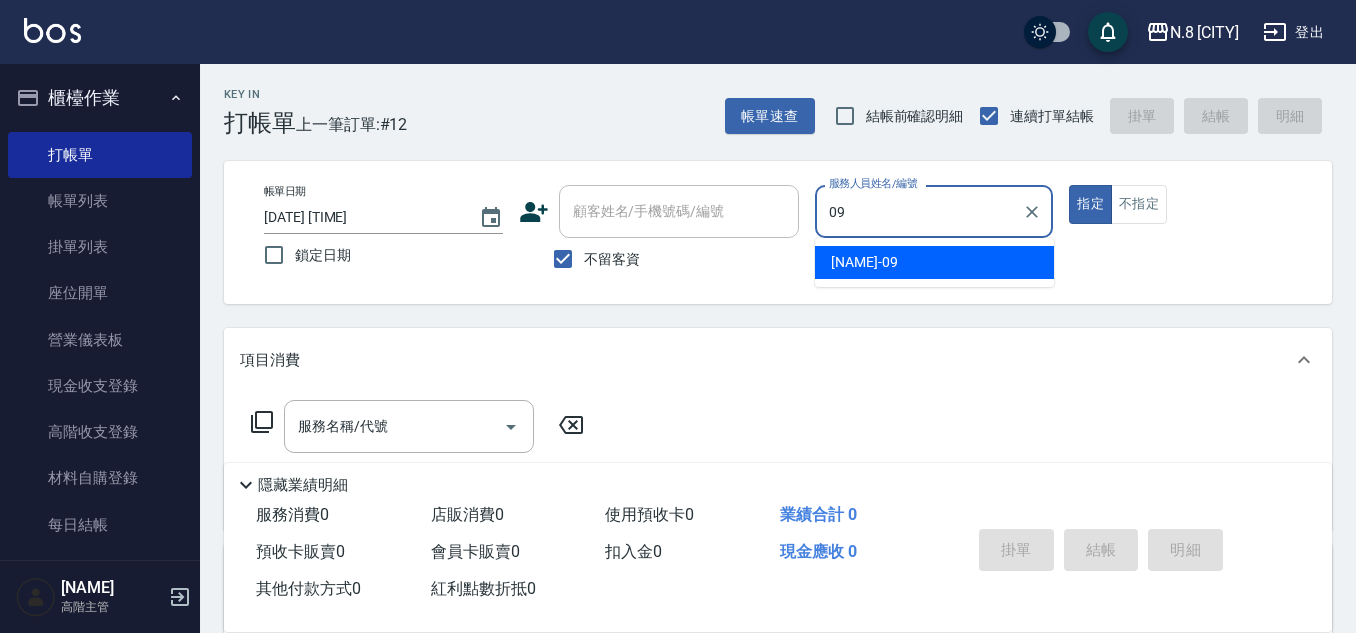 click on "[NAME]-[NUMBER]" at bounding box center [864, 262] 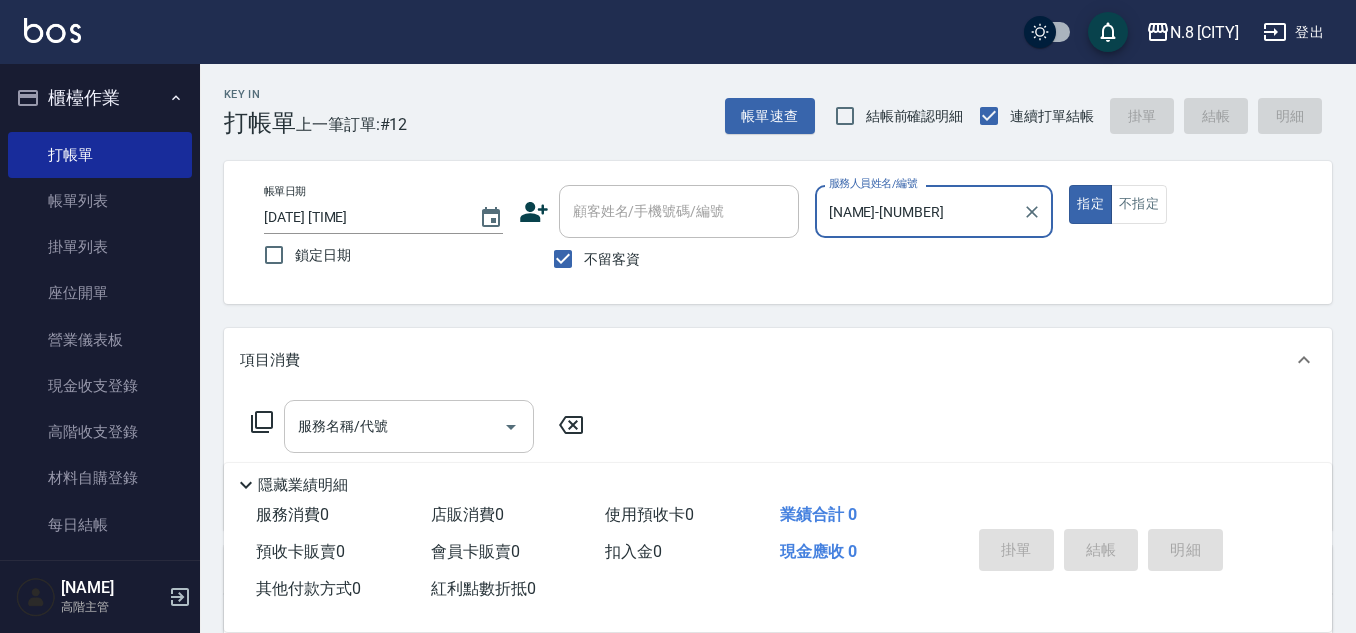 type on "[NAME]-[NUMBER]" 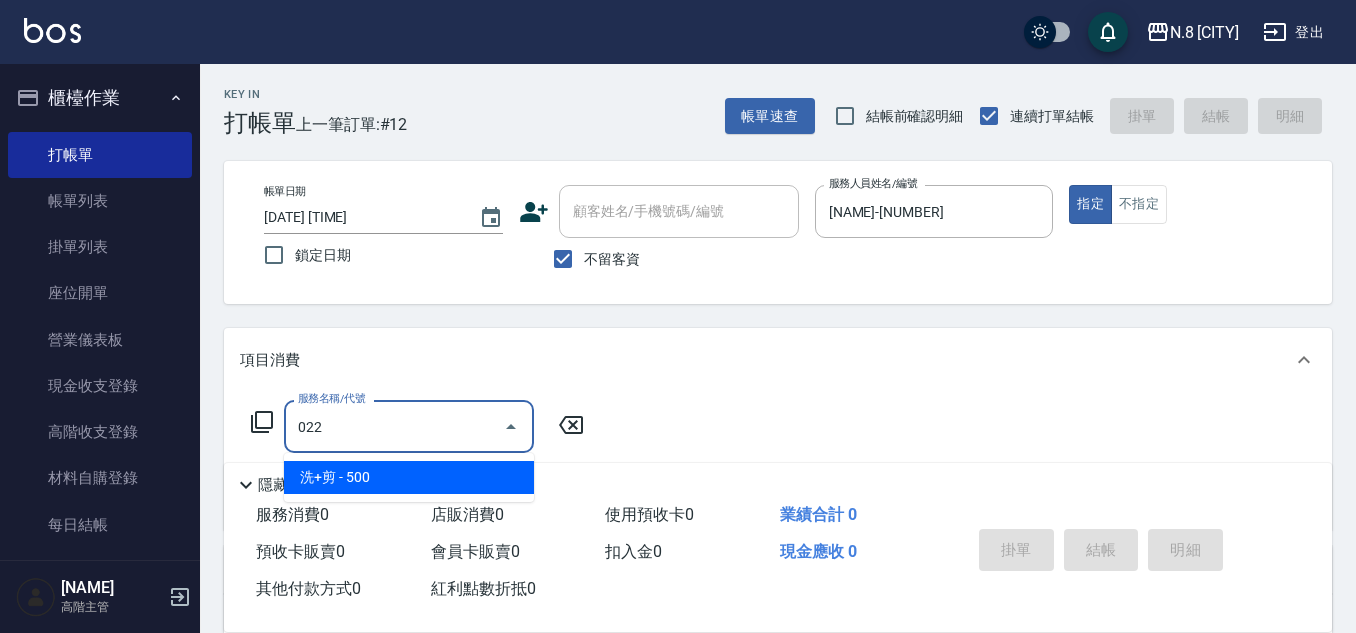 click on "洗+剪 - 500" at bounding box center [409, 477] 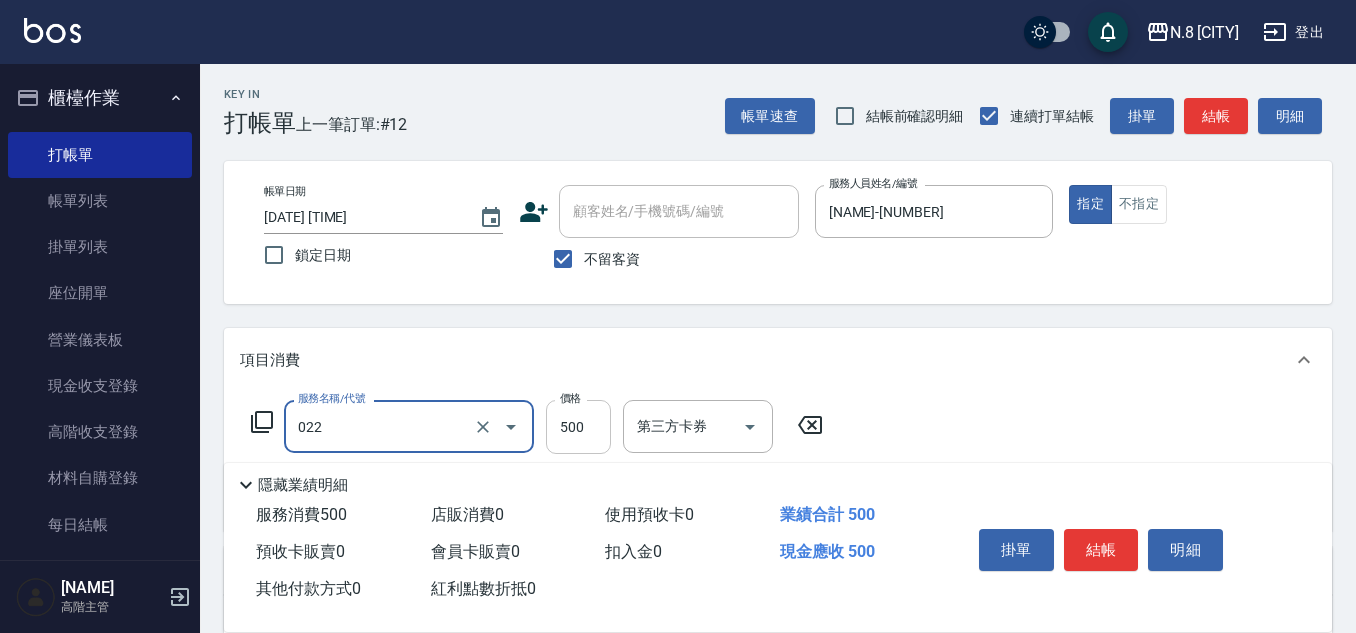 type on "洗+剪(022)" 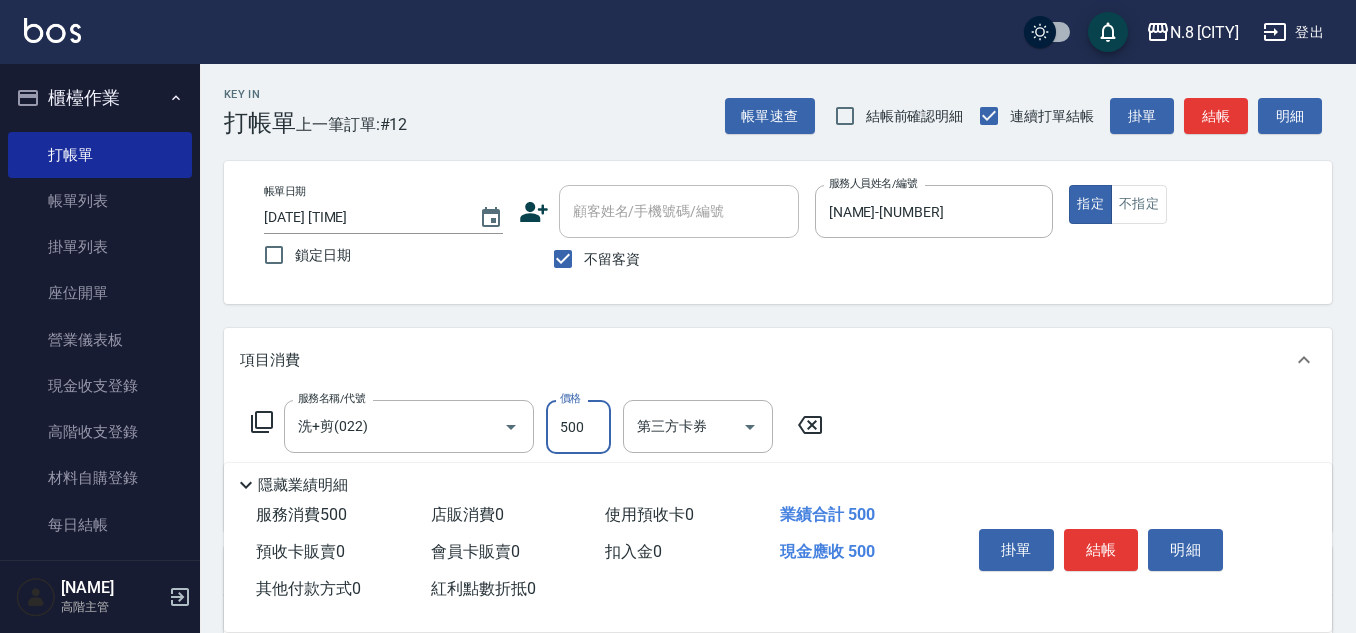 click on "500" at bounding box center [578, 427] 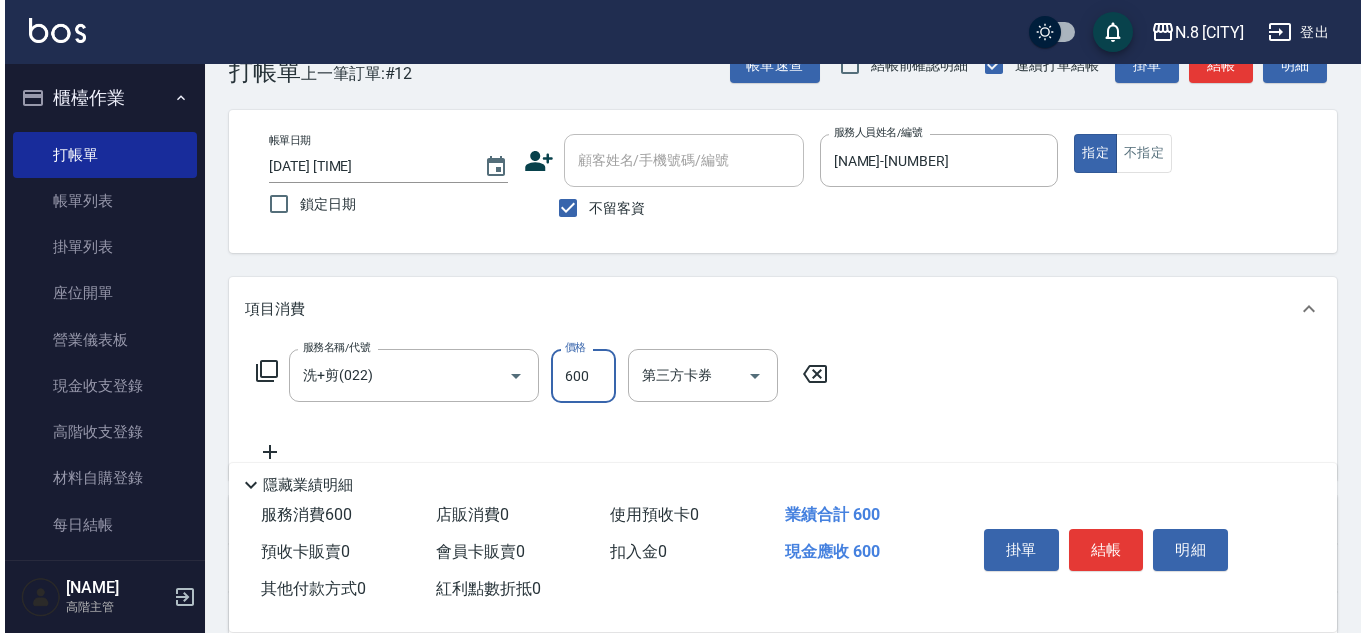 scroll, scrollTop: 100, scrollLeft: 0, axis: vertical 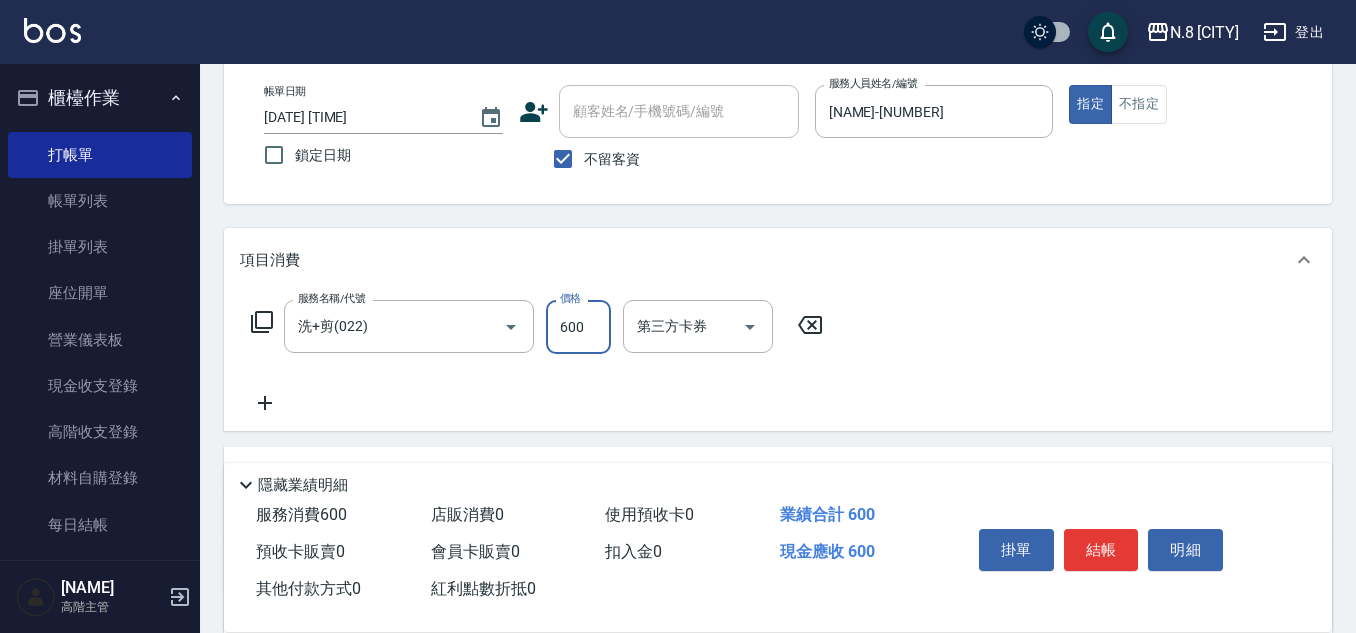 type on "600" 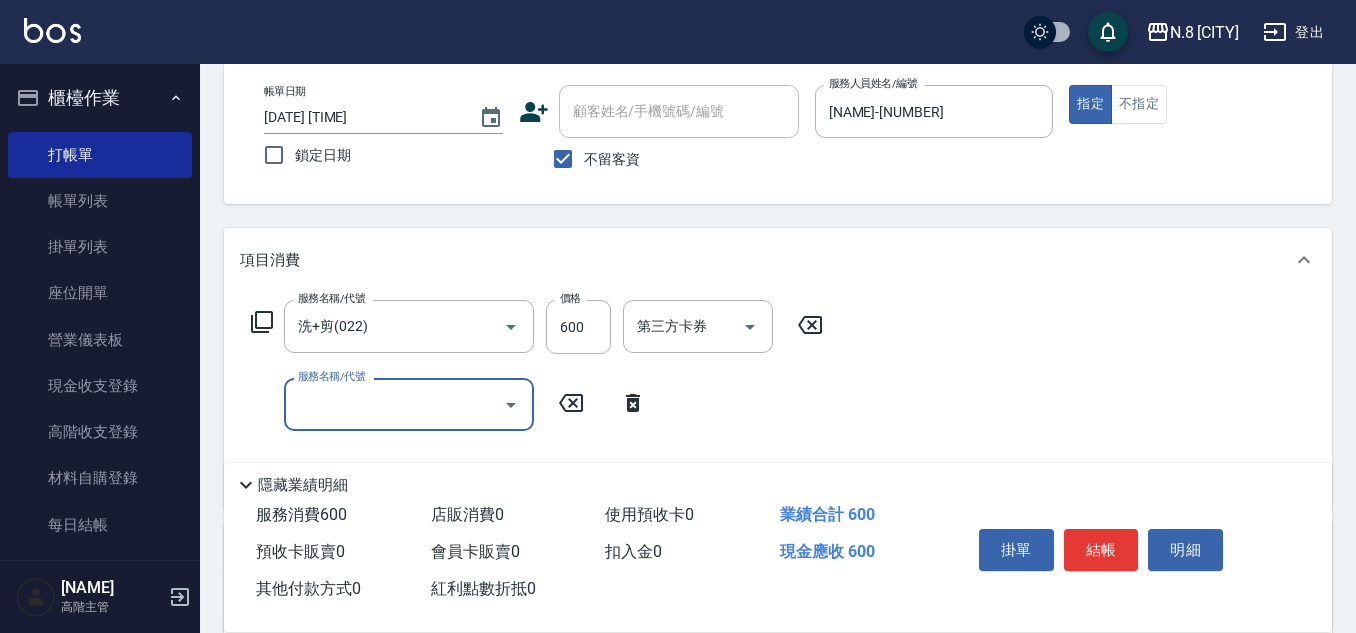 click on "服務名稱/代號" at bounding box center (394, 404) 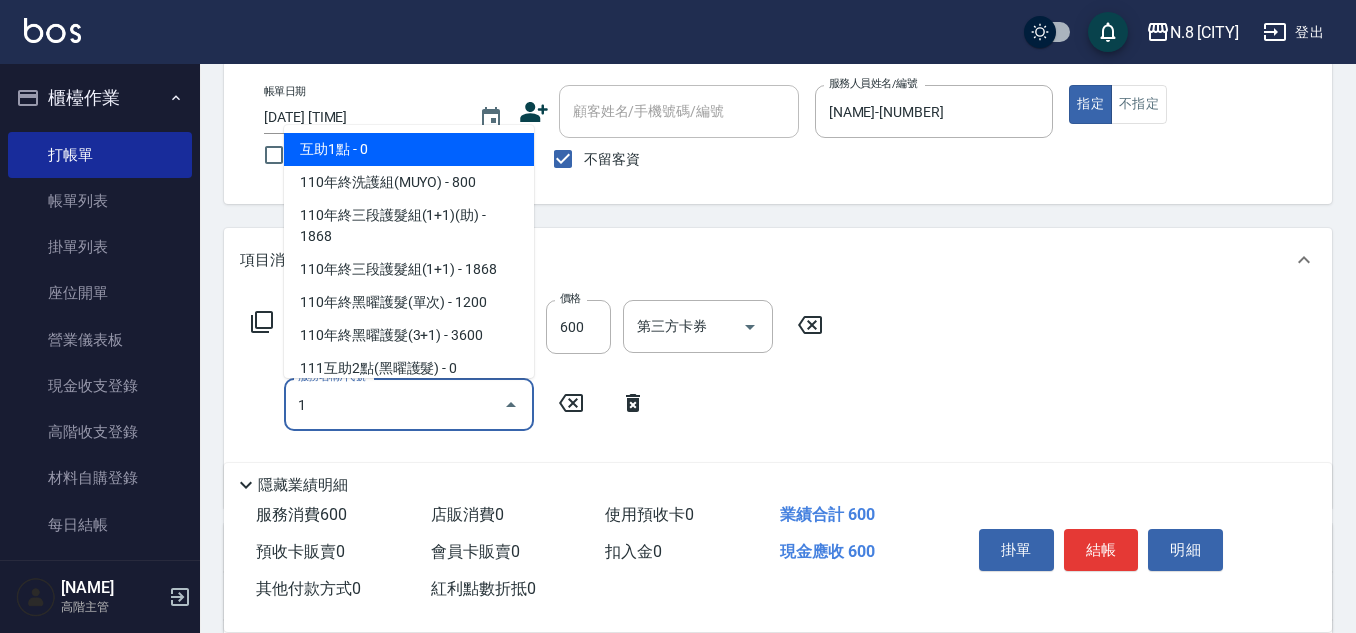 click on "互助1點 - 0" at bounding box center (409, 149) 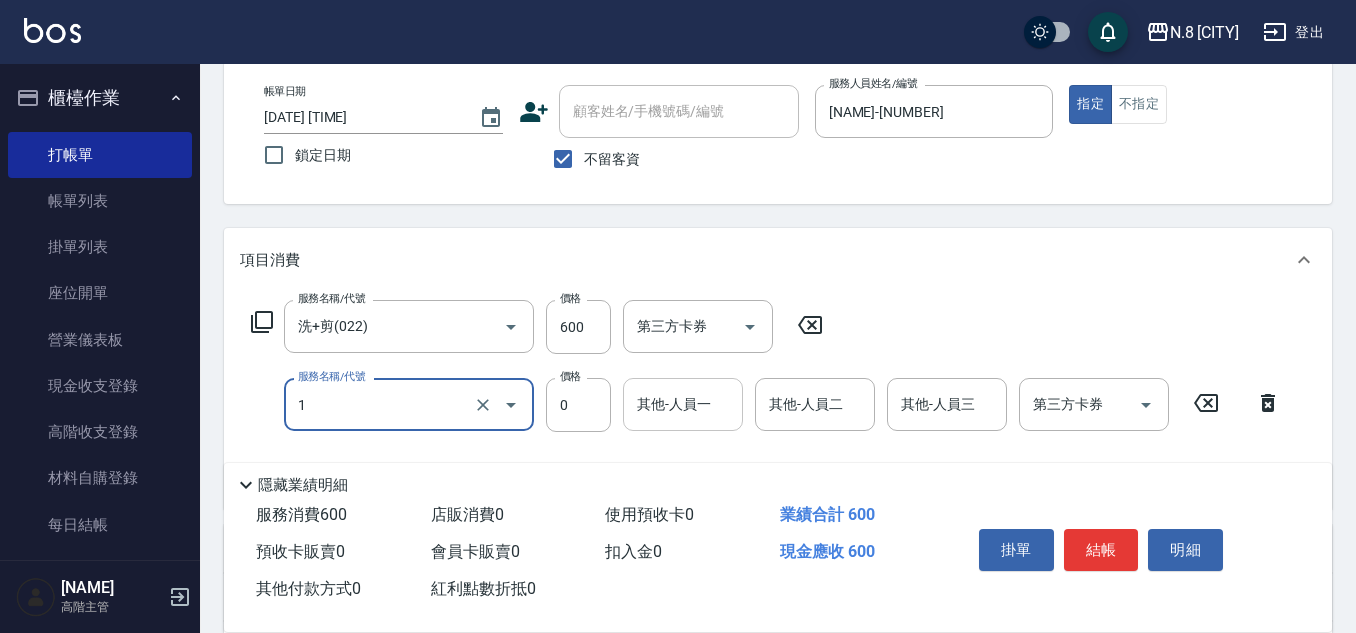type on "互助1點(1)" 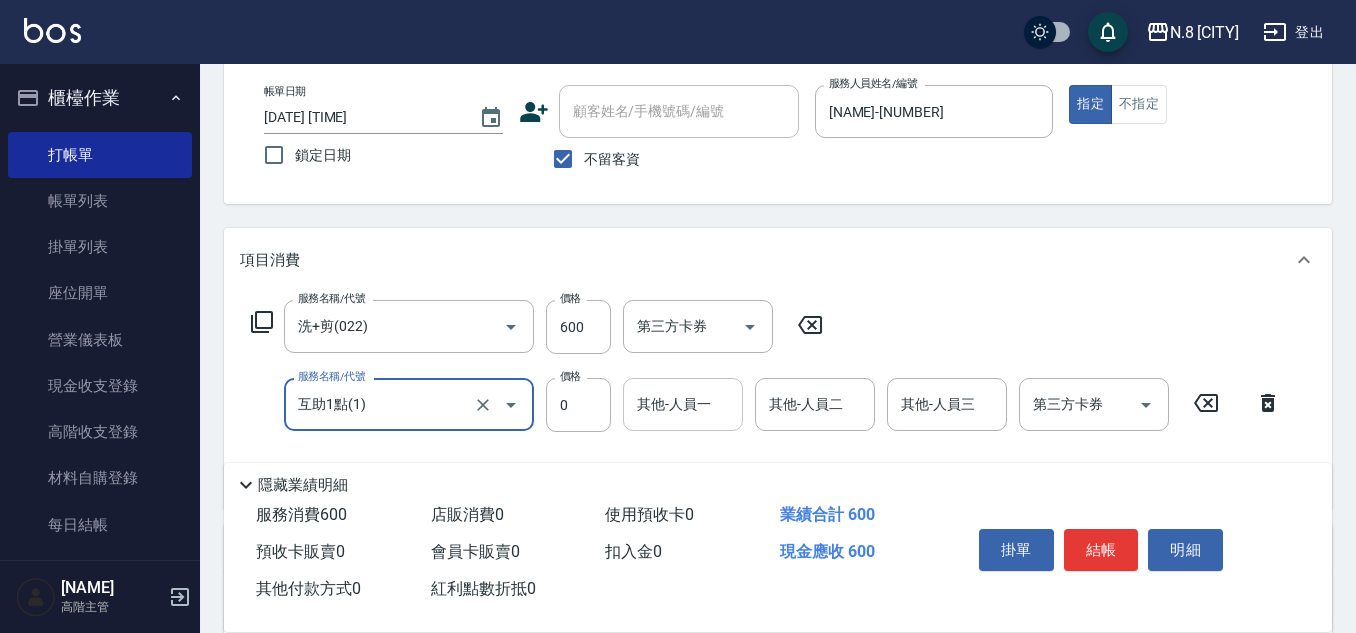 click on "其他-人員一" at bounding box center [683, 404] 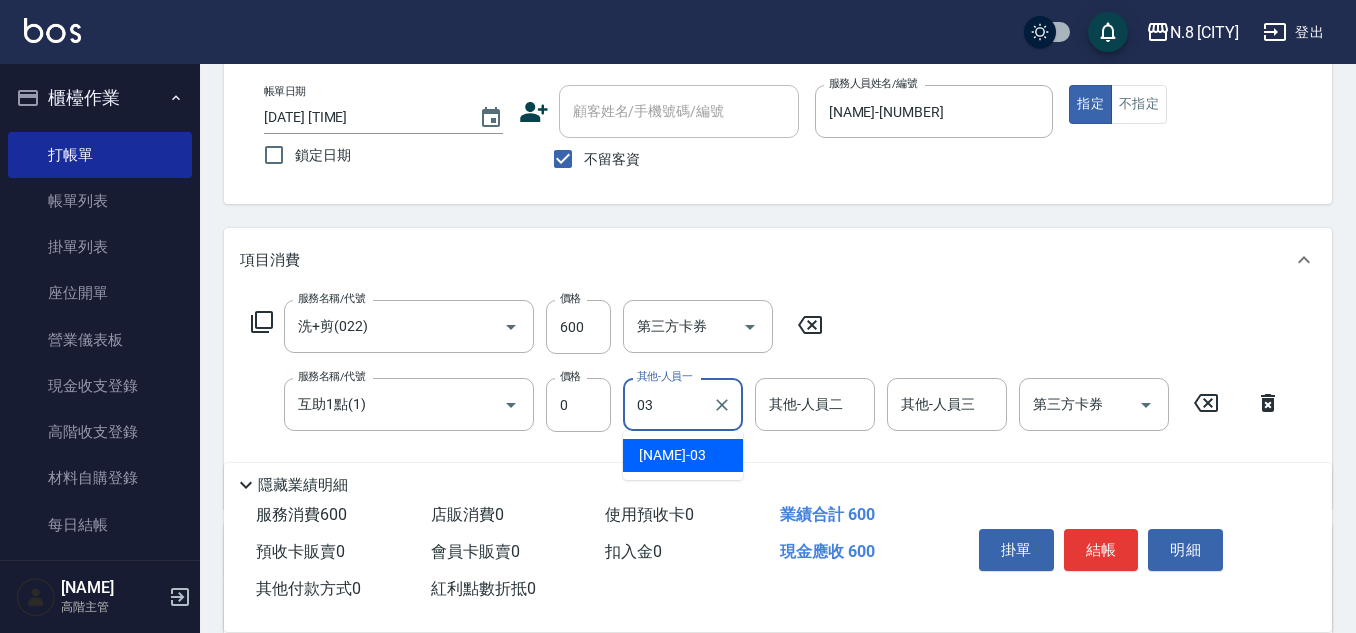 click on "[NAME]-[NUMBER]" at bounding box center (683, 455) 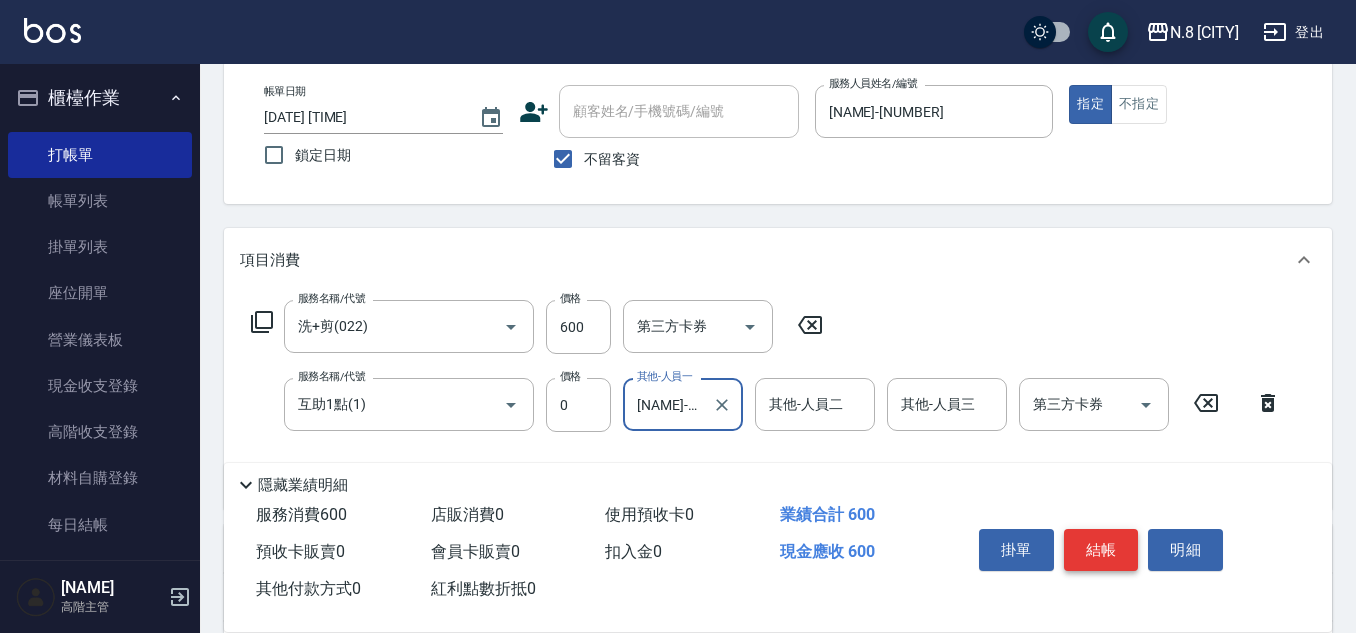 type on "[NAME]-03" 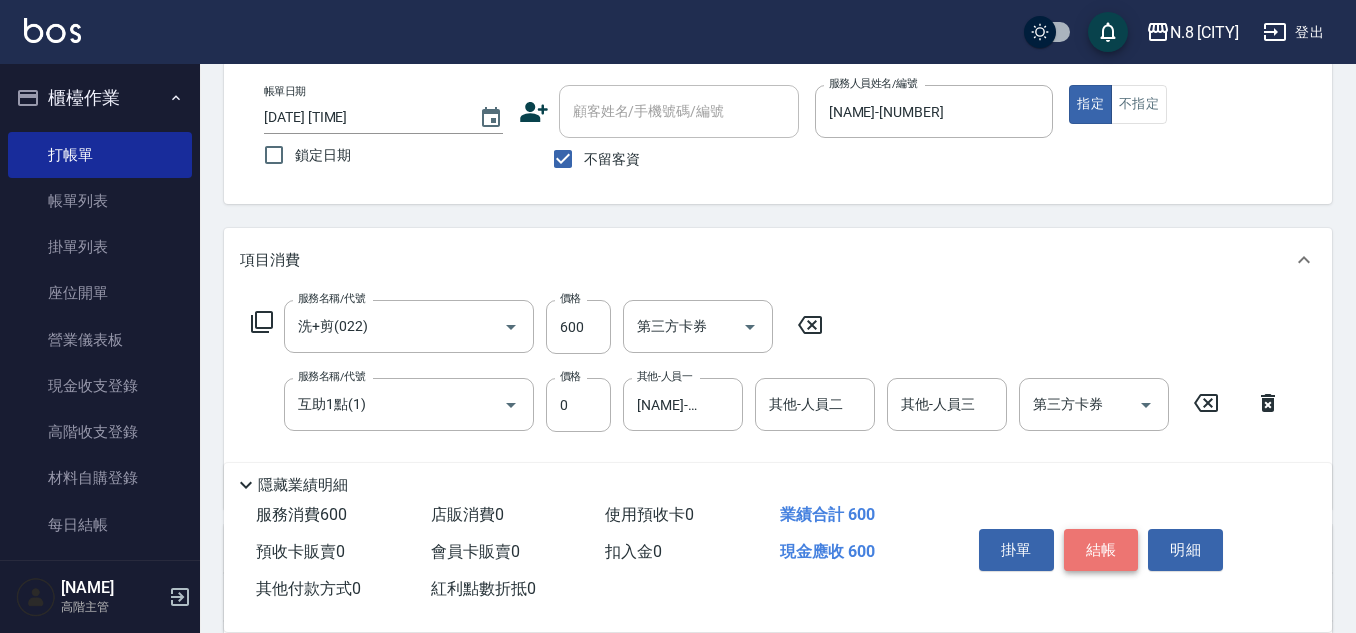 click on "結帳" at bounding box center [1101, 550] 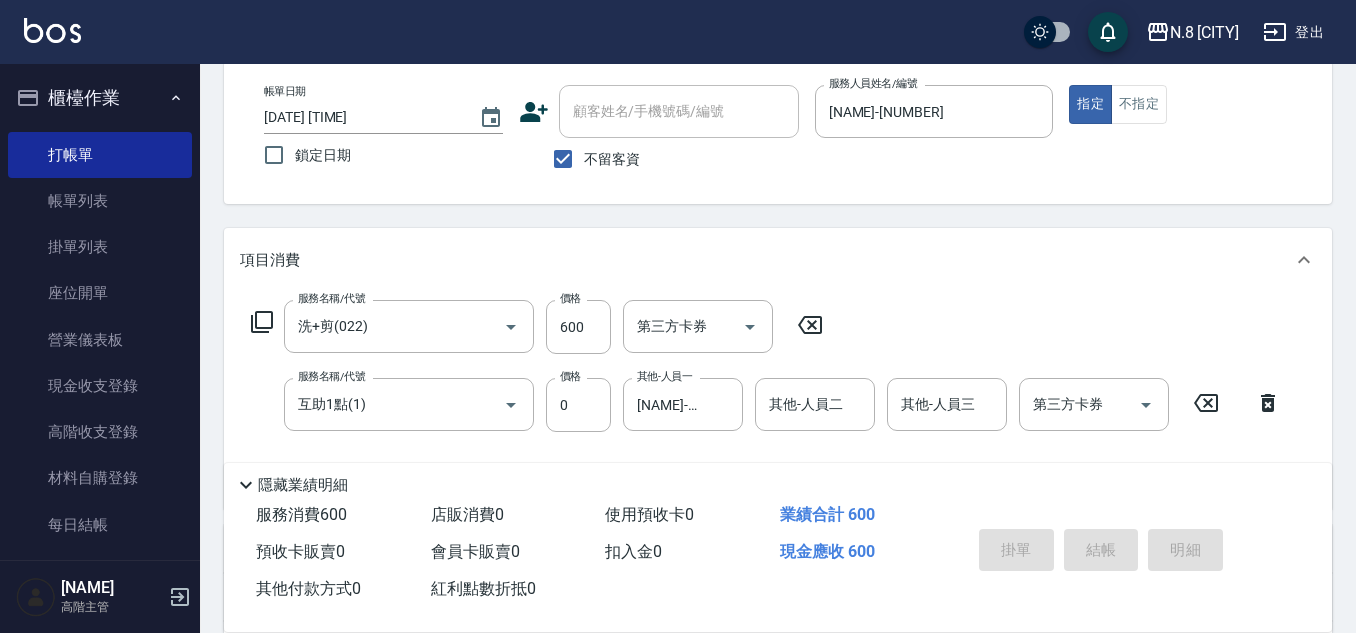type on "[DATE] [TIME]" 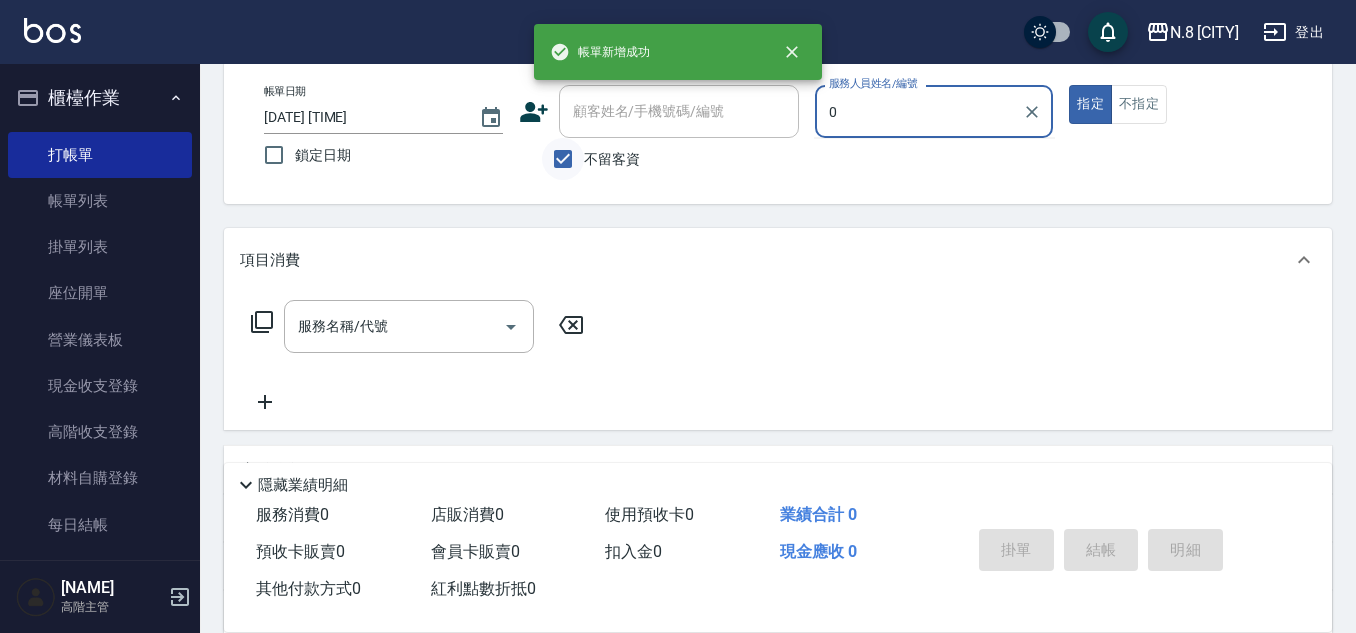 type on "0" 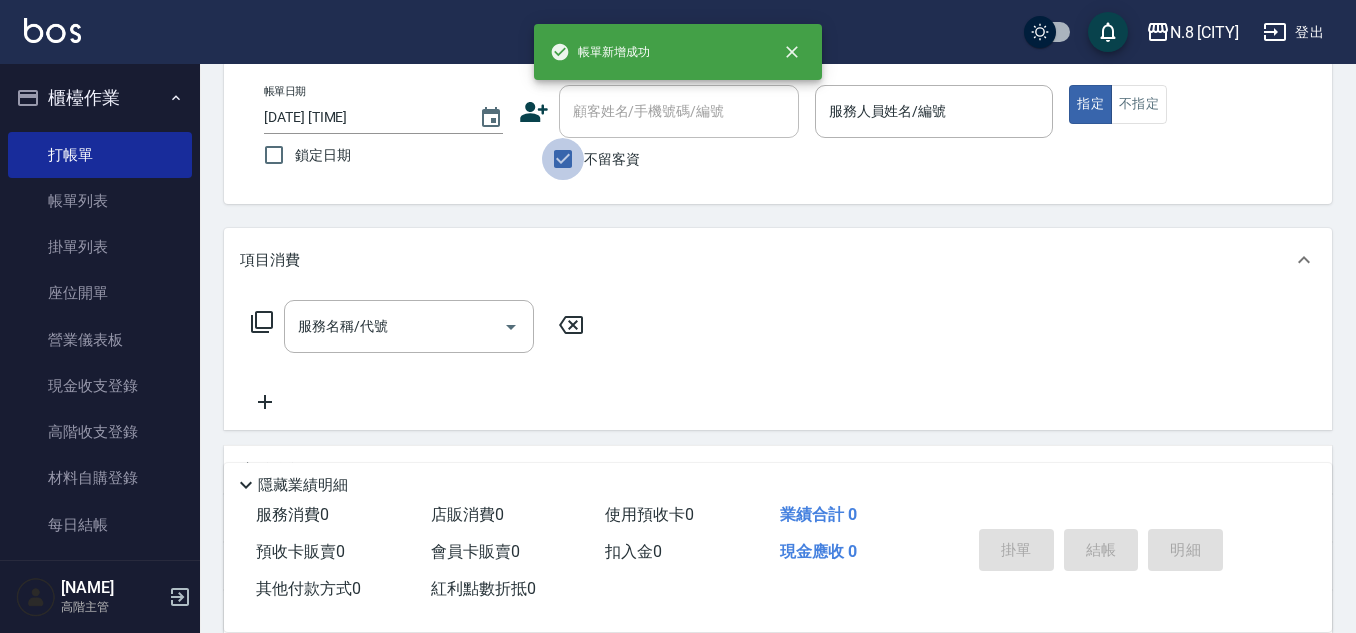click on "不留客資" at bounding box center [563, 159] 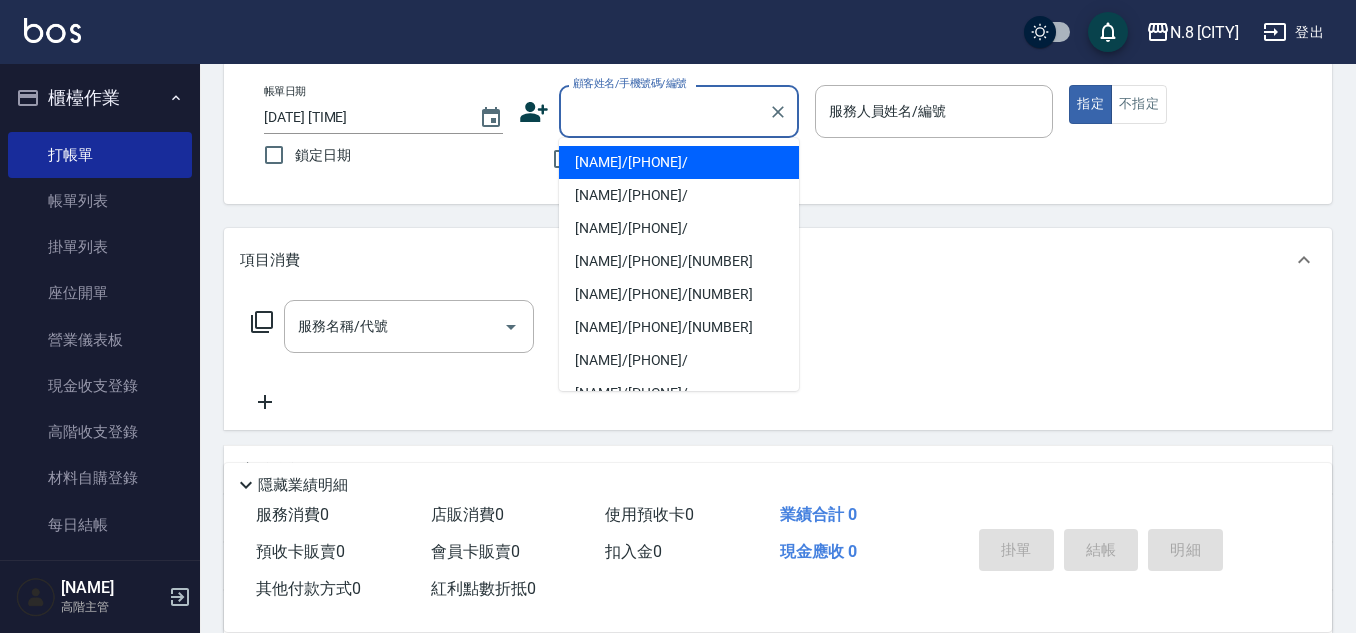 click on "顧客姓名/手機號碼/編號" at bounding box center (664, 111) 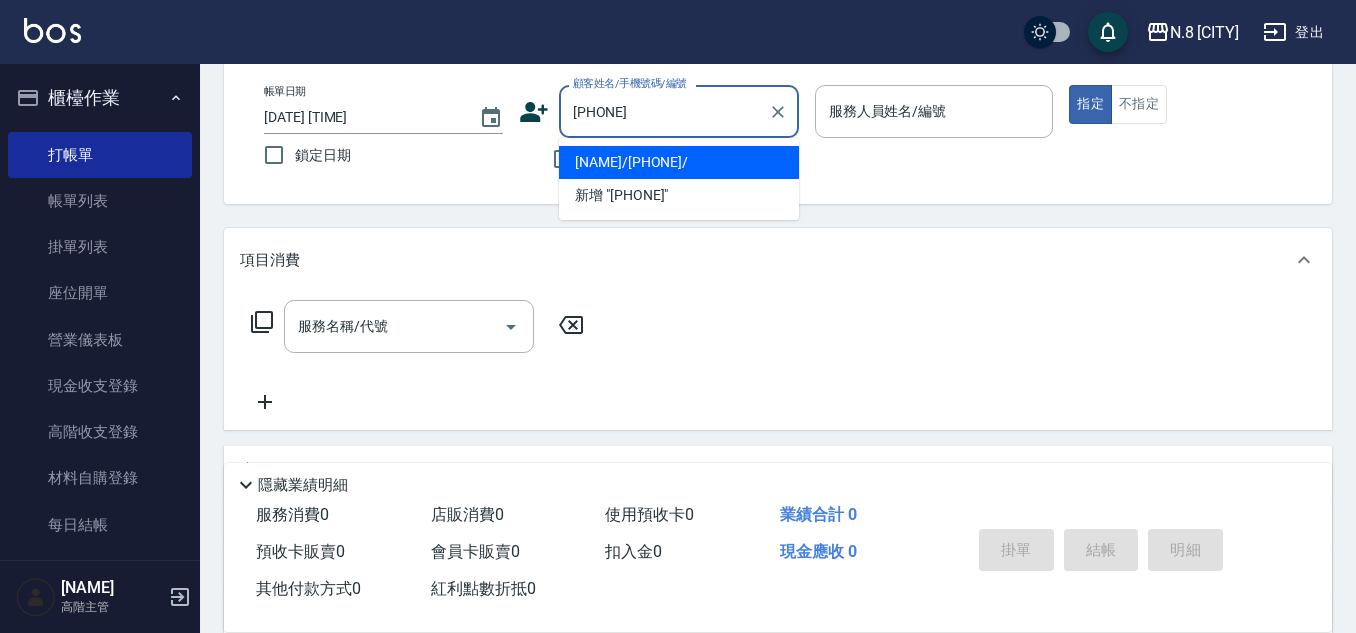 click on "[NAME]/[PHONE]/" at bounding box center (679, 162) 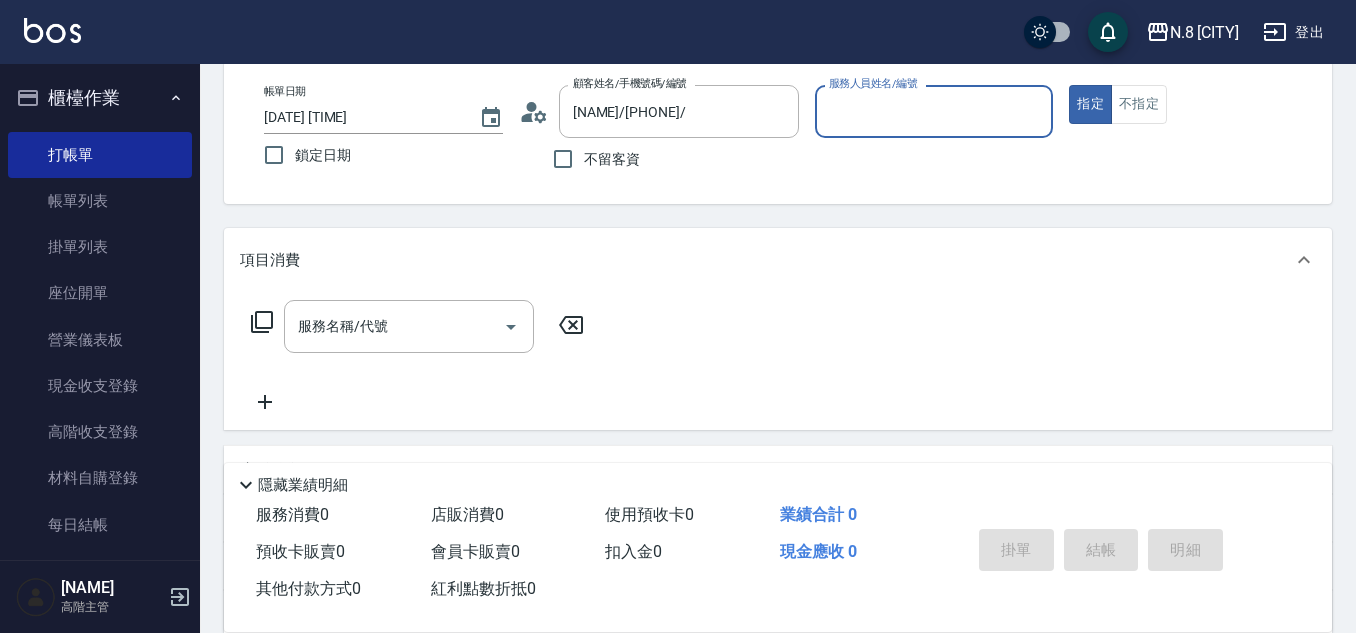 type on "[NAME]-[NUMBER]" 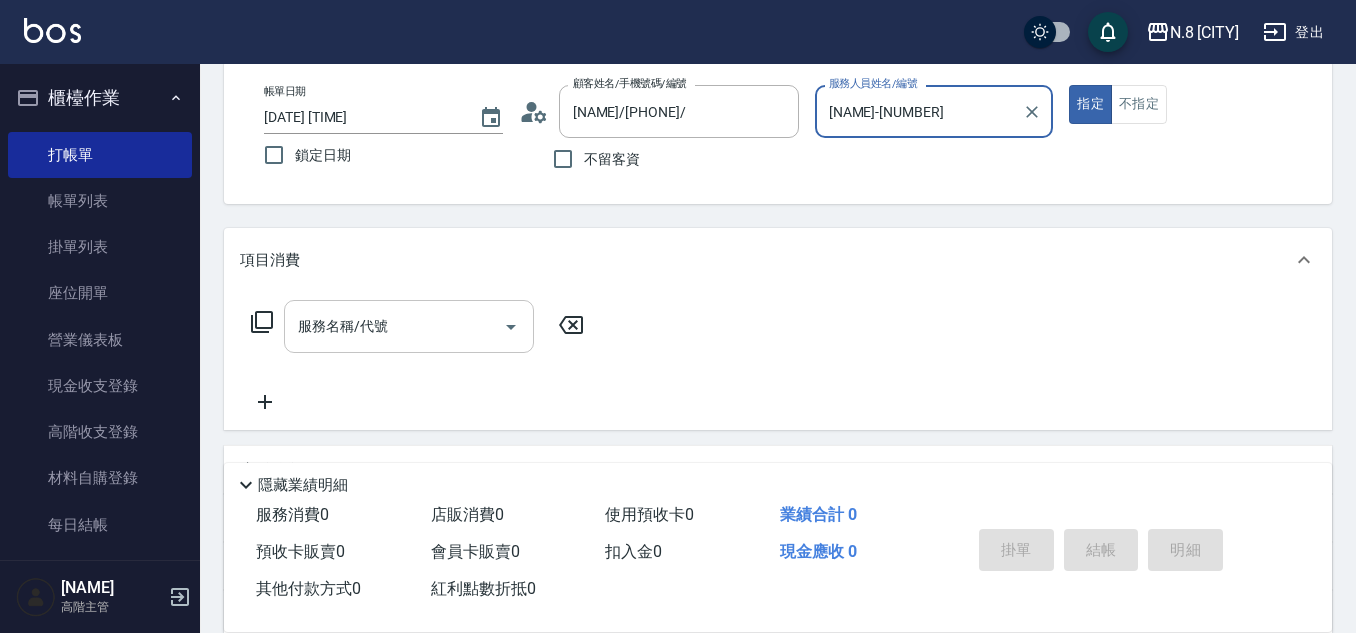click on "服務名稱/代號" at bounding box center [394, 326] 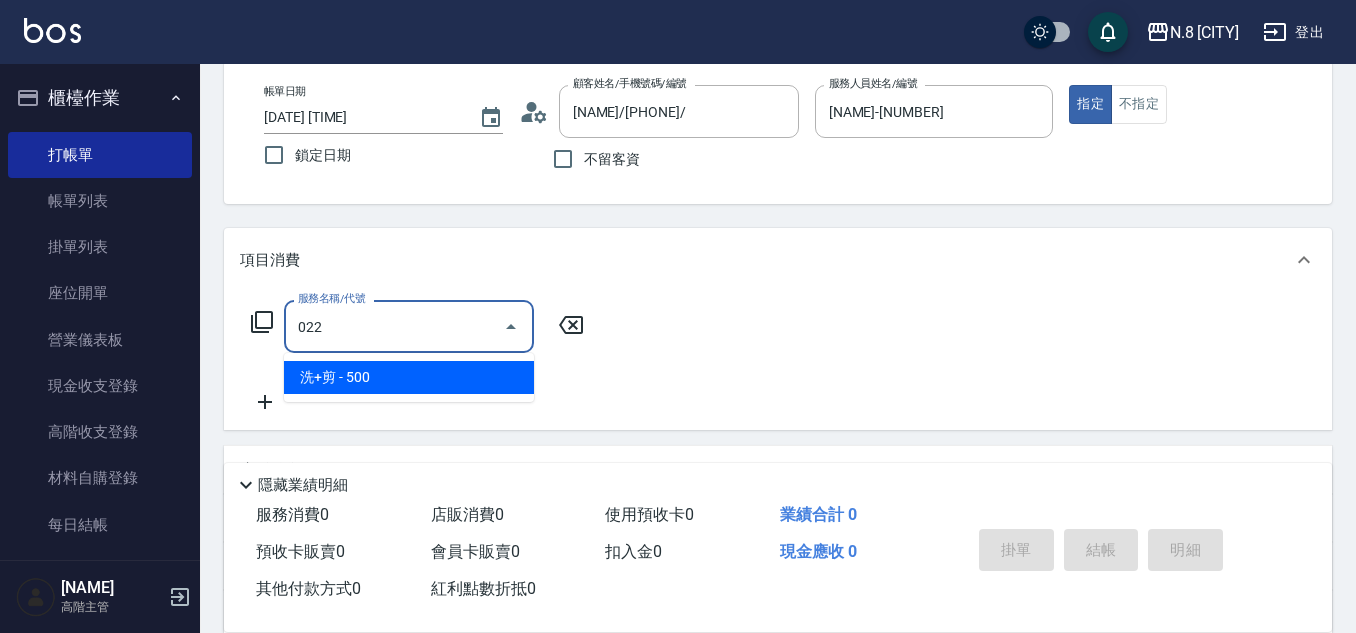 click on "洗+剪 - 500" at bounding box center (409, 377) 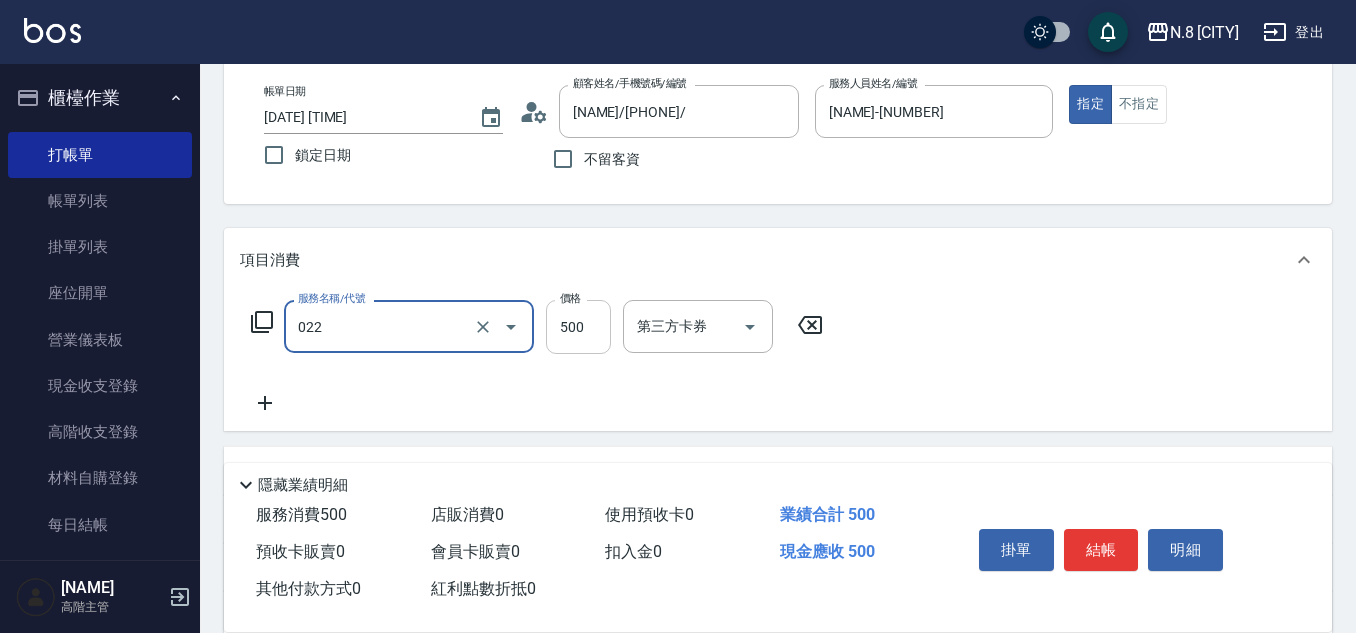 type on "洗+剪(022)" 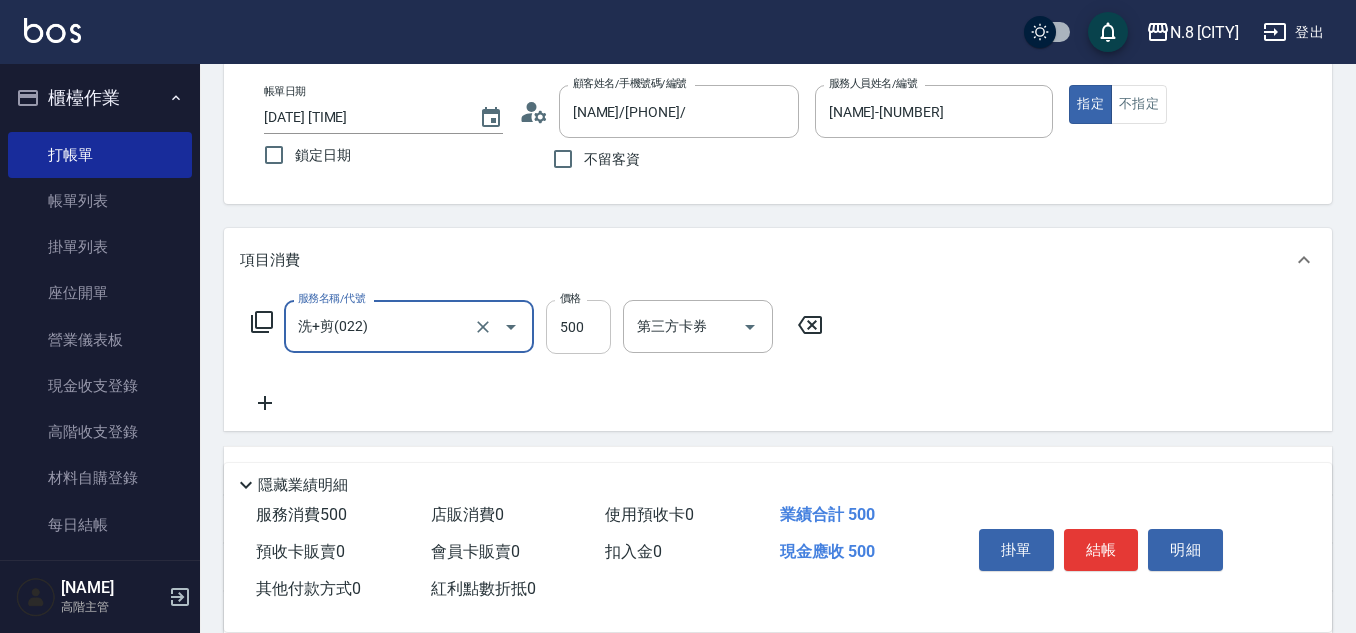 click on "500" at bounding box center (578, 327) 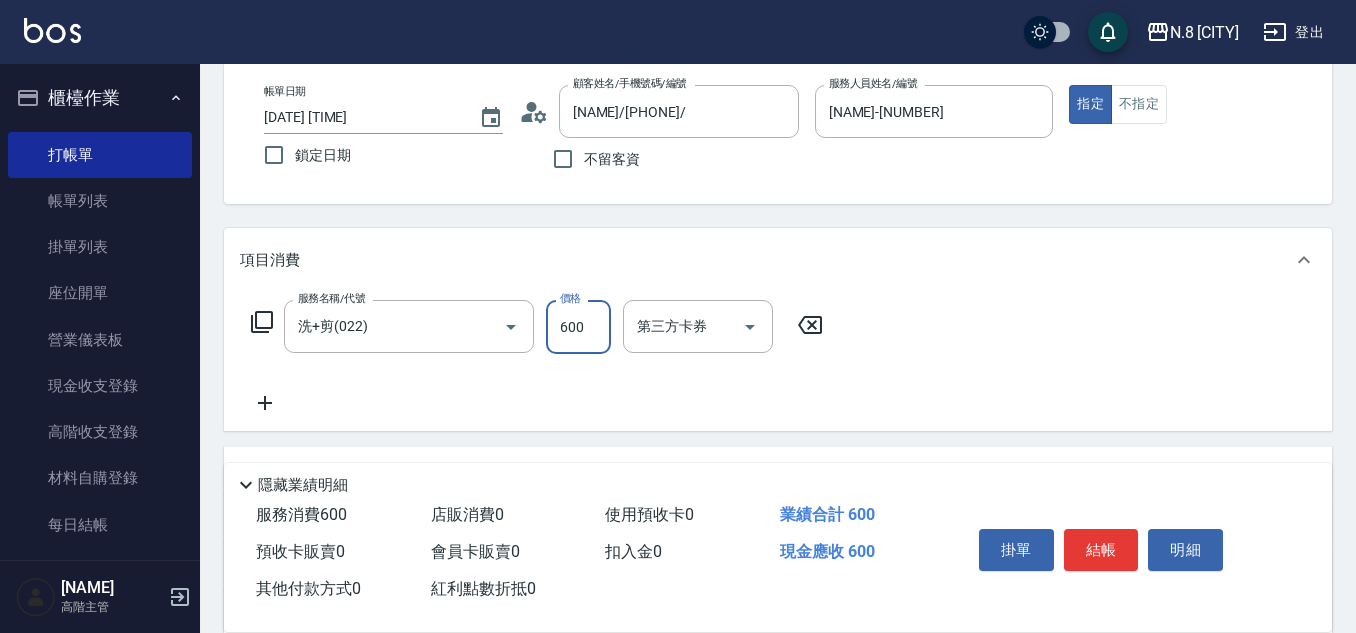type on "600" 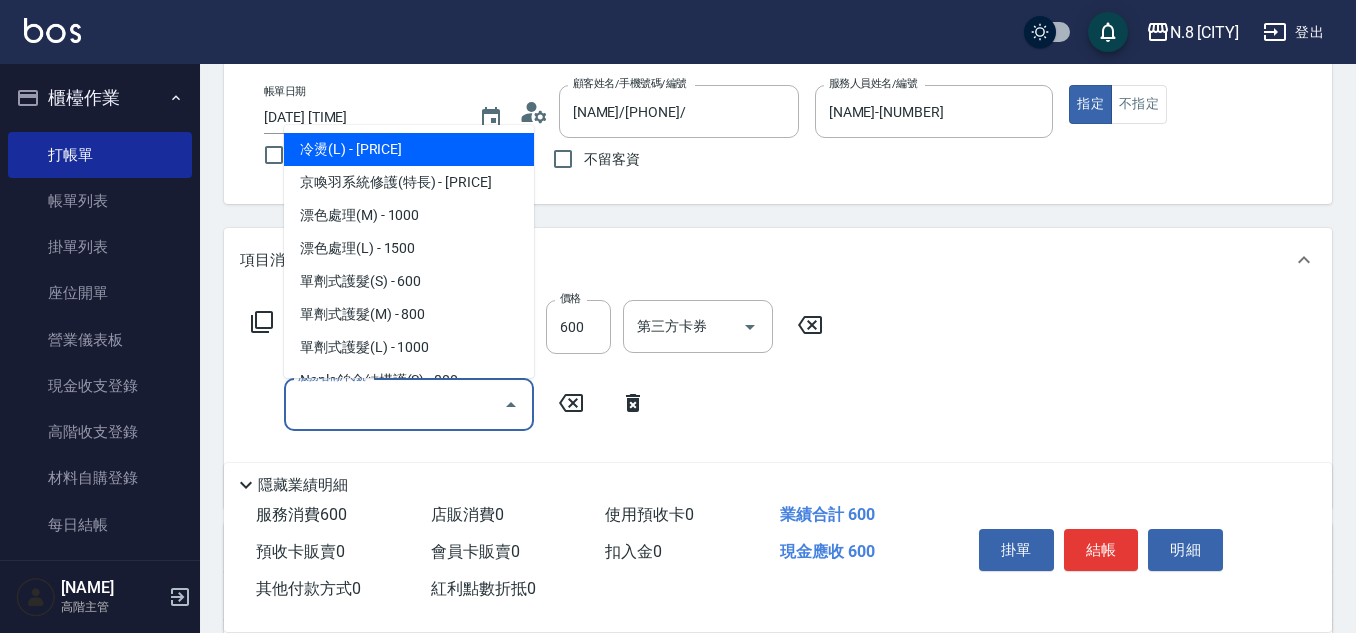 click on "服務名稱/代號" at bounding box center (394, 404) 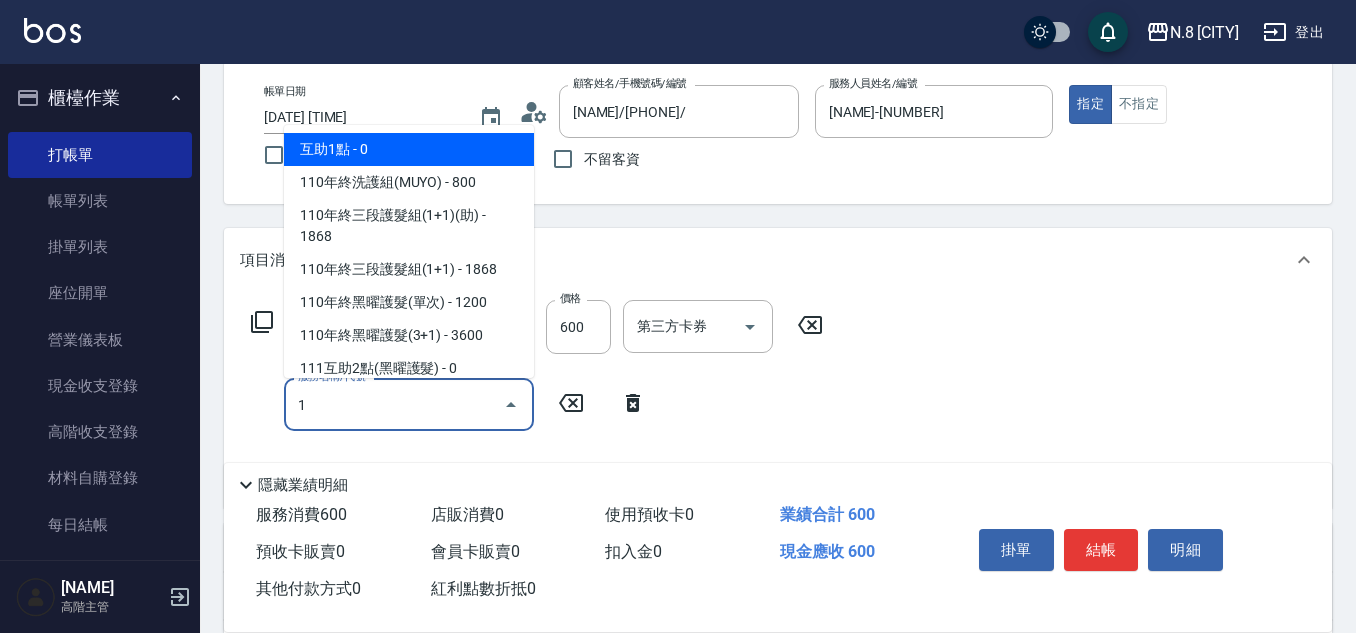 click on "互助1點 - 0" at bounding box center (409, 149) 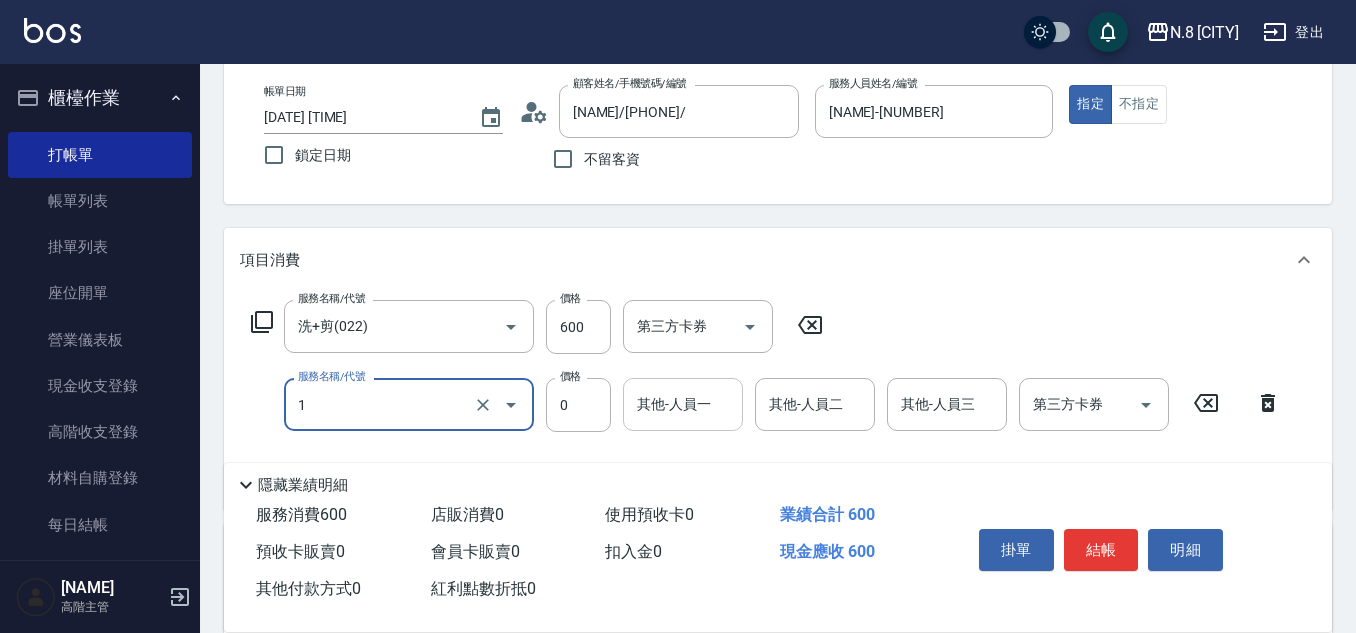 type on "互助1點(1)" 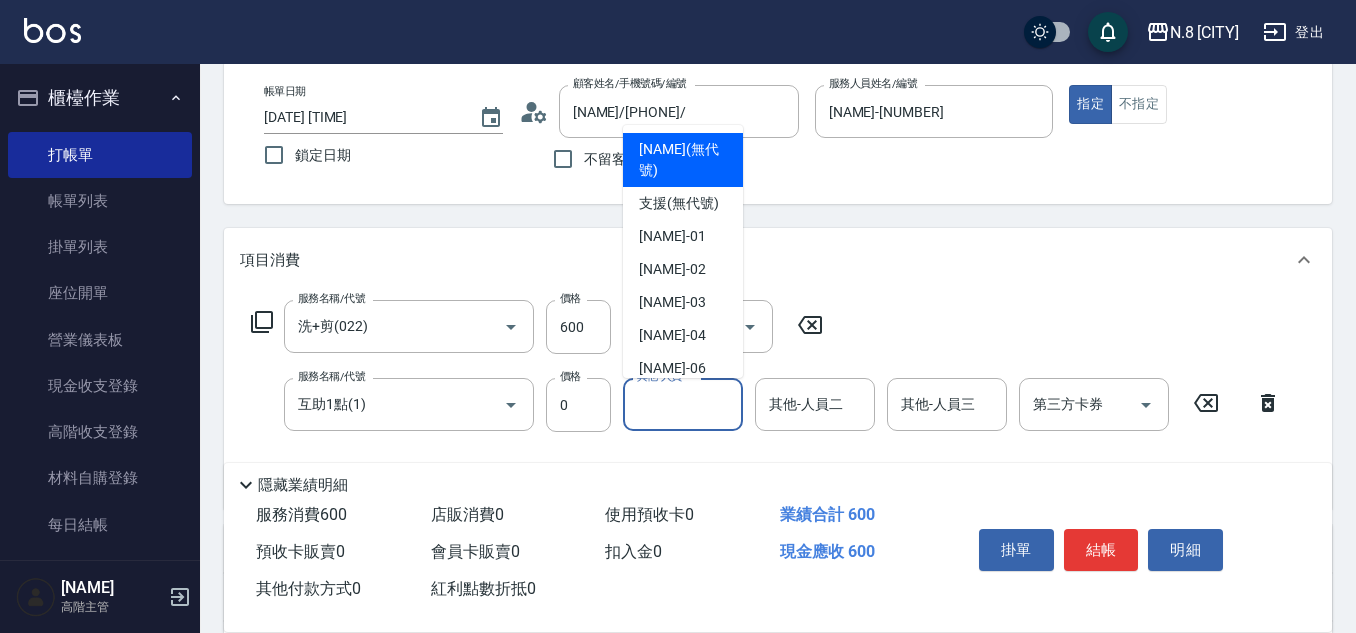 click on "其他-人員一" at bounding box center (683, 404) 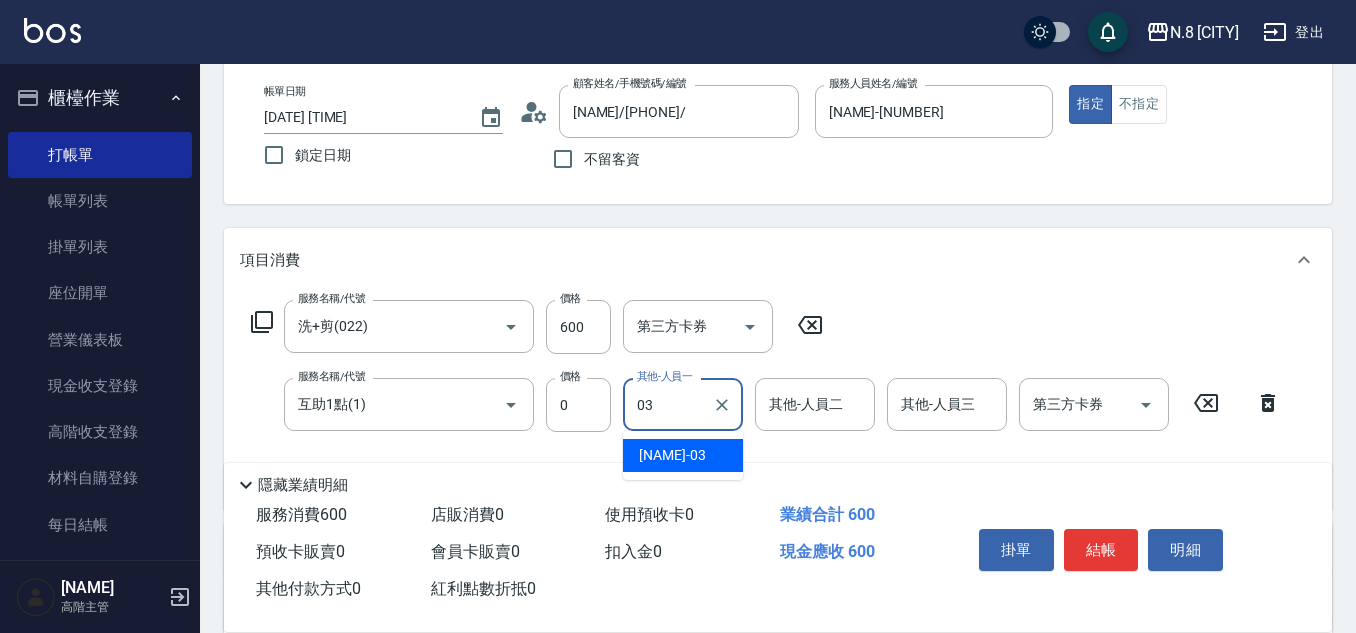 click on "[NAME]-[NUMBER]" at bounding box center (672, 455) 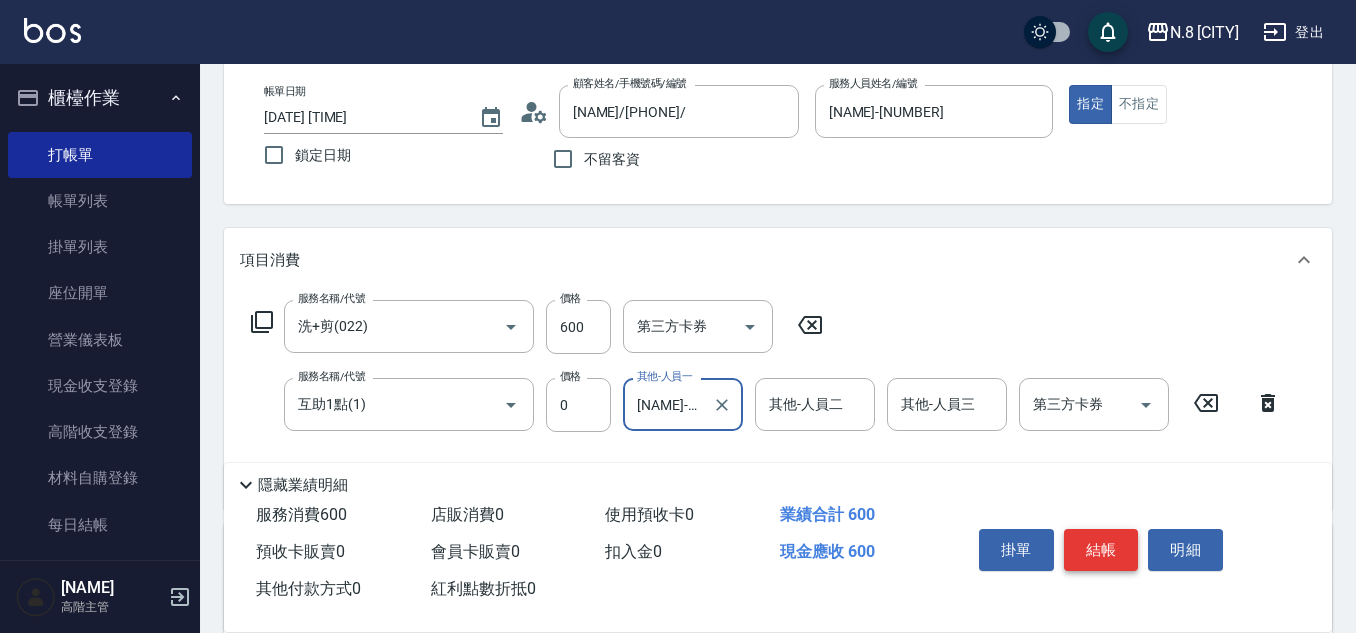 type on "[NAME]-03" 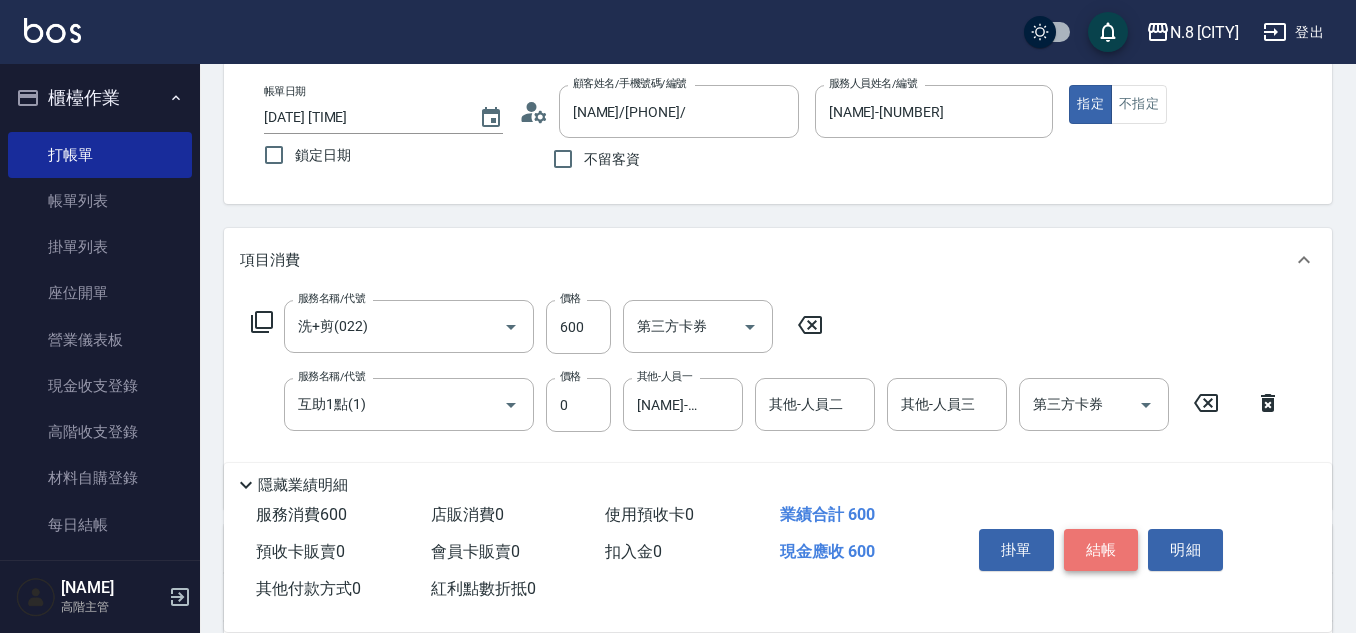 click on "結帳" at bounding box center (1101, 550) 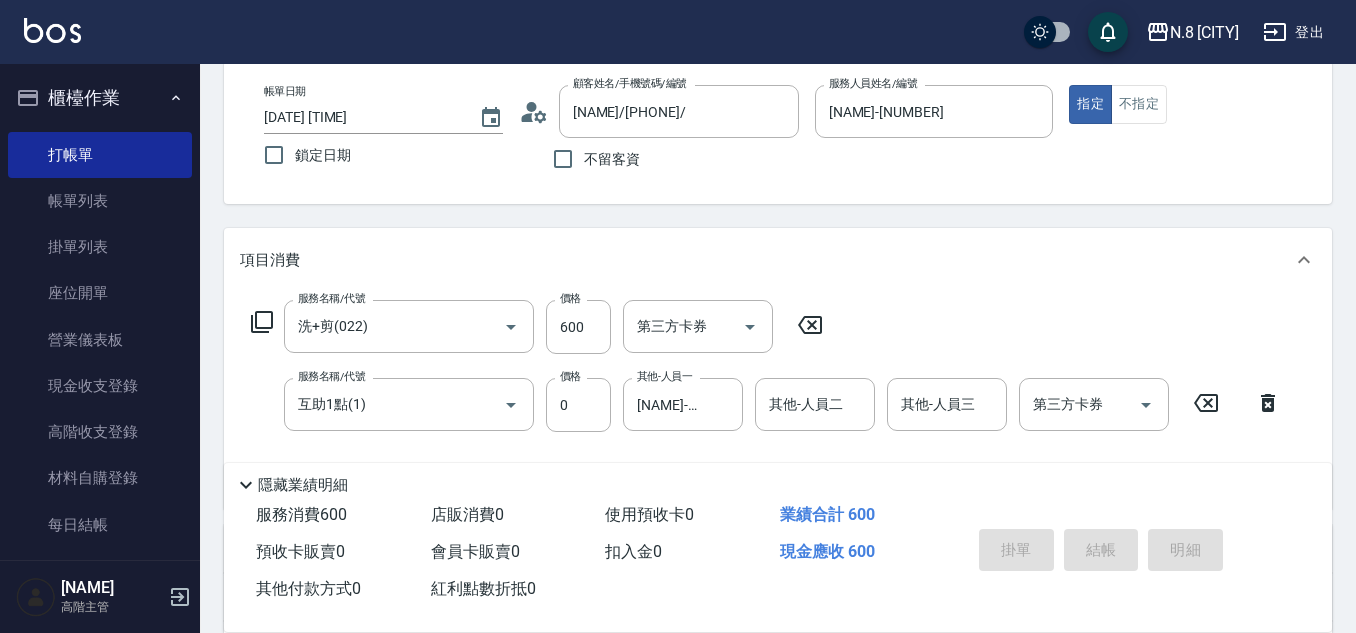 type on "[DATE] [TIME]" 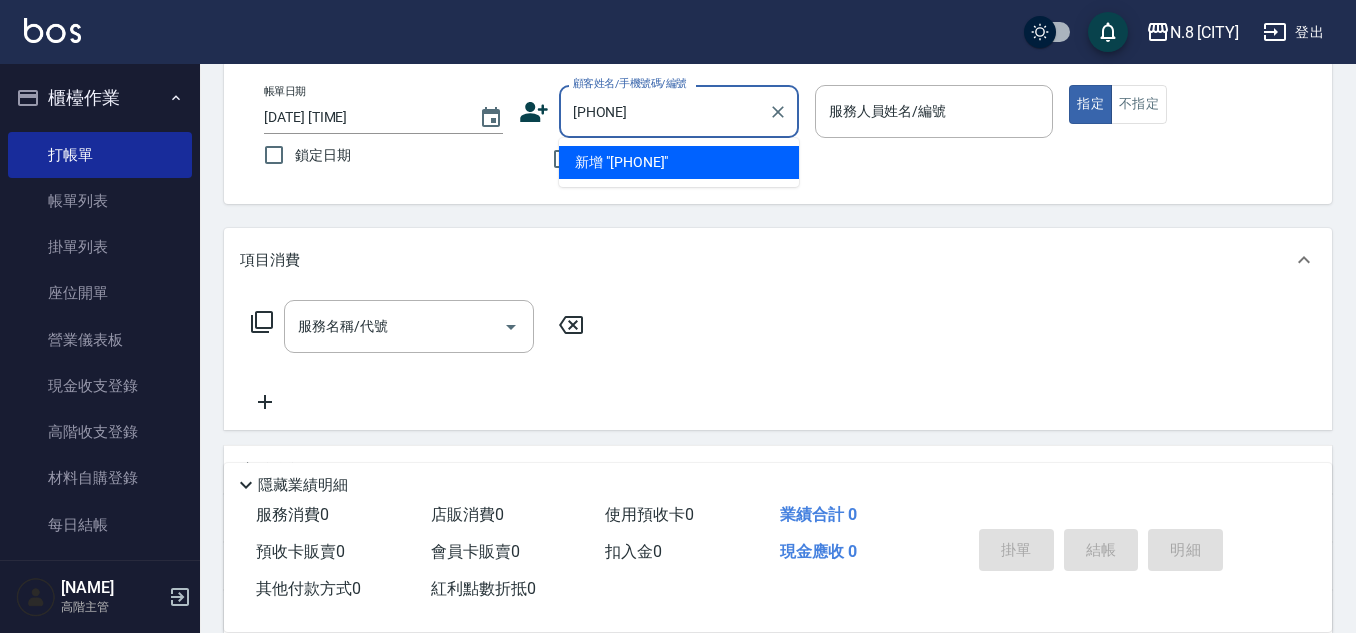 type on "[PHONE]" 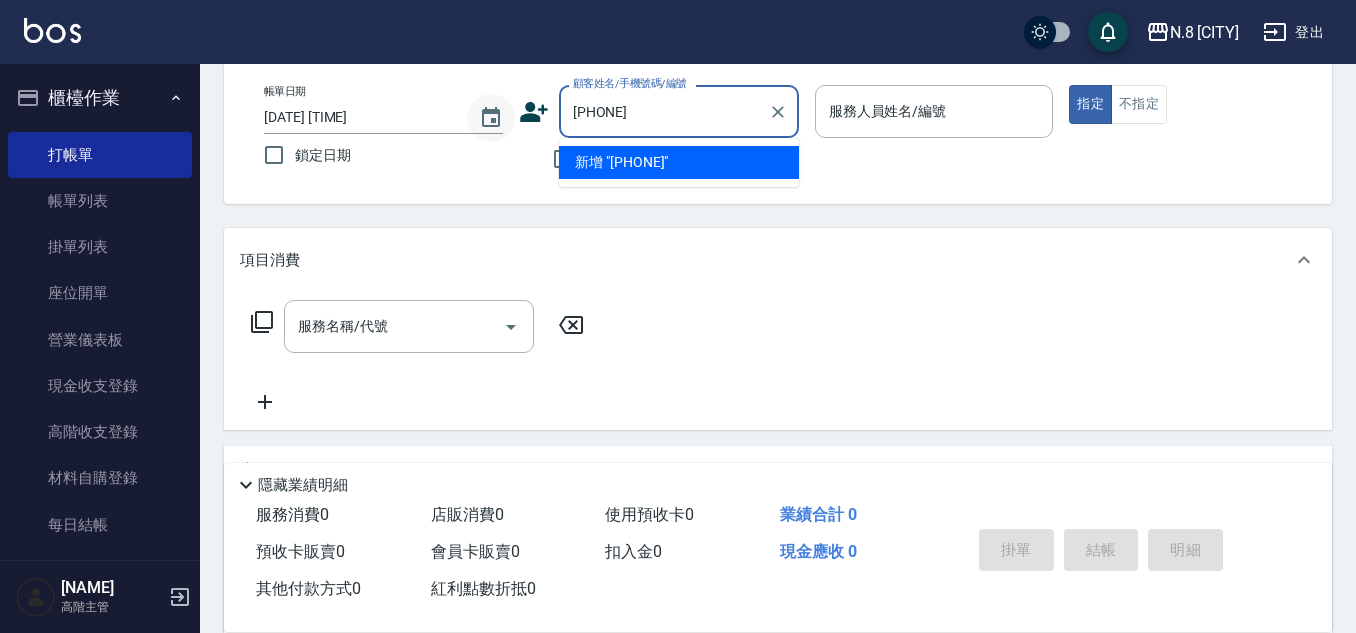 drag, startPoint x: 714, startPoint y: 114, endPoint x: 514, endPoint y: 114, distance: 200 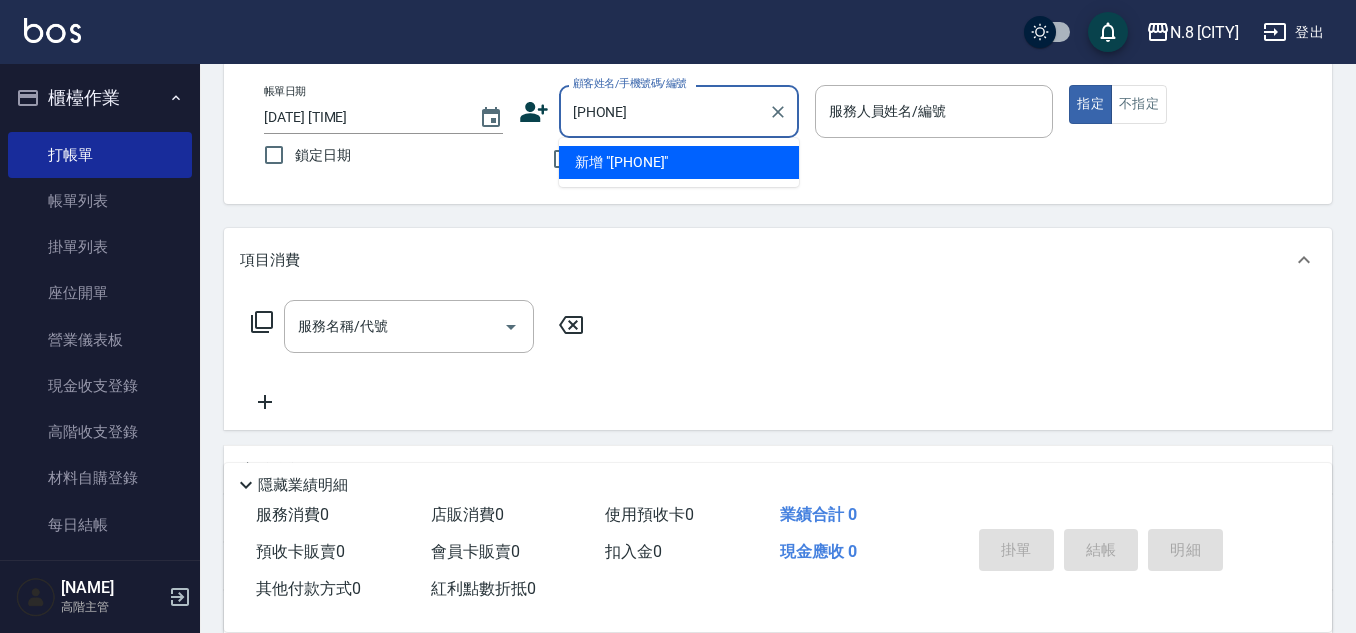 type 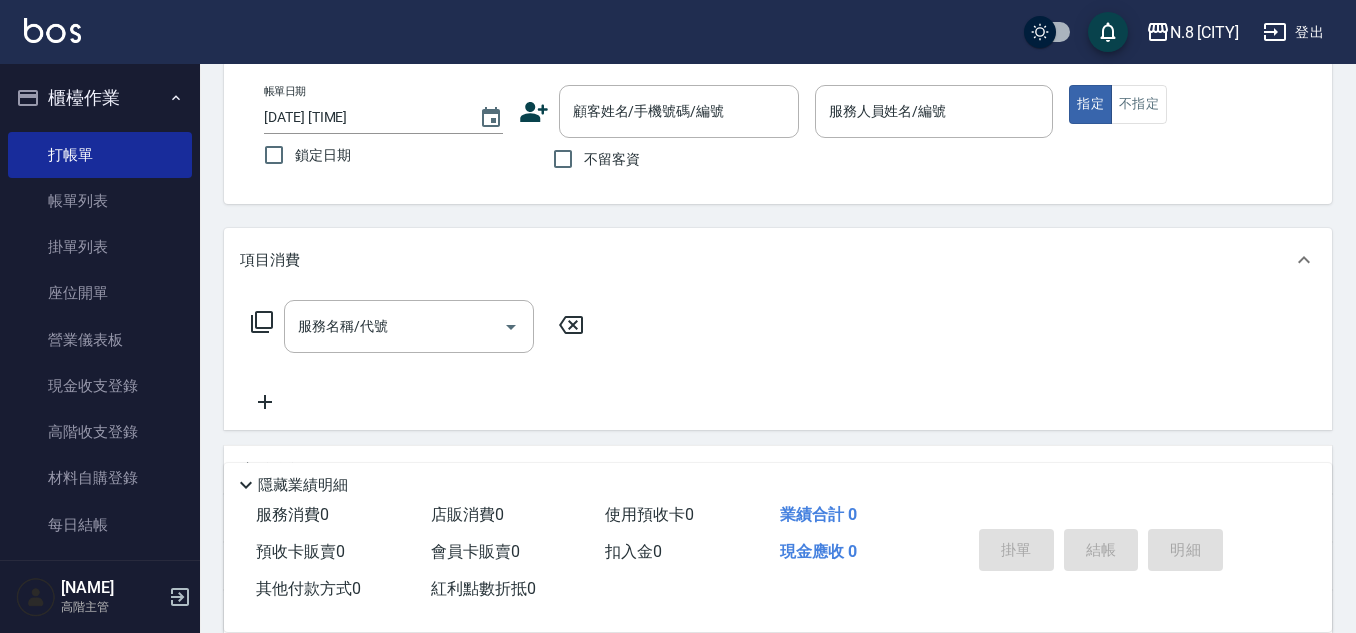click 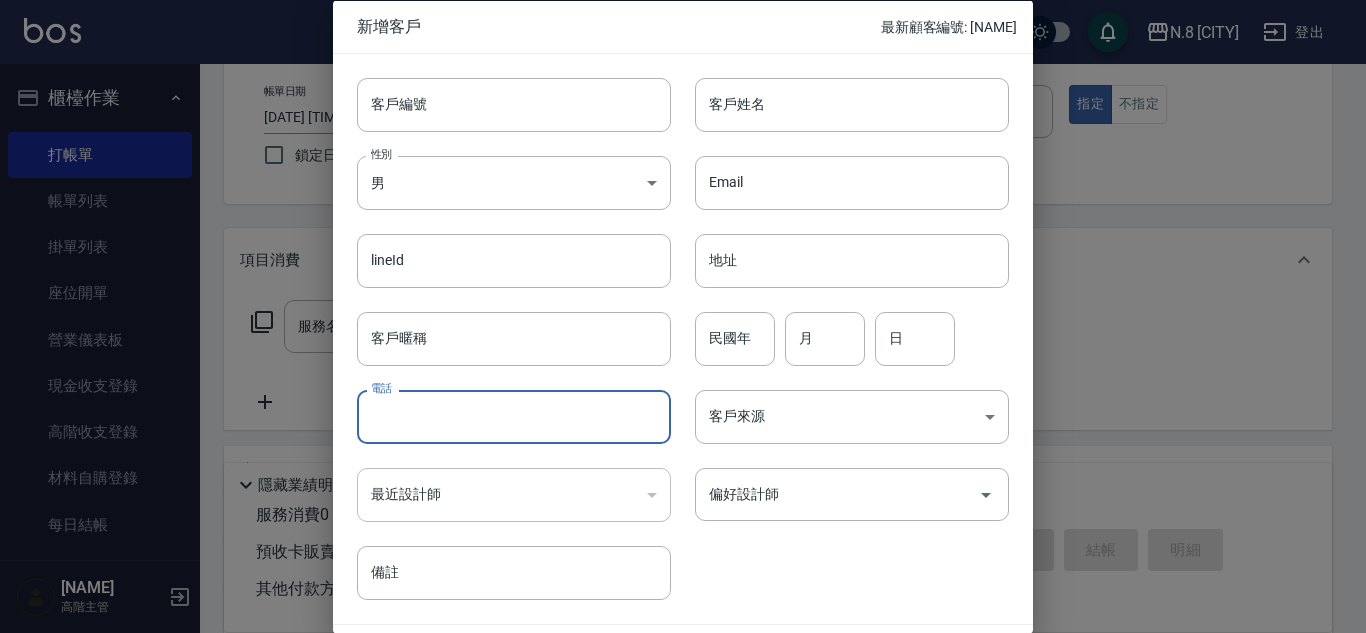 drag, startPoint x: 519, startPoint y: 393, endPoint x: 533, endPoint y: 389, distance: 14.56022 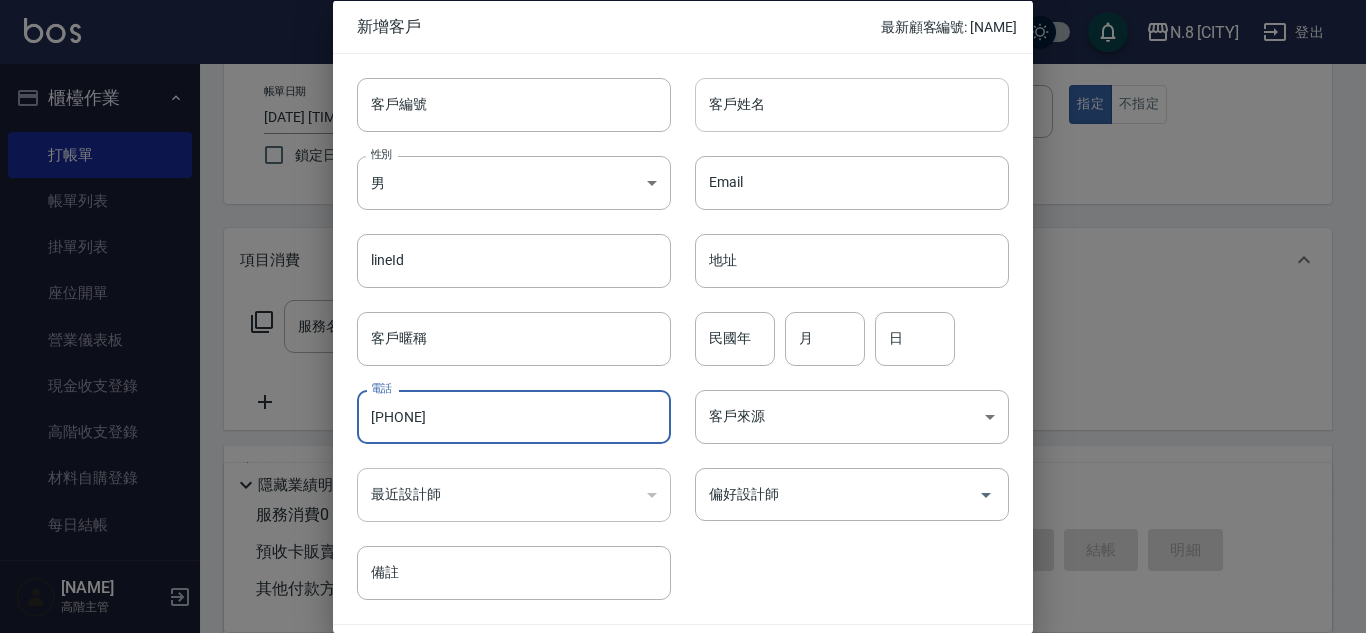 type on "[PHONE]" 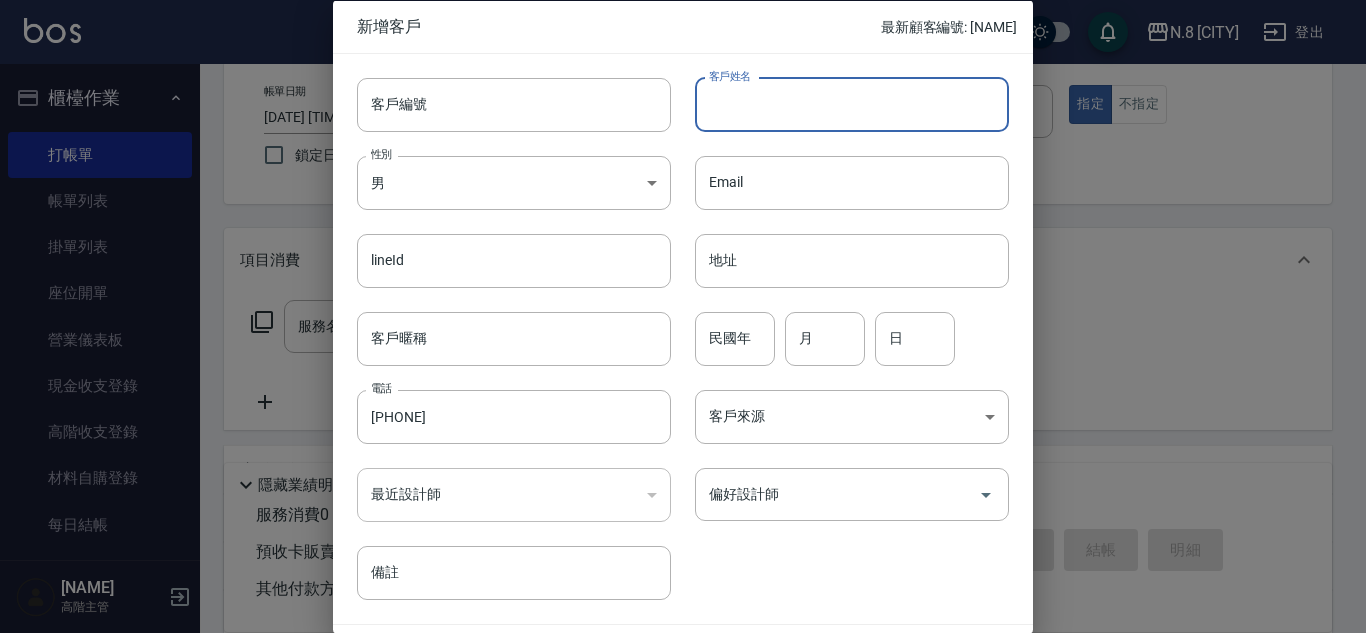 click on "客戶姓名" at bounding box center [852, 104] 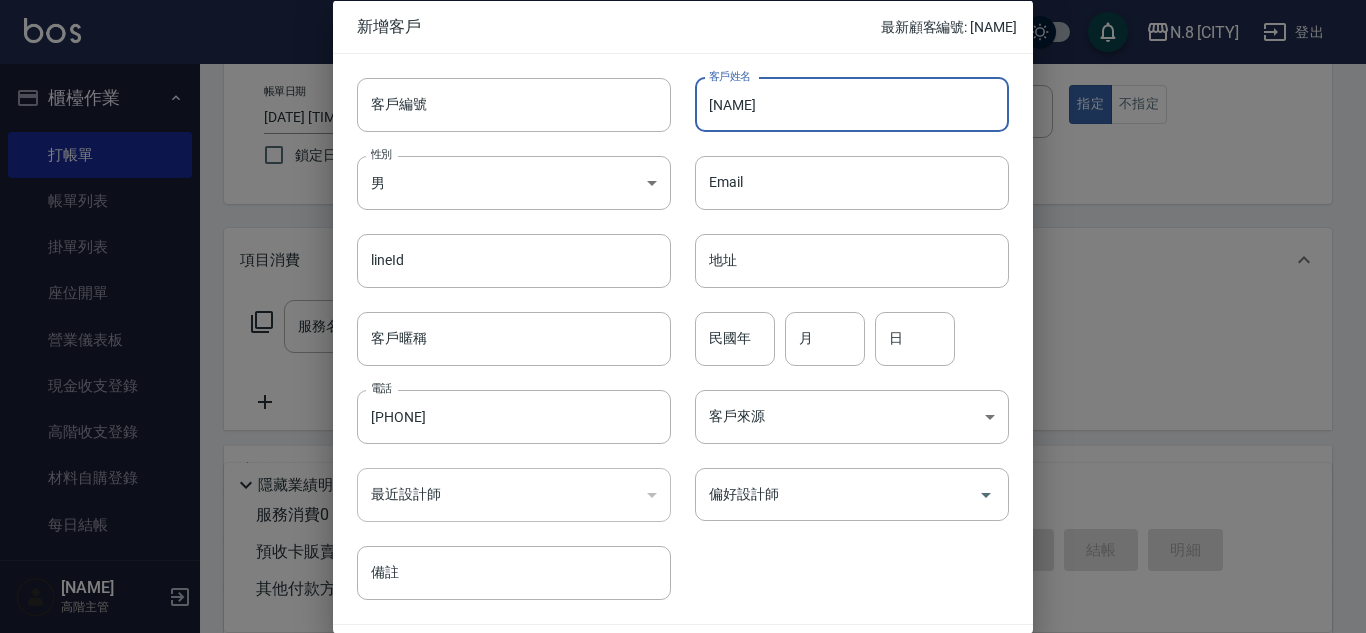 type on "[NAME]" 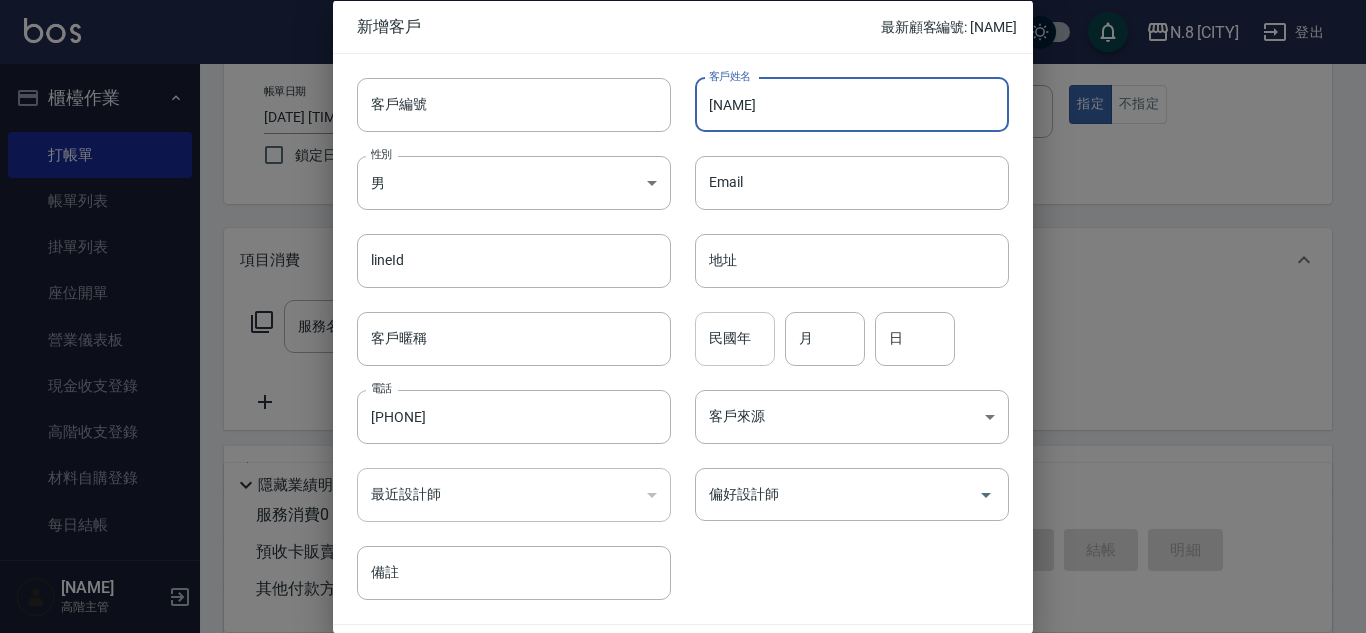 click on "民國年" at bounding box center [735, 338] 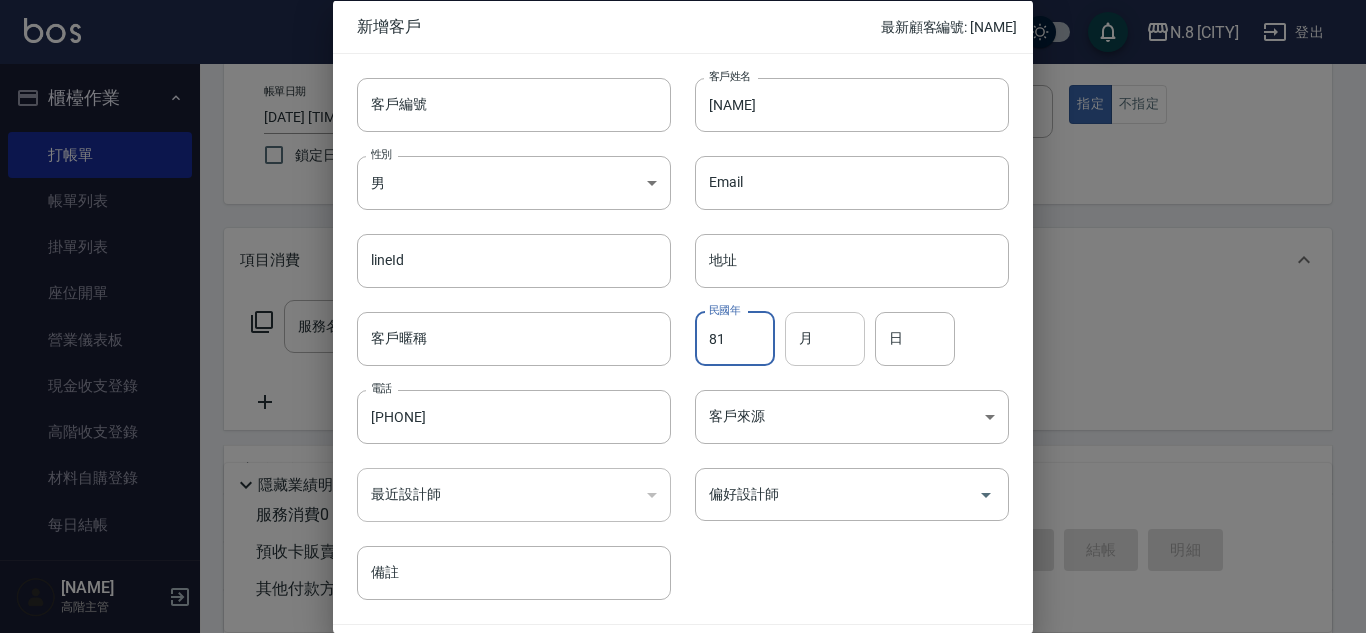 type on "81" 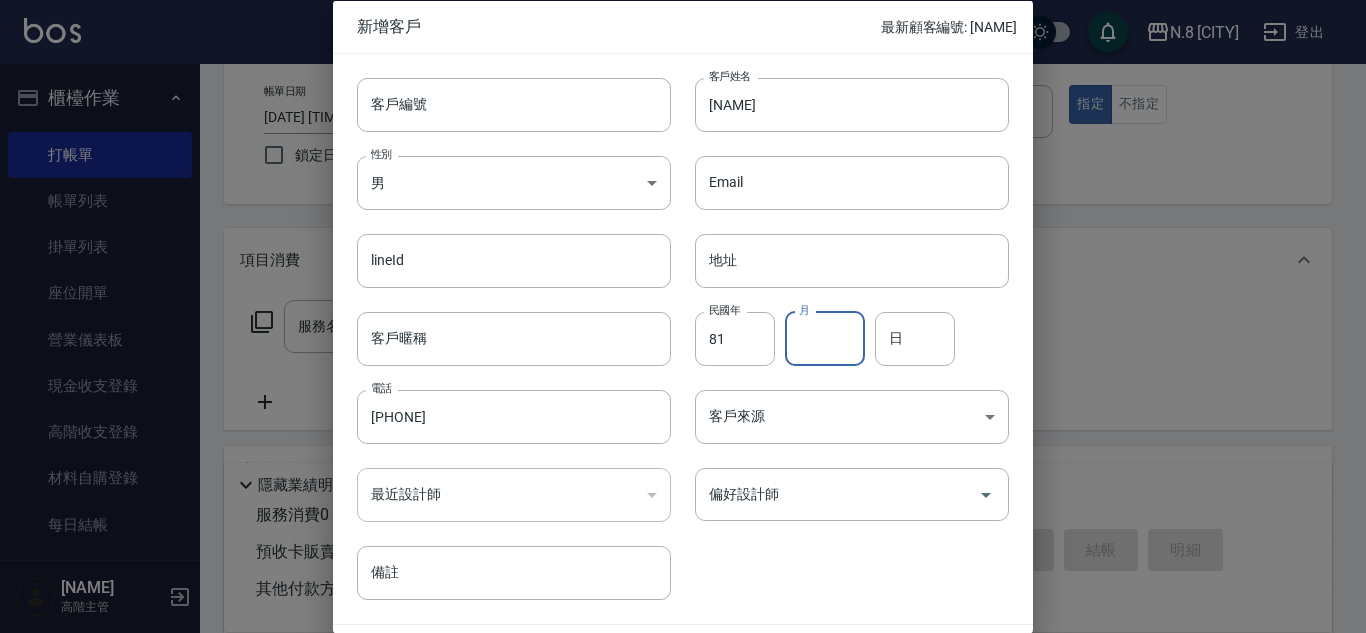 click on "月" at bounding box center [825, 338] 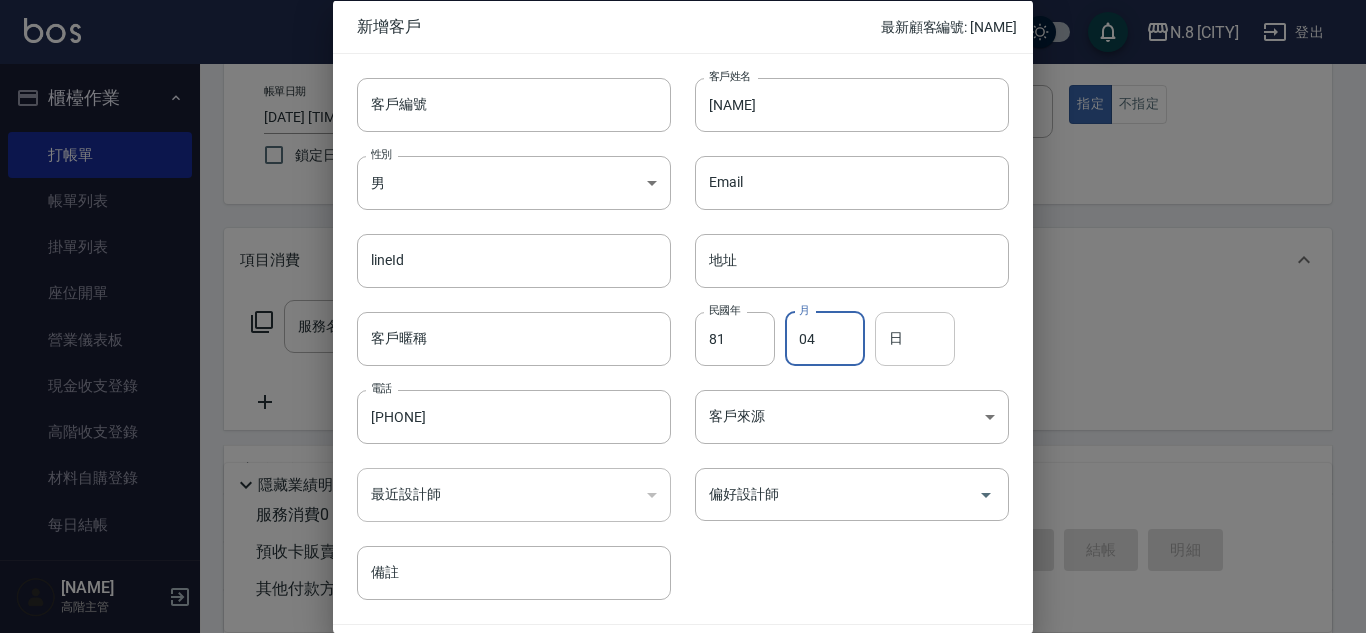 type on "04" 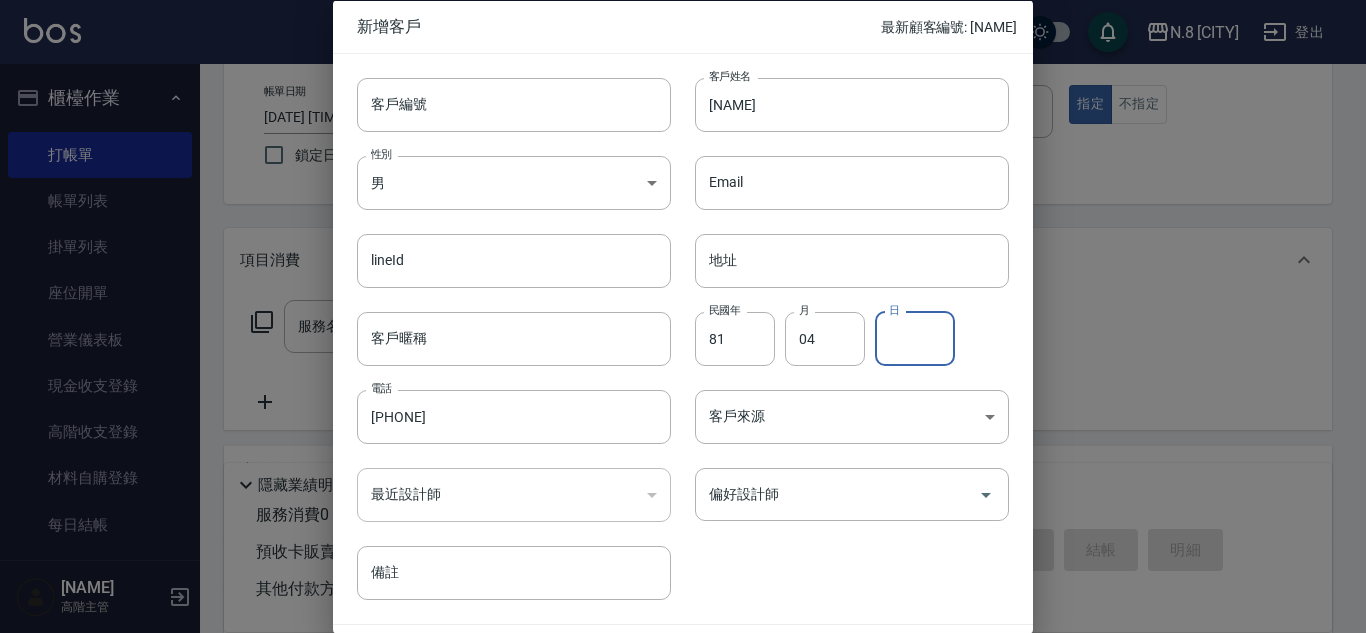 click on "日" at bounding box center (915, 338) 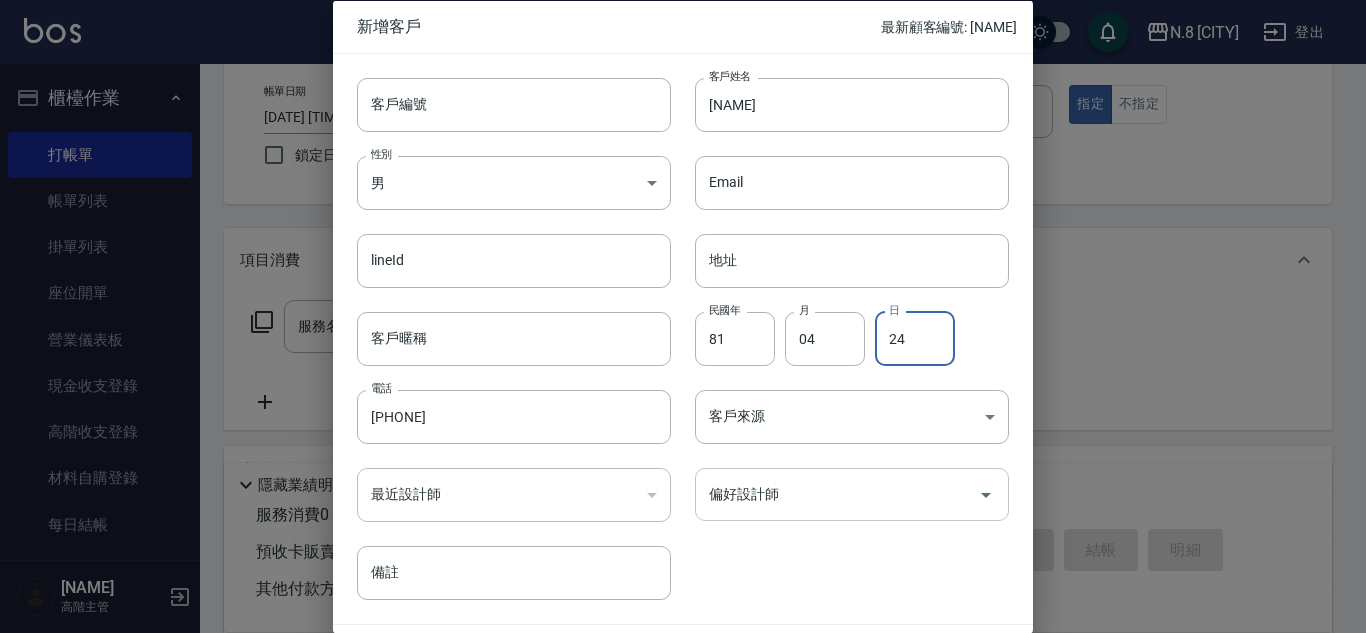 type on "24" 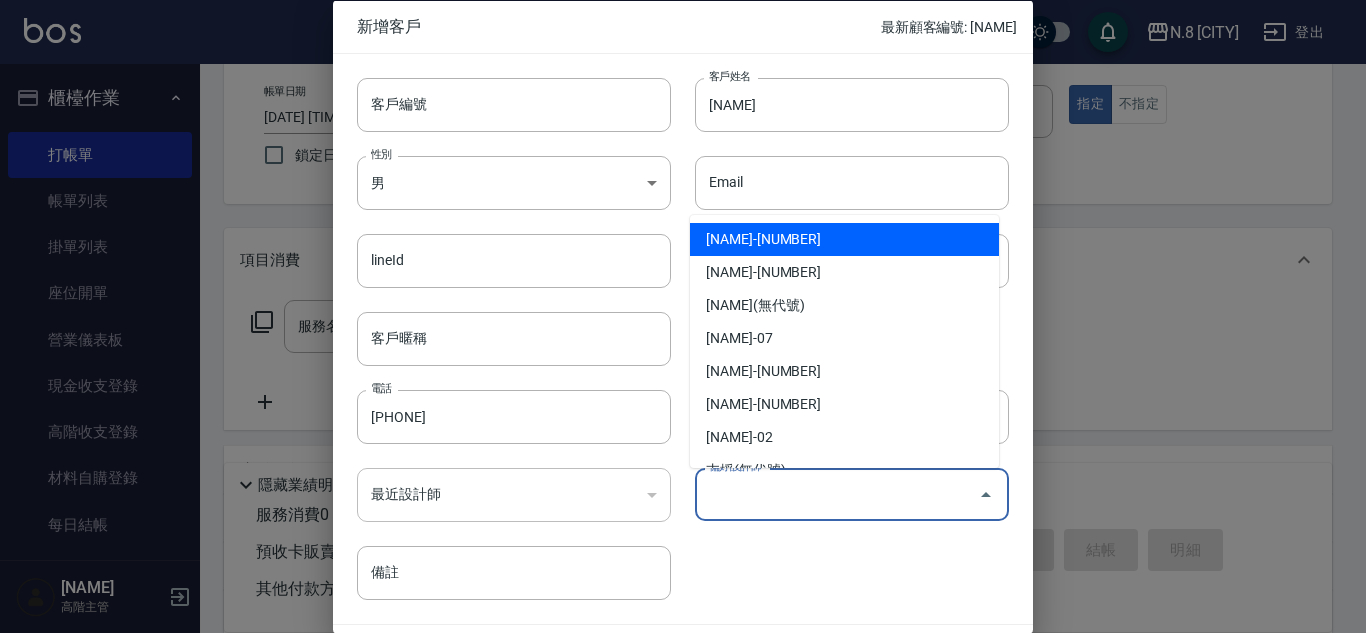 click on "偏好設計師" at bounding box center [837, 494] 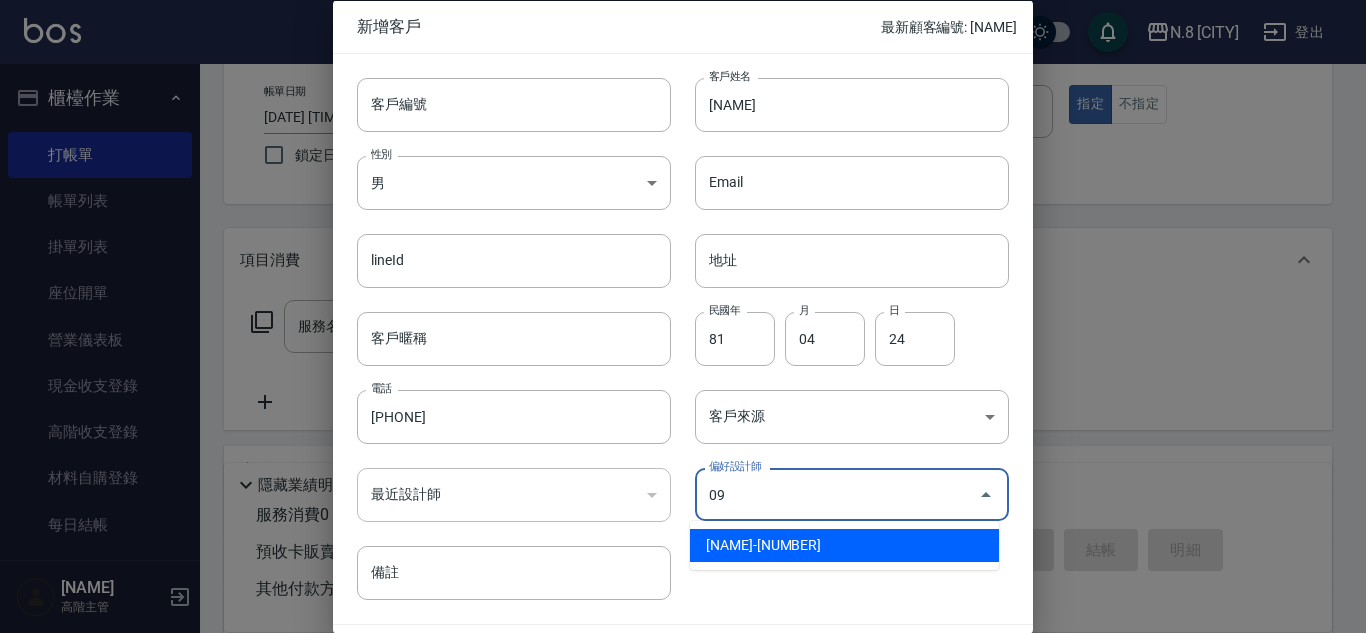 click on "[NAME]-[NUMBER]" at bounding box center (844, 545) 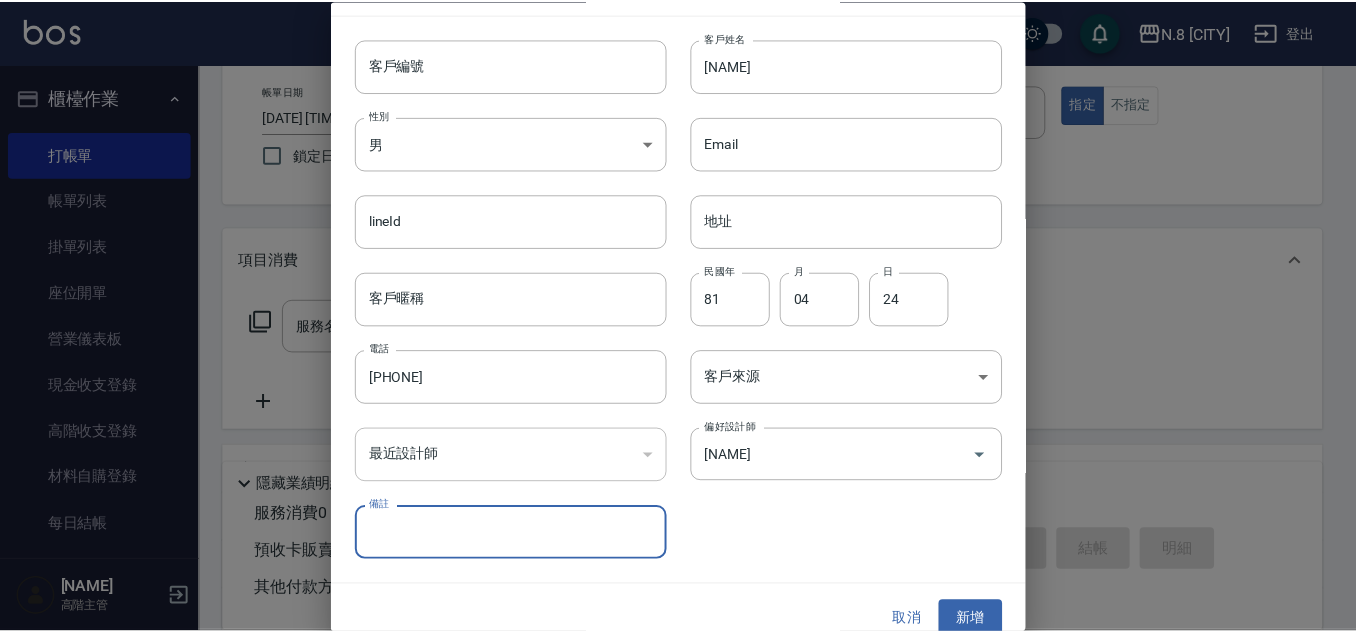 scroll, scrollTop: 60, scrollLeft: 0, axis: vertical 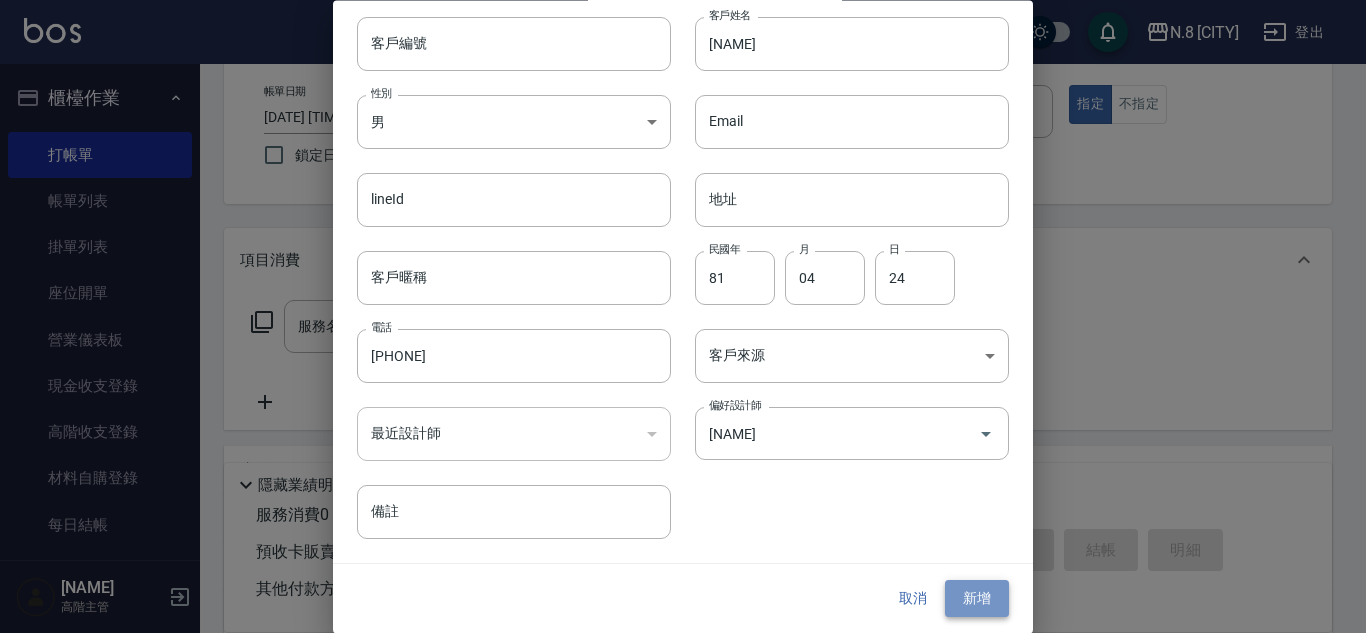 click on "新增" at bounding box center [977, 599] 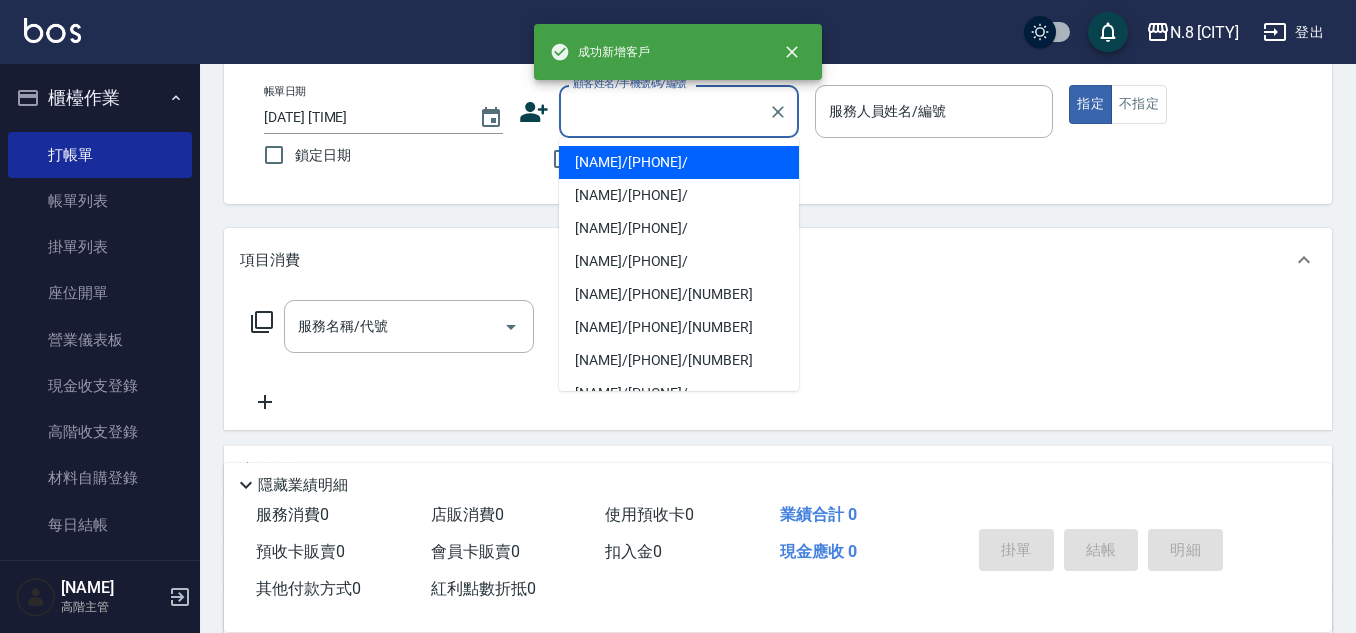 click on "顧客姓名/手機號碼/編號" at bounding box center (664, 111) 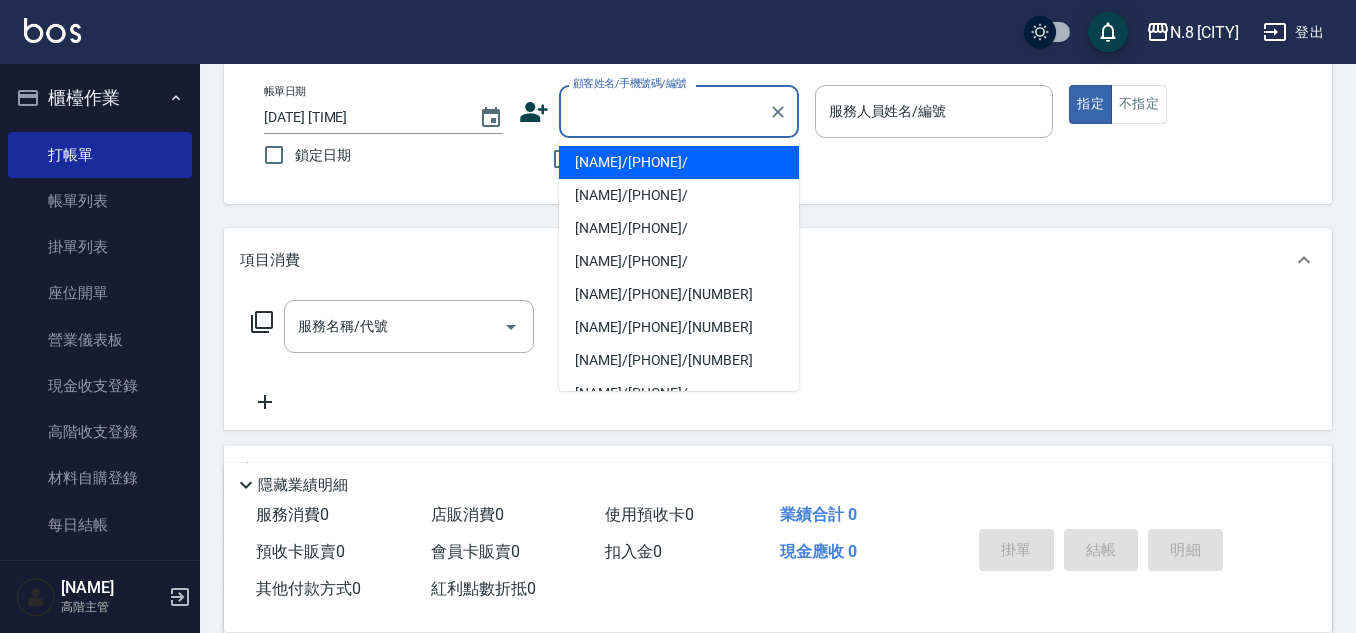 paste on "[PHONE]" 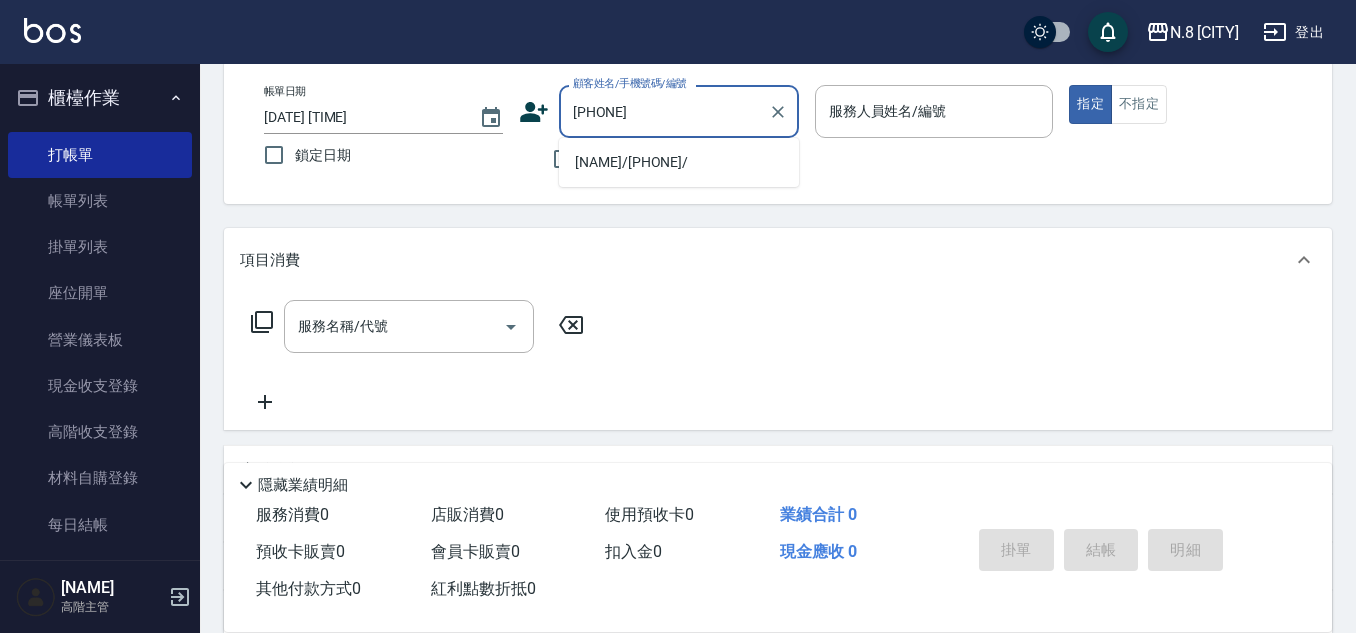 click on "[NAME]/[PHONE]/" at bounding box center [679, 162] 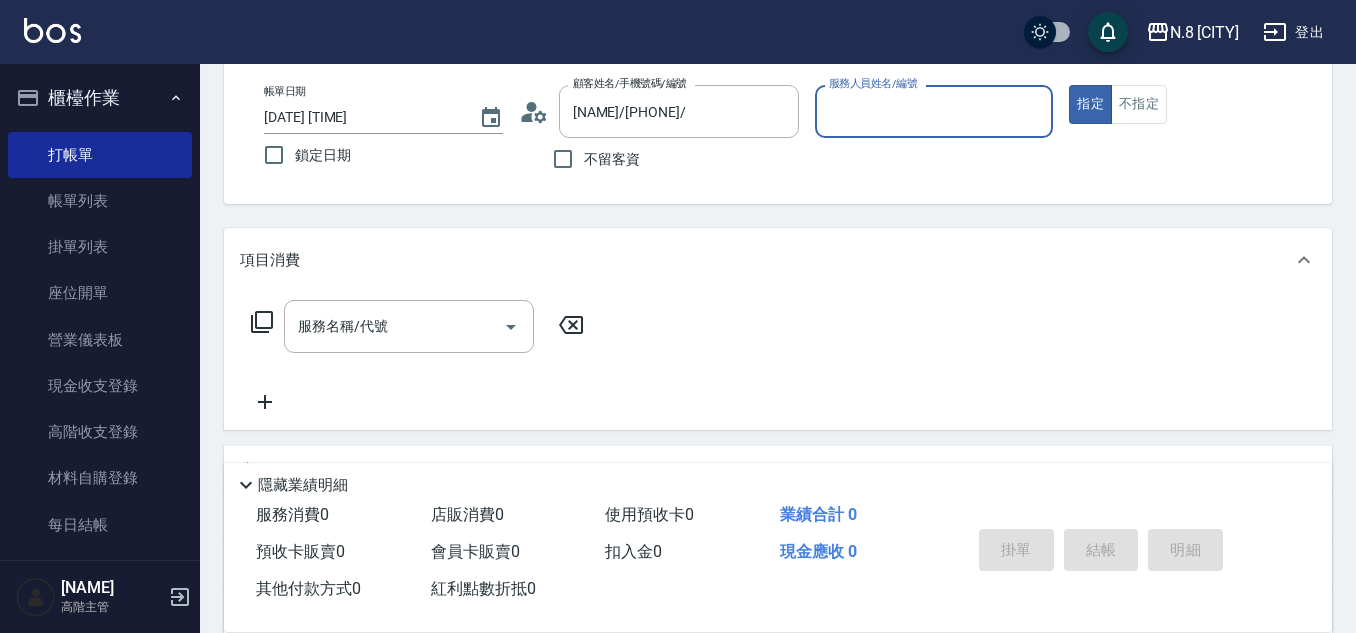 type on "[NAME]-[NUMBER]" 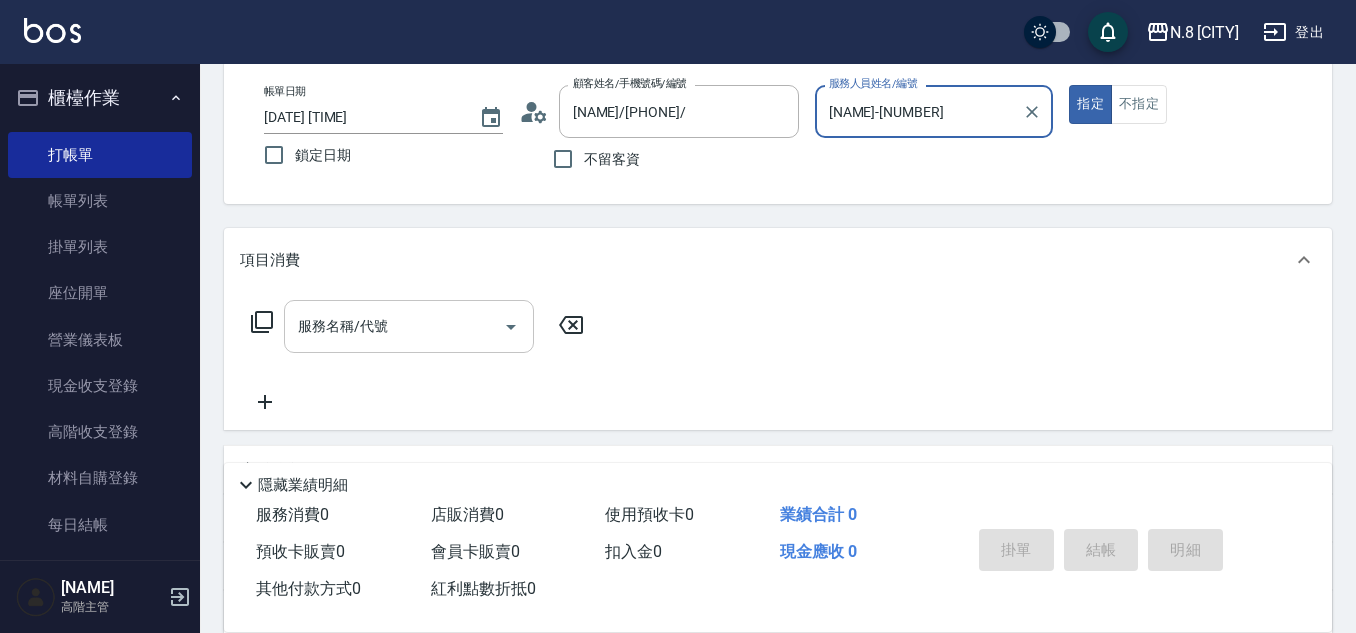 click on "服務名稱/代號" at bounding box center (394, 326) 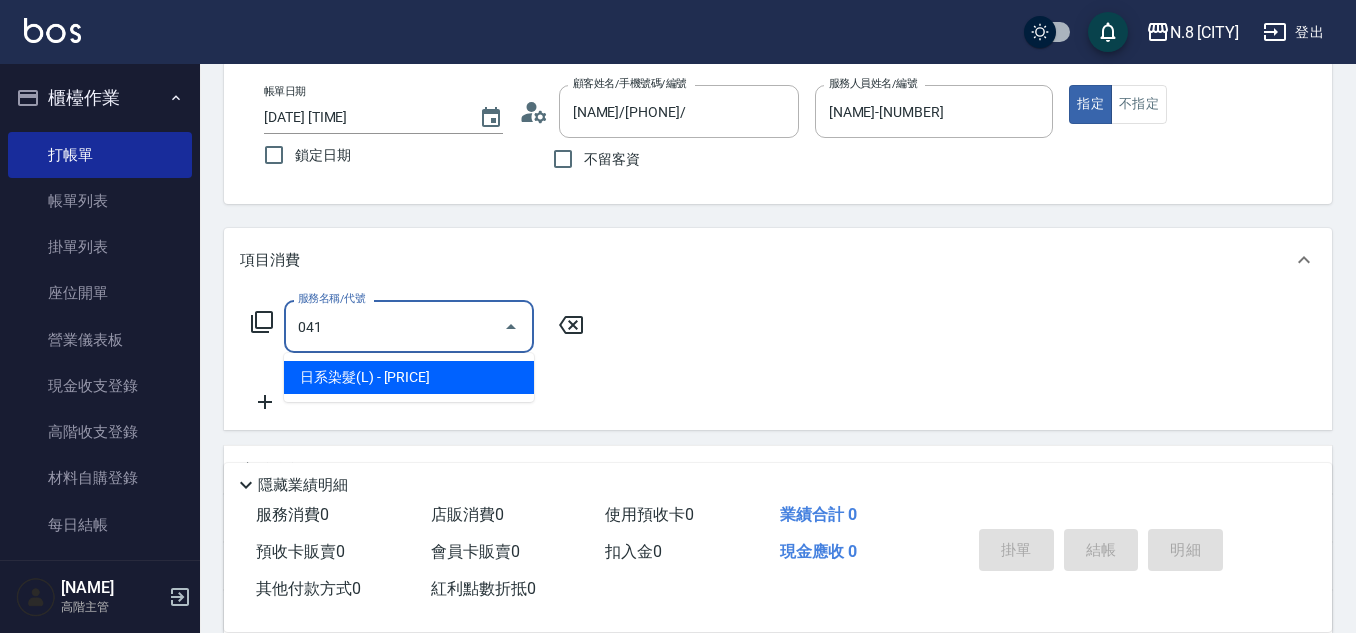 drag, startPoint x: 434, startPoint y: 369, endPoint x: 572, endPoint y: 356, distance: 138.61096 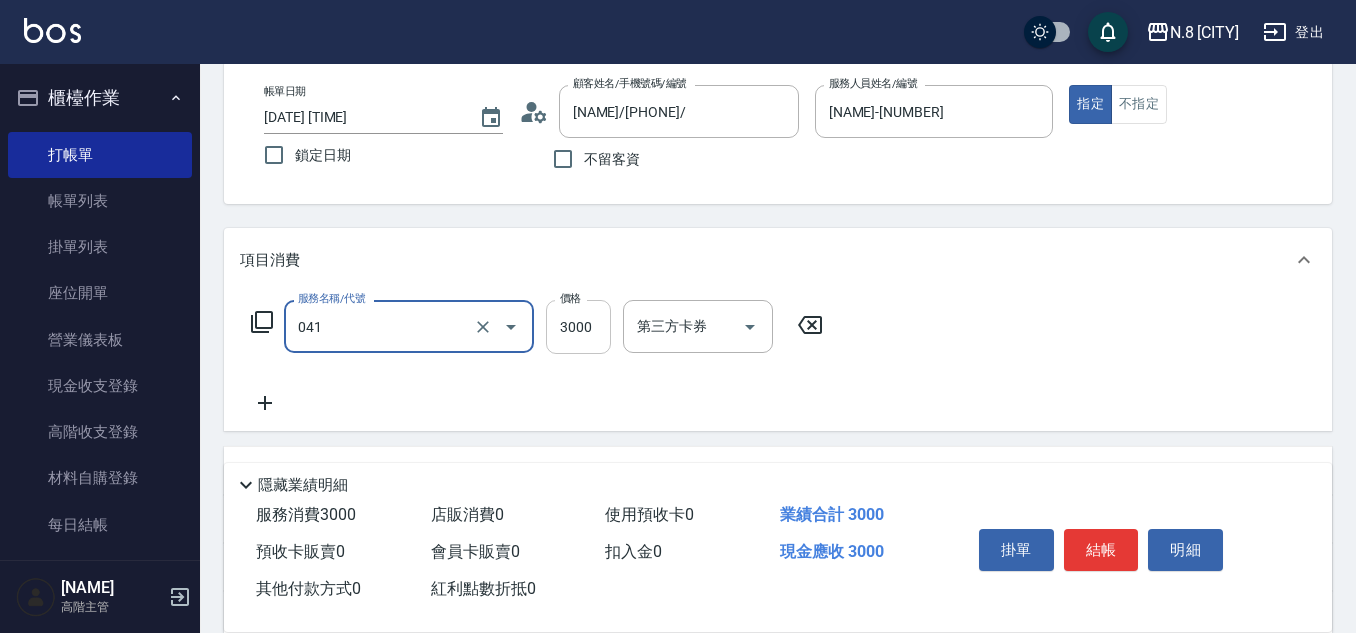 type on "日系染髮(L)(041)" 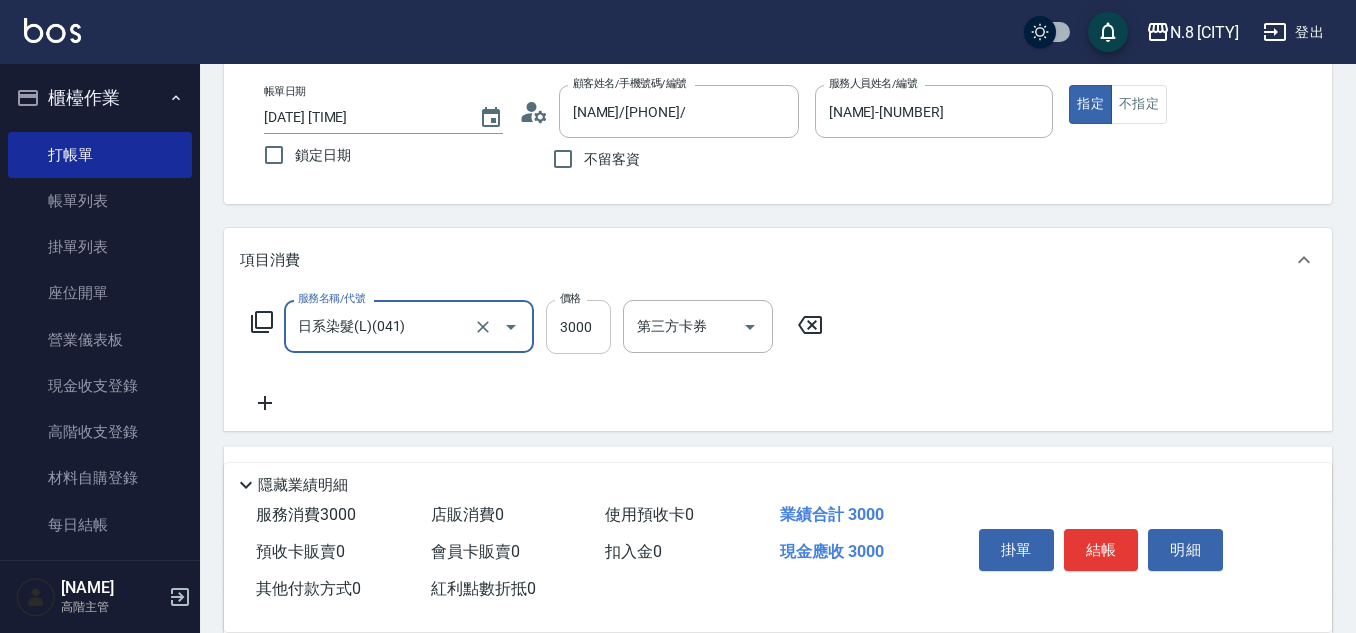 click on "3000" at bounding box center [578, 327] 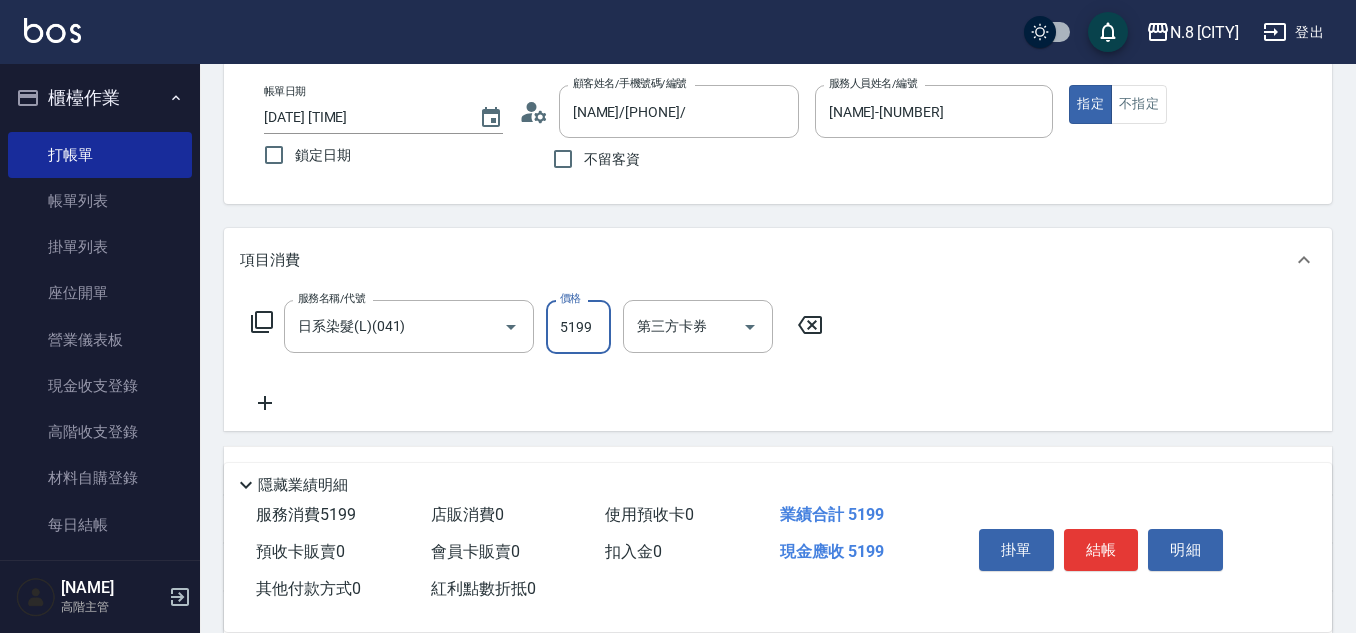 type on "5199" 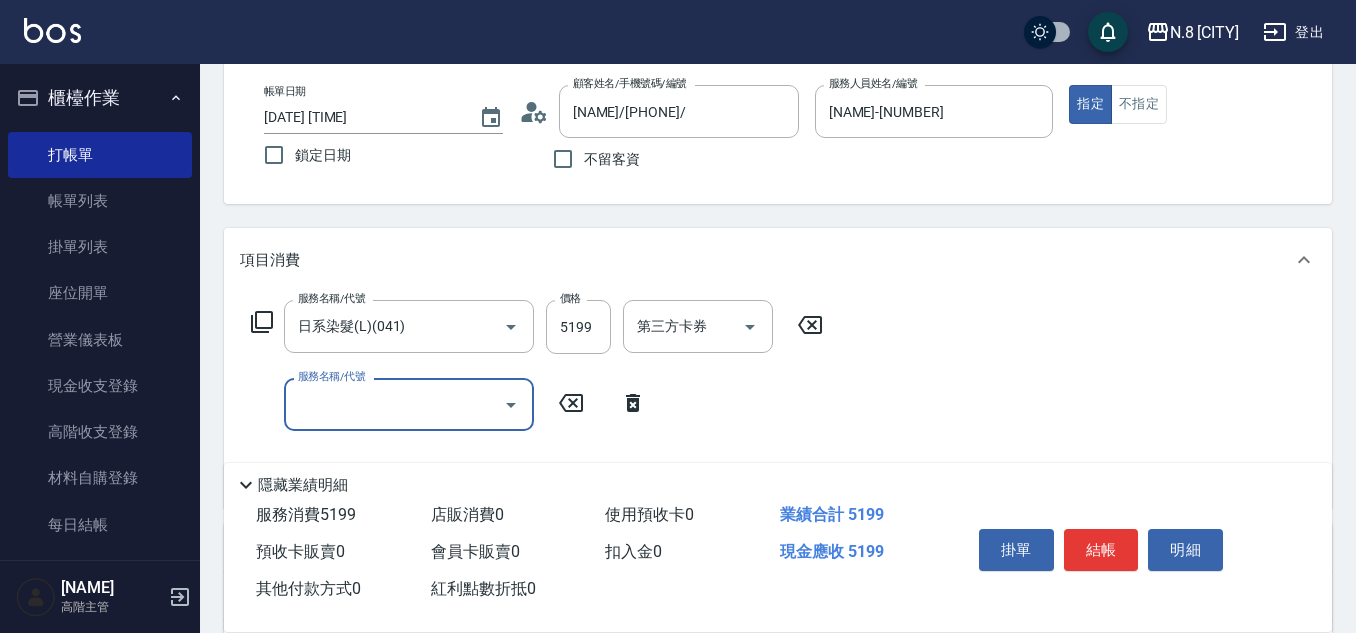 click on "服務名稱/代號" at bounding box center [394, 404] 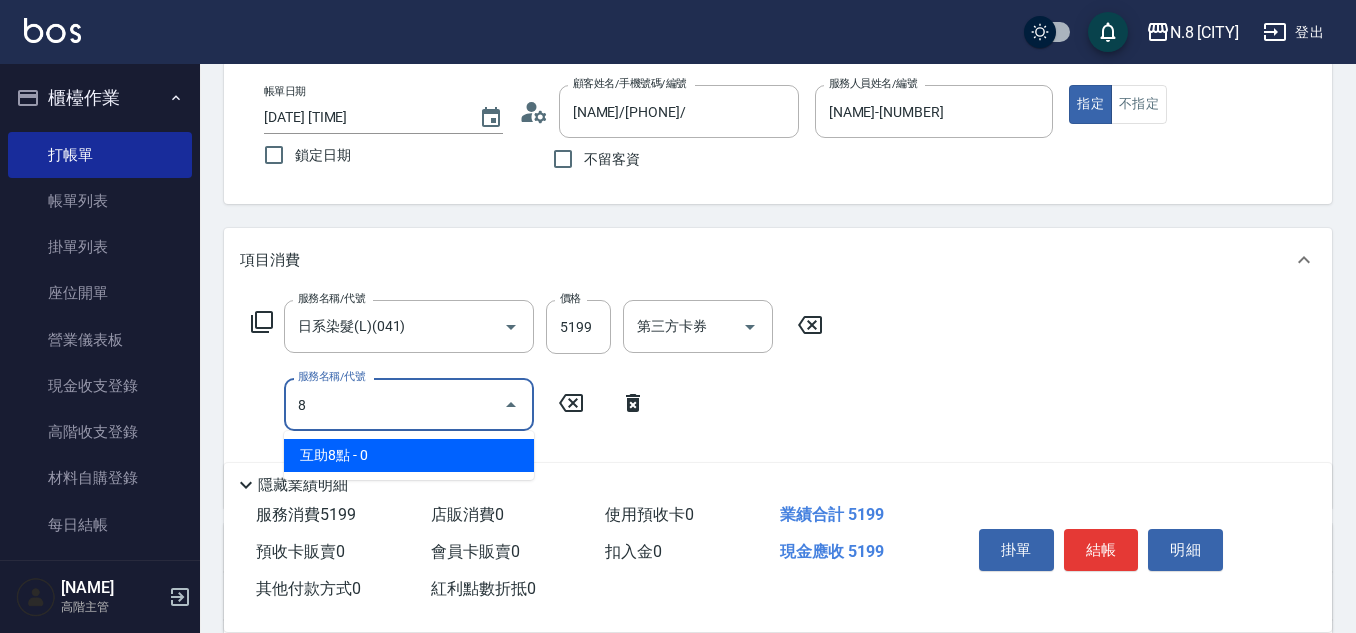 click on "互助8點 - 0" at bounding box center (409, 455) 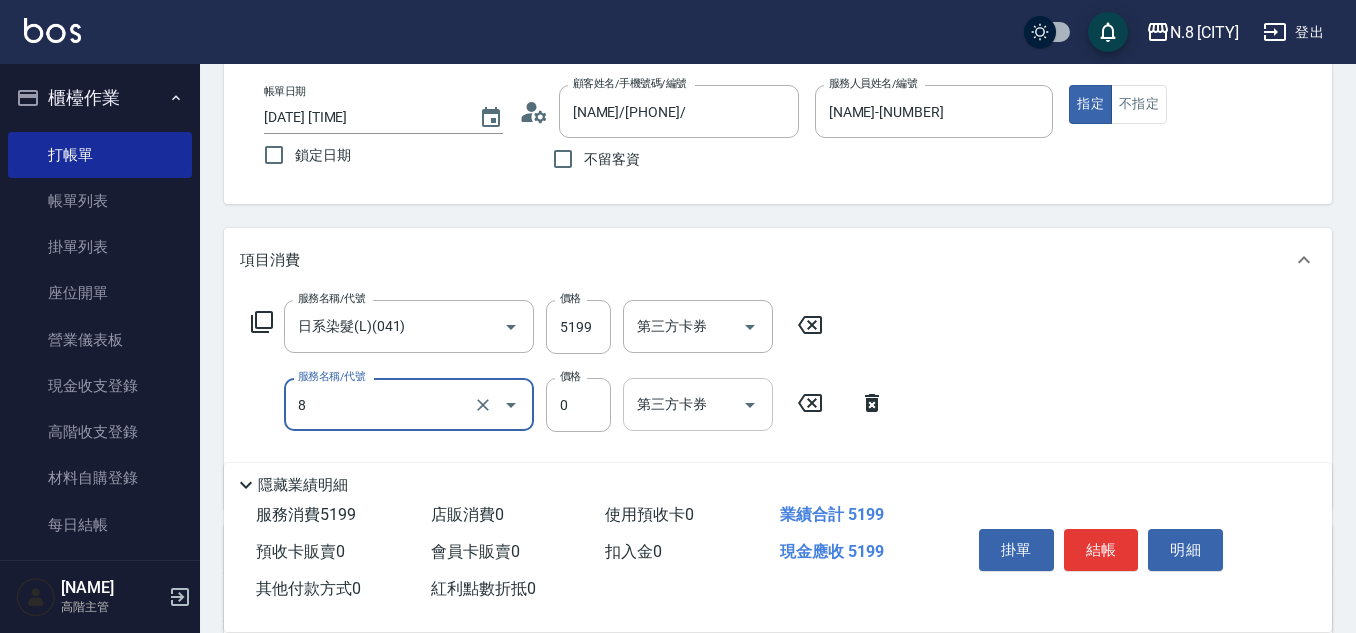type on "互助8點(8)" 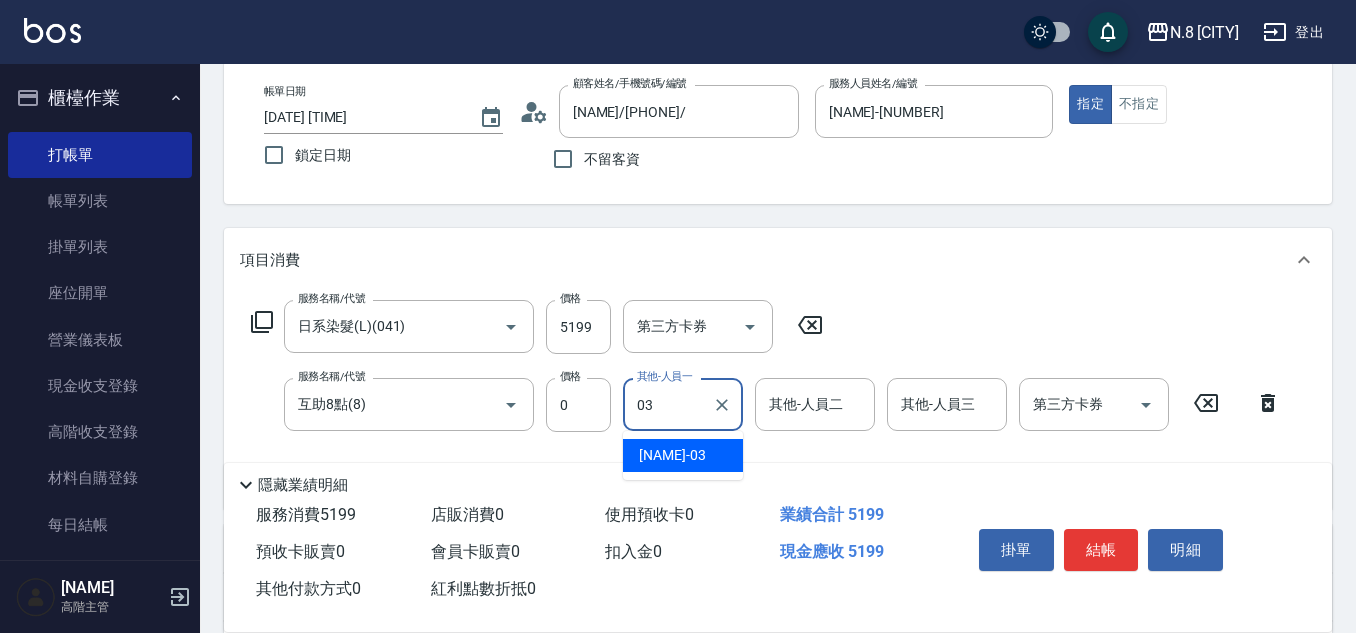 click on "[NAME]-[NUMBER]" at bounding box center (683, 455) 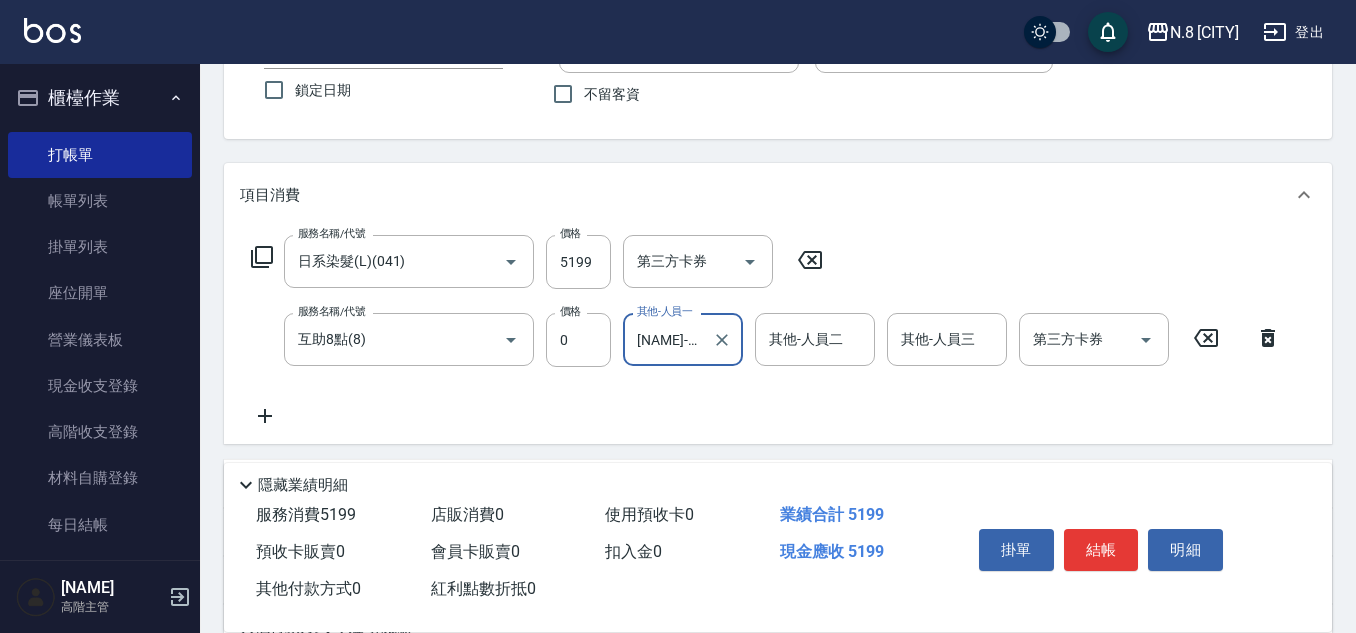 scroll, scrollTop: 200, scrollLeft: 0, axis: vertical 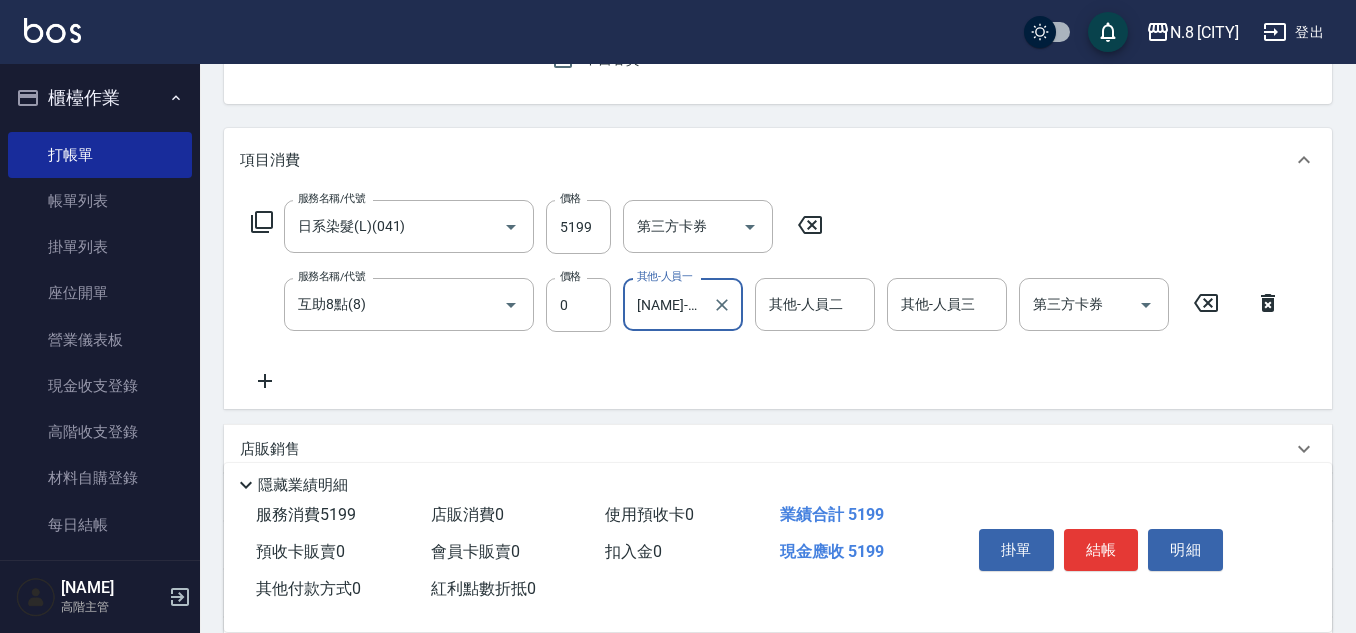 type on "[NAME]-03" 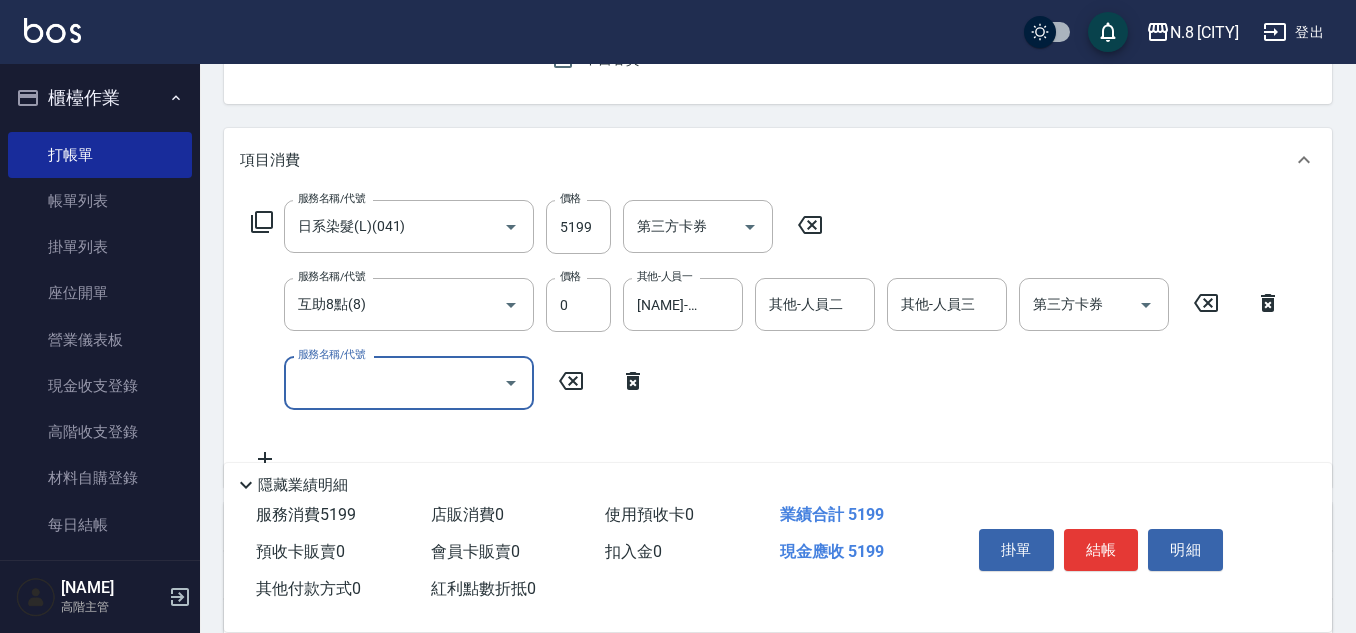 click on "服務名稱/代號 服務名稱/代號" at bounding box center [409, 382] 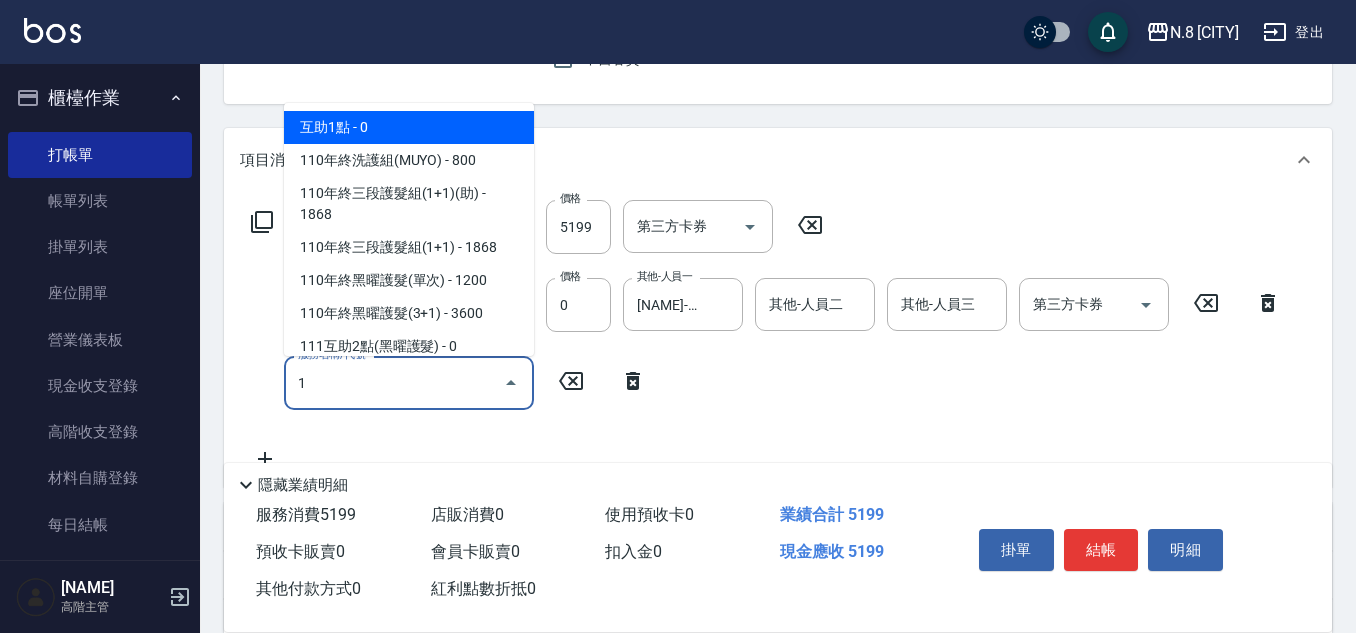 click on "互助1點 - 0" at bounding box center [409, 127] 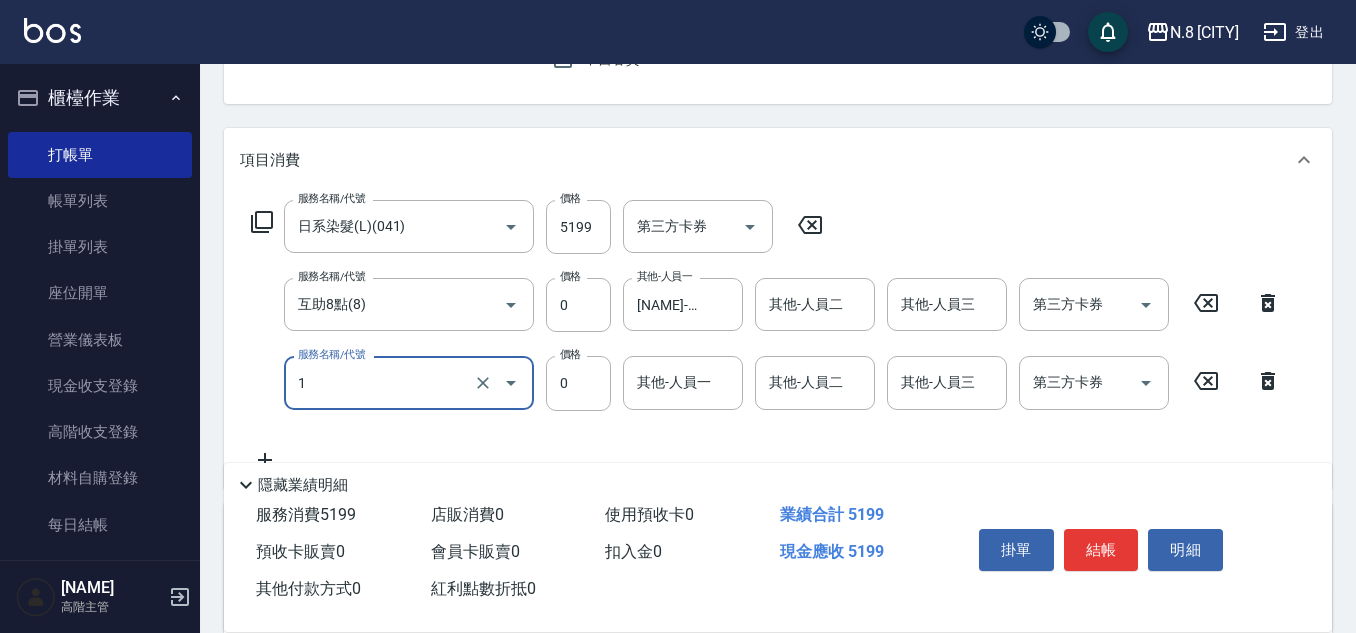 type on "互助1點(1)" 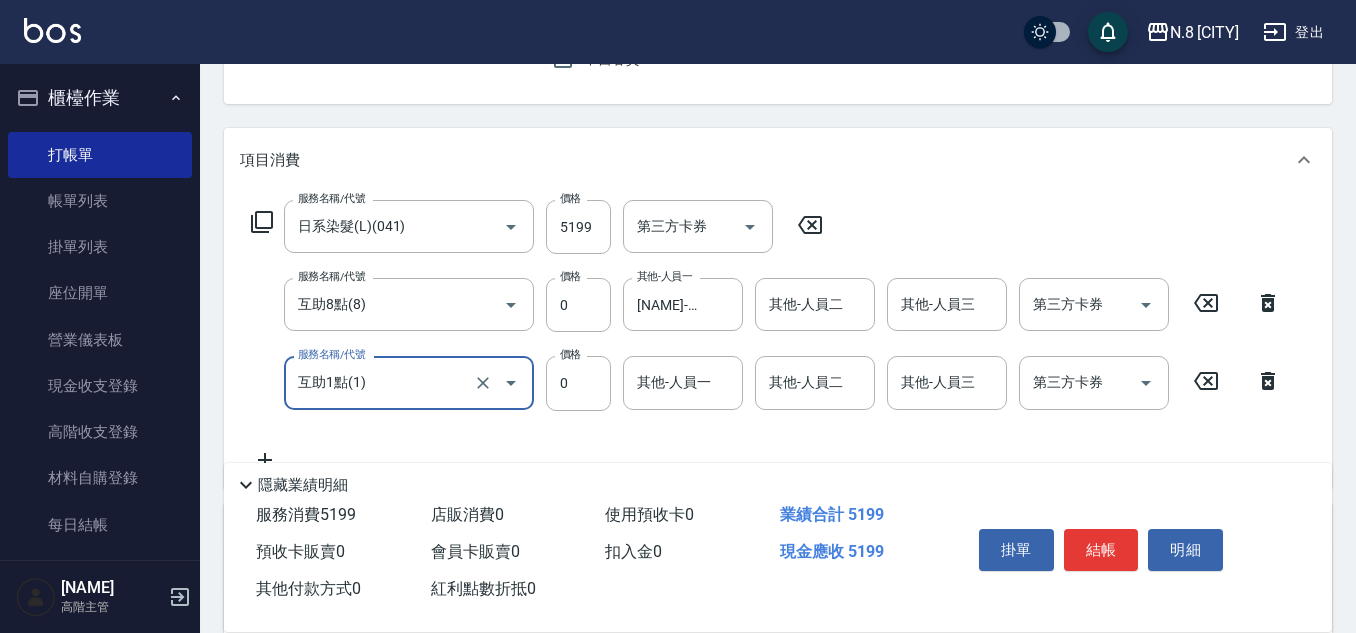 click on "其他-人員一 其他-人員一" at bounding box center (683, 382) 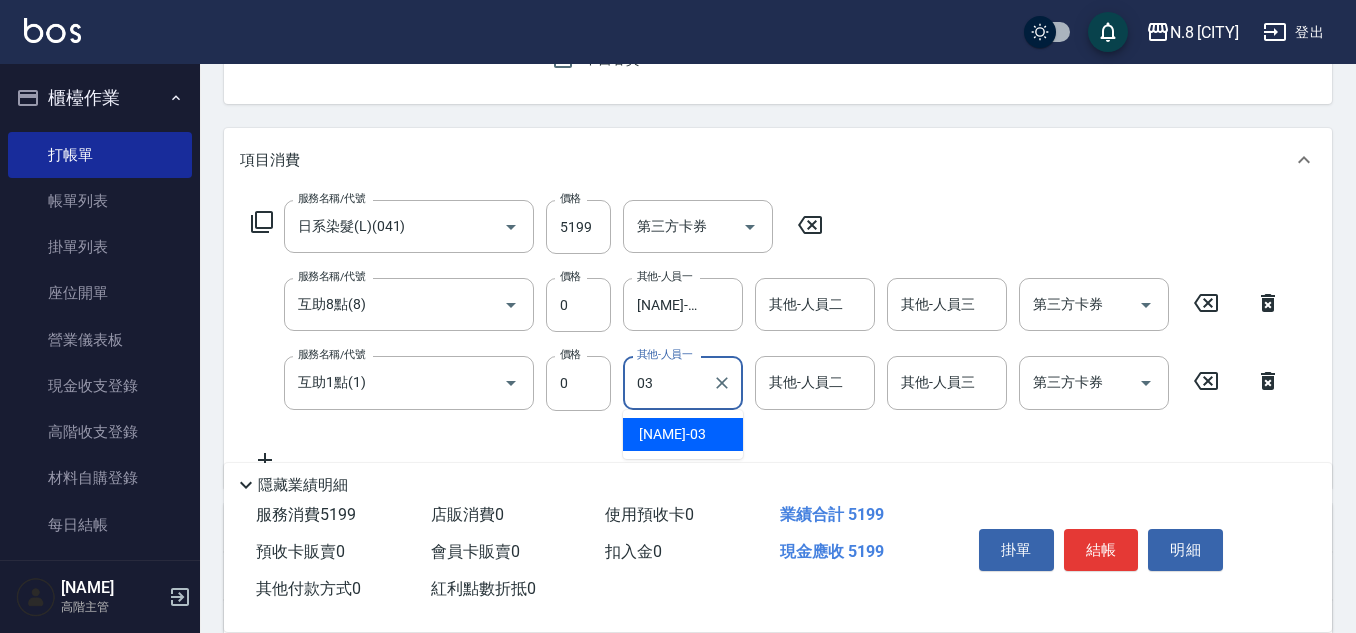 click on "[NAME]-[NUMBER]" at bounding box center (683, 434) 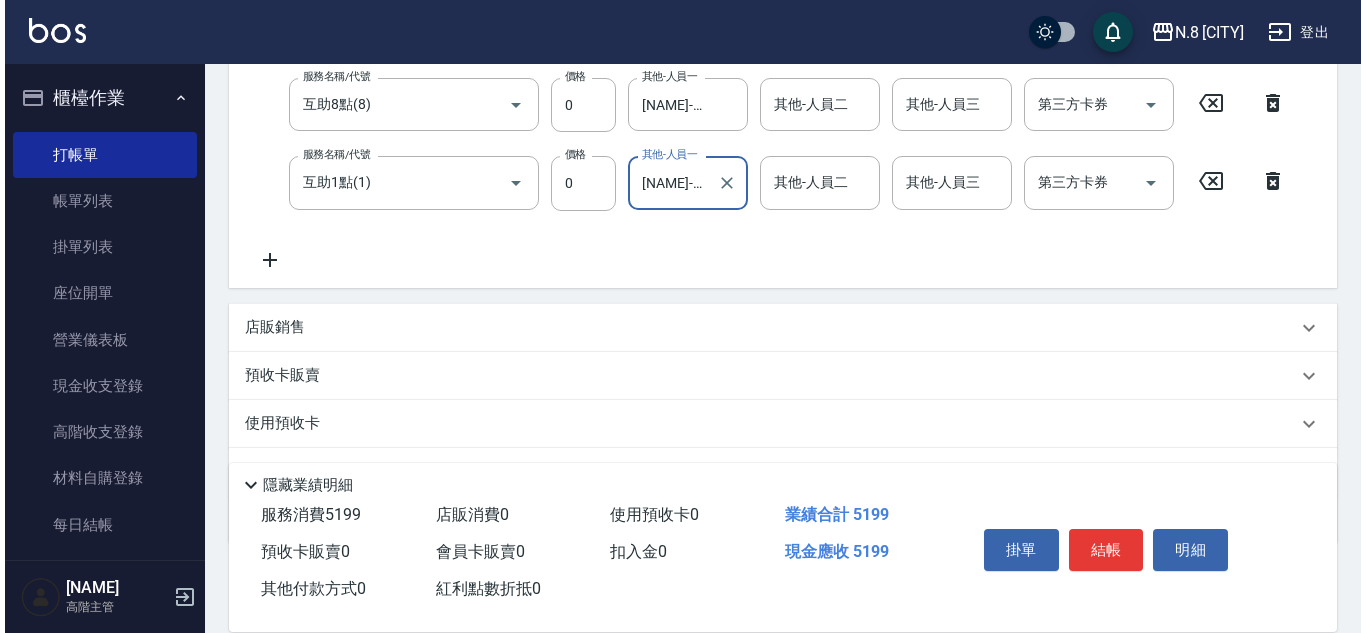 scroll, scrollTop: 0, scrollLeft: 0, axis: both 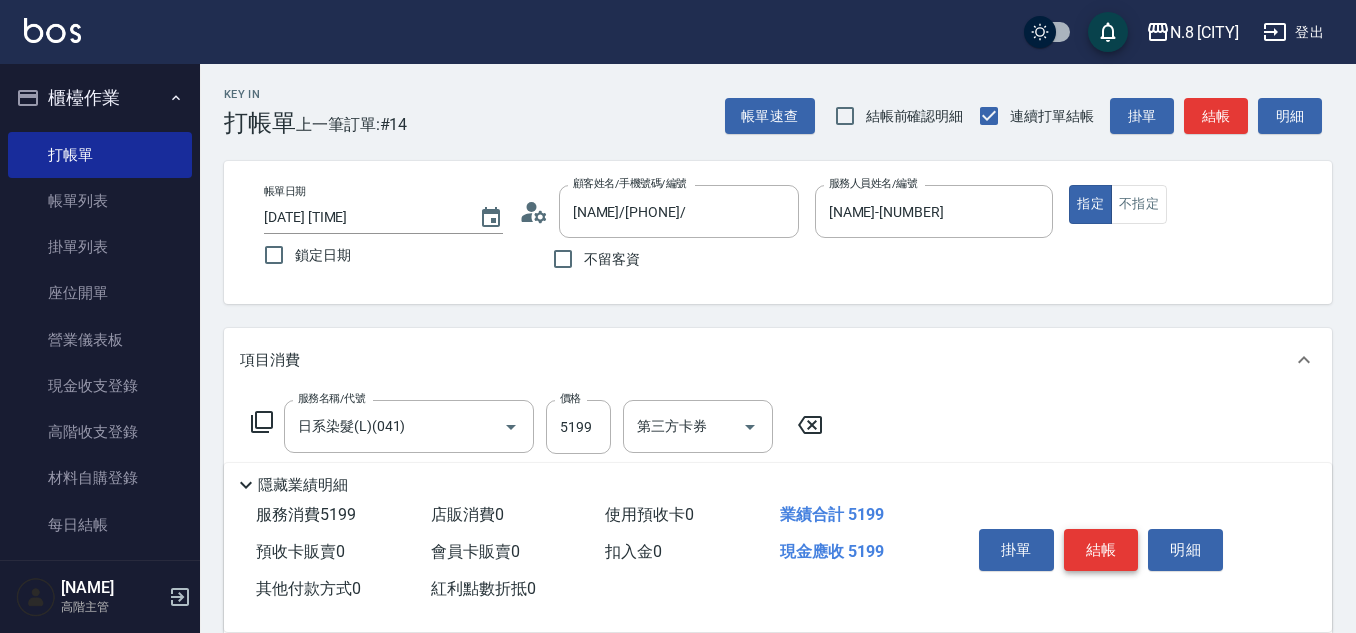 type on "[NAME]-03" 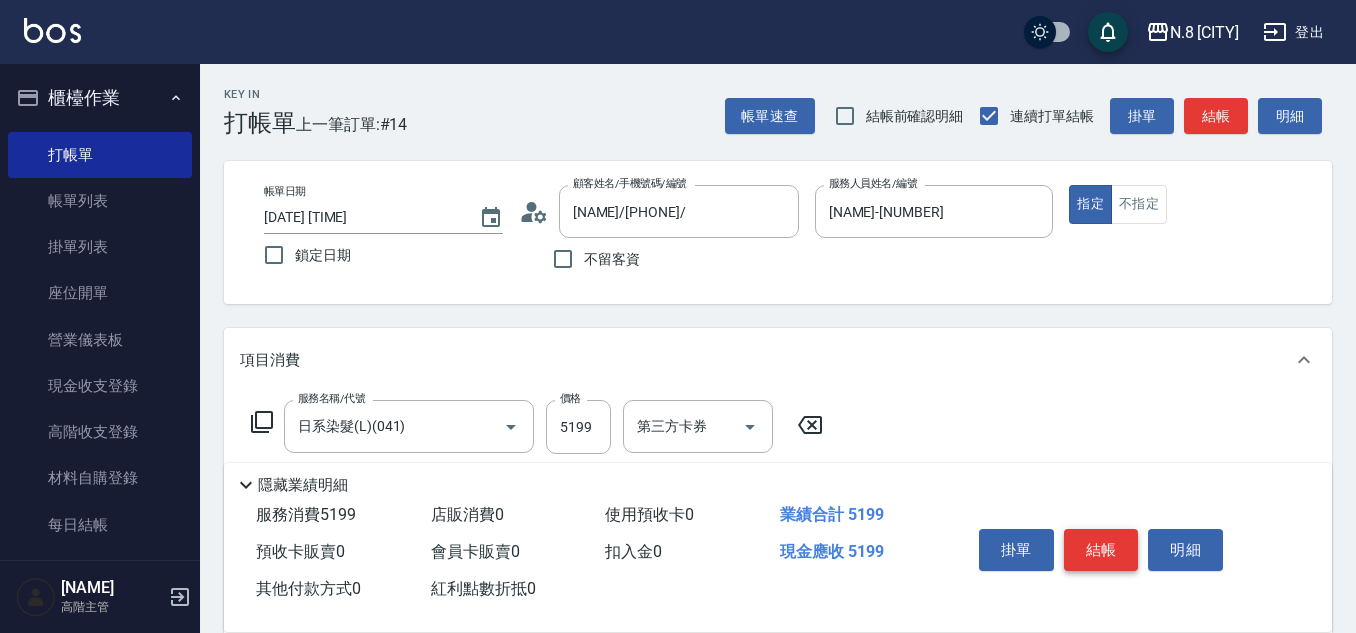 click on "結帳" at bounding box center (1101, 550) 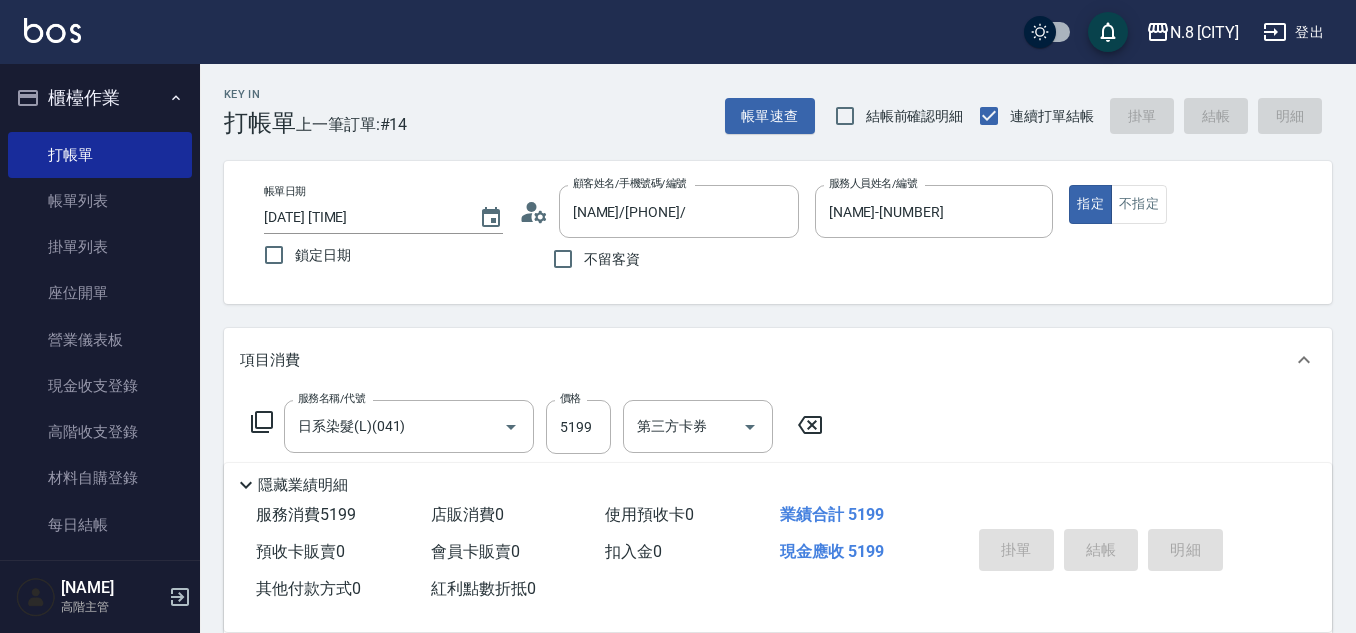 type 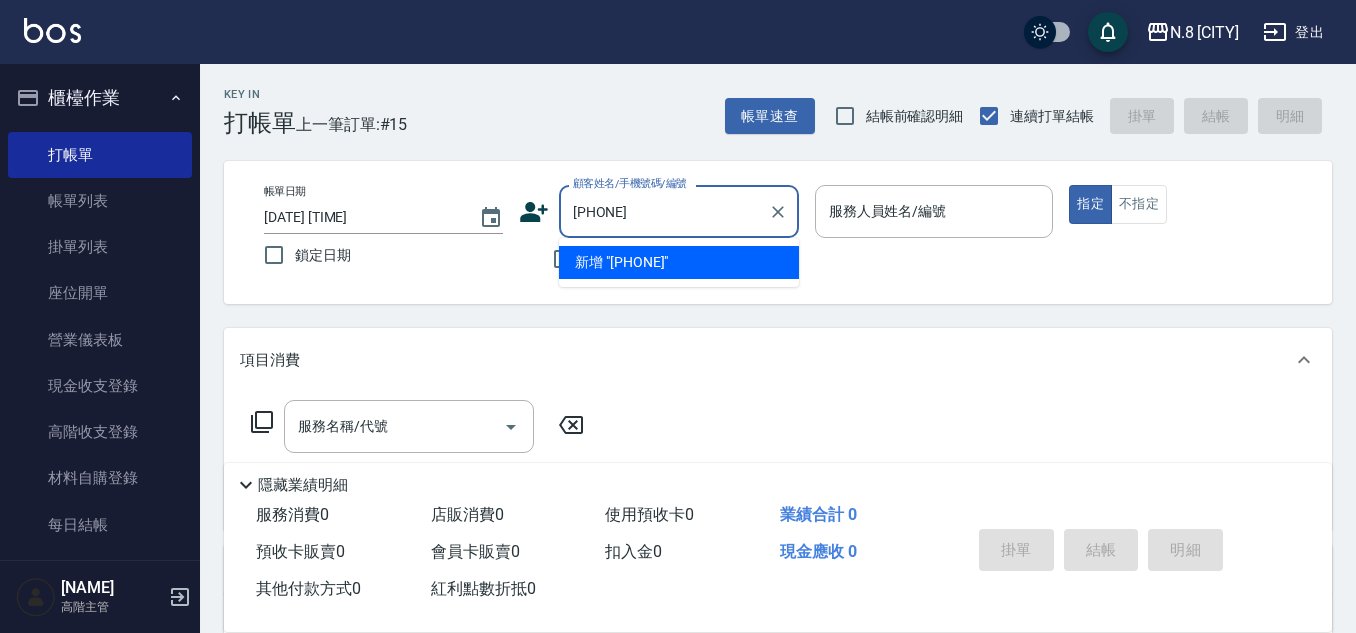 type on "[PHONE]" 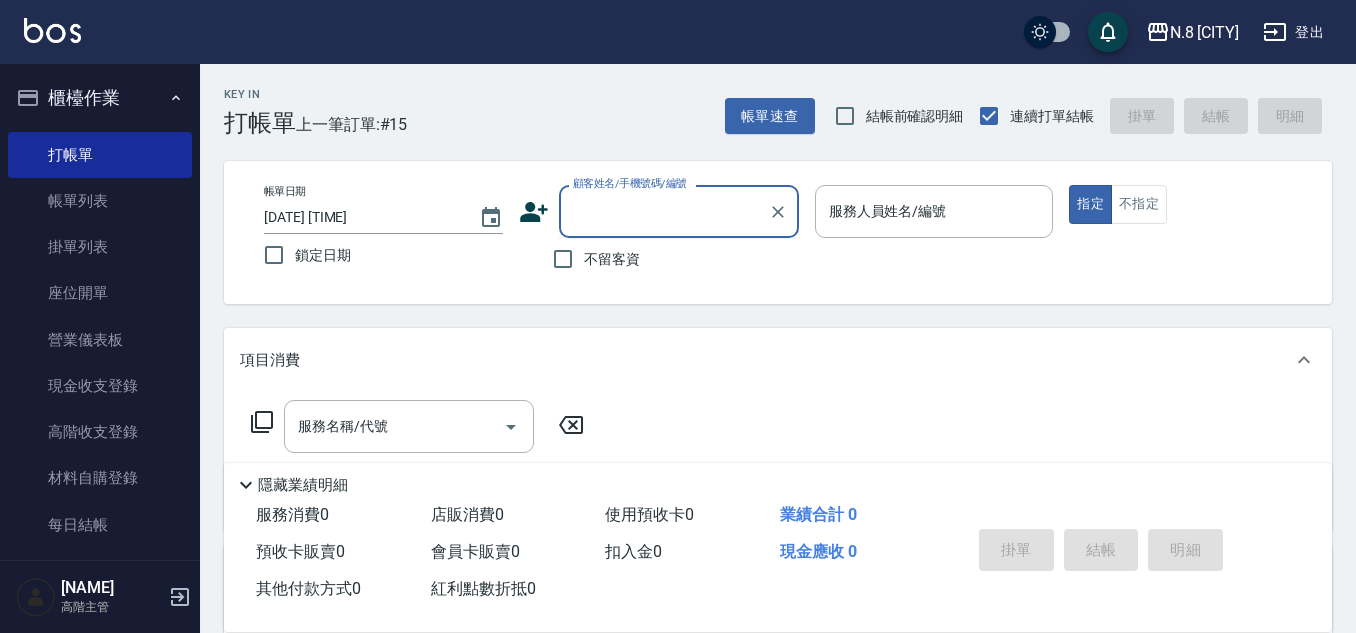 click 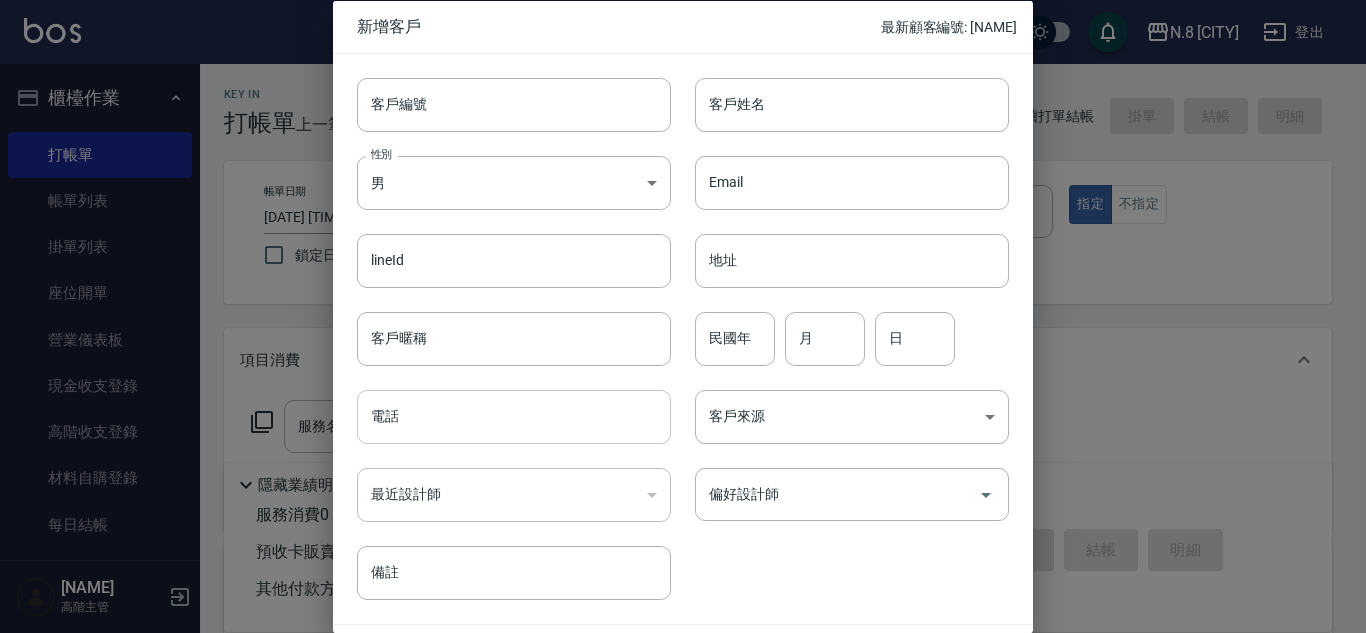 click on "電話" at bounding box center [514, 417] 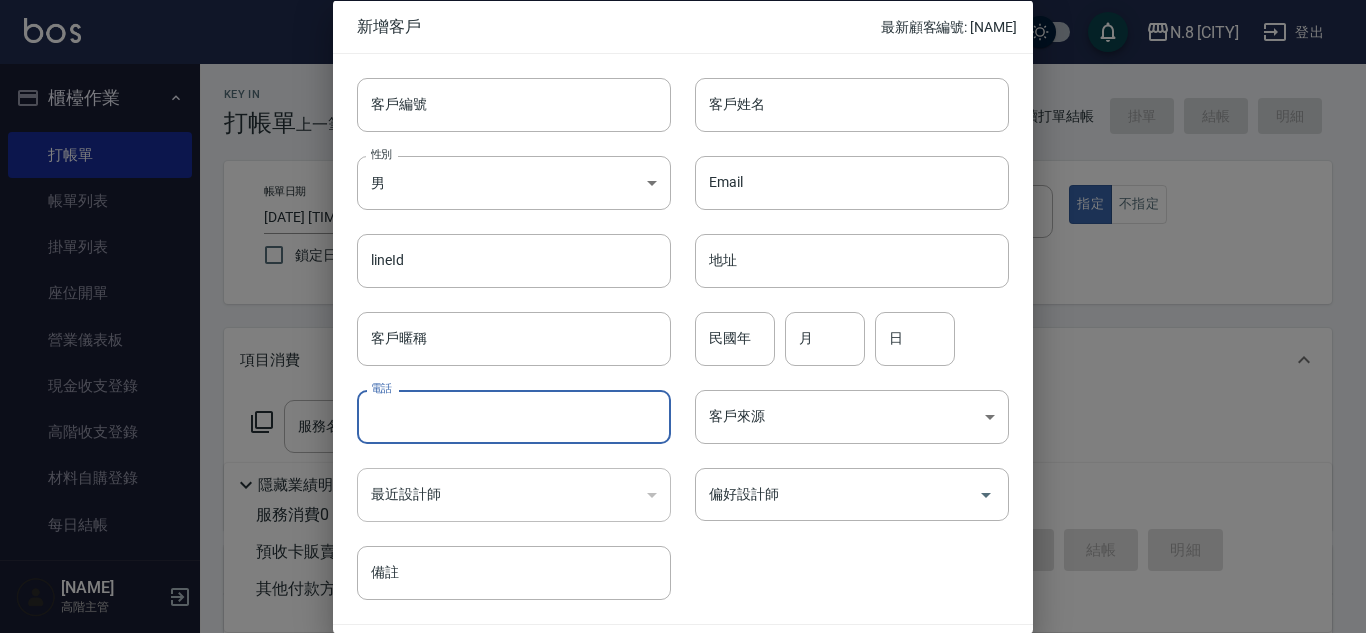 paste on "[PHONE]" 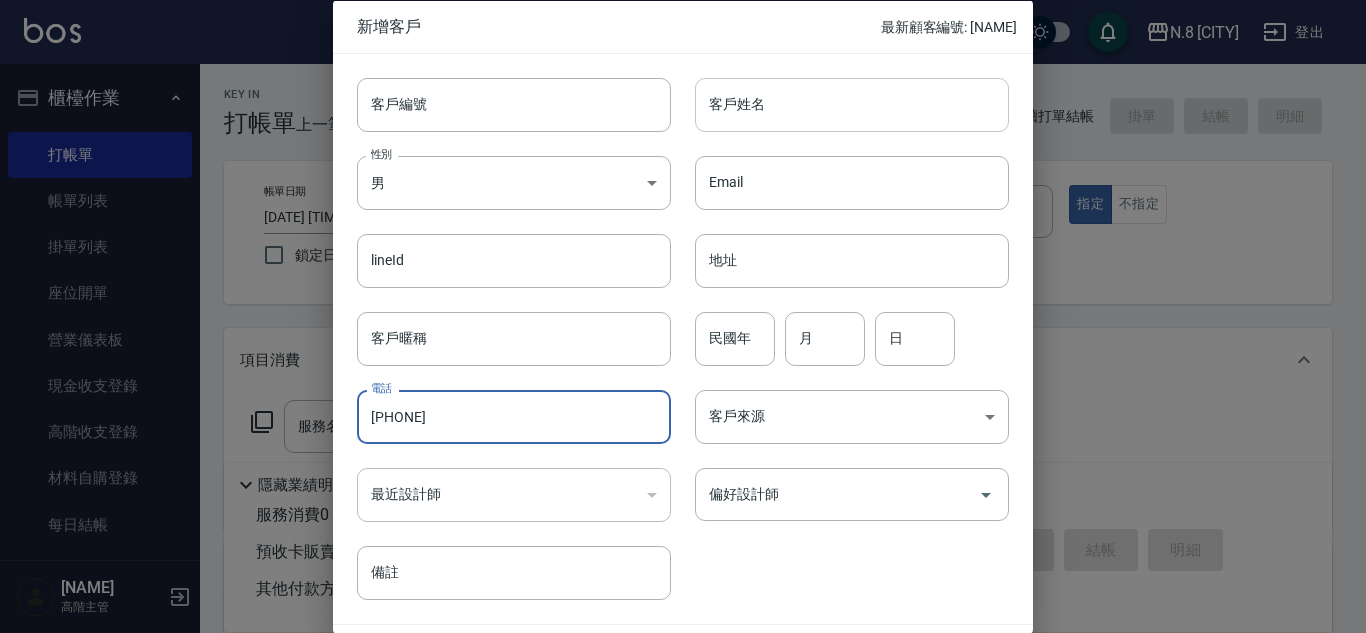 type on "[PHONE]" 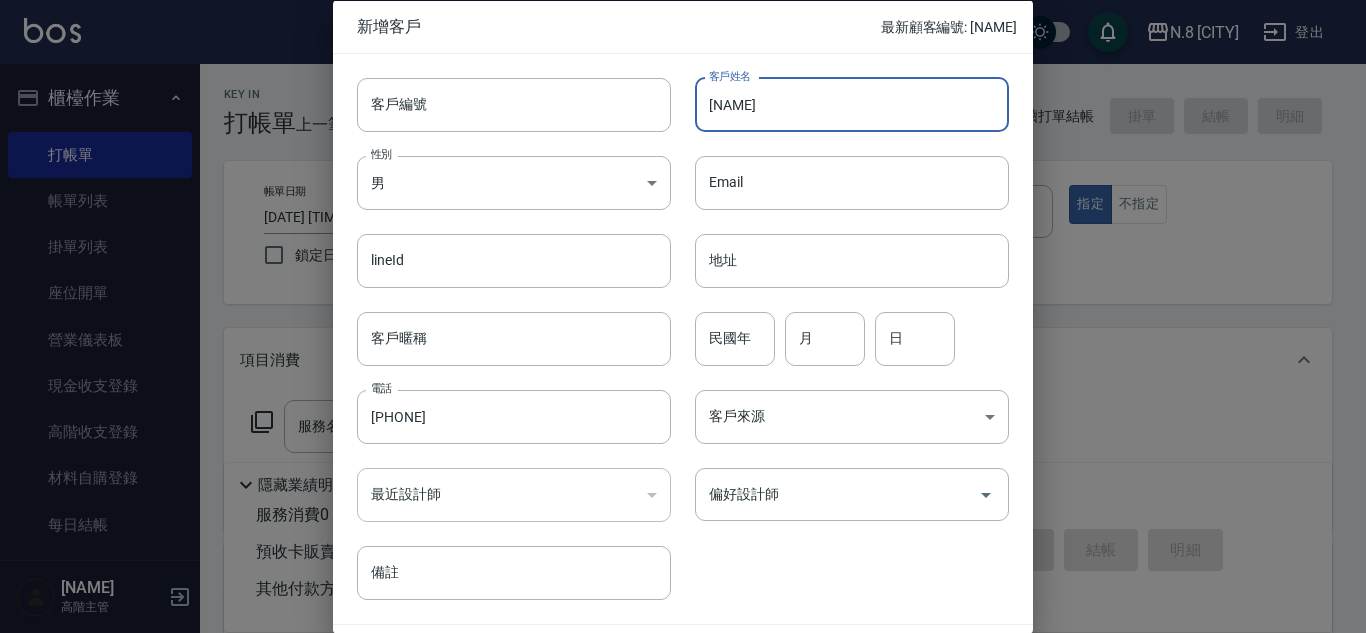 type on "[NAME]" 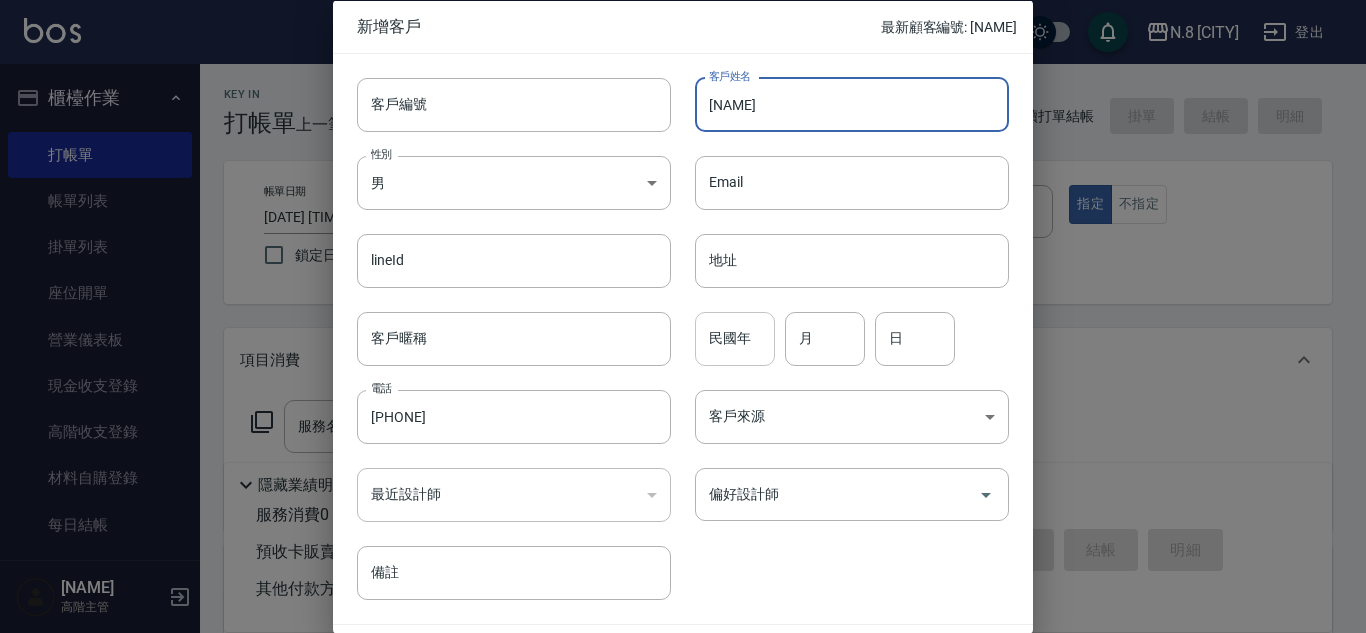 drag, startPoint x: 707, startPoint y: 328, endPoint x: 742, endPoint y: 328, distance: 35 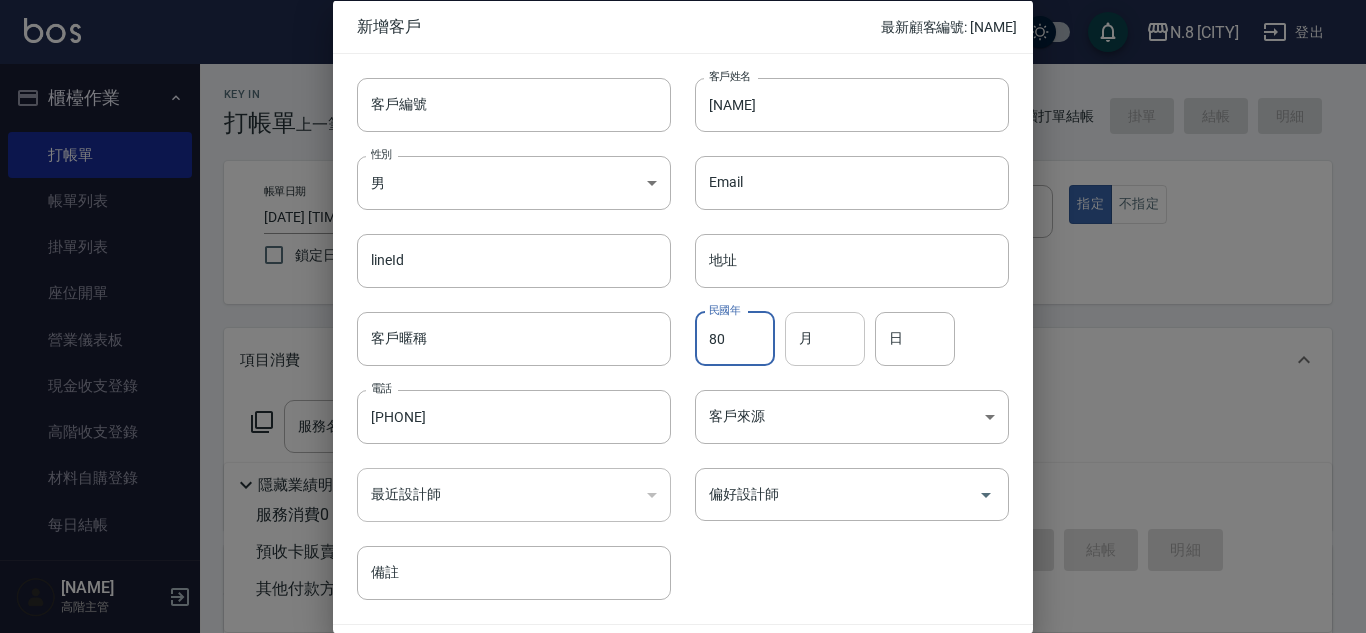 type on "80" 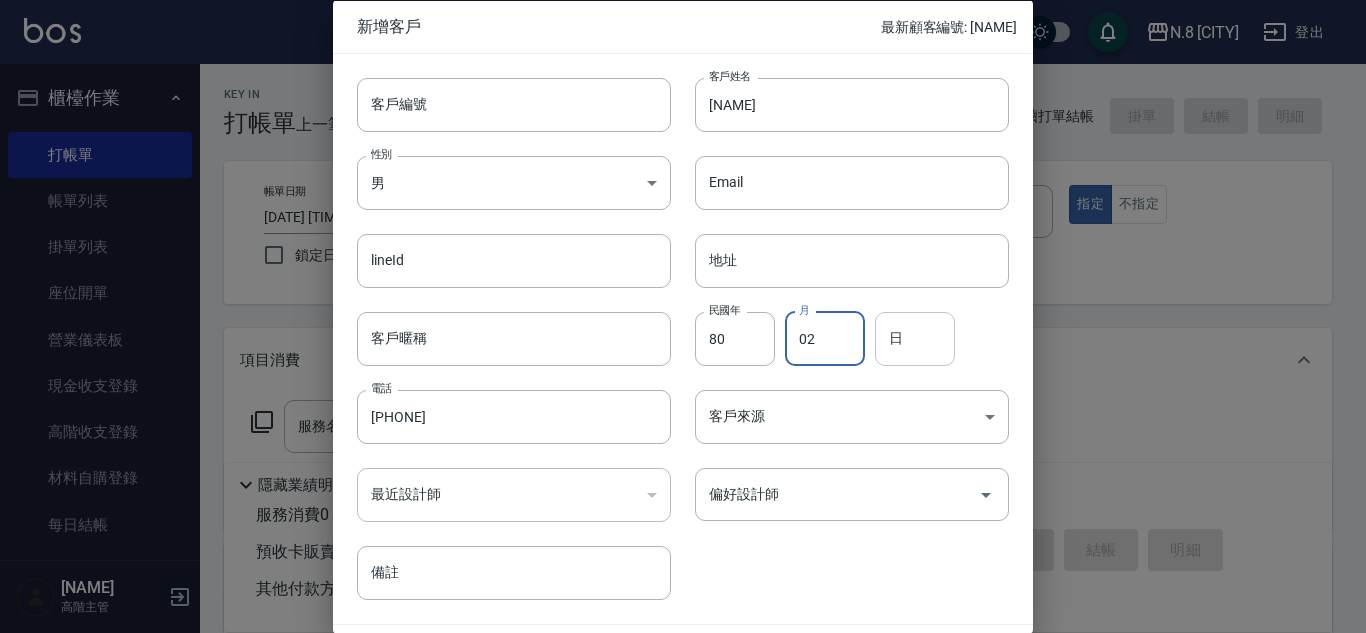 type on "02" 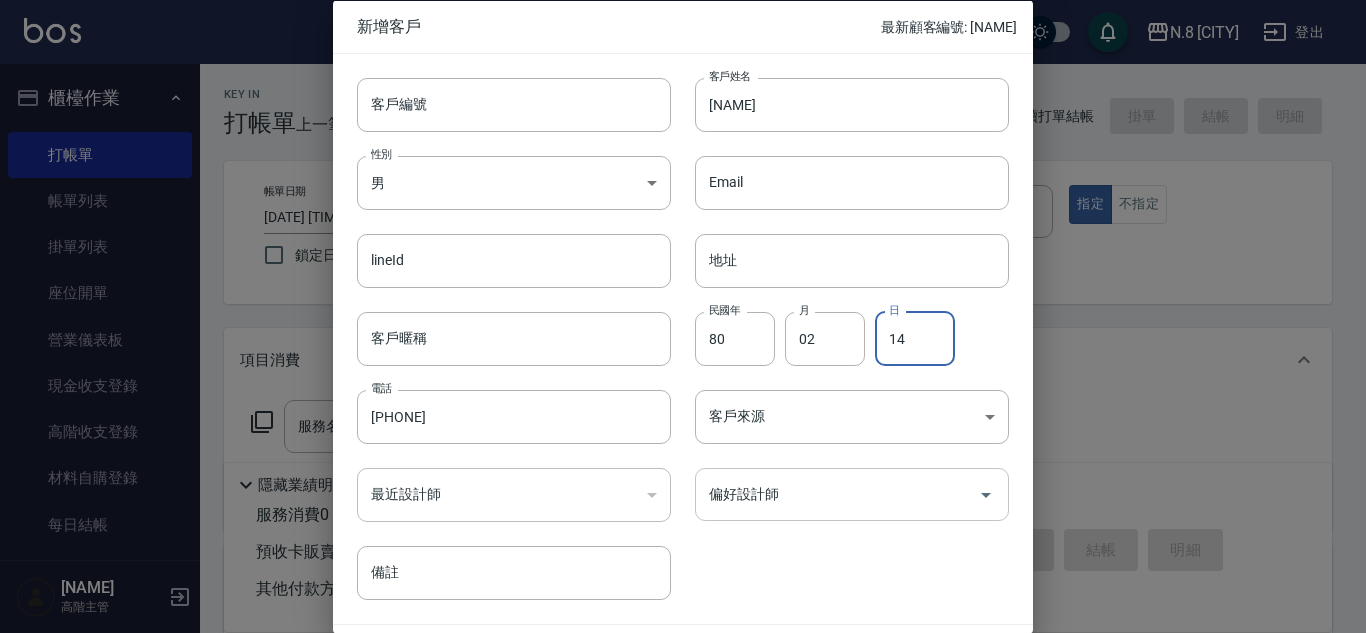 type on "14" 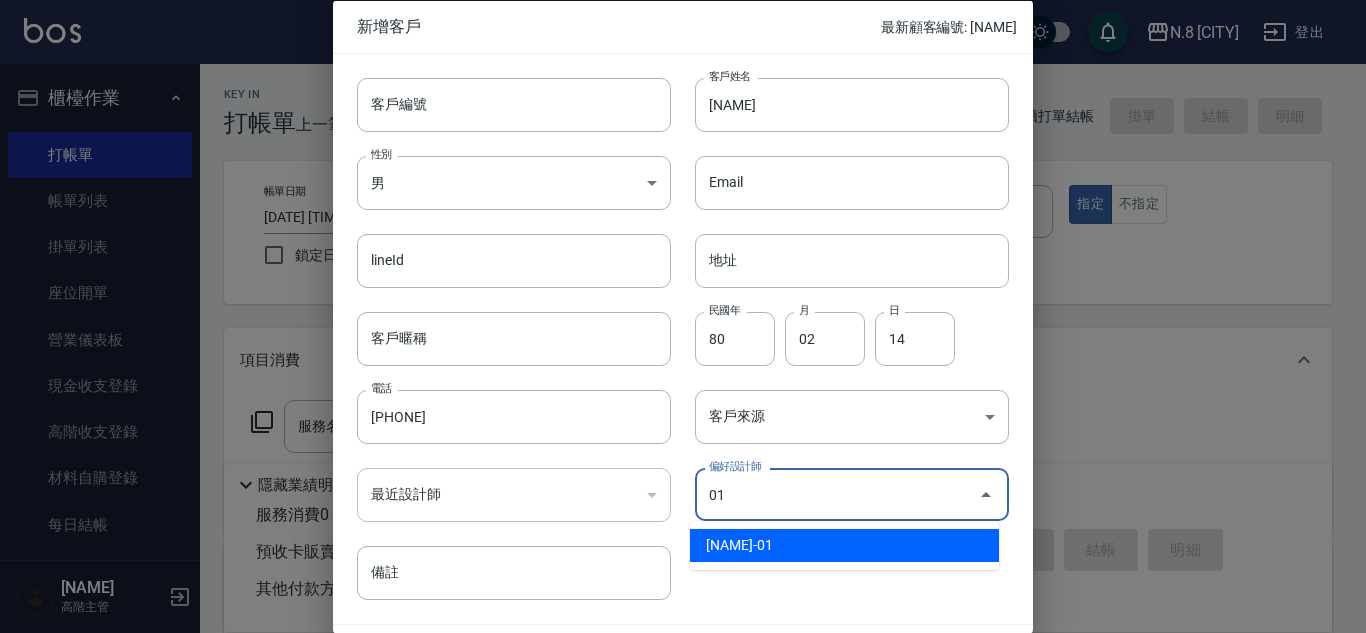 drag, startPoint x: 703, startPoint y: 503, endPoint x: 658, endPoint y: 508, distance: 45.276924 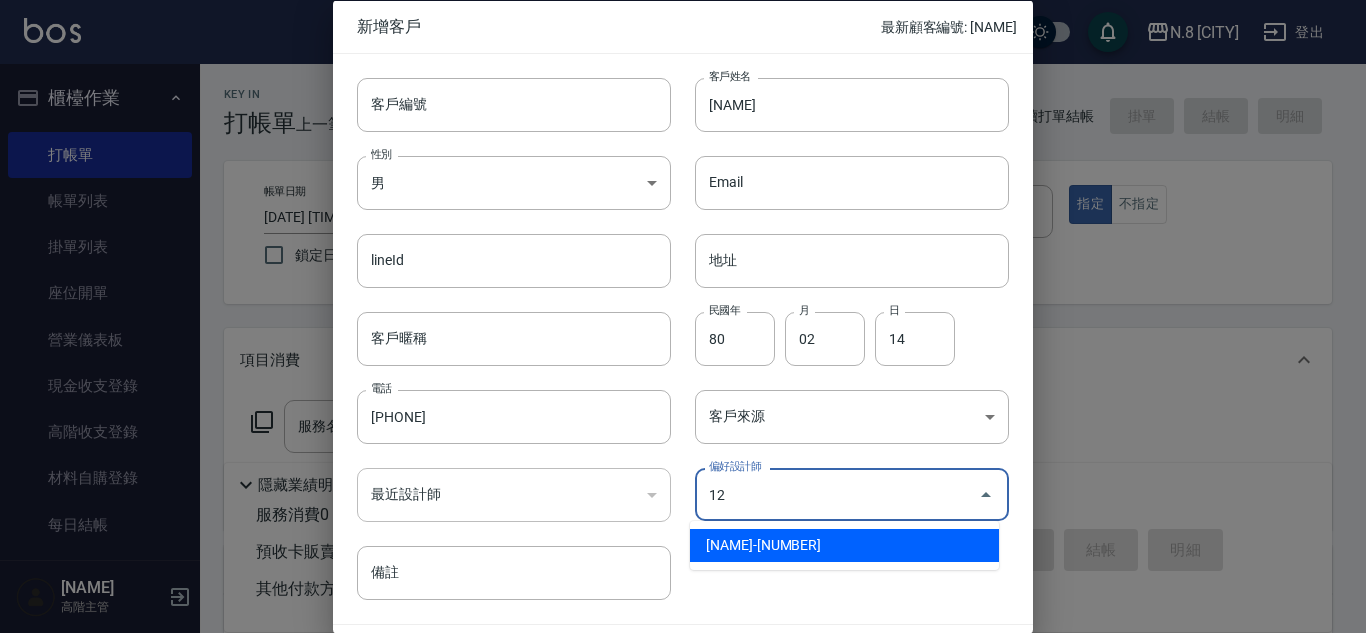 click on "[NAME]-[NUMBER]" at bounding box center (844, 545) 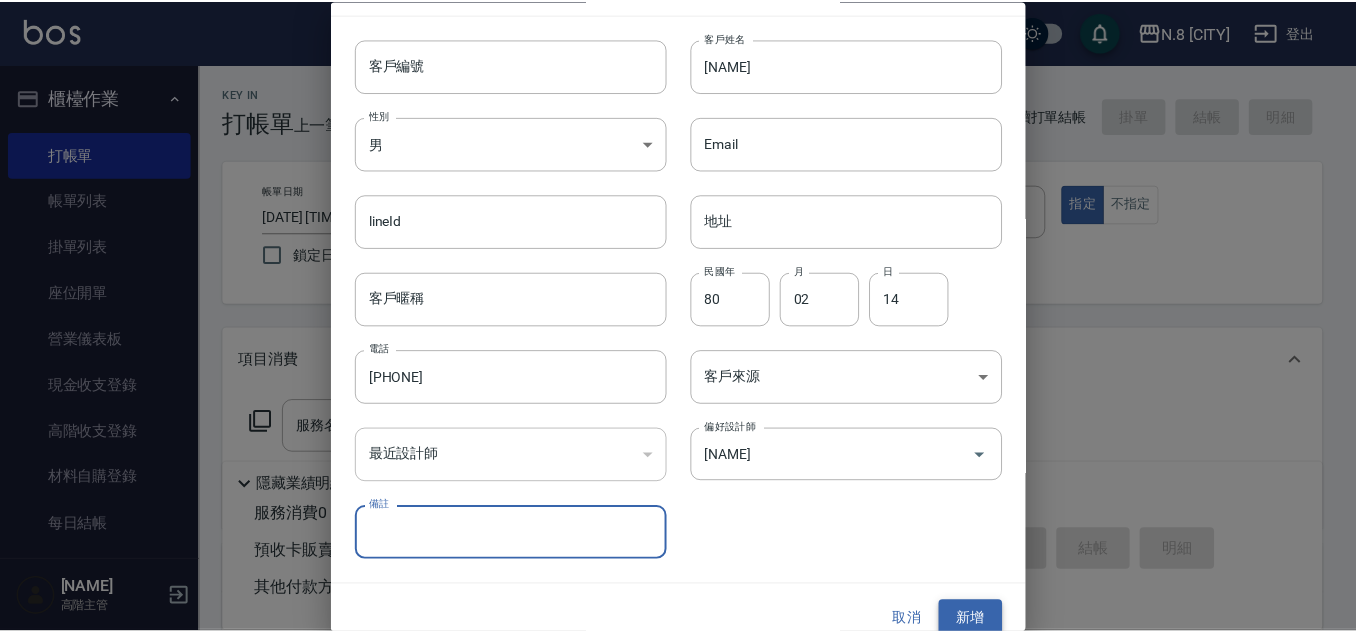 scroll, scrollTop: 60, scrollLeft: 0, axis: vertical 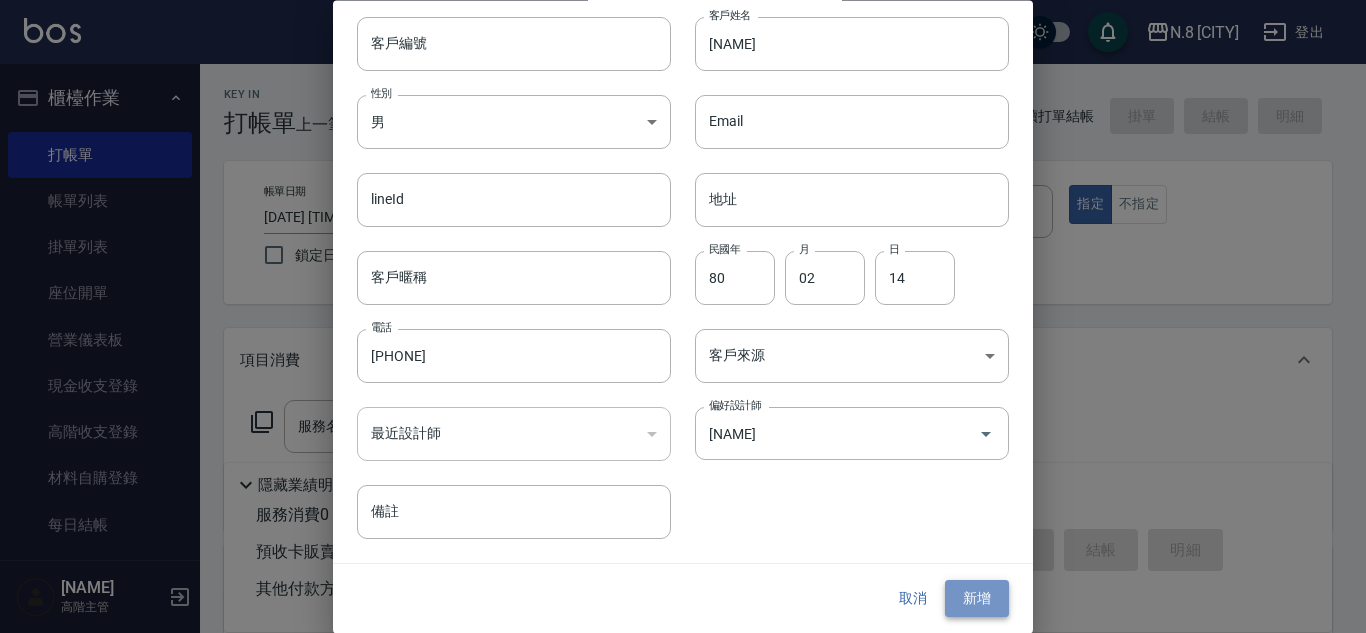 click on "新增" at bounding box center [977, 599] 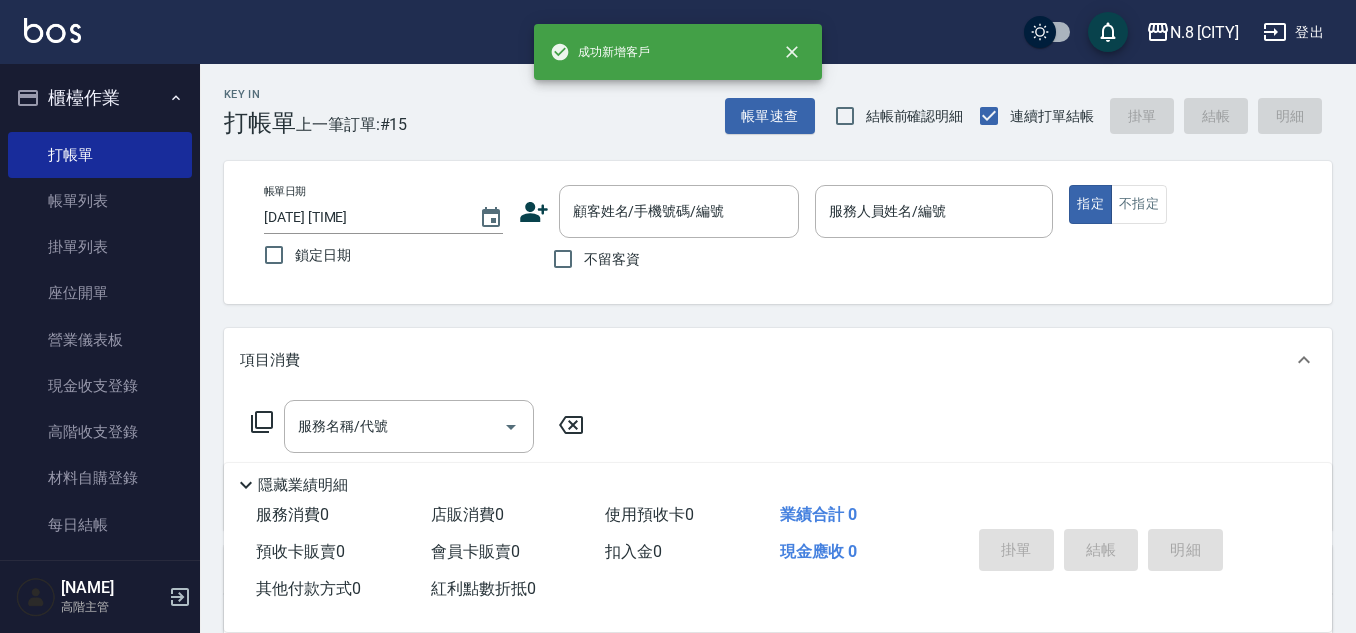 click on "不留客資" at bounding box center [659, 259] 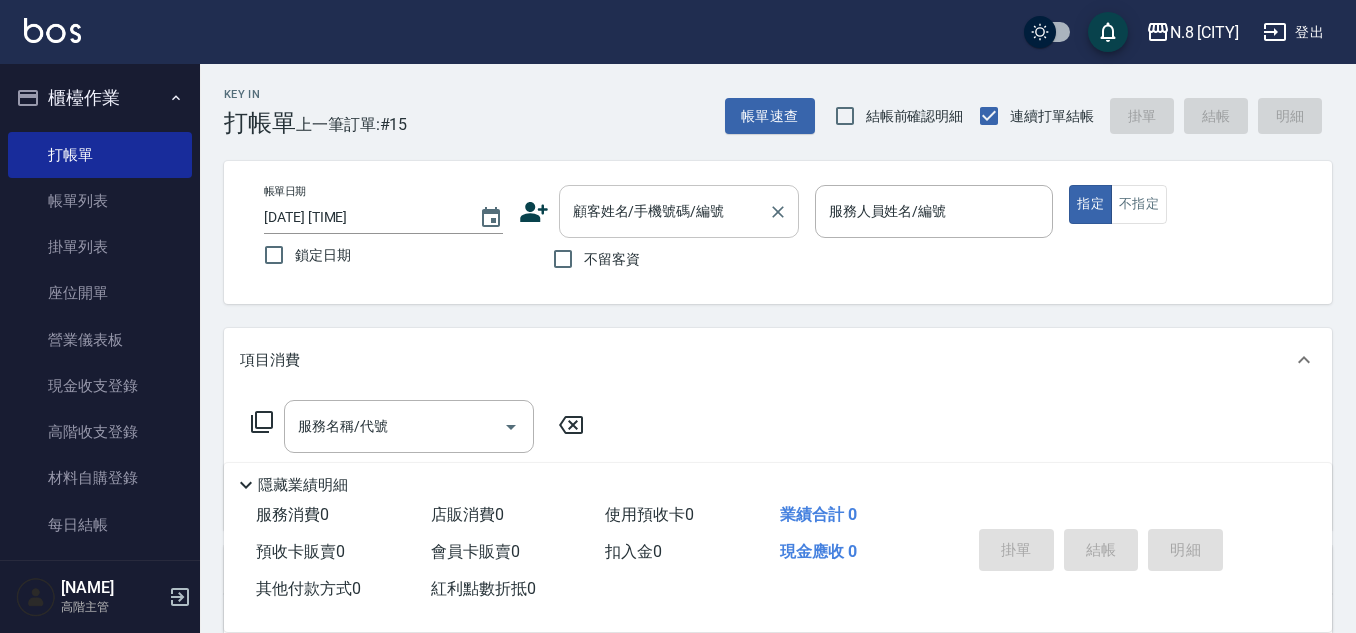 click on "顧客姓名/手機號碼/編號" at bounding box center (664, 211) 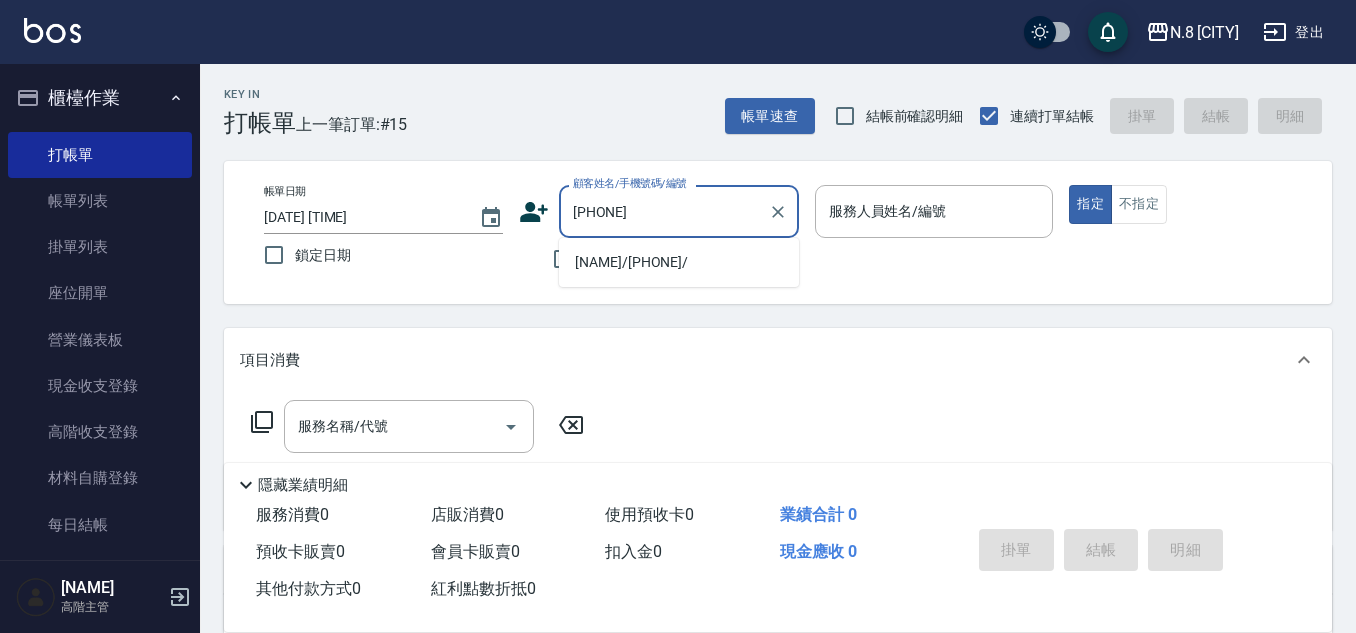 click on "[NAME]/[PHONE]/" at bounding box center [679, 262] 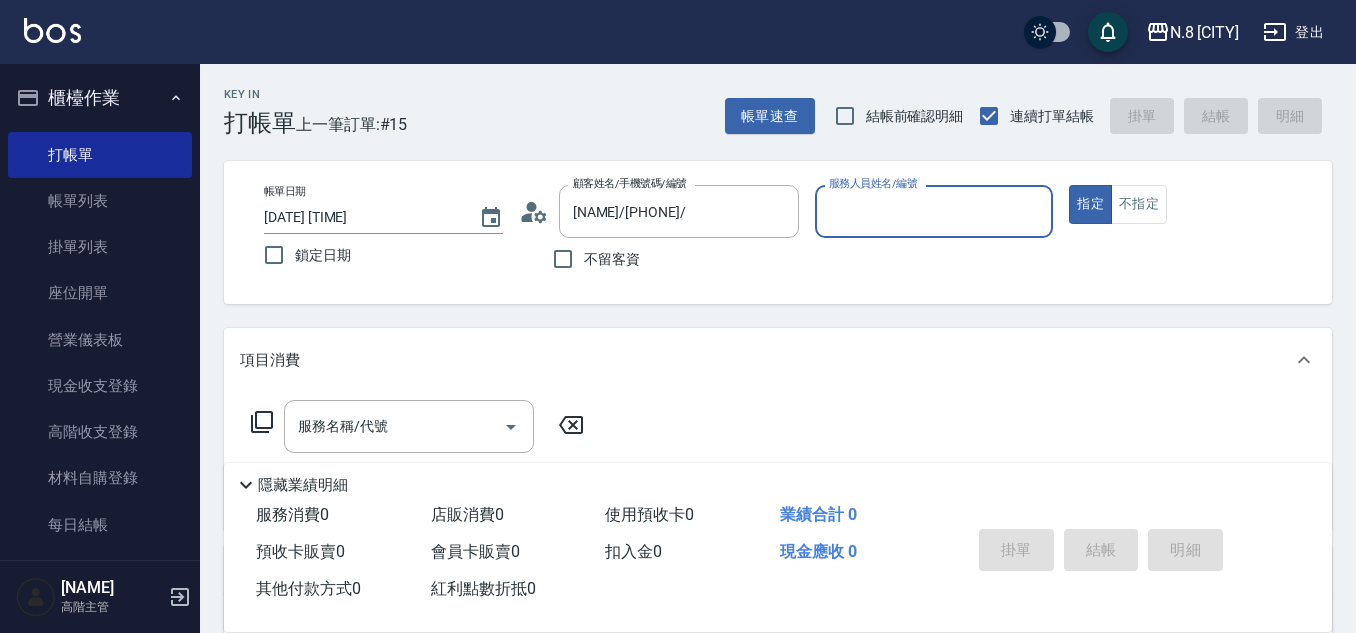 type on "[NAME]-[NUMBER]" 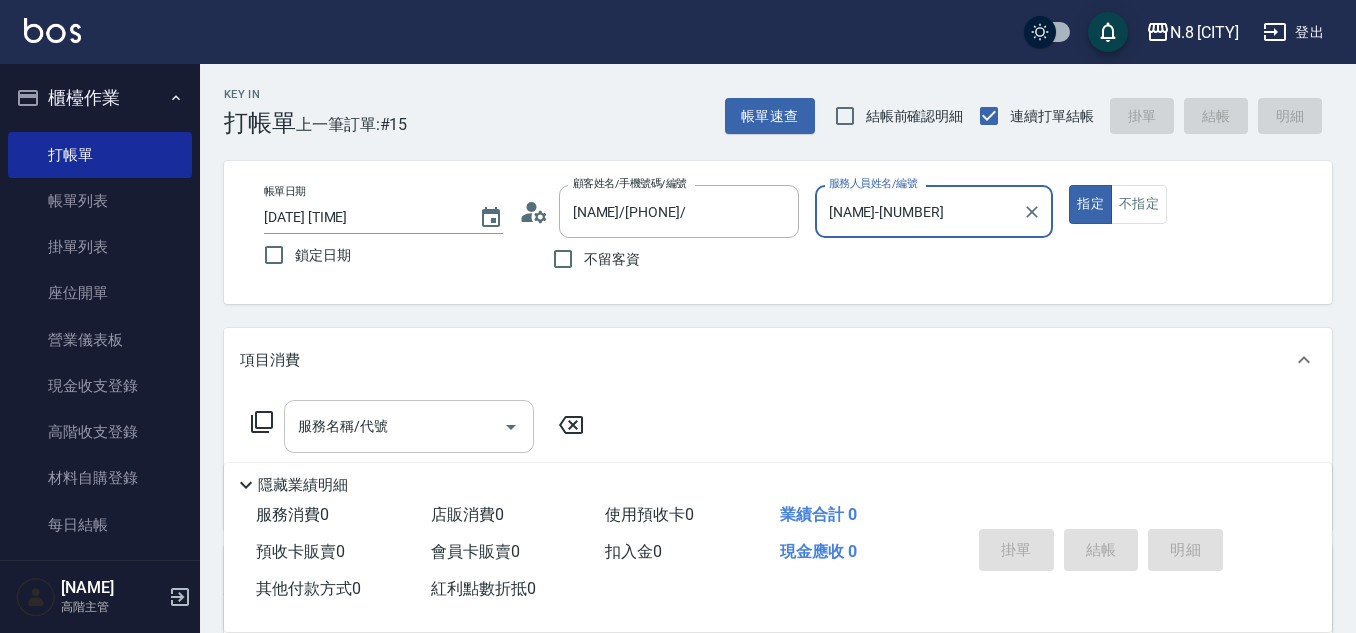 click on "服務名稱/代號" at bounding box center [394, 426] 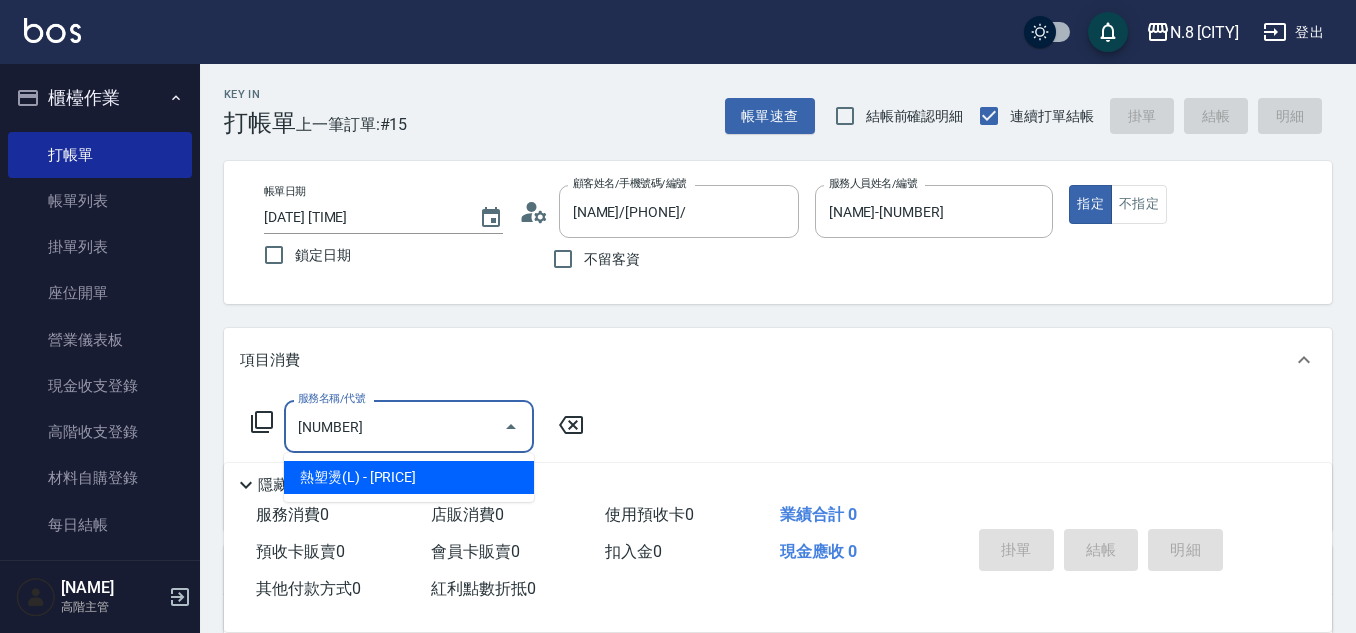 click on "熱塑燙(L) - [PRICE]" at bounding box center [409, 477] 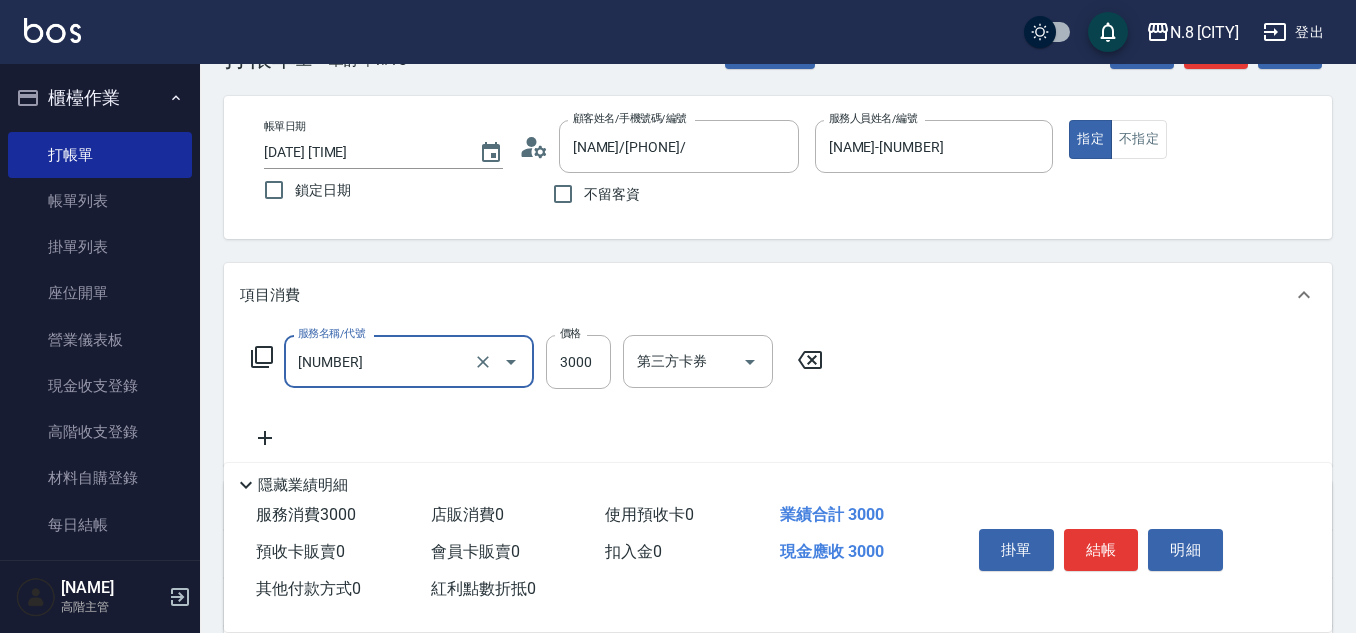 scroll, scrollTop: 100, scrollLeft: 0, axis: vertical 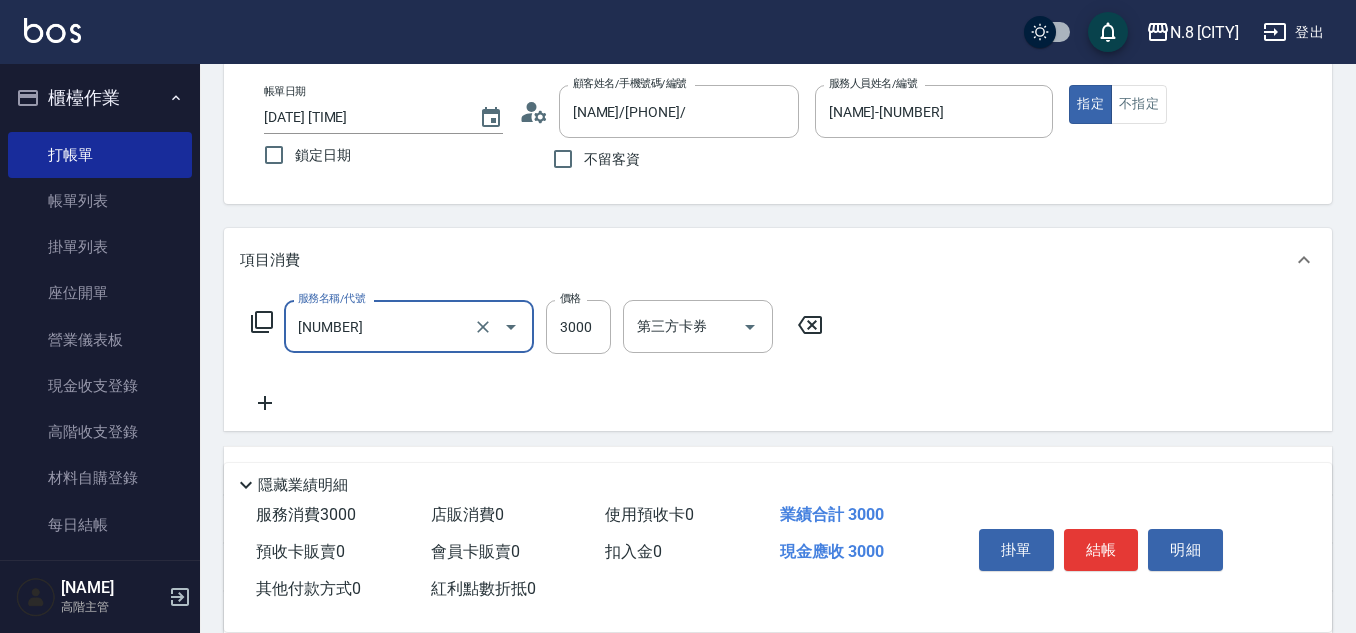 type on "熱塑燙(L)([NUMBER])" 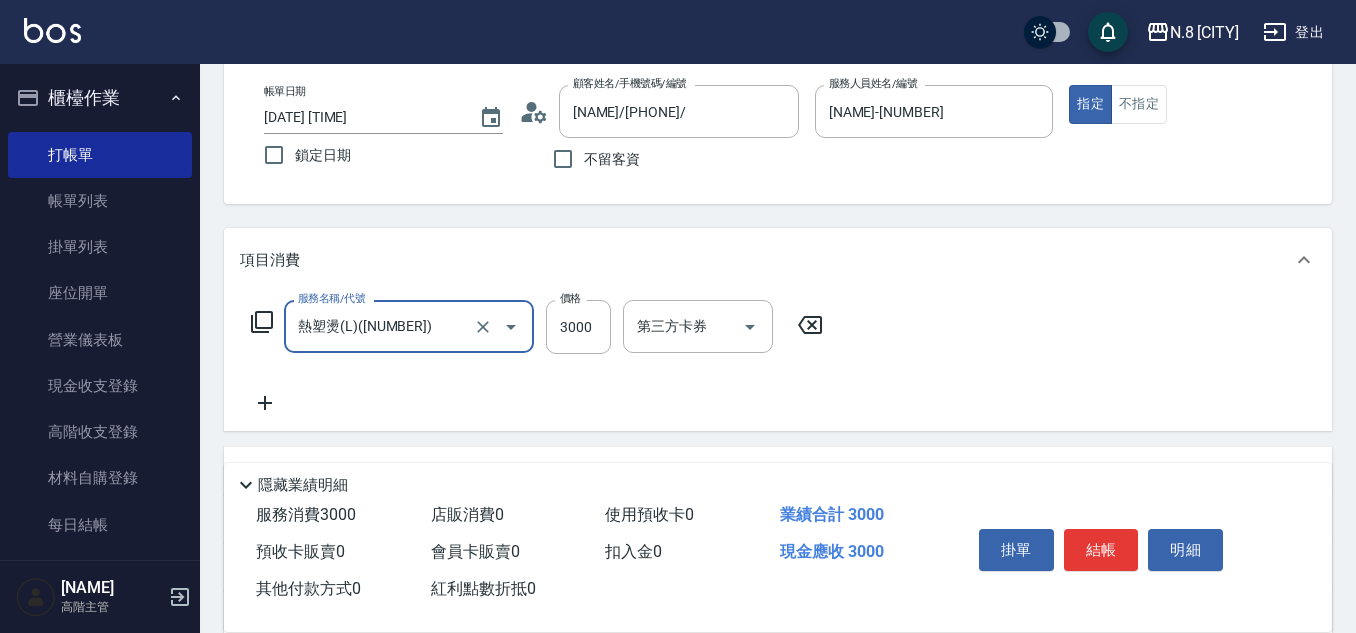 click 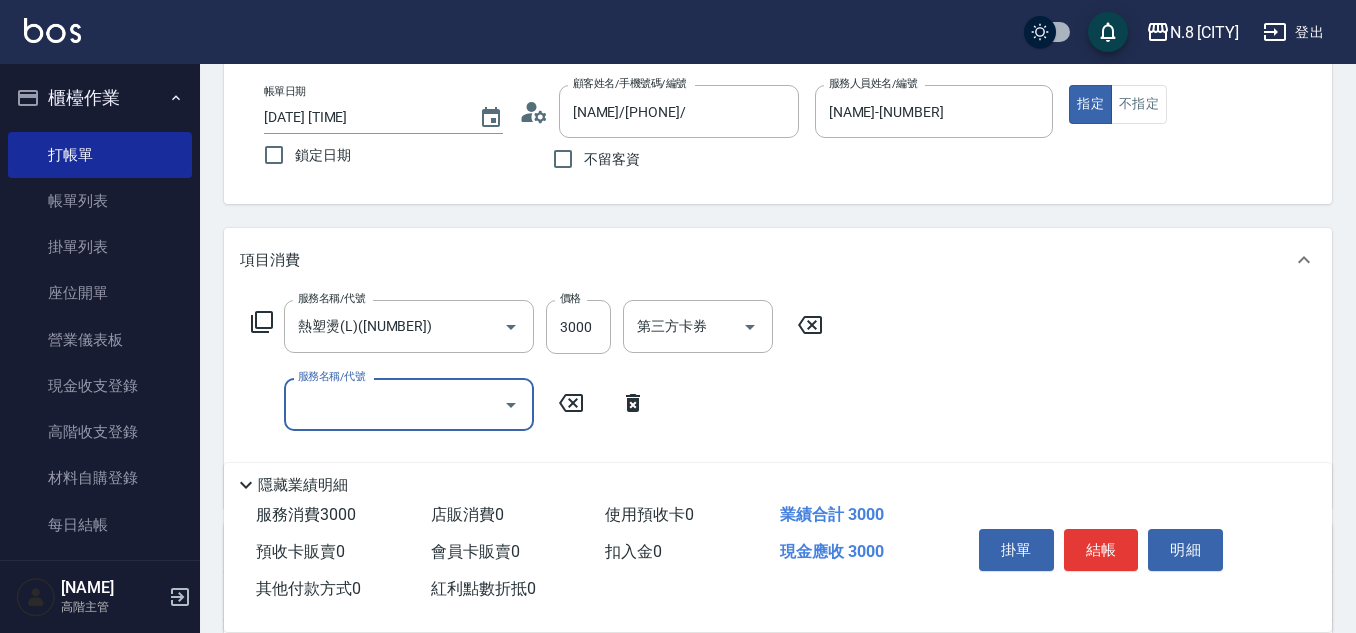 click on "服務名稱/代號" at bounding box center [394, 404] 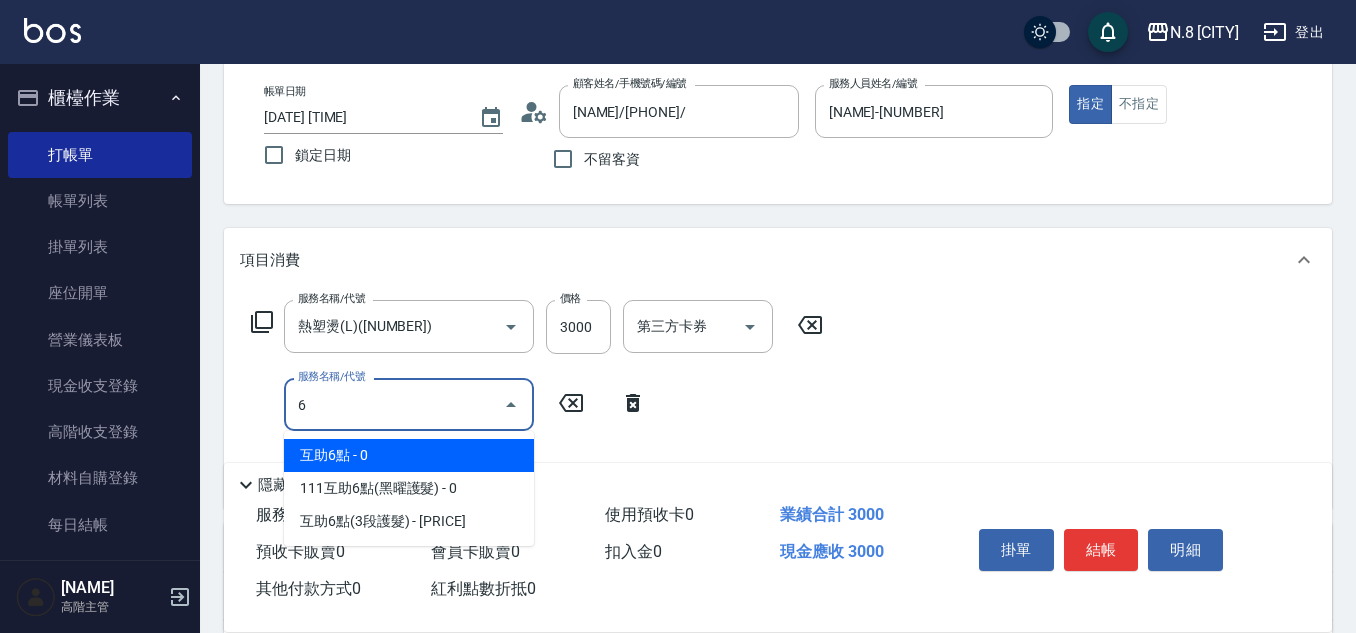 click on "互助6點 - 0" at bounding box center [409, 455] 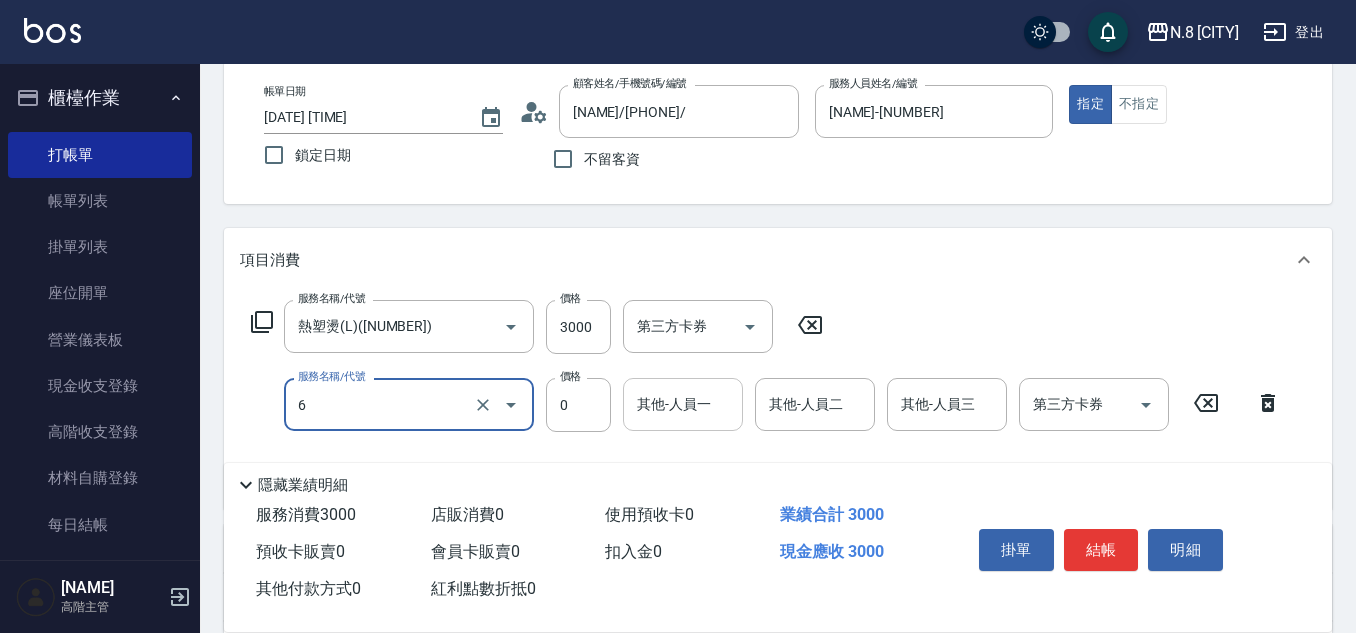 type on "互助6點(6)" 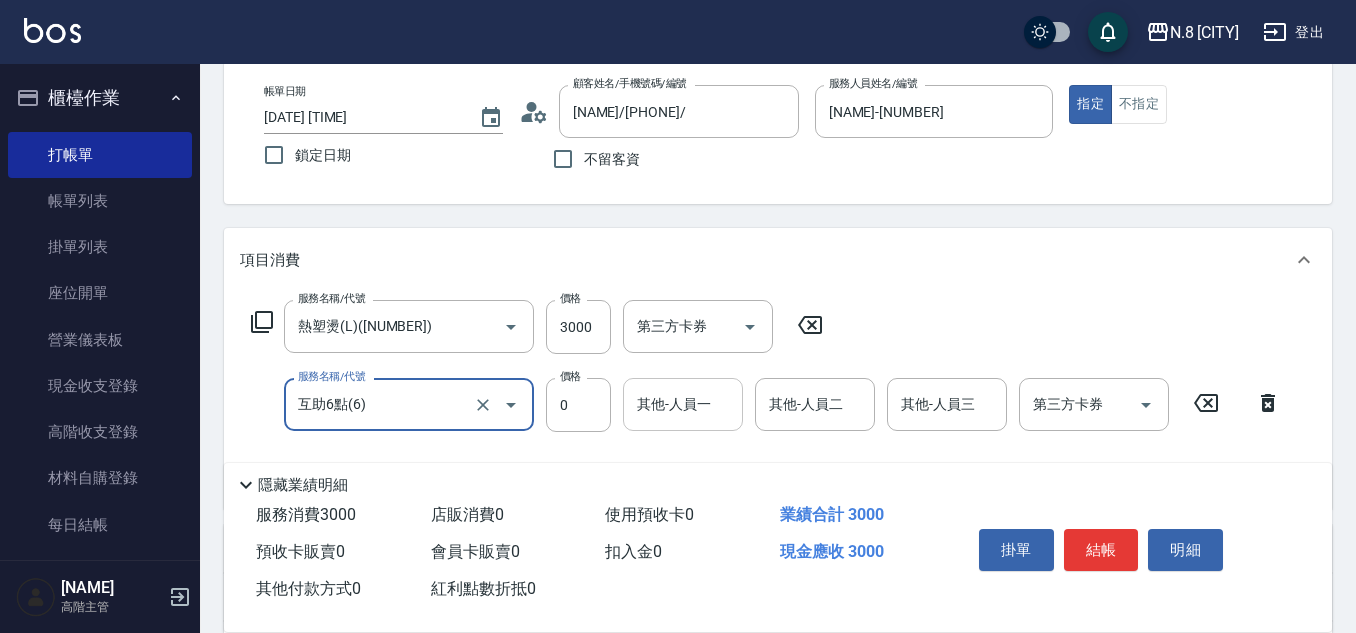 click on "其他-人員一" at bounding box center [683, 404] 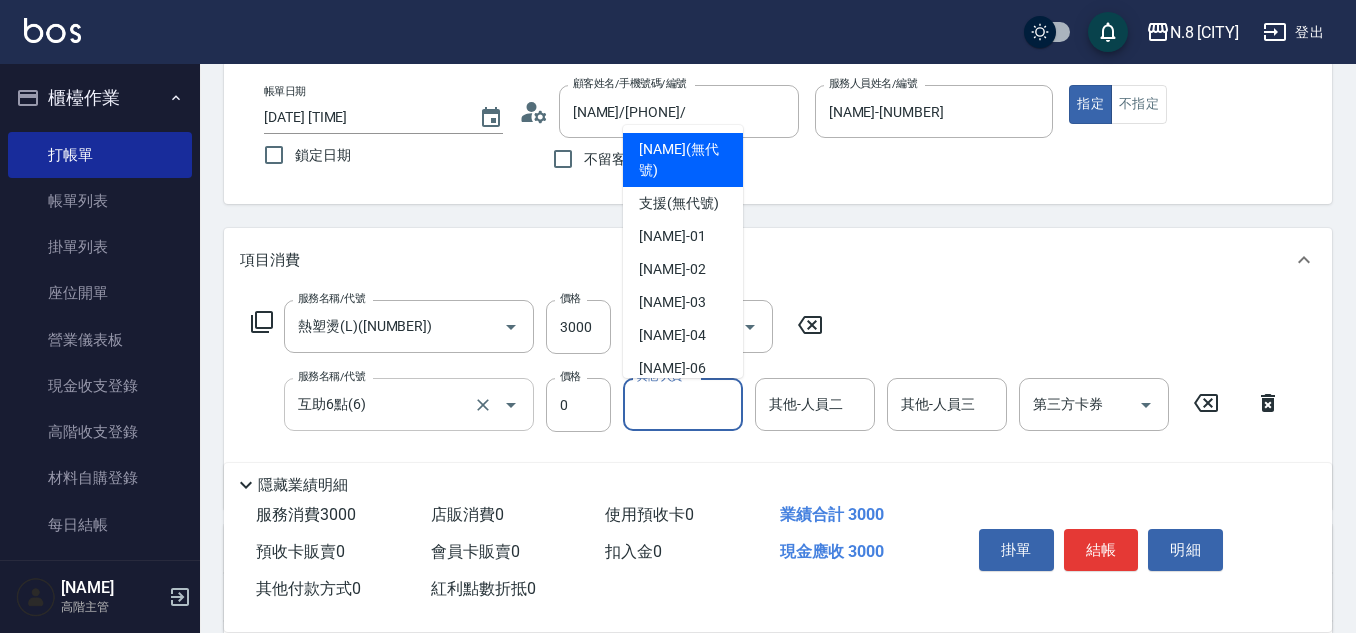 click on "互助6點(6)" at bounding box center [381, 404] 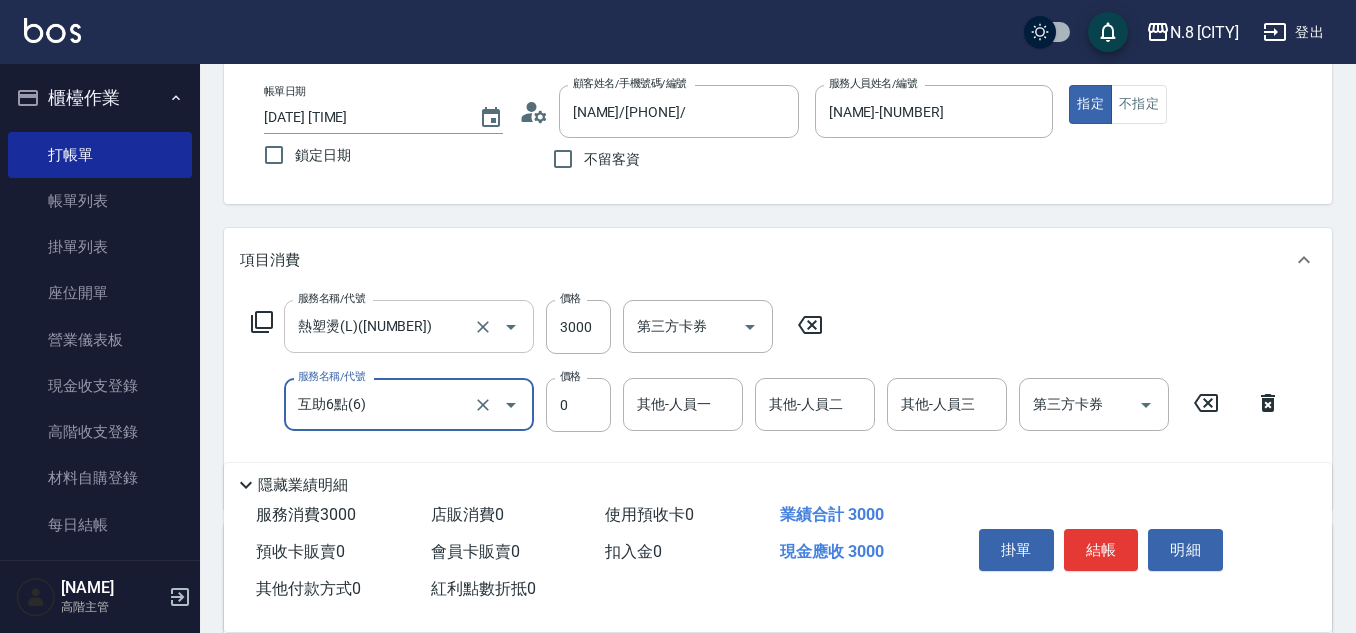 click on "熱塑燙(L)([NUMBER])" at bounding box center (381, 326) 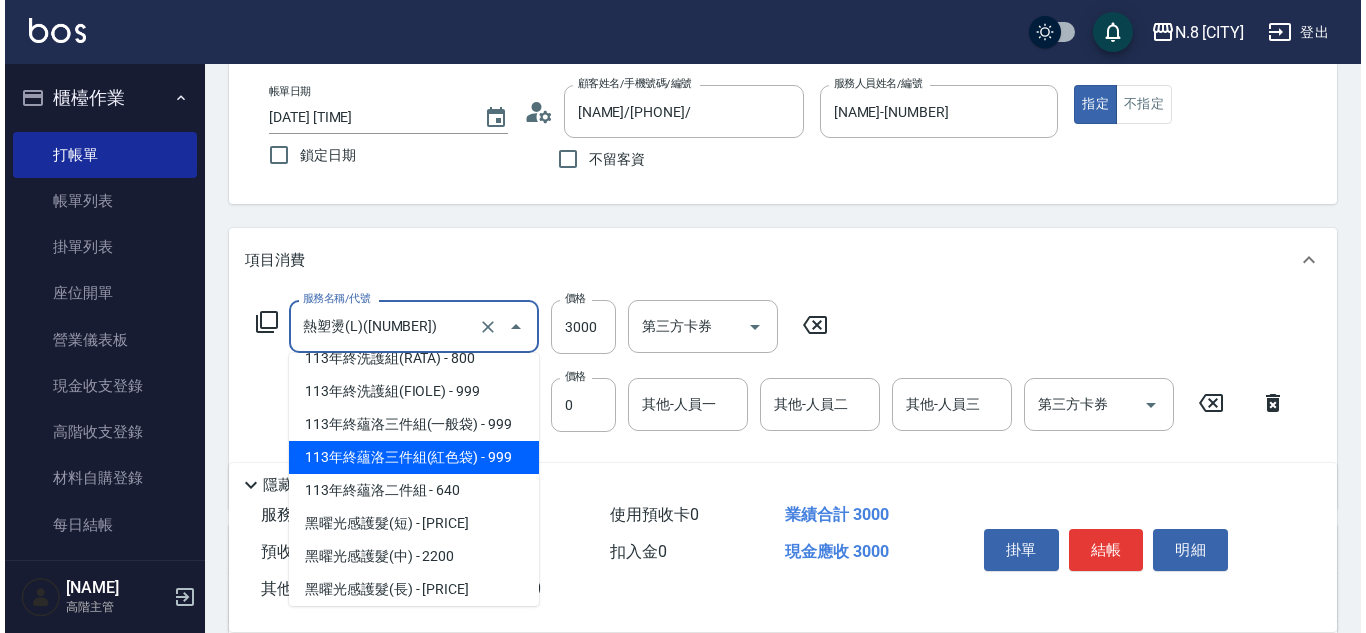 scroll, scrollTop: 2697, scrollLeft: 0, axis: vertical 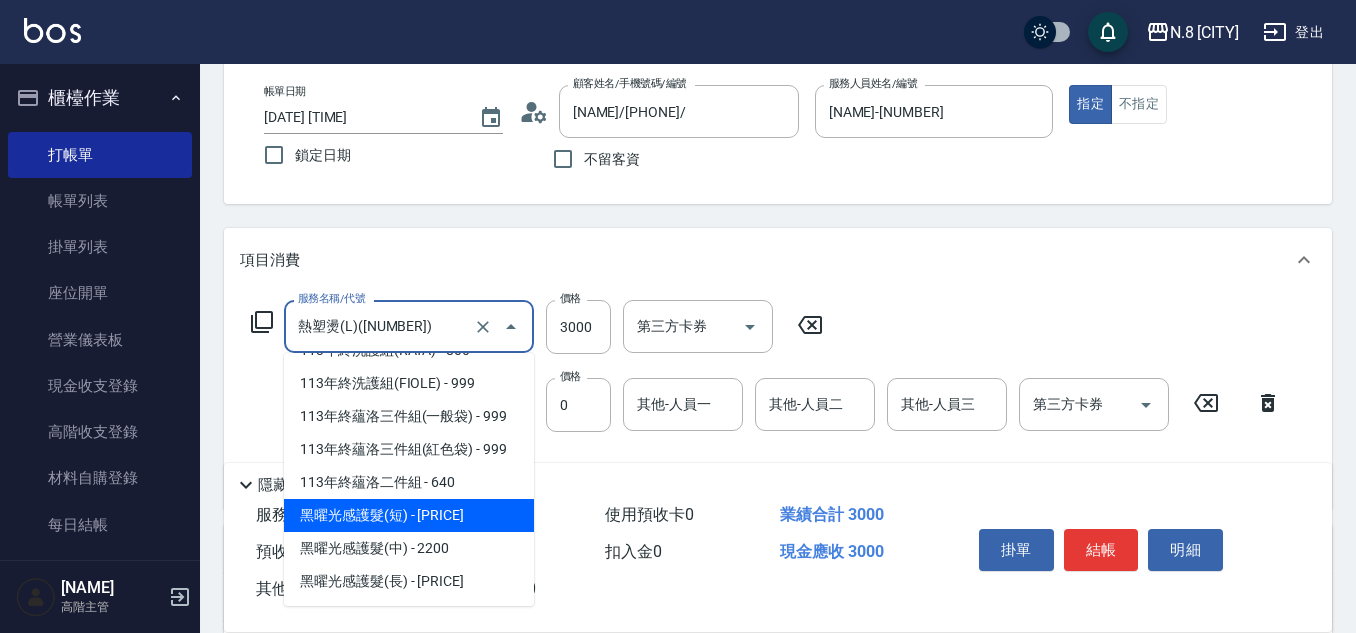 click on "黑曜光感護髮(短) - [PRICE]" at bounding box center [409, 515] 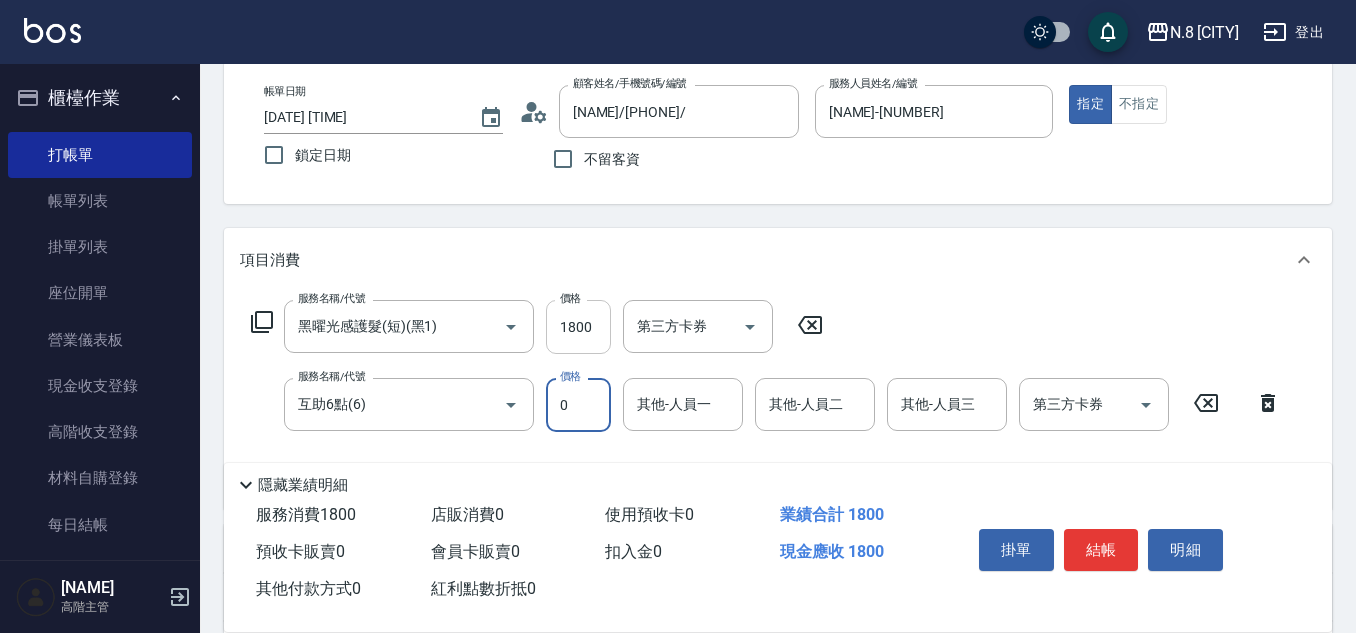 click on "1800" at bounding box center [578, 327] 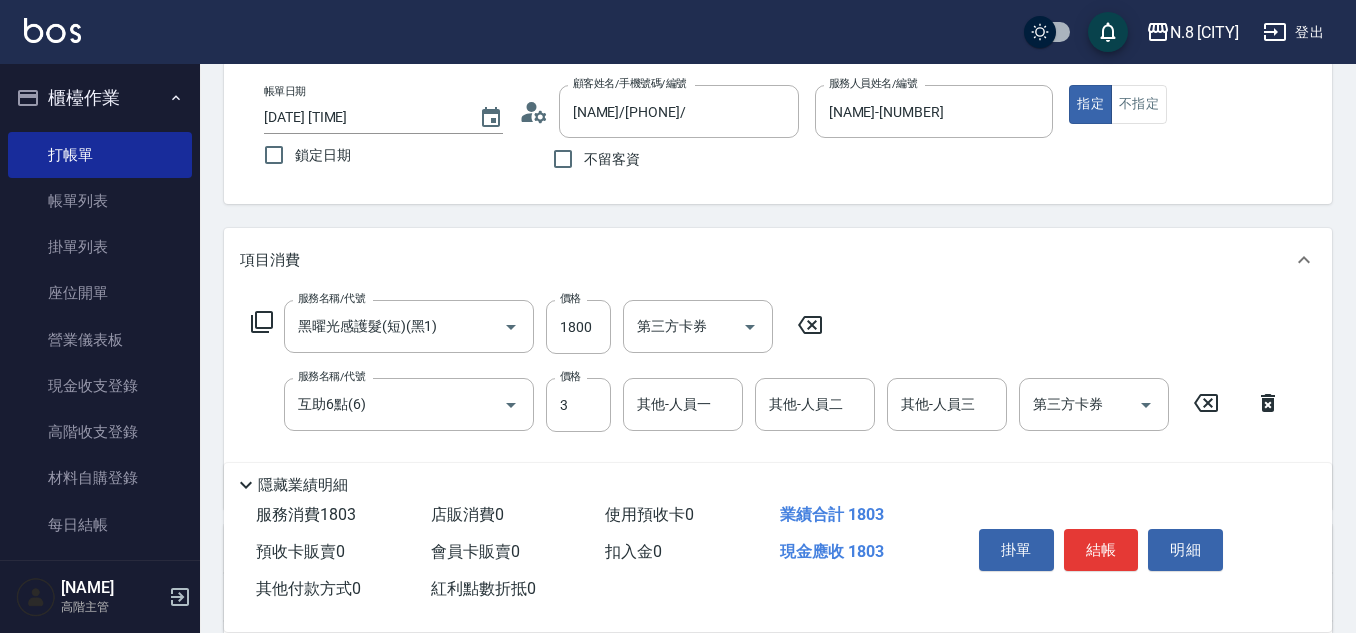 click on "服務名稱/代號 黑曜光感護髮(短)(黑1) 服務名稱/代號 價格 1800 價格 第三方卡券 第三方卡券 服務名稱/代號 互助6點(6) 服務名稱/代號 價格 3 價格 其他-人員一 其他-人員一 其他-人員二 其他-人員二 其他-人員三 其他-人員三 第三方卡券 第三方卡券" at bounding box center (766, 396) 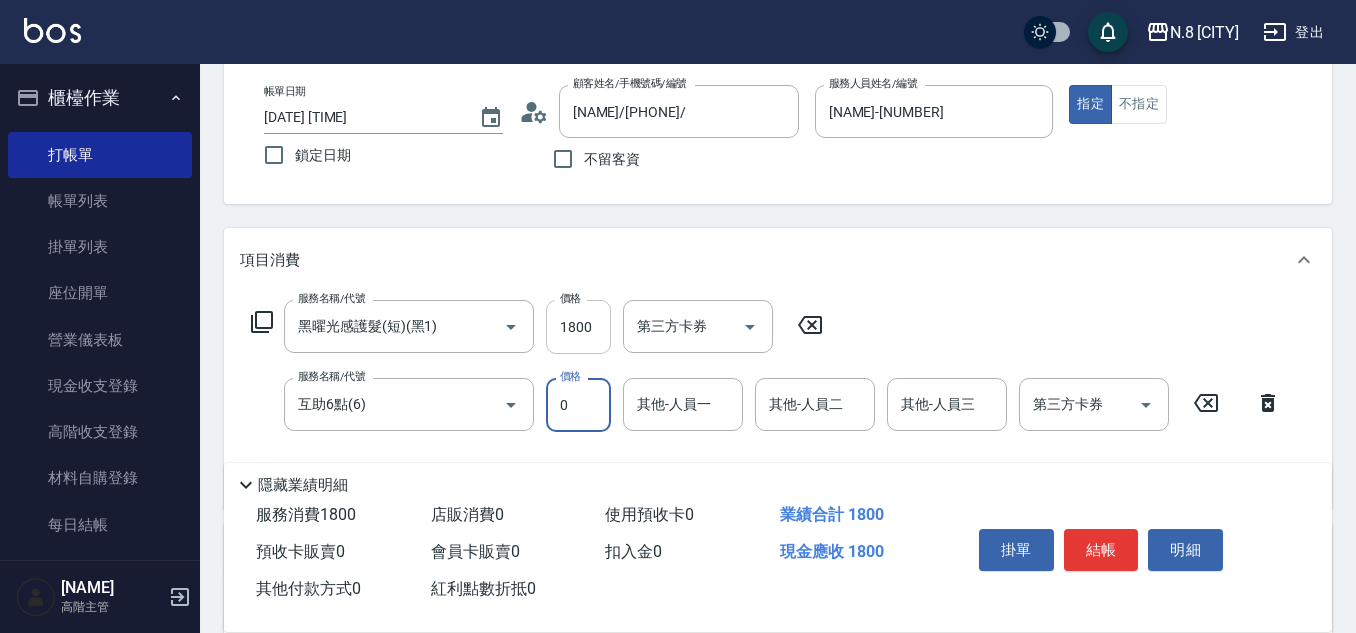 type on "0" 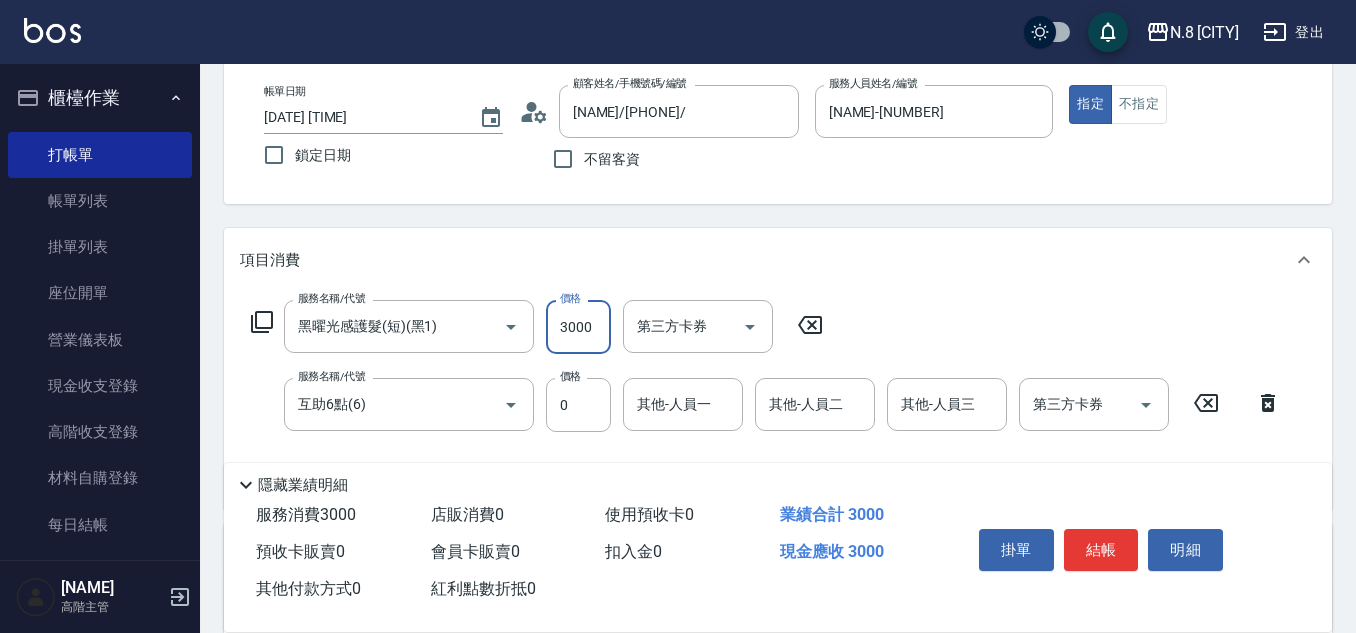 type on "3000" 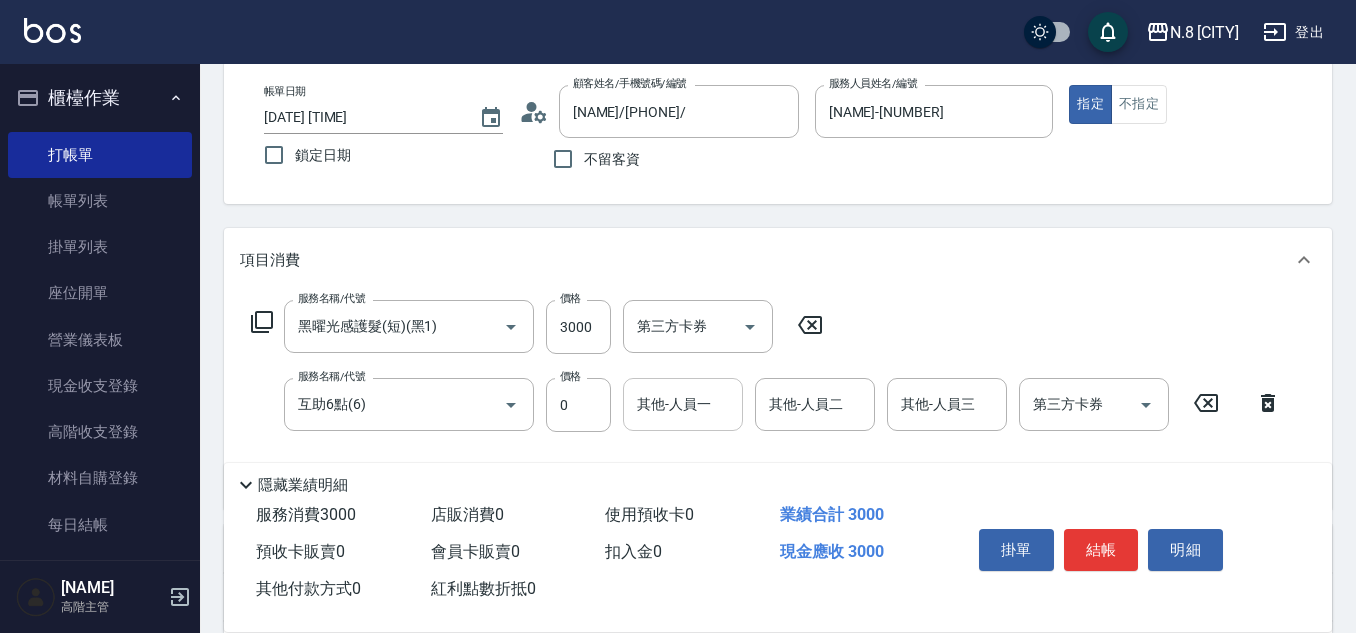 click on "其他-人員一 其他-人員一" at bounding box center (683, 404) 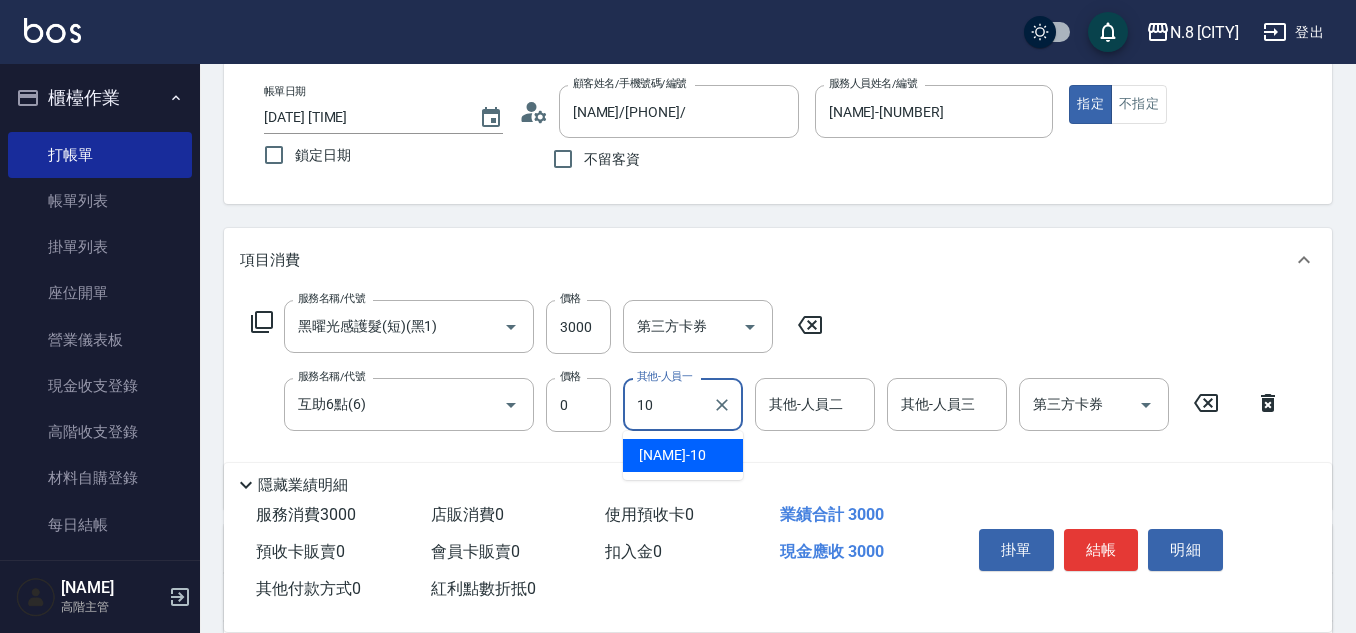 click on "[NAME] -10" at bounding box center (683, 455) 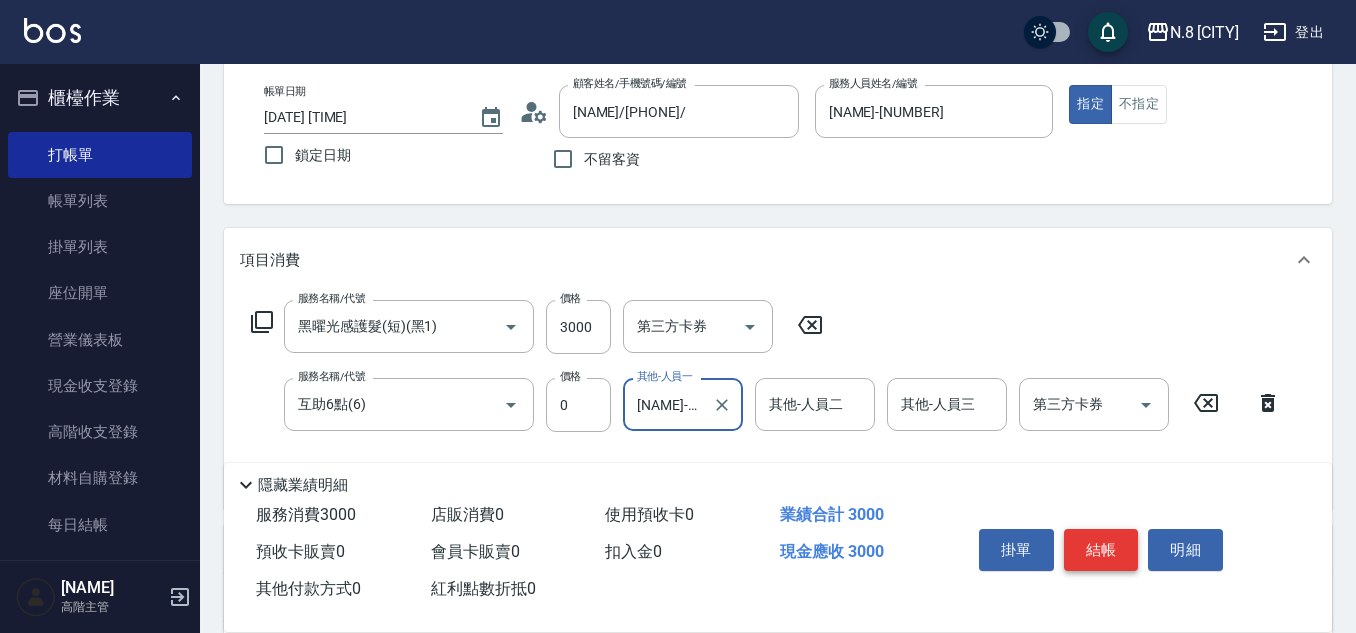 type on "[NAME]-10" 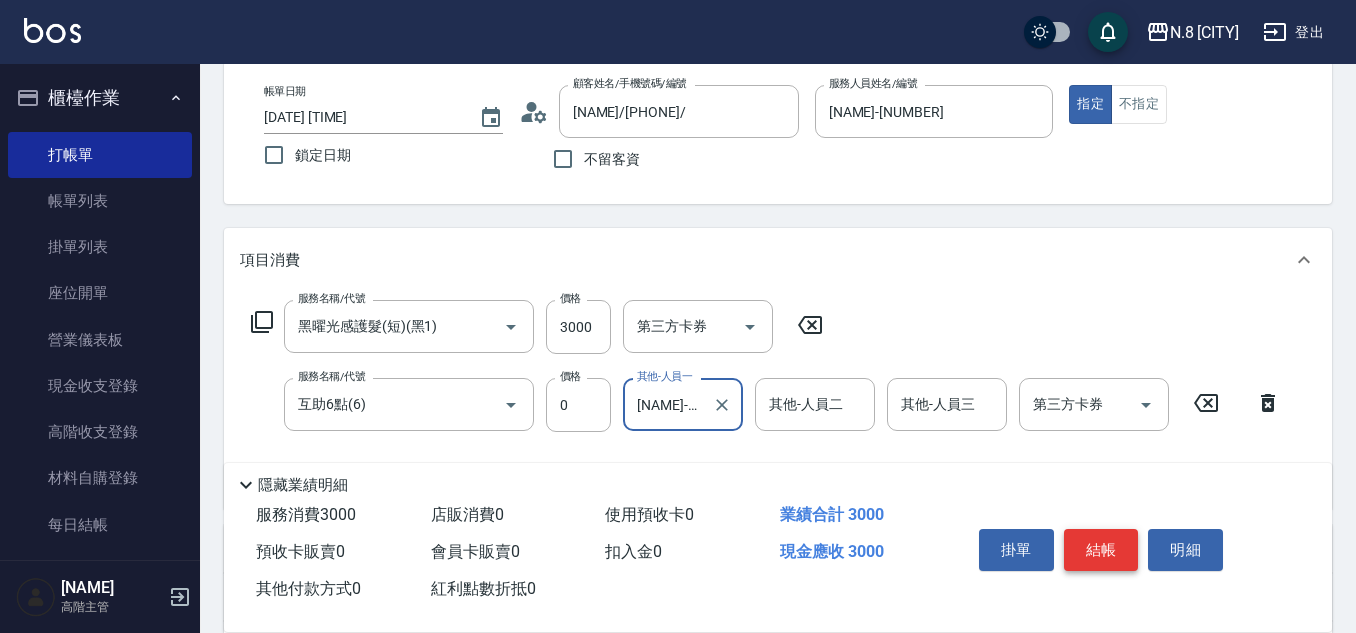 click on "結帳" at bounding box center [1101, 550] 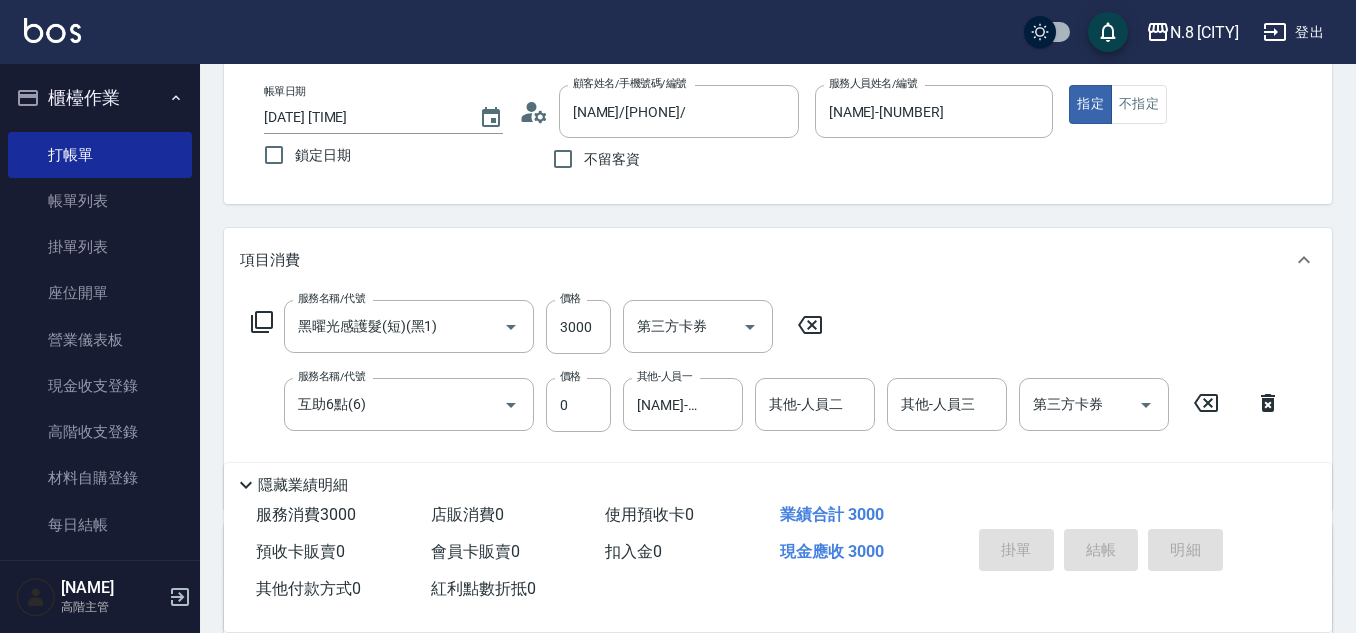 type on "[DATE] [TIME]" 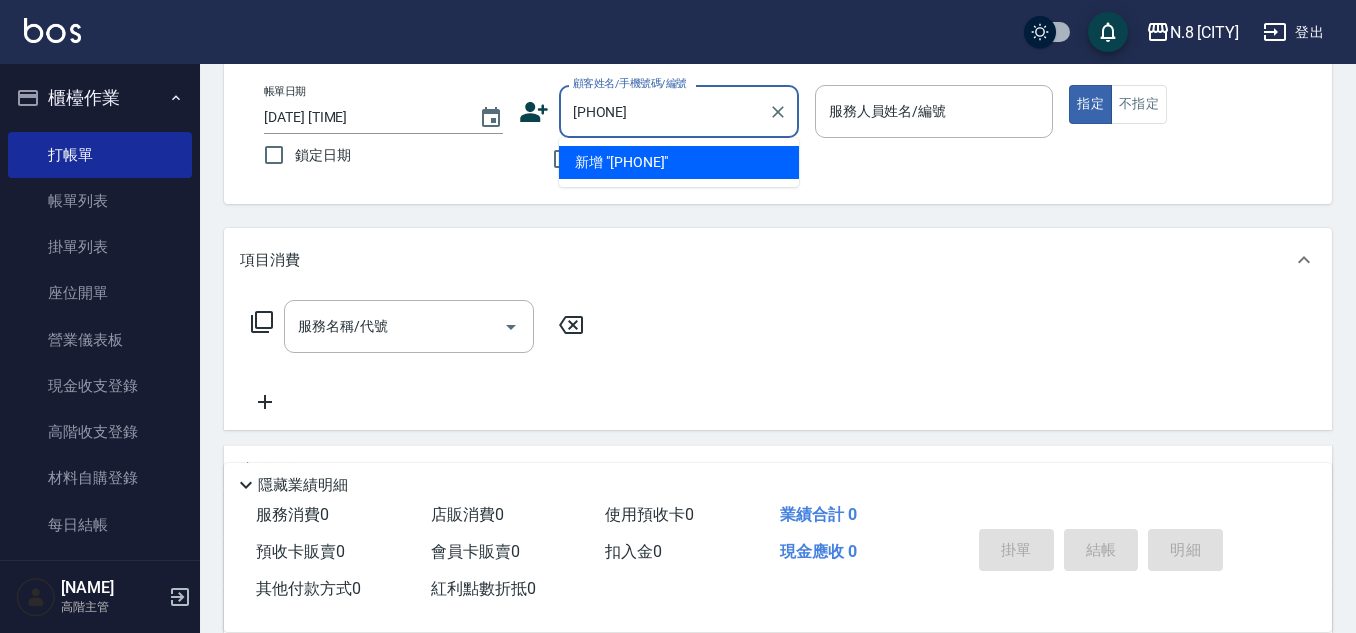 type on "[PHONE]" 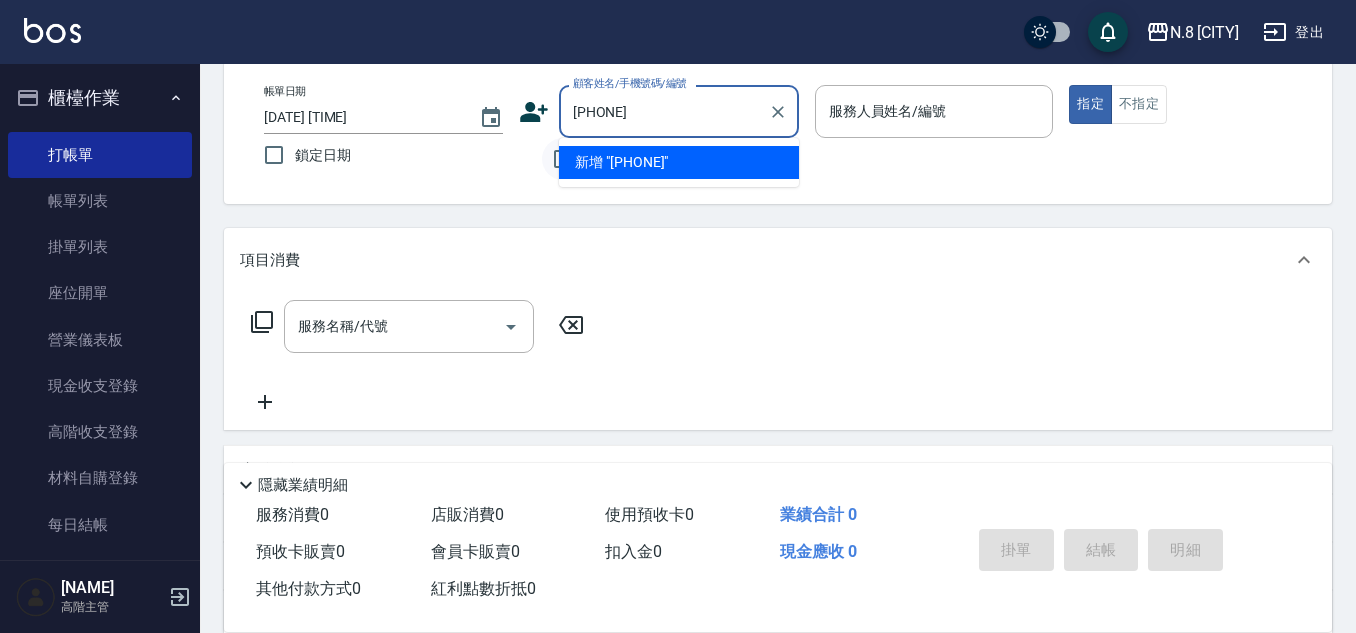 type 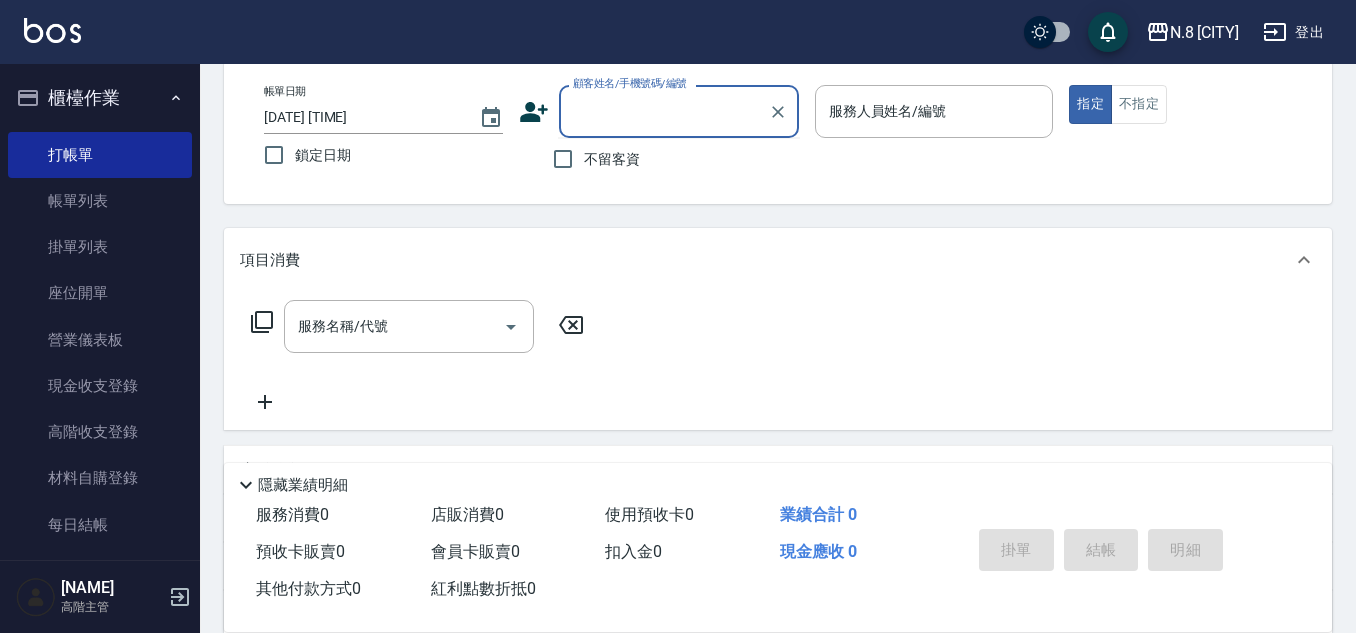 click 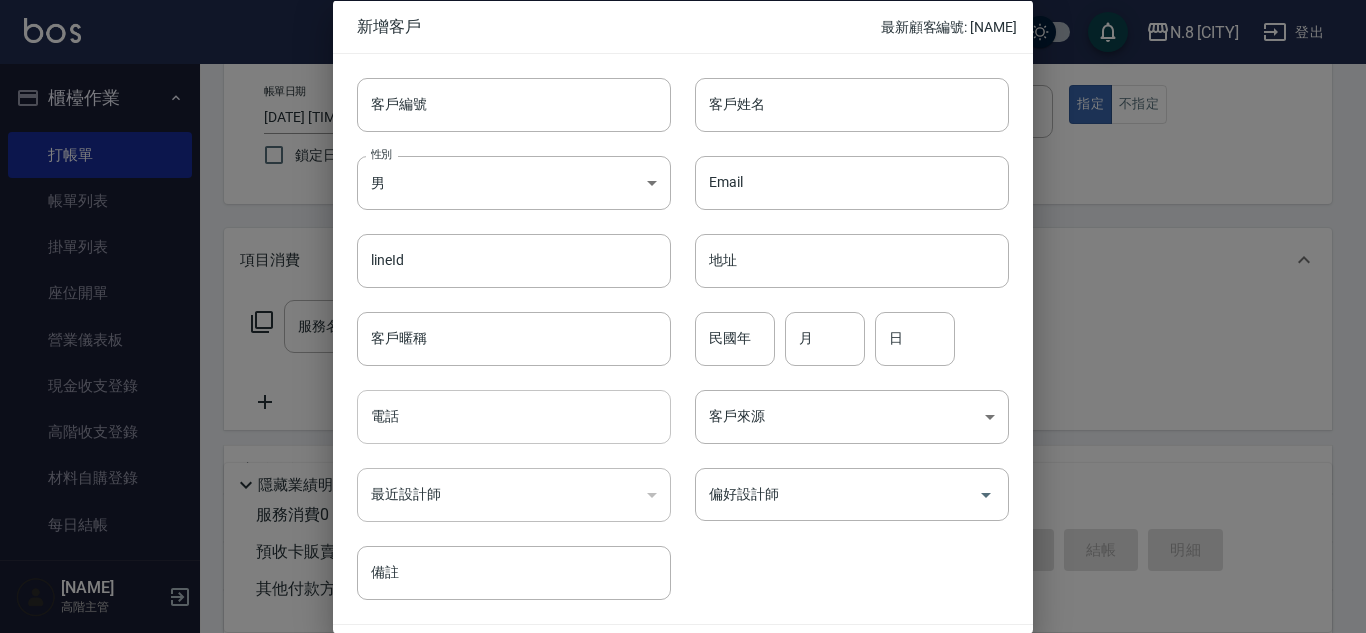 click on "電話" at bounding box center (514, 417) 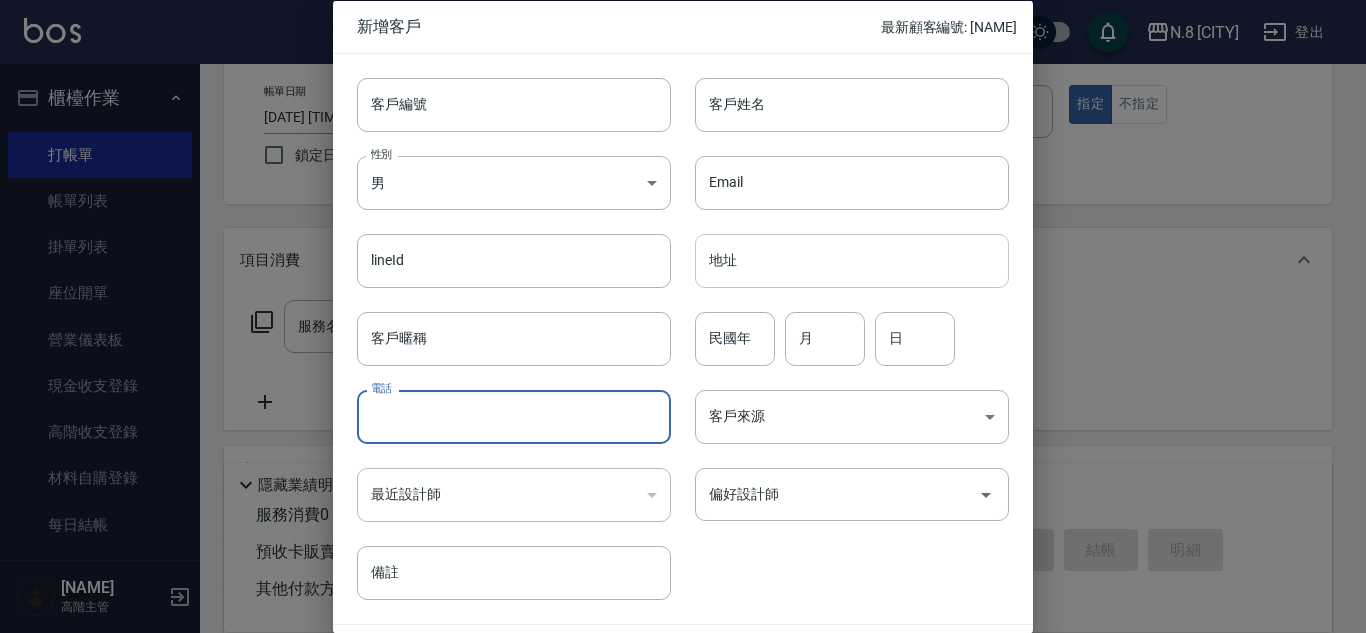 paste on "[PHONE]" 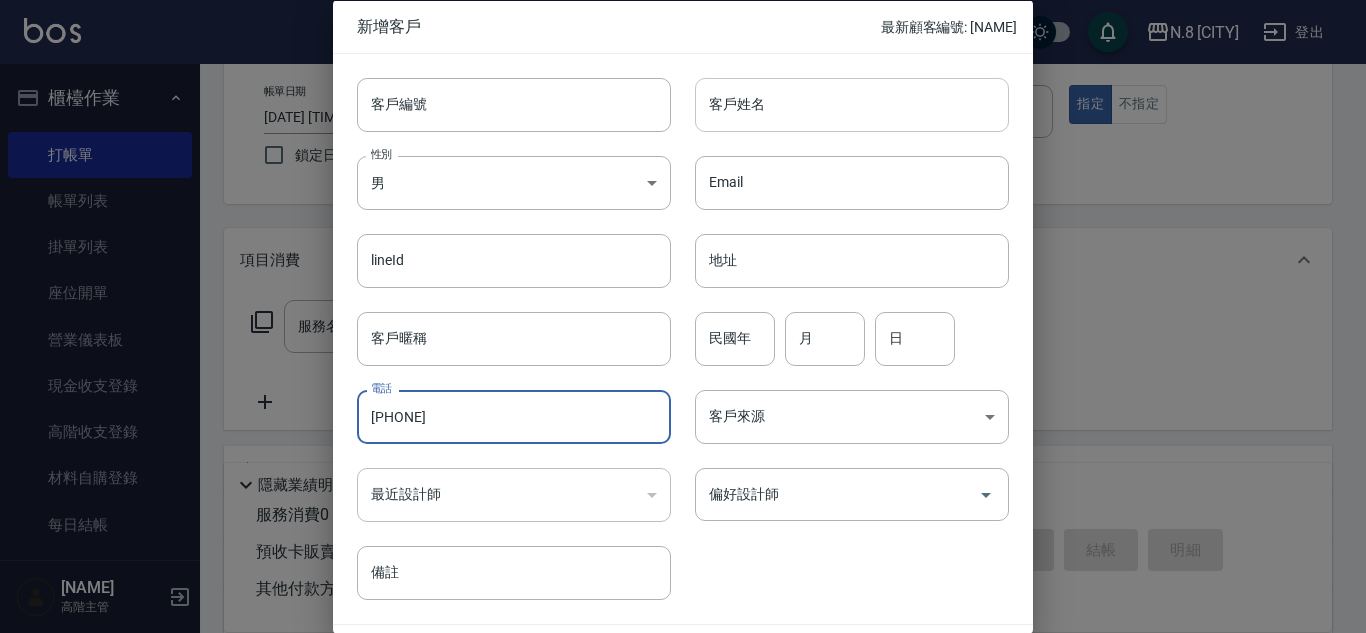 type on "[PHONE]" 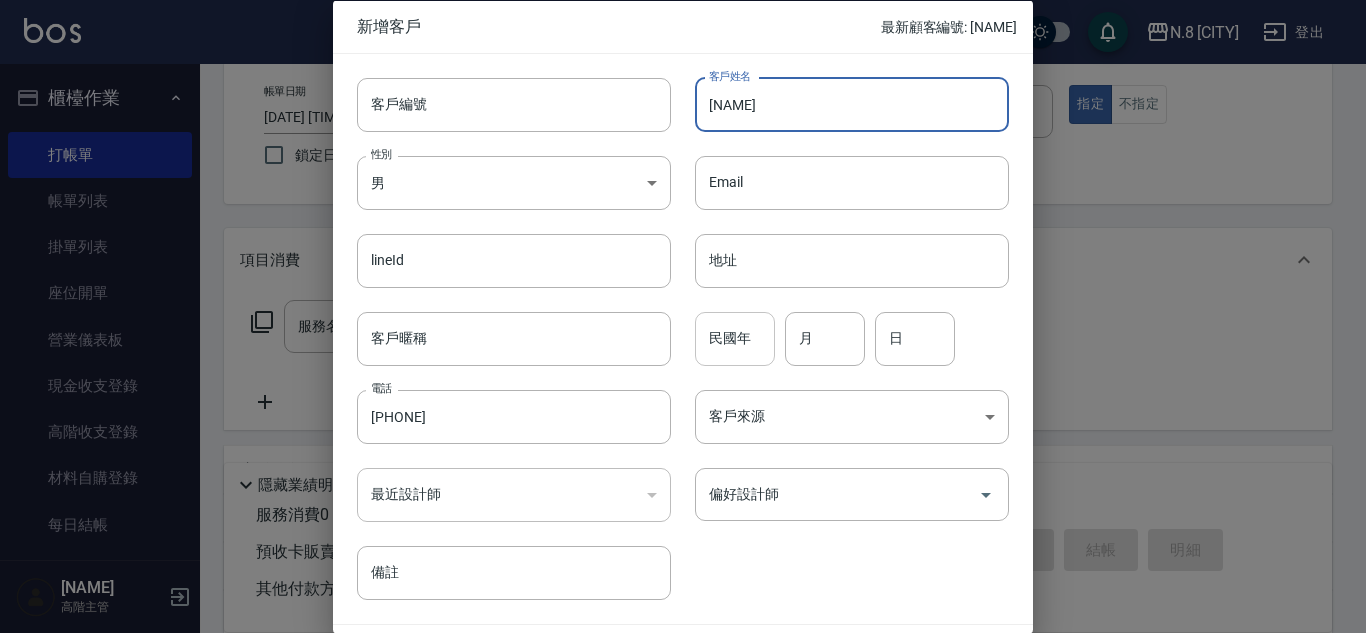 type 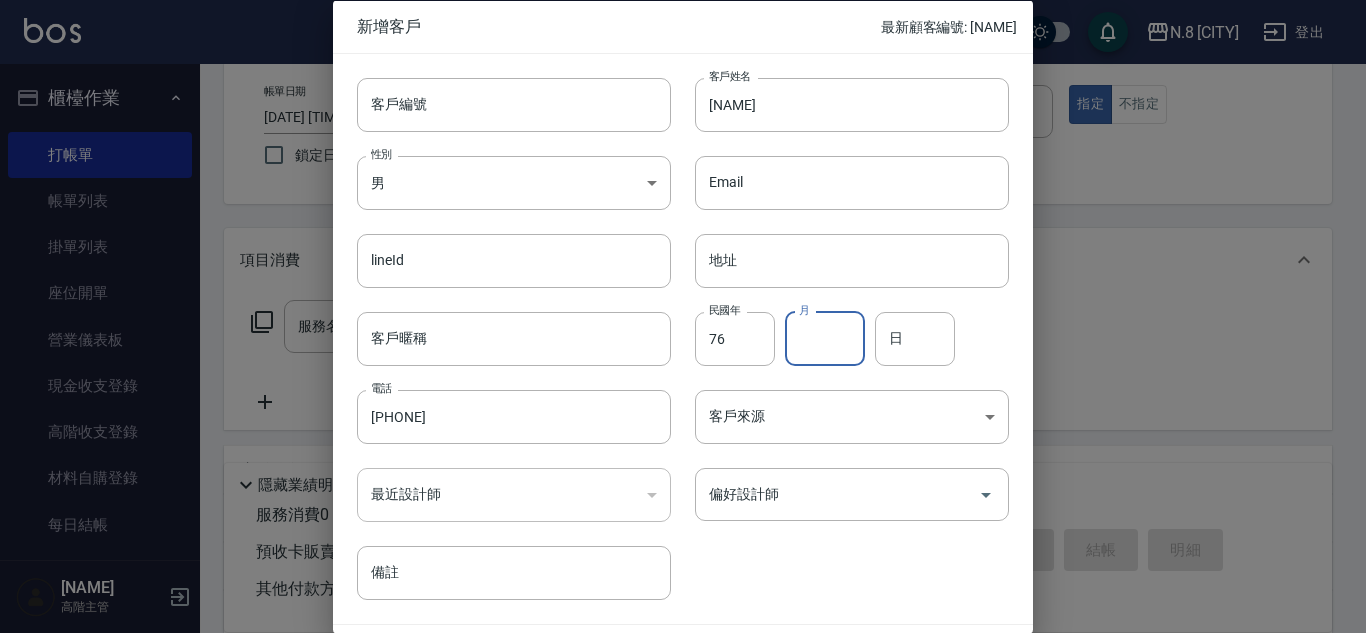 click on "月" at bounding box center (825, 338) 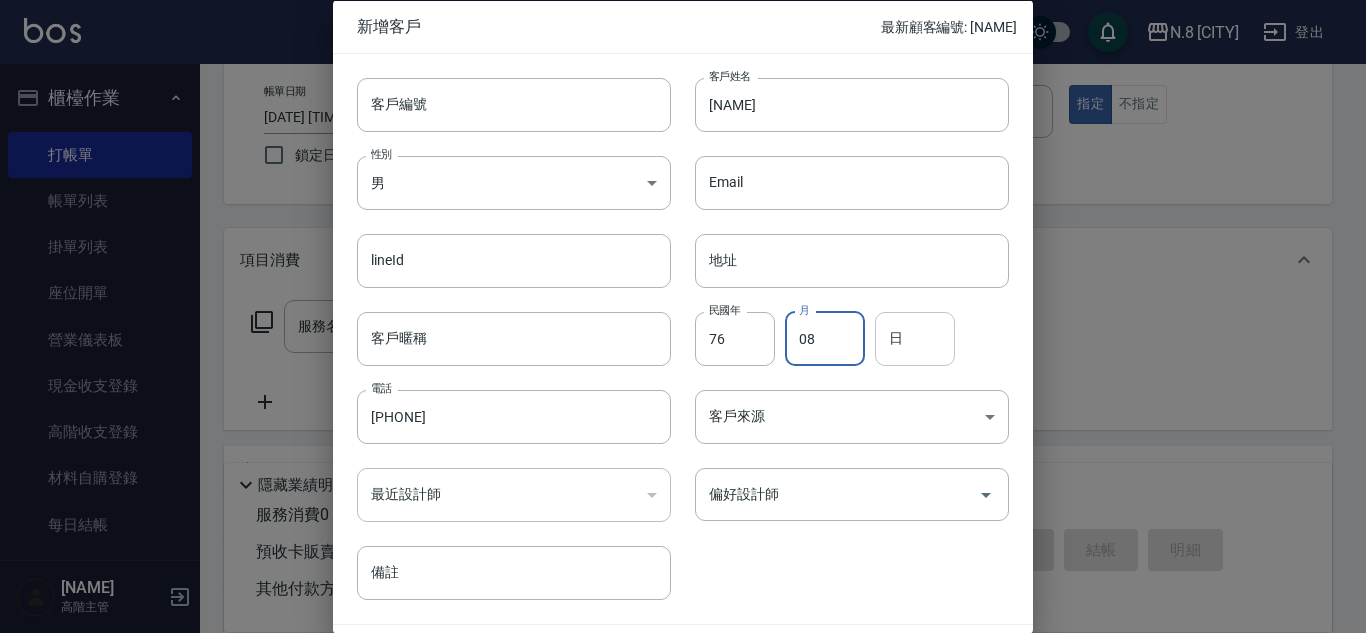 click on "日" at bounding box center [915, 338] 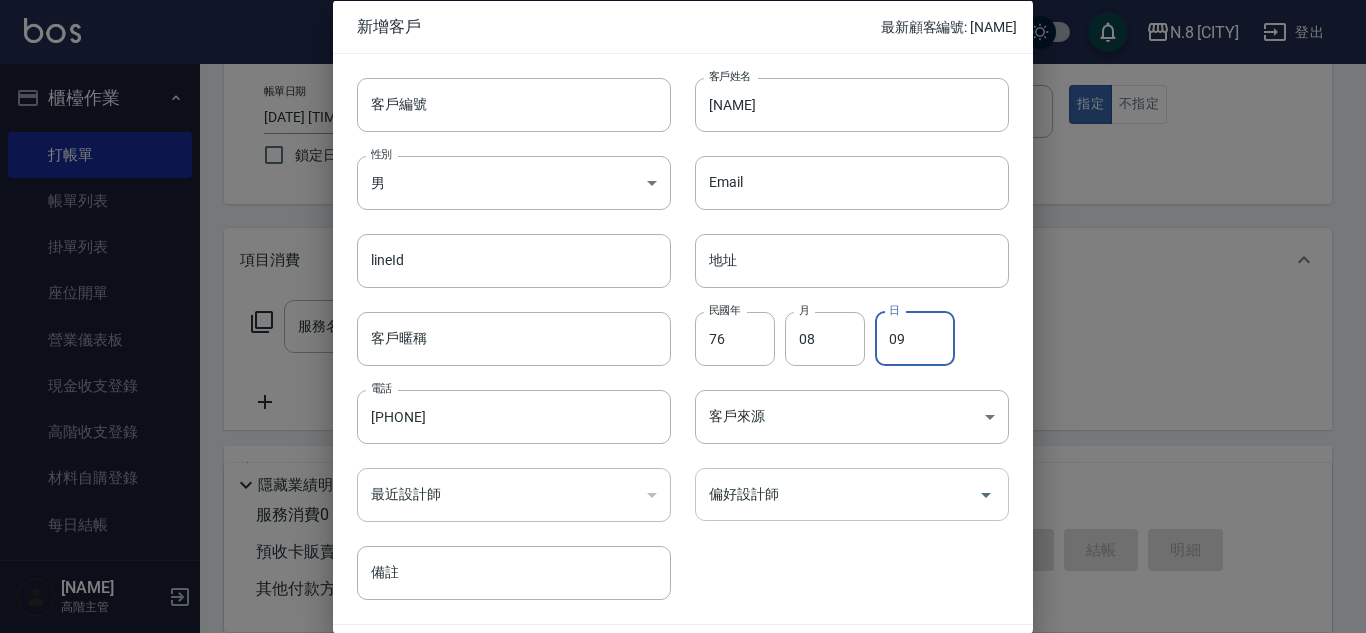 click on "偏好設計師" at bounding box center [837, 494] 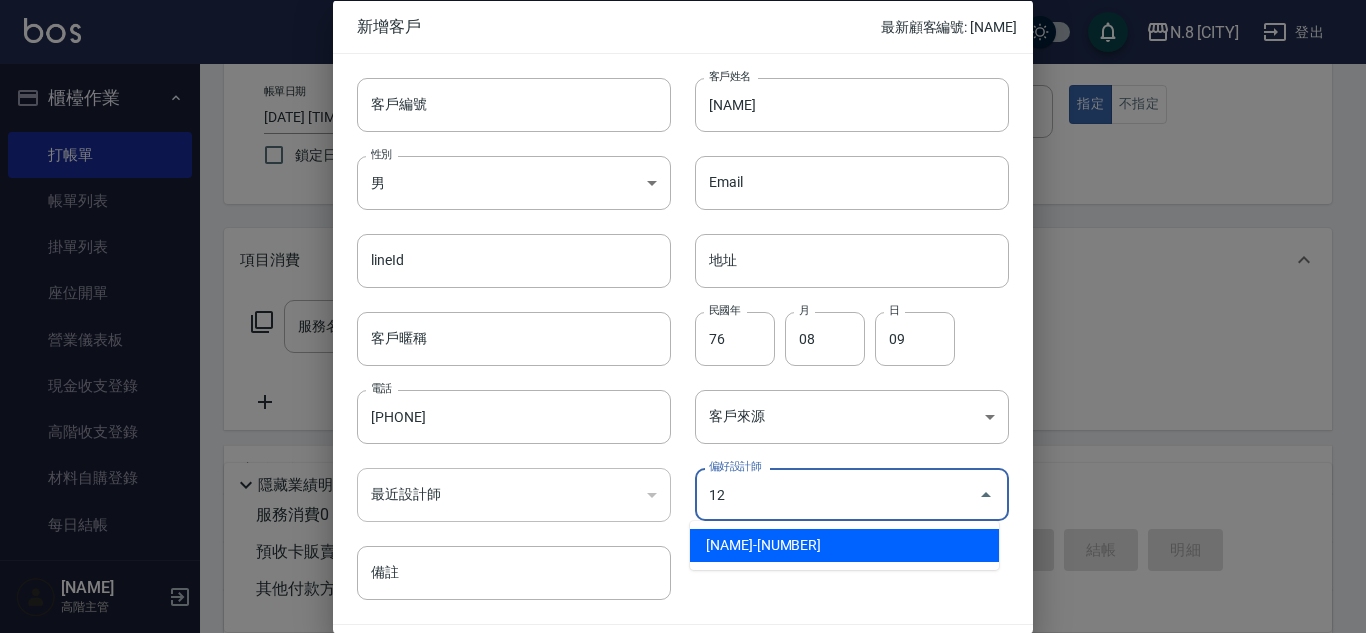 click on "[NAME]-[NUMBER]" at bounding box center [844, 545] 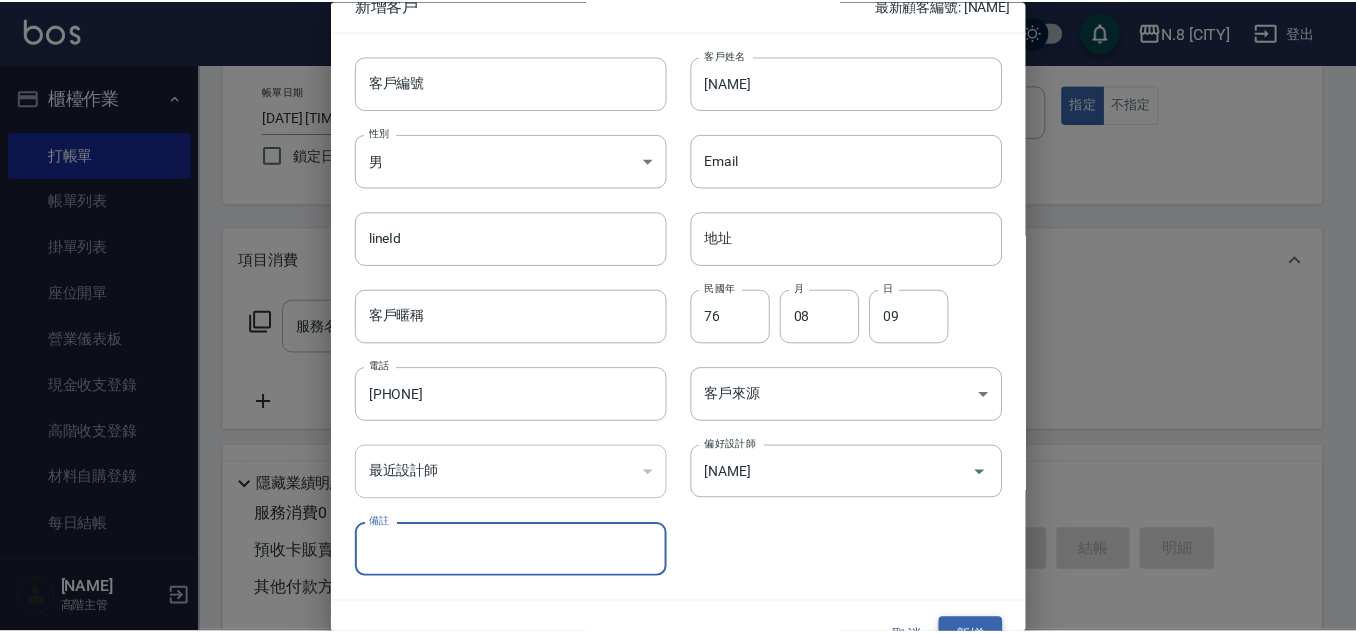 scroll, scrollTop: 60, scrollLeft: 0, axis: vertical 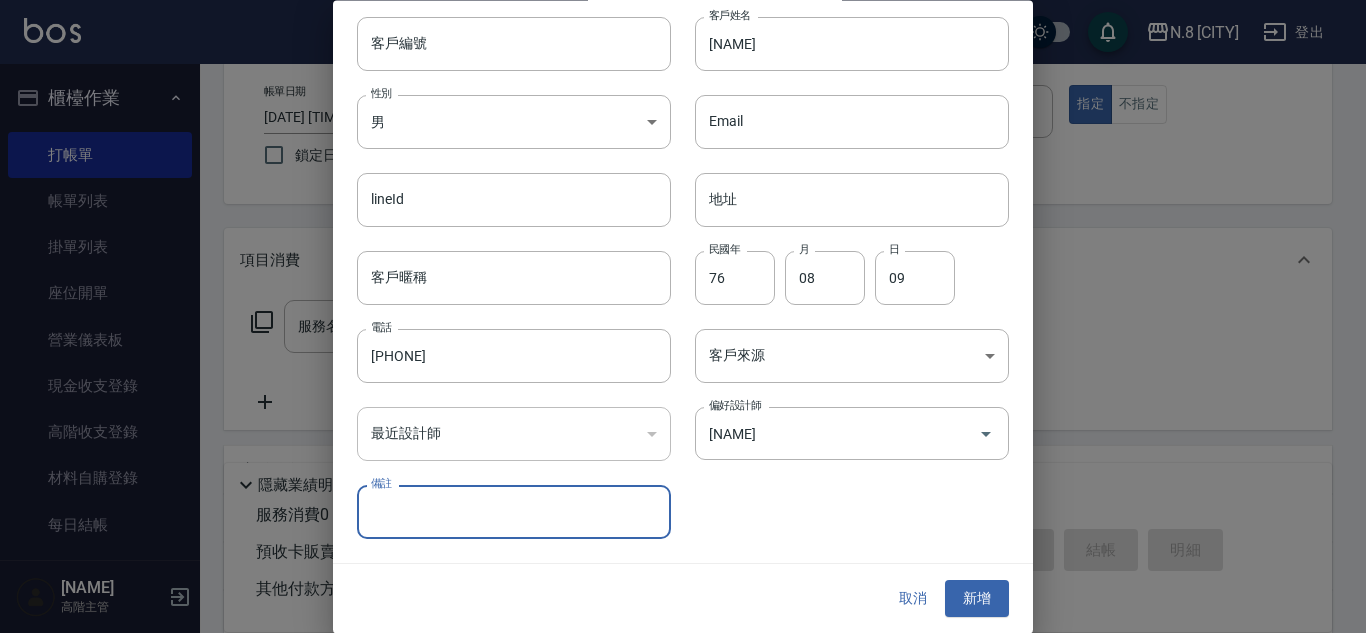 click on "新增" at bounding box center (977, 599) 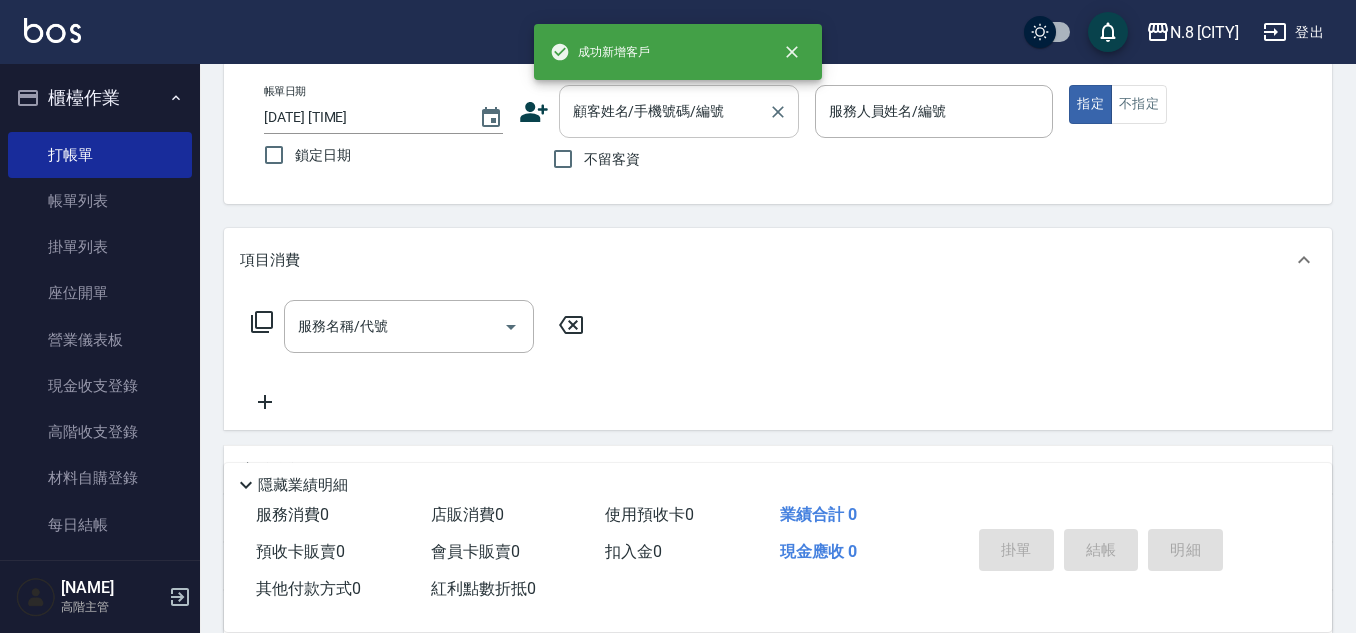 click on "顧客姓名/手機號碼/編號" at bounding box center [664, 111] 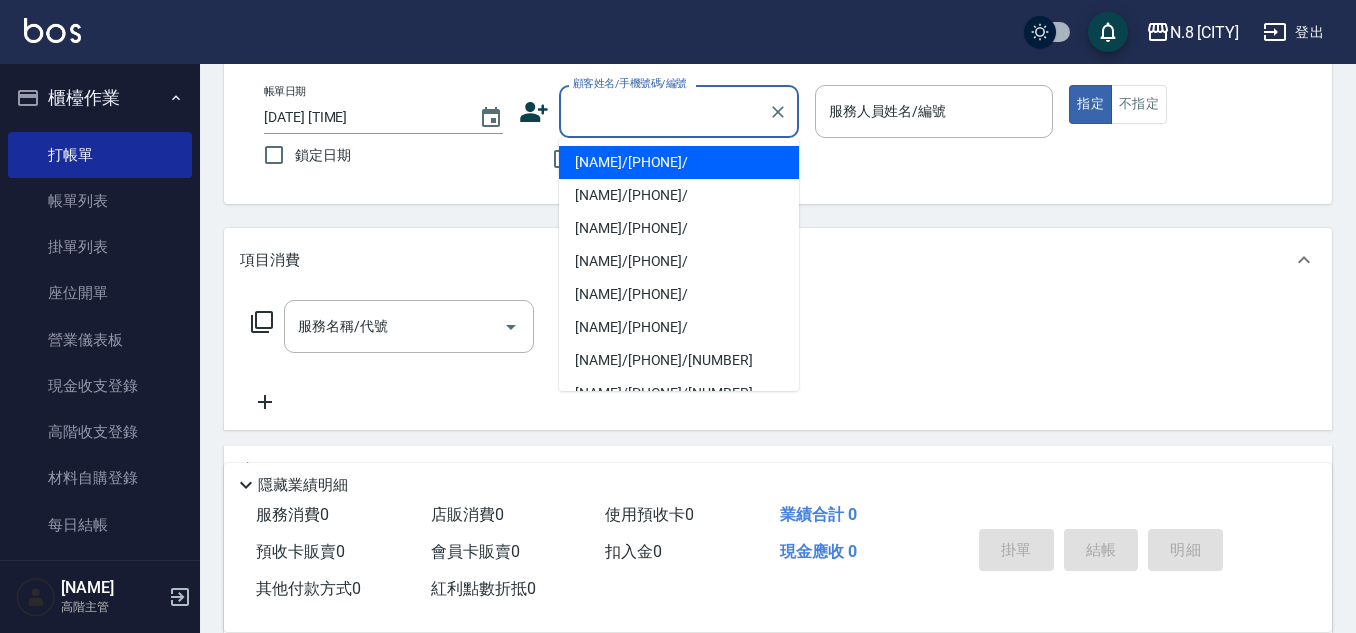 paste on "[PHONE]" 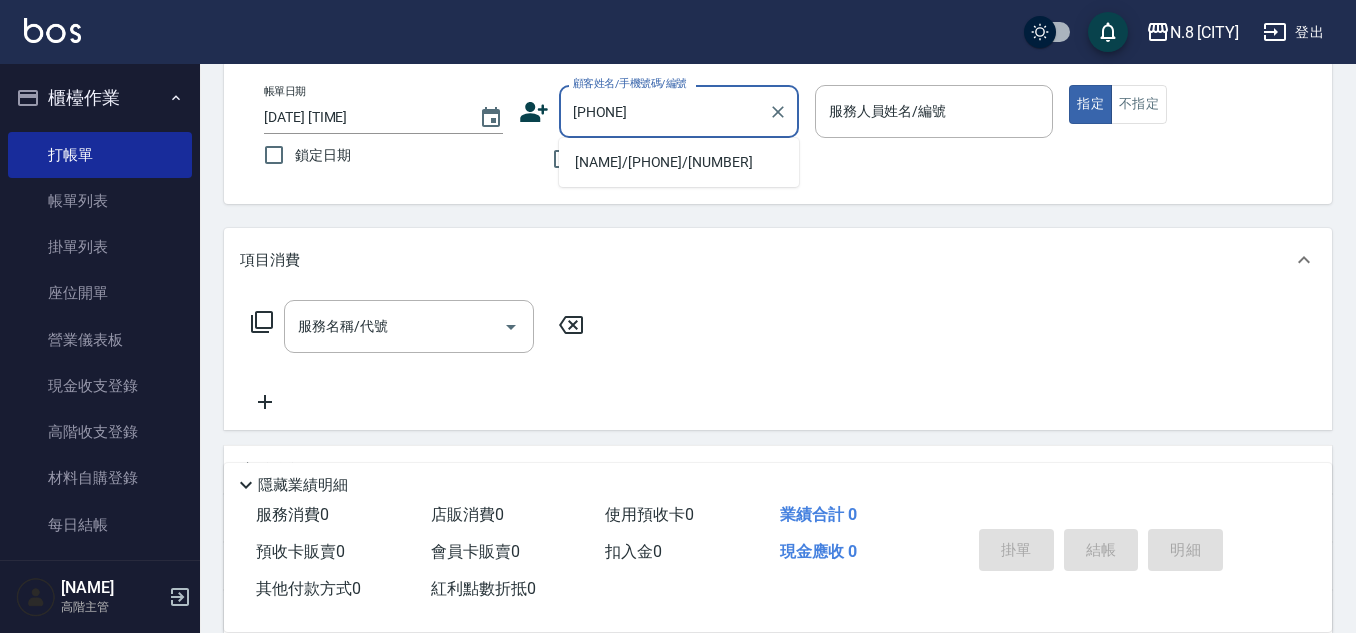 click on "[NAME]/[PHONE]/[NUMBER]" at bounding box center [679, 162] 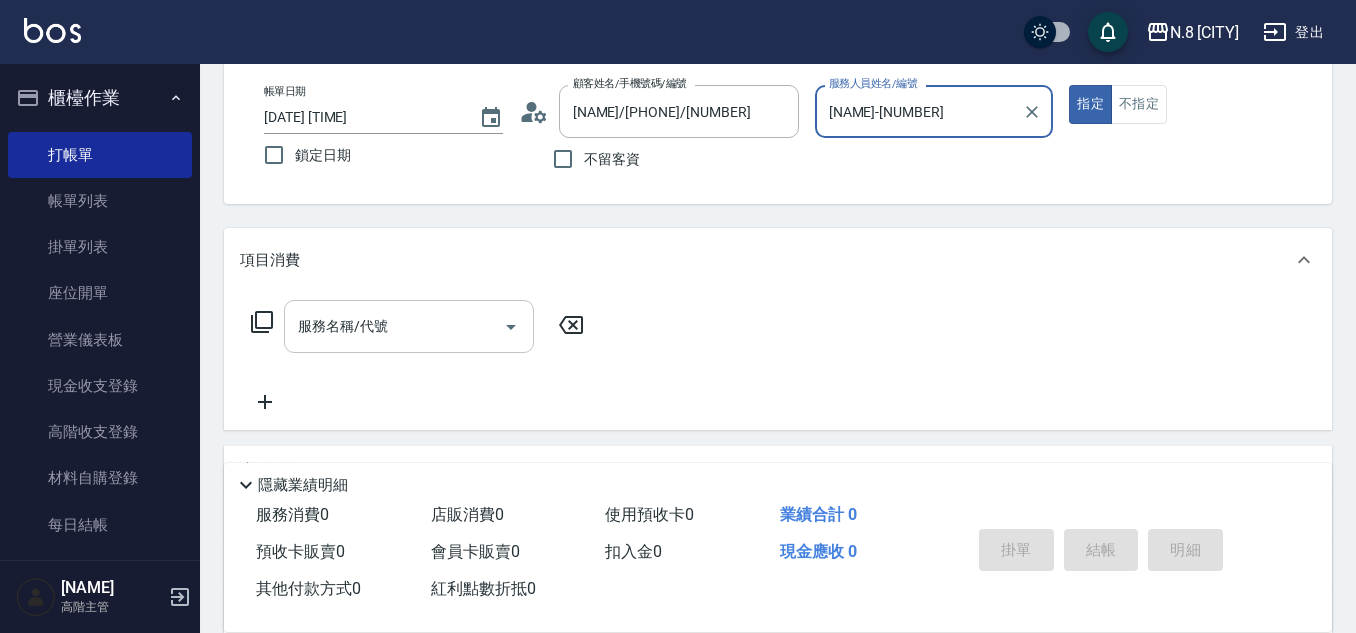 click on "服務名稱/代號" at bounding box center [394, 326] 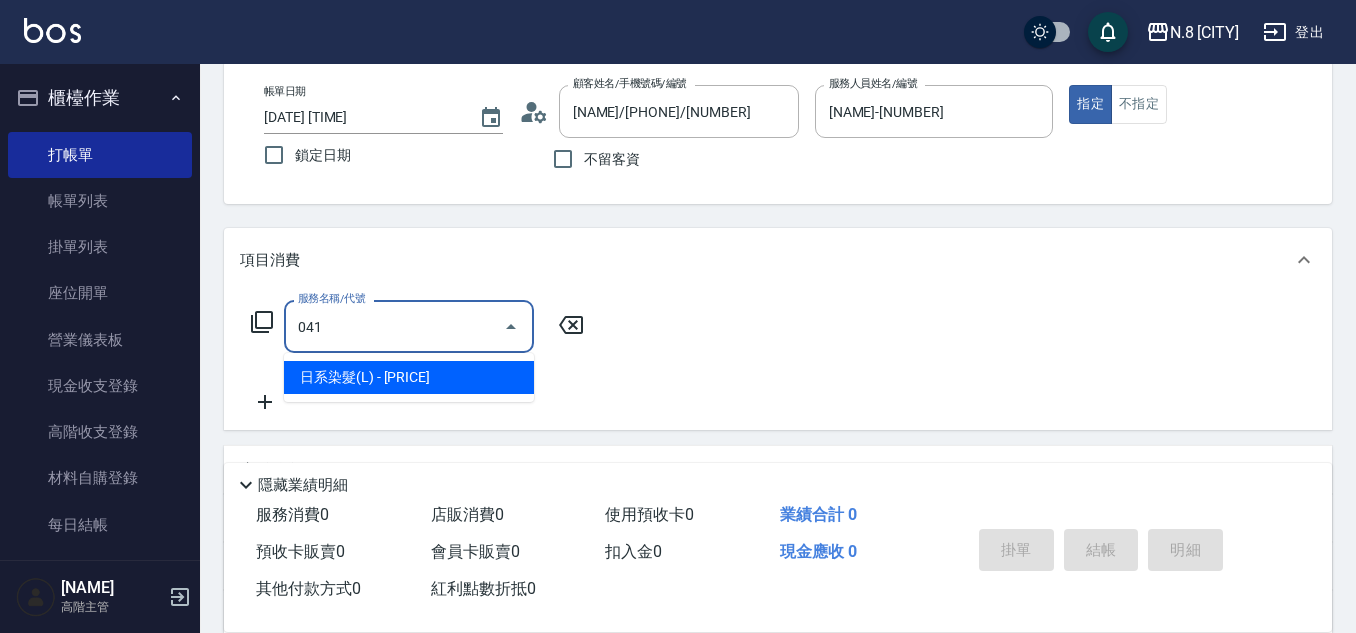 click on "日系染髮(L) - [PRICE]" at bounding box center [409, 377] 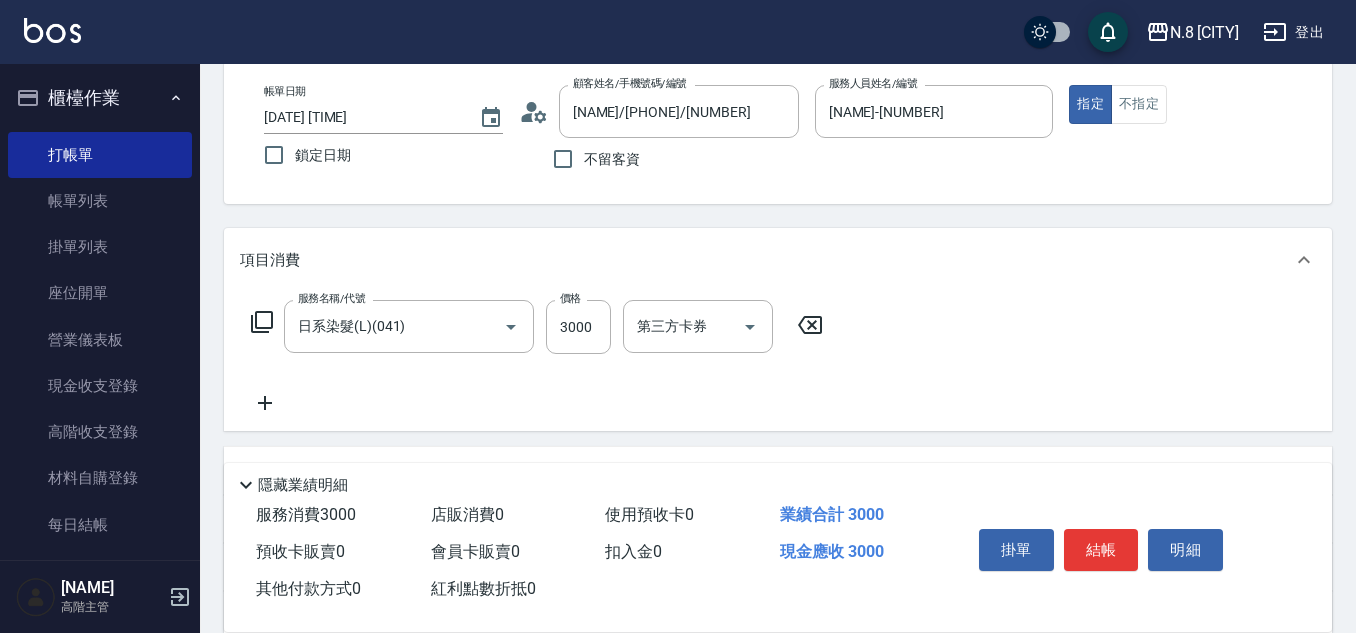 click 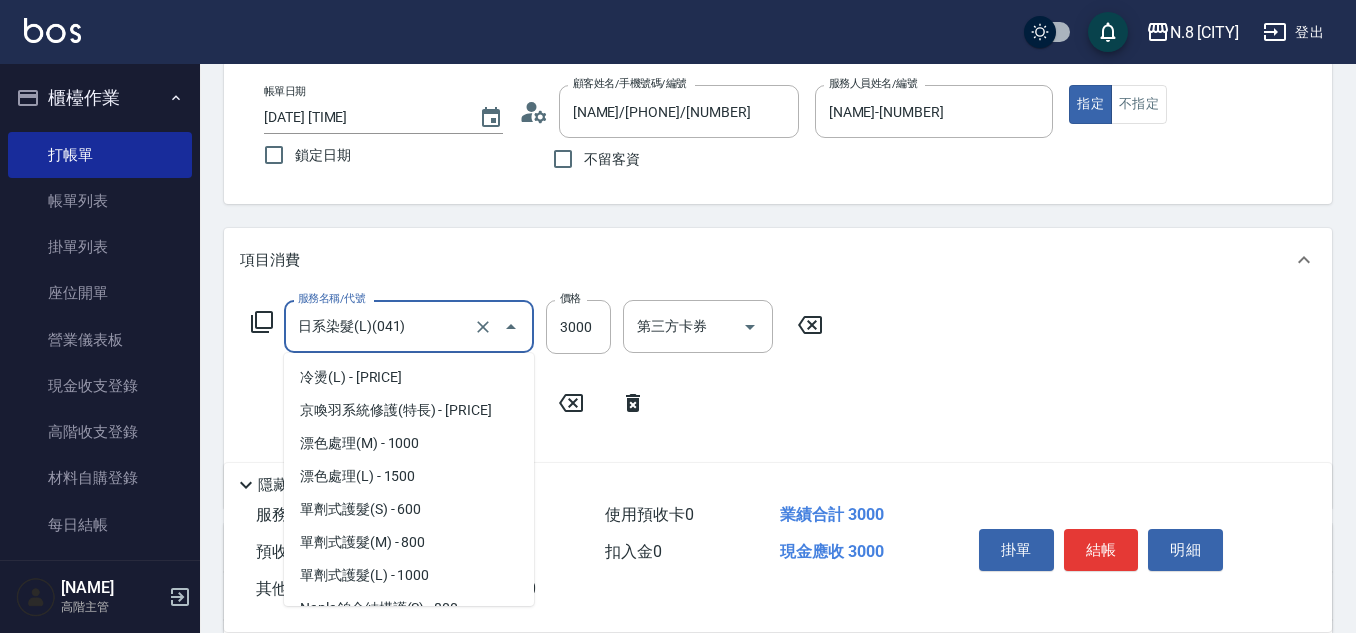 click on "日系染髮(L)(041)" at bounding box center [381, 326] 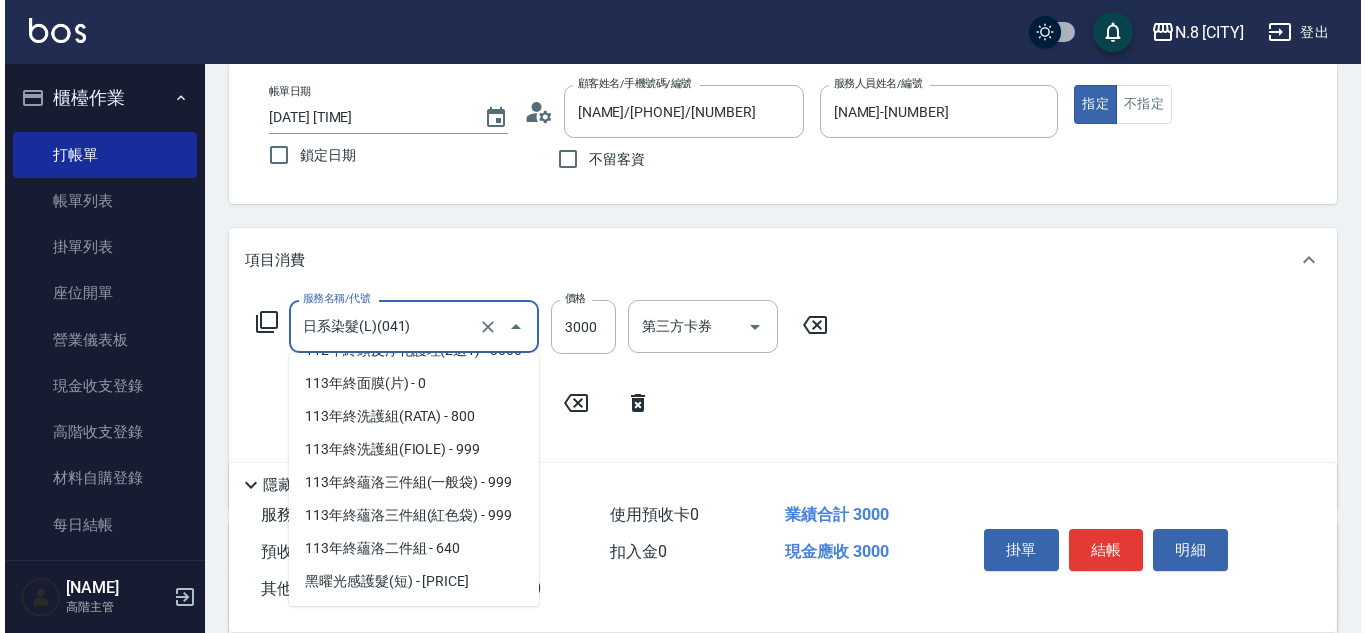 scroll, scrollTop: 2672, scrollLeft: 0, axis: vertical 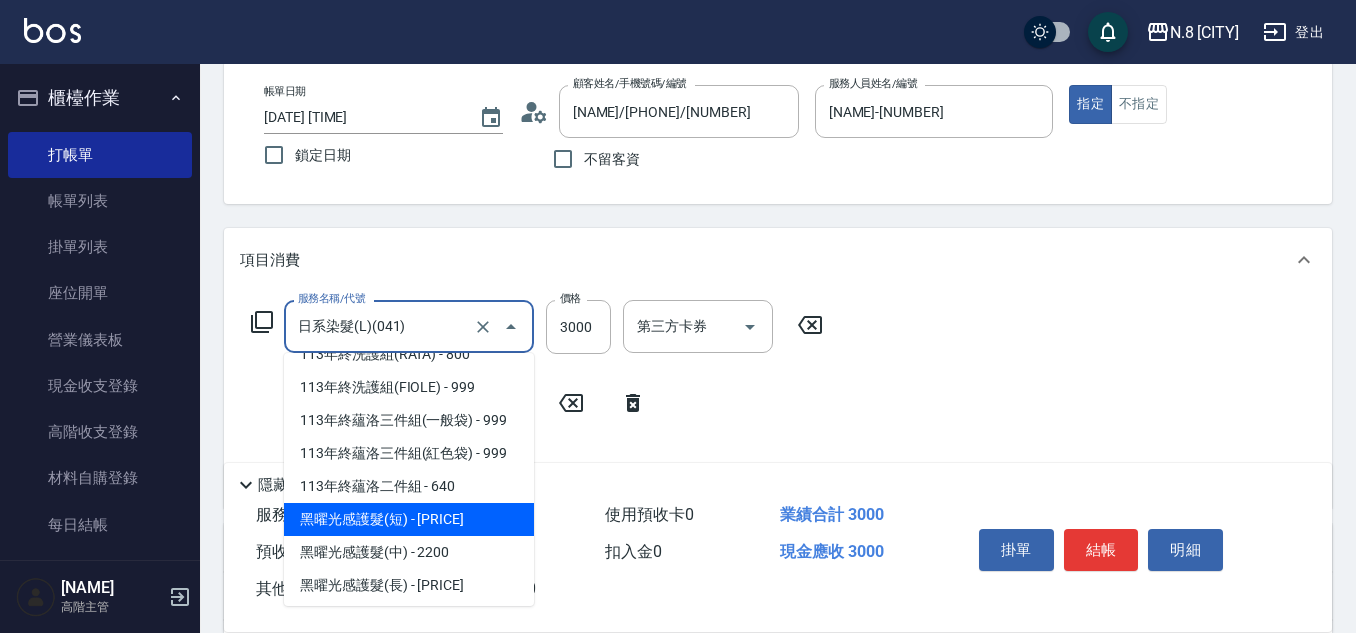 click on "黑曜光感護髮(短) - [PRICE]" at bounding box center (409, 519) 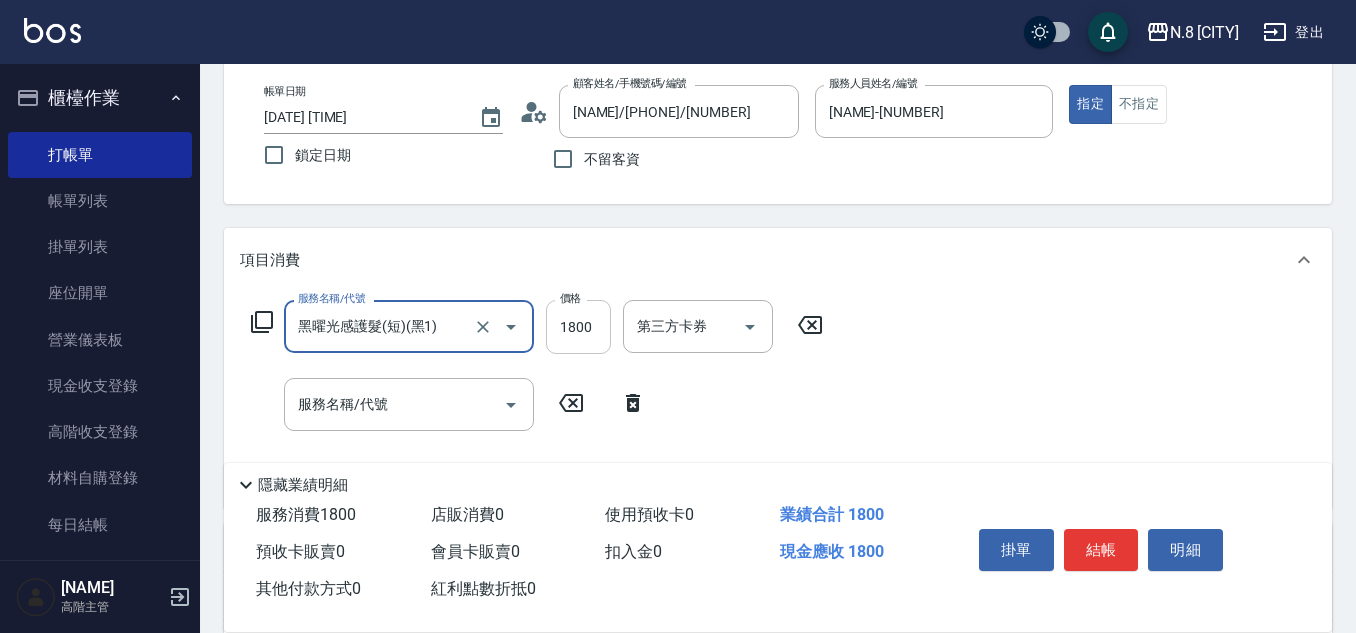 click on "1800" at bounding box center (578, 327) 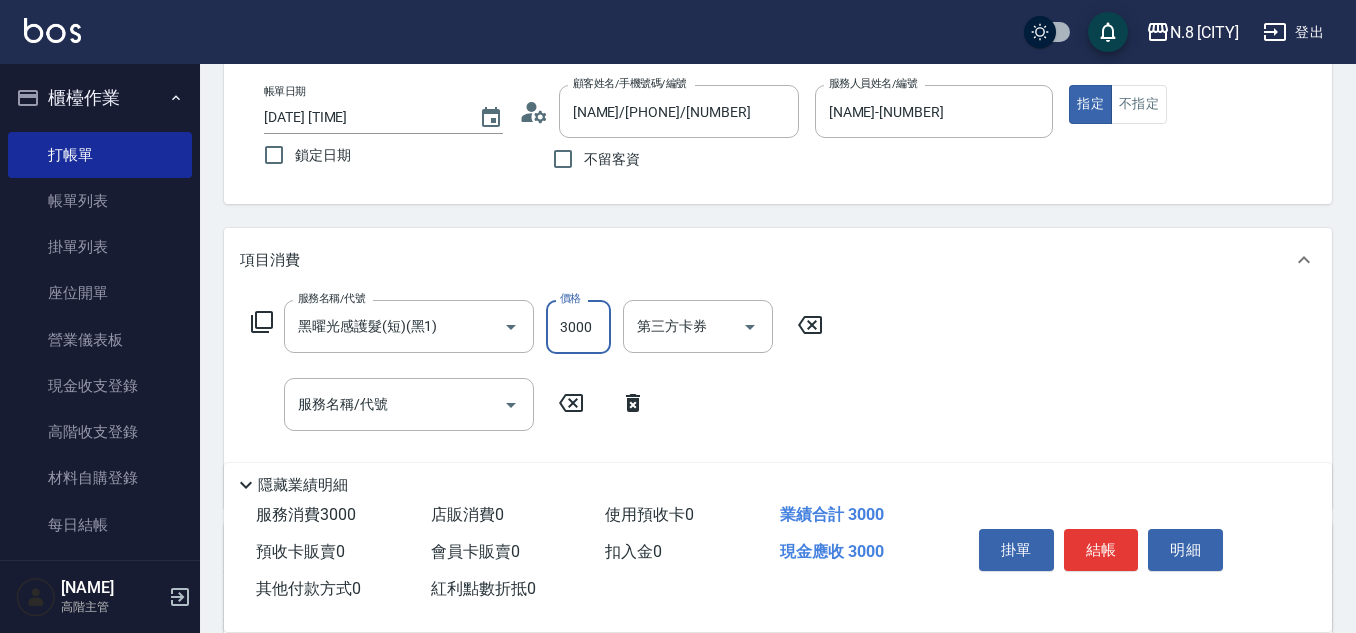 click on "服務名稱/代號" at bounding box center (394, 404) 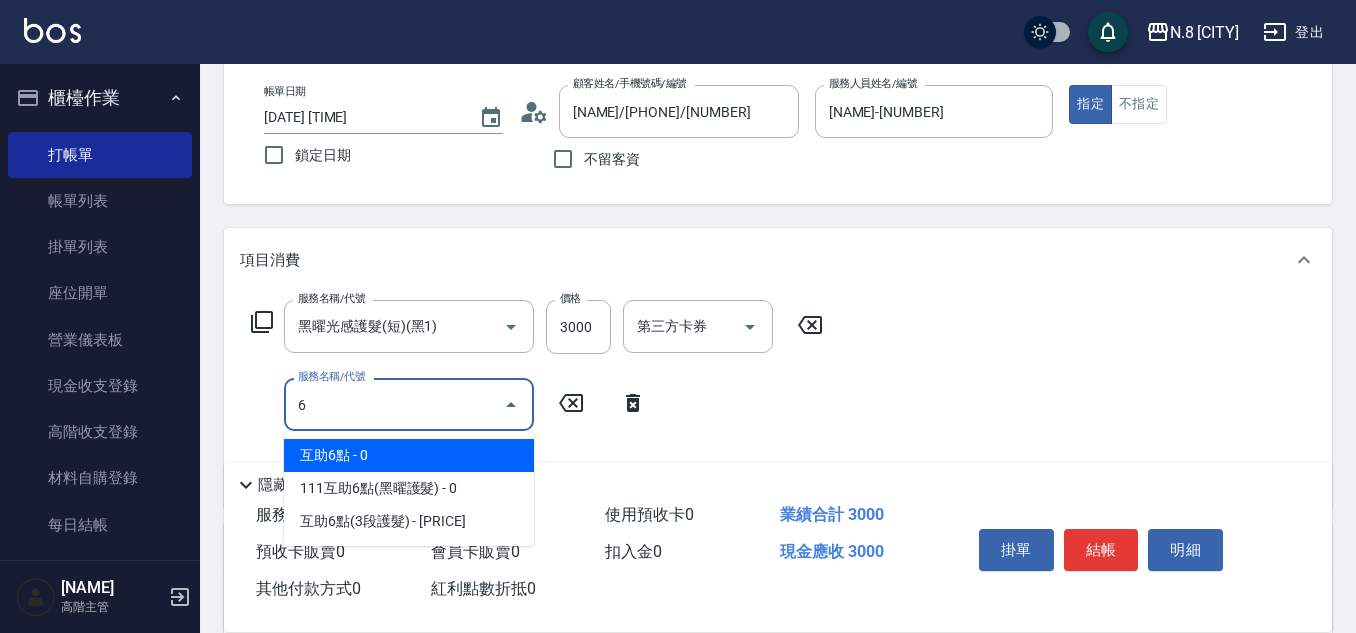 click on "互助6點 - 0" at bounding box center [409, 455] 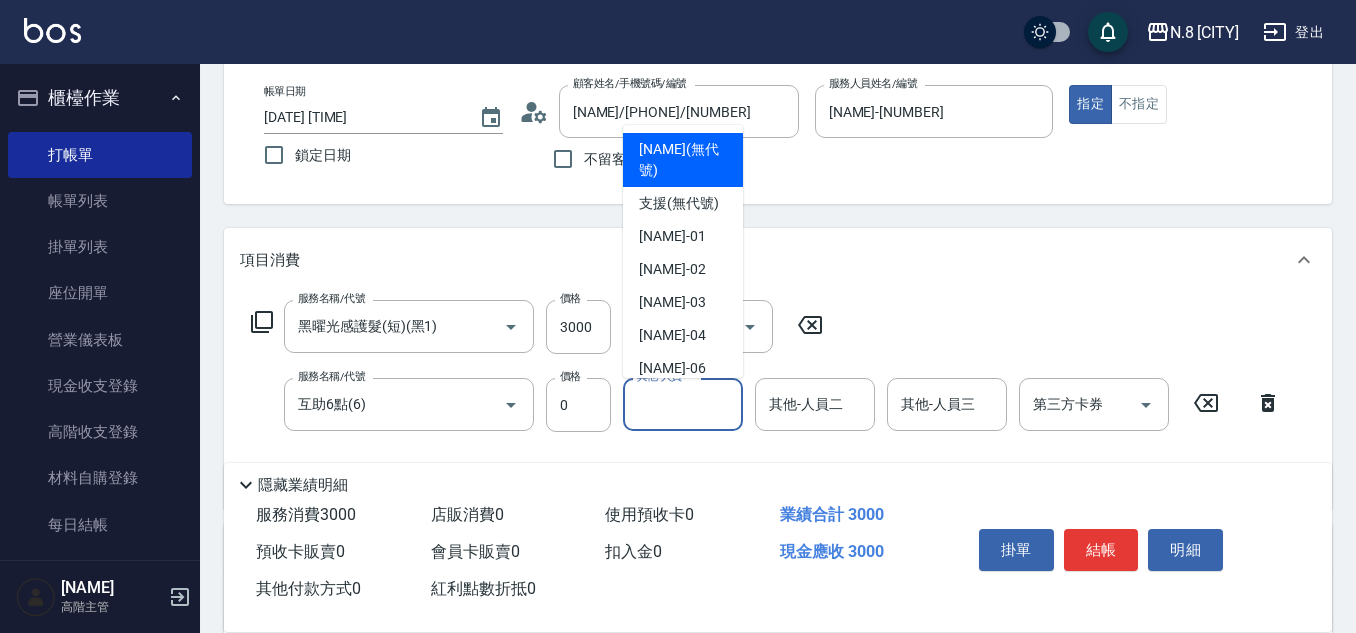 click on "其他-人員一" at bounding box center (683, 404) 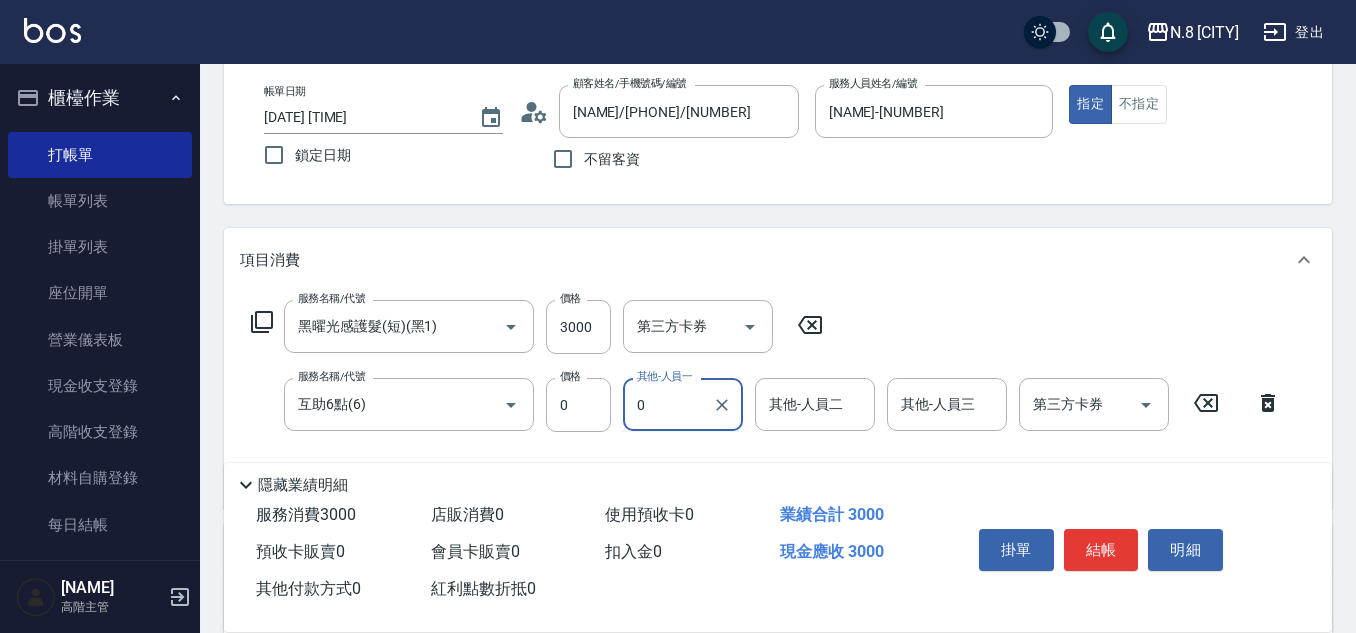 drag, startPoint x: 629, startPoint y: 416, endPoint x: 618, endPoint y: 414, distance: 11.18034 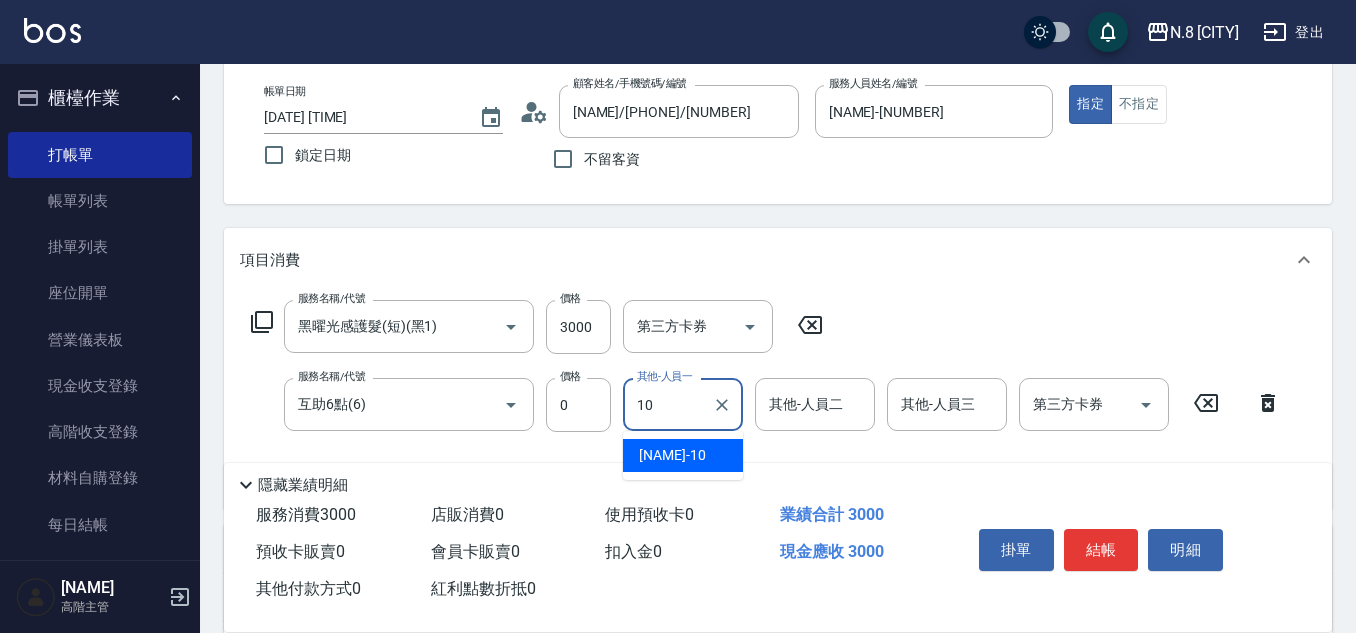 click on "[NAME] -10" at bounding box center (683, 455) 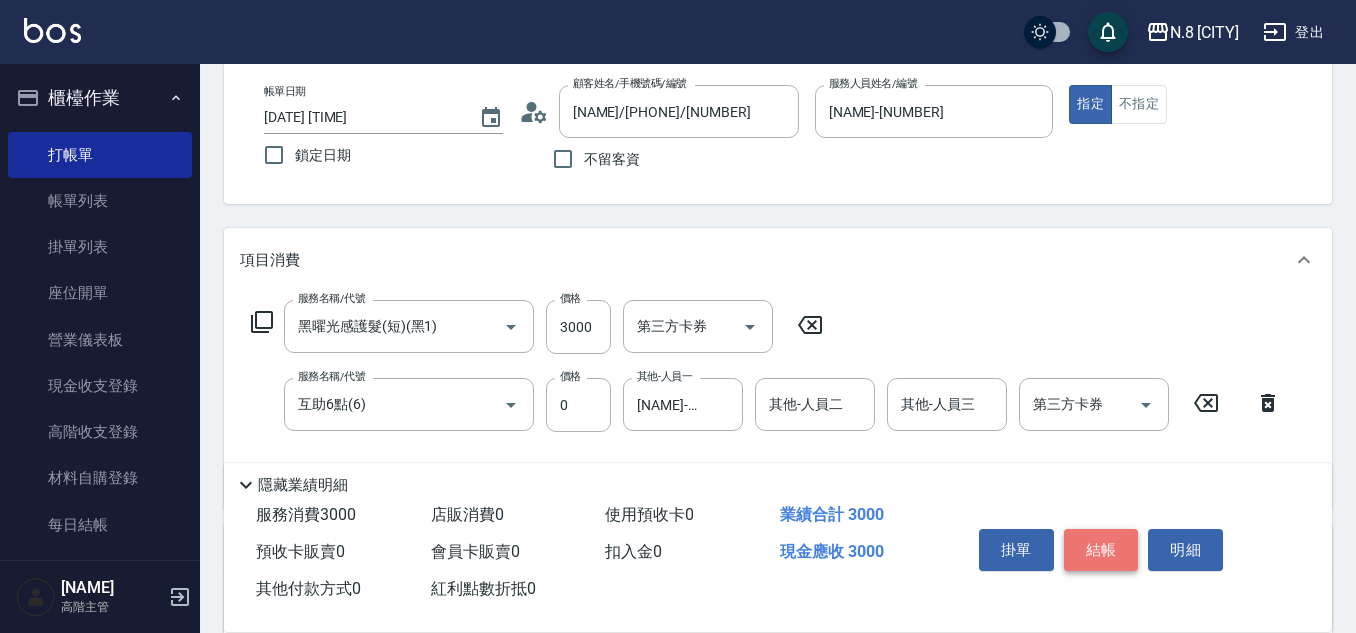 drag, startPoint x: 1109, startPoint y: 545, endPoint x: 1096, endPoint y: 543, distance: 13.152946 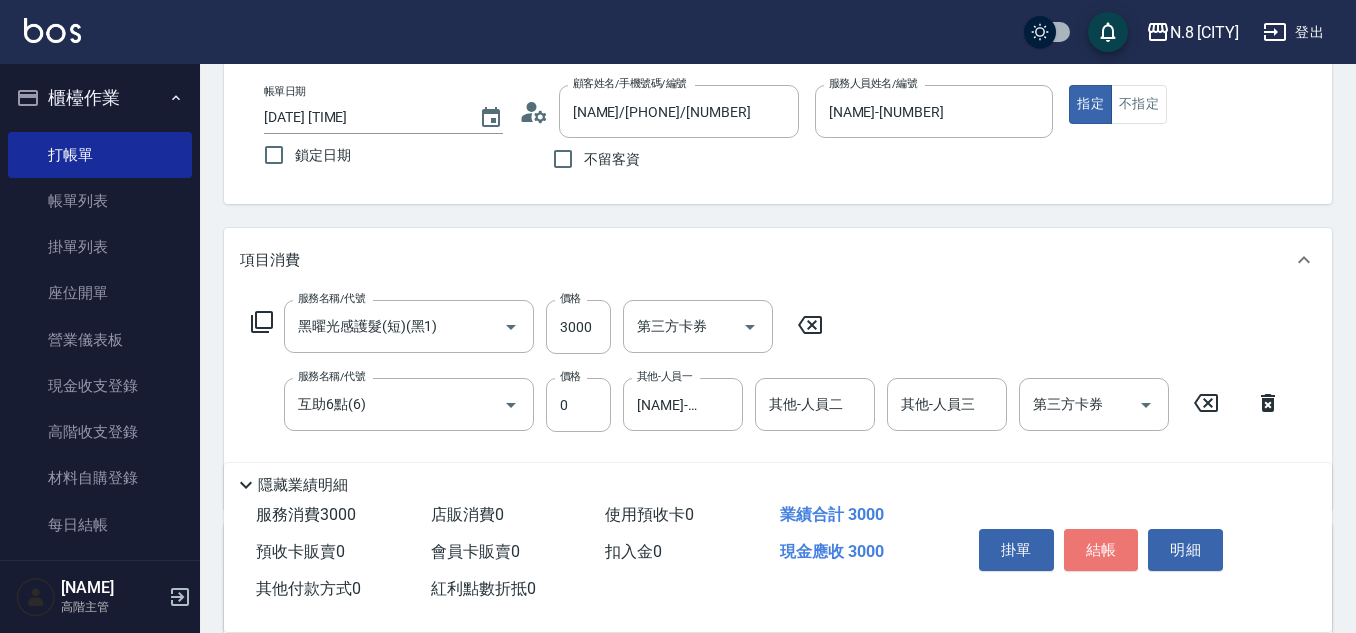 click on "結帳" at bounding box center [1101, 550] 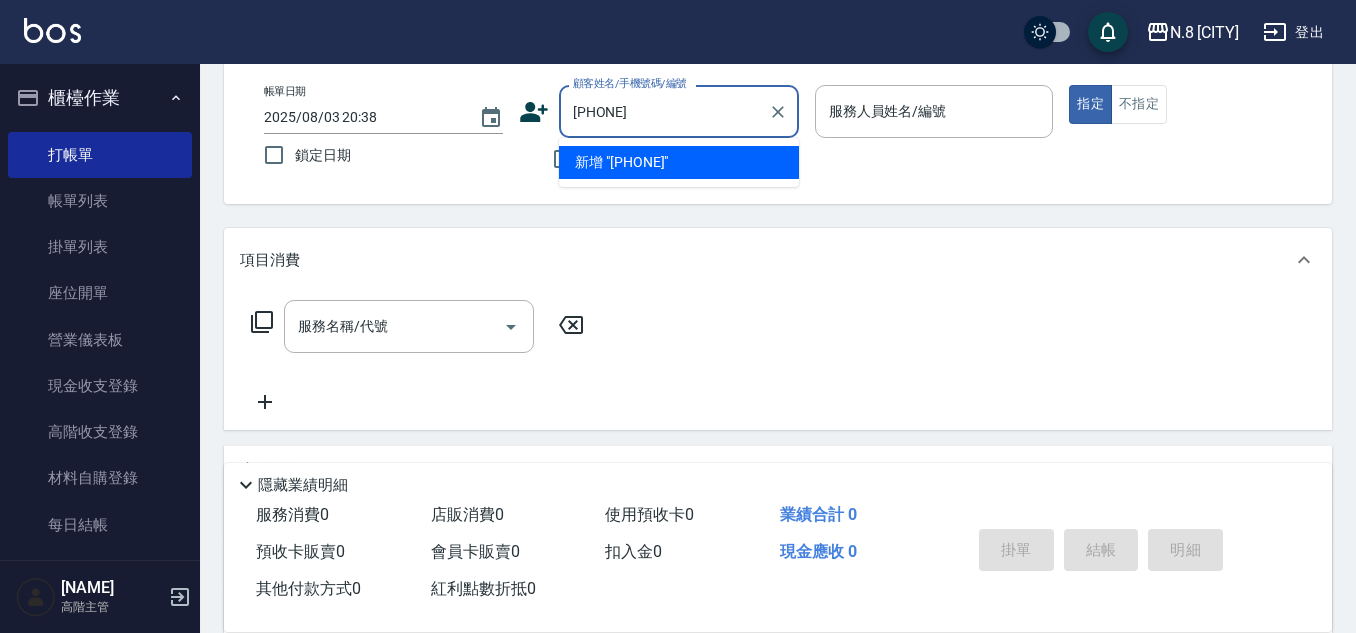 drag, startPoint x: 727, startPoint y: 106, endPoint x: 244, endPoint y: 101, distance: 483.02588 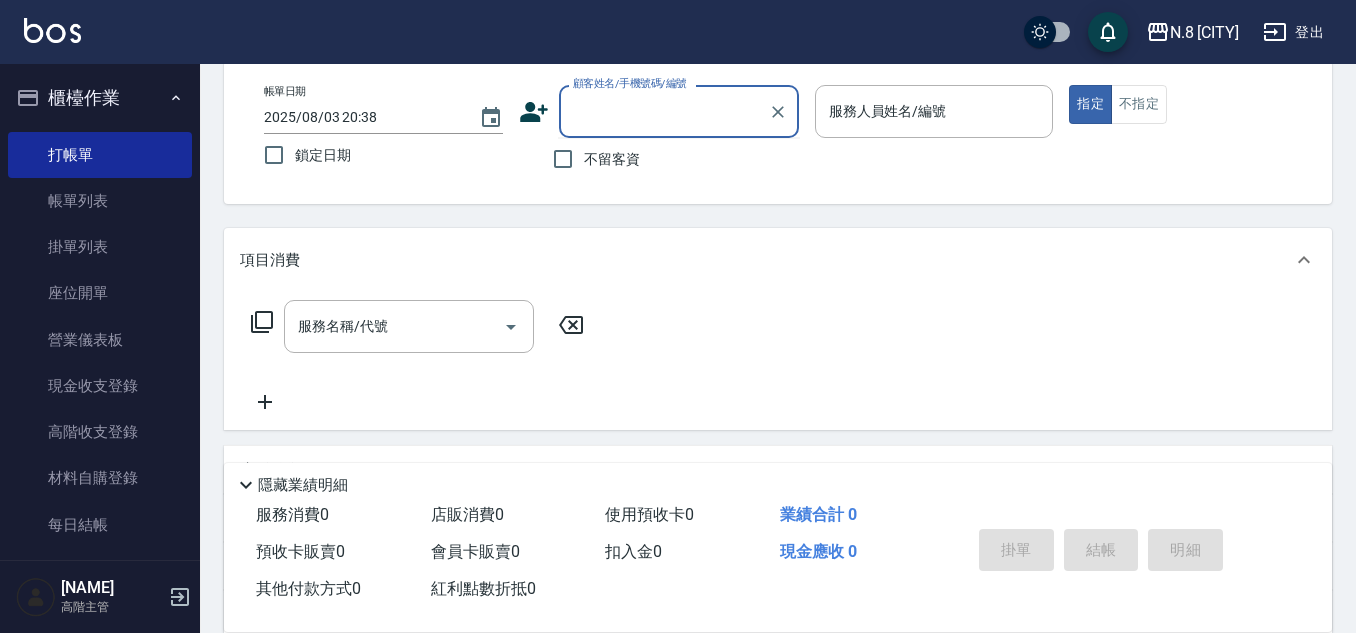 click 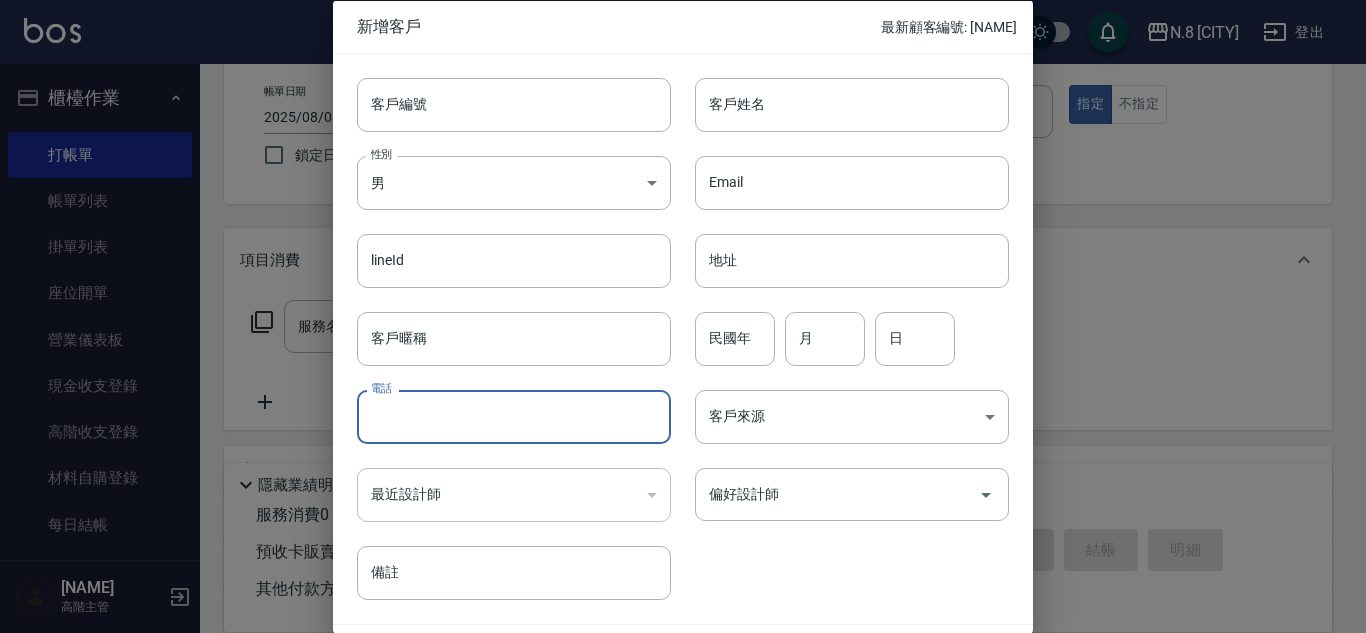 click on "電話" at bounding box center [514, 417] 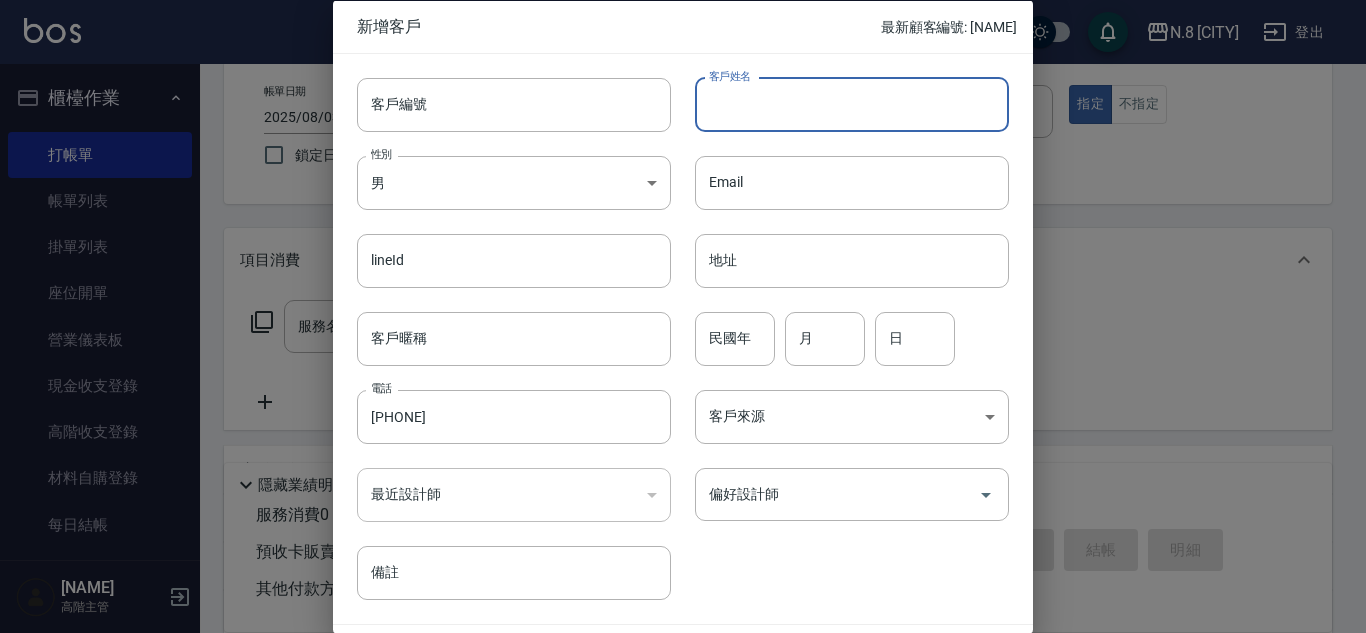 click on "客戶姓名" at bounding box center (852, 104) 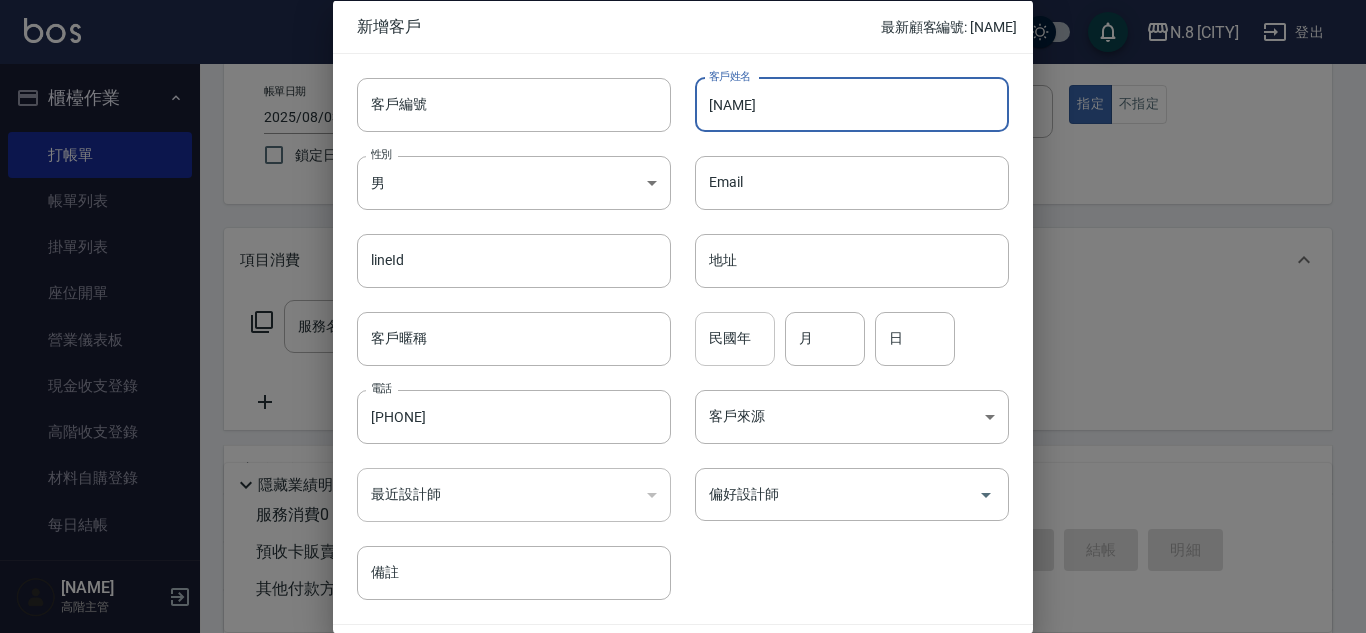 click on "民國年" at bounding box center (735, 338) 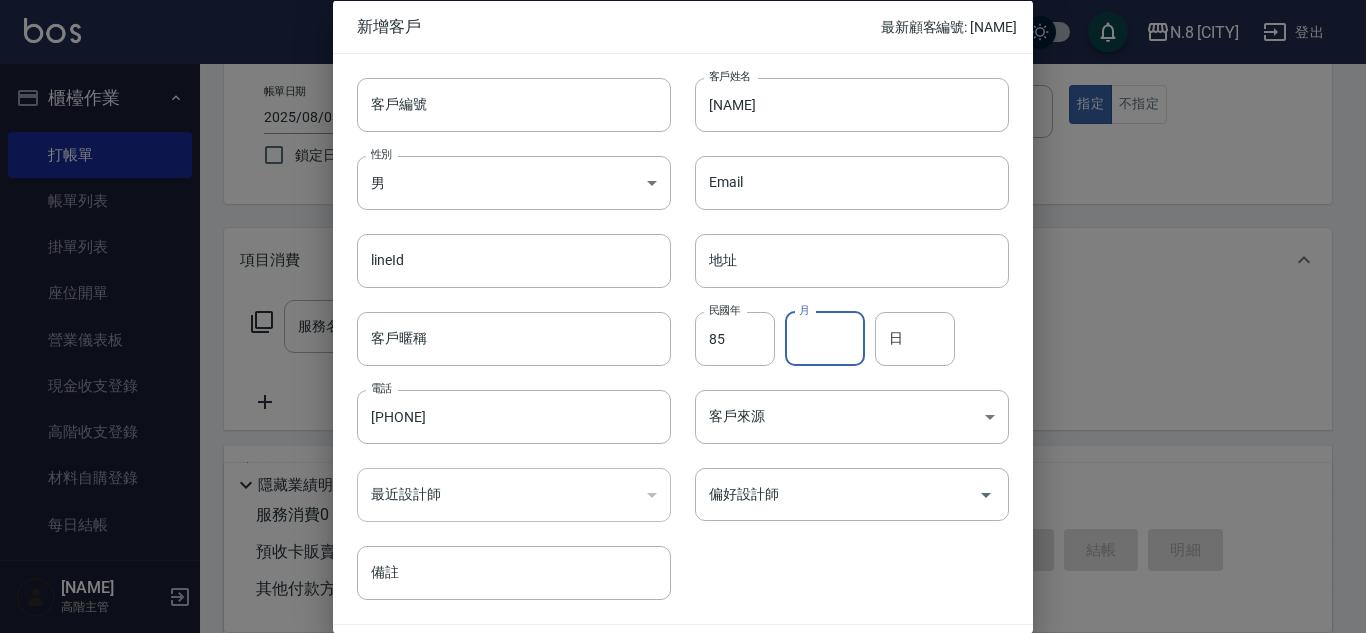 click on "月" at bounding box center [825, 338] 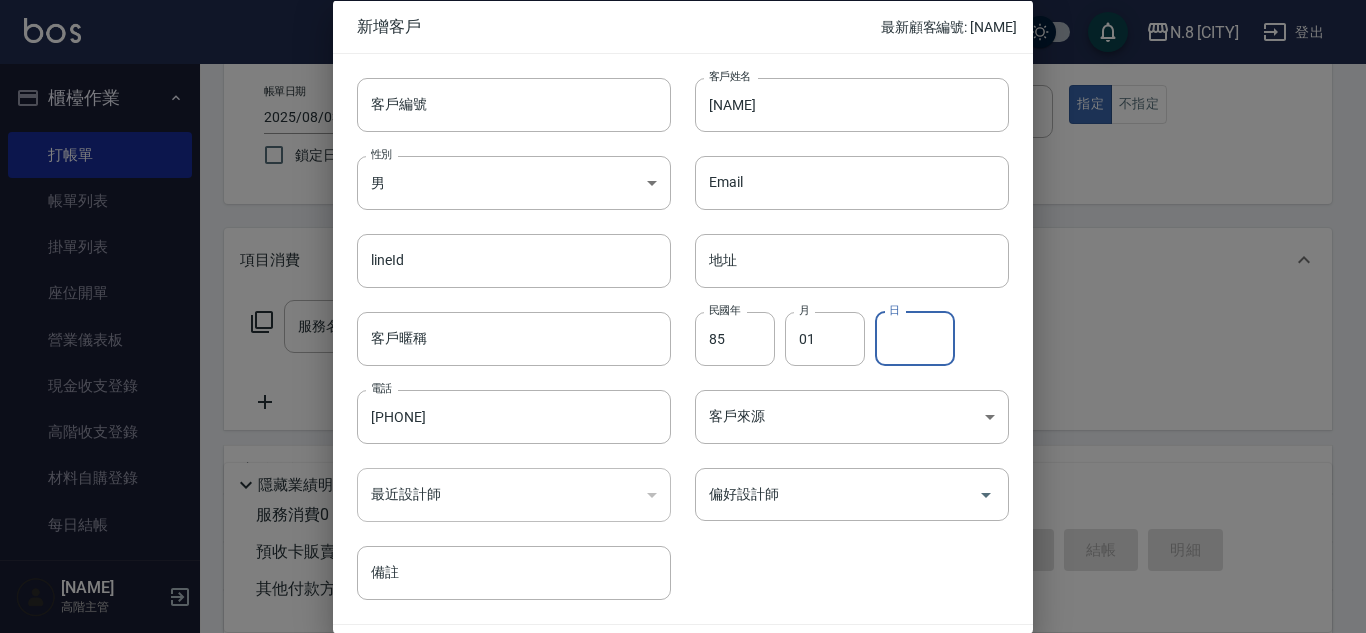 click on "日" at bounding box center (915, 338) 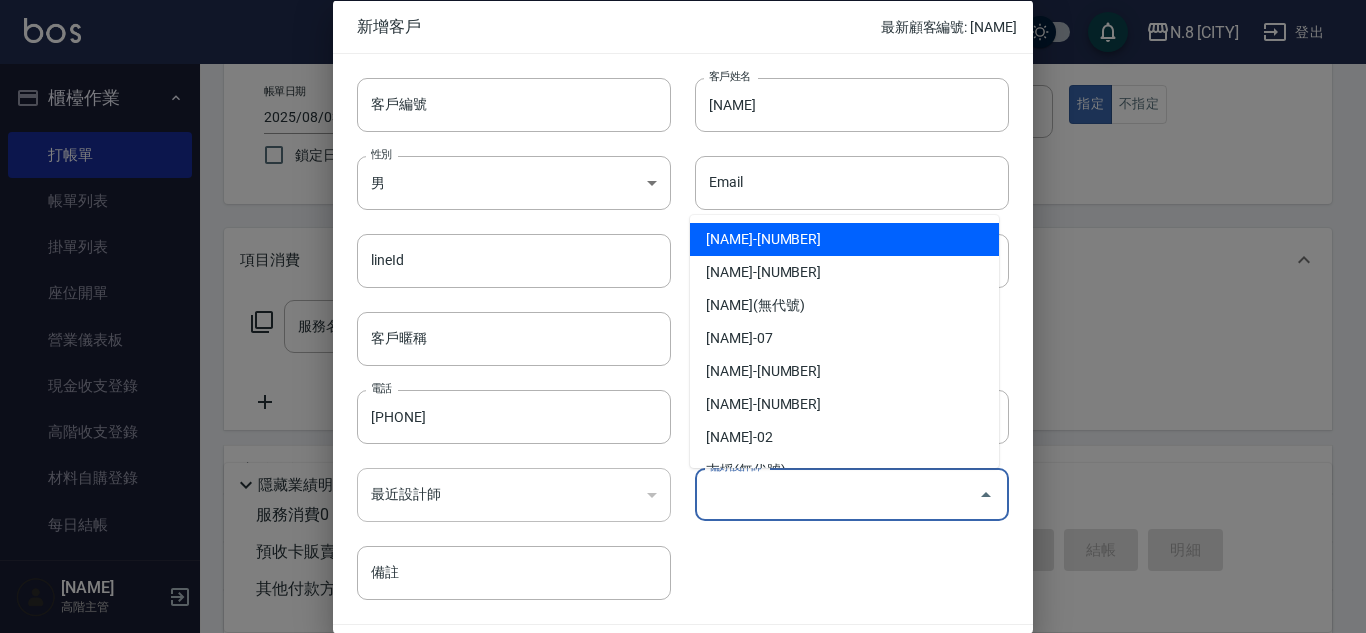 click on "偏好設計師" at bounding box center (837, 494) 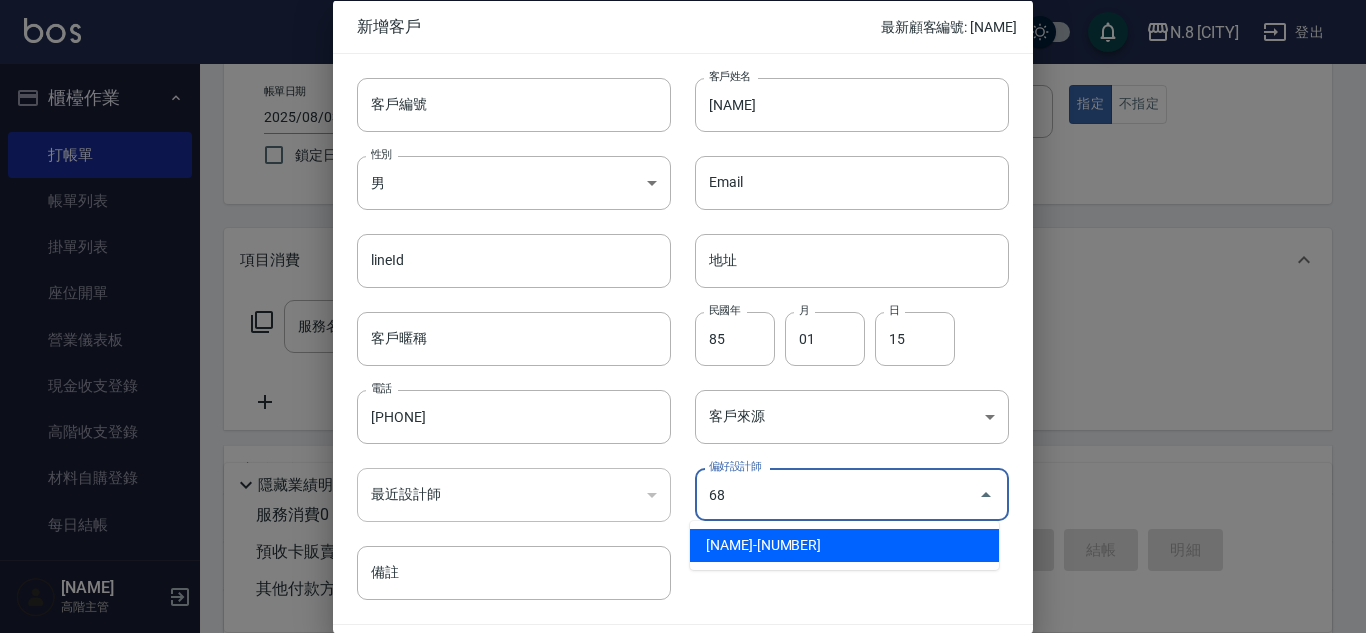 click on "[NAME]-[NUMBER]" at bounding box center [844, 545] 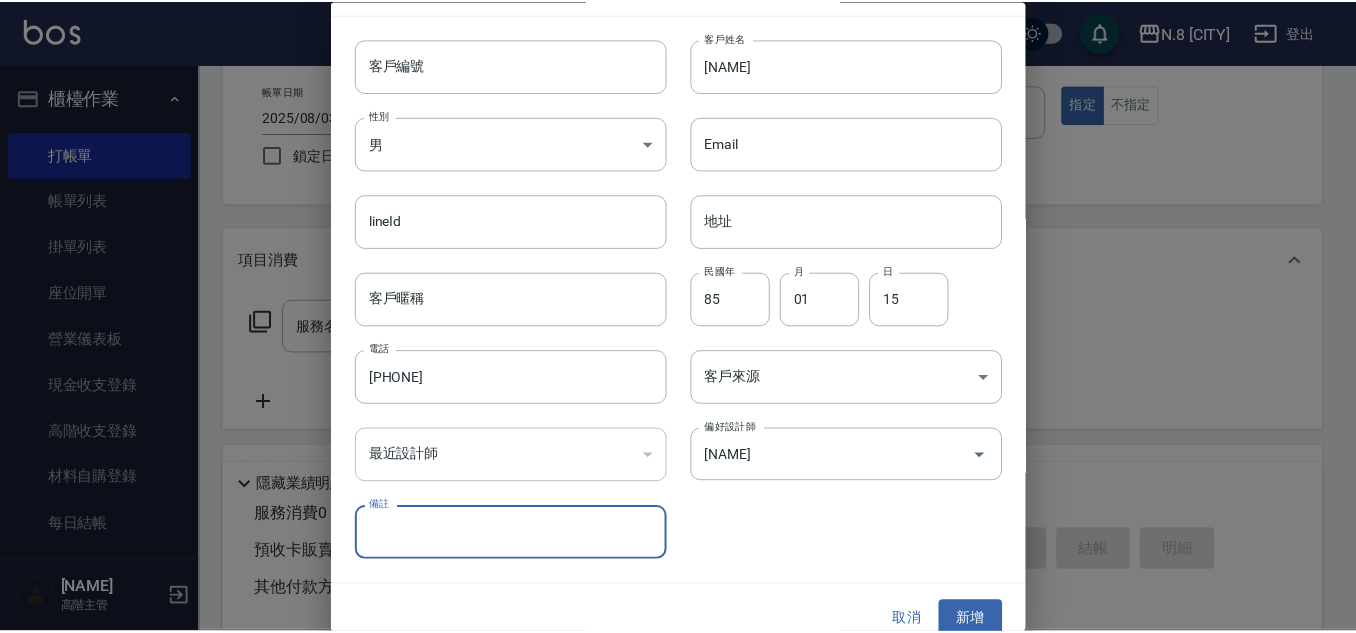scroll, scrollTop: 60, scrollLeft: 0, axis: vertical 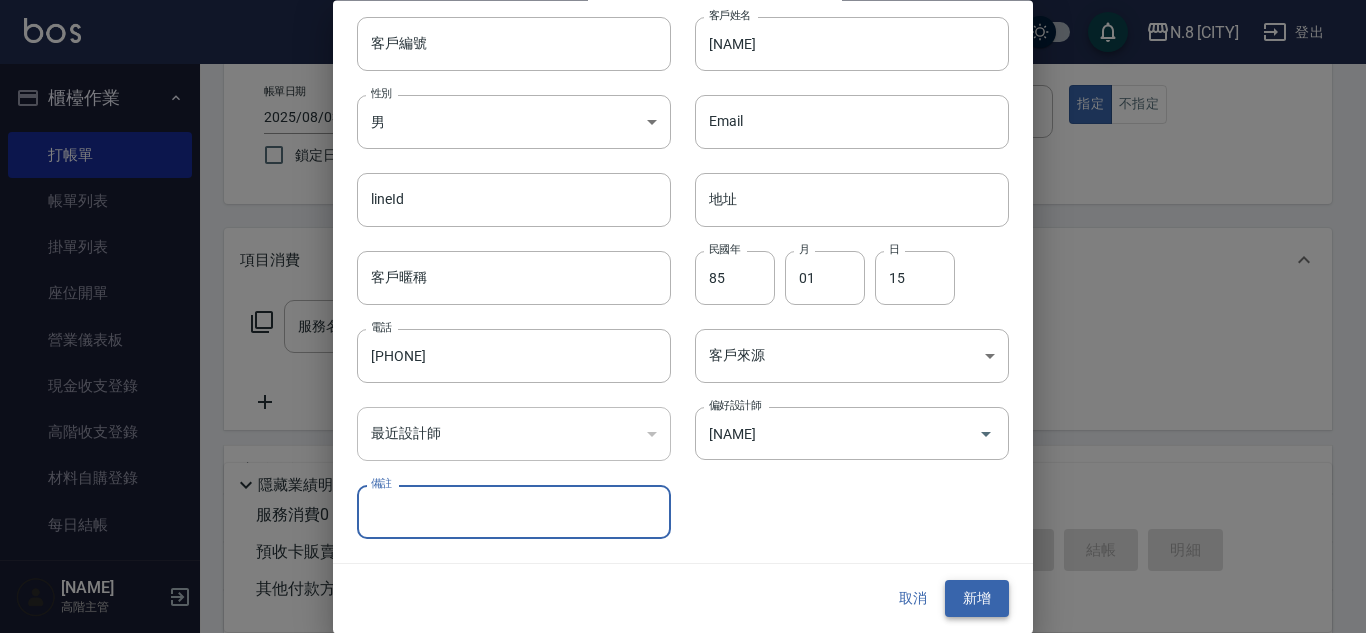 click on "新增" at bounding box center (977, 599) 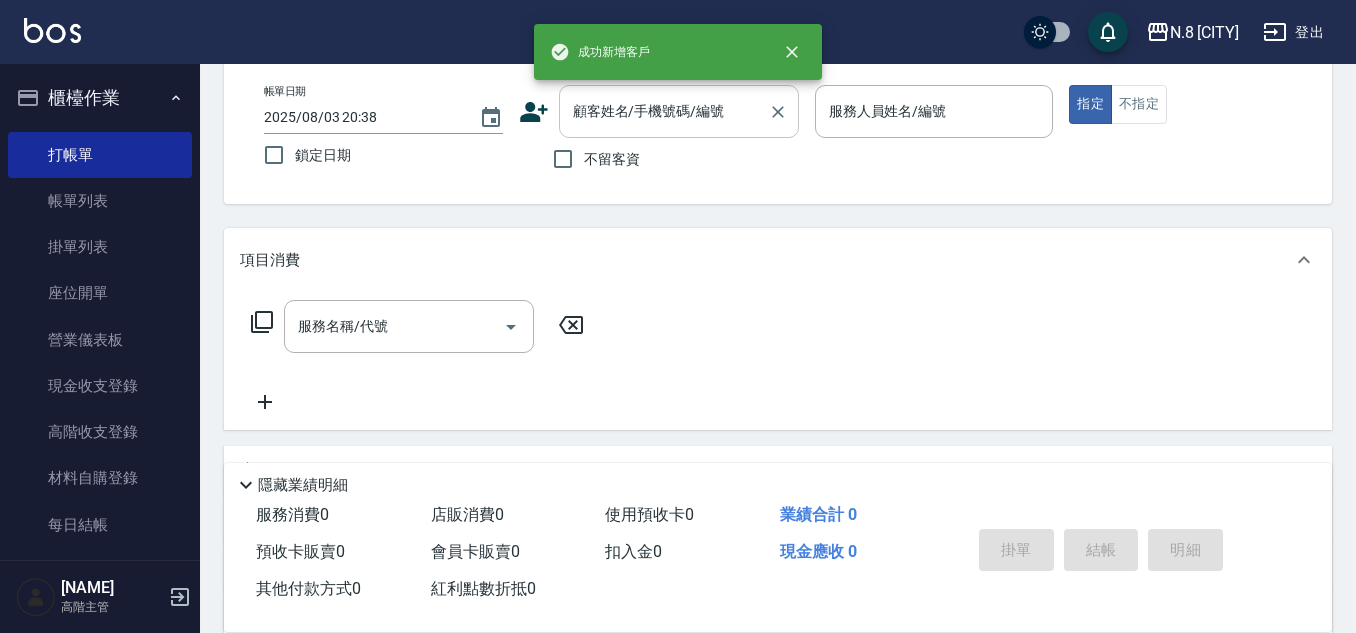 click on "顧客姓名/手機號碼/編號" at bounding box center [664, 111] 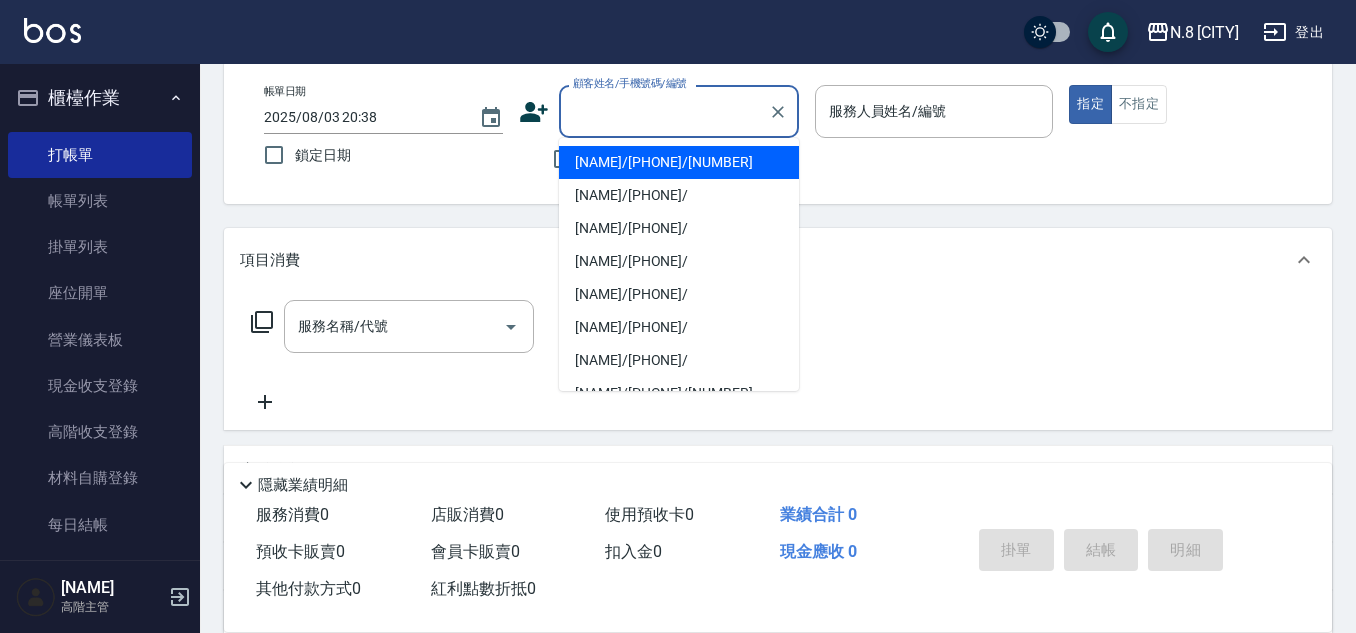 paste on "[PHONE]" 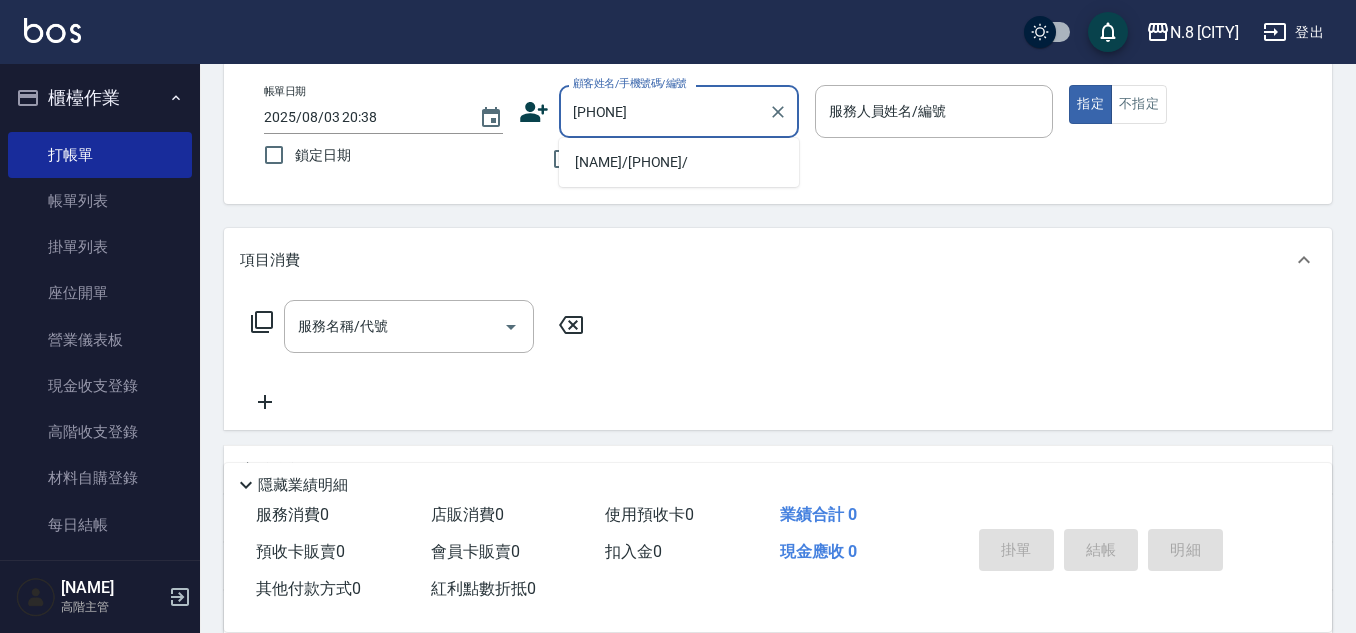 drag, startPoint x: 627, startPoint y: 153, endPoint x: 591, endPoint y: 157, distance: 36.221542 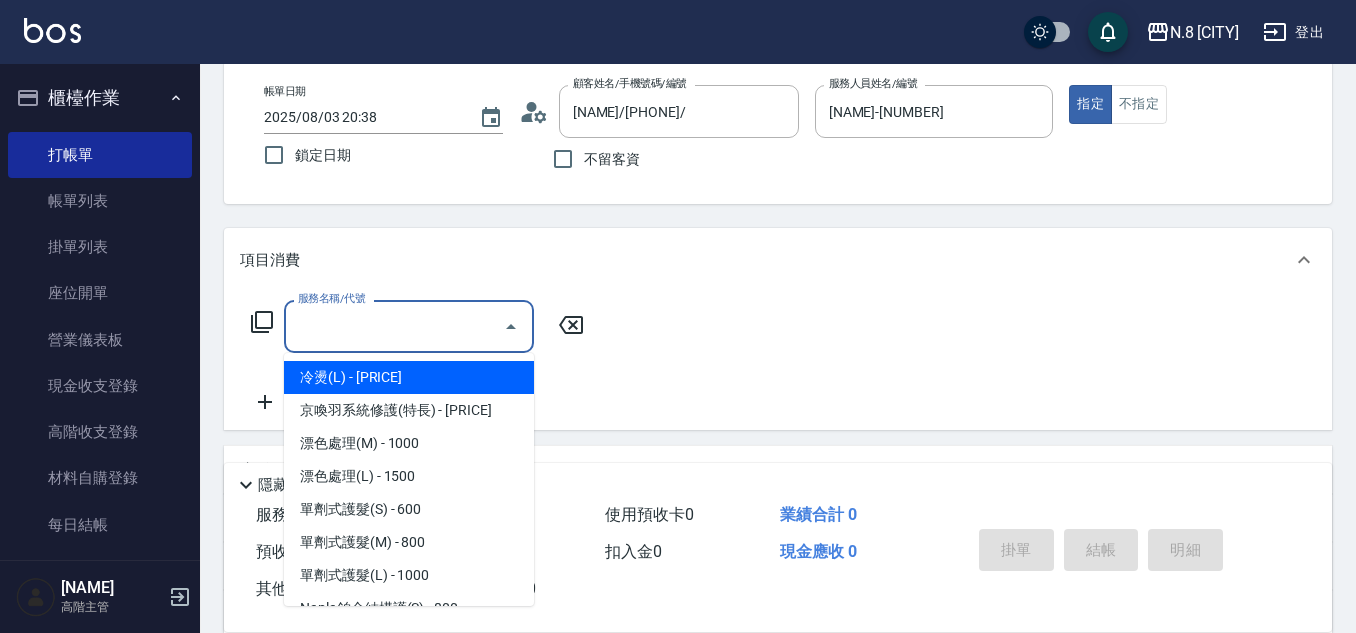 click on "服務名稱/代號" at bounding box center [394, 326] 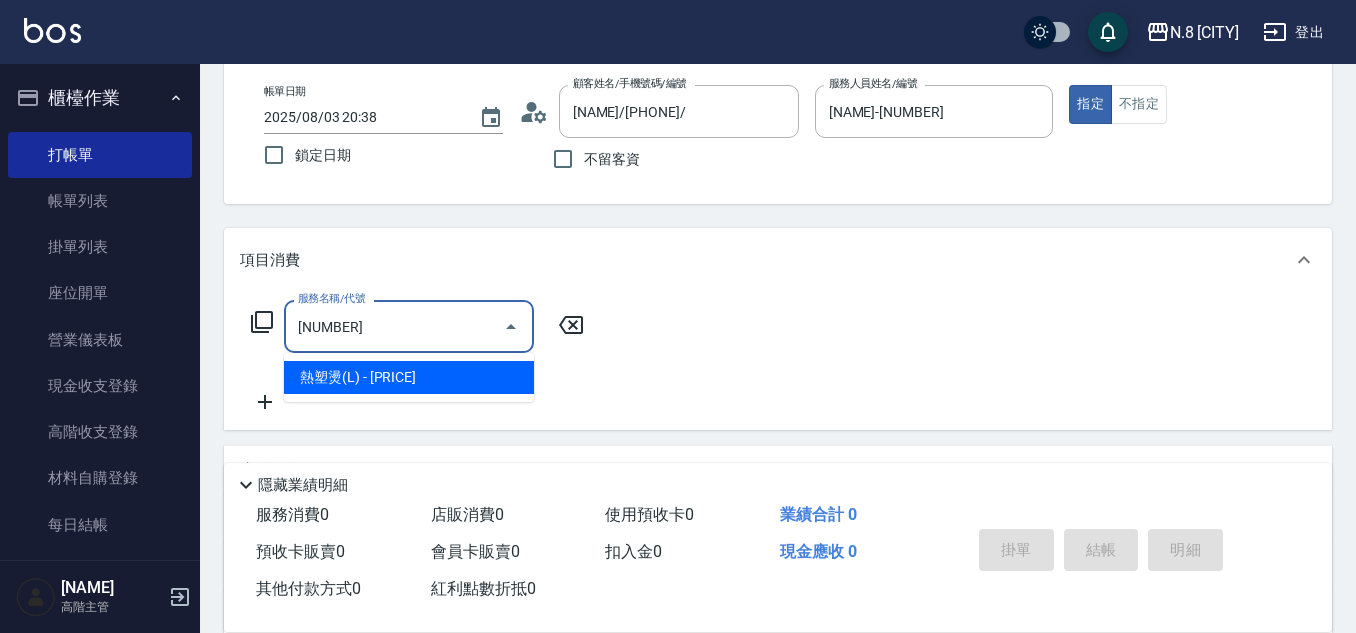 click on "熱塑燙(L) - [PRICE]" at bounding box center (409, 377) 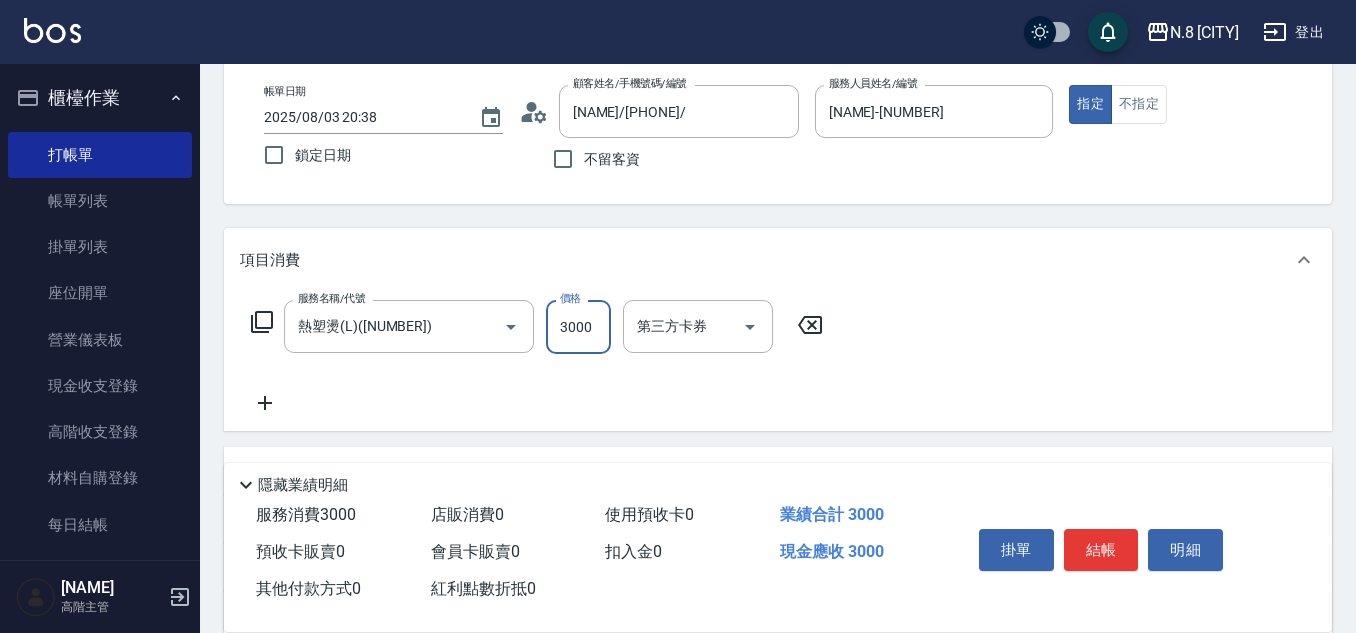 click on "3000" at bounding box center (578, 327) 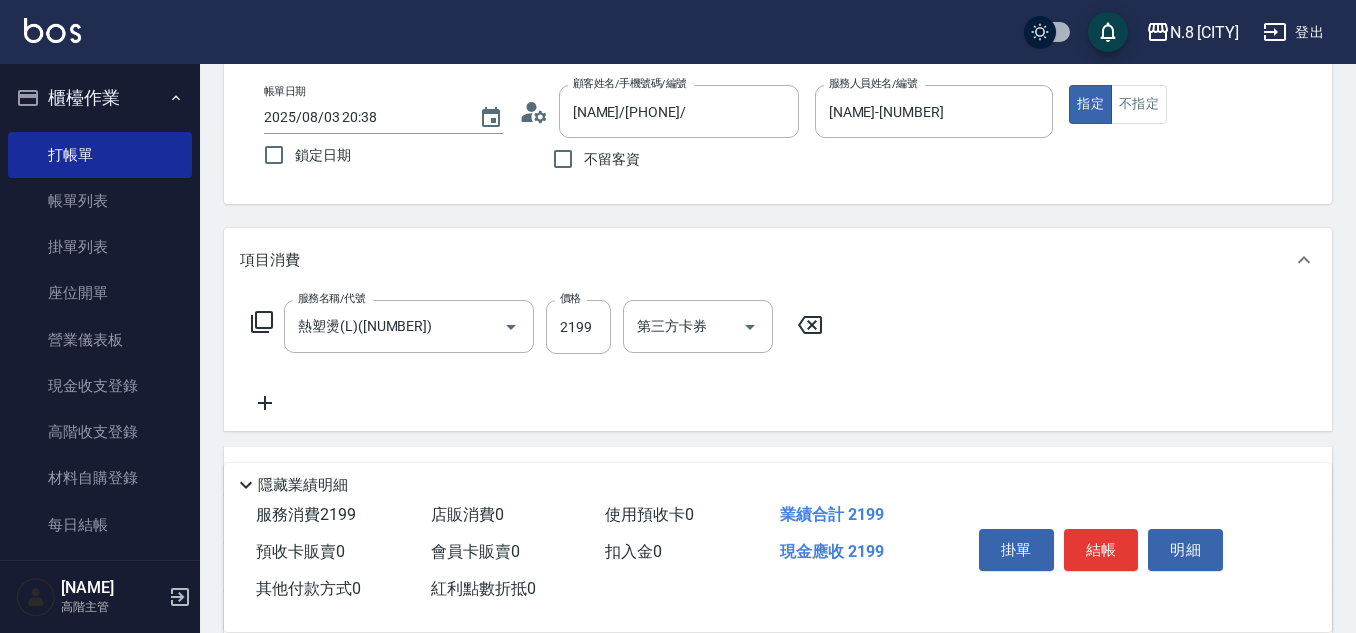 click 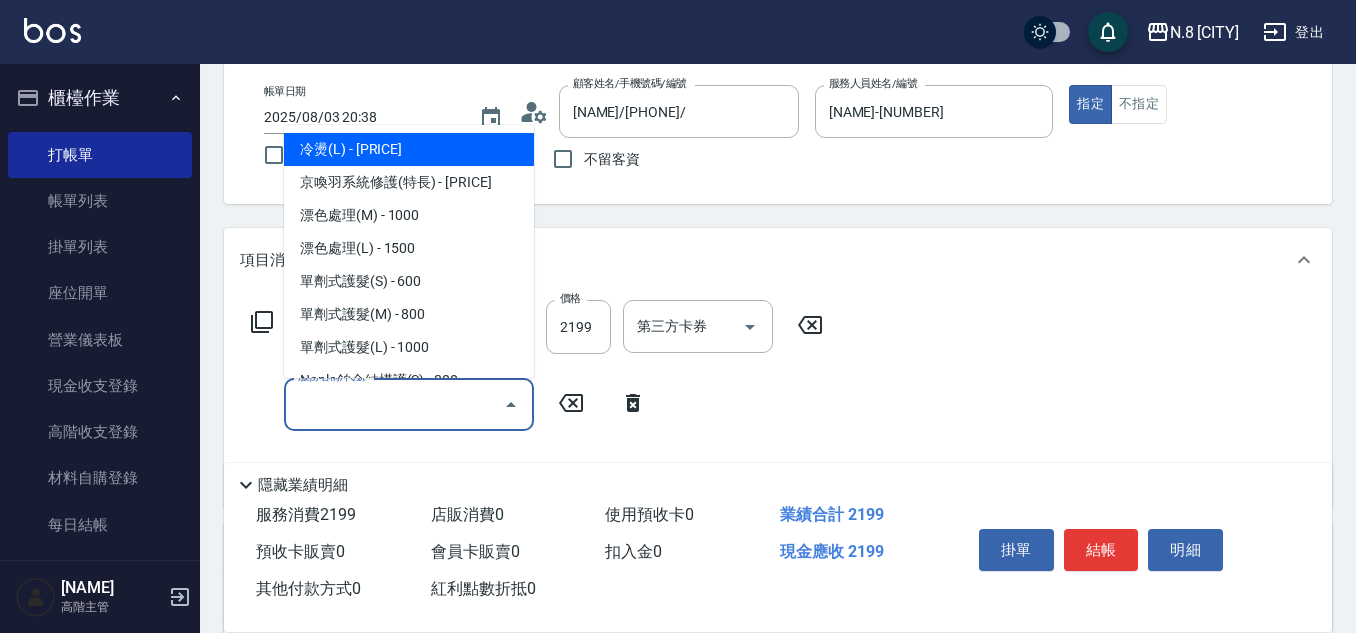 click on "服務名稱/代號" at bounding box center (394, 404) 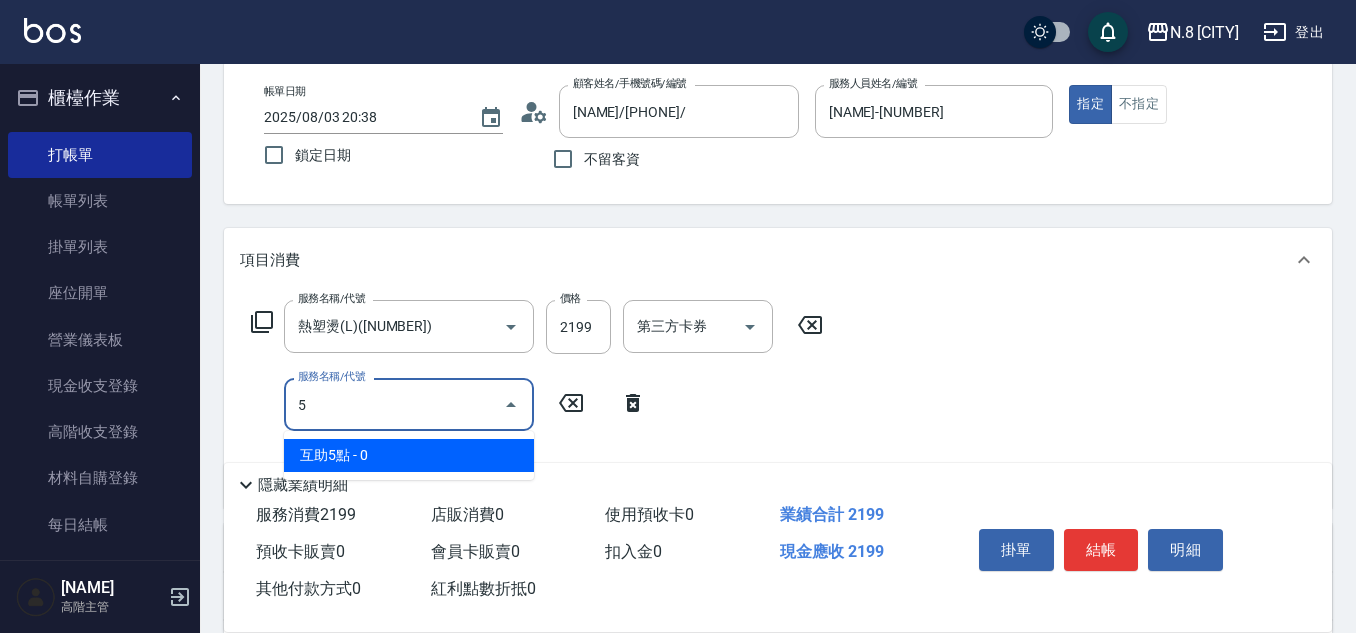 click on "互助5點 - 0" at bounding box center [409, 455] 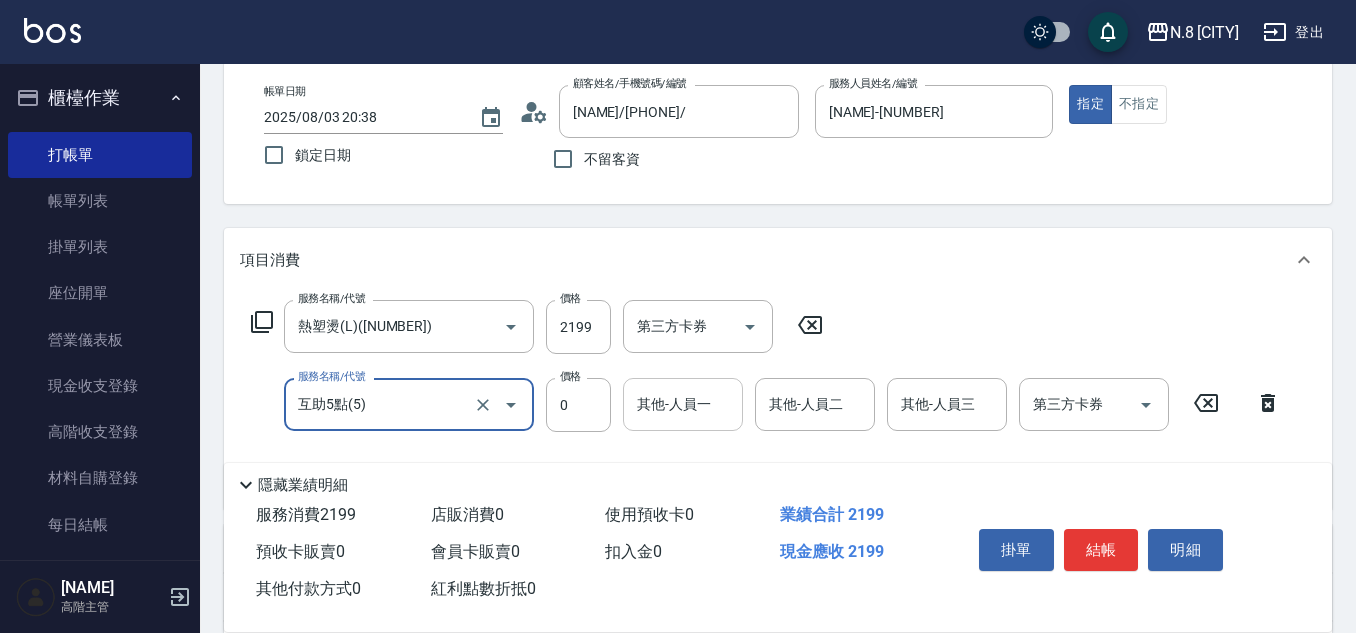 click on "其他-人員一" at bounding box center [683, 404] 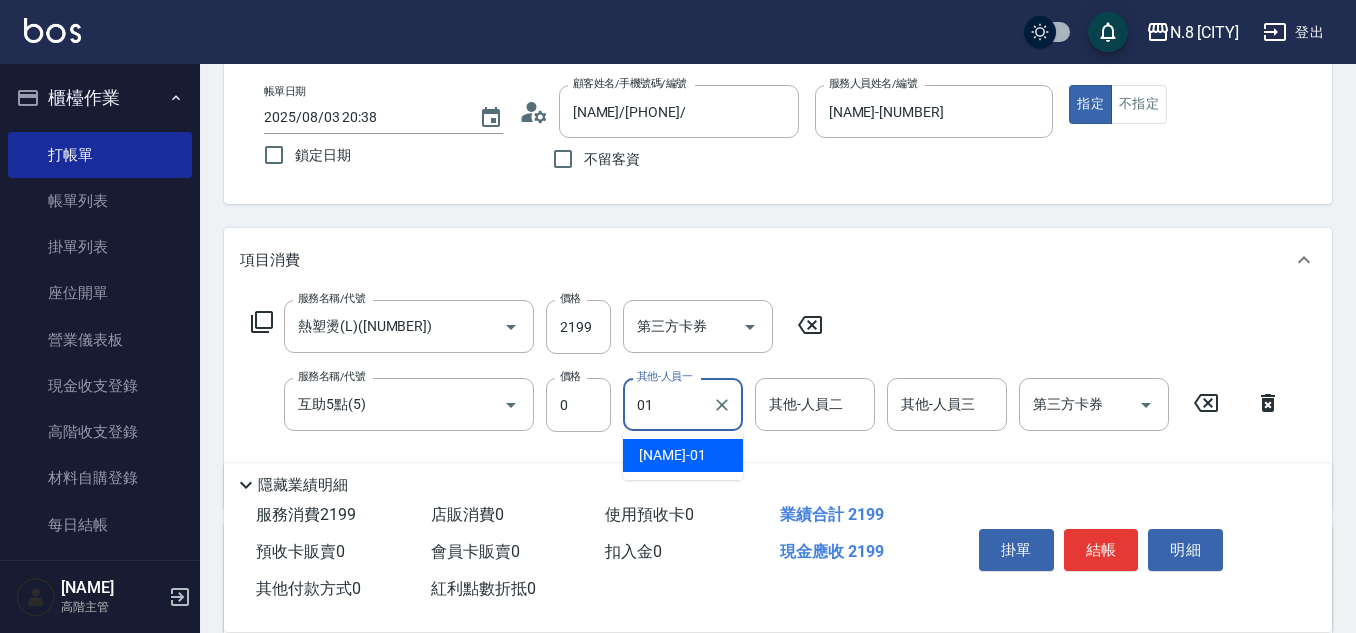 click on "[NAME] -01" at bounding box center [672, 455] 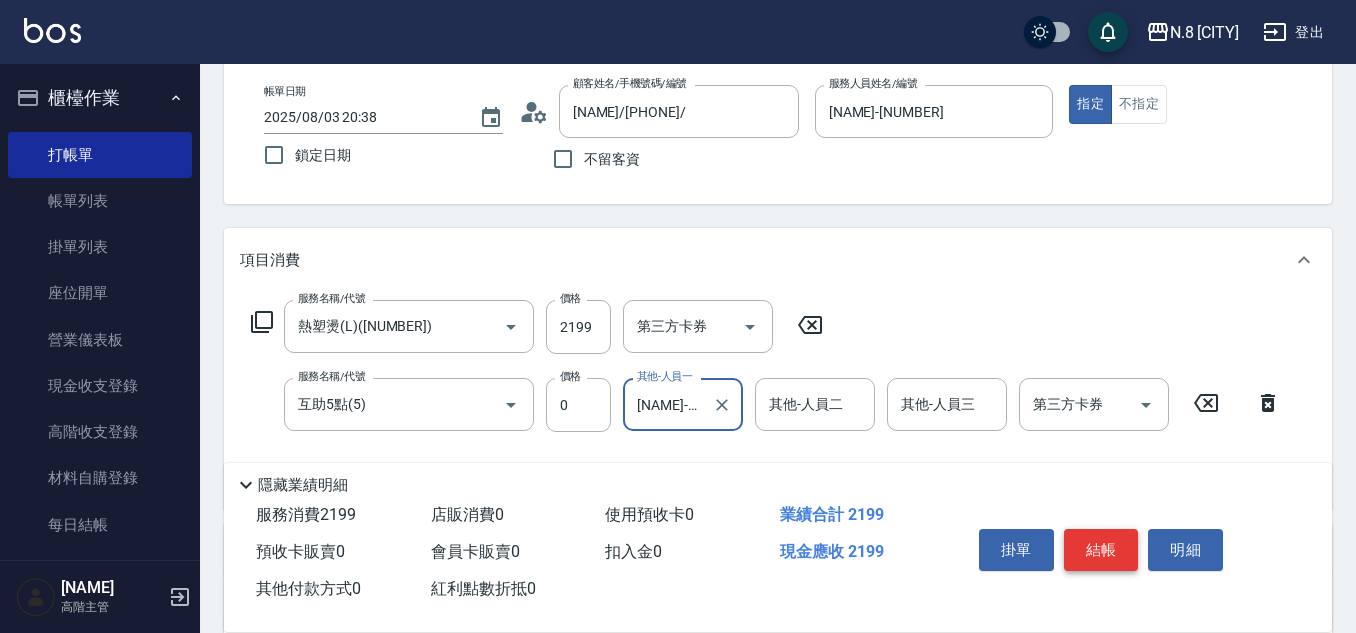 click on "結帳" at bounding box center (1101, 550) 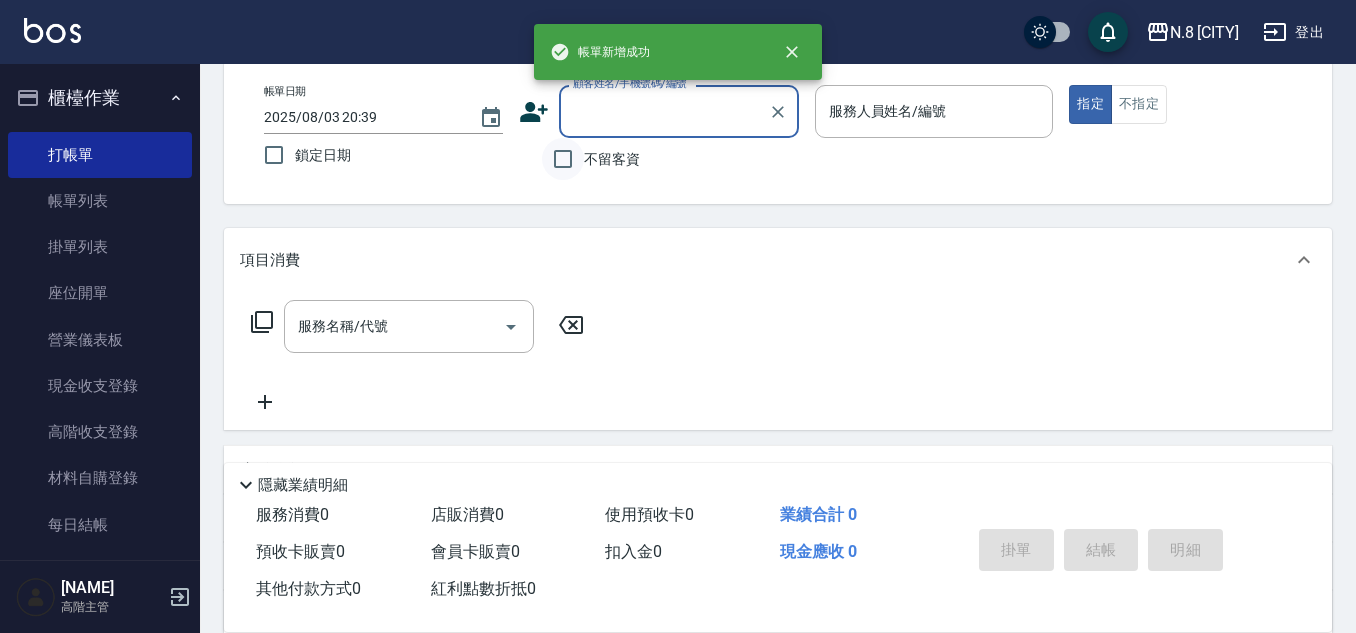 click on "不留客資" at bounding box center [563, 159] 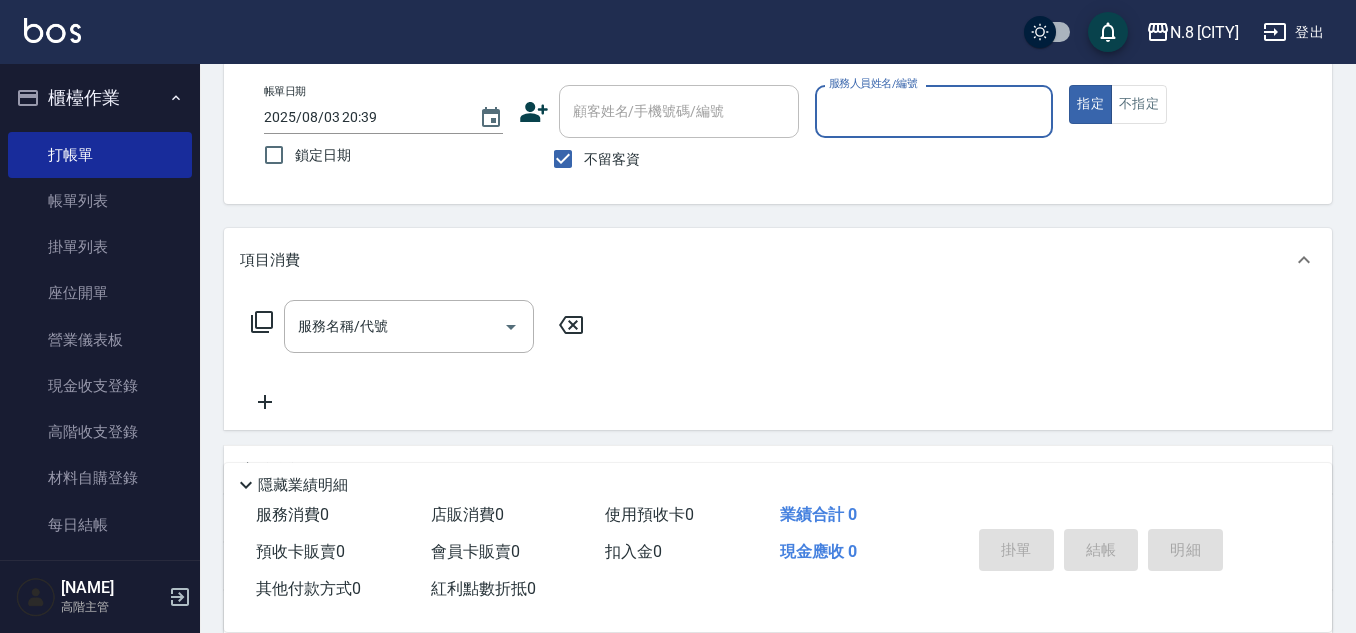click on "服務人員姓名/編號" at bounding box center (934, 111) 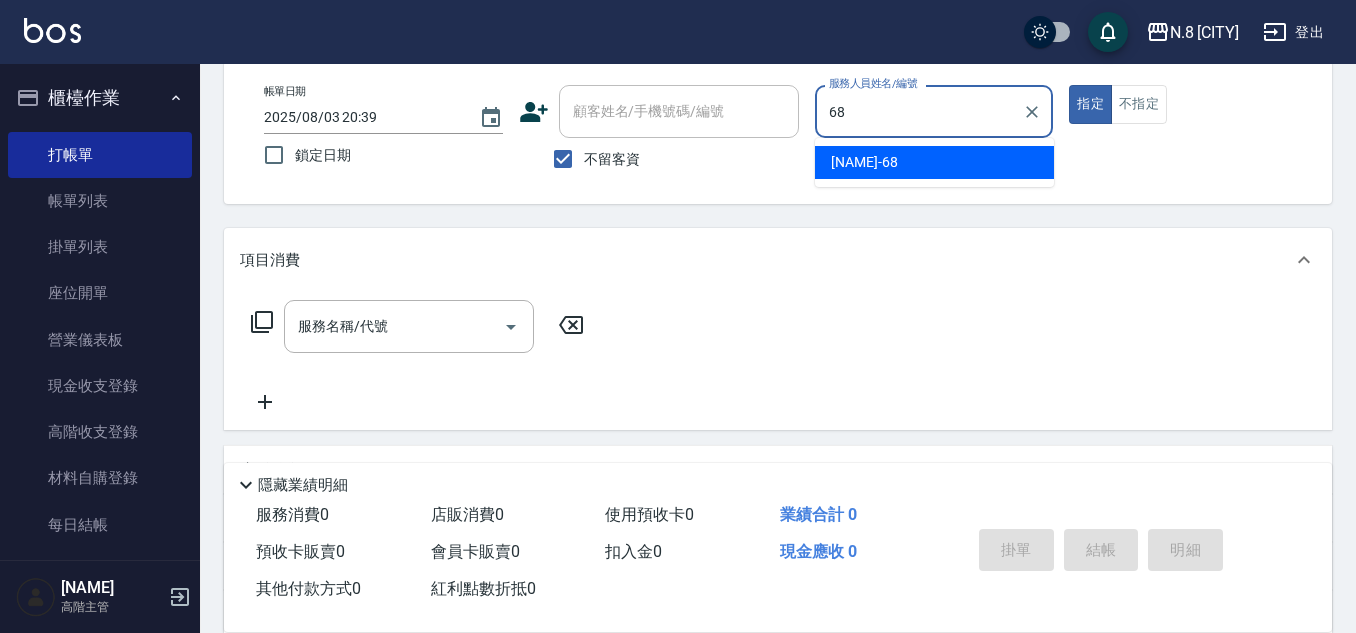click on "[NAME] -[PRICE]" at bounding box center [864, 162] 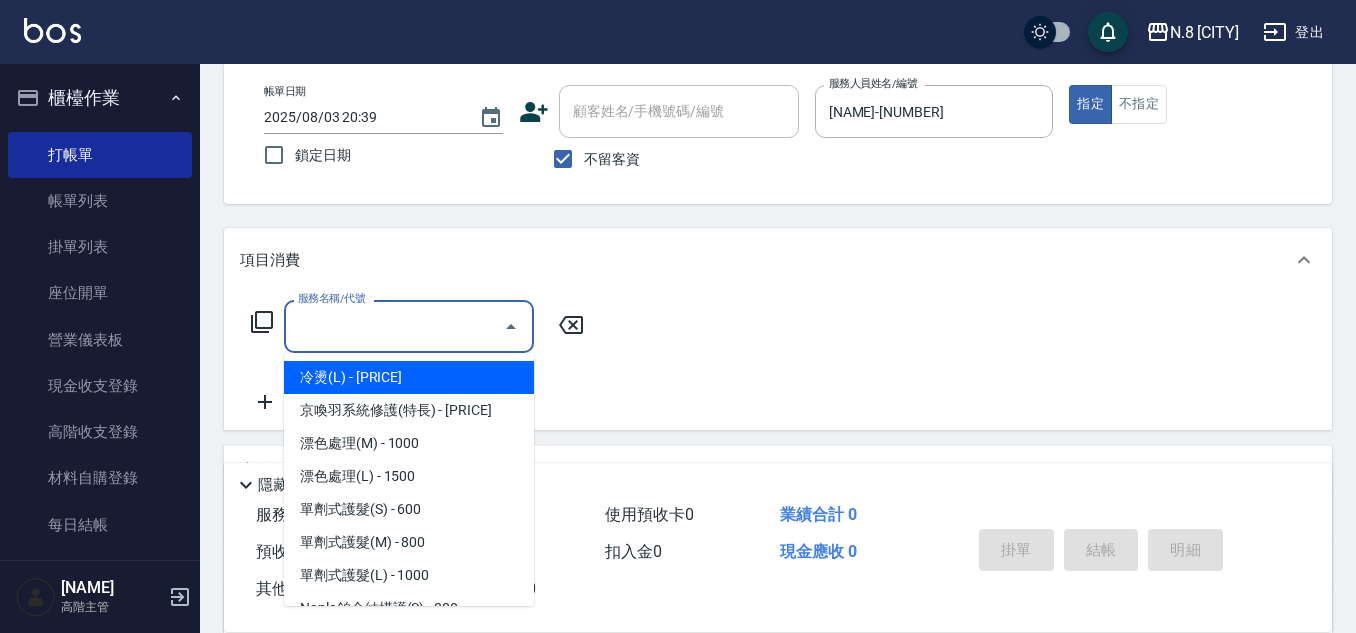 click on "服務名稱/代號" at bounding box center [394, 326] 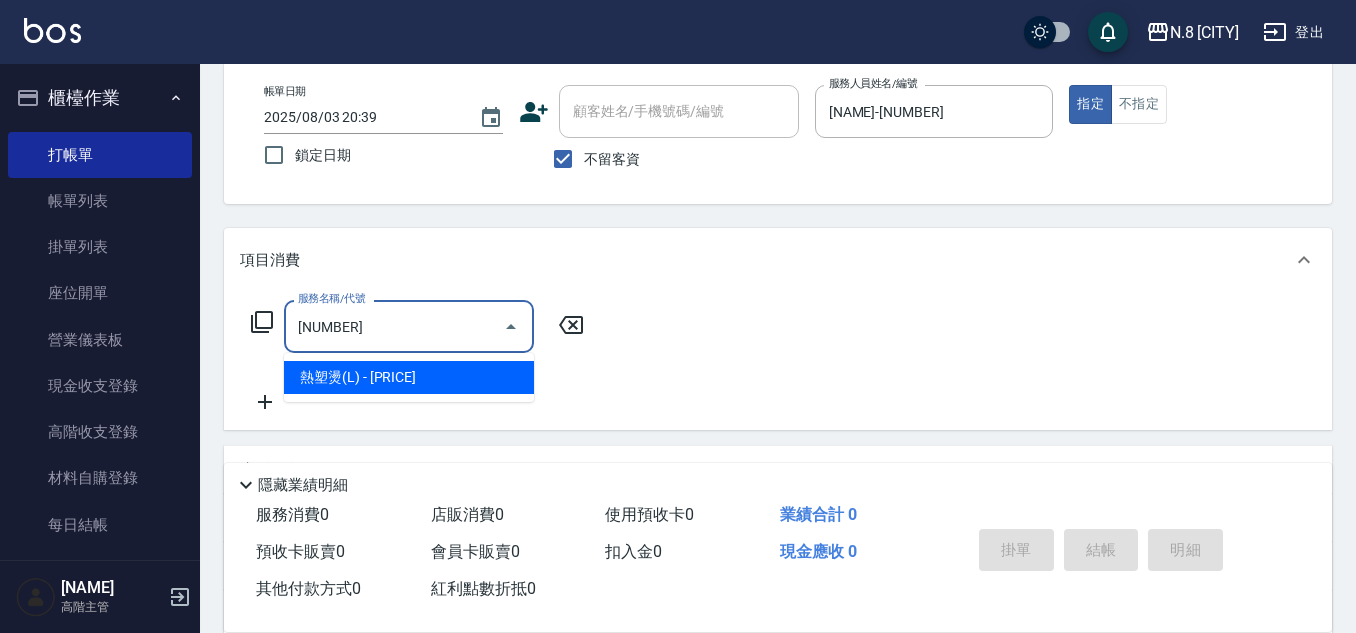 click on "熱塑燙(L) - [PRICE]" at bounding box center [409, 377] 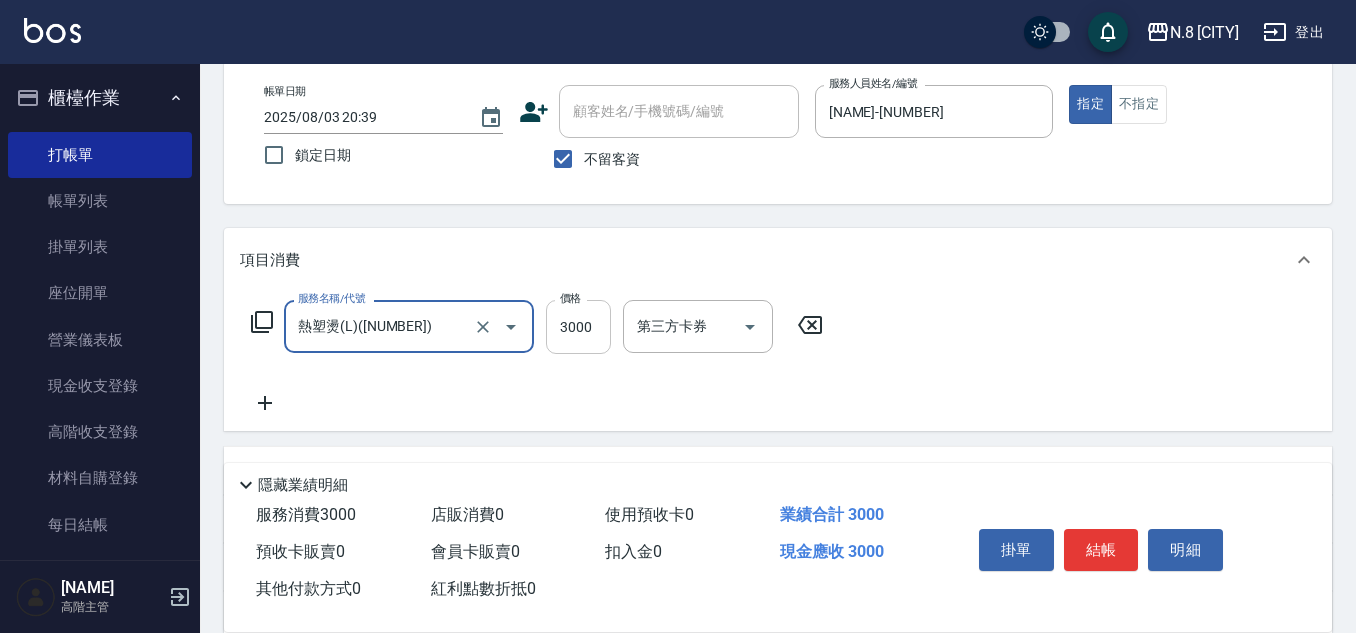 click on "3000" at bounding box center [578, 327] 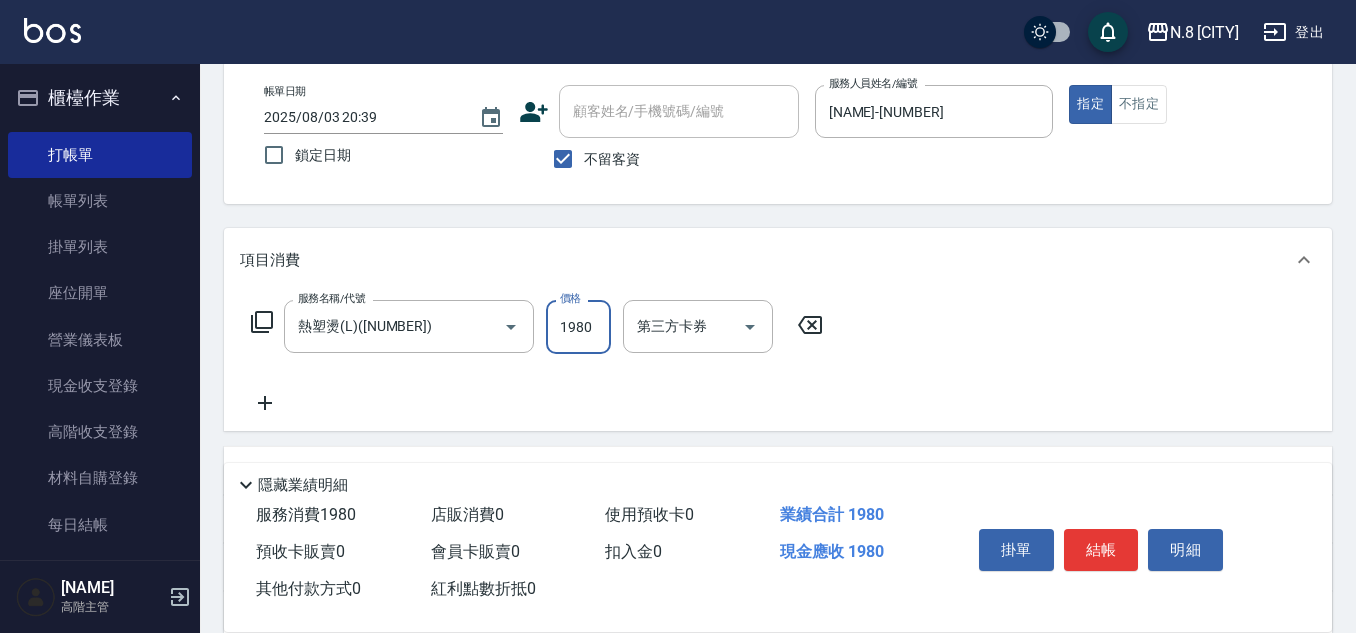 click 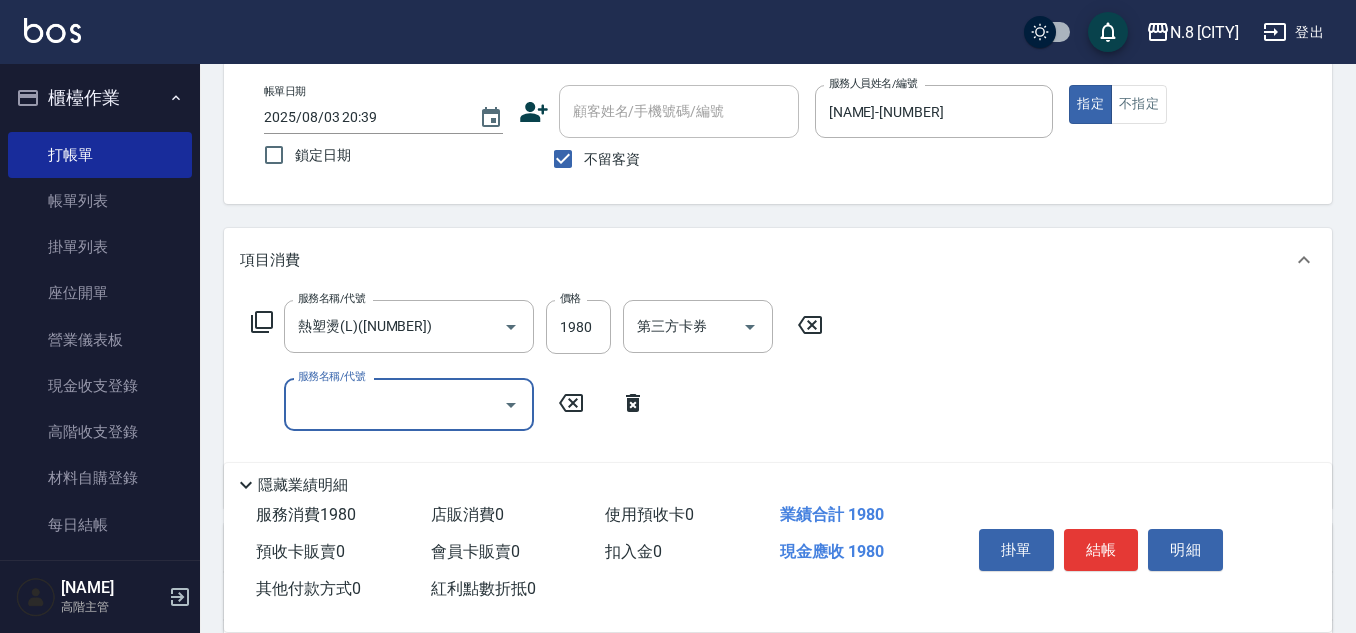 click on "服務名稱/代號" at bounding box center (394, 404) 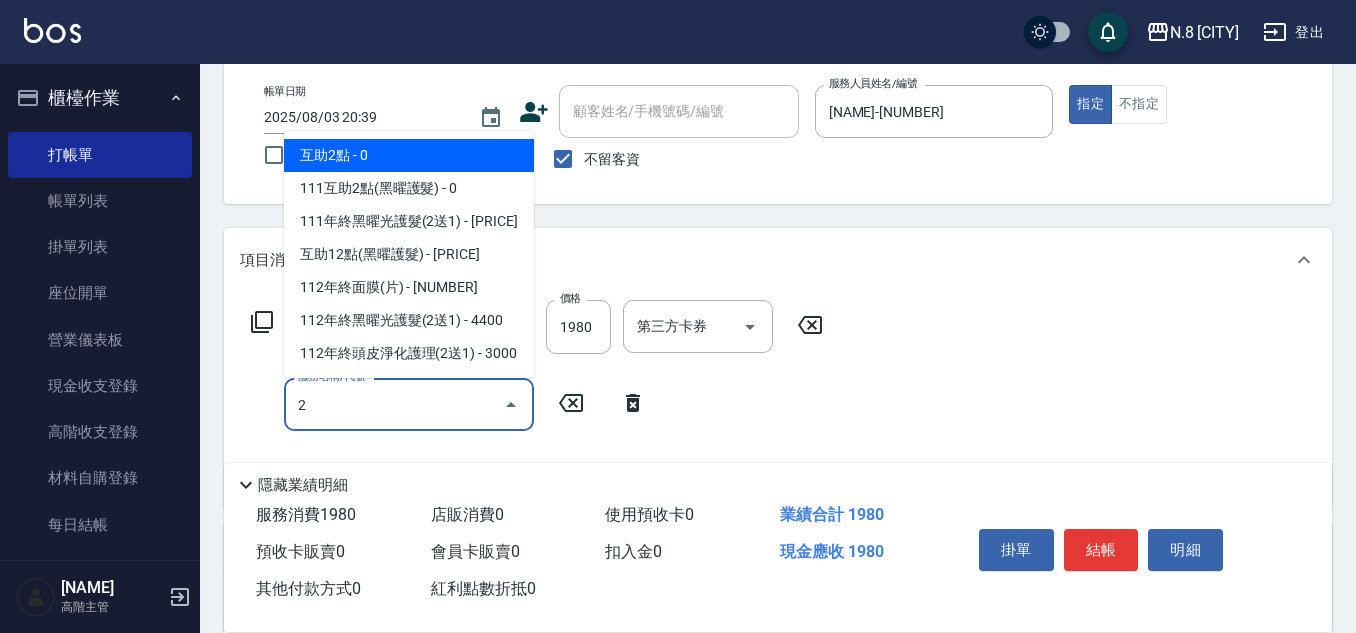 click on "互助2點 - 0" at bounding box center [409, 155] 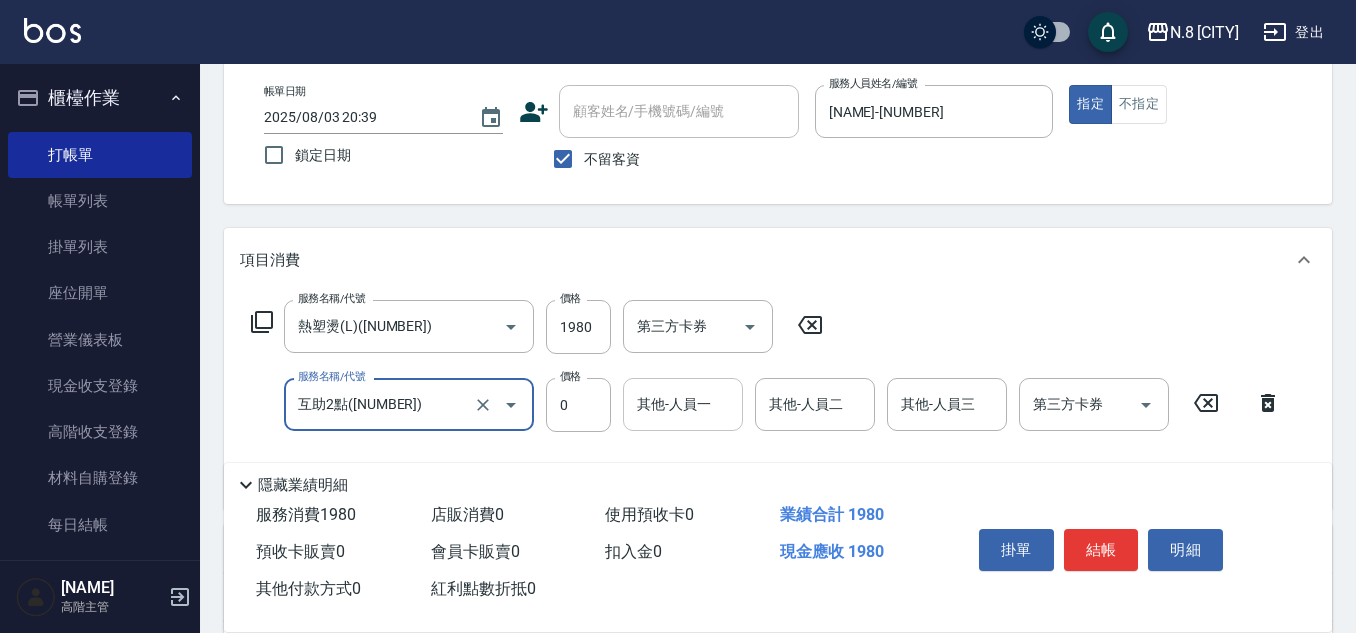 click on "其他-人員一" at bounding box center [683, 404] 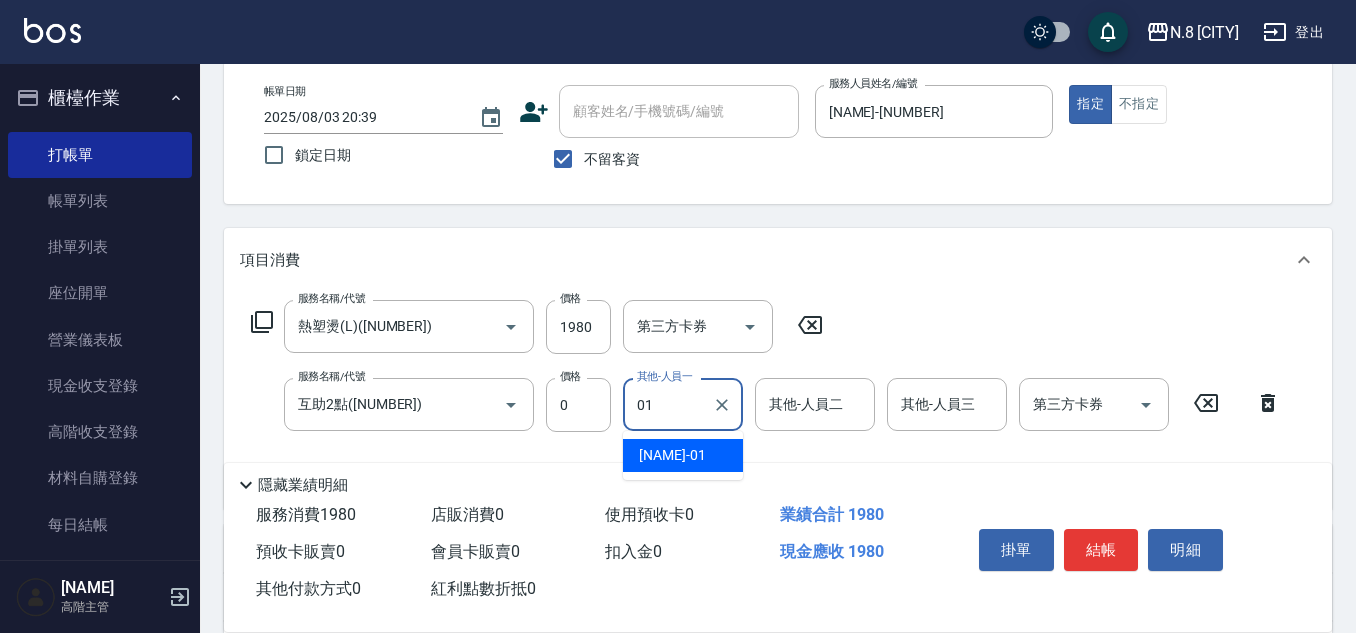 click on "[NAME] -01" at bounding box center (683, 455) 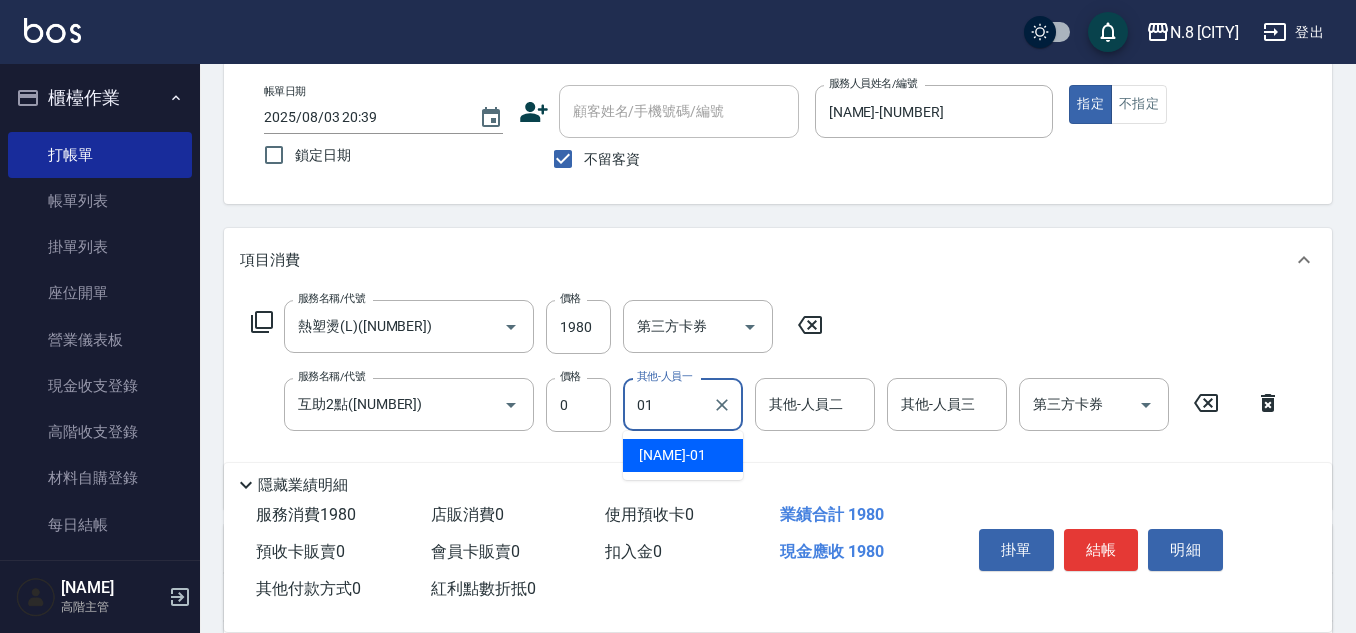 click on "[NAME] -01" at bounding box center (672, 455) 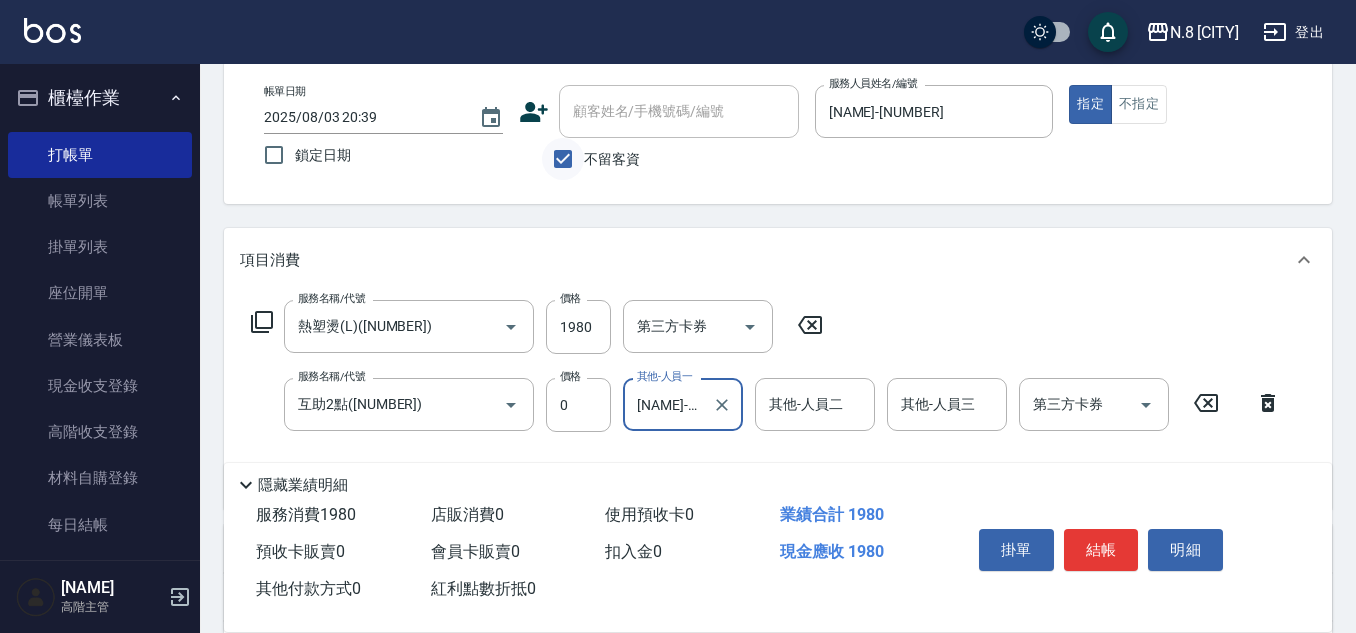 click on "不留客資" at bounding box center [563, 159] 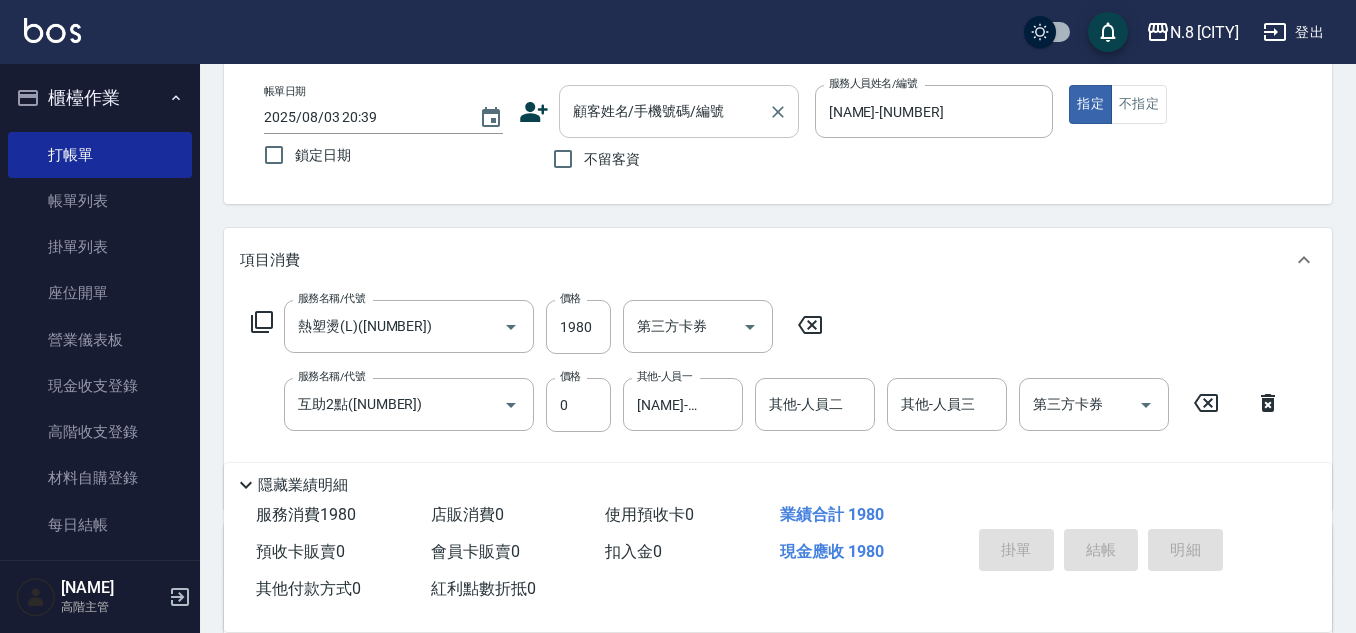 click on "顧客姓名/手機號碼/編號" at bounding box center [664, 111] 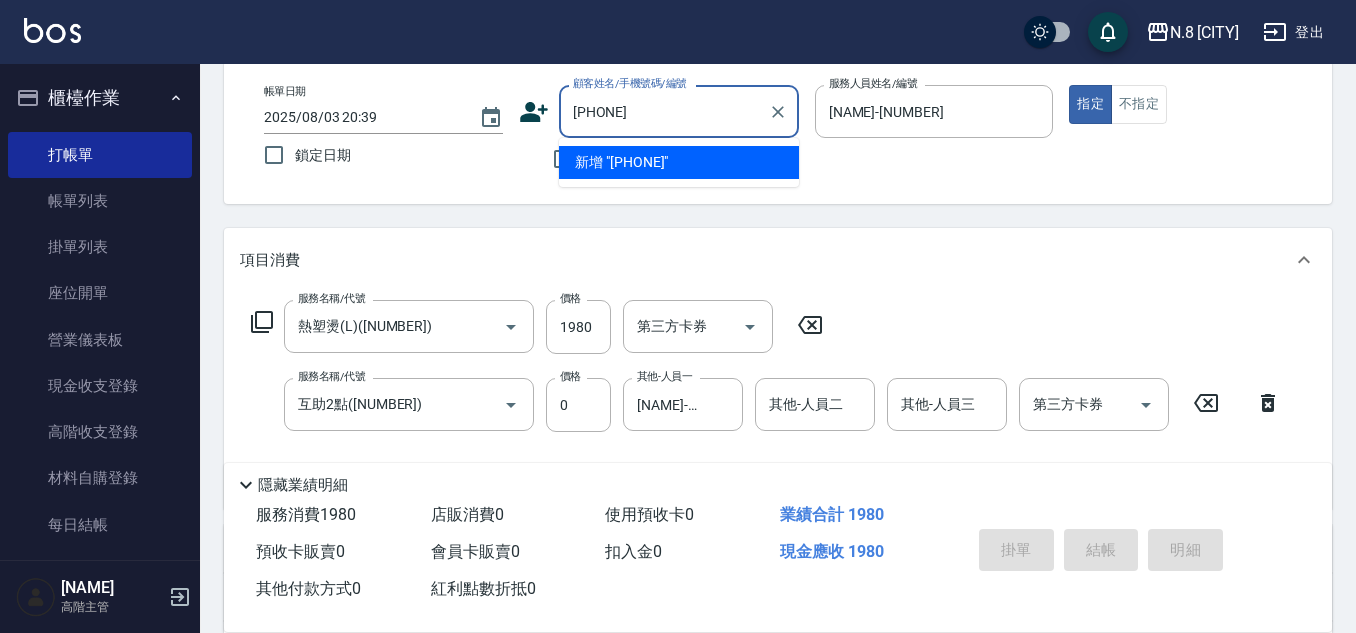 click on "新增 "[PHONE]"" at bounding box center [679, 162] 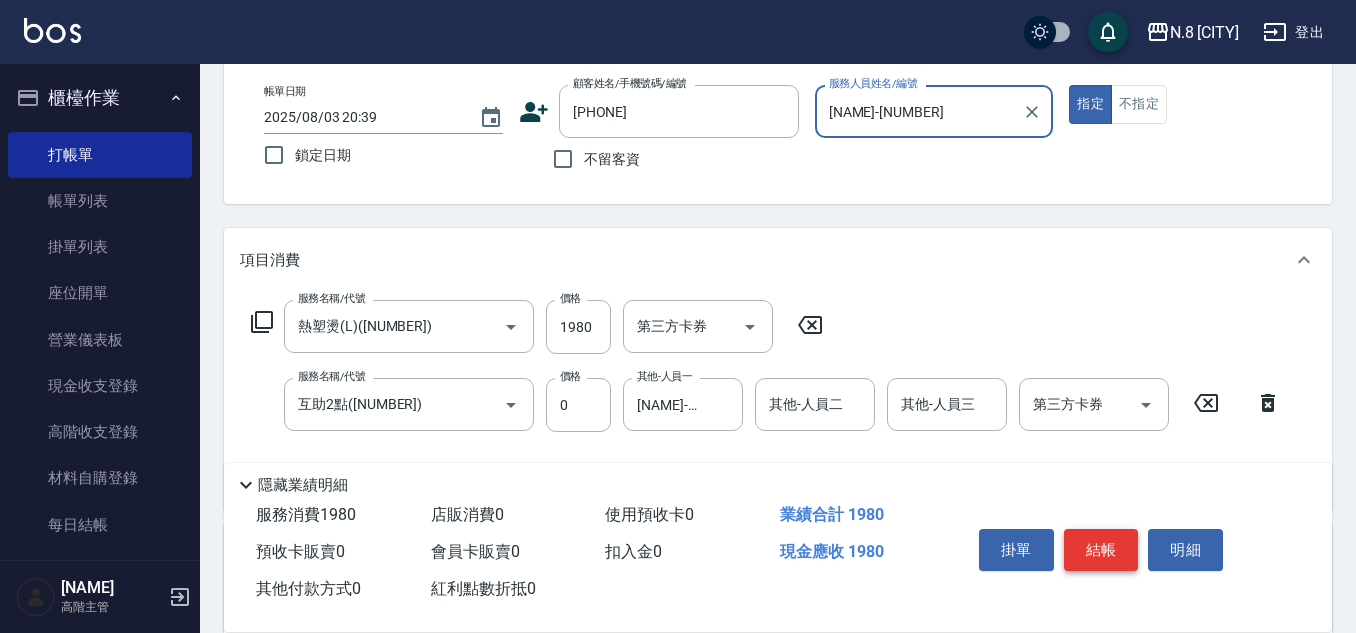click on "結帳" at bounding box center (1101, 550) 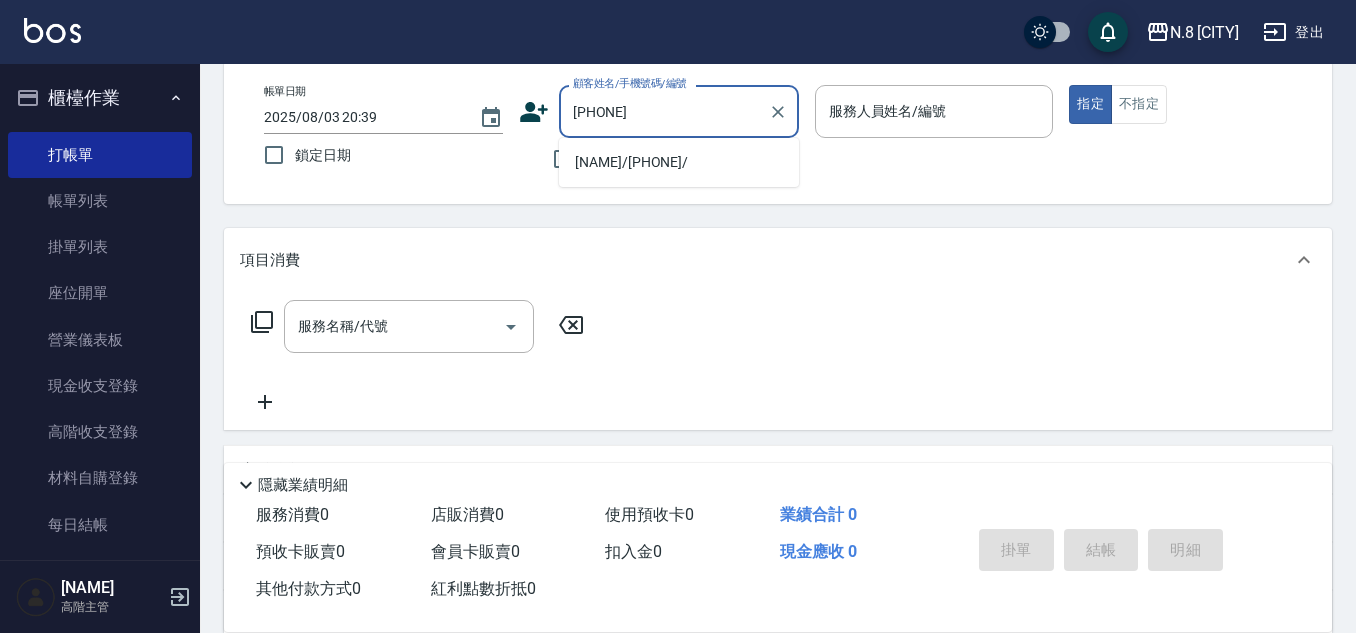 click on "[NAME]/[PHONE]/" at bounding box center [679, 162] 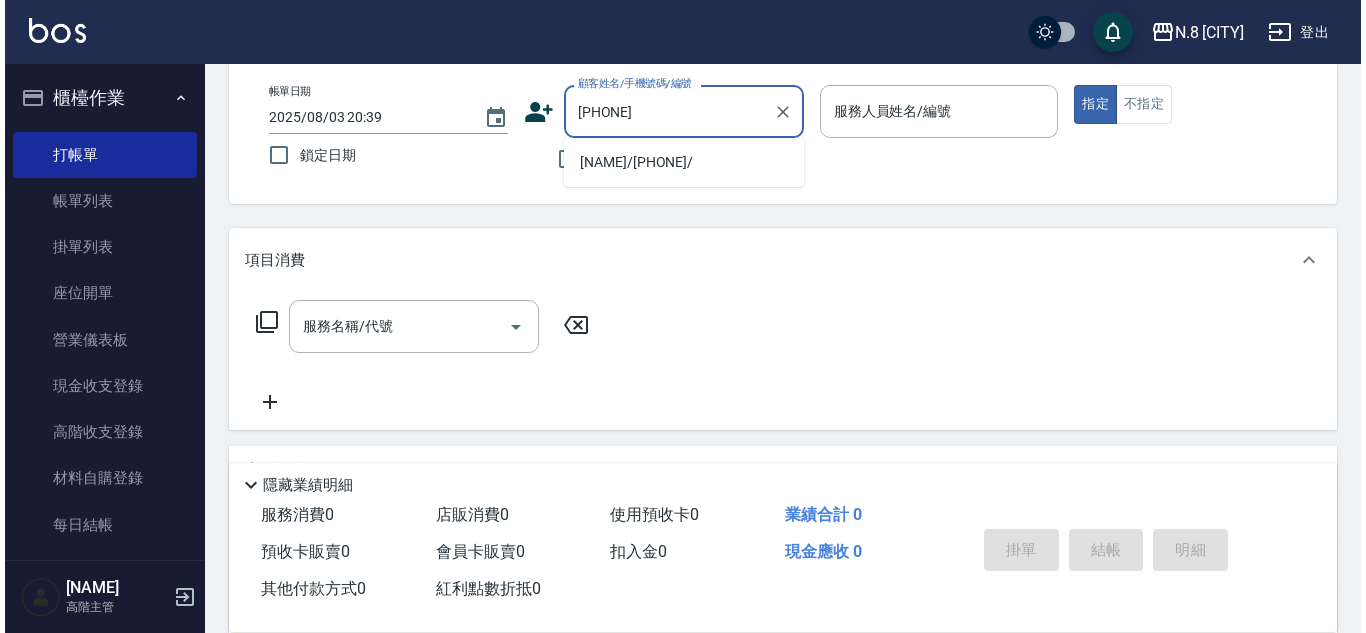 scroll, scrollTop: 0, scrollLeft: 0, axis: both 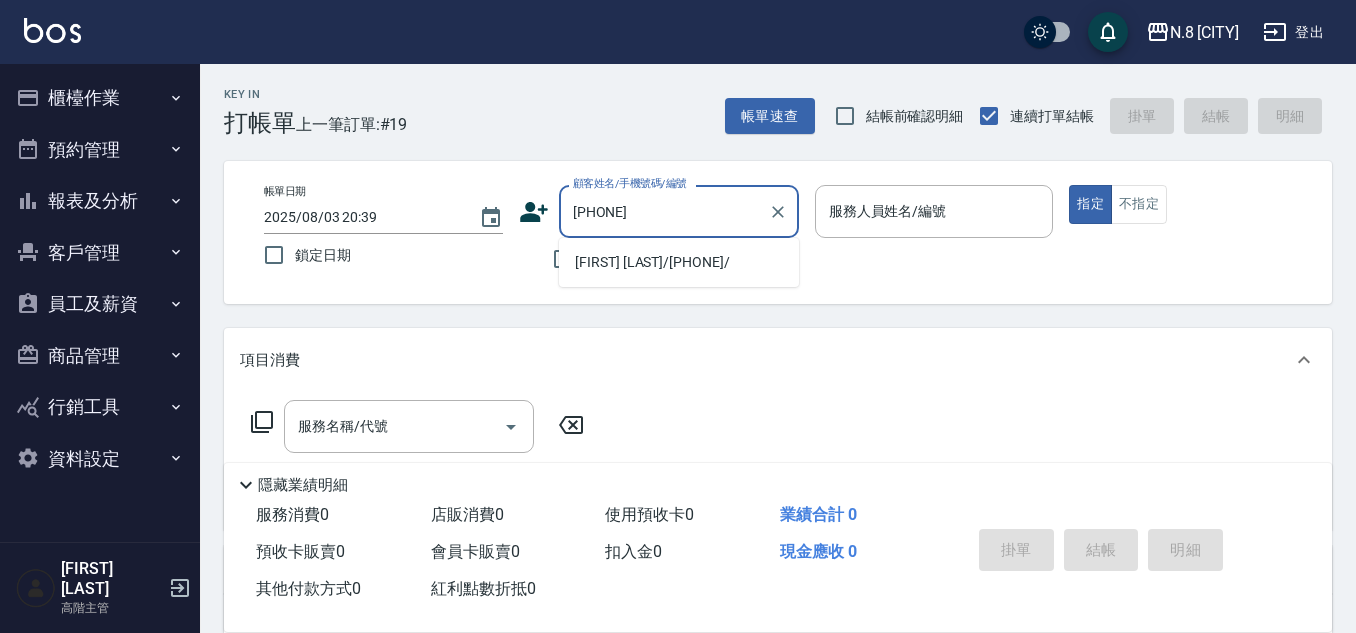 click on "[FIRST] [LAST]/[PHONE]/" at bounding box center (679, 262) 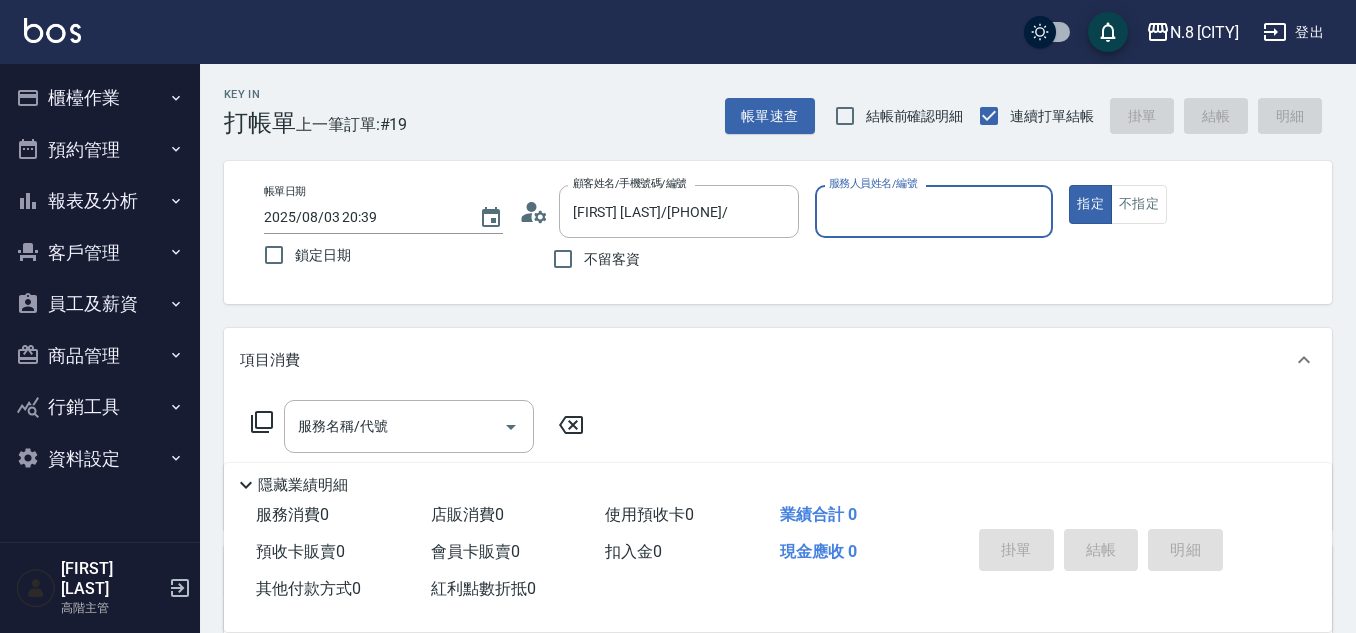 type on "[FIRST] [LAST] -68" 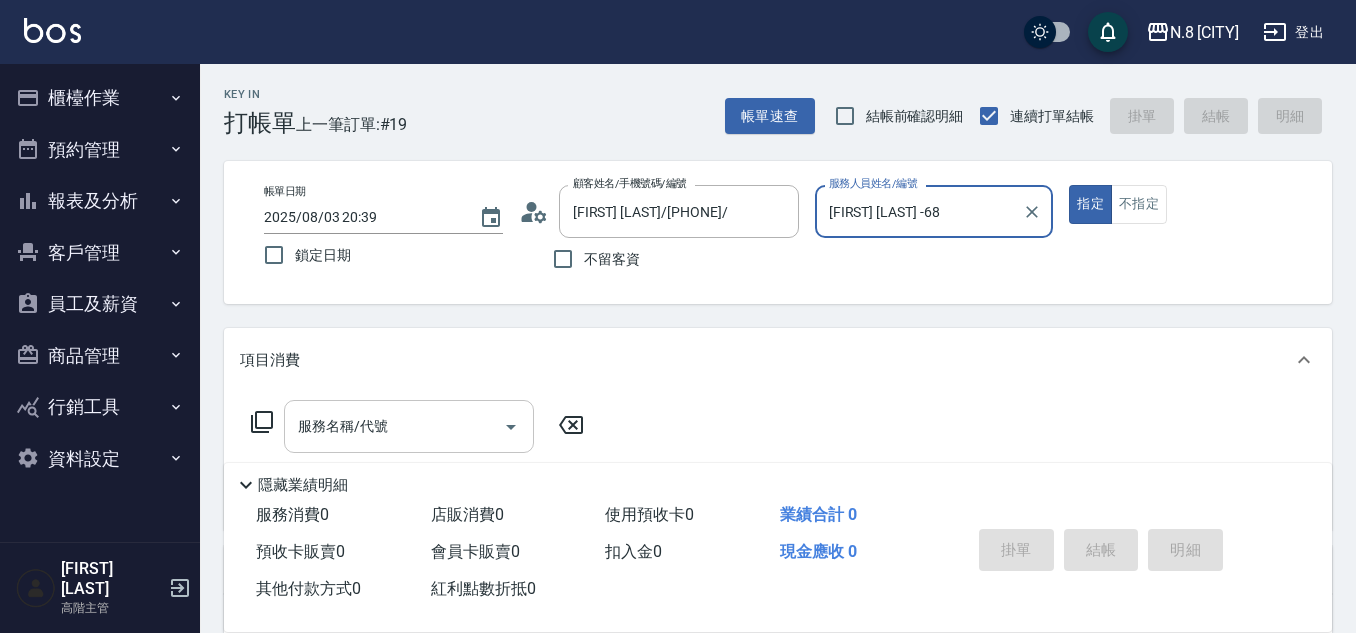 drag, startPoint x: 391, startPoint y: 422, endPoint x: 397, endPoint y: 413, distance: 10.816654 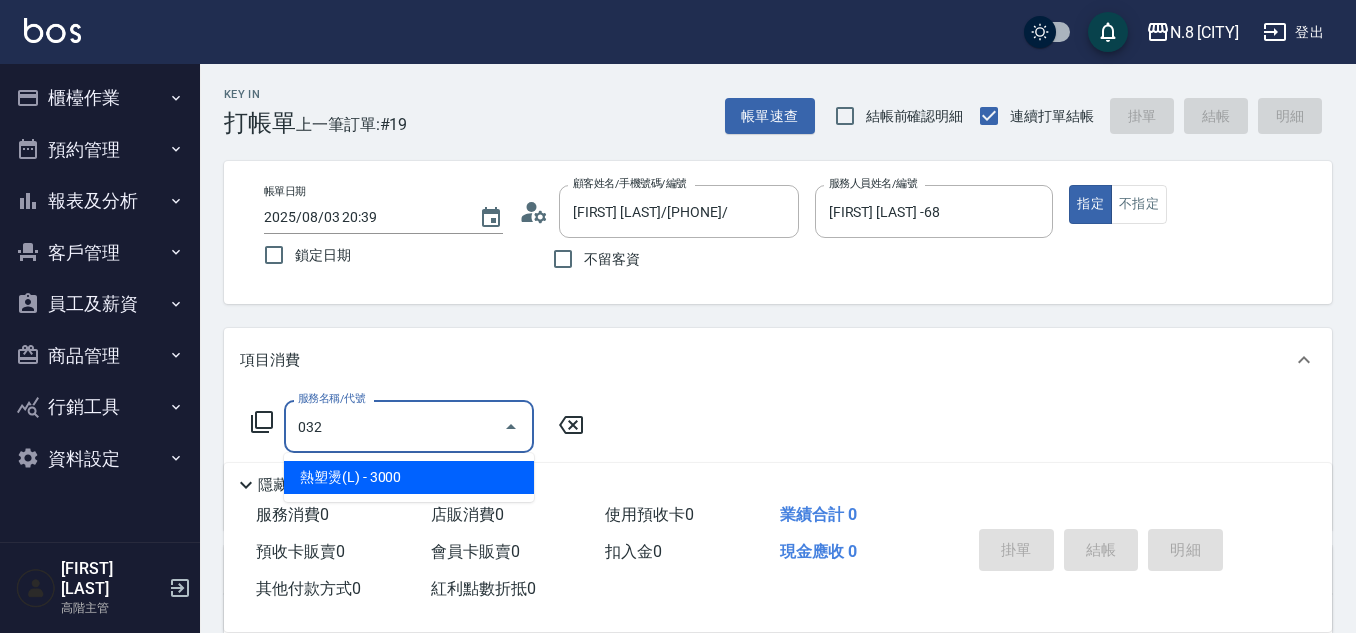 click on "熱塑燙(L) - 3000" at bounding box center [409, 477] 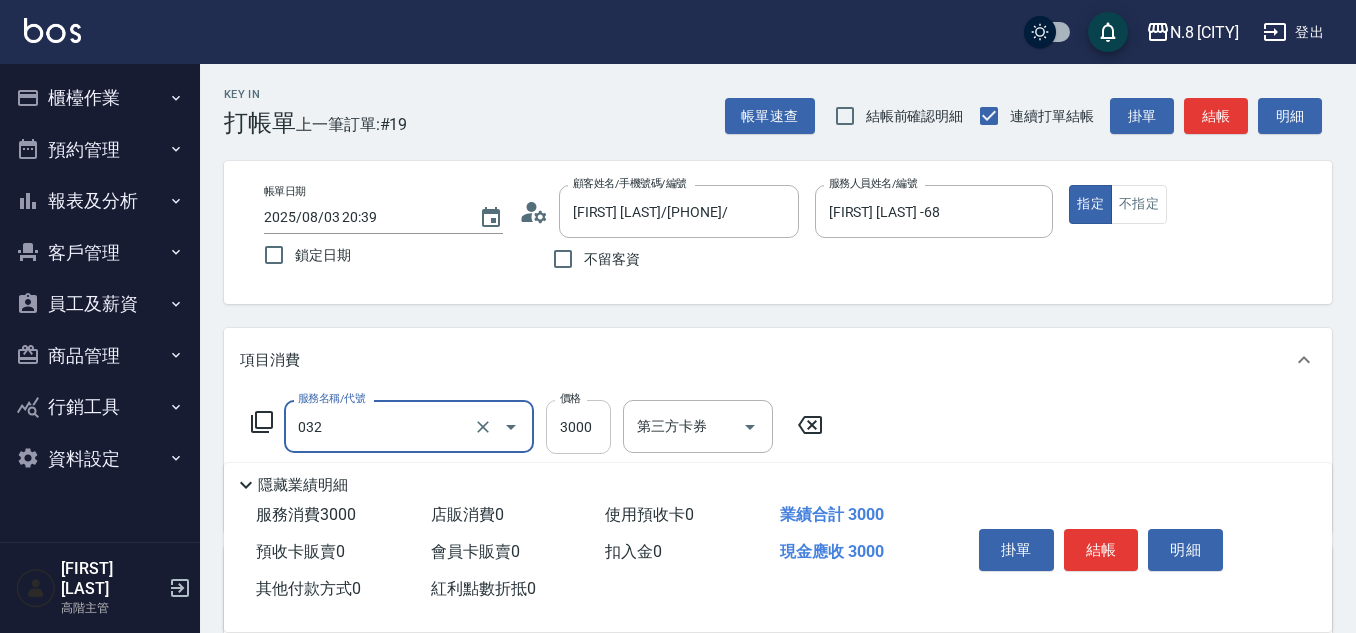 type on "熱塑燙(L)(032)" 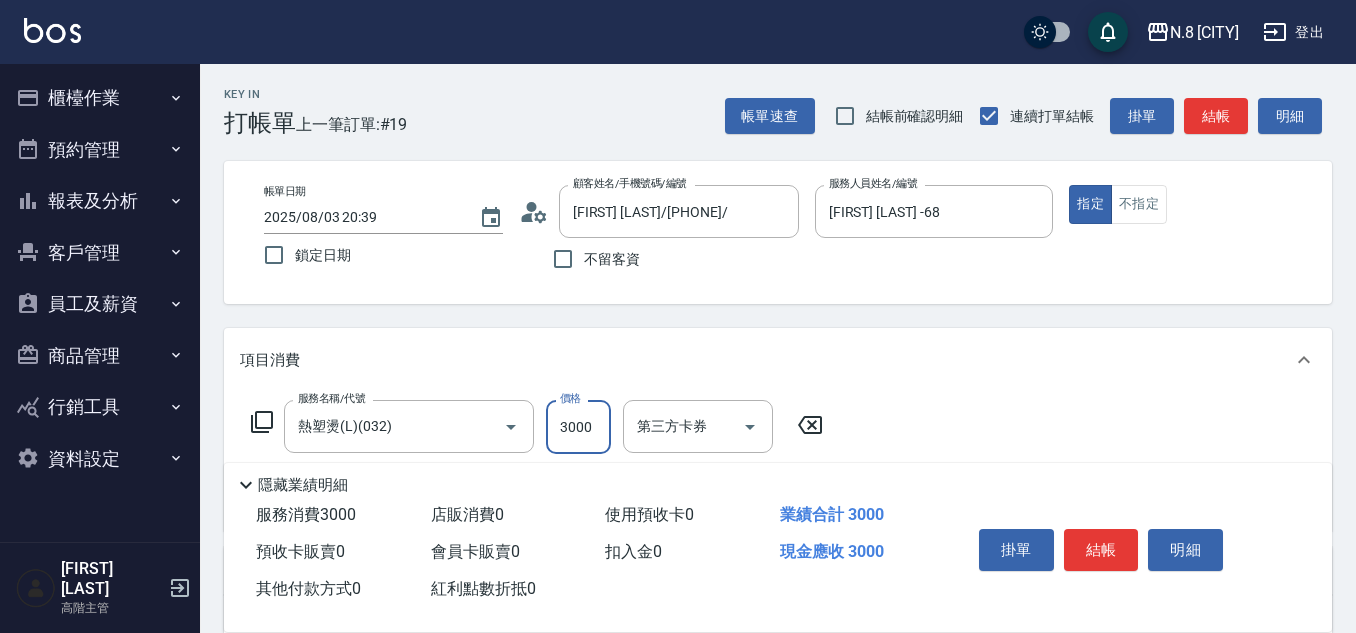 click on "3000" at bounding box center [578, 427] 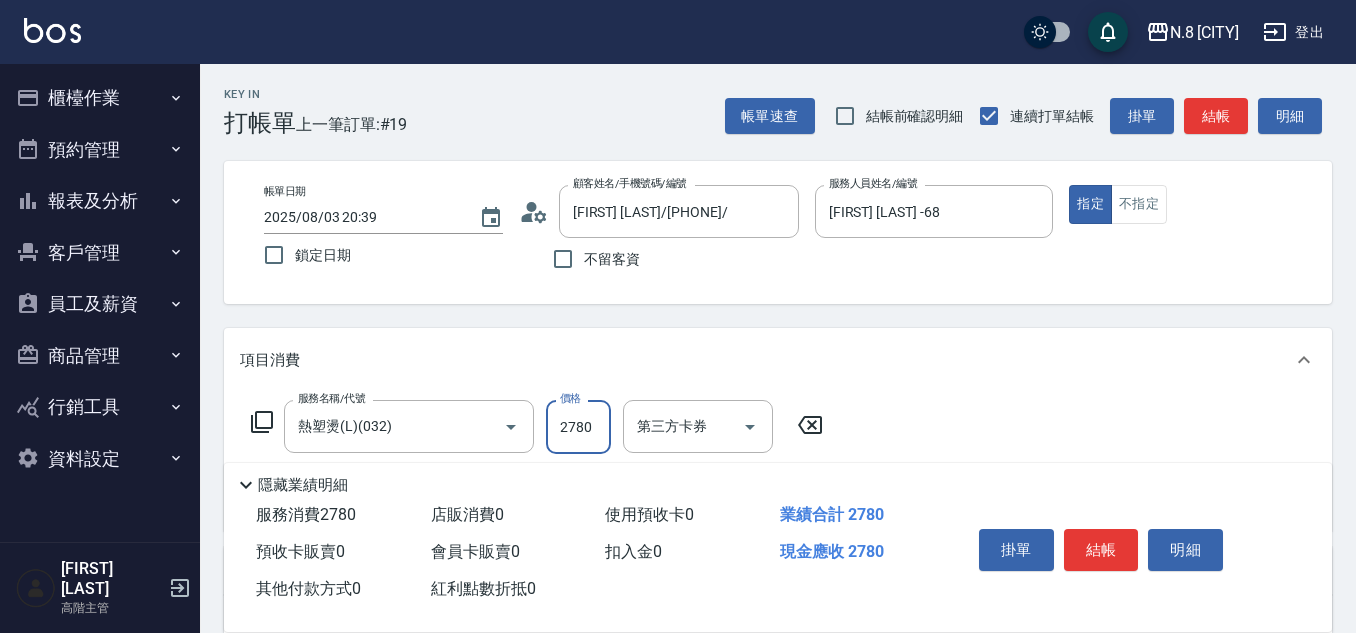 scroll, scrollTop: 100, scrollLeft: 0, axis: vertical 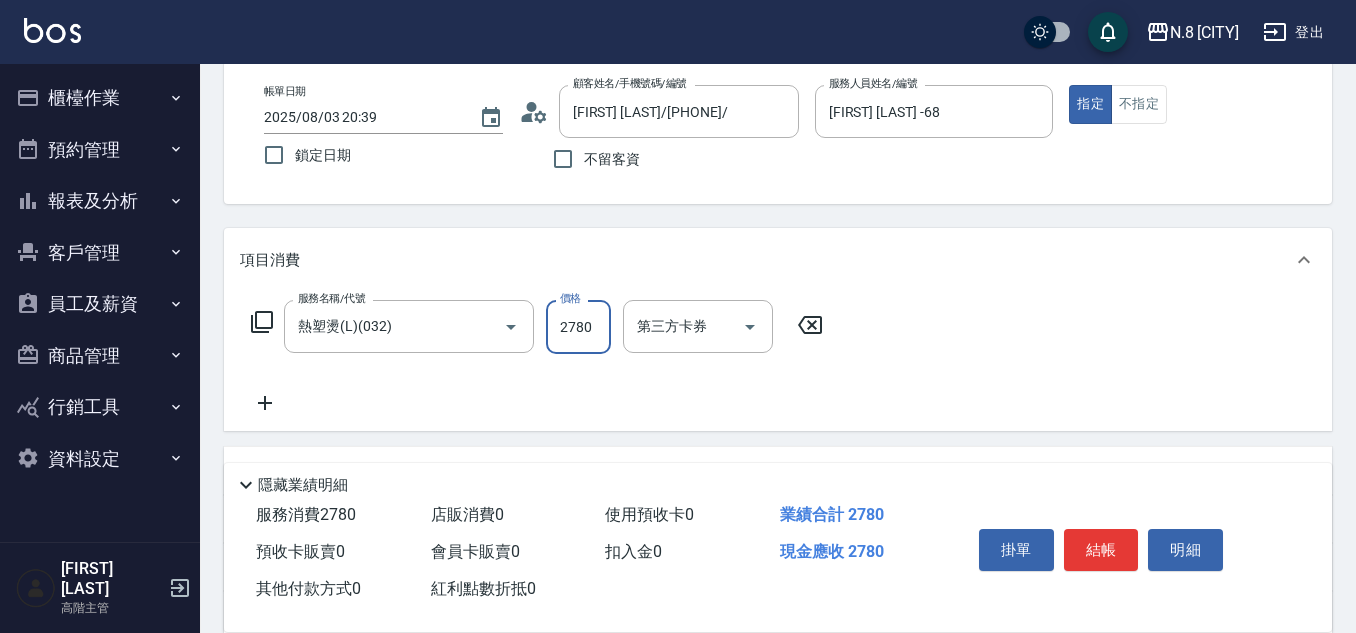 type on "2780" 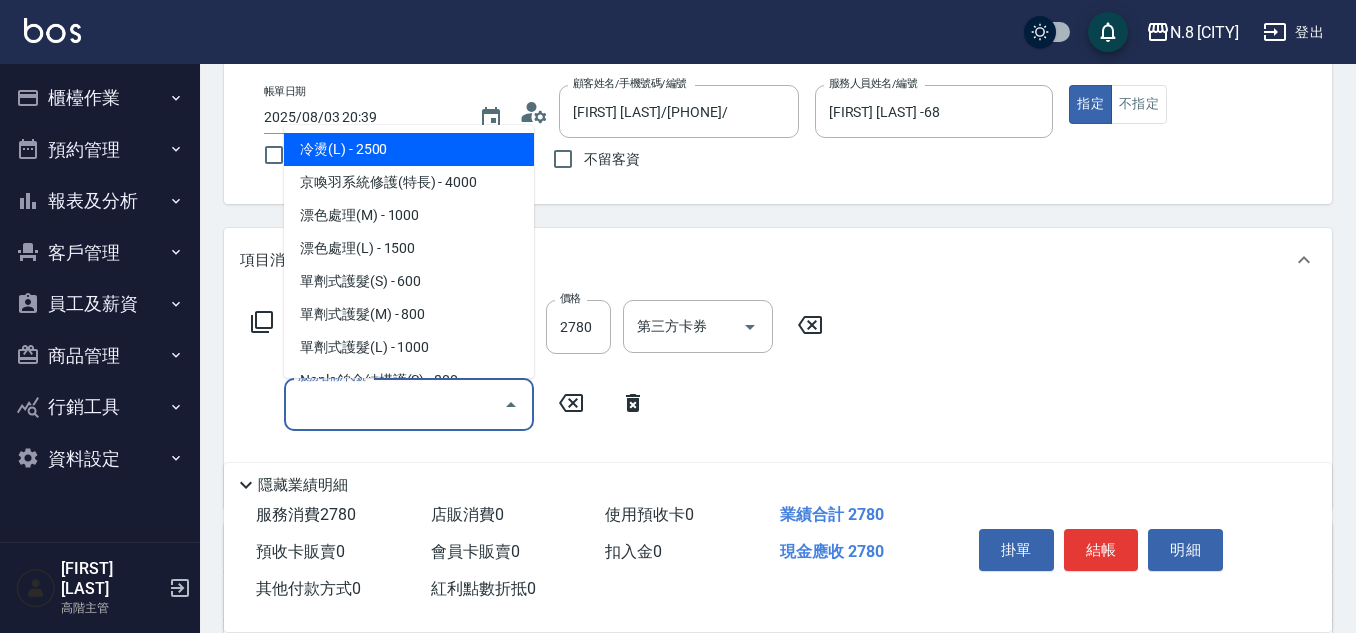 click on "服務名稱/代號" at bounding box center [394, 404] 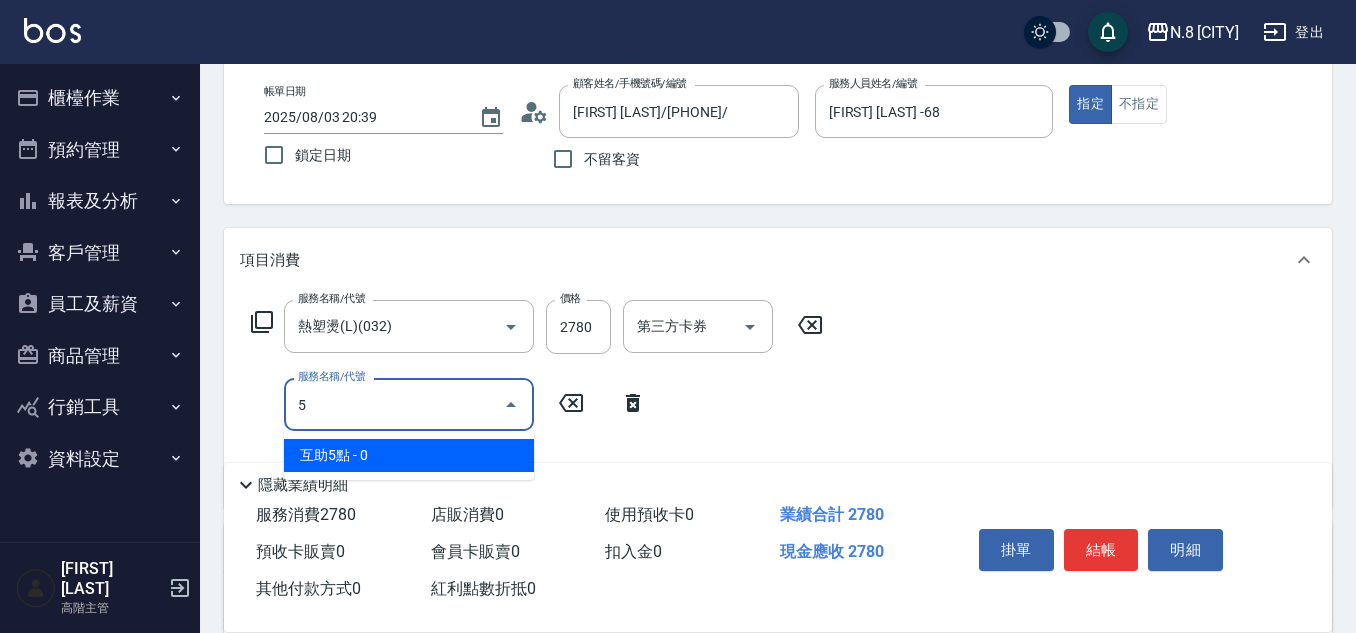 click on "互助5點 - 0" at bounding box center (409, 455) 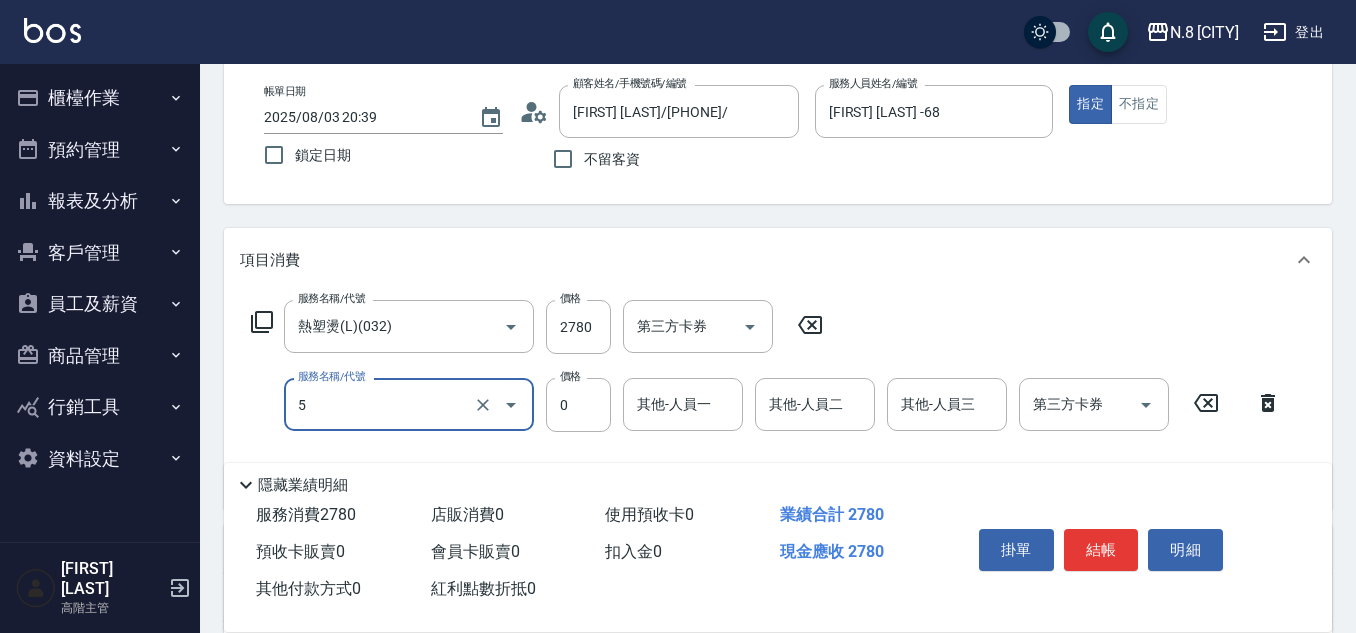 type on "互助5點(5)" 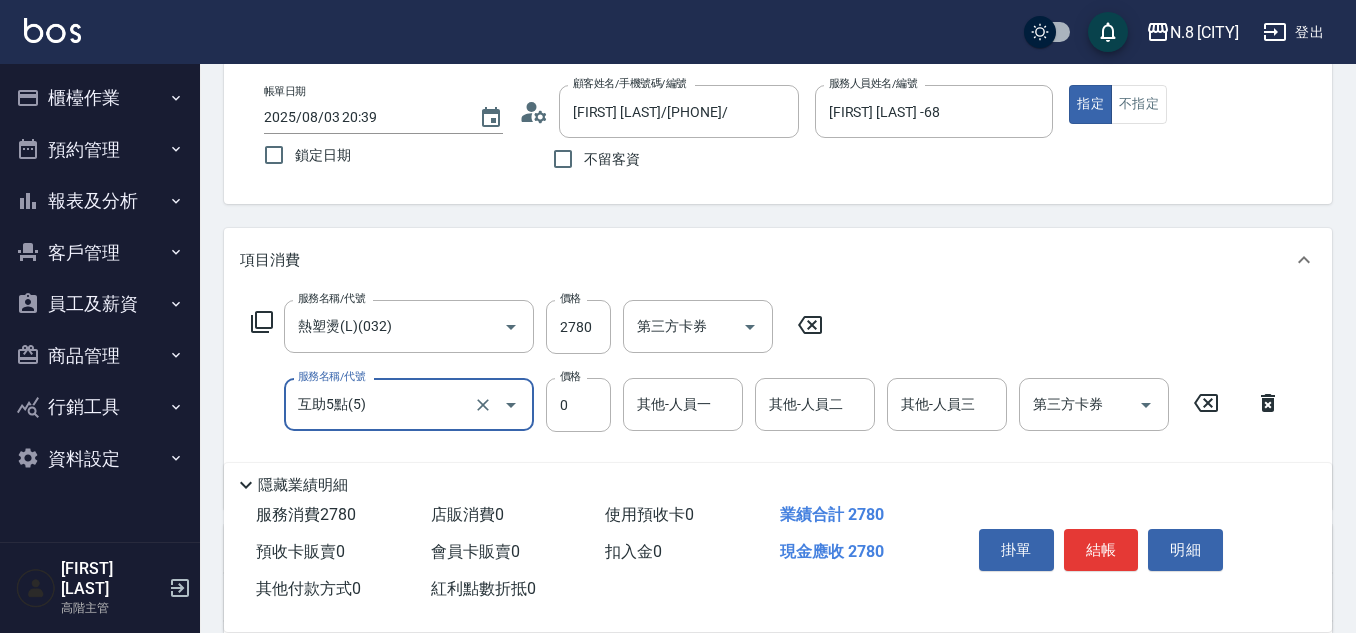 click on "其他-人員一" at bounding box center (683, 404) 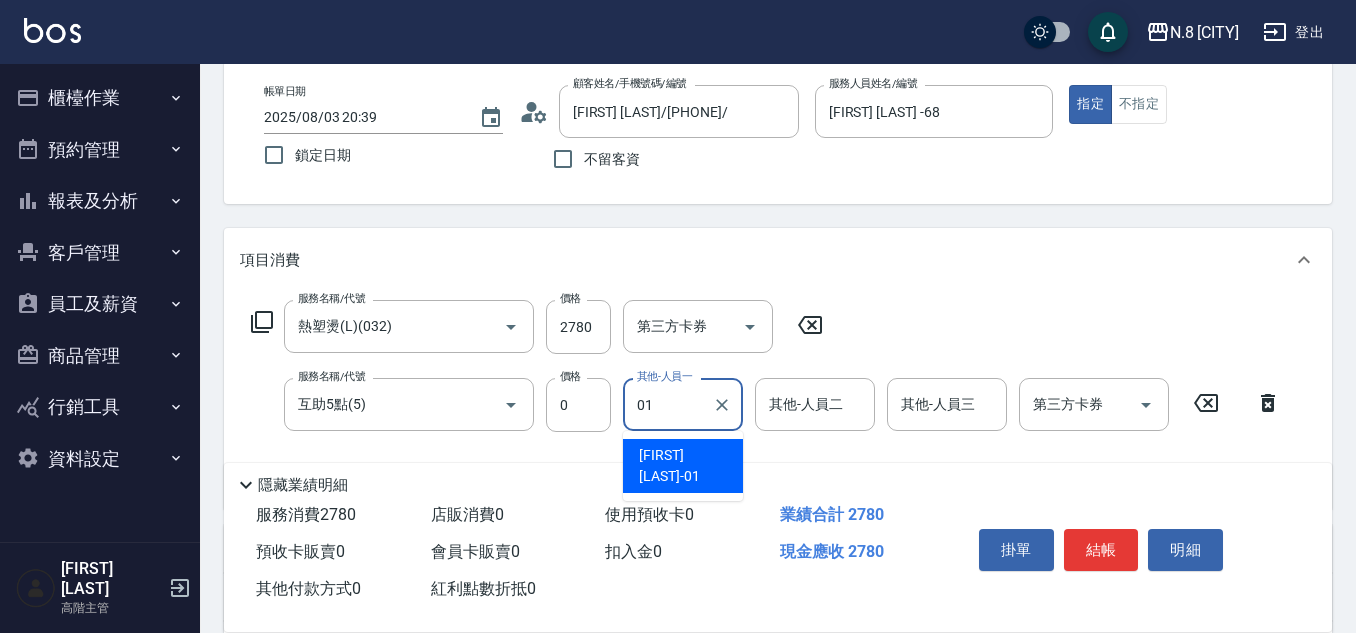 click on "[FIRST] [LAST] -01" at bounding box center [683, 466] 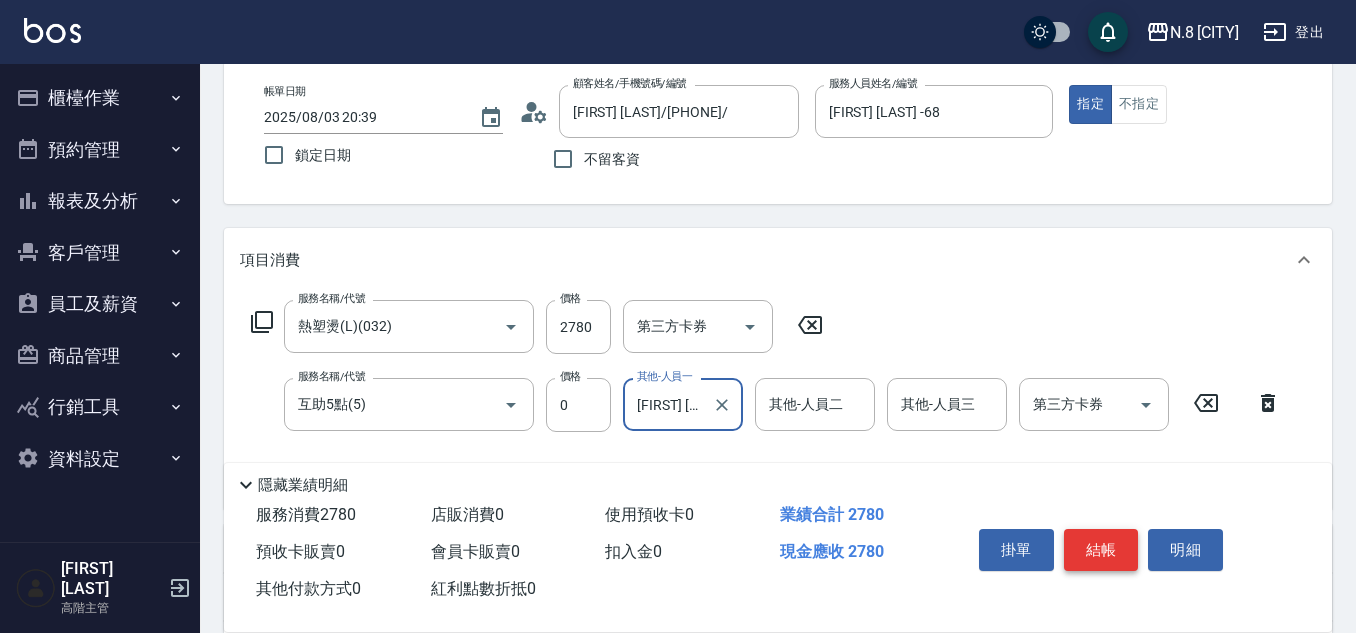 type on "[FIRST] [LAST]-01" 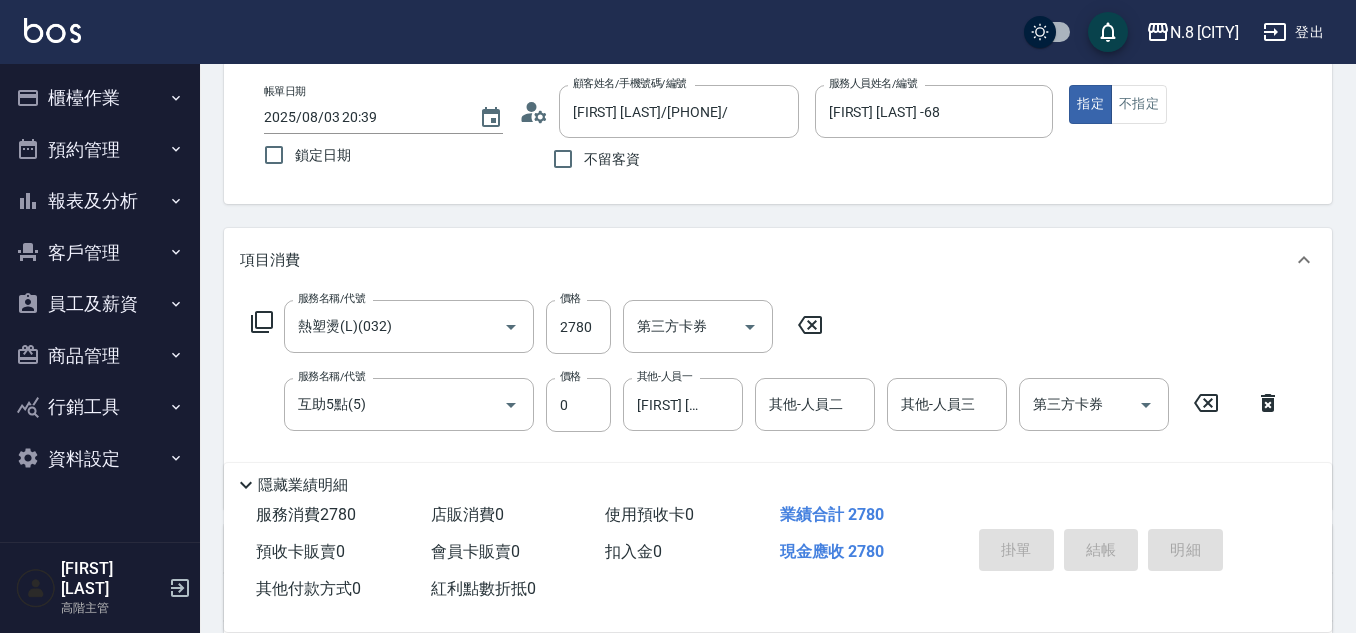 type 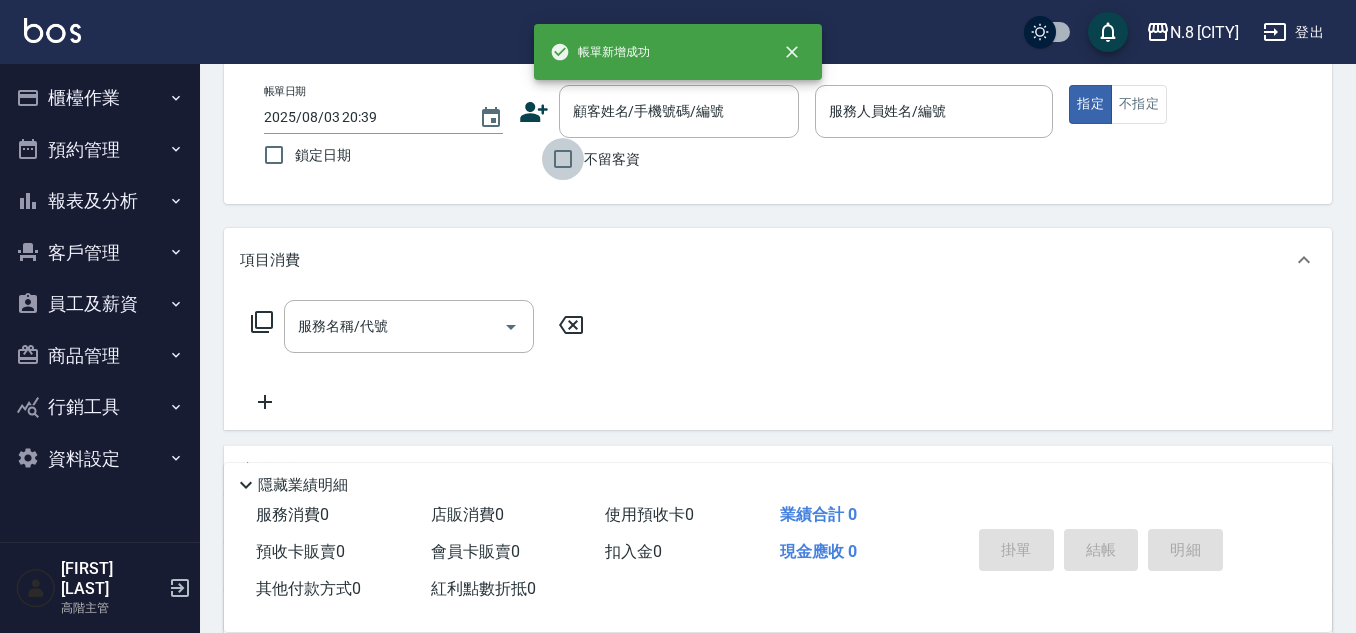 click on "不留客資" at bounding box center (563, 159) 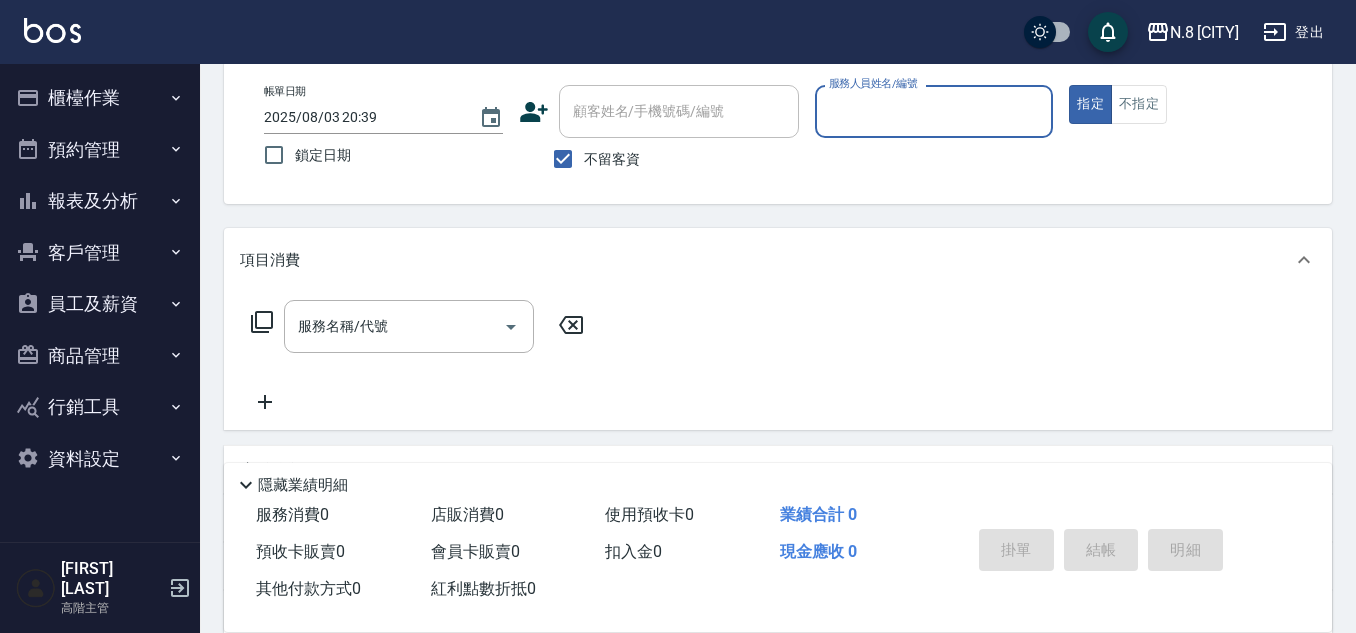 click on "服務人員姓名/編號" at bounding box center (934, 111) 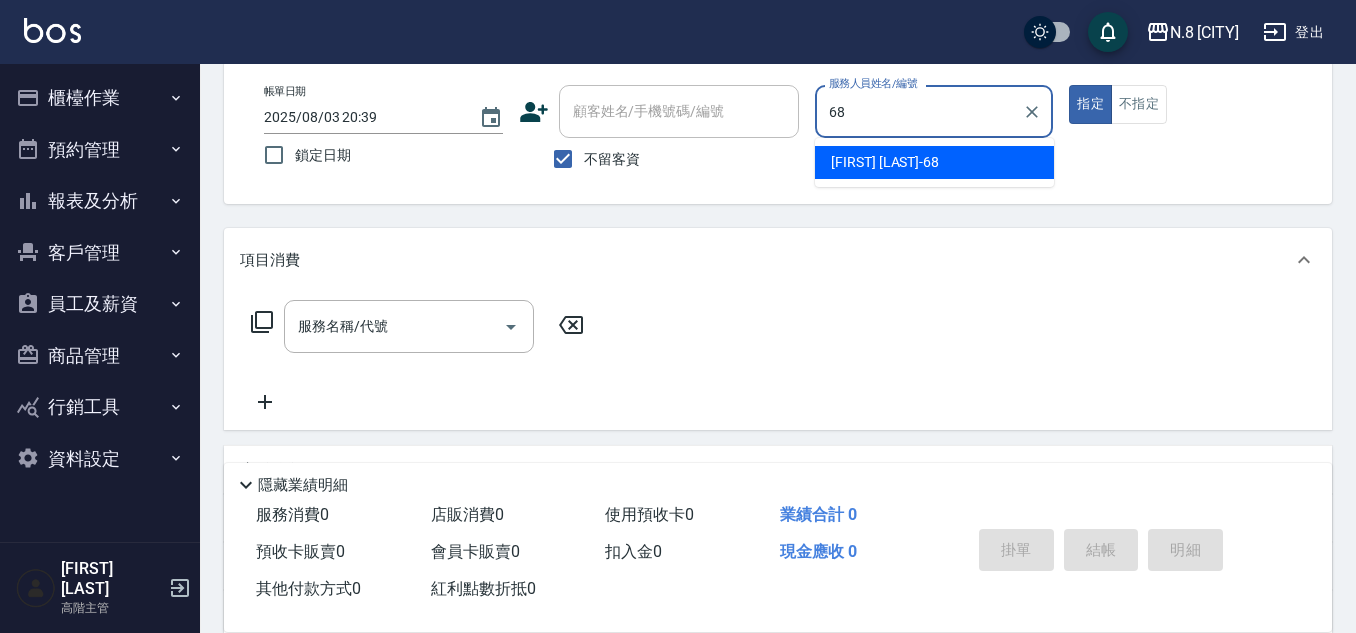 click on "[NAME] -[PRICE]" at bounding box center [885, 162] 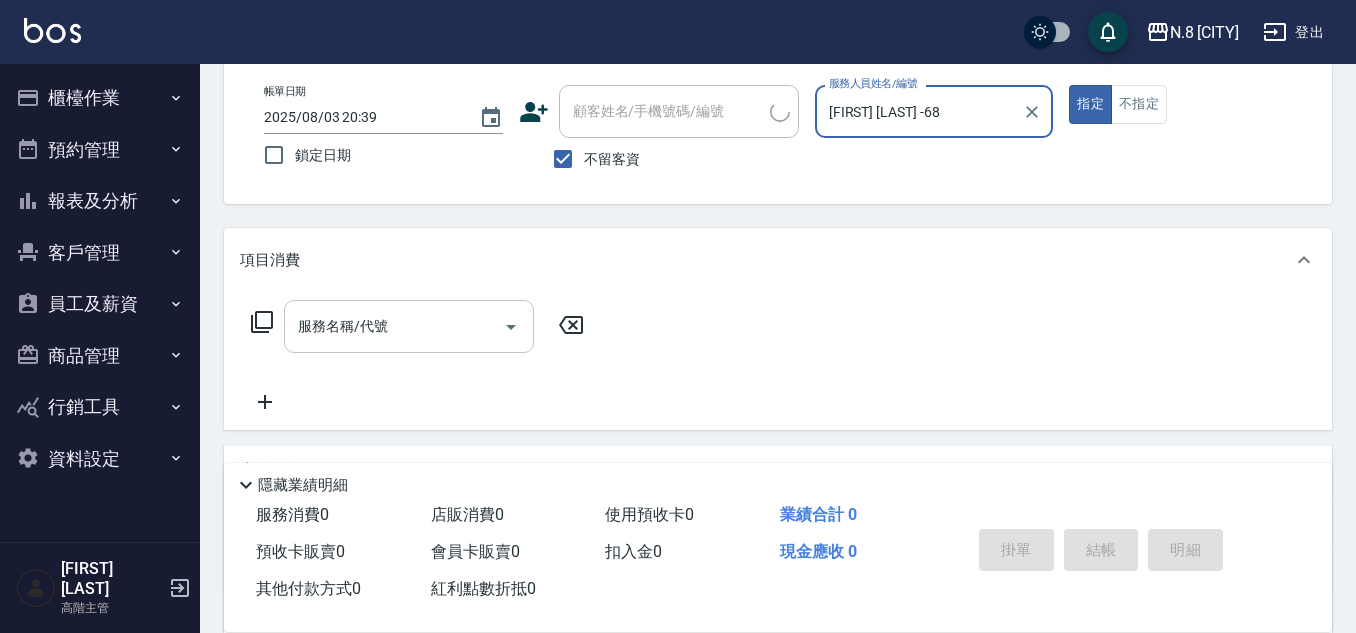 drag, startPoint x: 358, startPoint y: 352, endPoint x: 376, endPoint y: 331, distance: 27.658634 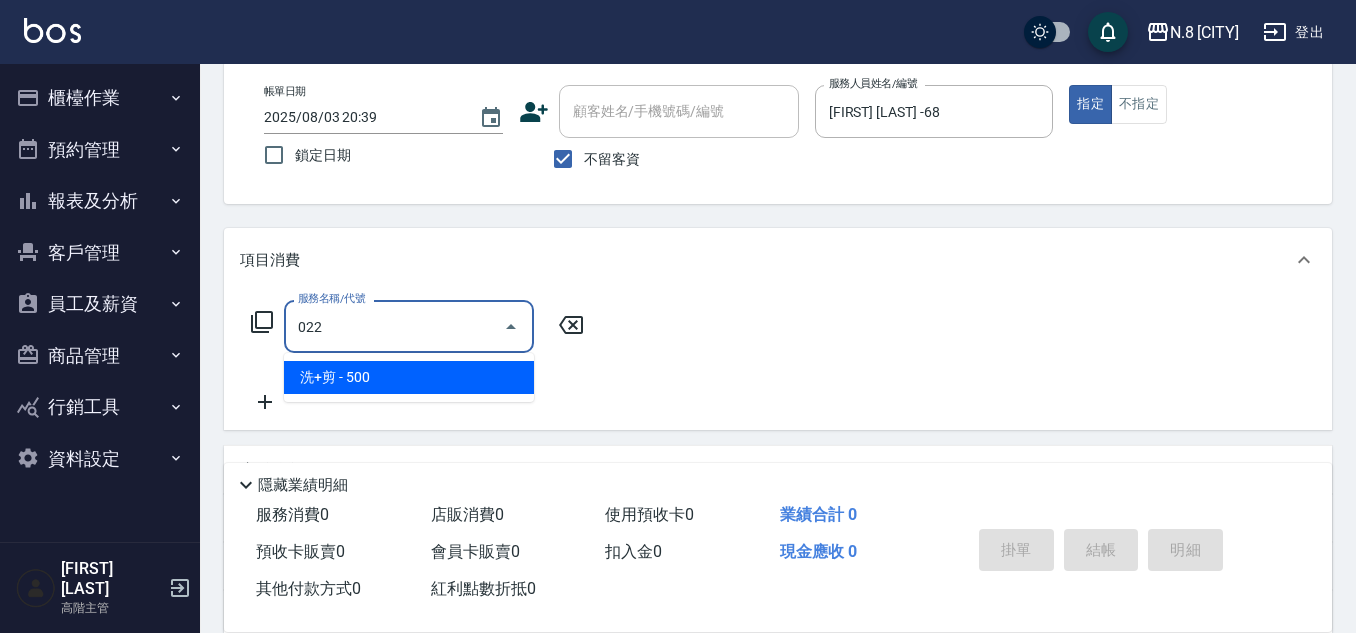 drag, startPoint x: 365, startPoint y: 375, endPoint x: 449, endPoint y: 365, distance: 84.59315 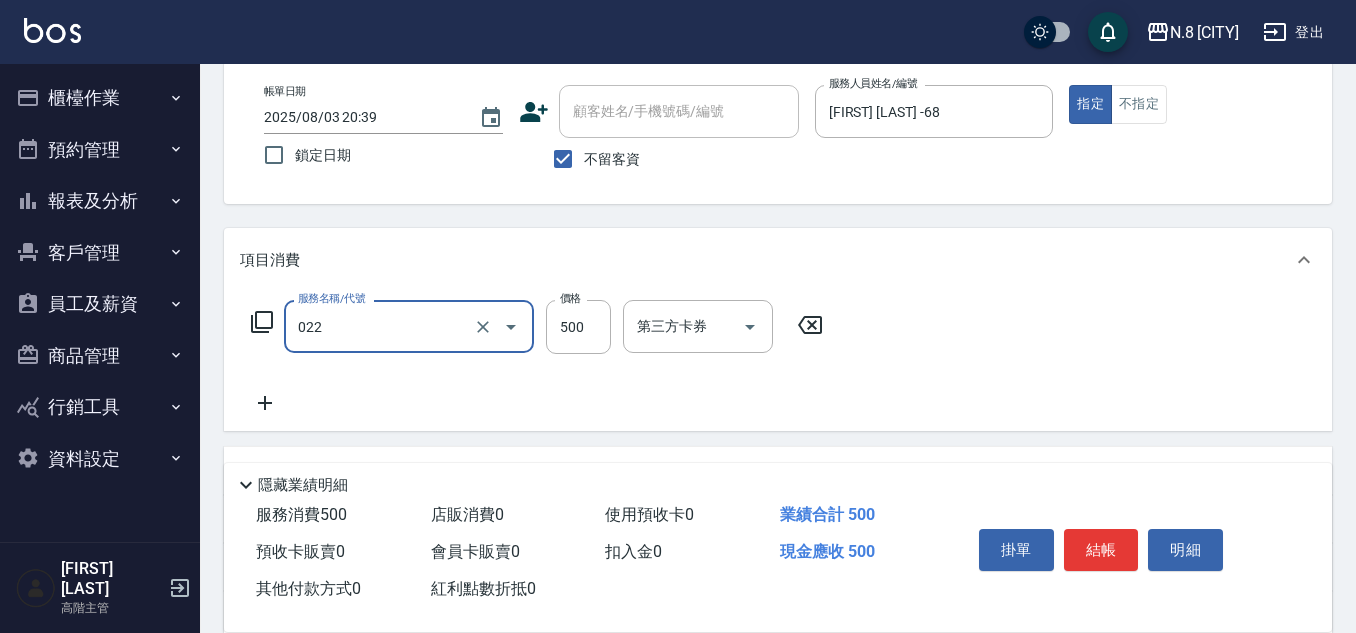 type on "洗+剪(022)" 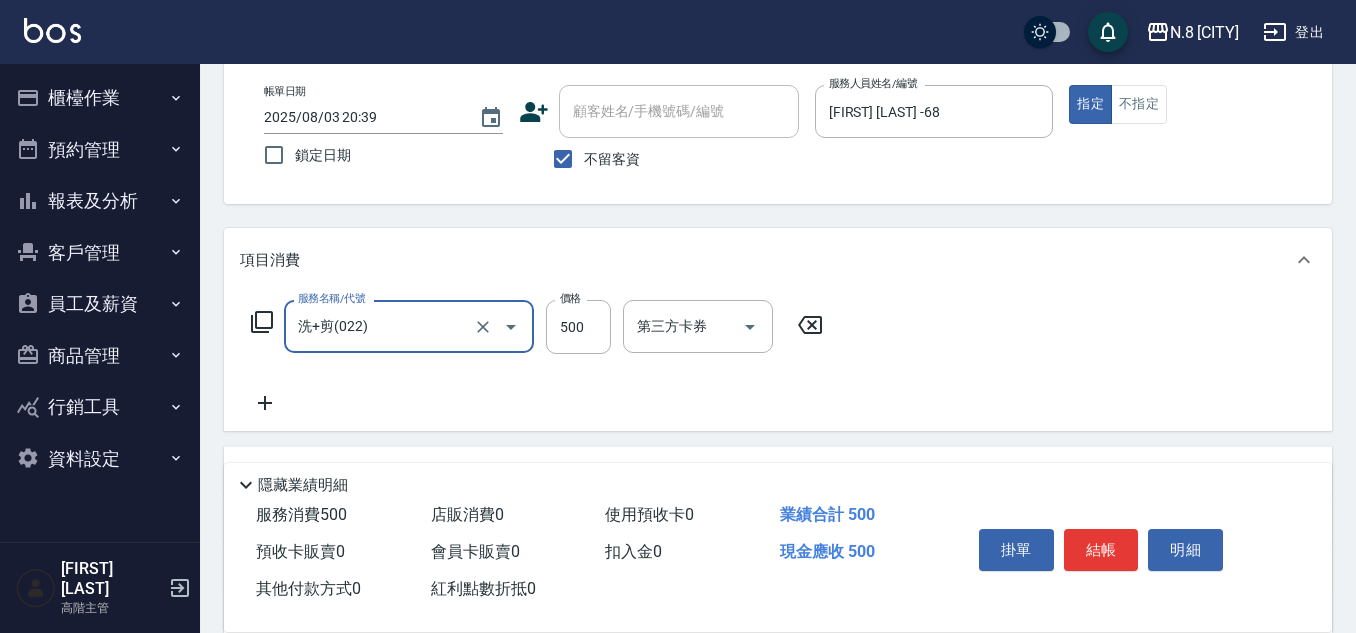 click on "服務名稱/代號 洗+剪(022) 服務名稱/代號 價格 500 價格 第三方卡券 第三方卡券" at bounding box center (537, 327) 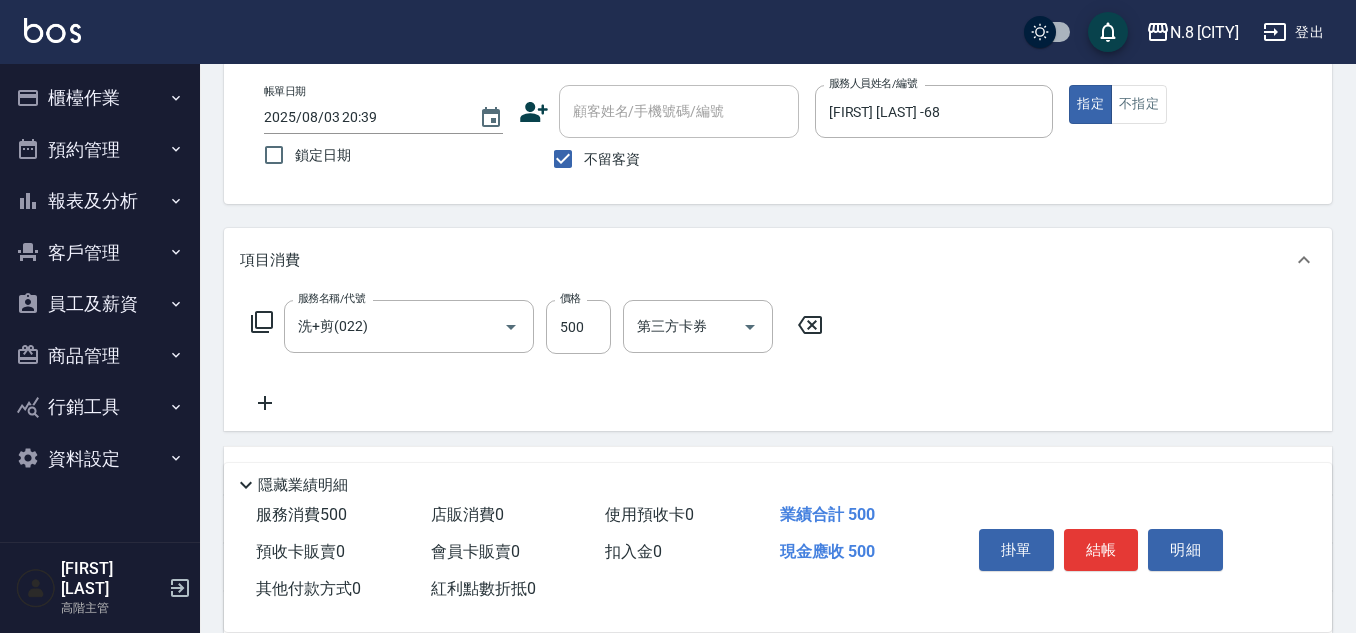 click on "服務名稱/代號 洗+剪(022) 服務名稱/代號 價格 500 價格 第三方卡券 第三方卡券" at bounding box center (537, 327) 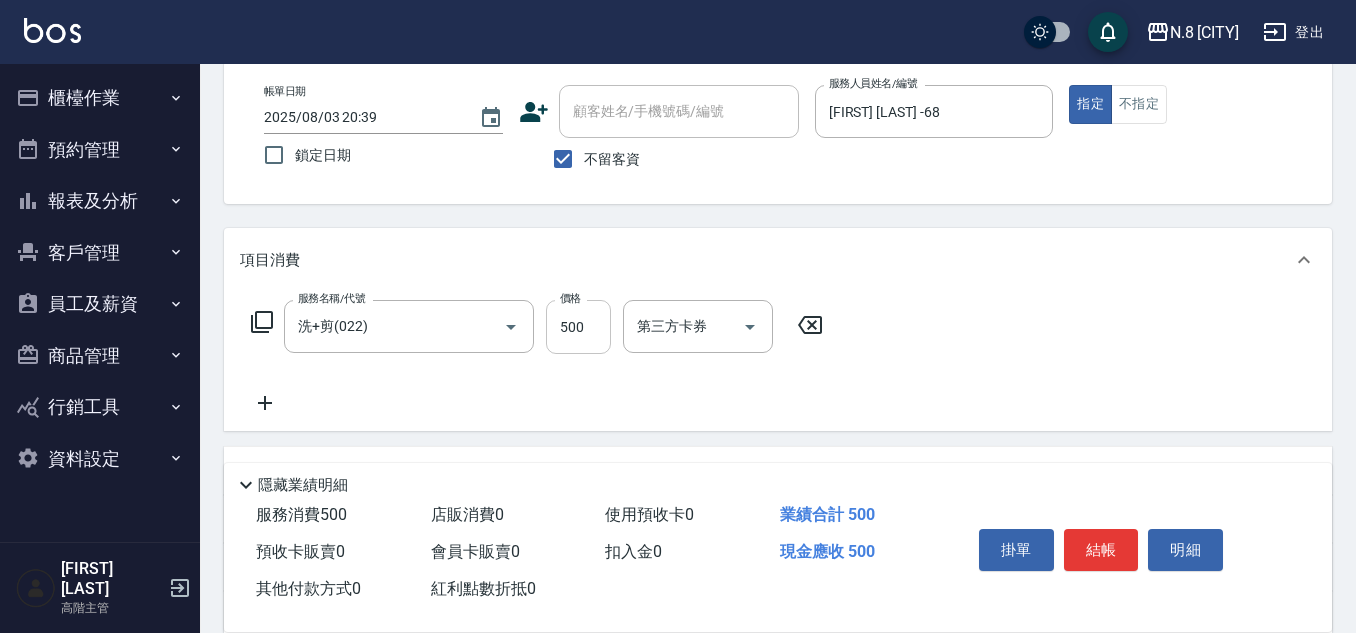 click on "500" at bounding box center (578, 327) 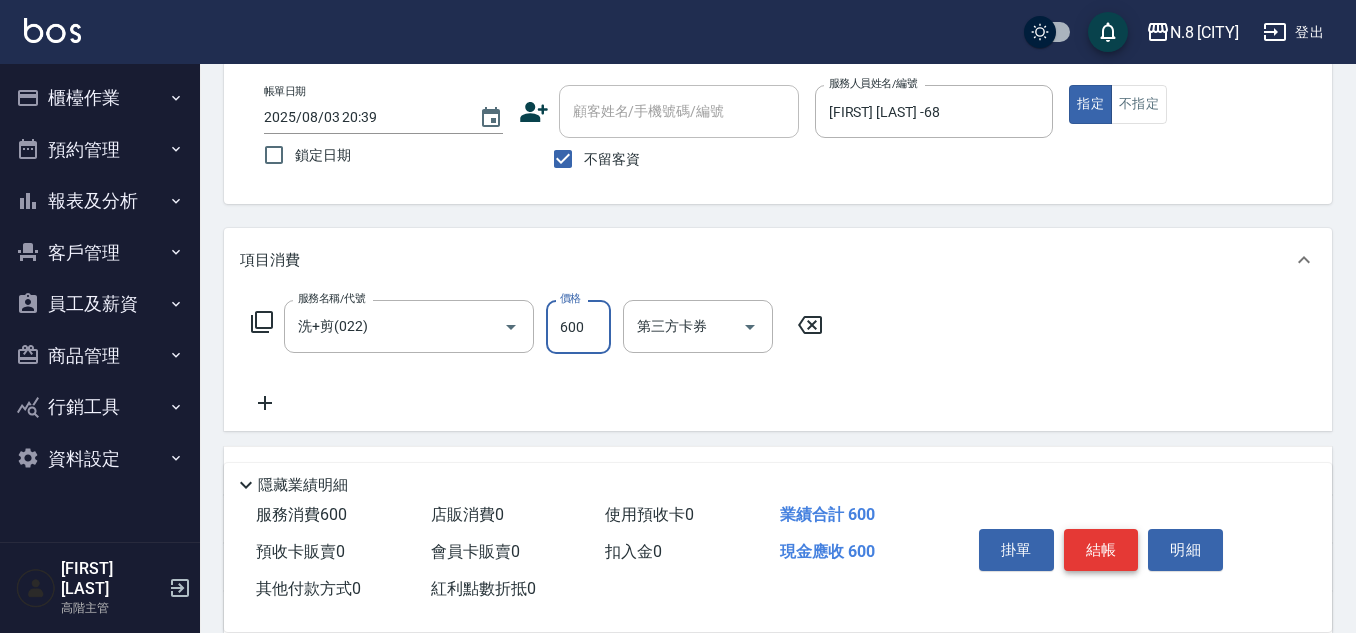 type on "600" 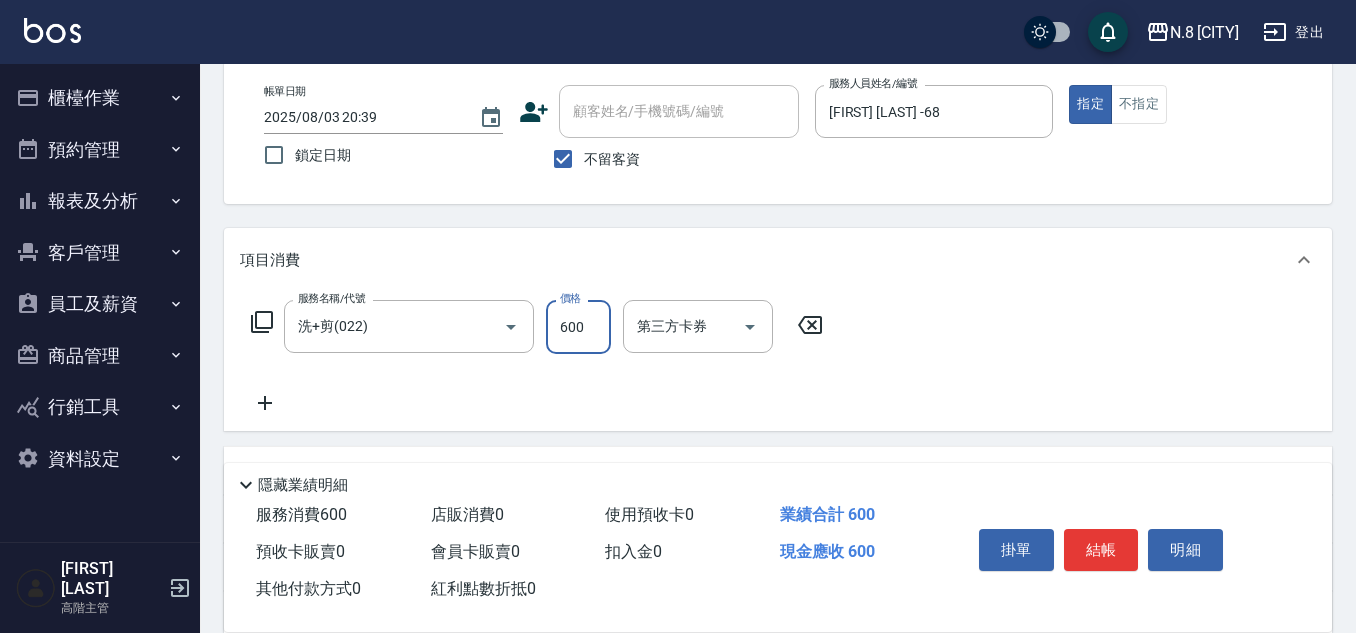 click on "結帳" at bounding box center [1101, 550] 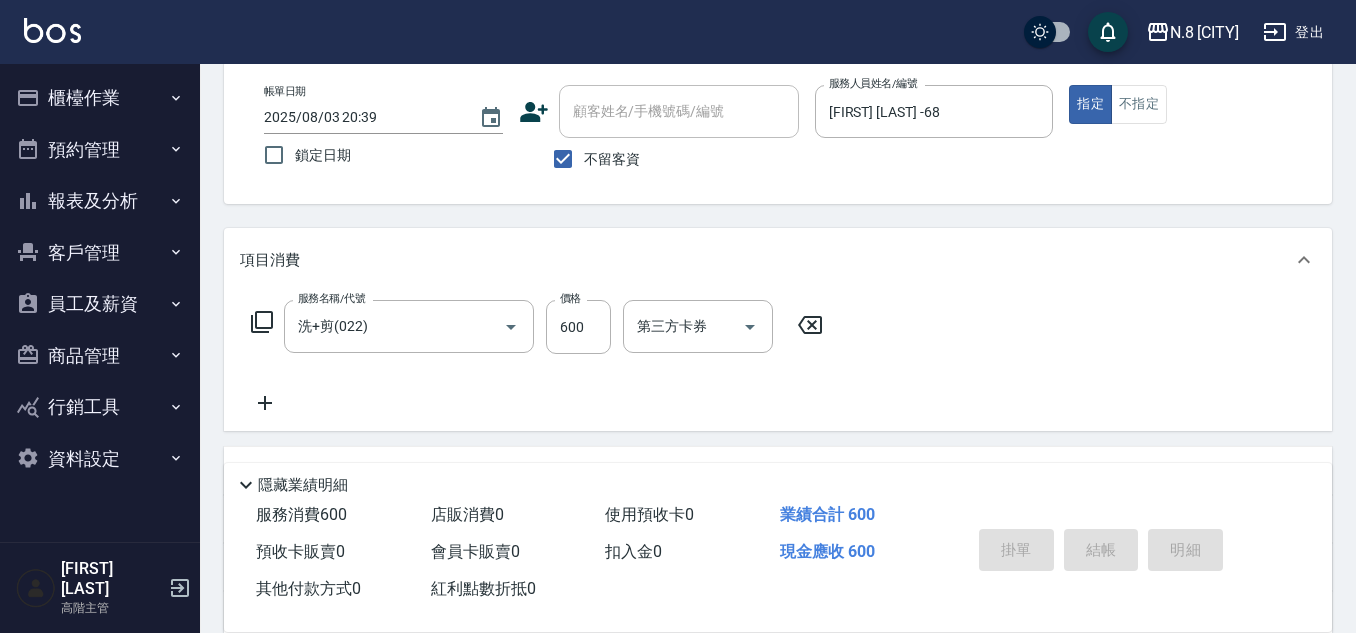 type on "2025/08/03 20:40" 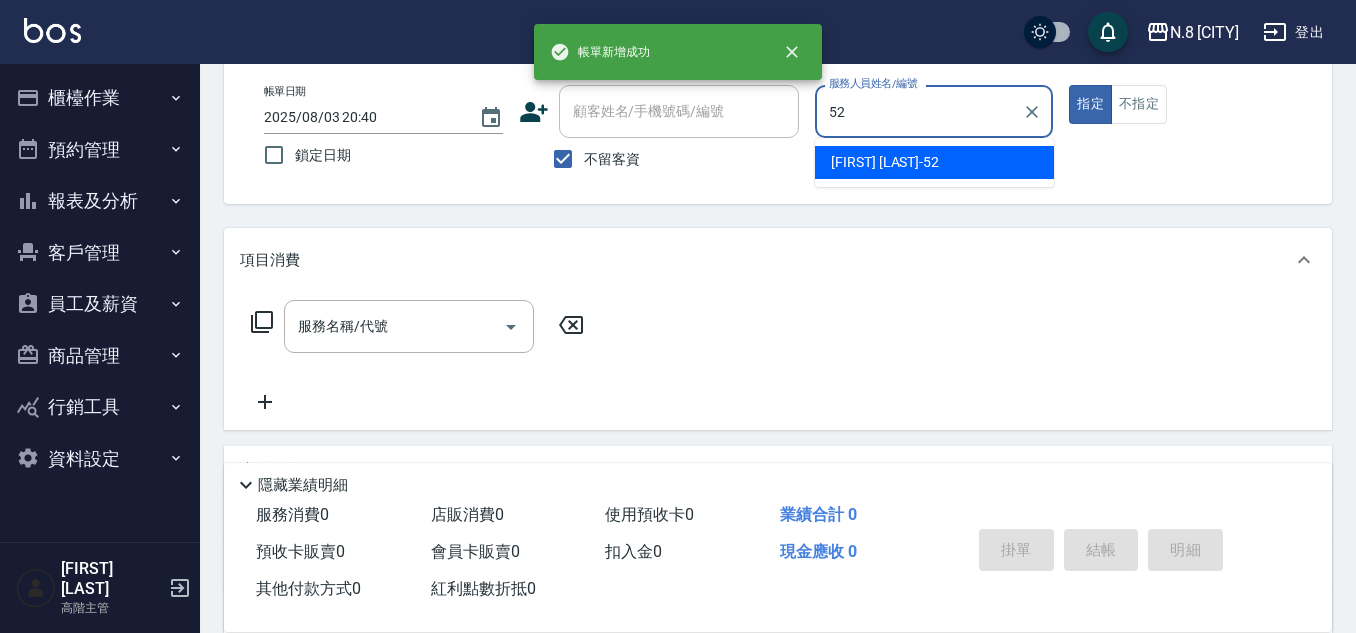 click on "楊博舜 -52" at bounding box center (885, 162) 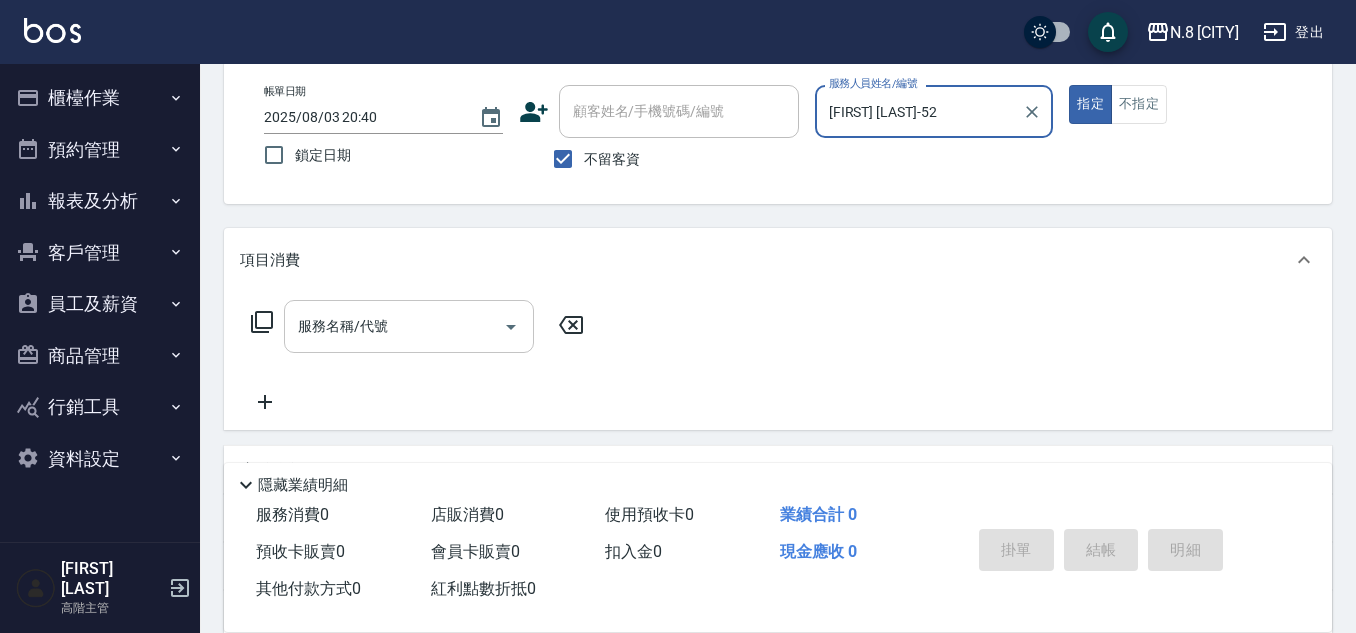type on "[NAME]-[NUMBER]" 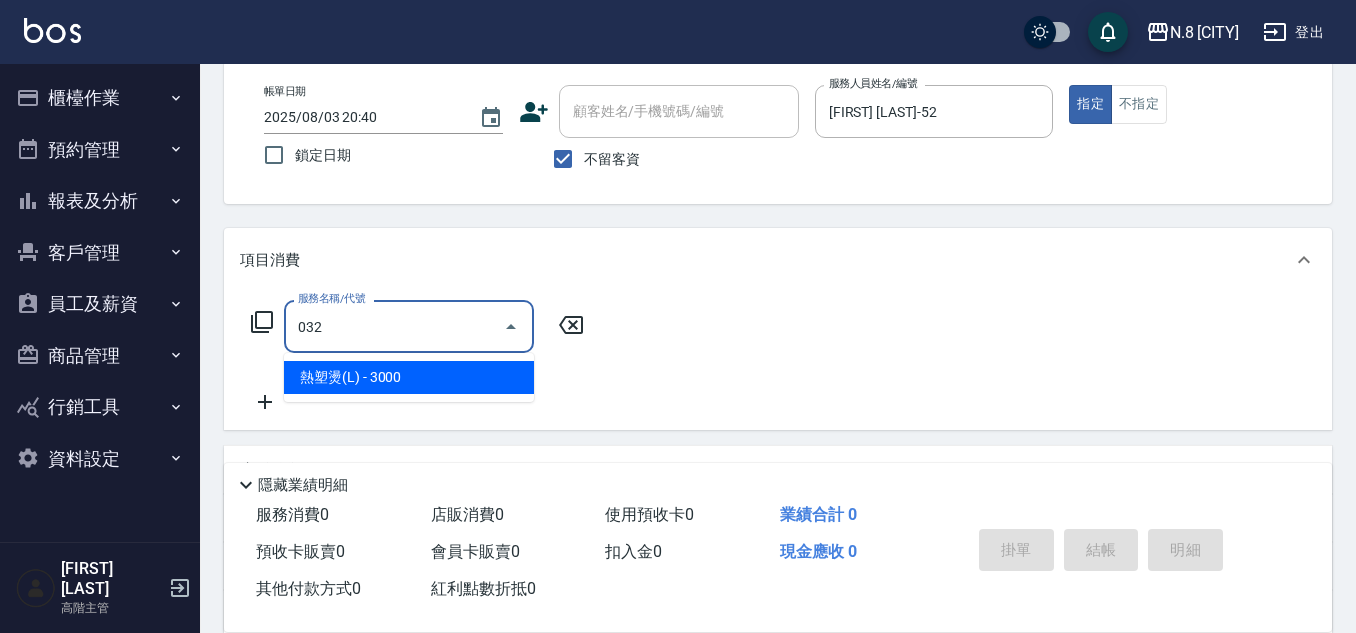 click on "熱塑燙(L) - [PRICE]" at bounding box center [409, 377] 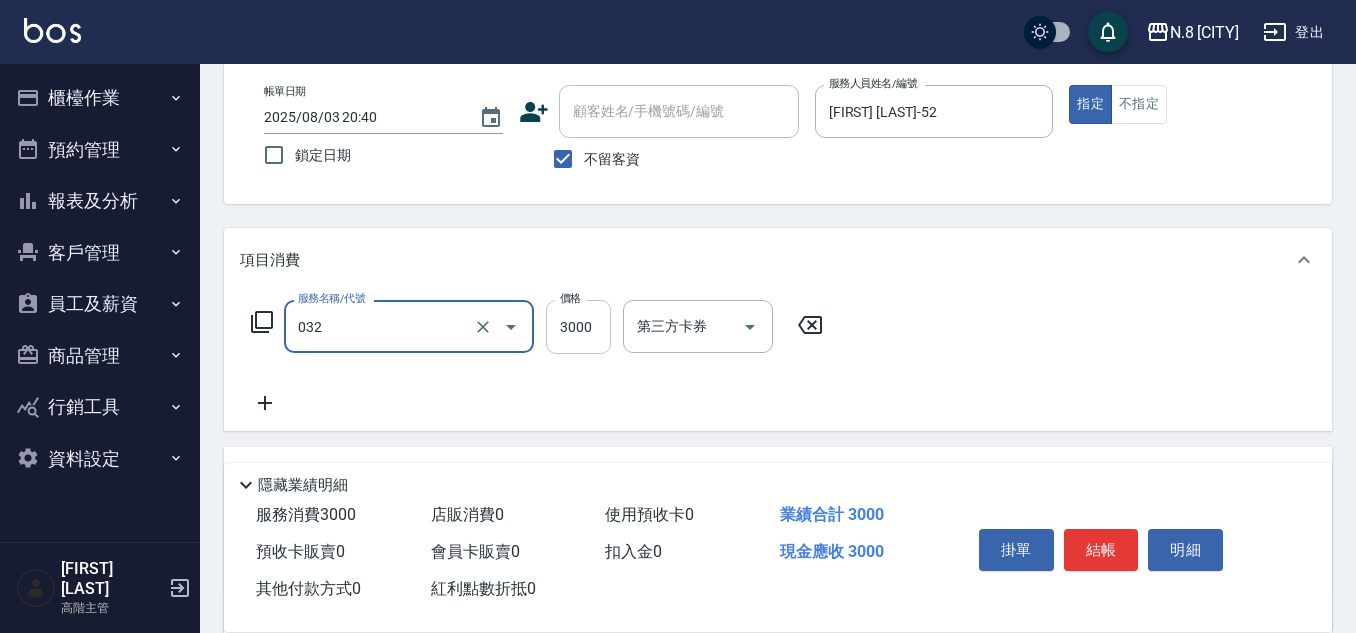 type on "熱塑燙(L)([NUMBER])" 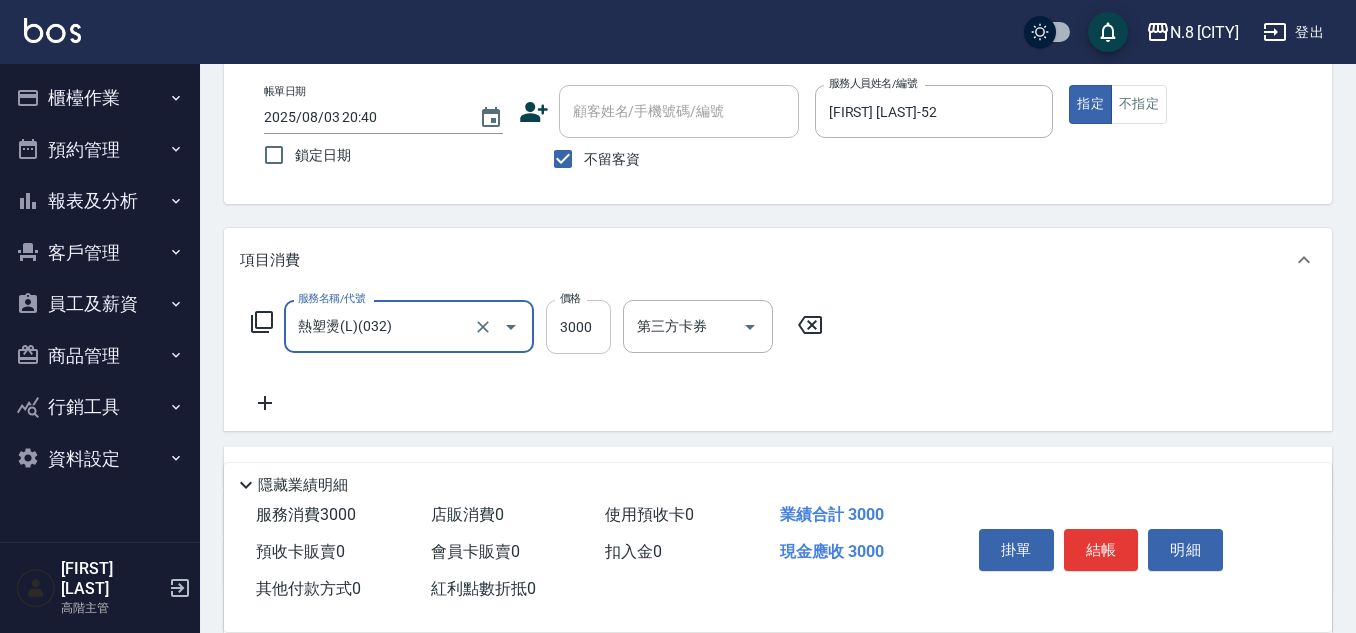 click on "3000" at bounding box center (578, 327) 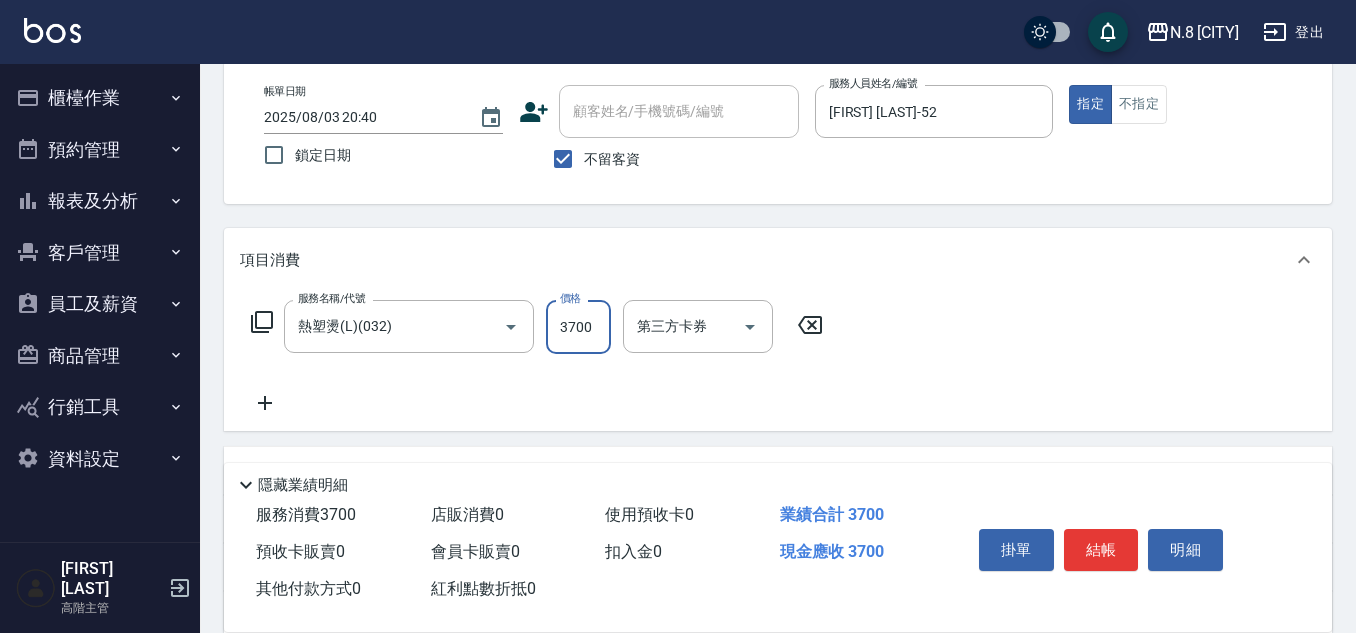 type on "3700" 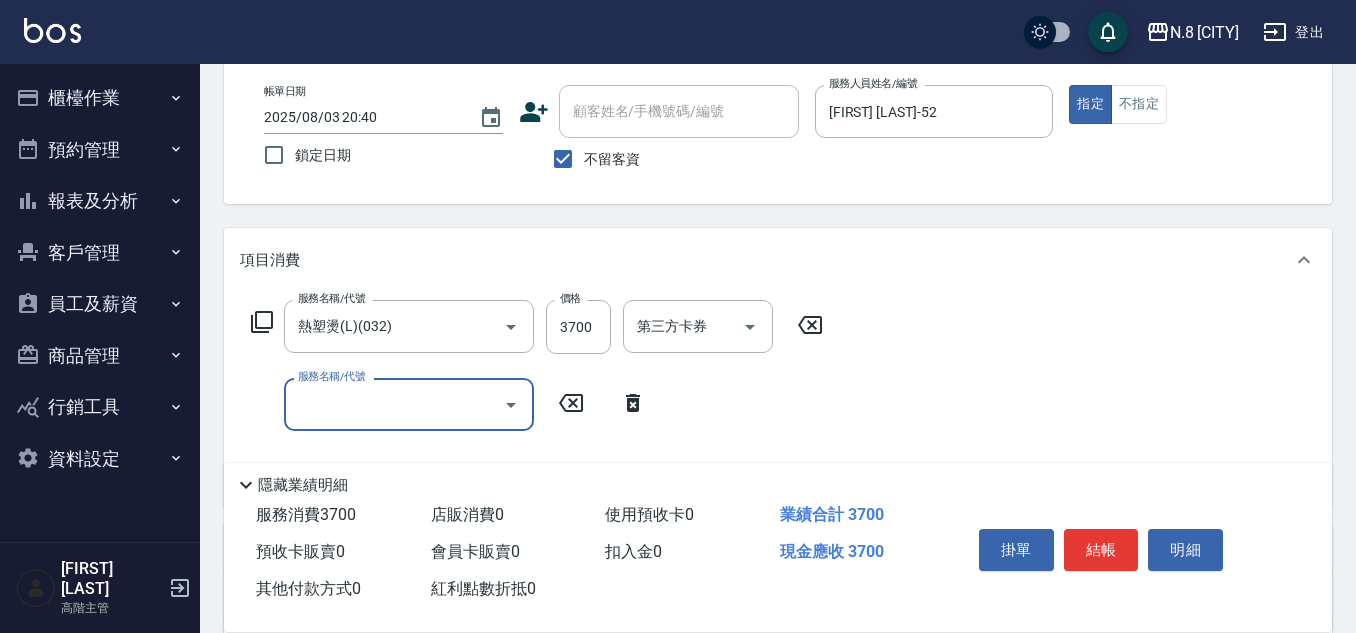 click on "服務名稱/代號" at bounding box center (394, 404) 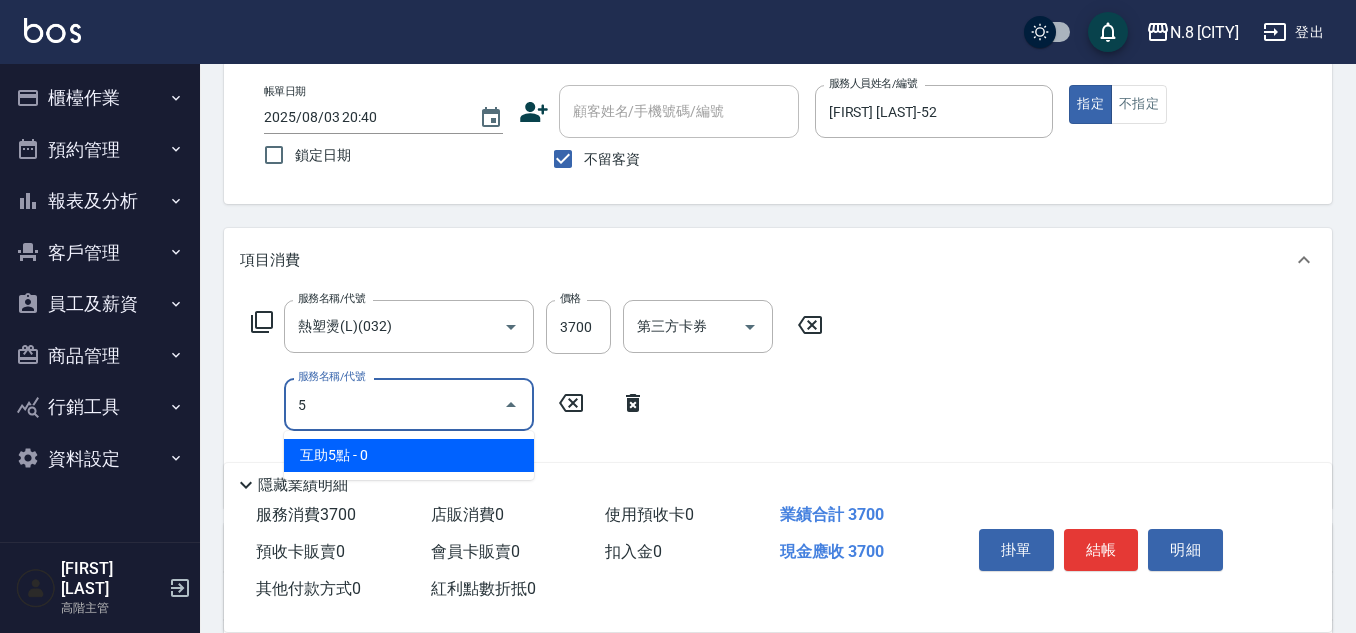 click on "互助5點 - 0" at bounding box center (409, 455) 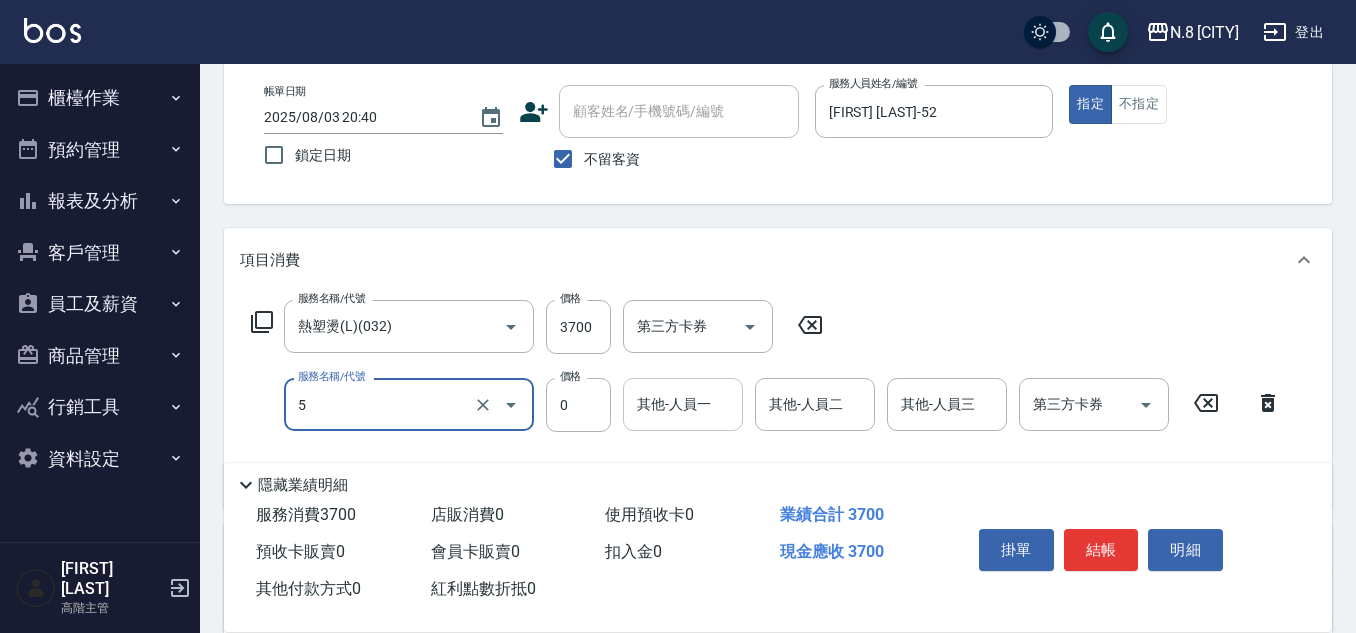 type on "互助5點(5)" 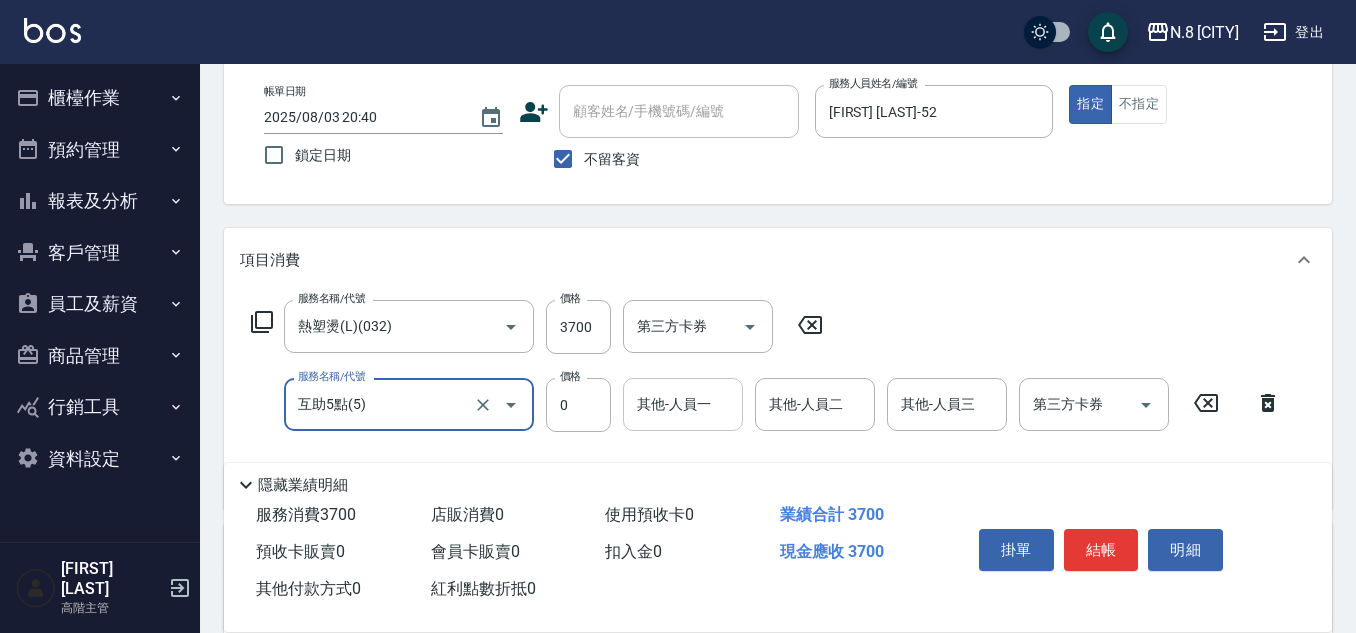 click on "其他-人員一" at bounding box center [683, 404] 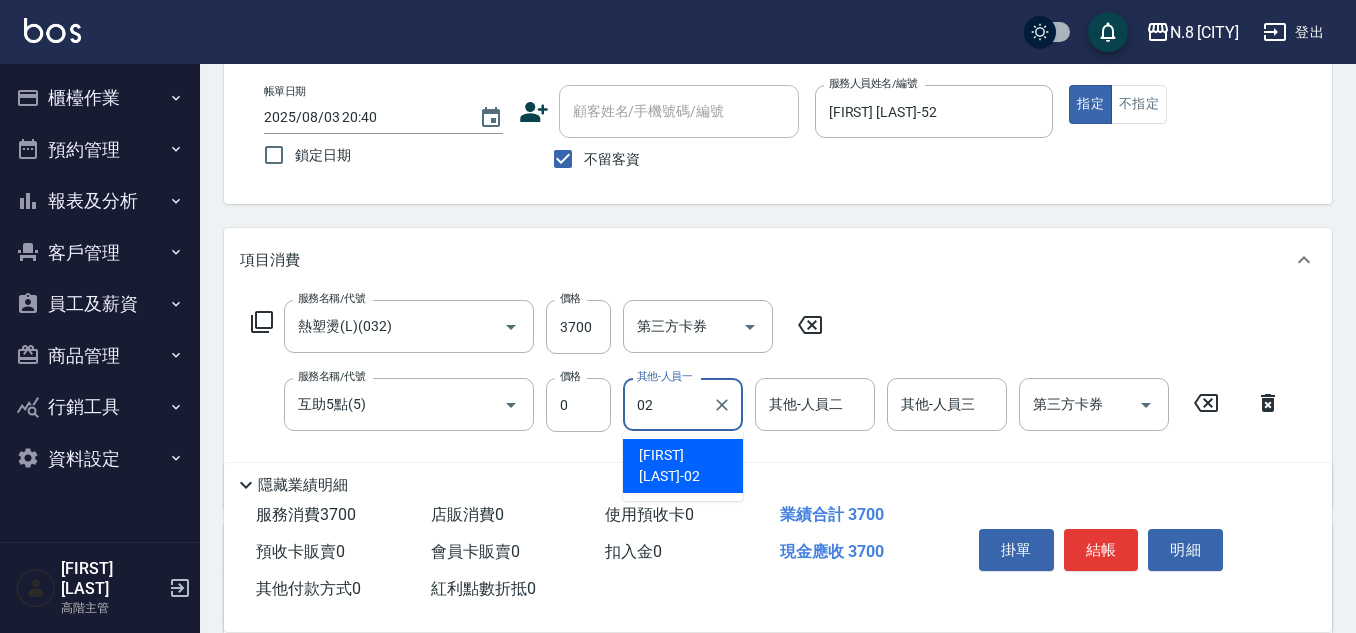 click on "朱若瑀 -02" at bounding box center [683, 466] 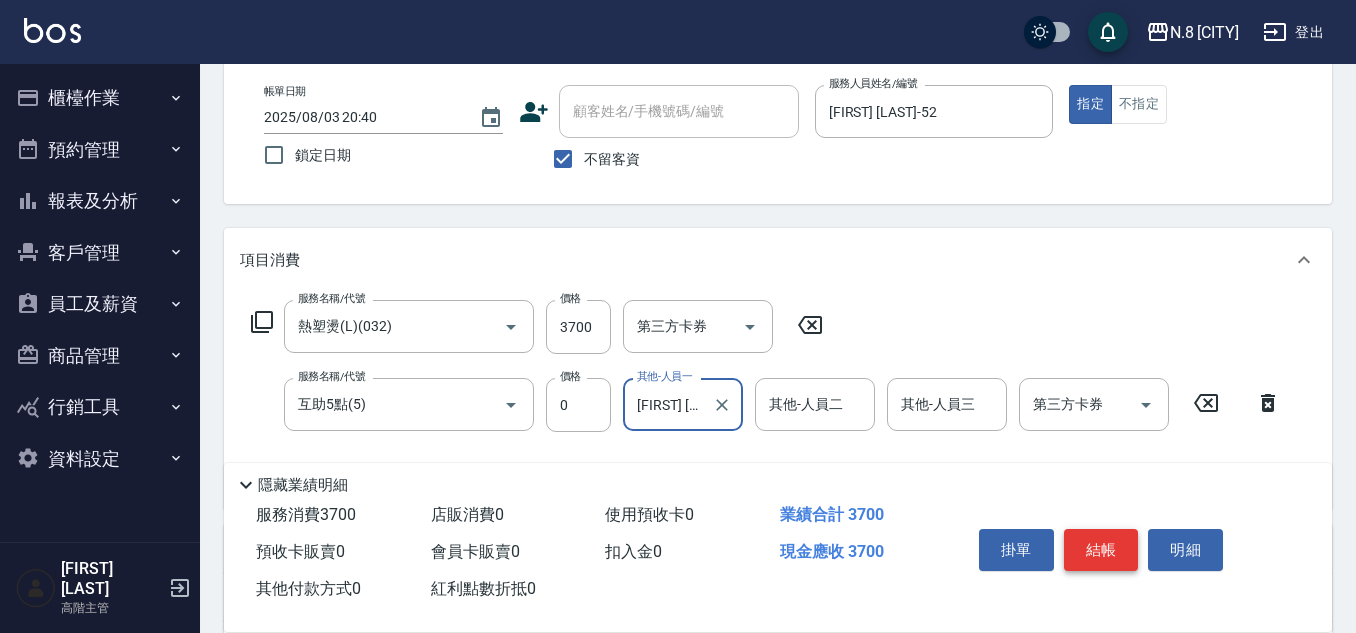 type on "[NAME]-02" 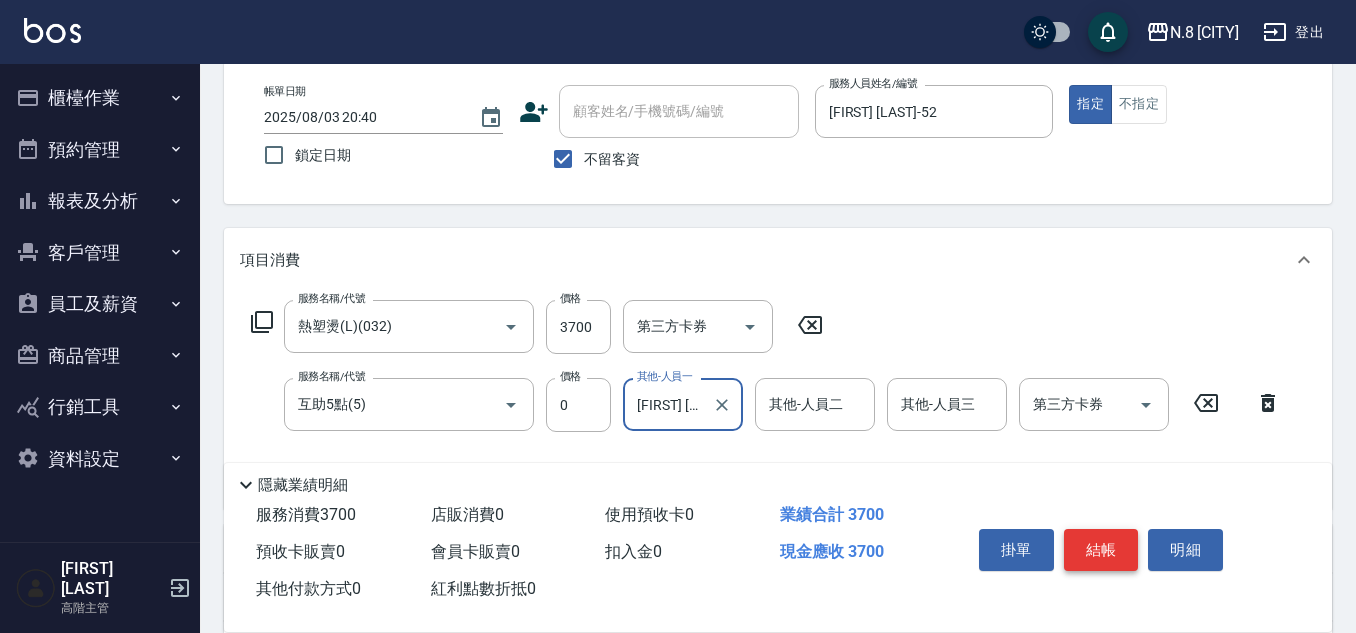 click on "結帳" at bounding box center [1101, 550] 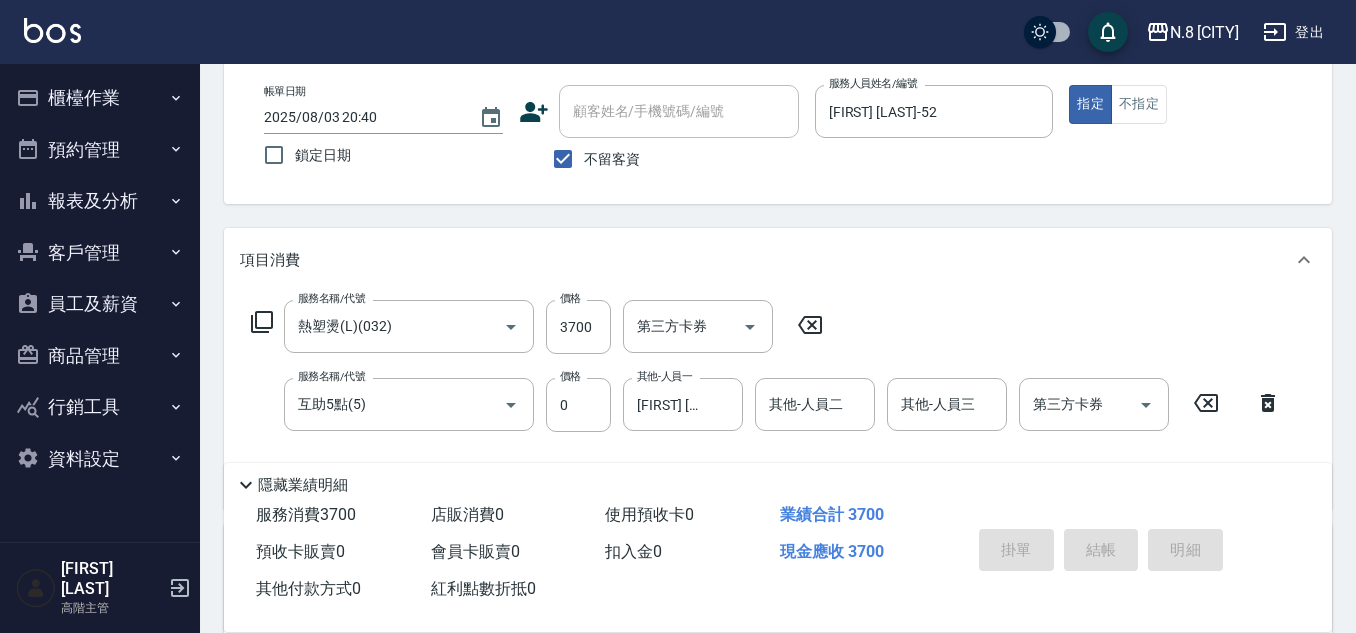 type 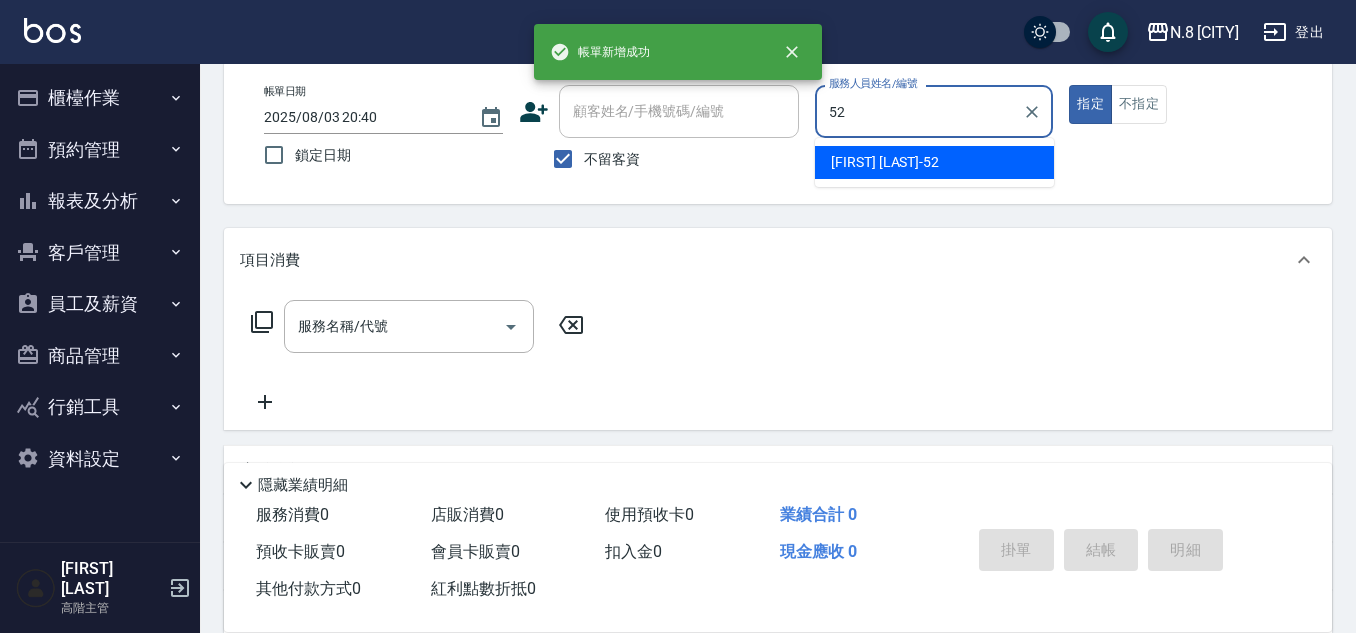 click on "楊博舜 -52" at bounding box center [934, 162] 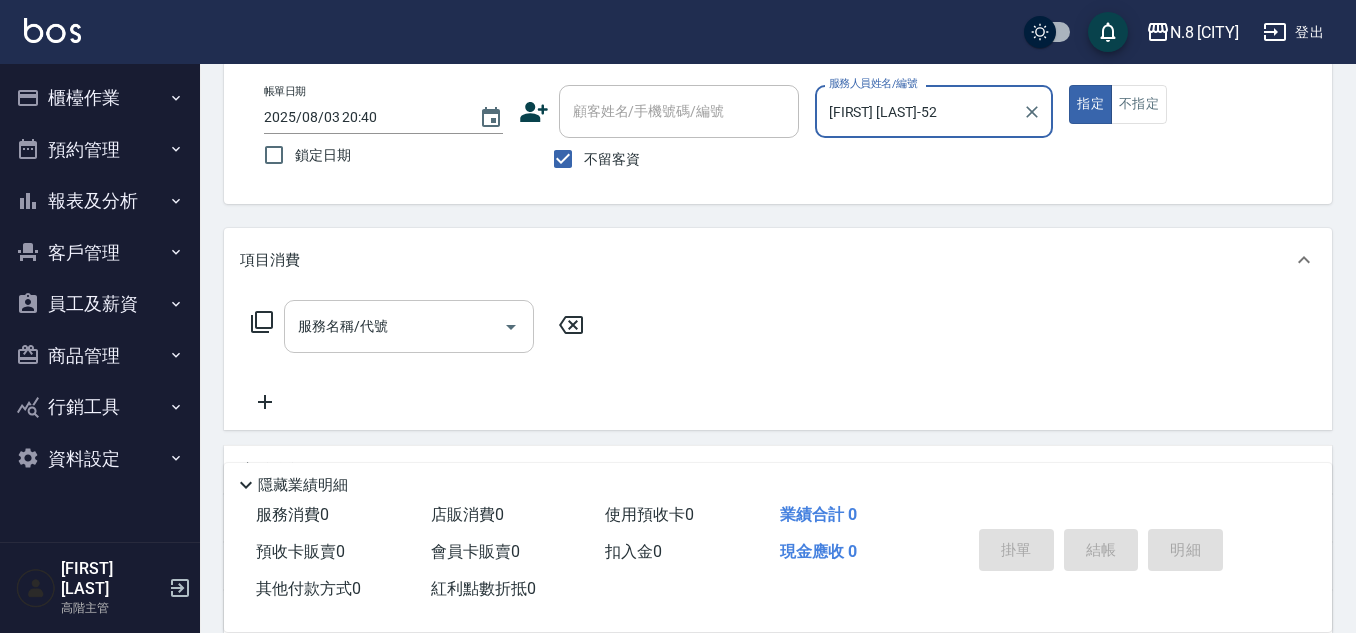 type on "[NAME]-[NUMBER]" 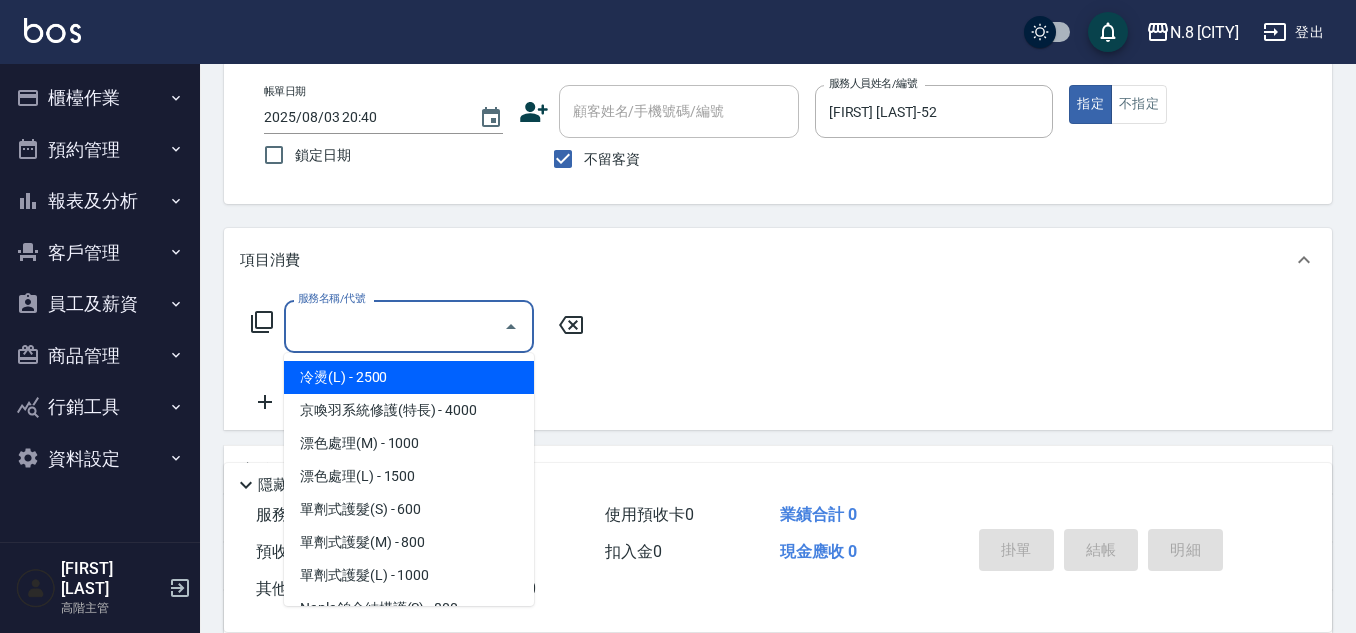 click on "服務名稱/代號" at bounding box center (394, 326) 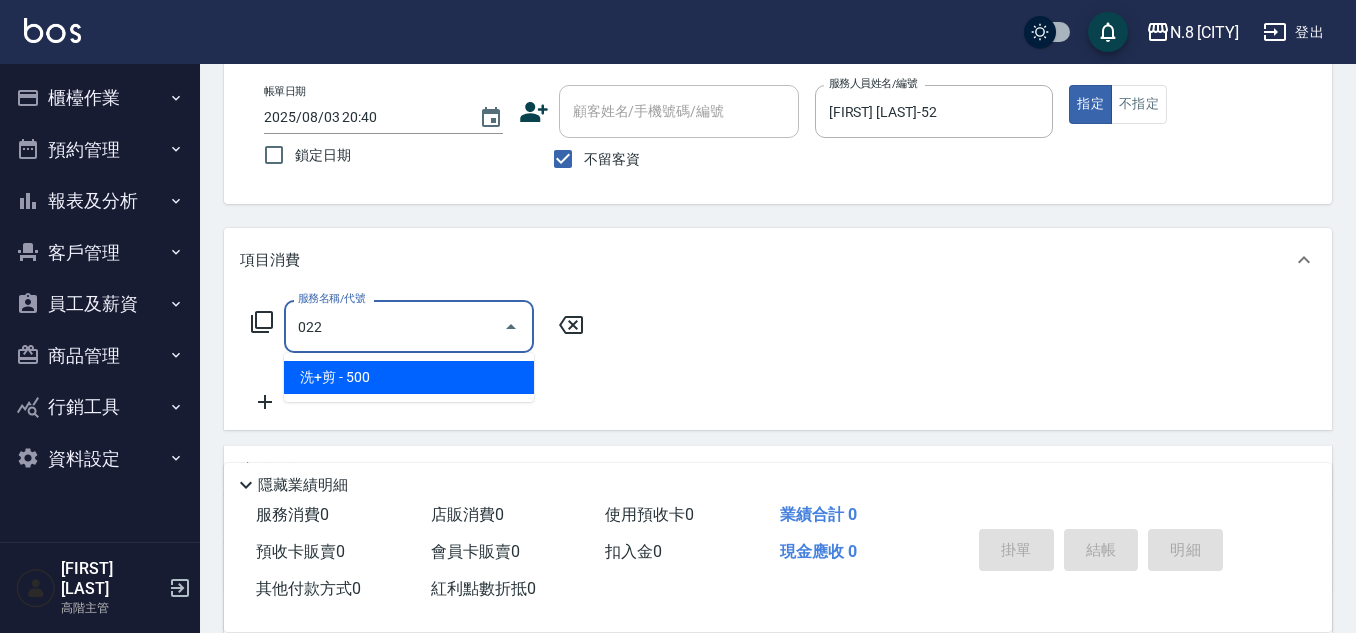 click on "洗+剪 - 500" at bounding box center (409, 377) 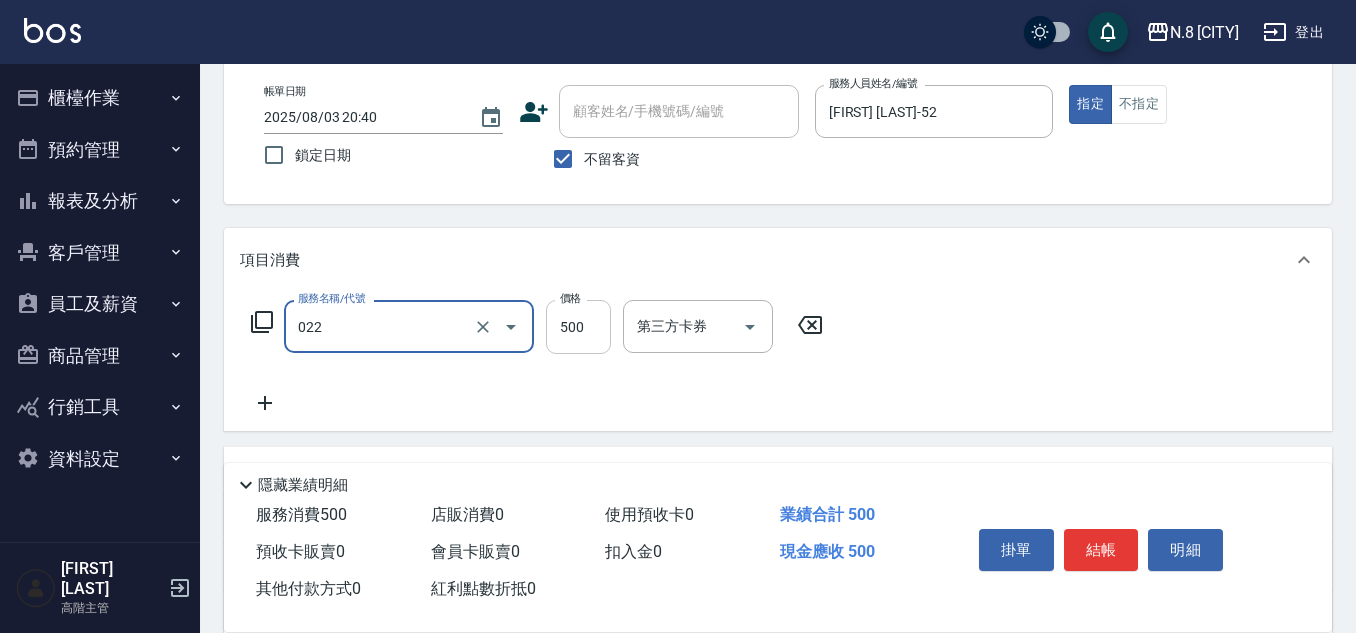 type on "洗+剪(022)" 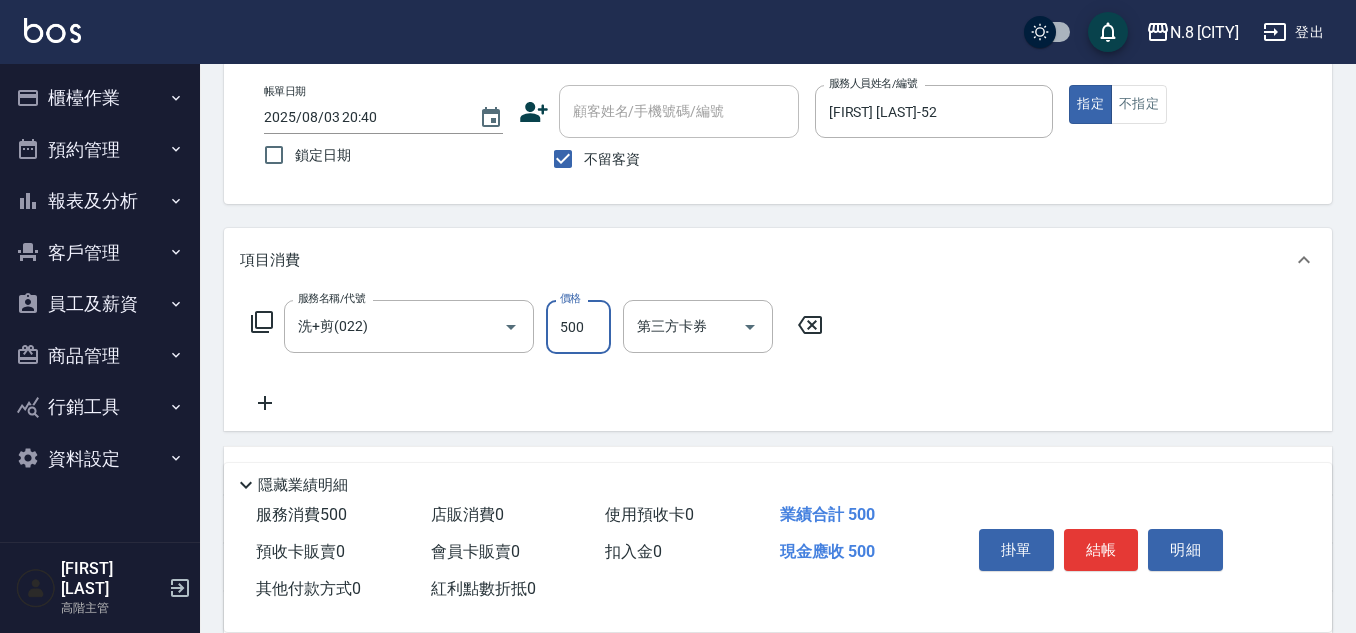 click on "500" at bounding box center (578, 327) 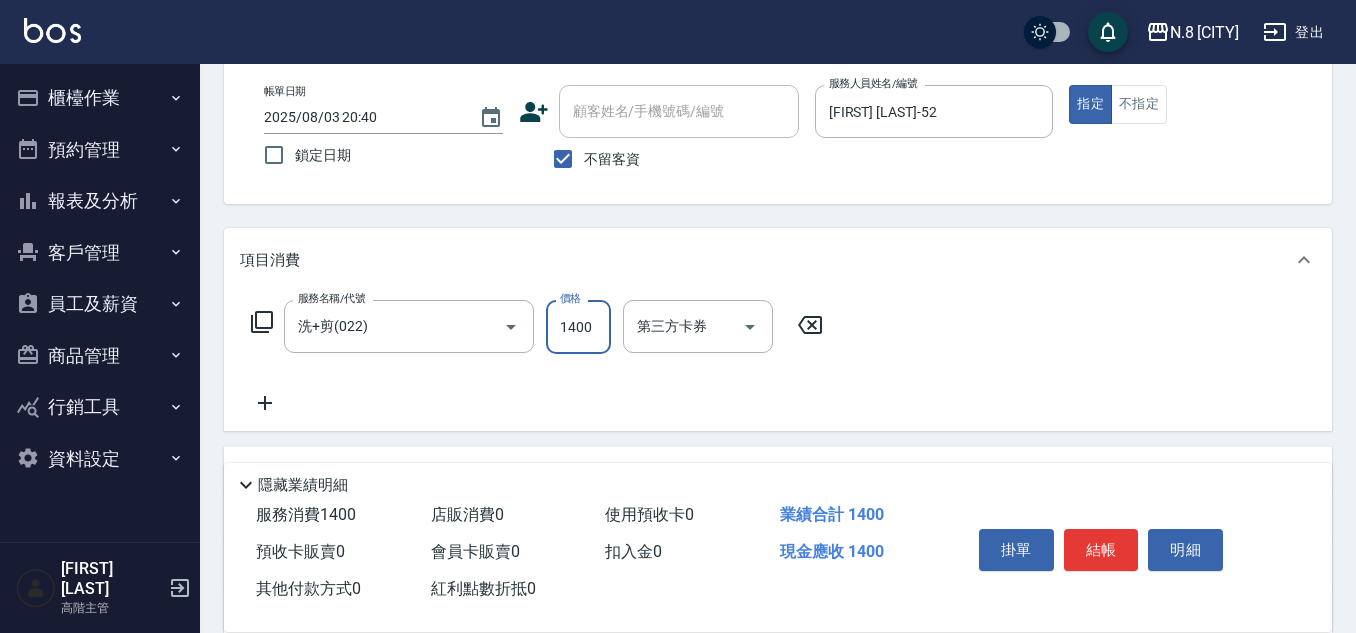 type on "1400" 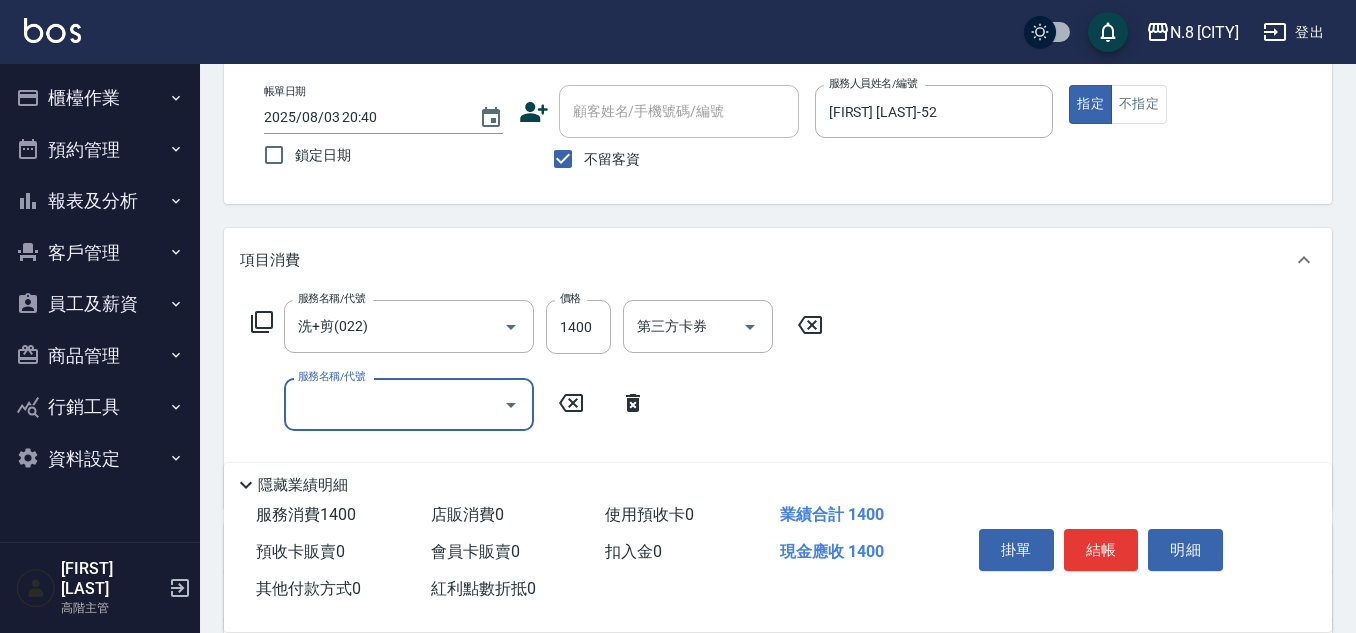 click on "服務名稱/代號" at bounding box center (394, 404) 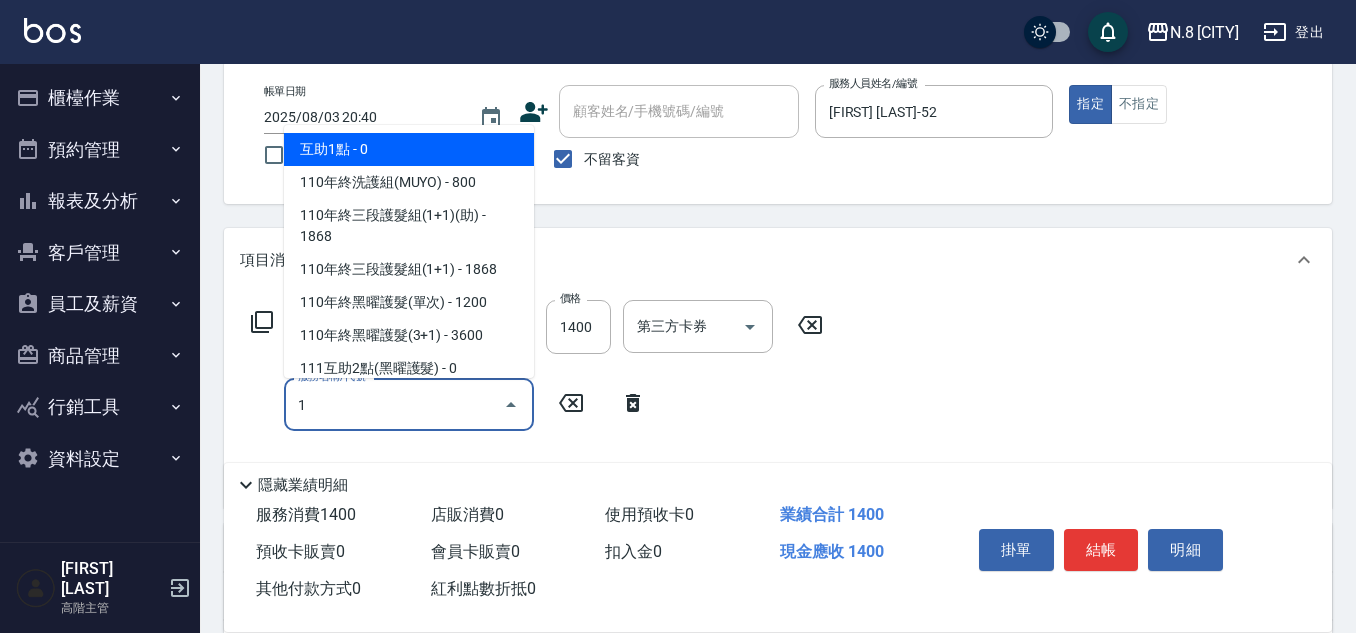 click on "互助1點 - 0" at bounding box center (409, 149) 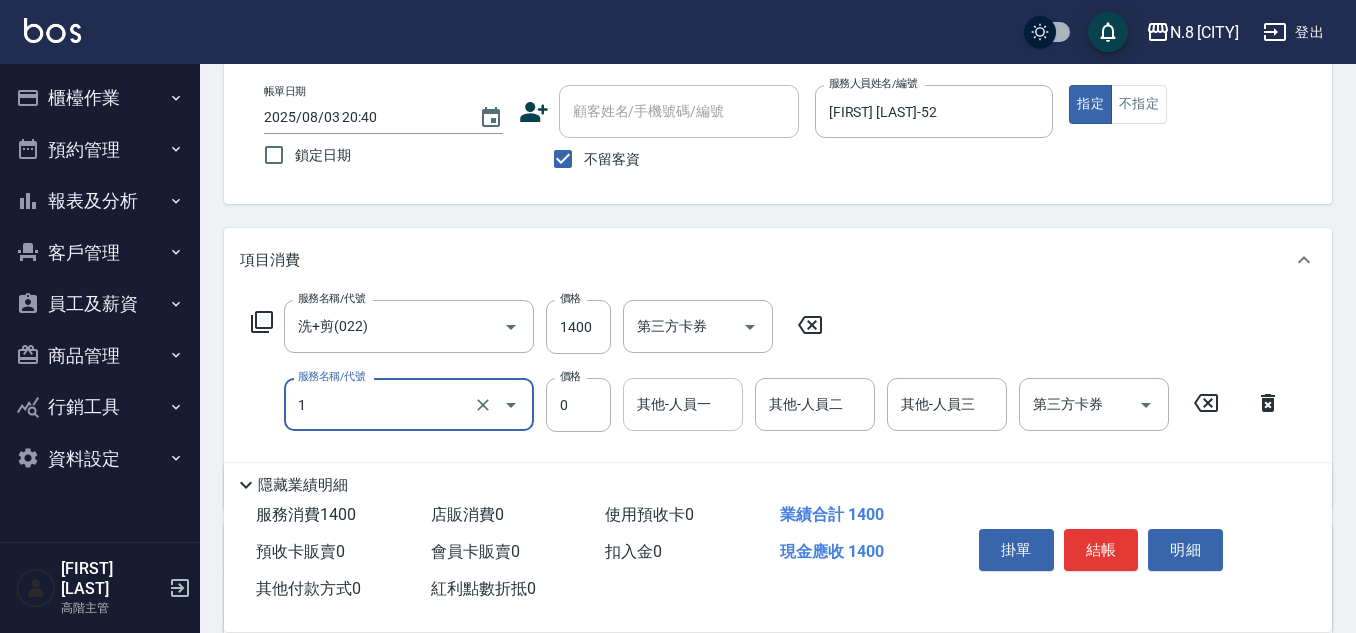 type on "互助1點(1)" 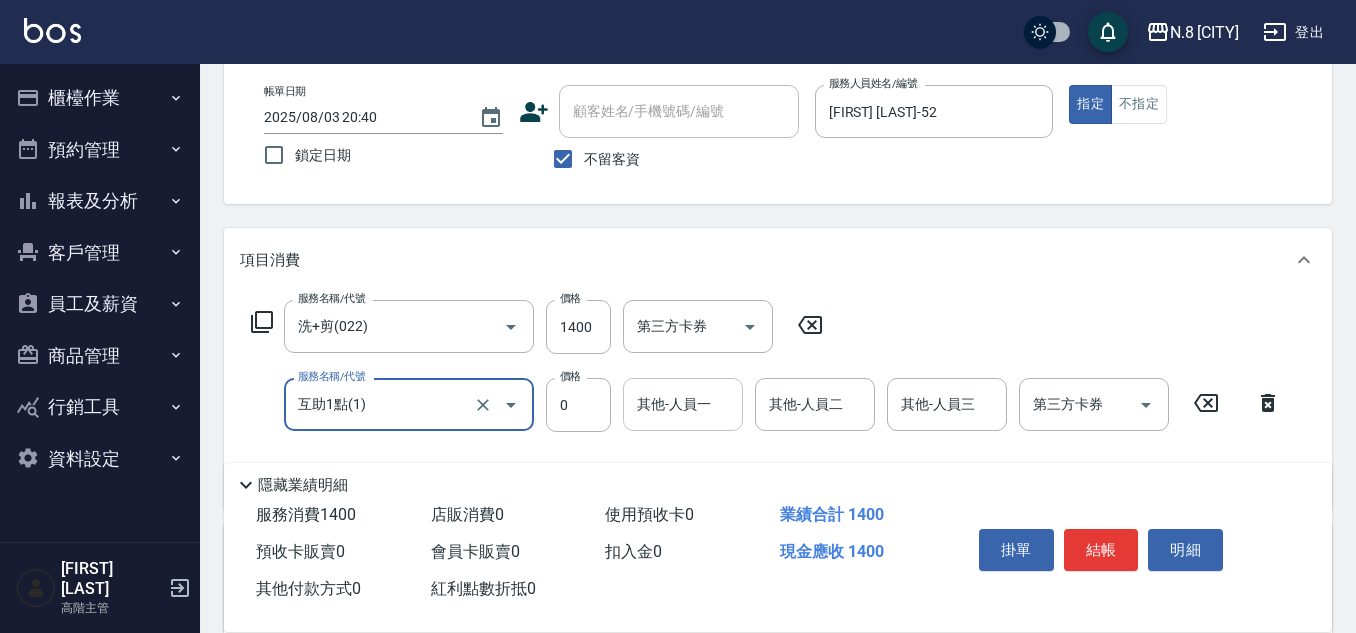 click on "其他-人員一" at bounding box center (683, 404) 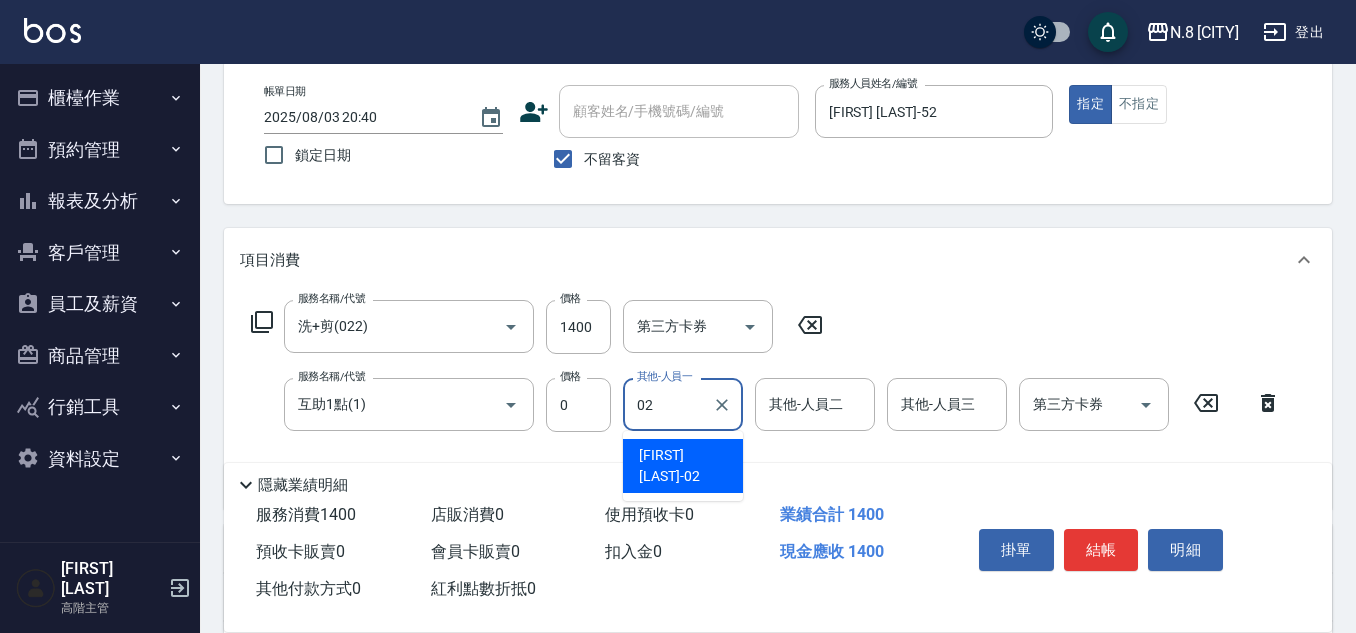 click on "朱若瑀 -02" at bounding box center [683, 466] 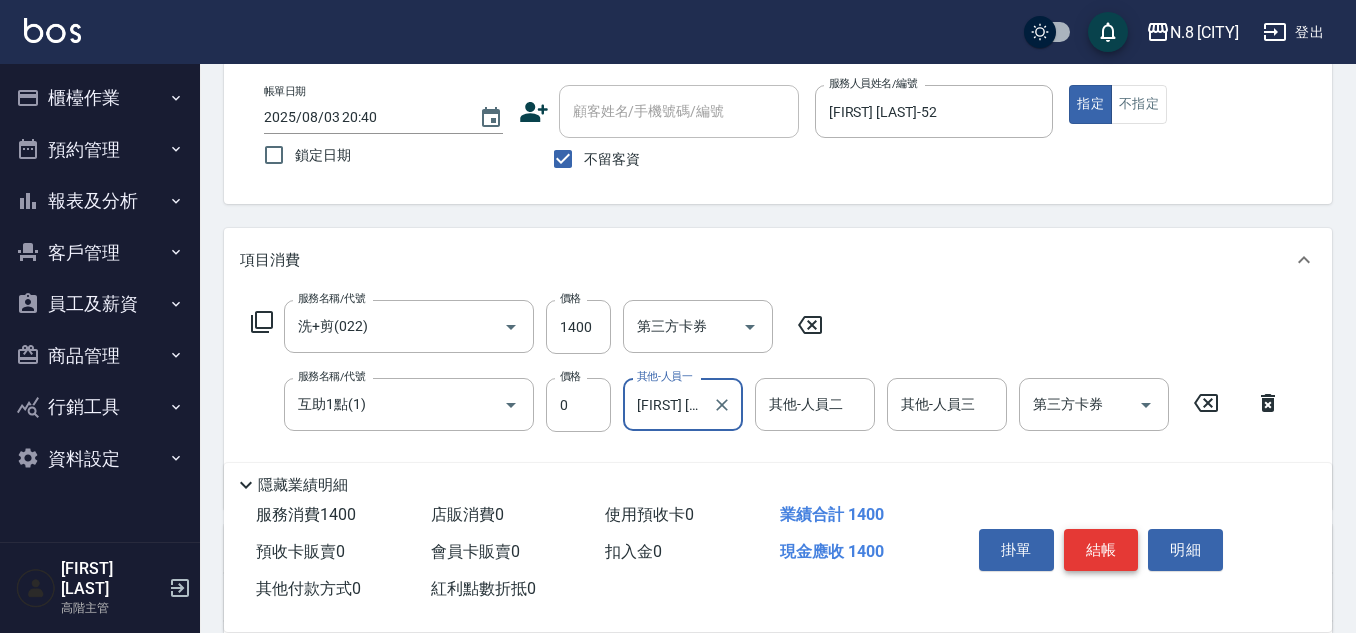 type on "[NAME]-02" 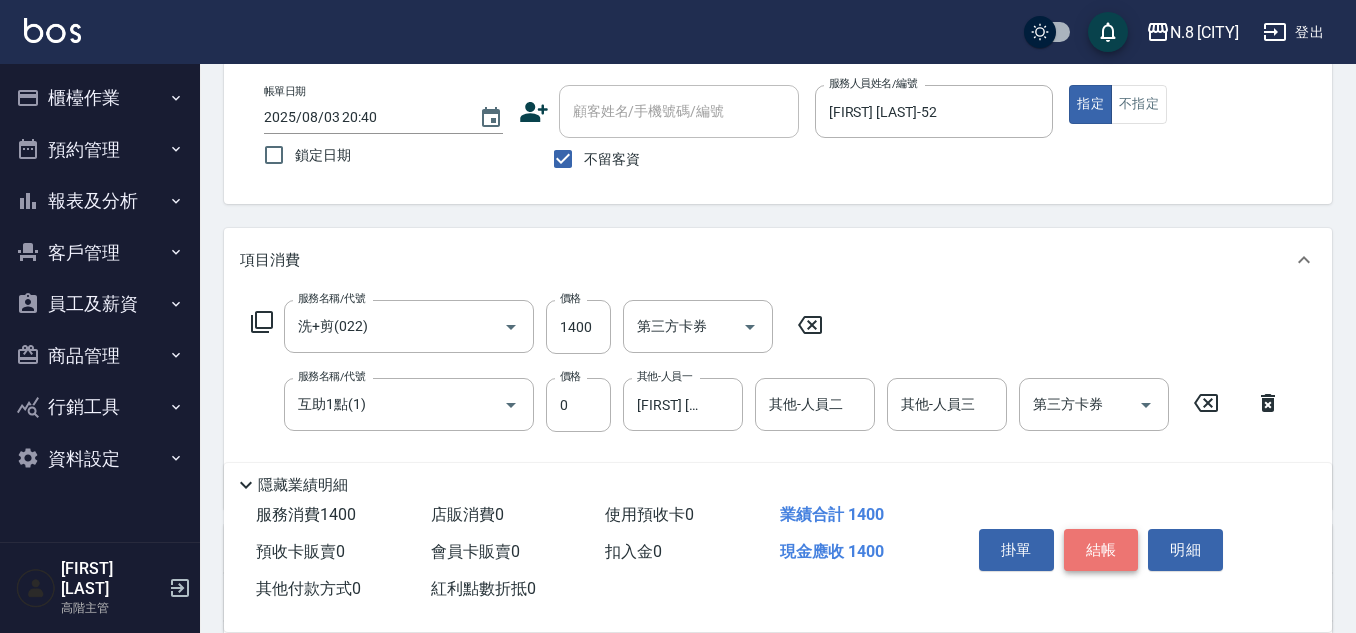 click on "結帳" at bounding box center (1101, 550) 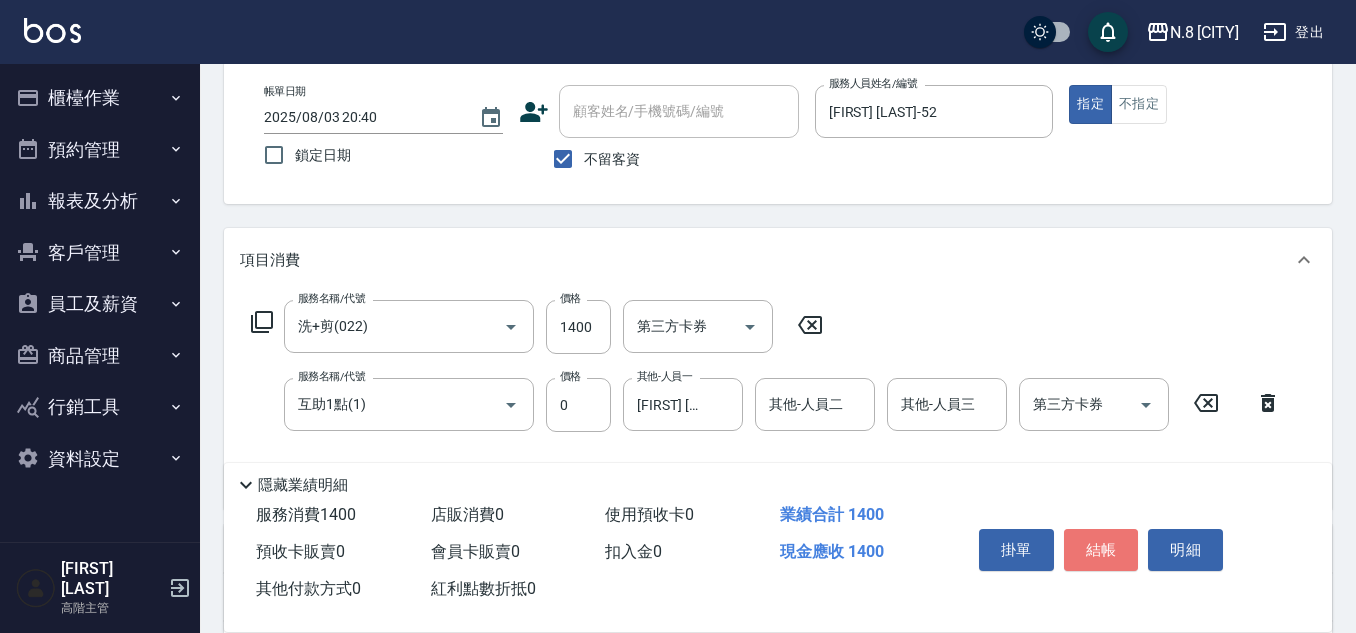type 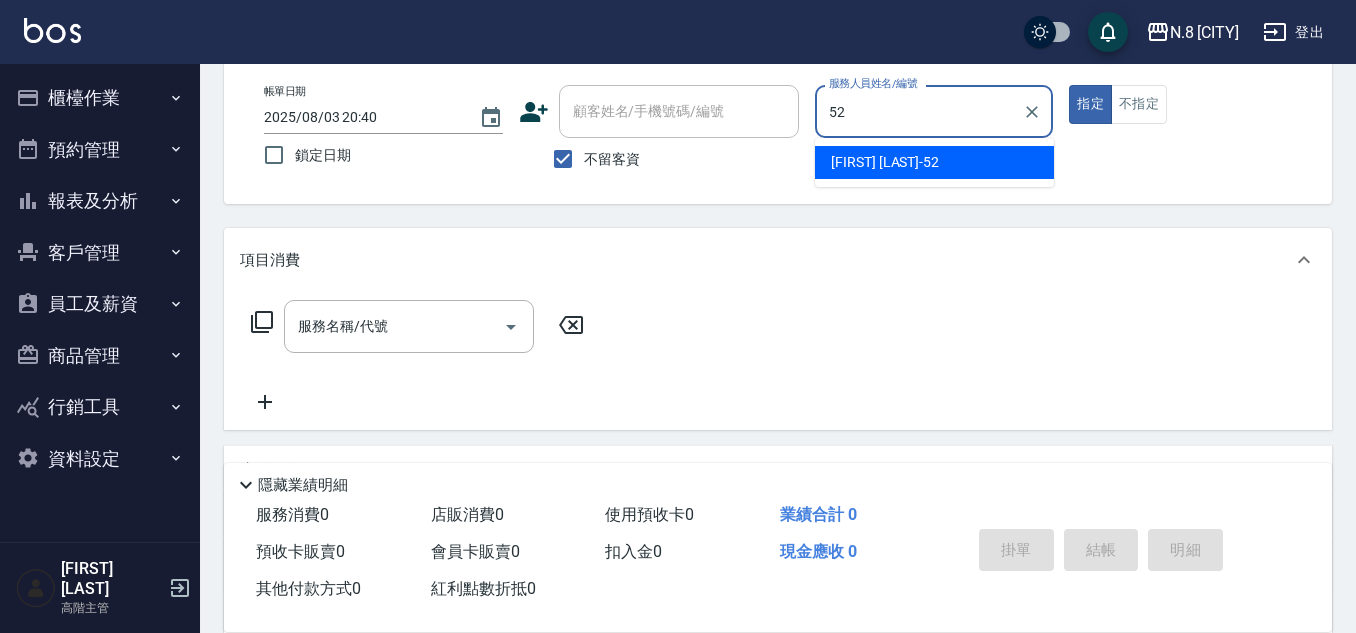 drag, startPoint x: 878, startPoint y: 164, endPoint x: 641, endPoint y: 239, distance: 248.58398 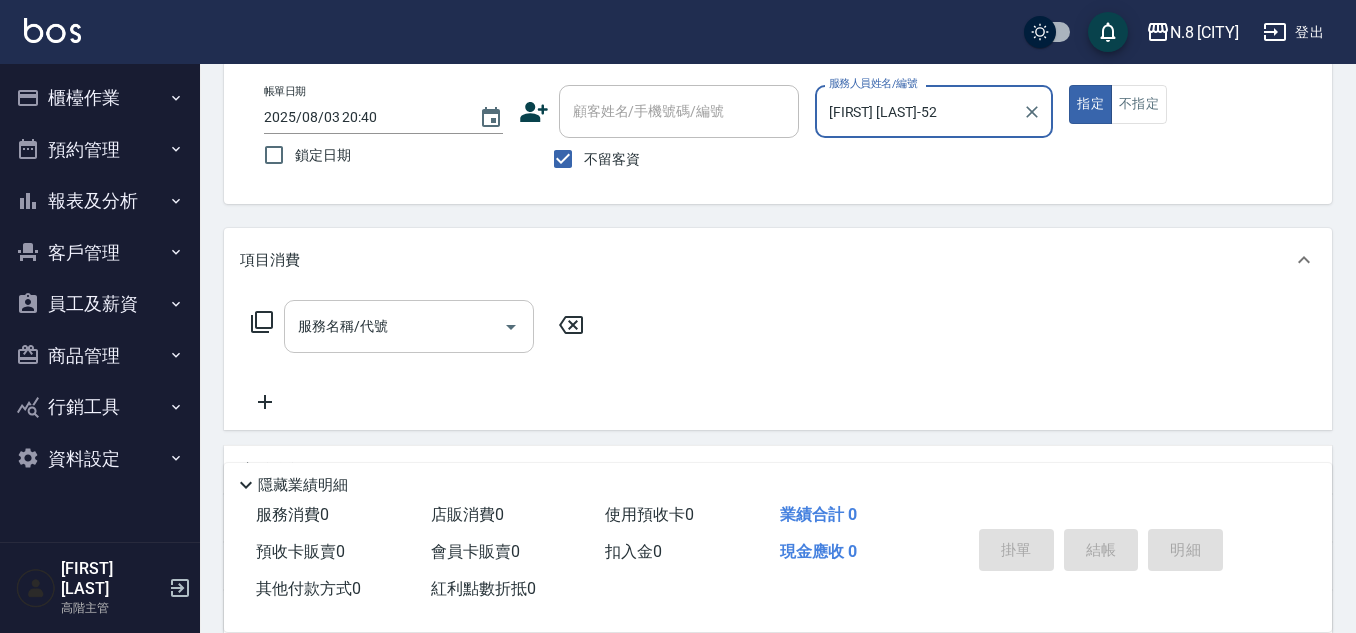 type on "[NAME]-[NUMBER]" 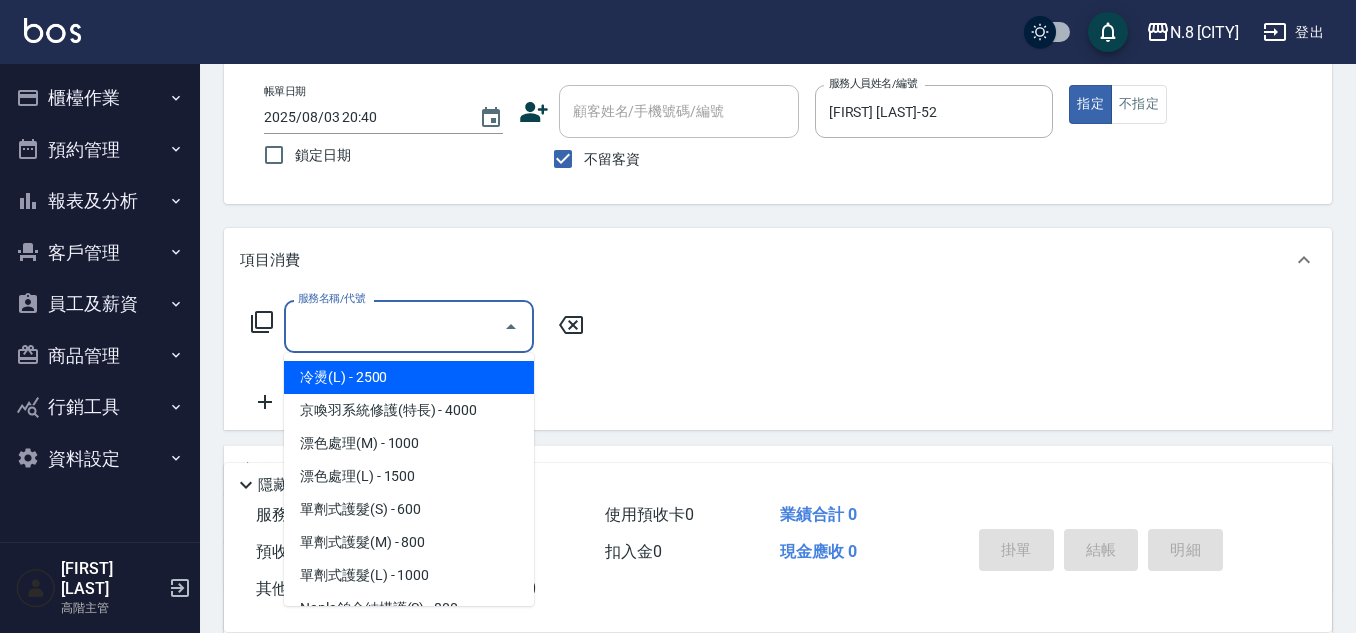 click on "服務名稱/代號" at bounding box center [394, 326] 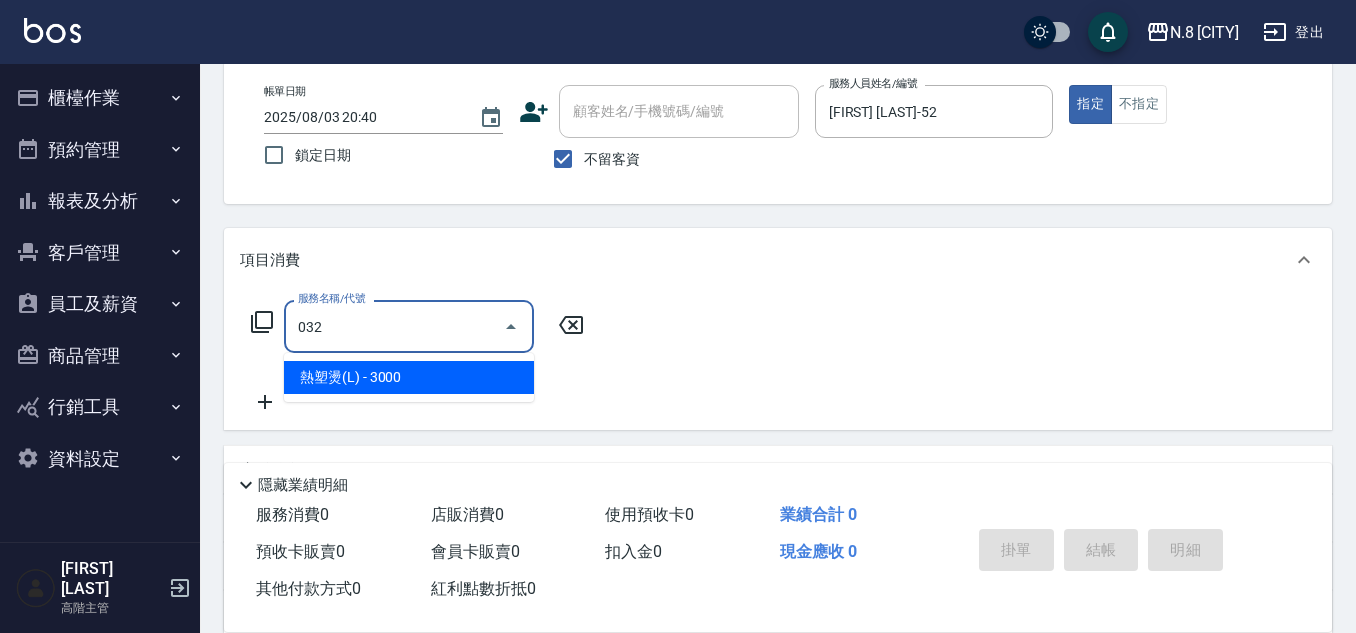 click on "熱塑燙(L) - [PRICE]" at bounding box center (409, 377) 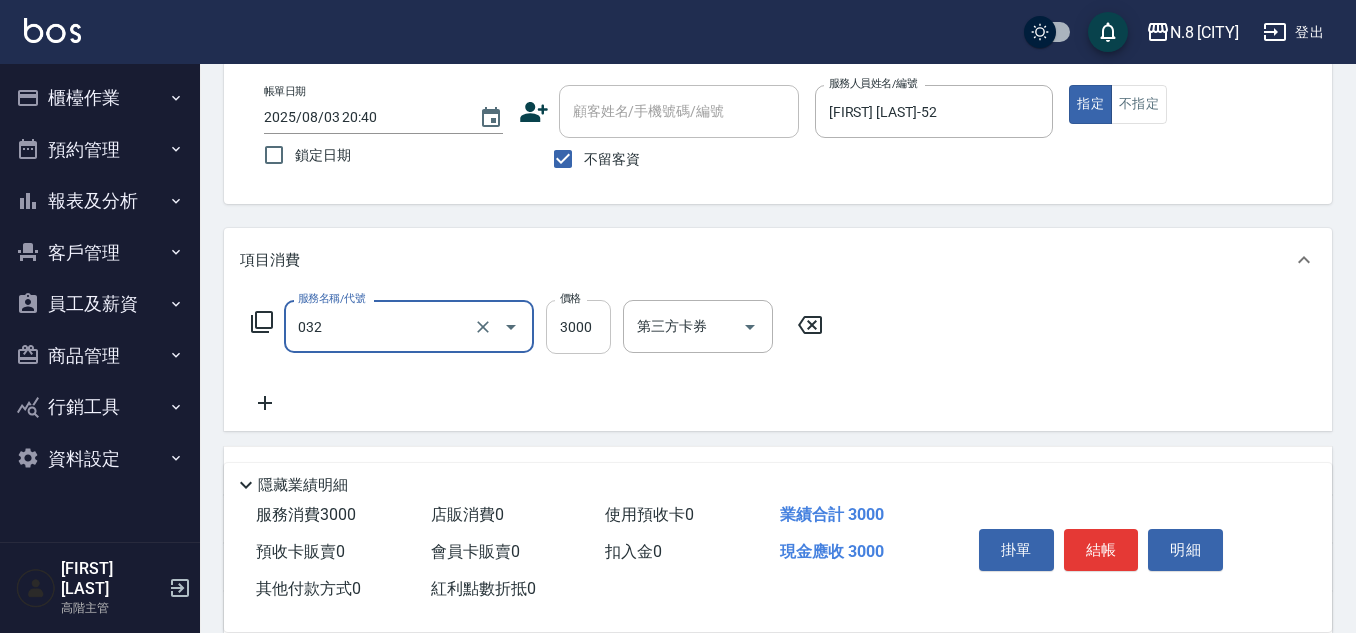 type on "熱塑燙(L)([NUMBER])" 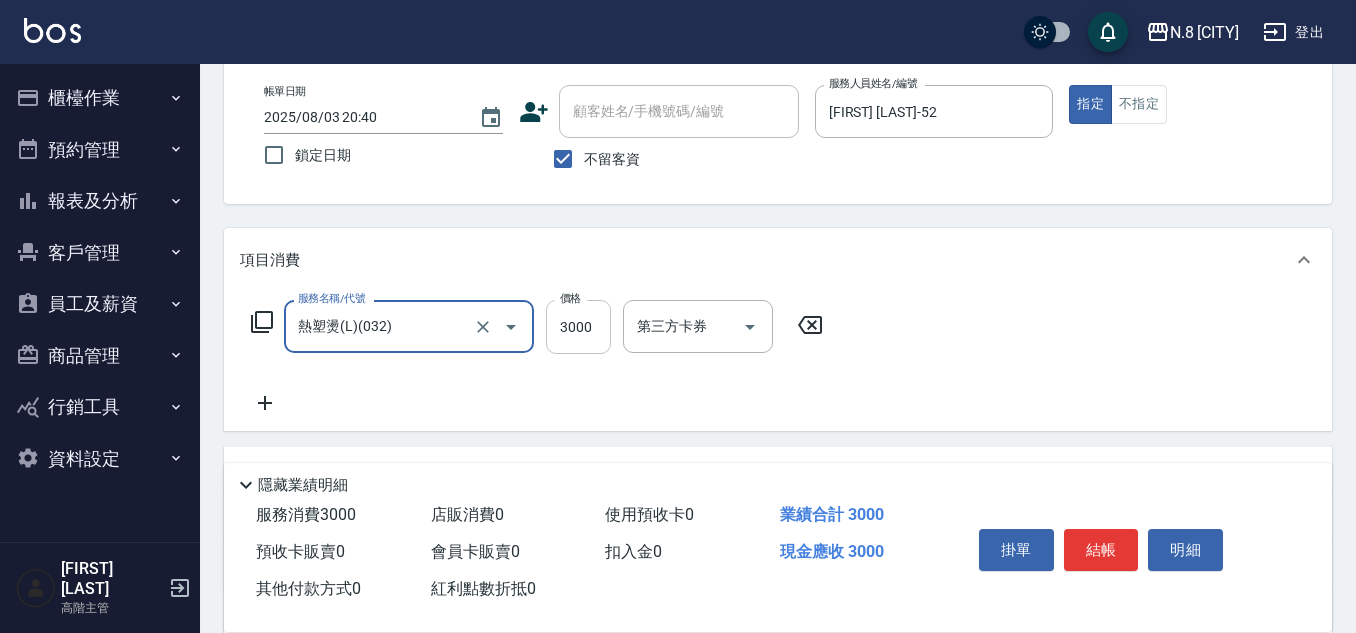 click on "3000" at bounding box center (578, 327) 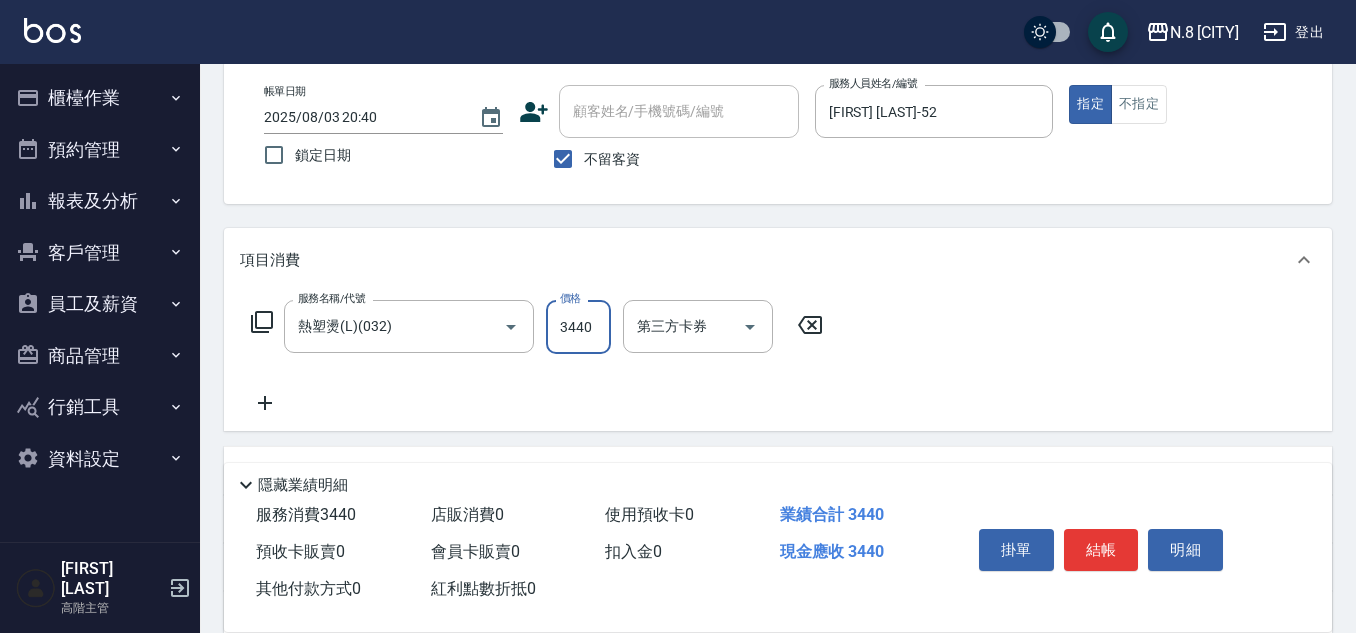 type on "3440" 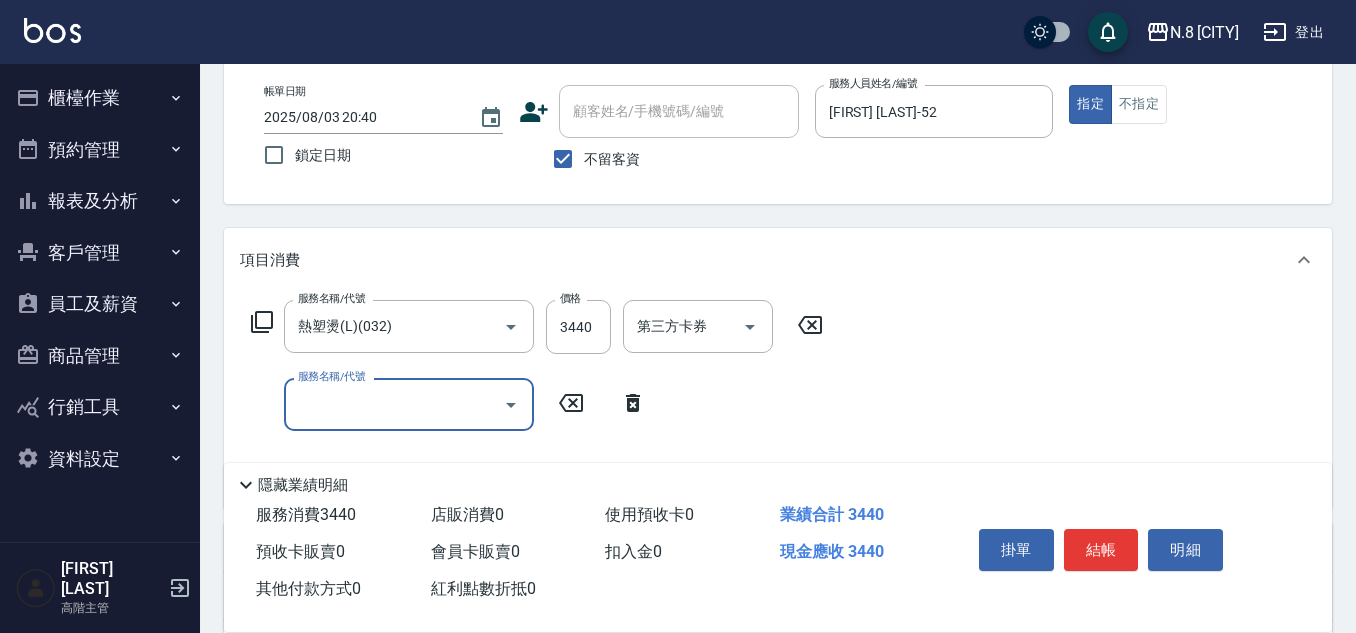 click on "服務名稱/代號" at bounding box center (394, 404) 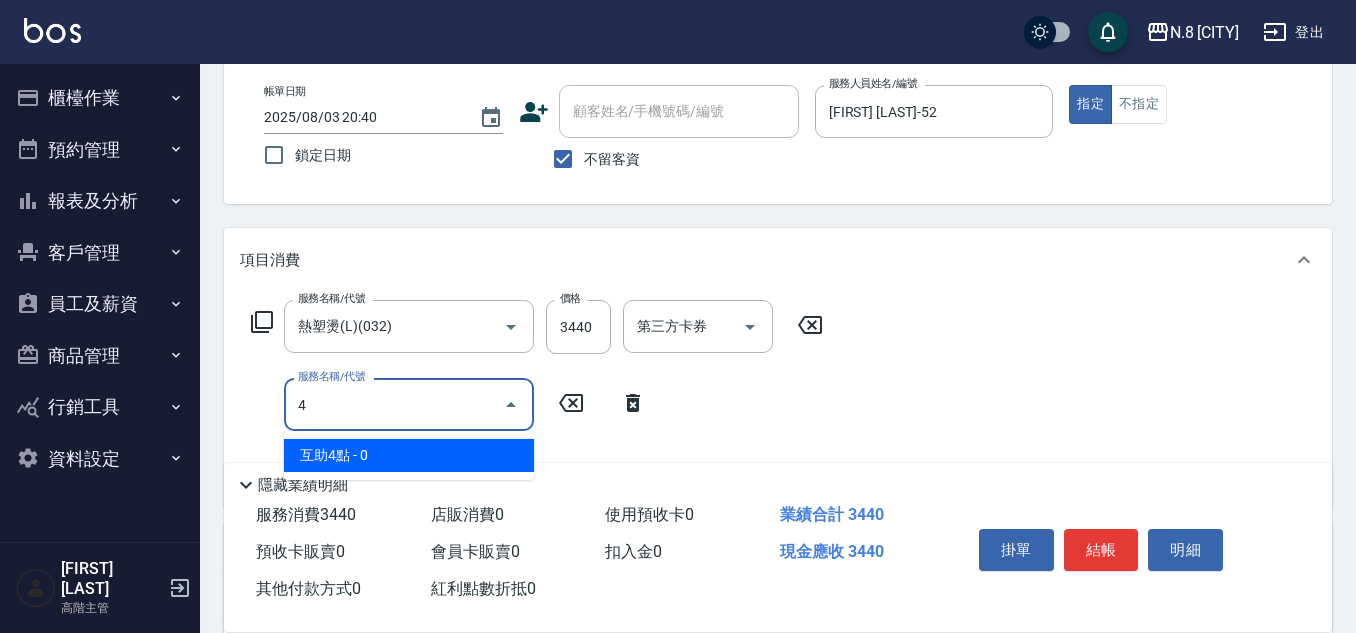click on "互助4點 - 0" at bounding box center [409, 455] 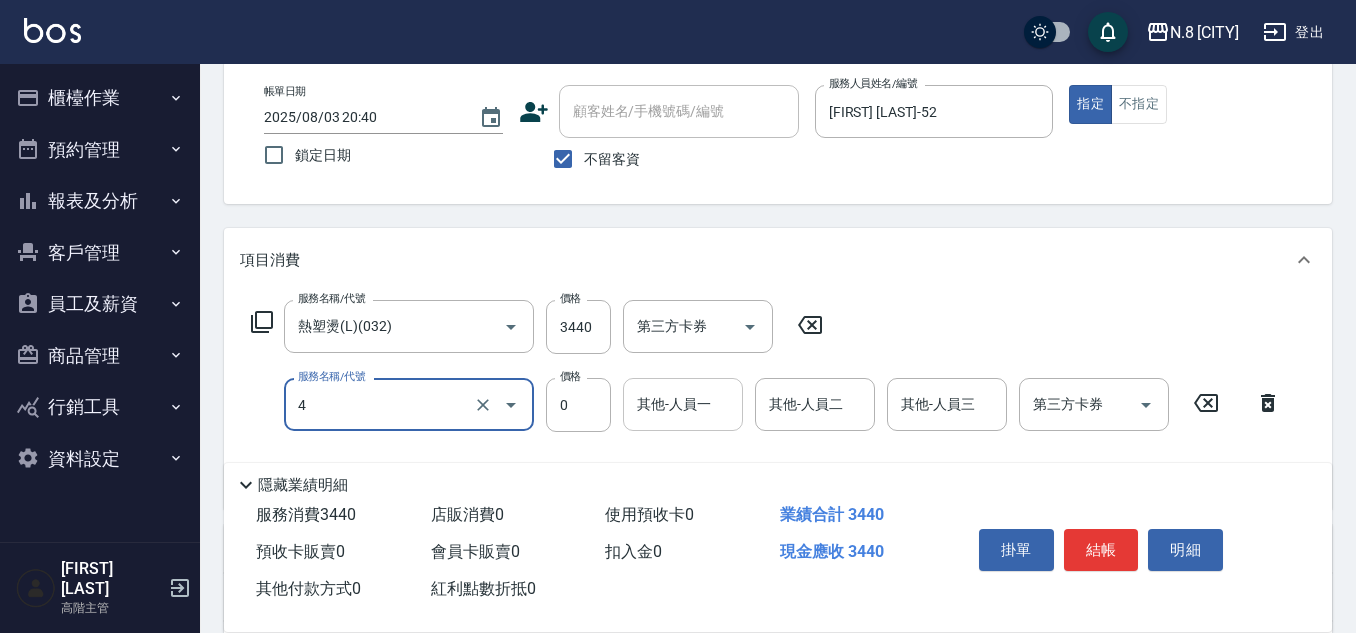 type on "互助4點(4)" 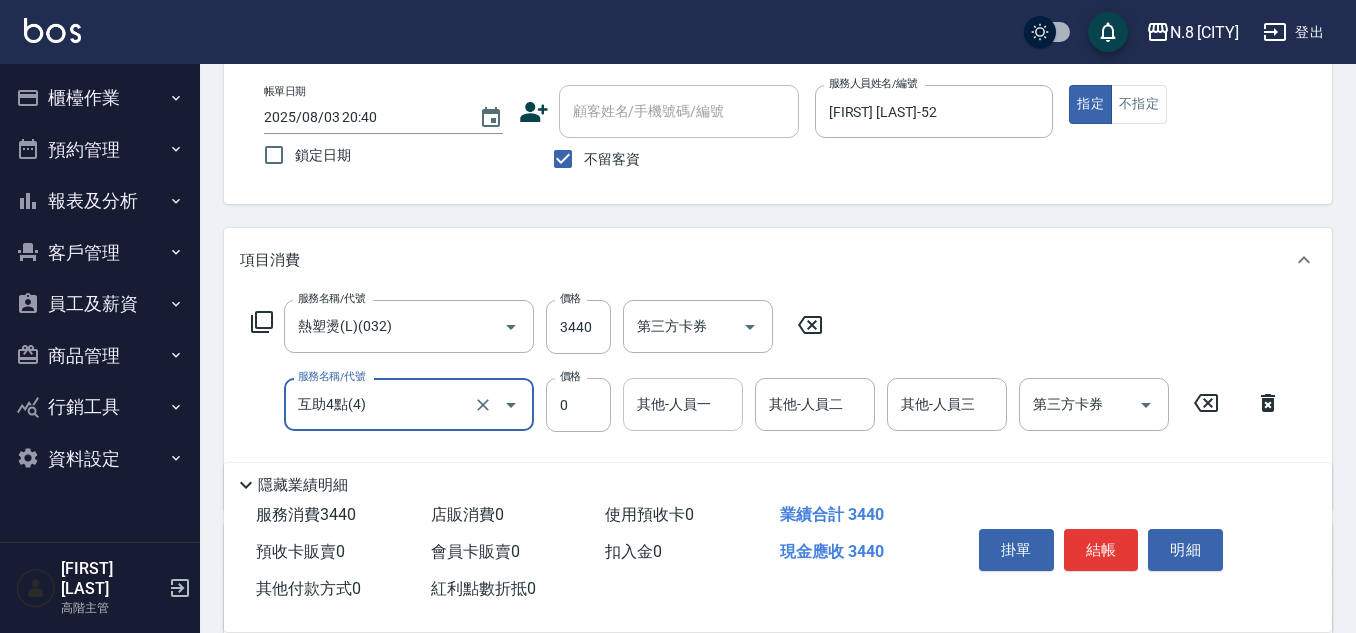 click on "其他-人員一" at bounding box center (683, 404) 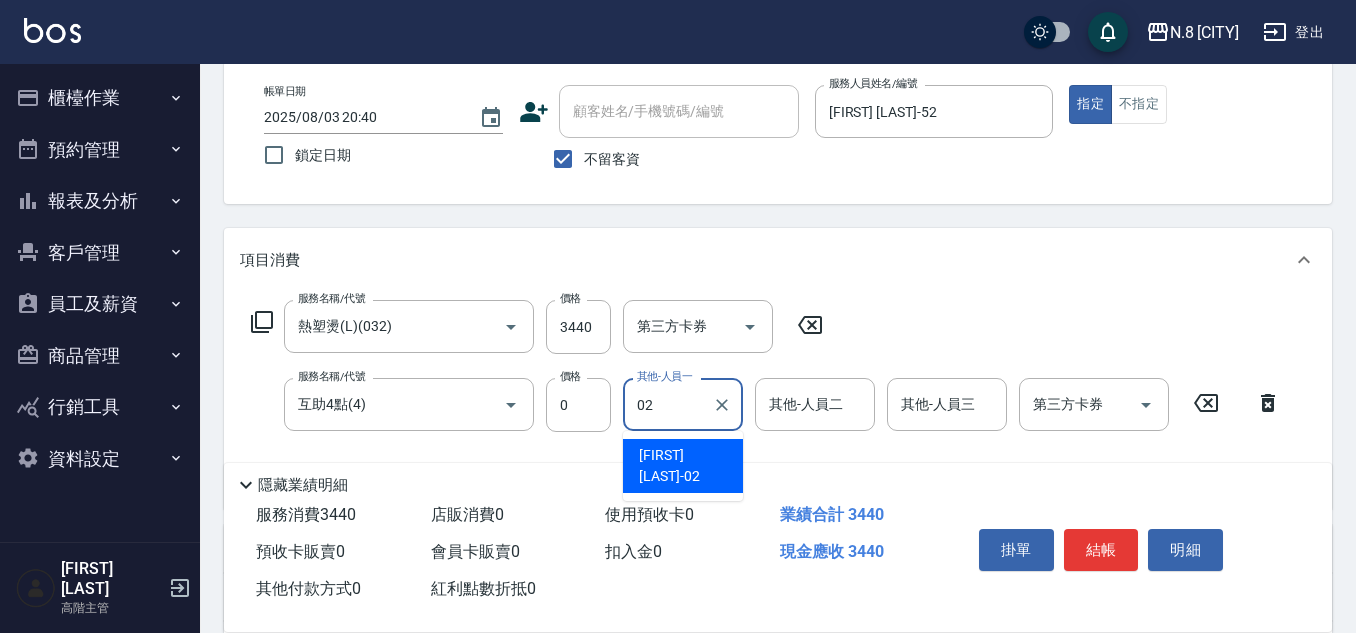 click on "朱若瑀 -02" at bounding box center [683, 466] 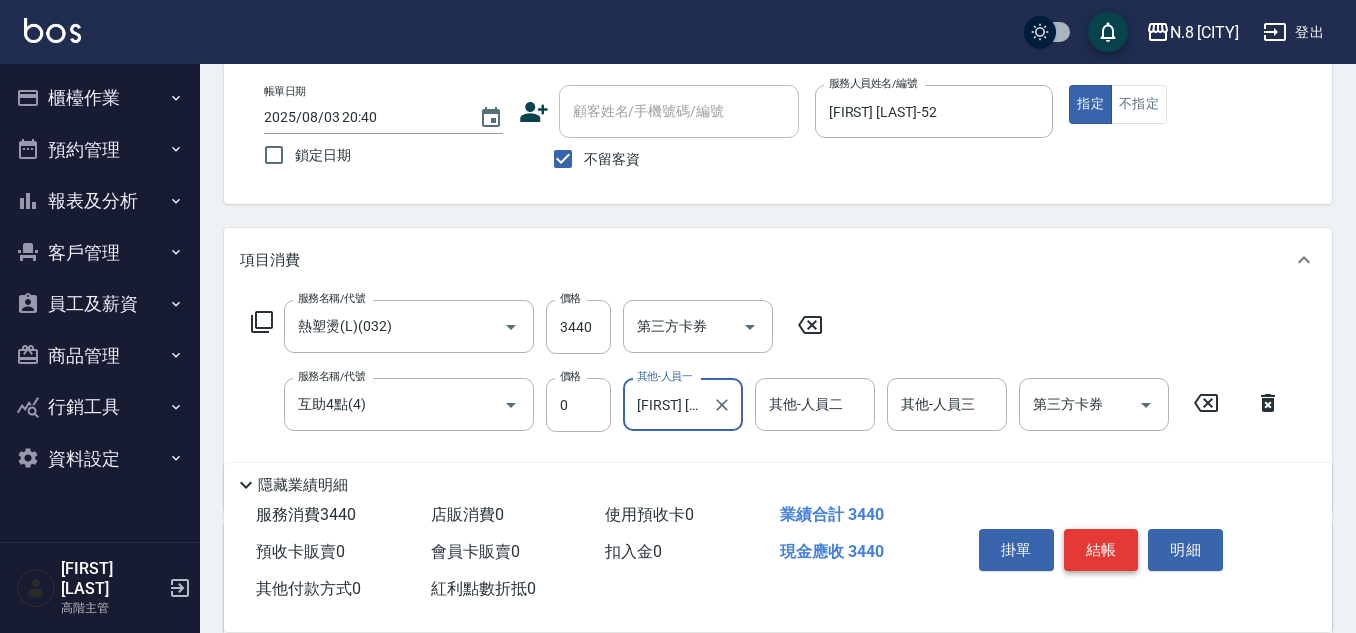 type on "[NAME]-02" 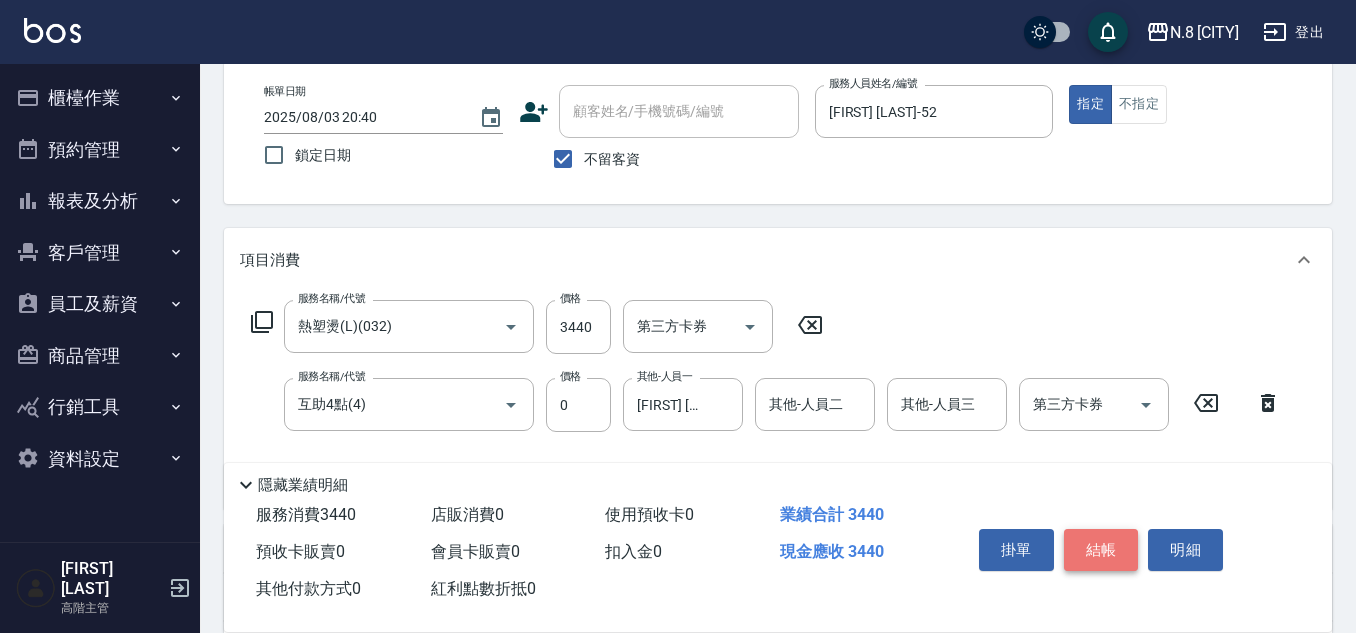 click on "結帳" at bounding box center (1101, 550) 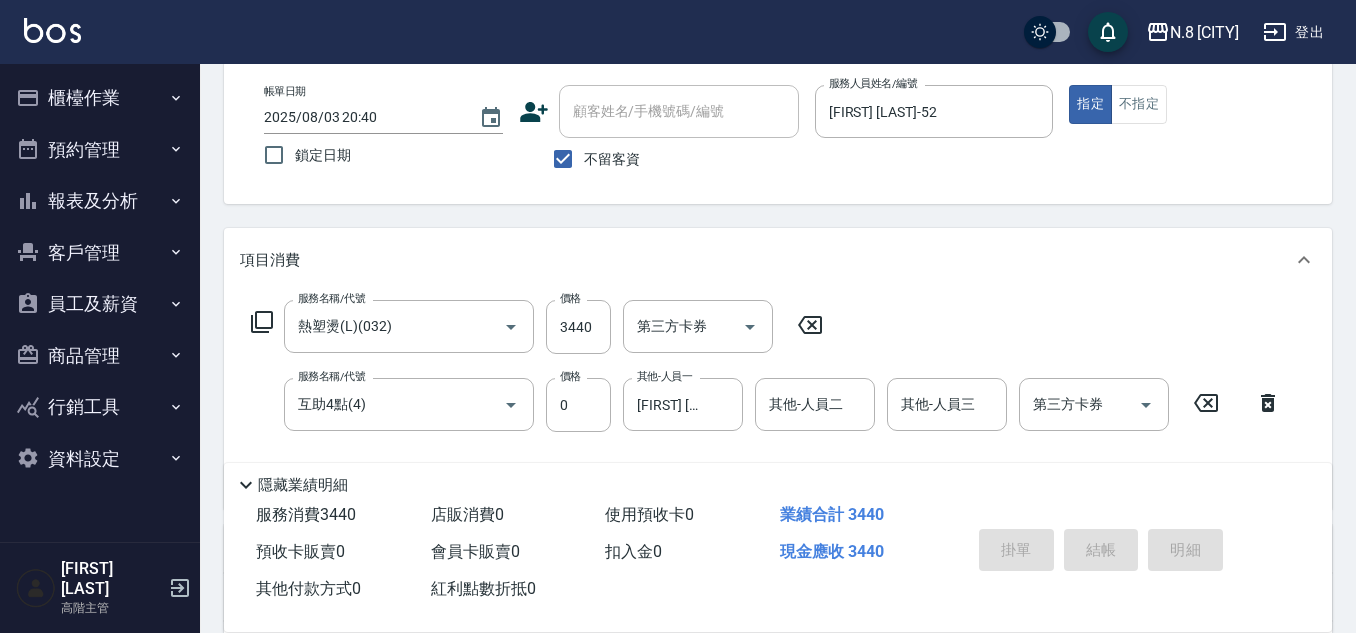 type 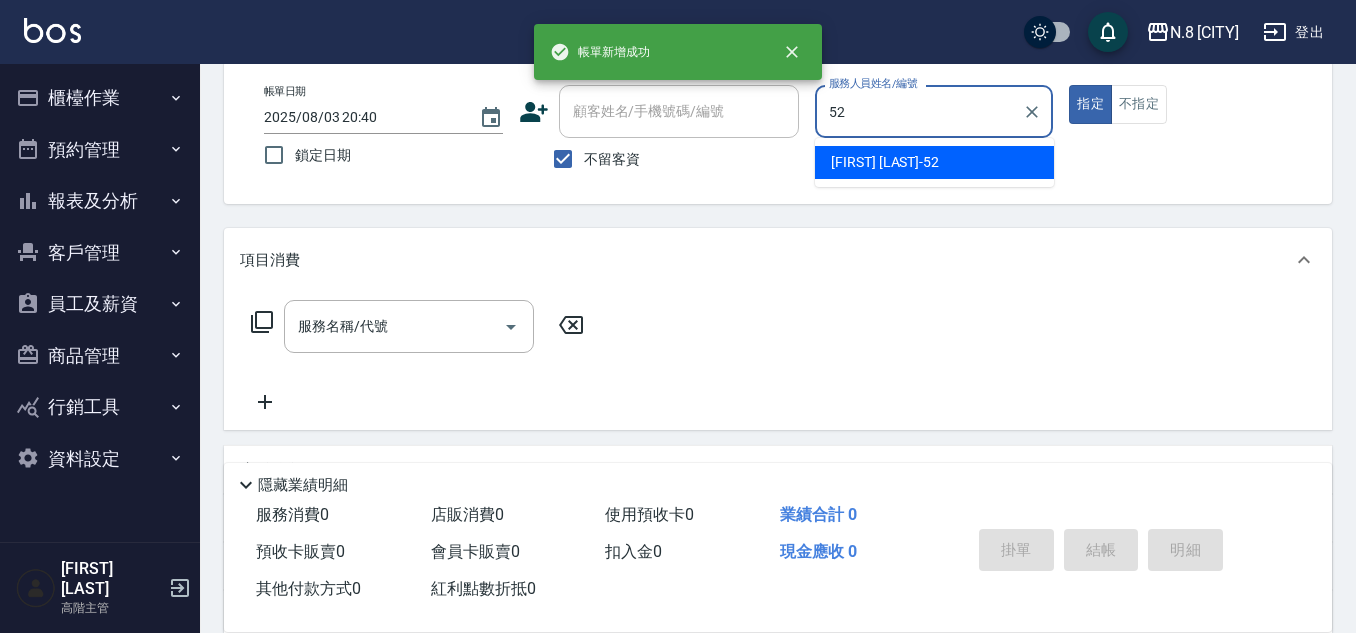 click on "楊博舜 -52" at bounding box center (934, 162) 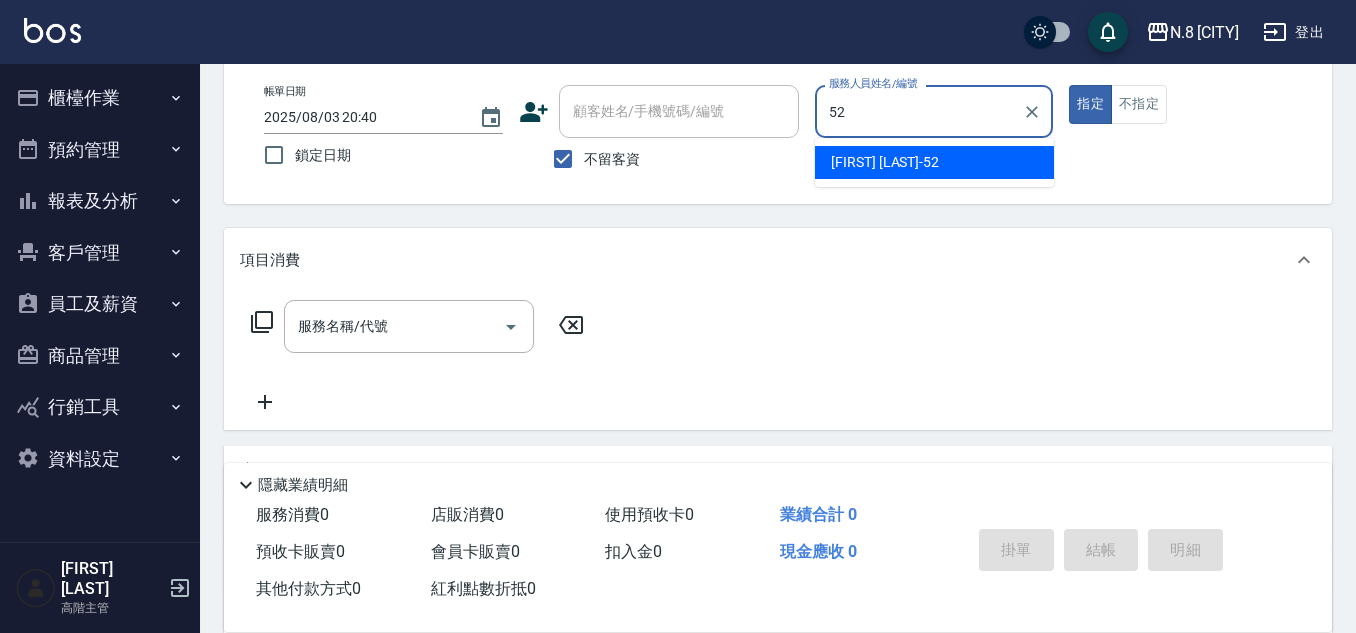click on "楊博舜 -52" at bounding box center (885, 162) 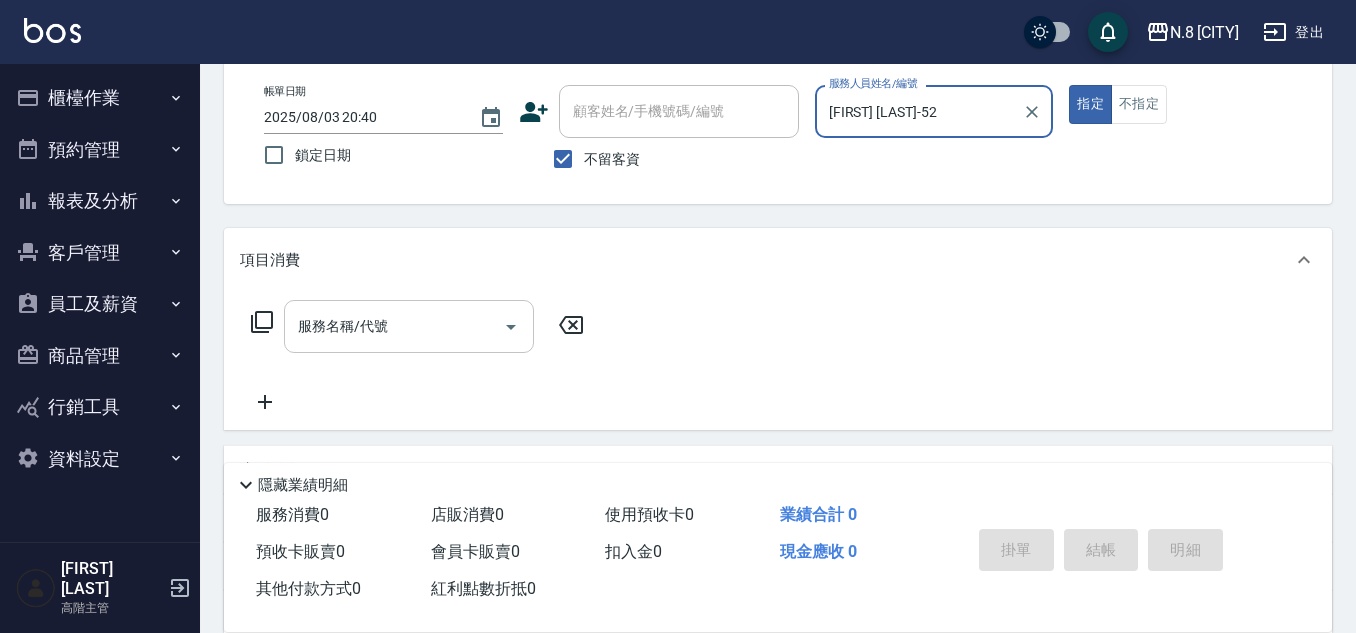 click on "服務名稱/代號" at bounding box center (409, 326) 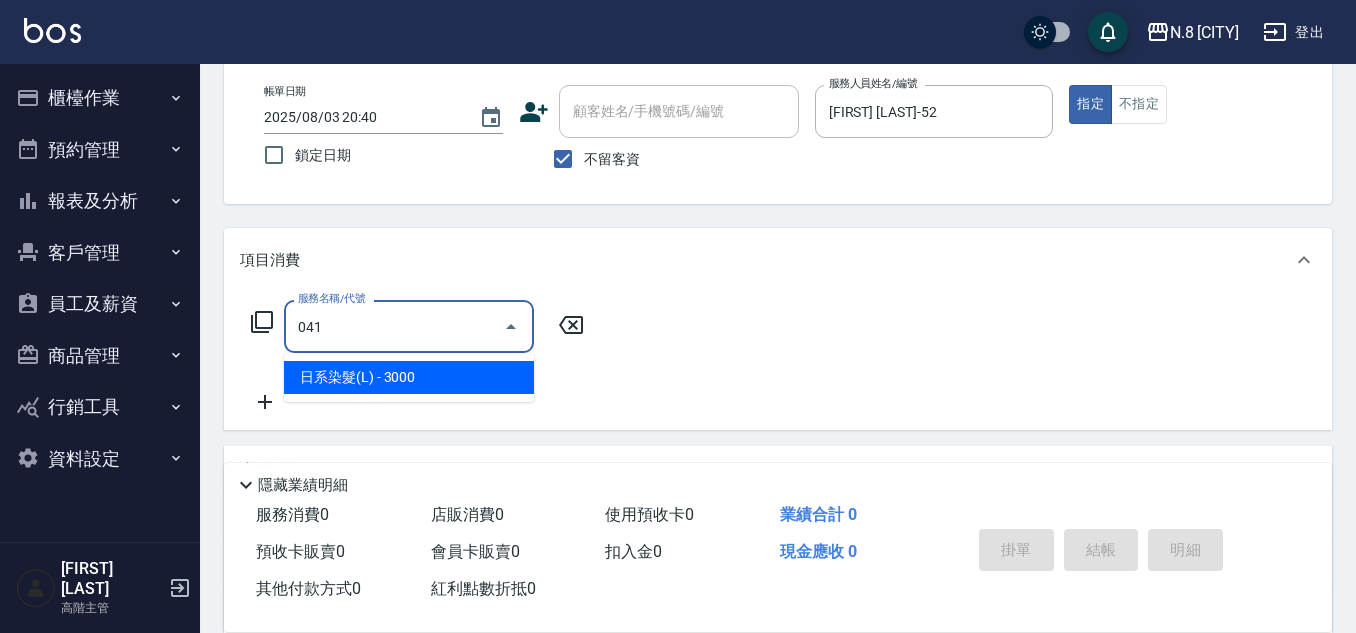 drag, startPoint x: 400, startPoint y: 383, endPoint x: 424, endPoint y: 368, distance: 28.301943 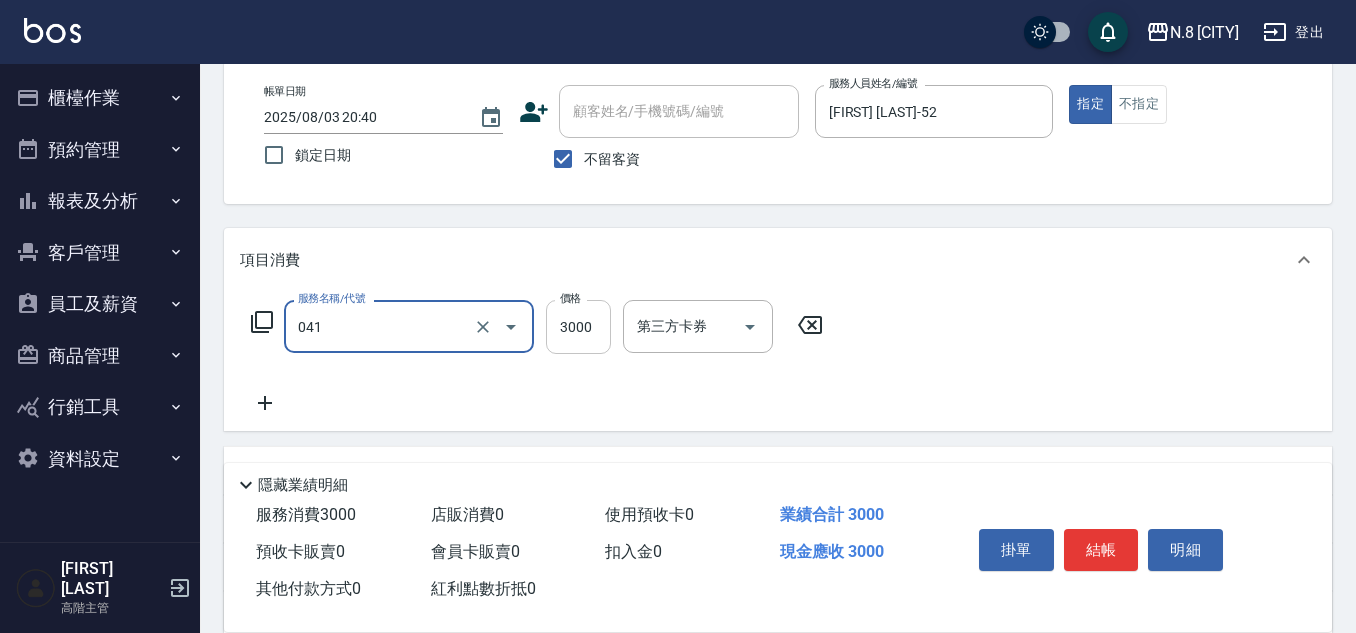 type on "日系染髮(L)(041)" 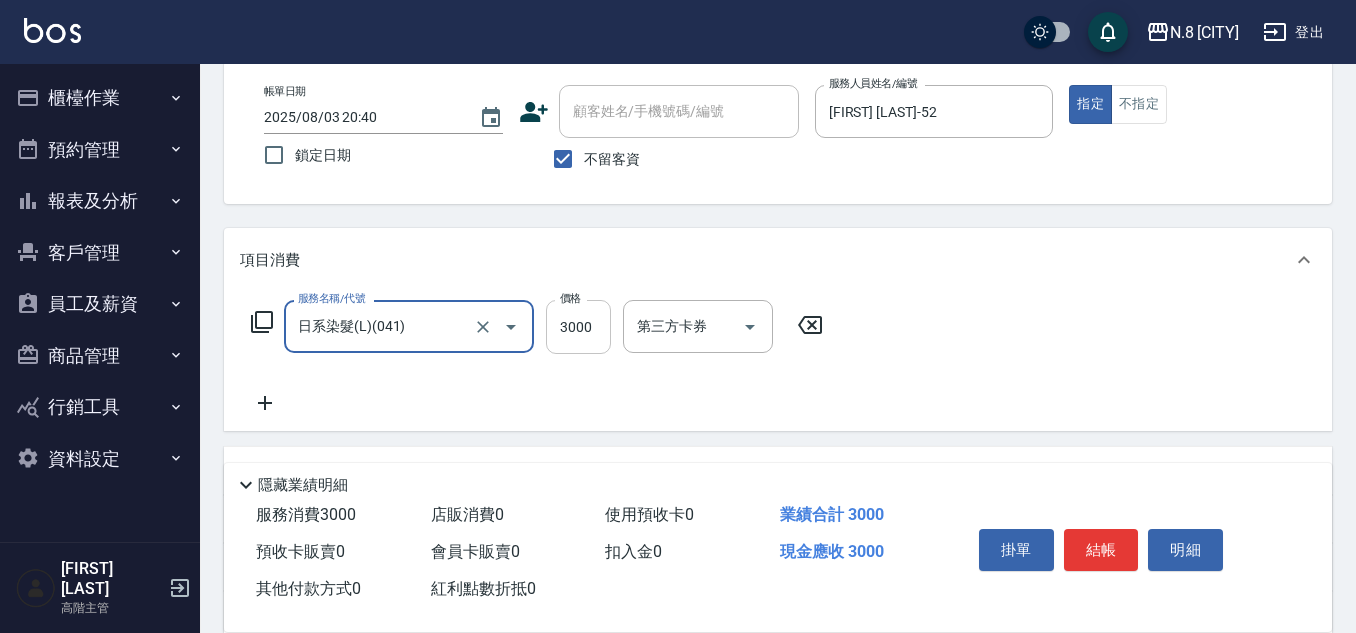 click on "3000" at bounding box center (578, 327) 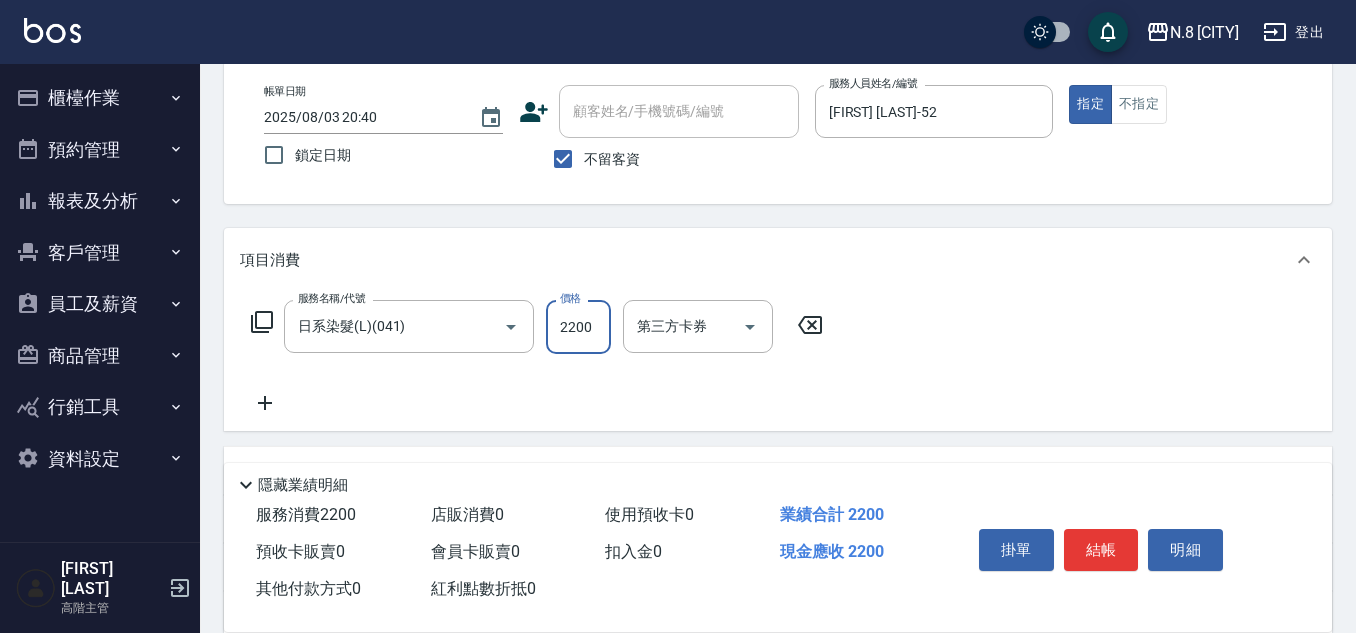 type on "2200" 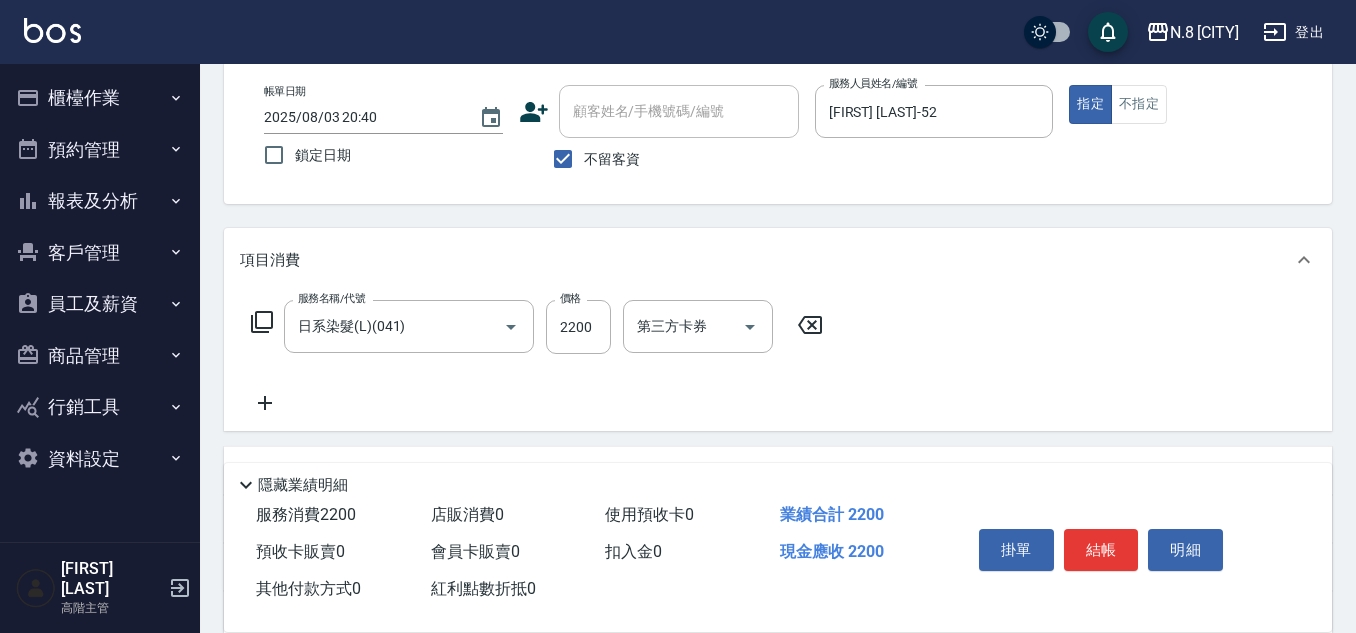 click 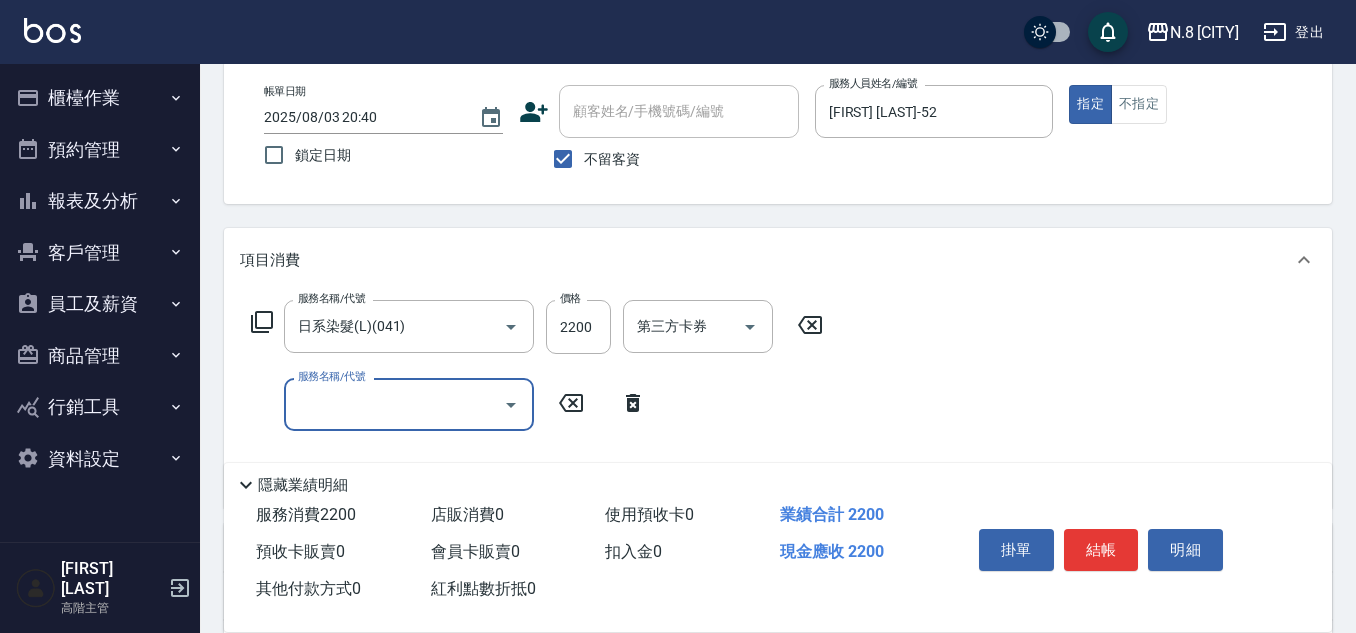click on "服務名稱/代號" at bounding box center [394, 404] 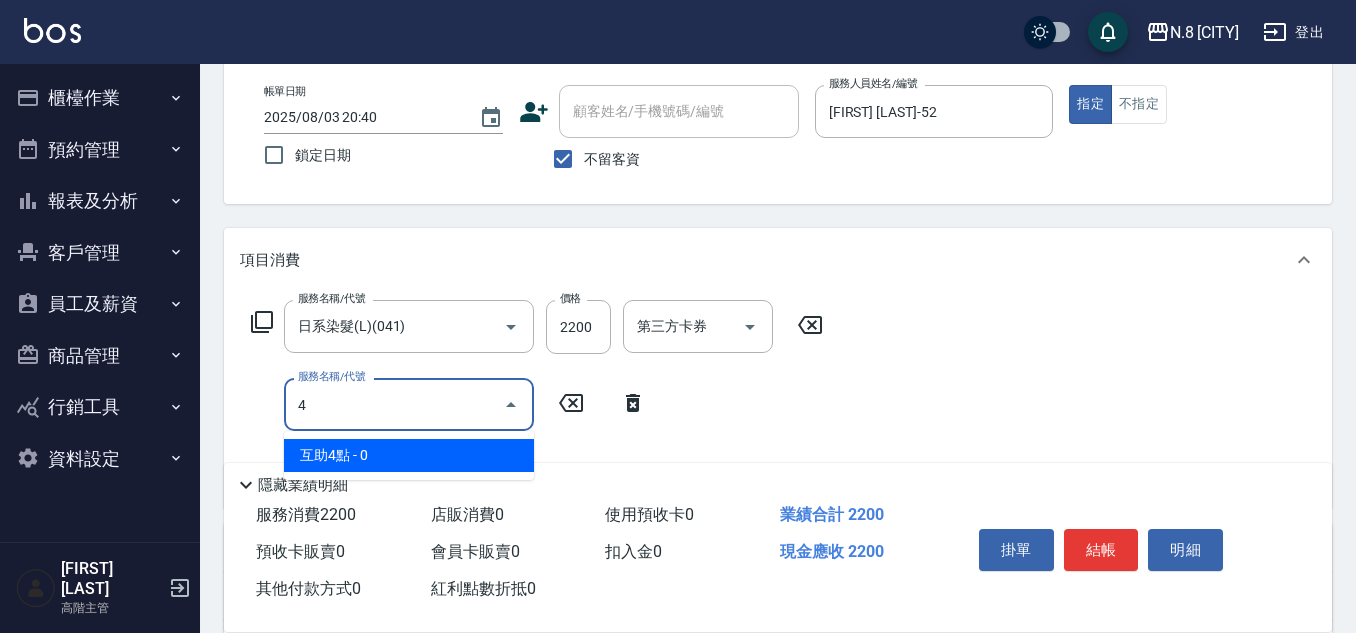 click on "互助4點 - 0" at bounding box center (409, 455) 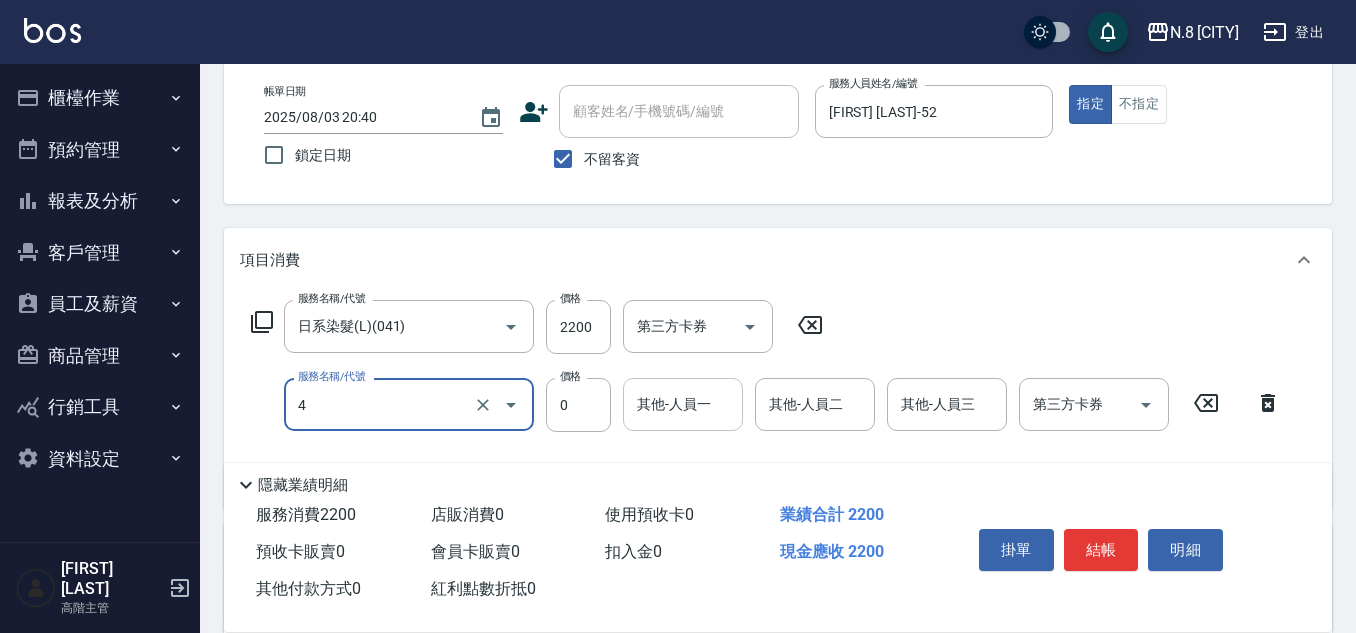 type on "互助4點(4)" 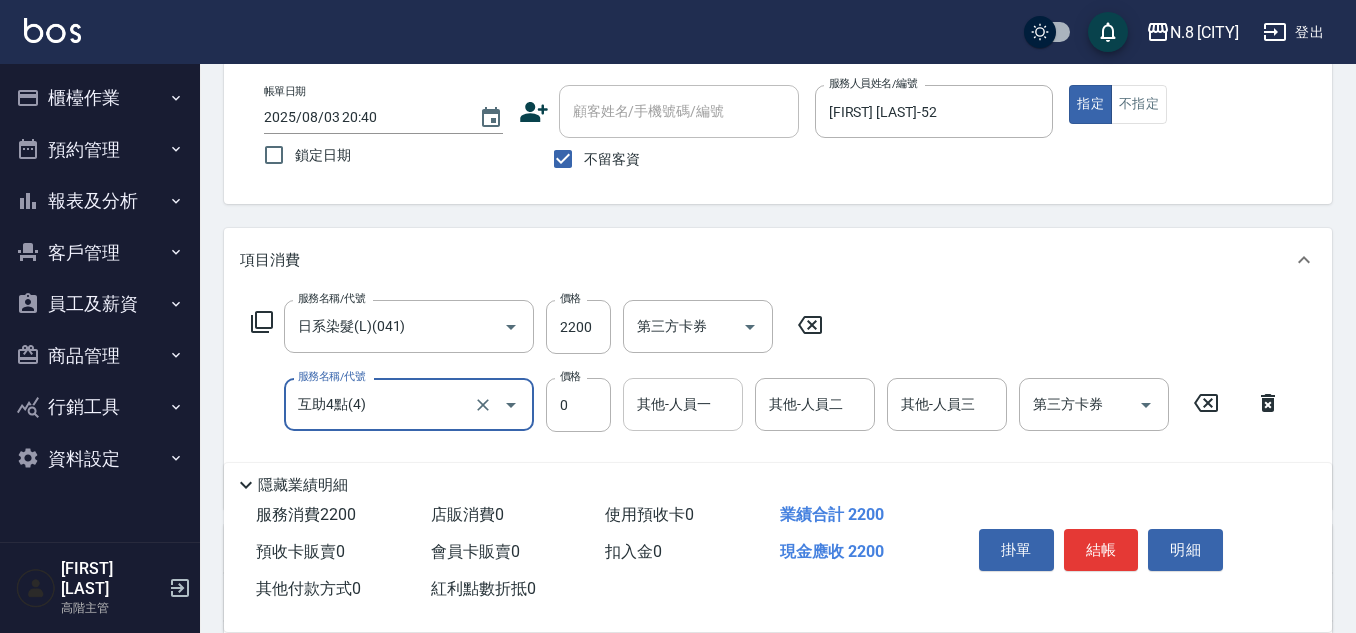 click on "其他-人員一" at bounding box center (683, 404) 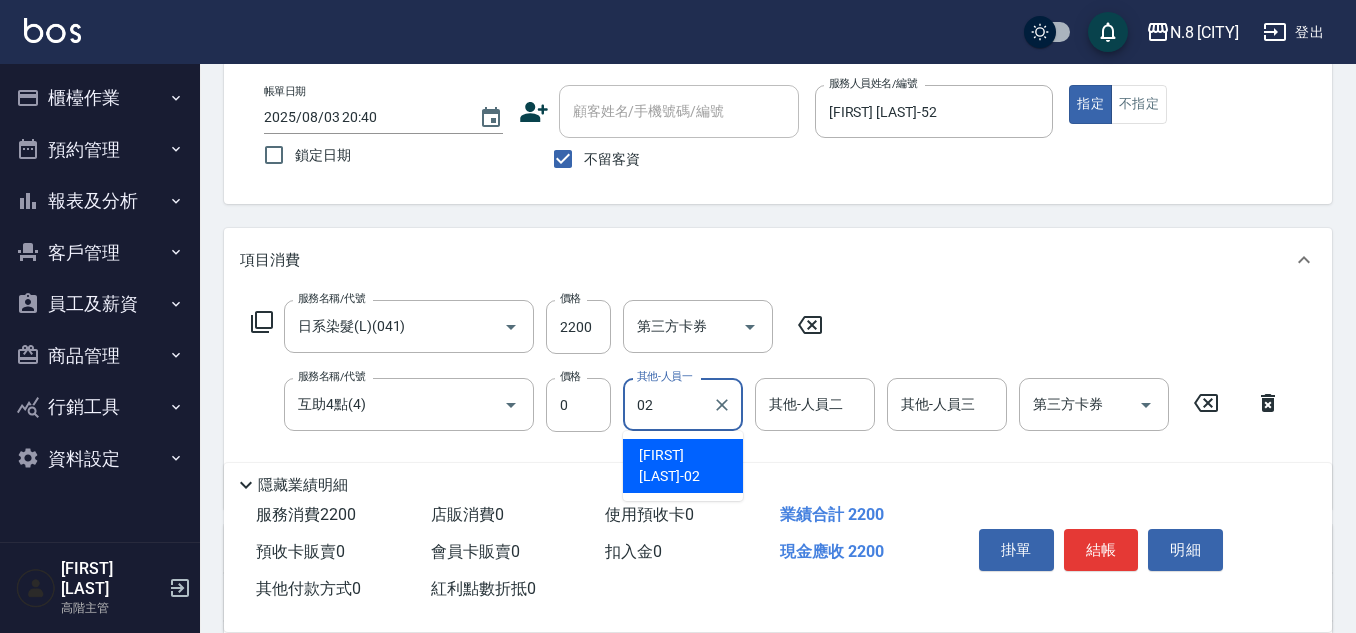 click on "朱若瑀 -02" at bounding box center (683, 466) 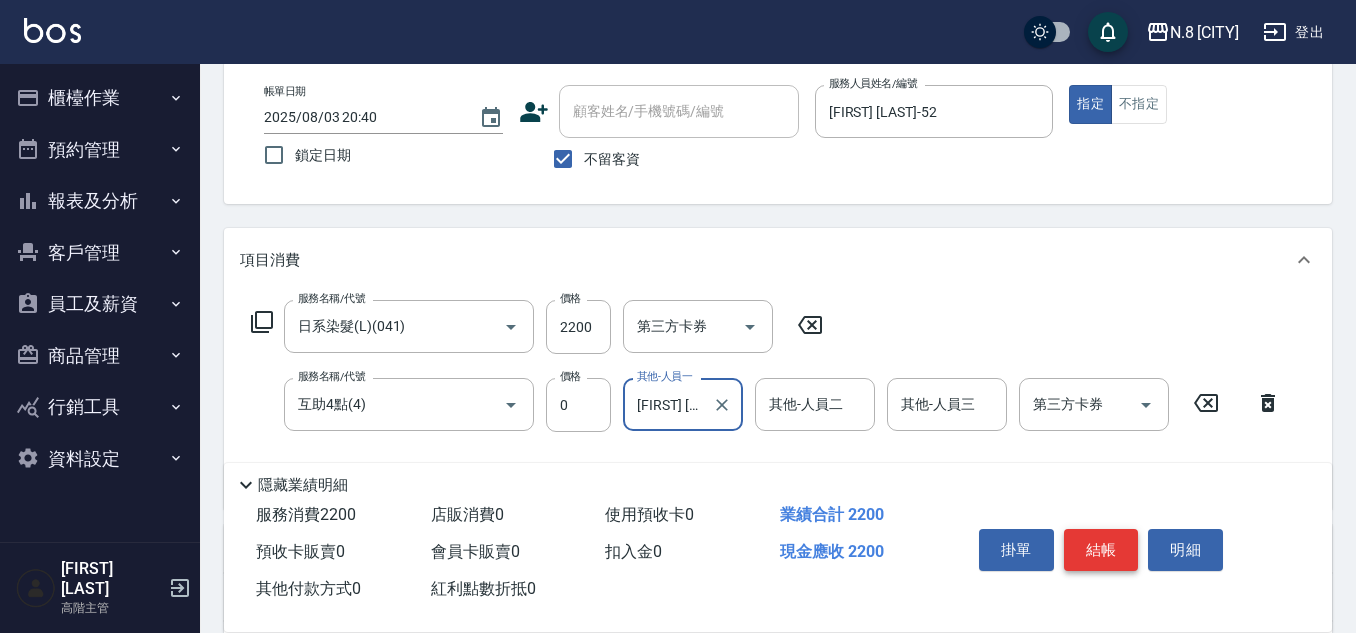 type on "[NAME]-02" 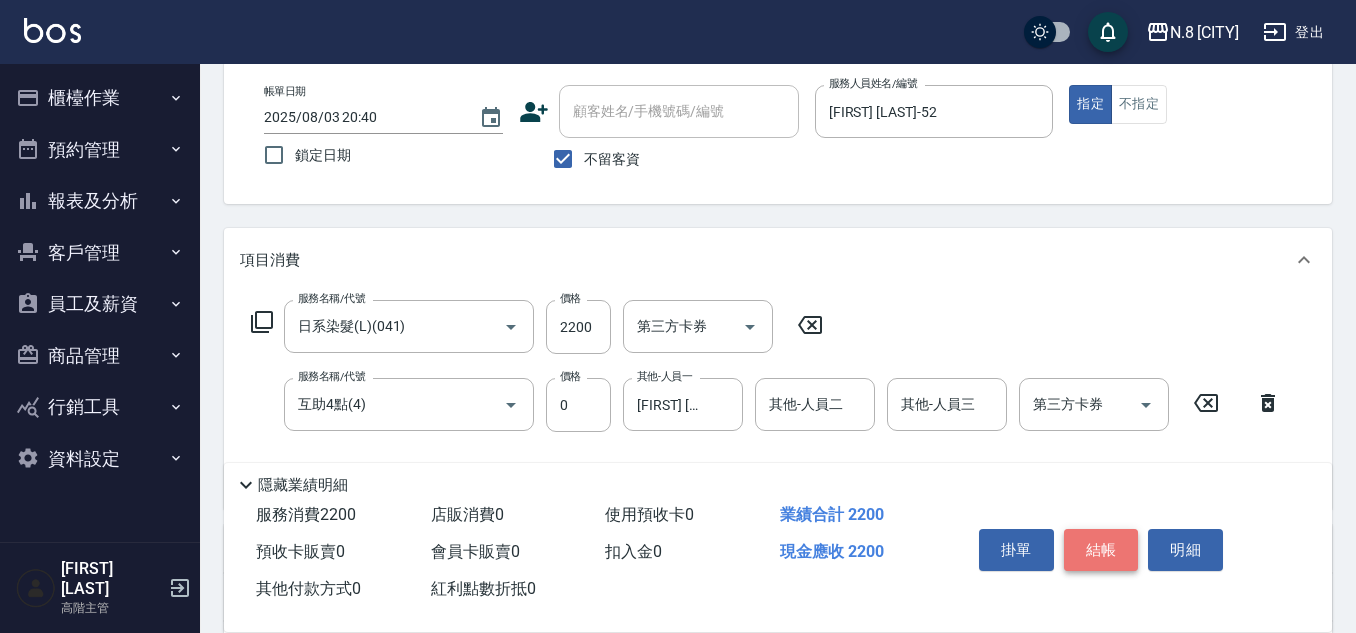 click on "結帳" at bounding box center (1101, 550) 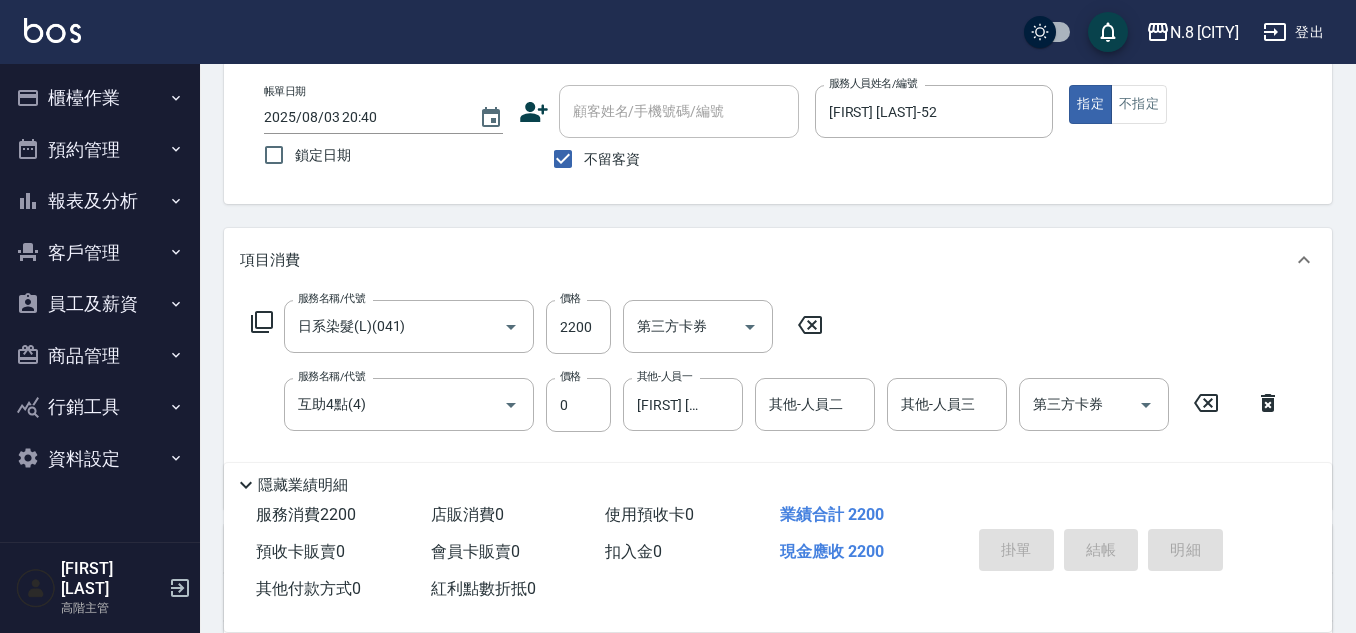 type 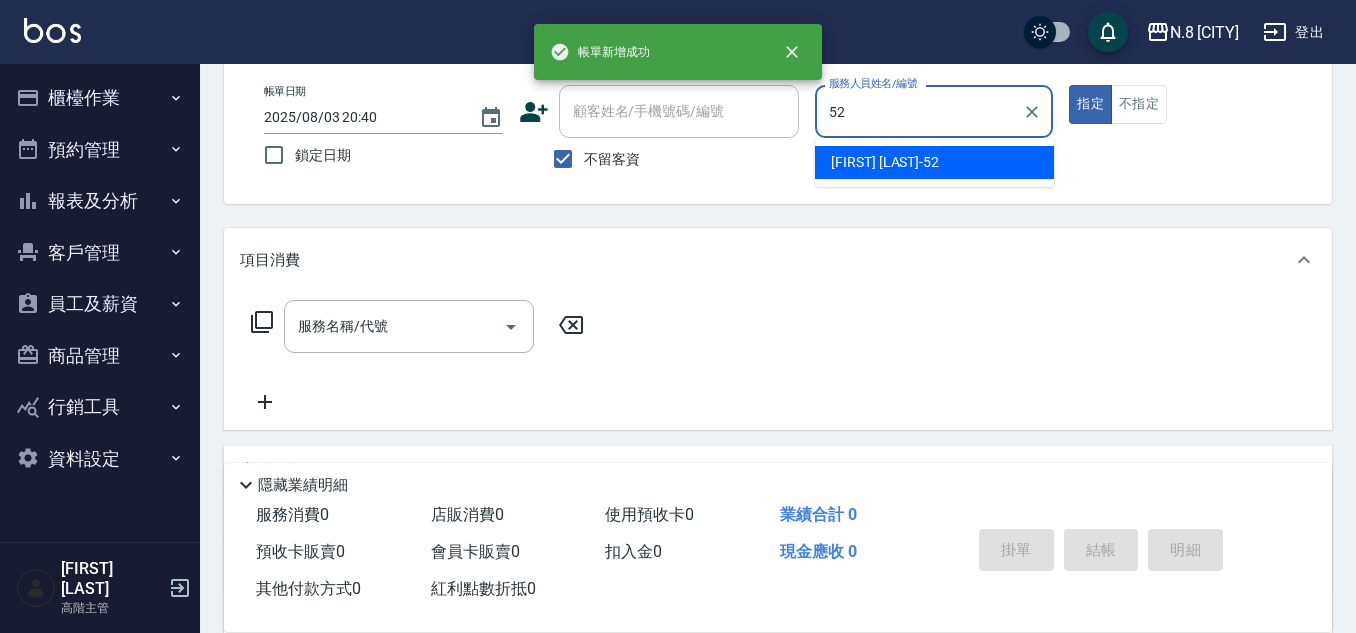click on "楊博舜 -52" at bounding box center (885, 162) 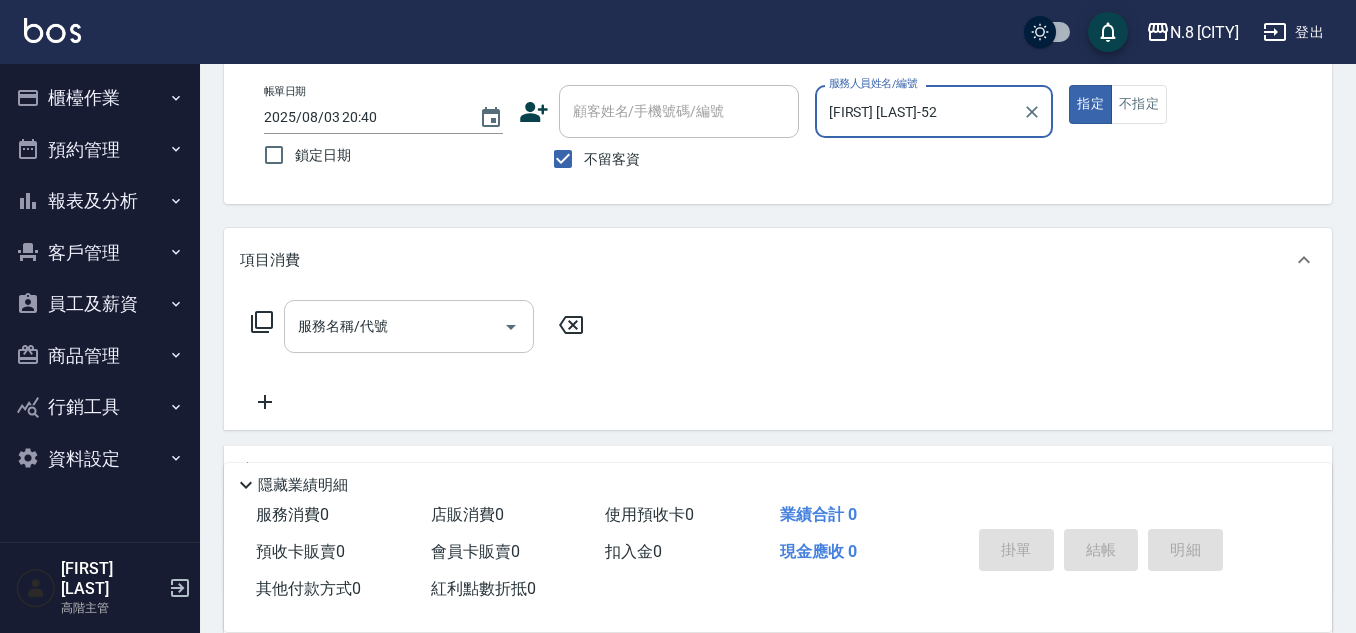 type on "[NAME]-[NUMBER]" 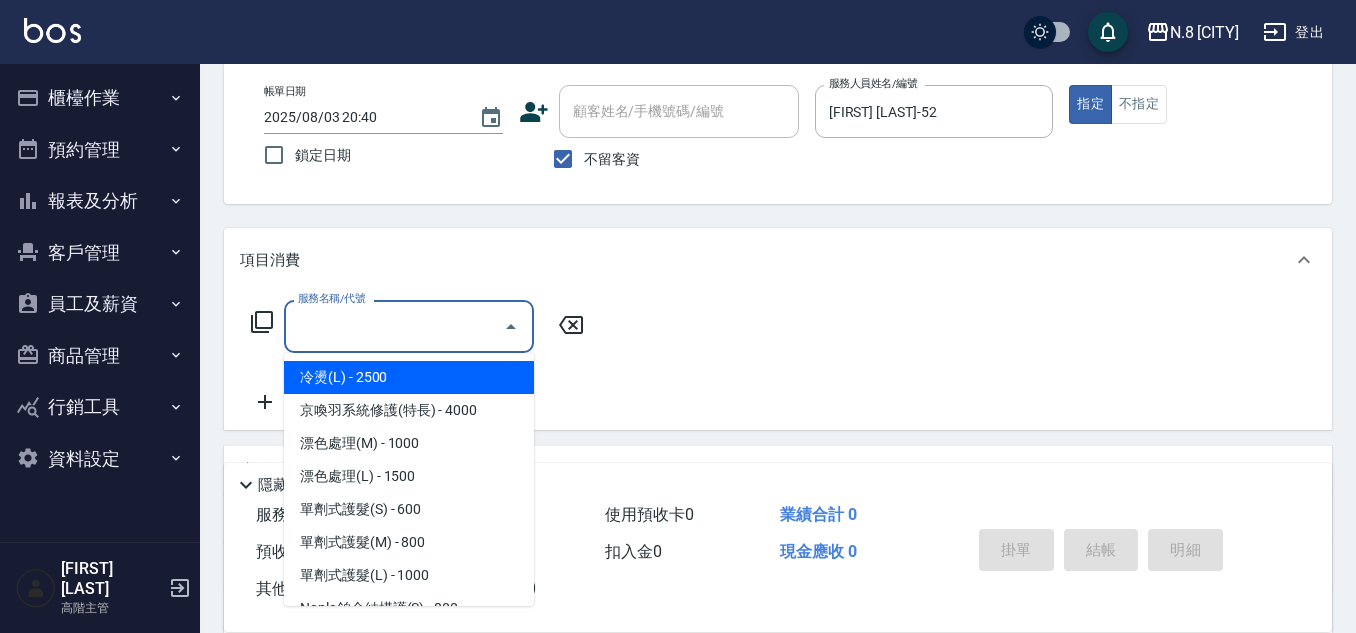 click on "服務名稱/代號" at bounding box center [394, 326] 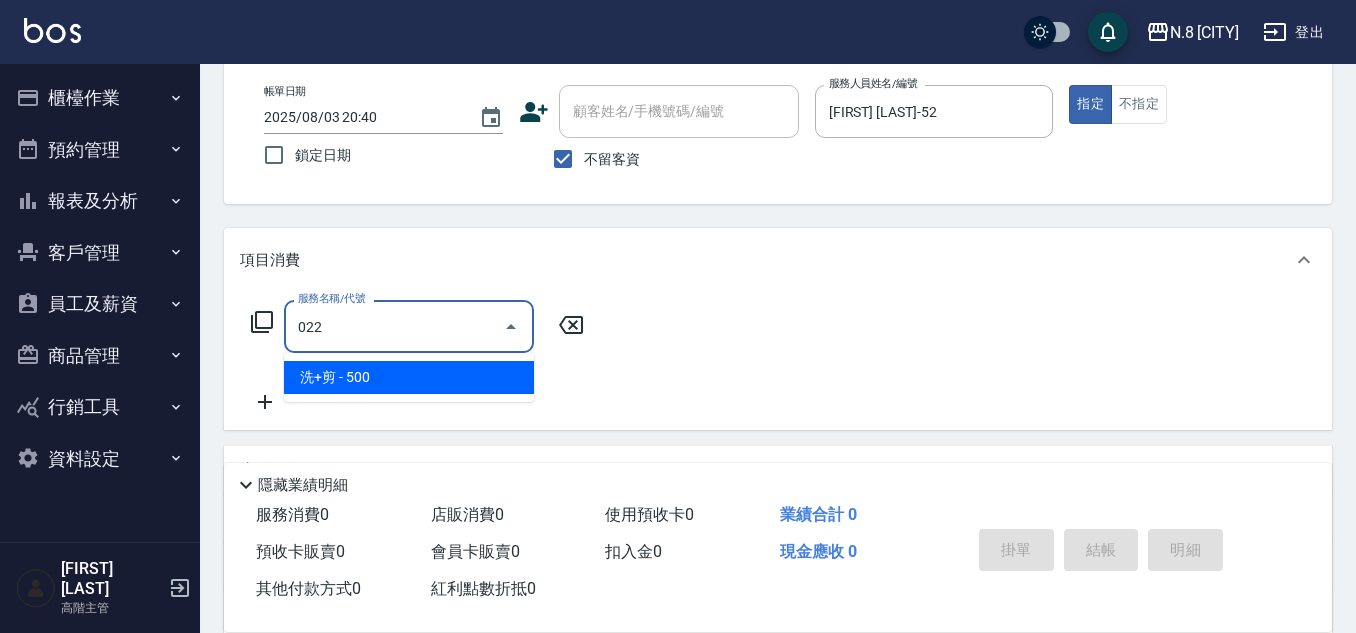 click on "洗+剪 - 500" at bounding box center [409, 377] 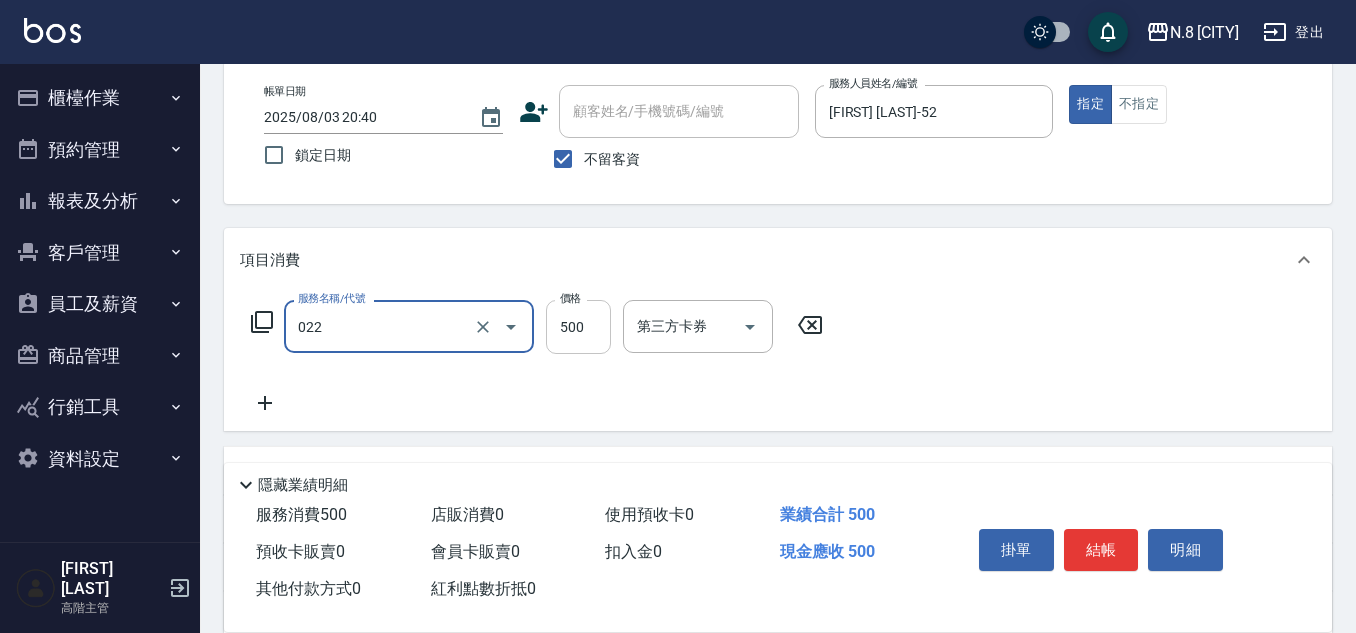 type on "洗+剪(022)" 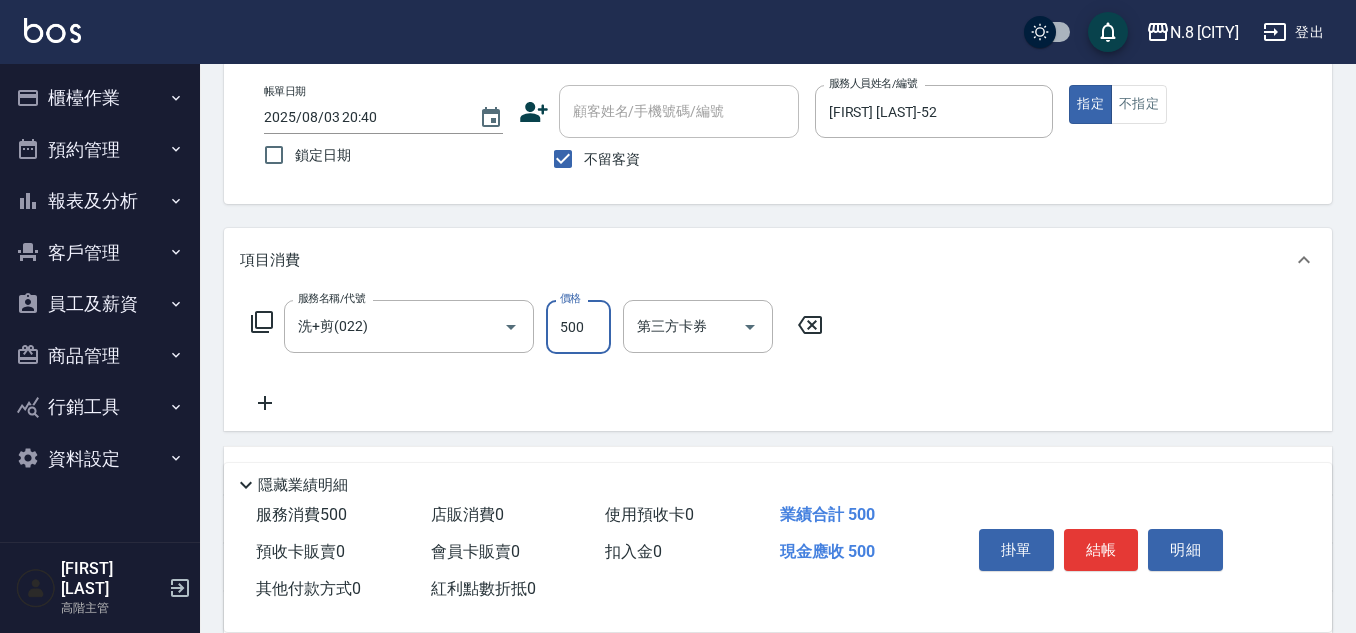 click on "500" at bounding box center (578, 327) 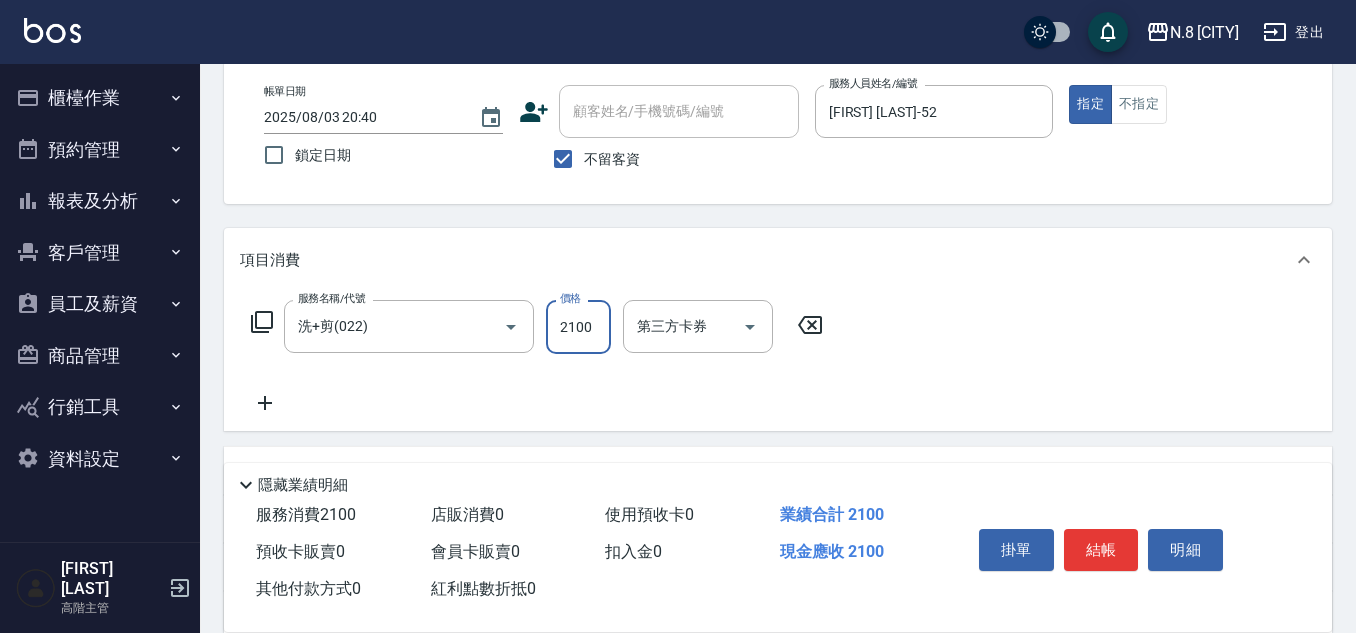 type on "2100" 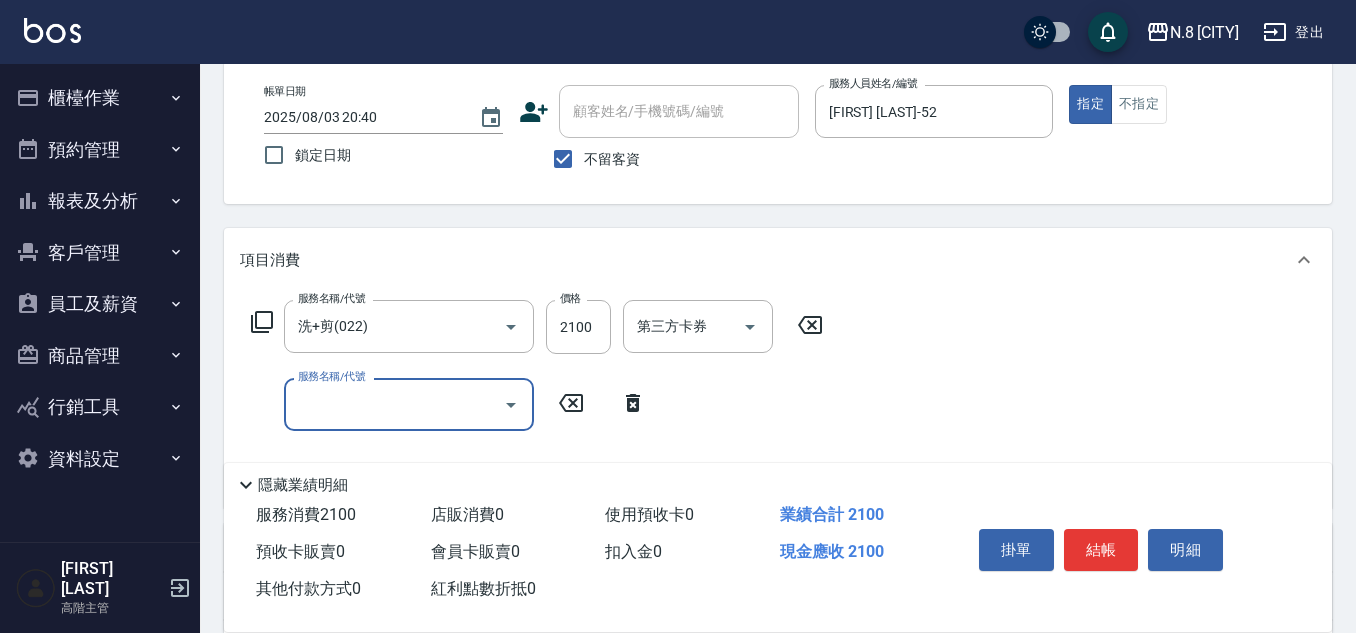 click on "服務名稱/代號" at bounding box center [394, 404] 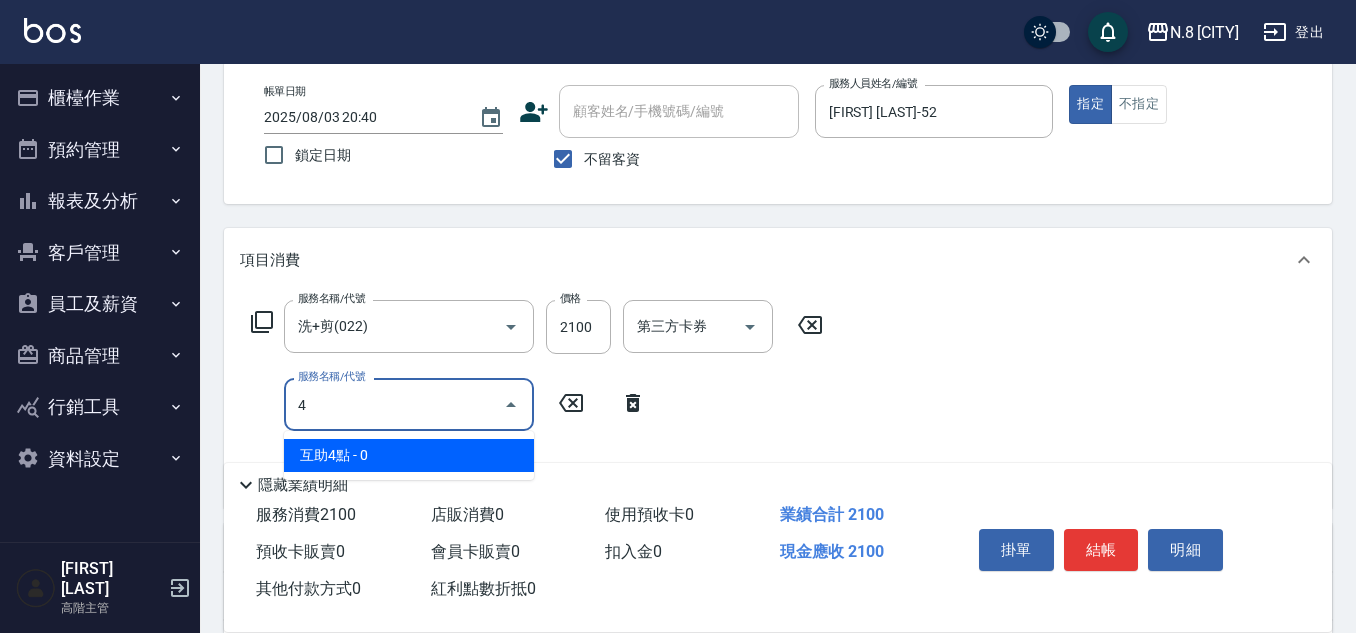 drag, startPoint x: 374, startPoint y: 448, endPoint x: 587, endPoint y: 437, distance: 213.28384 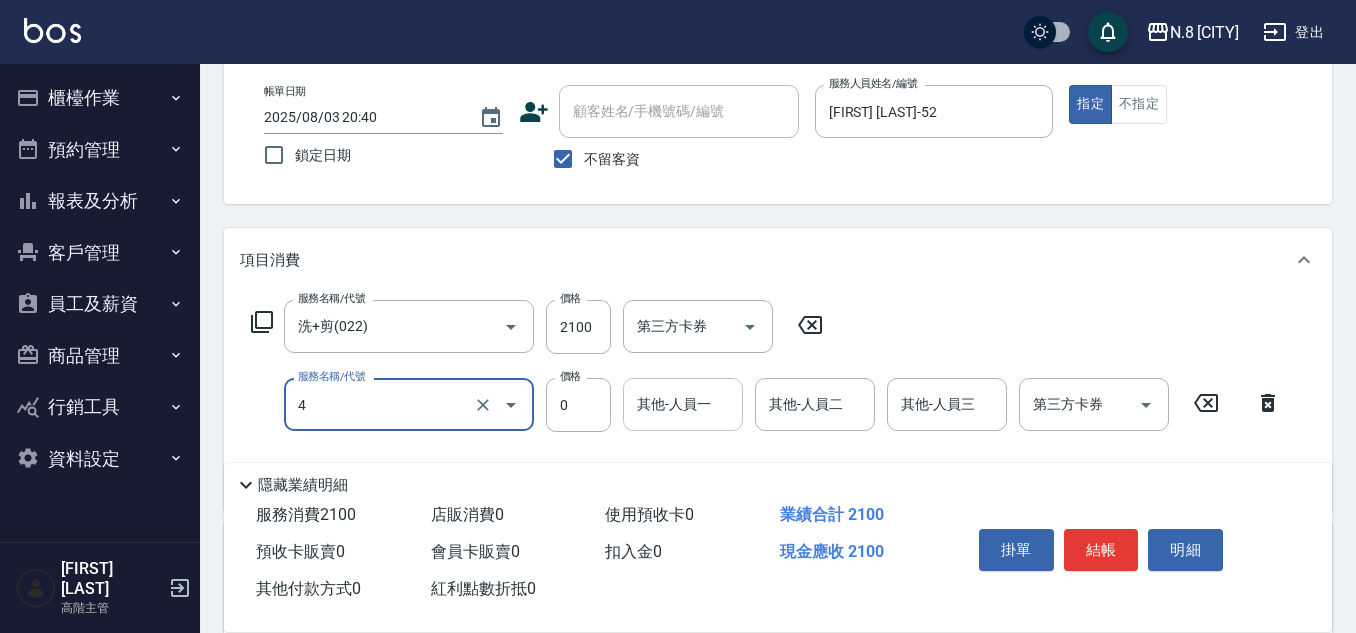 type on "互助4點(4)" 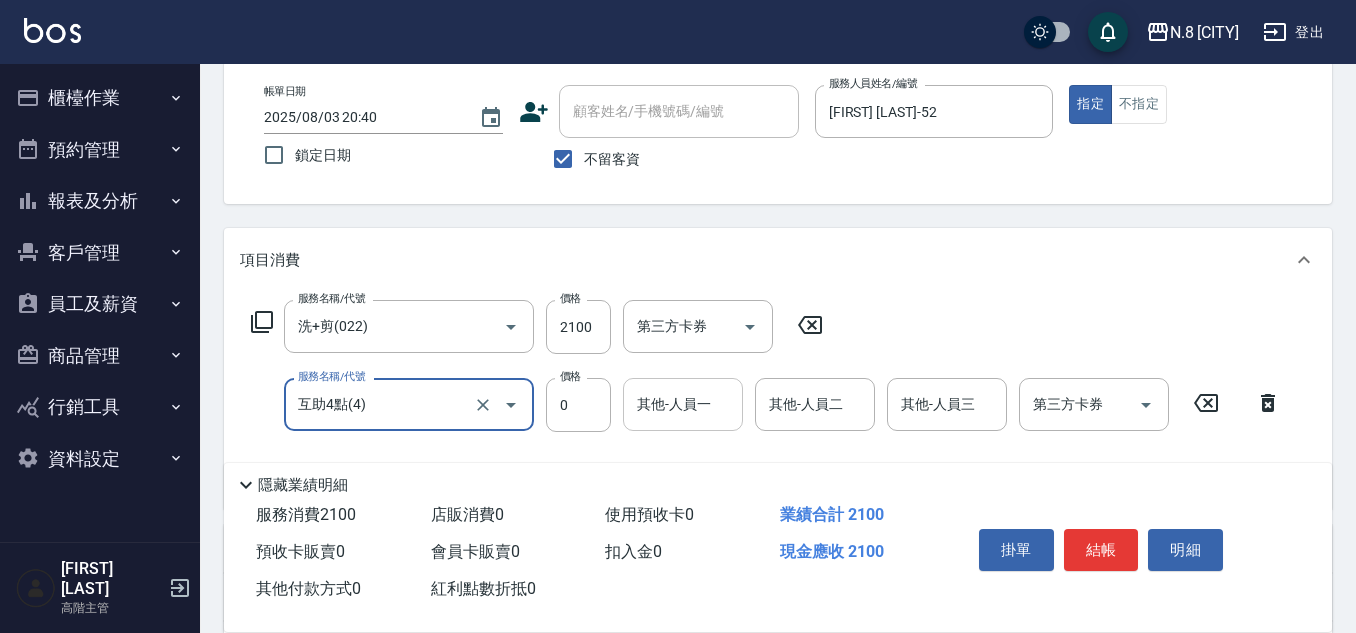 click on "其他-人員一" at bounding box center (683, 404) 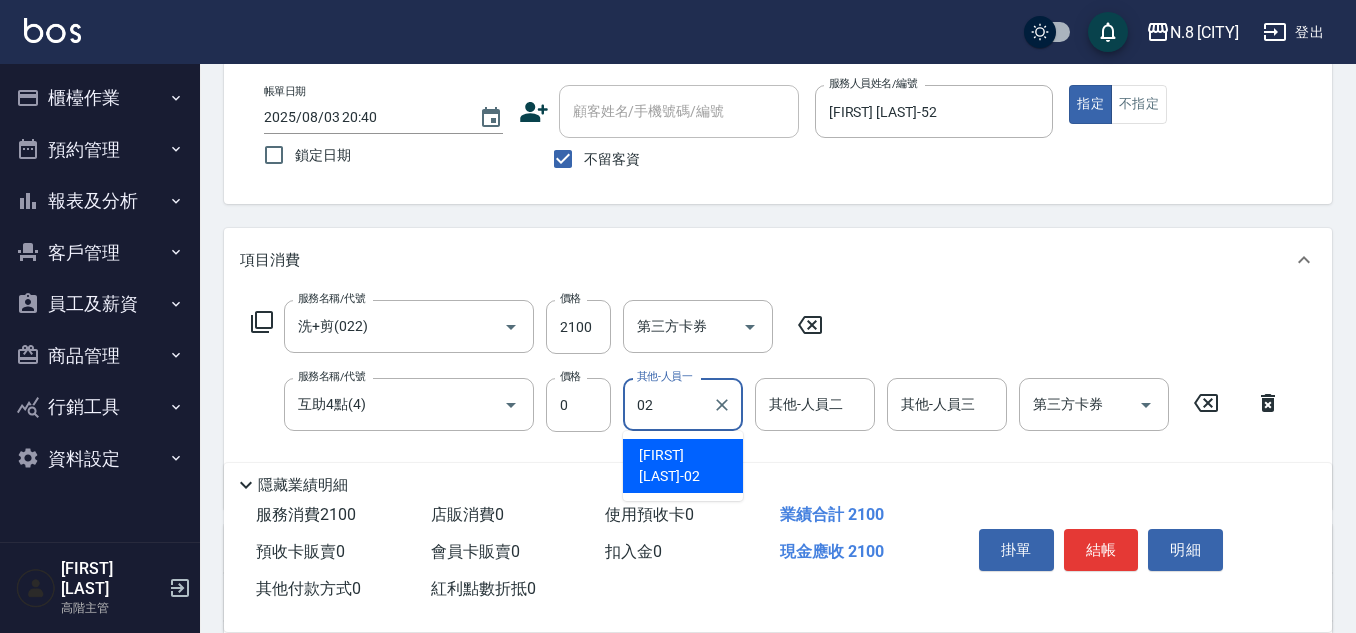 click on "朱若瑀 -02" at bounding box center (683, 466) 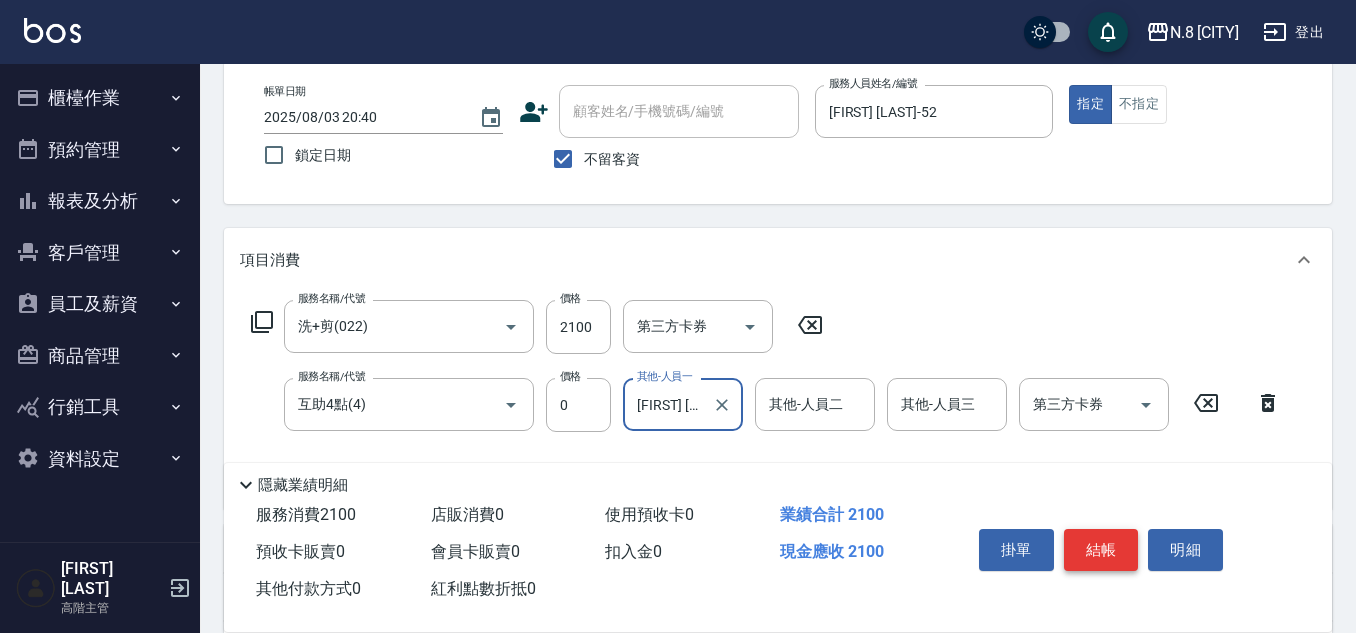 type on "[NAME]-02" 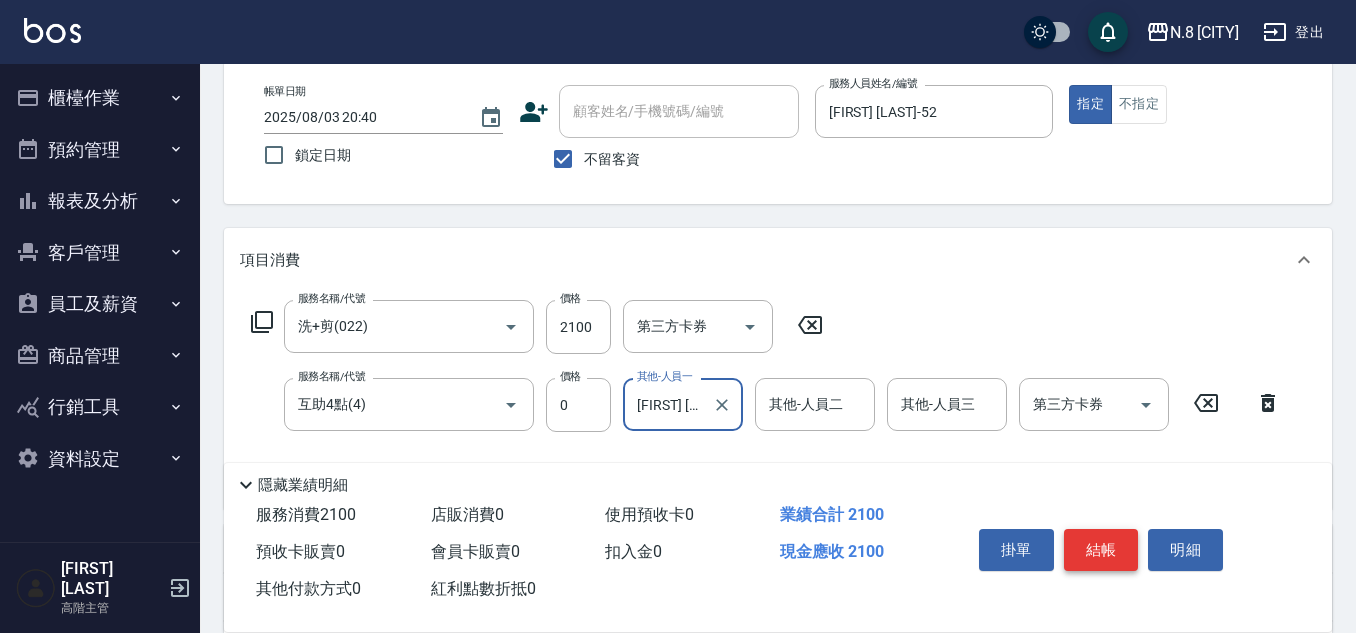 click on "結帳" at bounding box center (1101, 550) 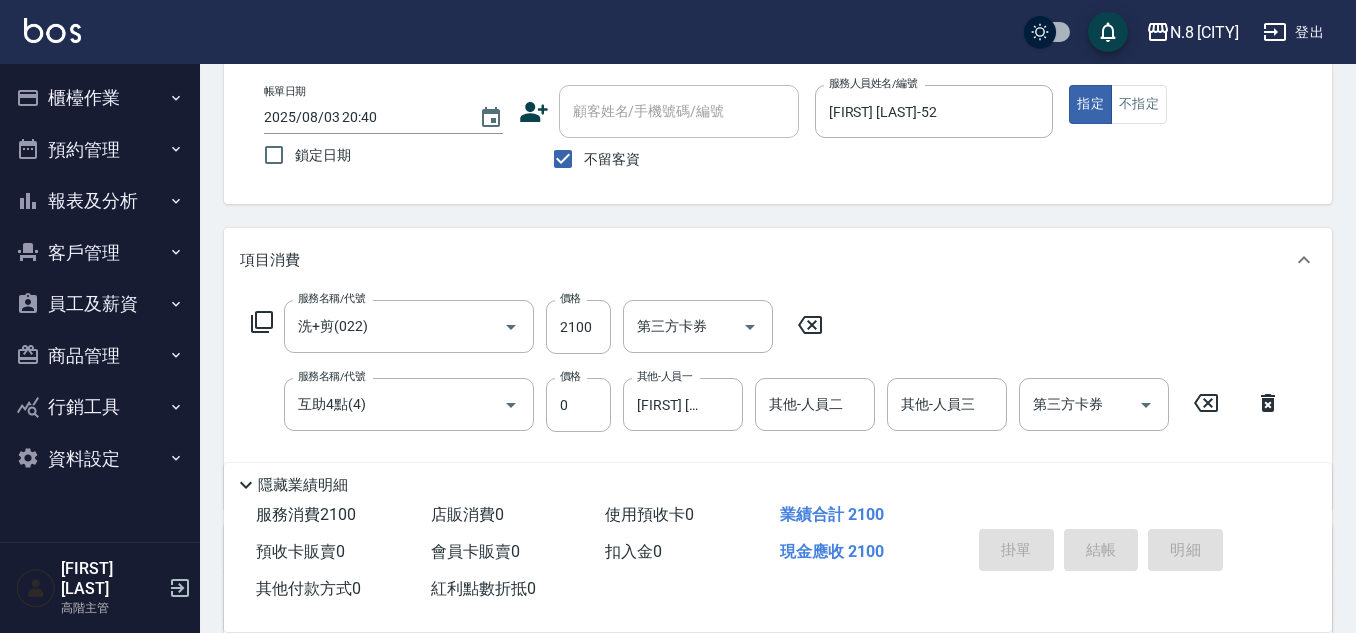 type on "2025/08/03 20:41" 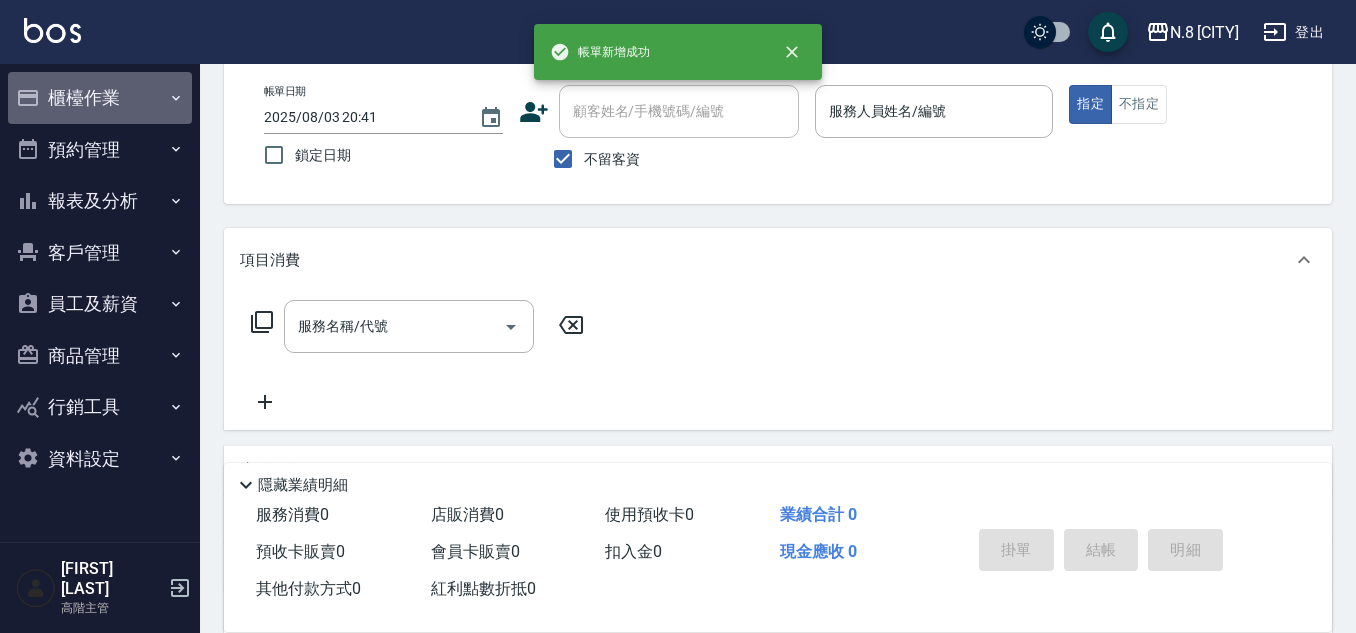 click on "櫃檯作業" at bounding box center [100, 98] 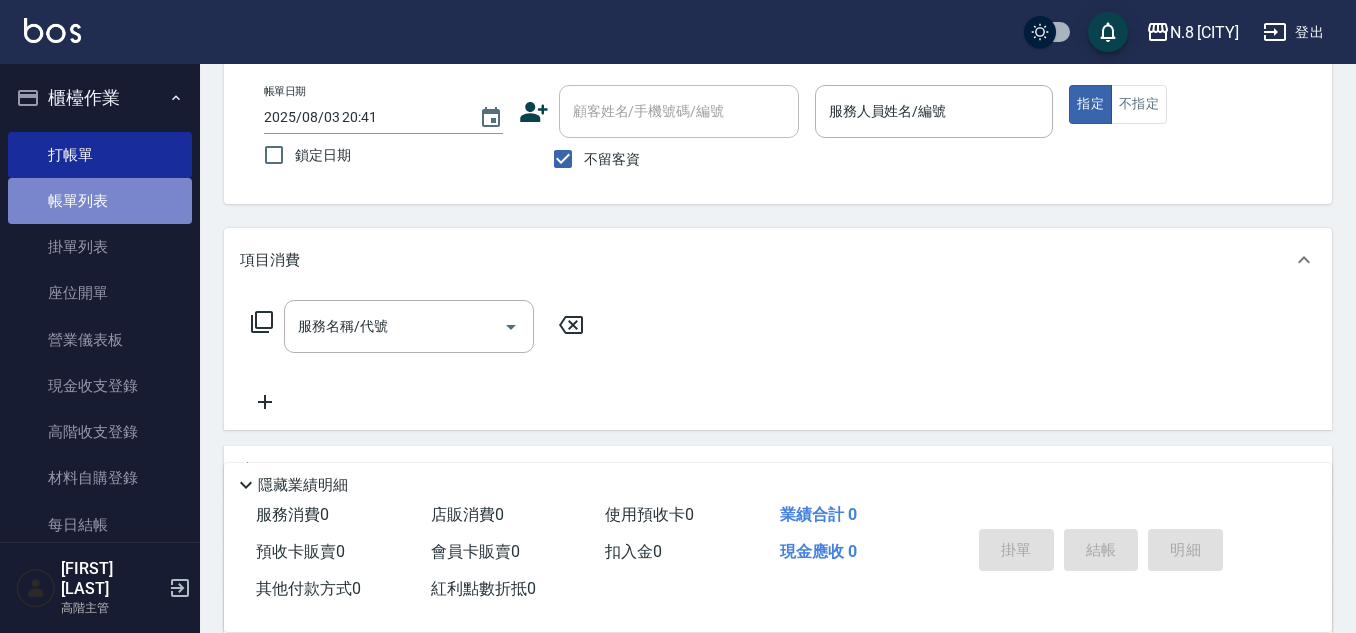 click on "帳單列表" at bounding box center (100, 201) 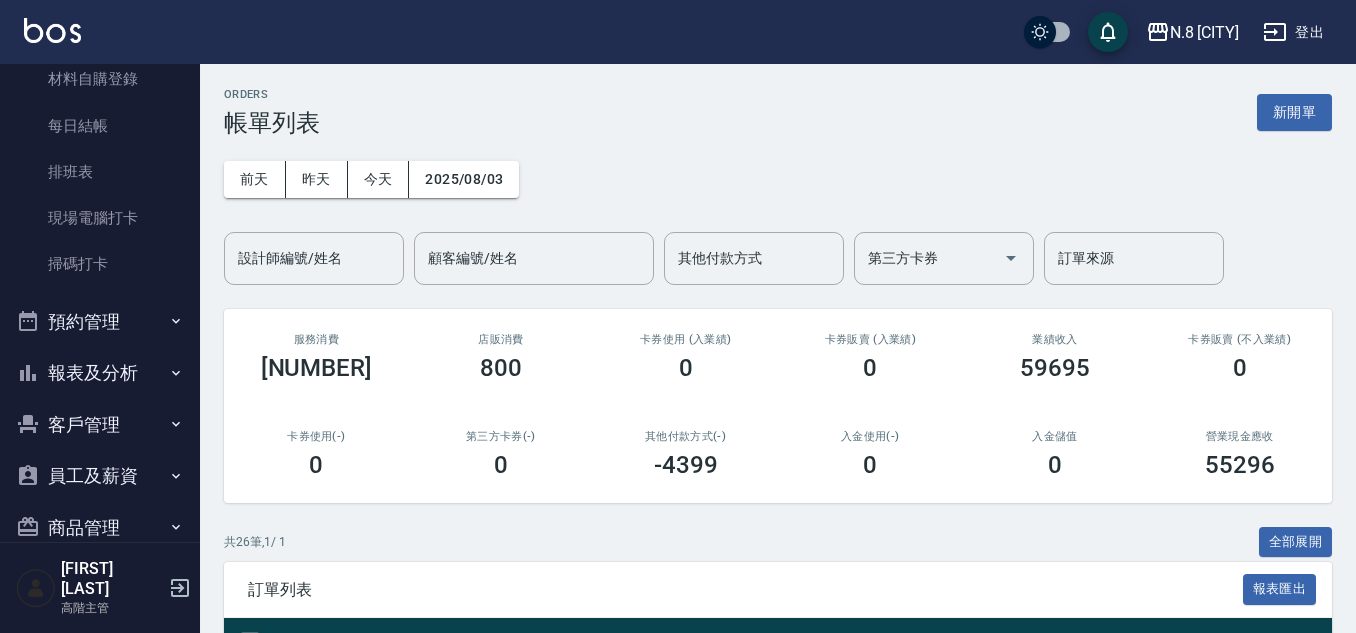 scroll, scrollTop: 434, scrollLeft: 0, axis: vertical 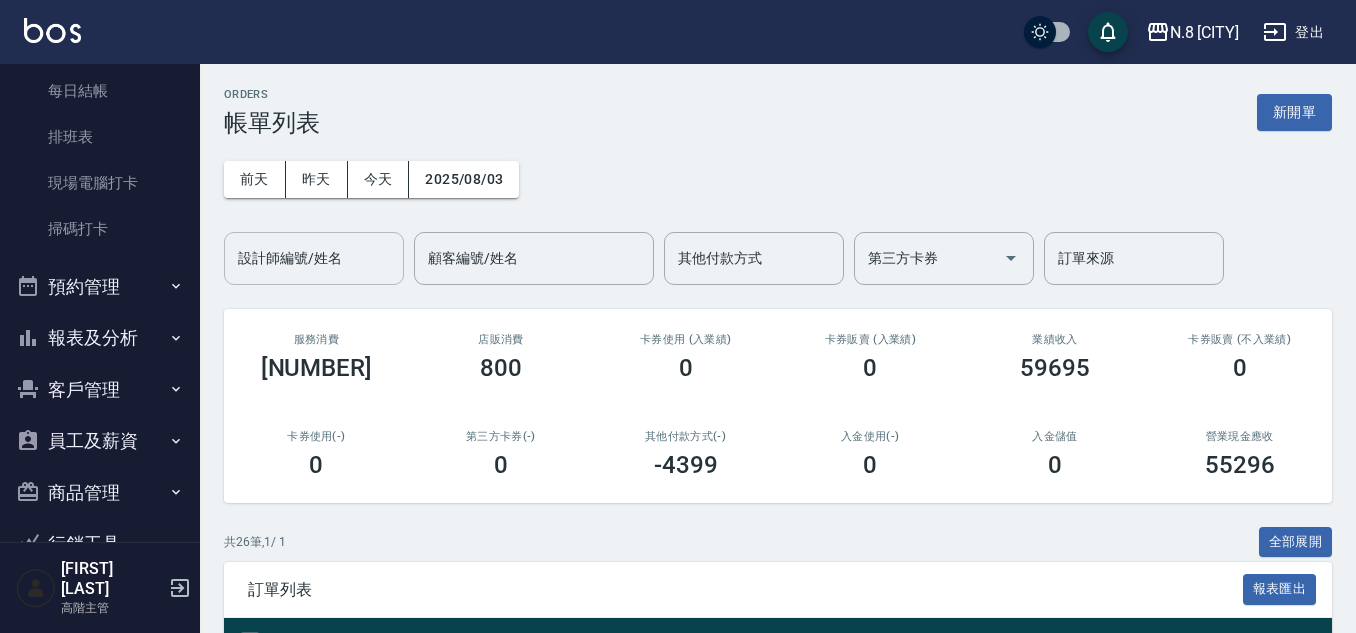 click on "設計師編號/姓名" at bounding box center [314, 258] 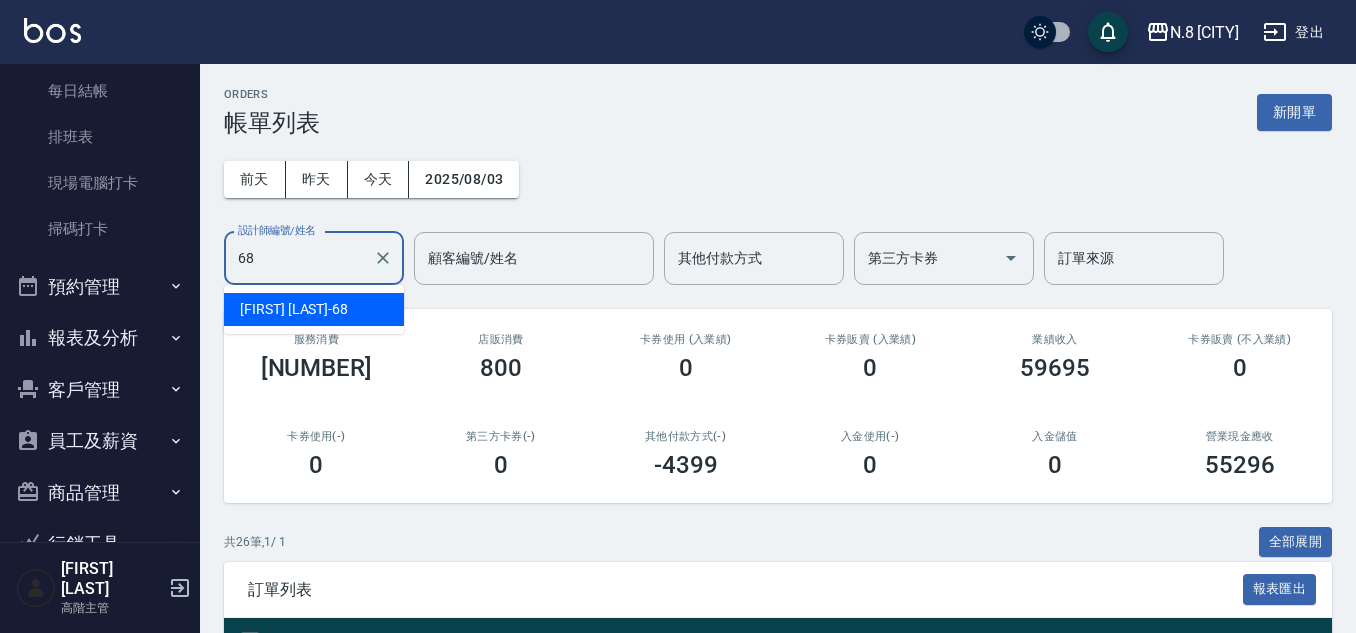 click on "[NAME] -[PRICE]" at bounding box center (314, 309) 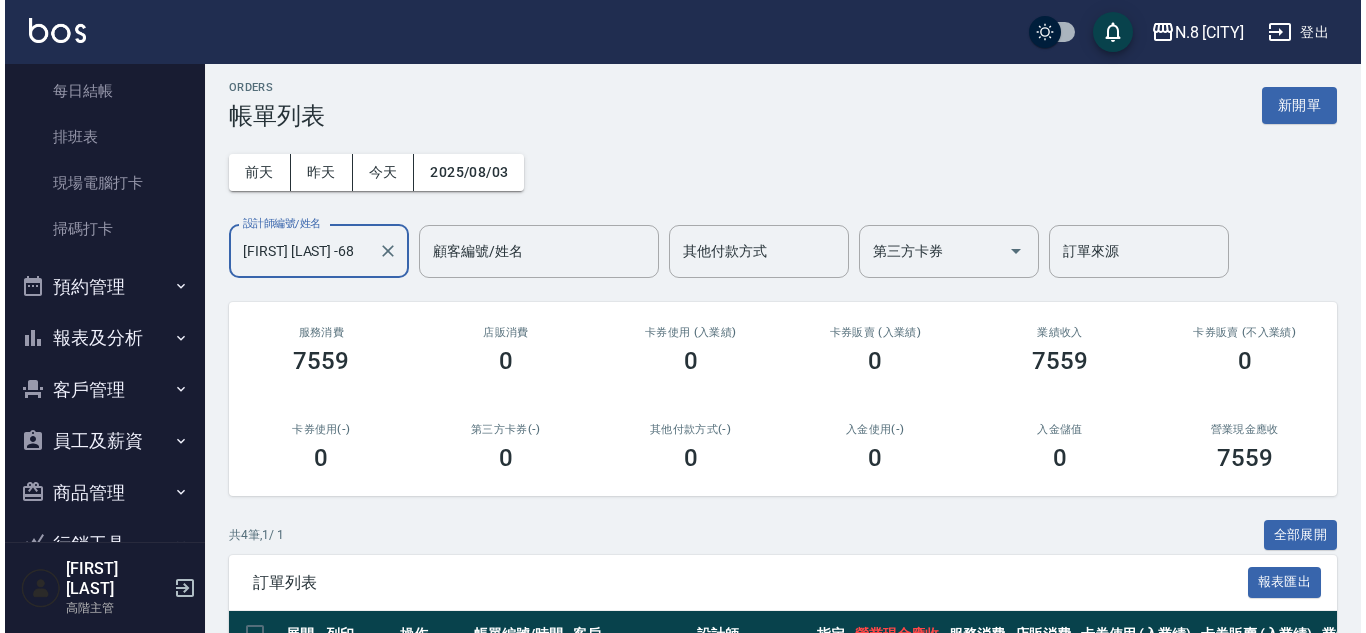scroll, scrollTop: 0, scrollLeft: 0, axis: both 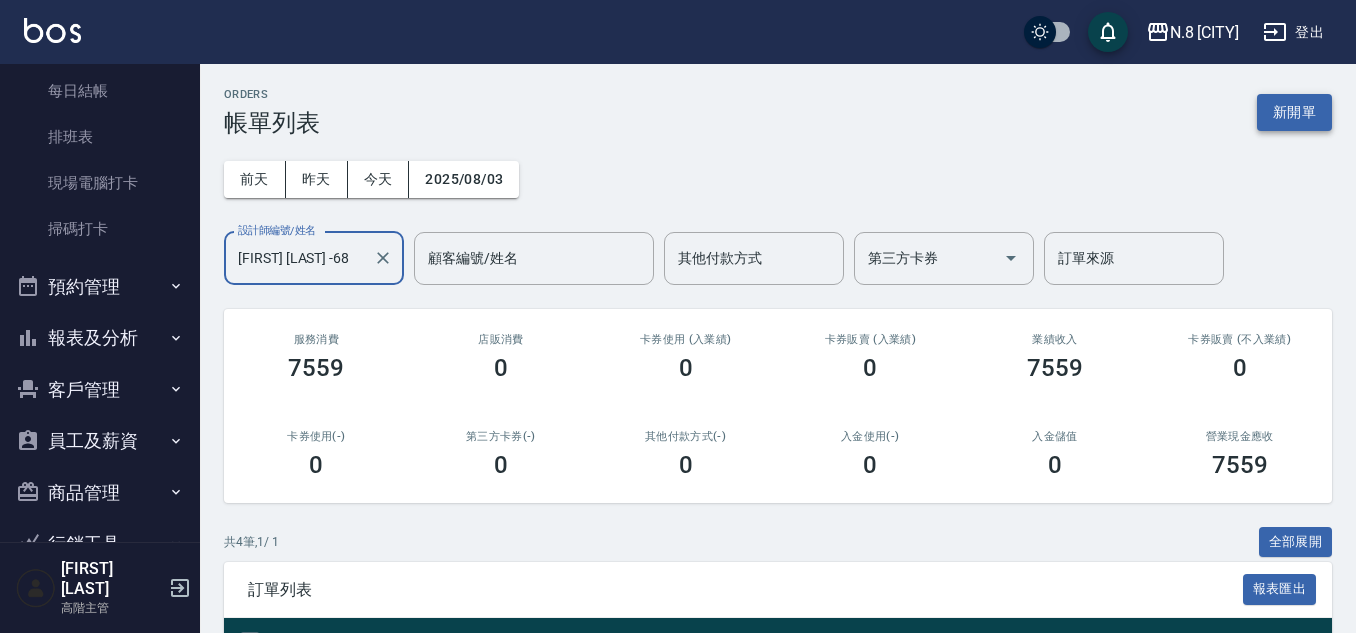 type on "[NAME]-[NUMBER]" 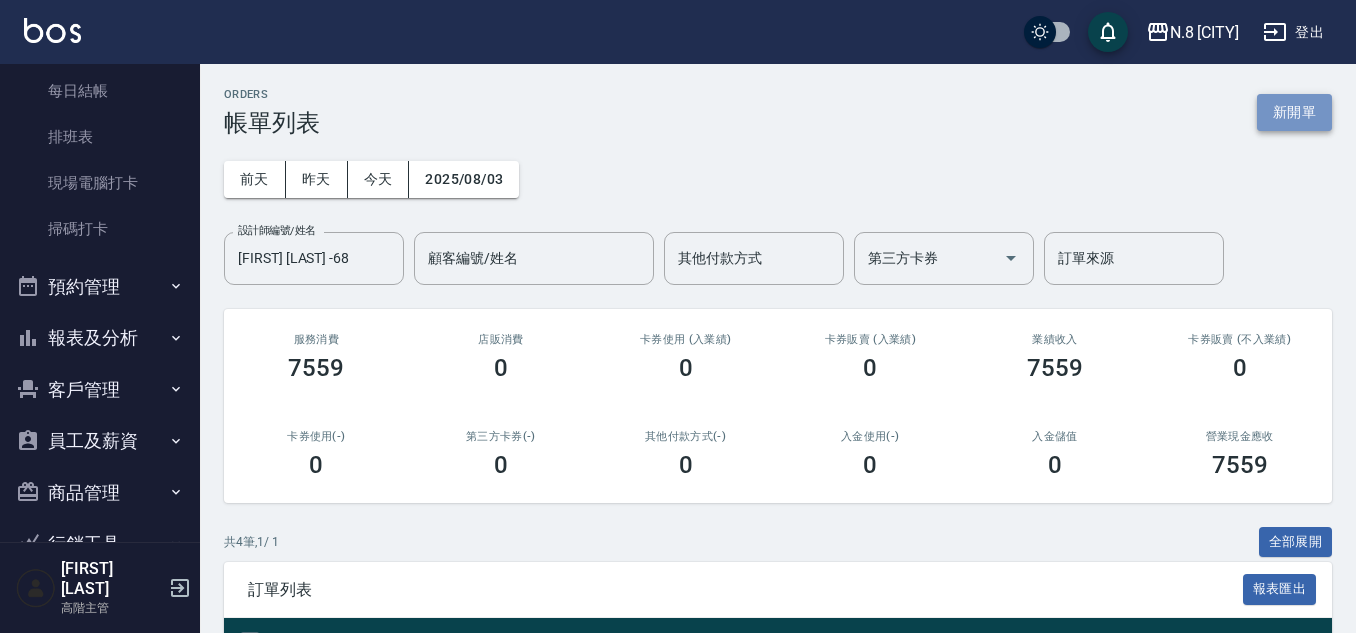 click on "新開單" at bounding box center [1294, 112] 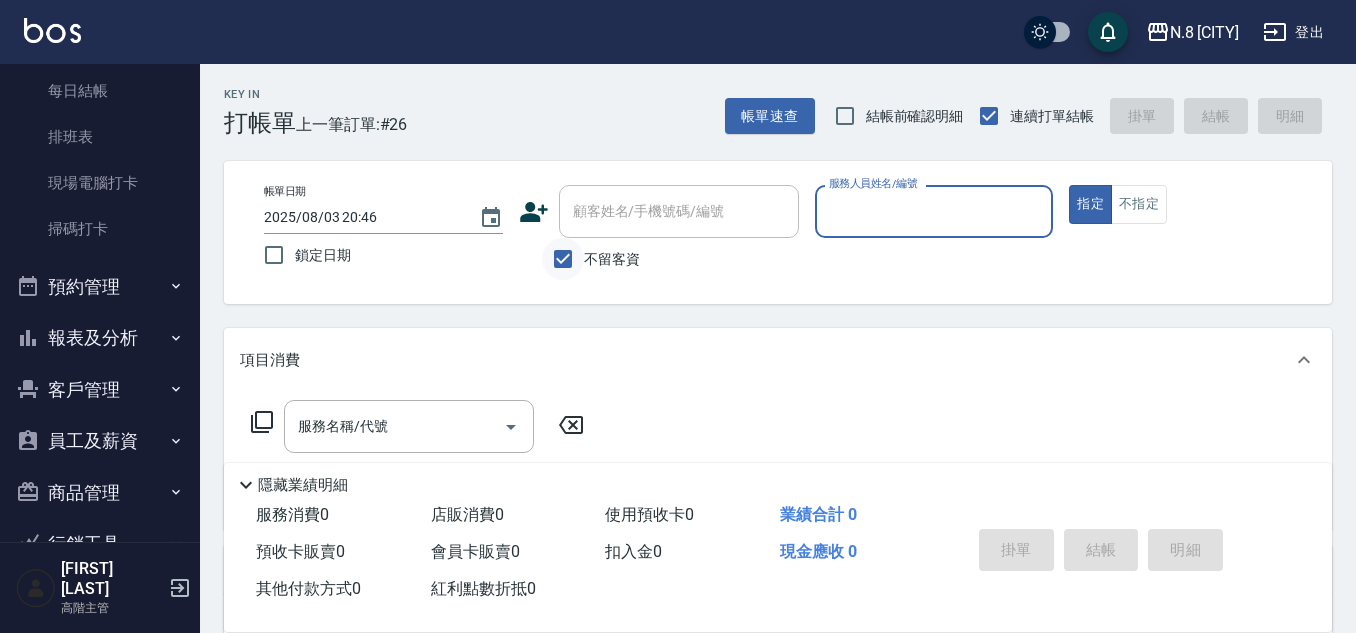 click on "不留客資" at bounding box center [563, 259] 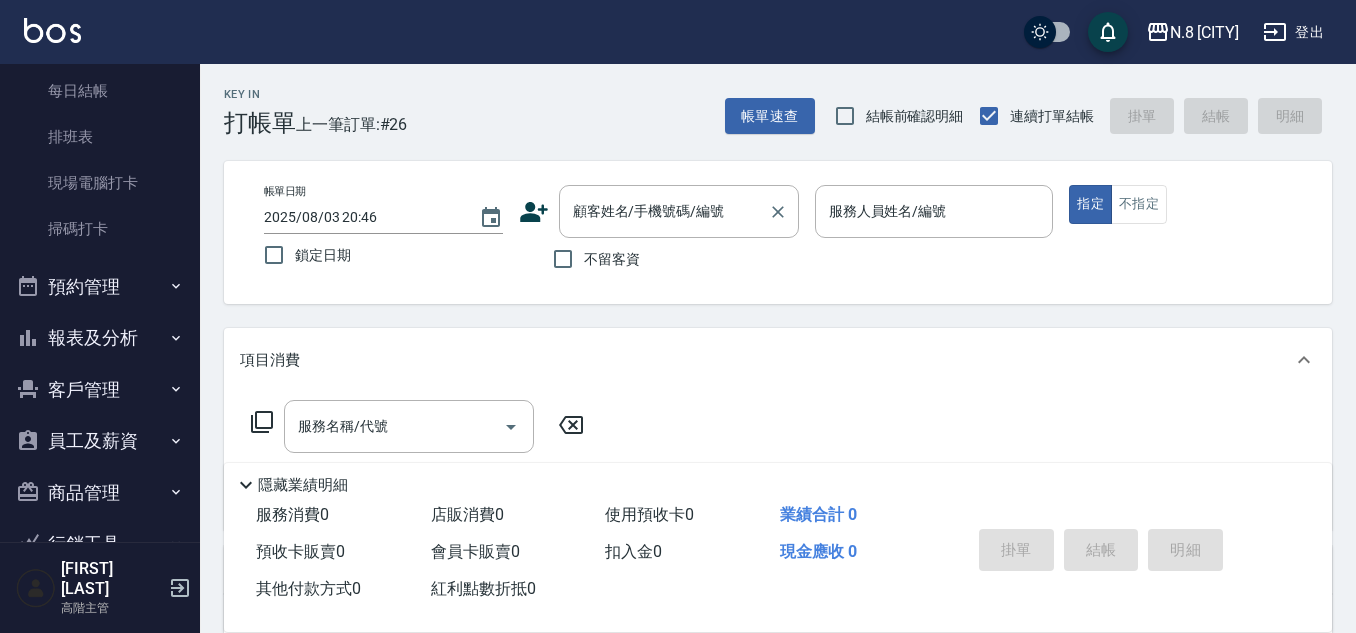 click on "顧客姓名/手機號碼/編號" at bounding box center (664, 211) 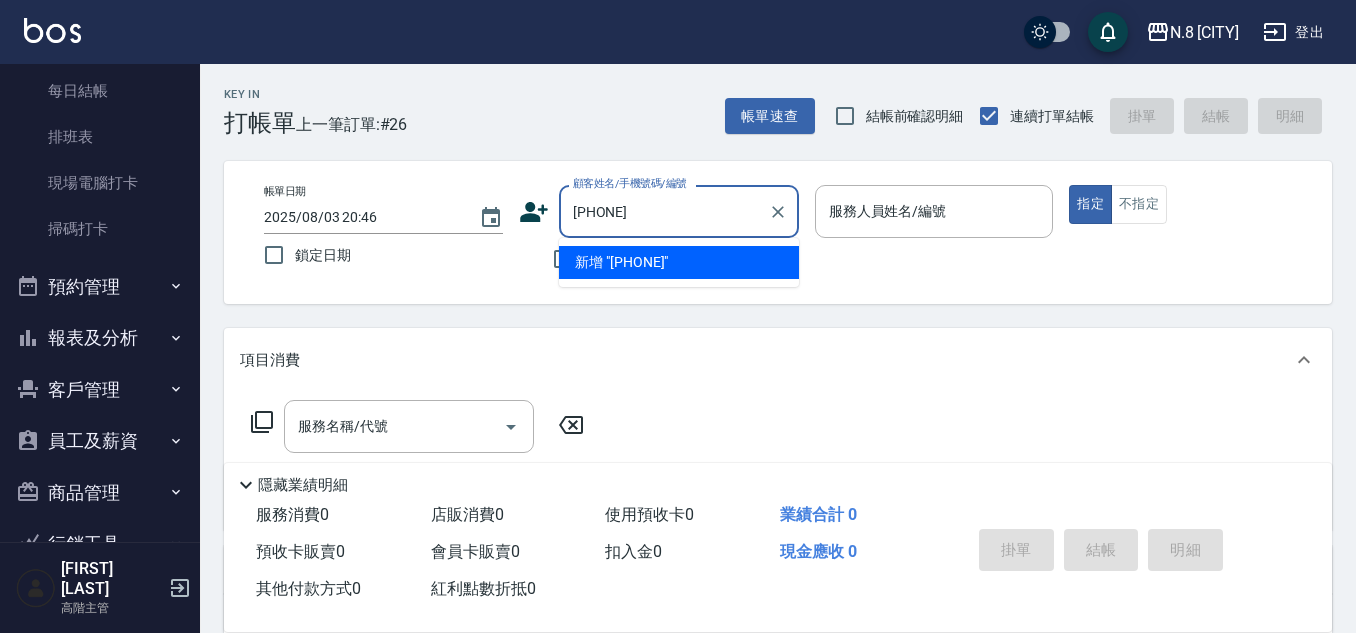 type on "0988765816" 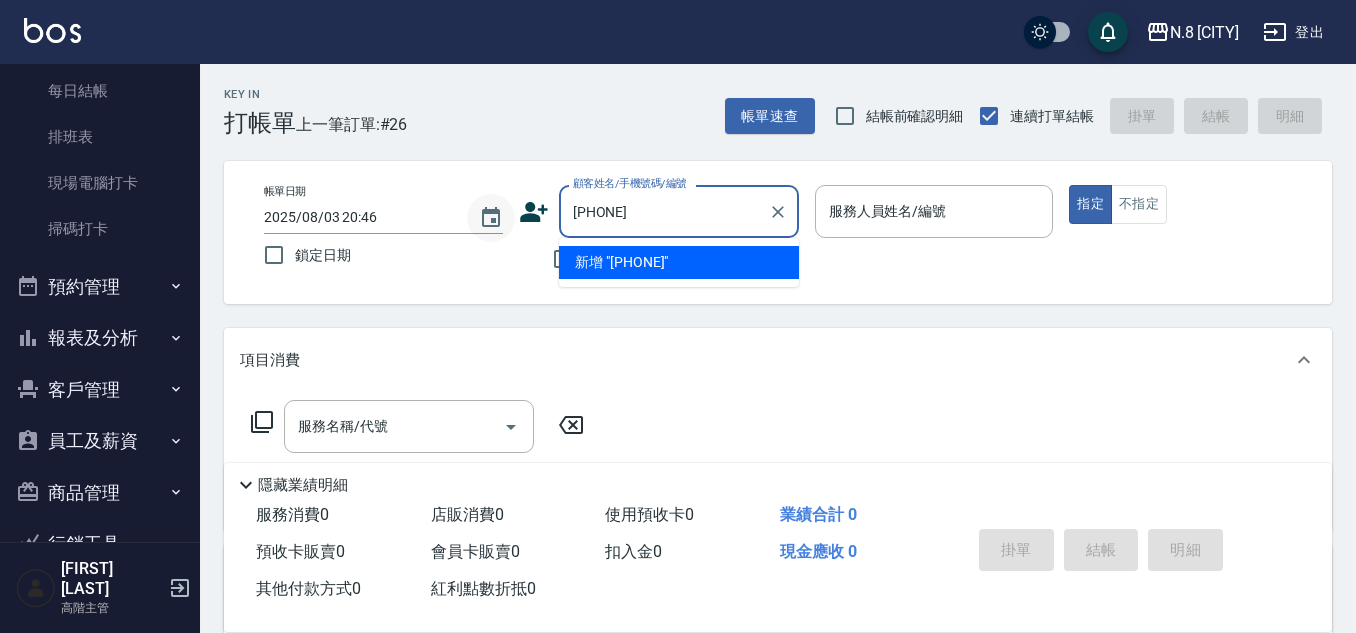 drag, startPoint x: 710, startPoint y: 218, endPoint x: 506, endPoint y: 228, distance: 204.24495 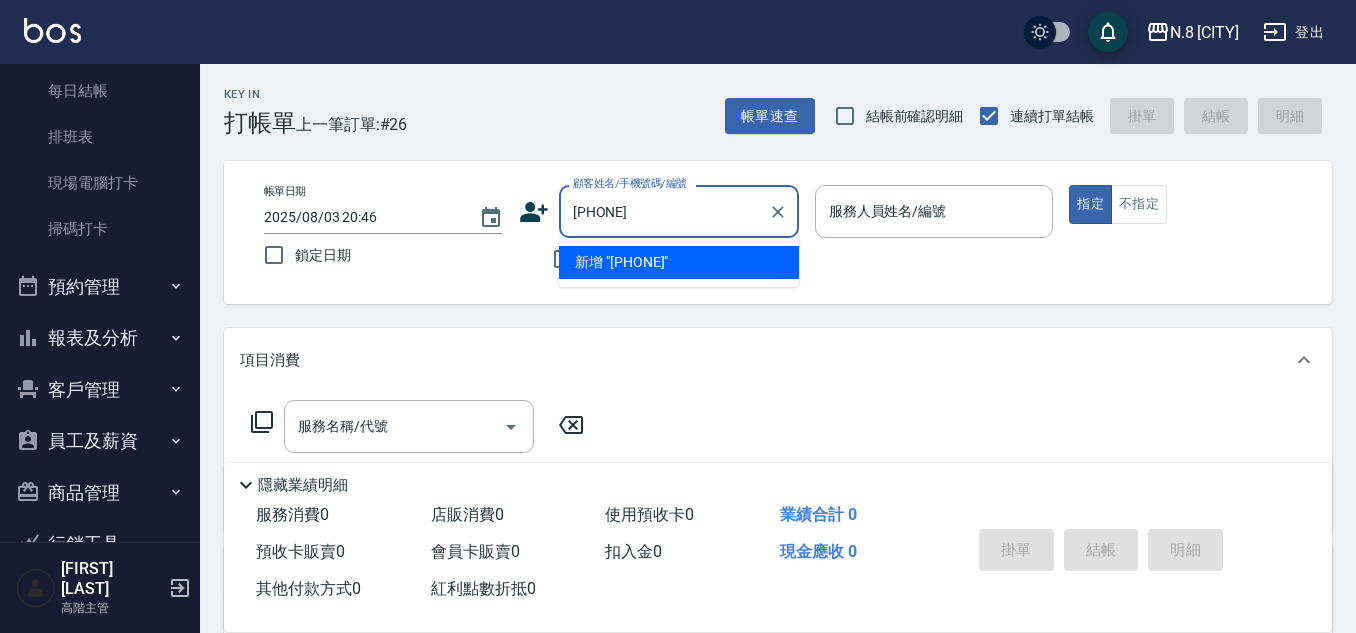 type 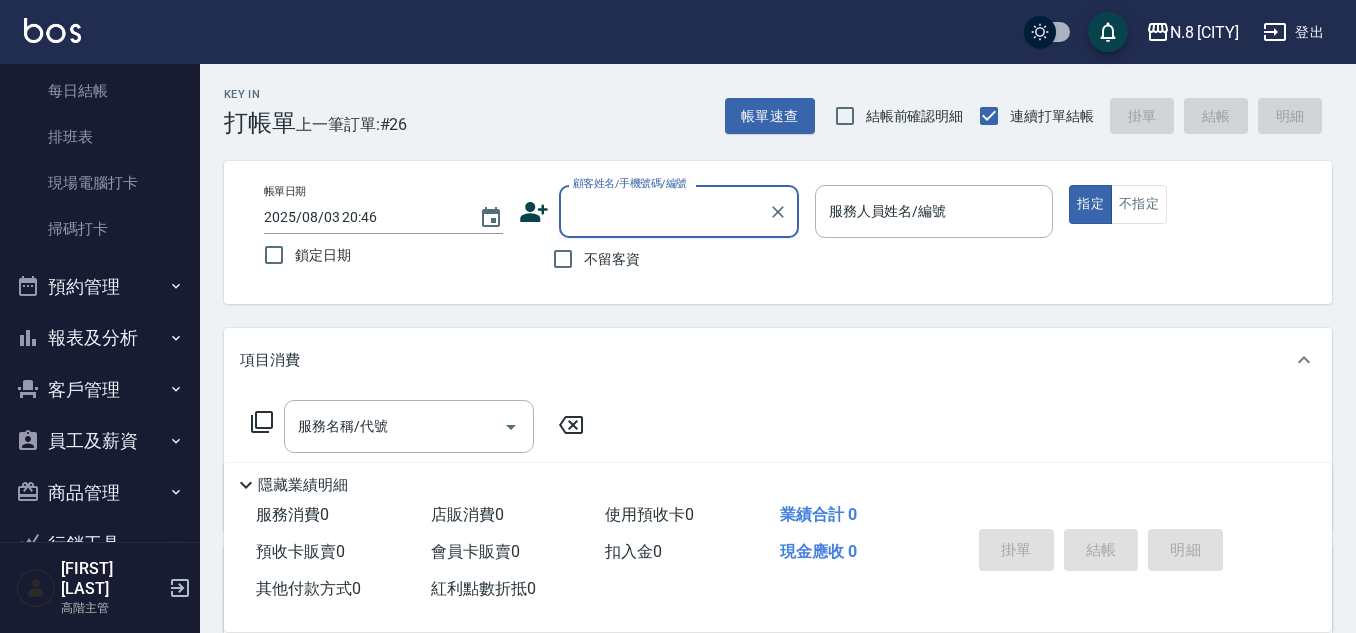click 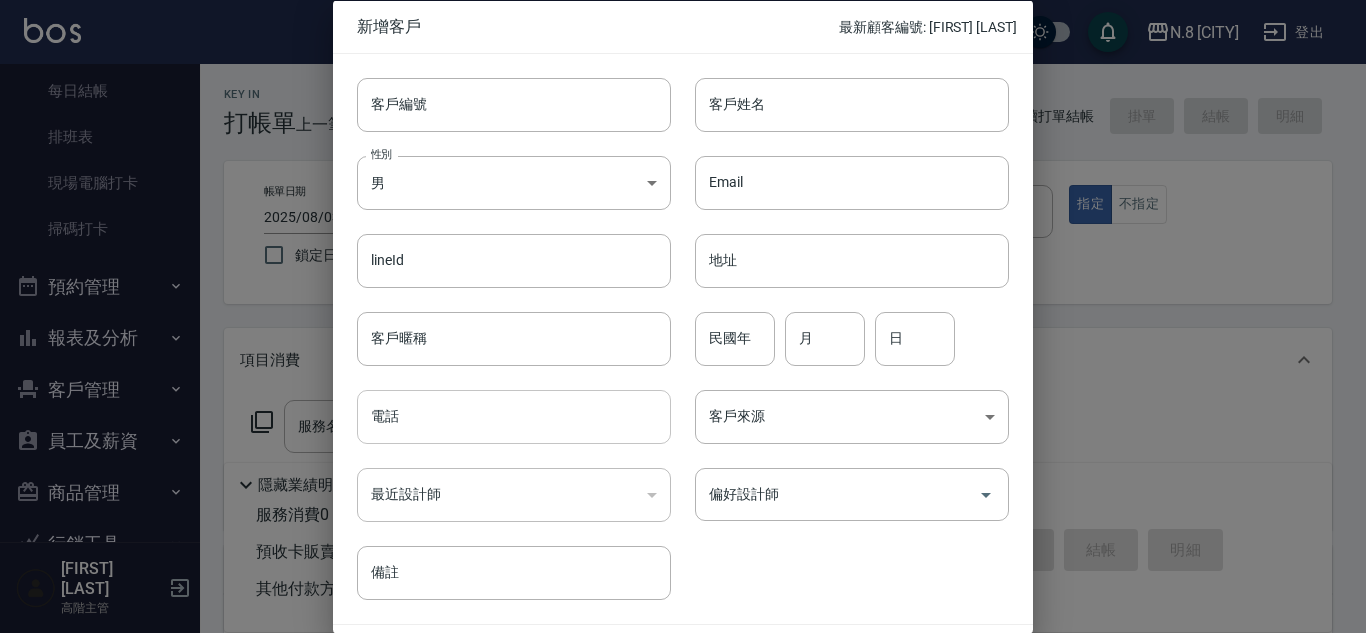 drag, startPoint x: 461, startPoint y: 406, endPoint x: 479, endPoint y: 395, distance: 21.095022 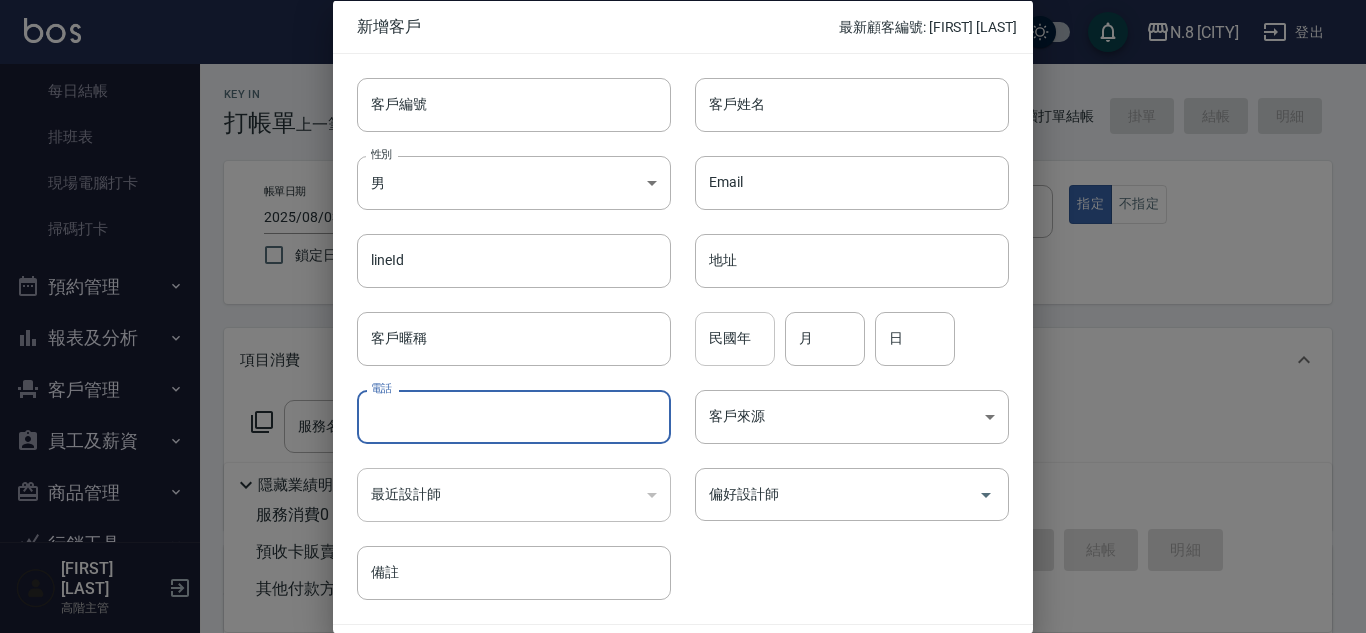 paste on "0988765816" 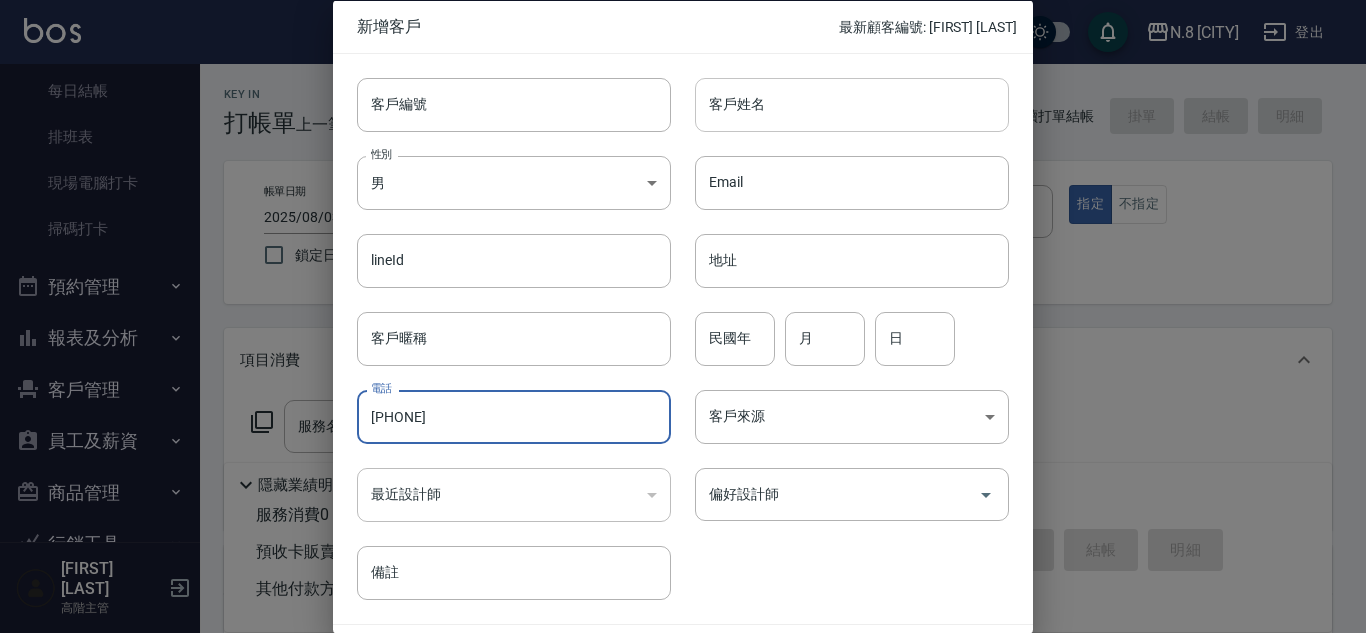 type on "0988765816" 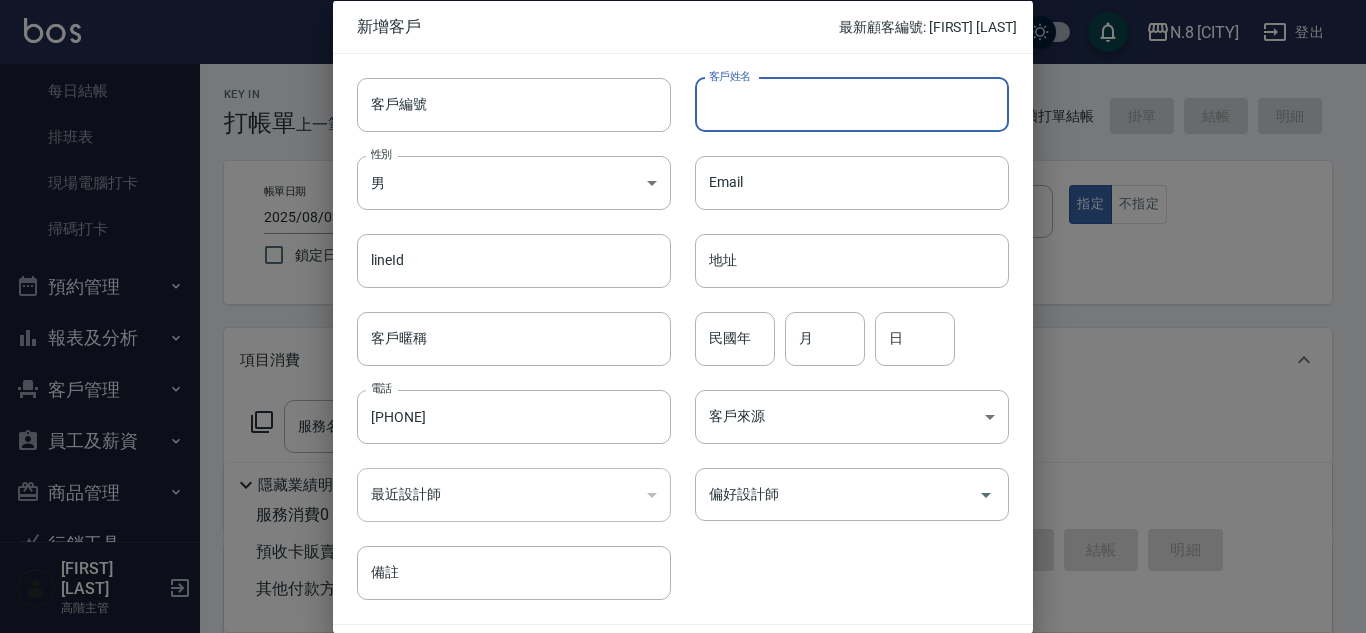 click on "客戶姓名" at bounding box center (852, 104) 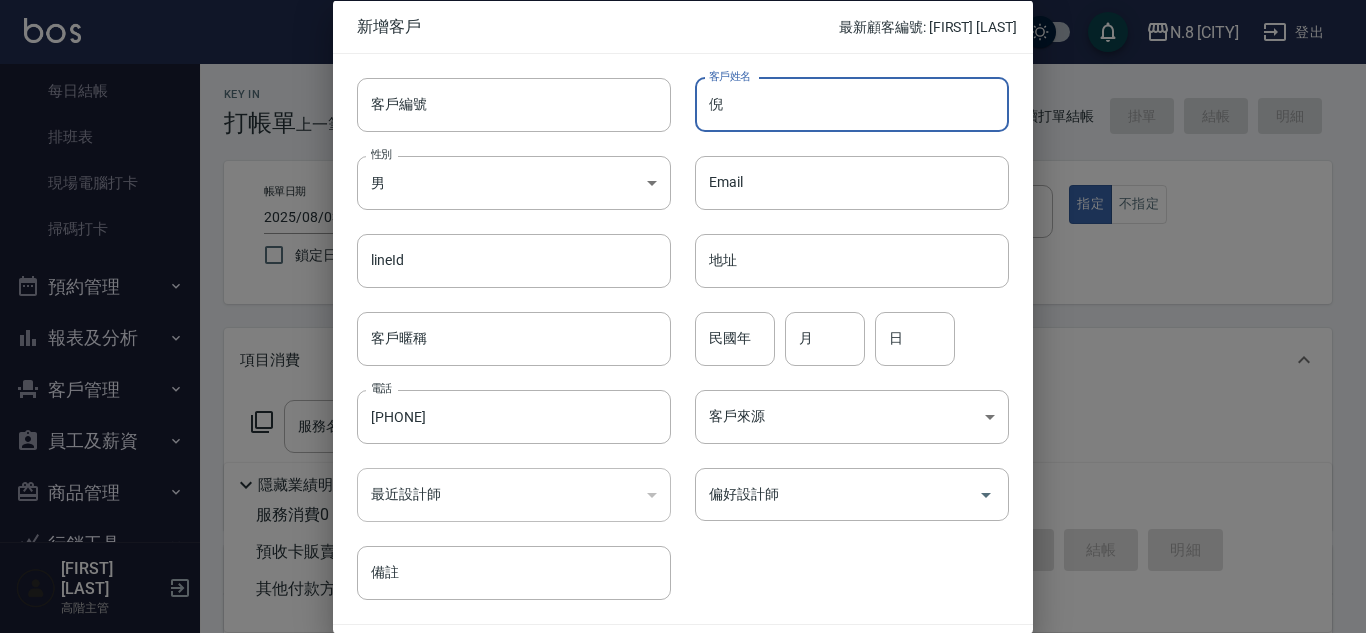 type on "倪" 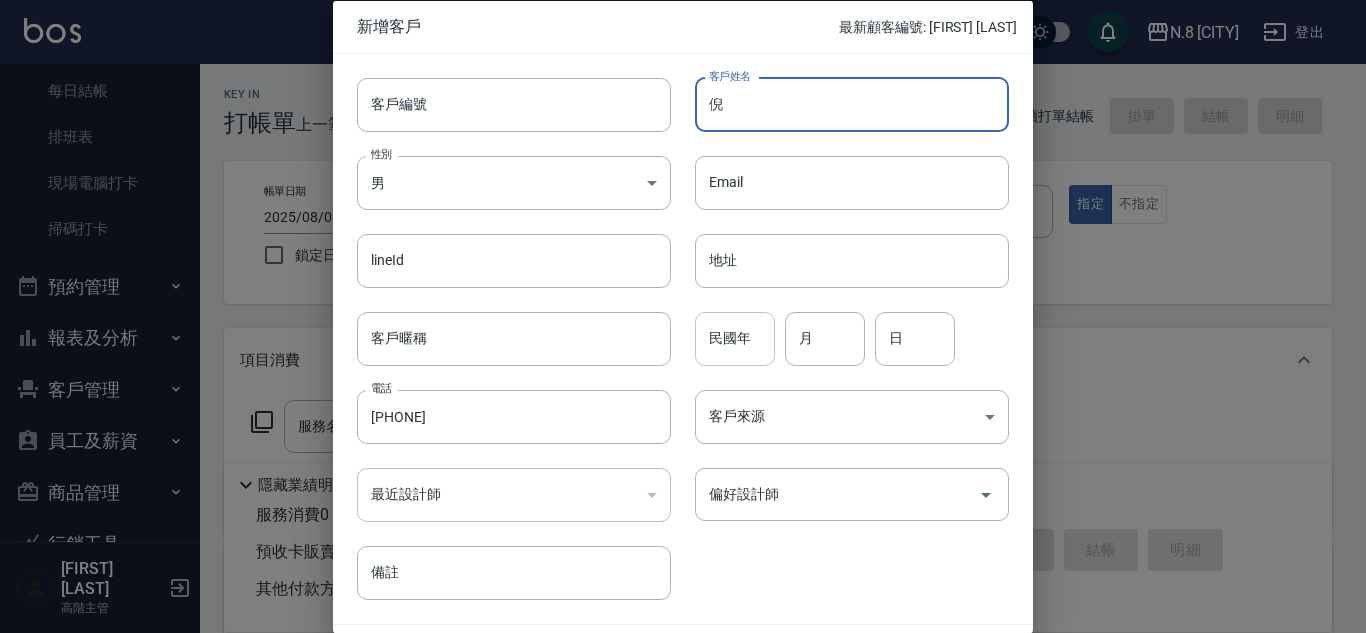click on "民國年" at bounding box center [735, 338] 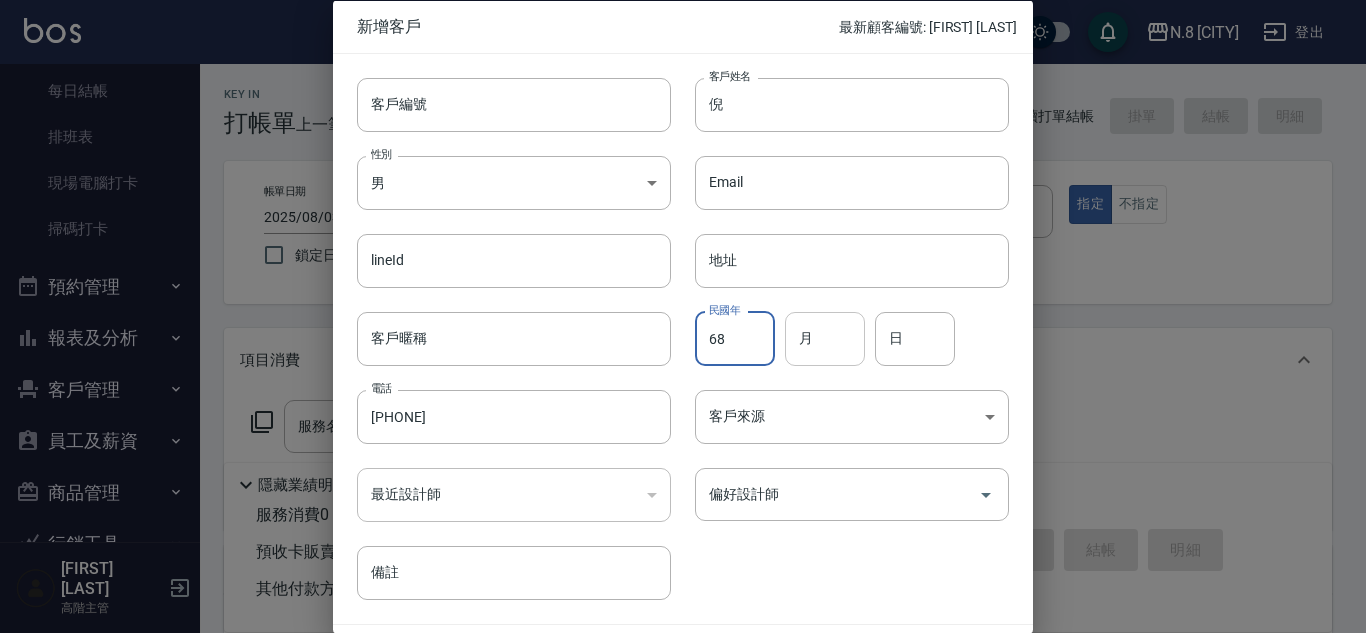 type on "68" 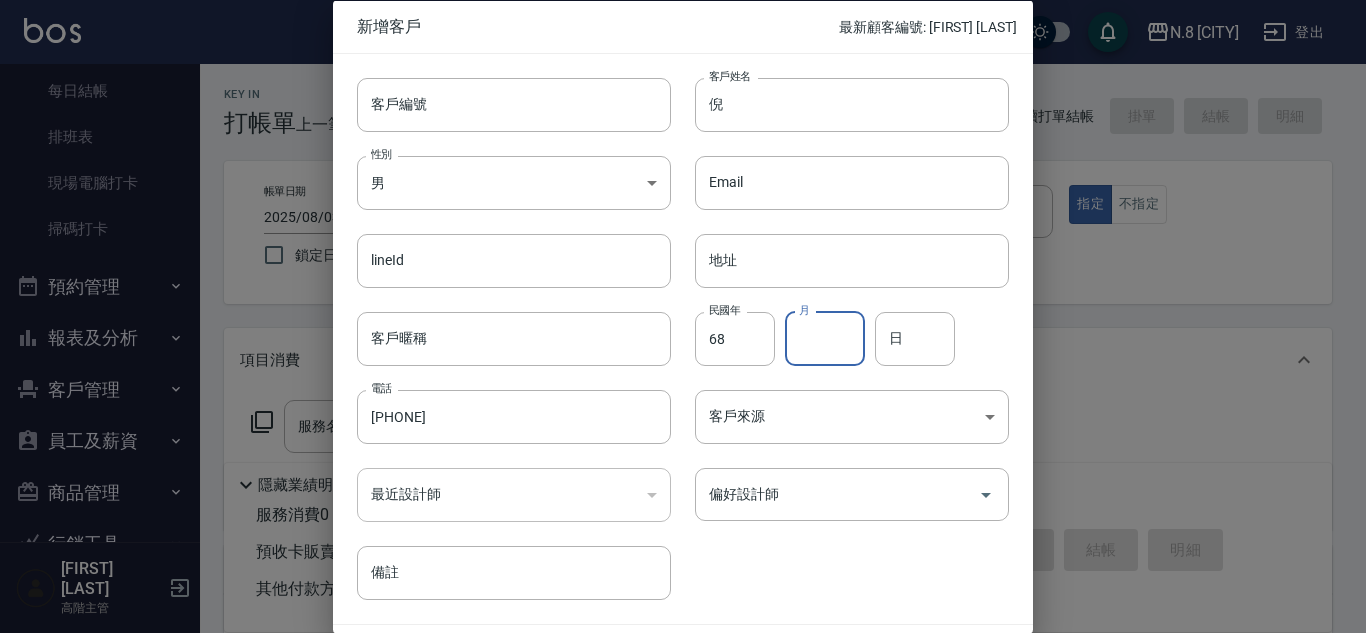 click on "月" at bounding box center (825, 338) 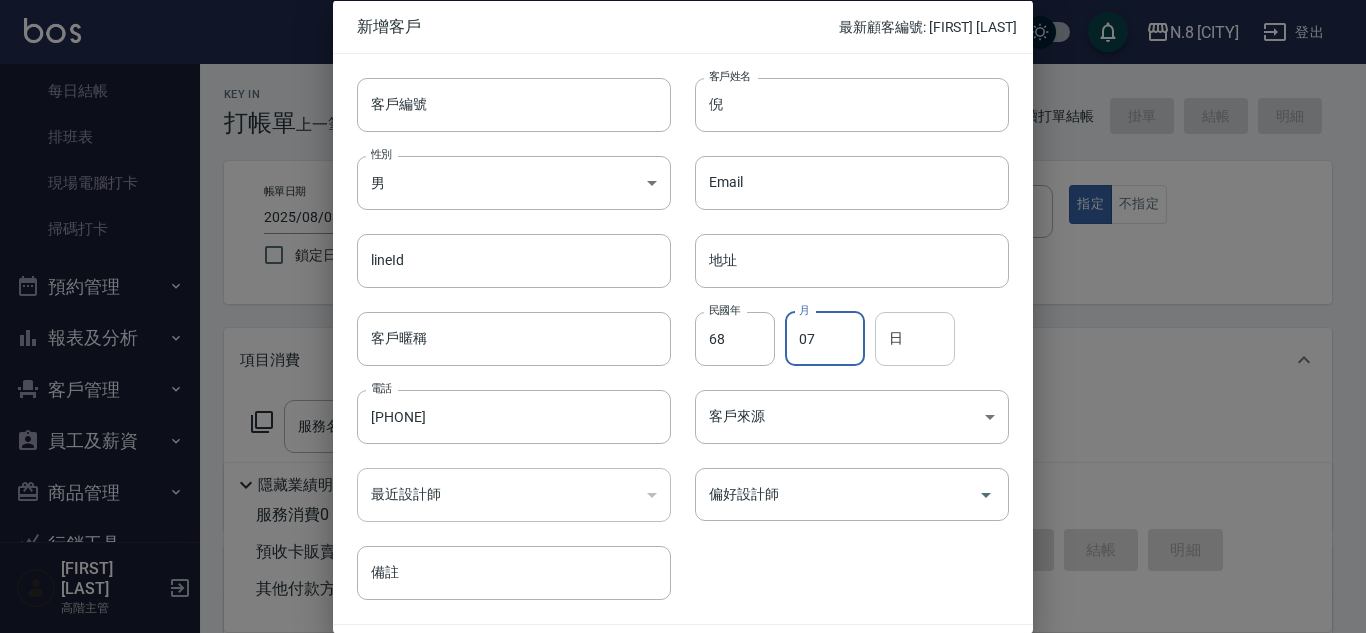 type on "07" 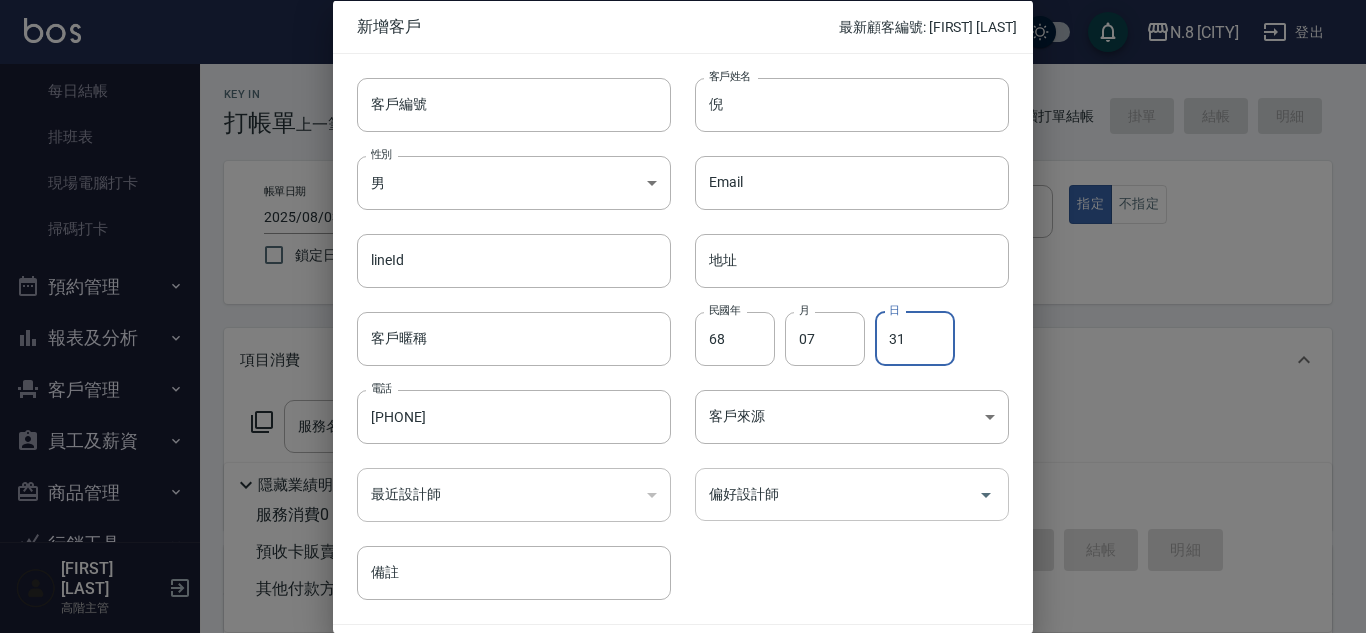 type on "31" 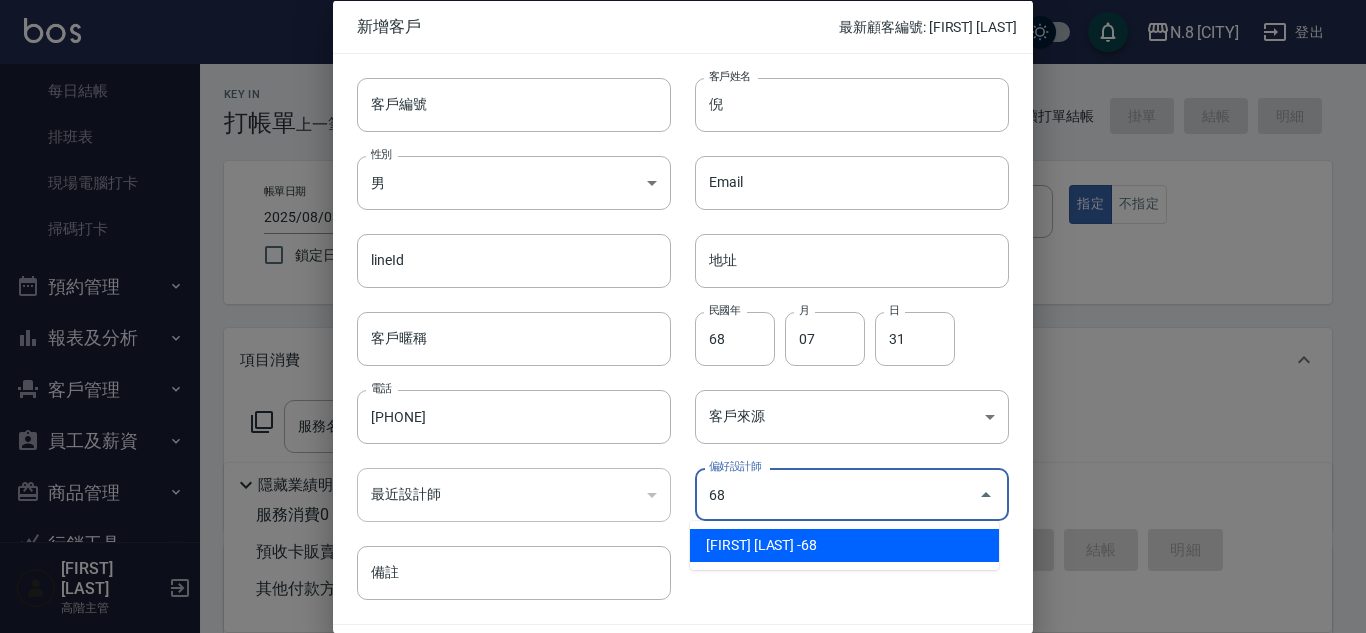 click on "[NAME]-[NUMBER]" at bounding box center [844, 545] 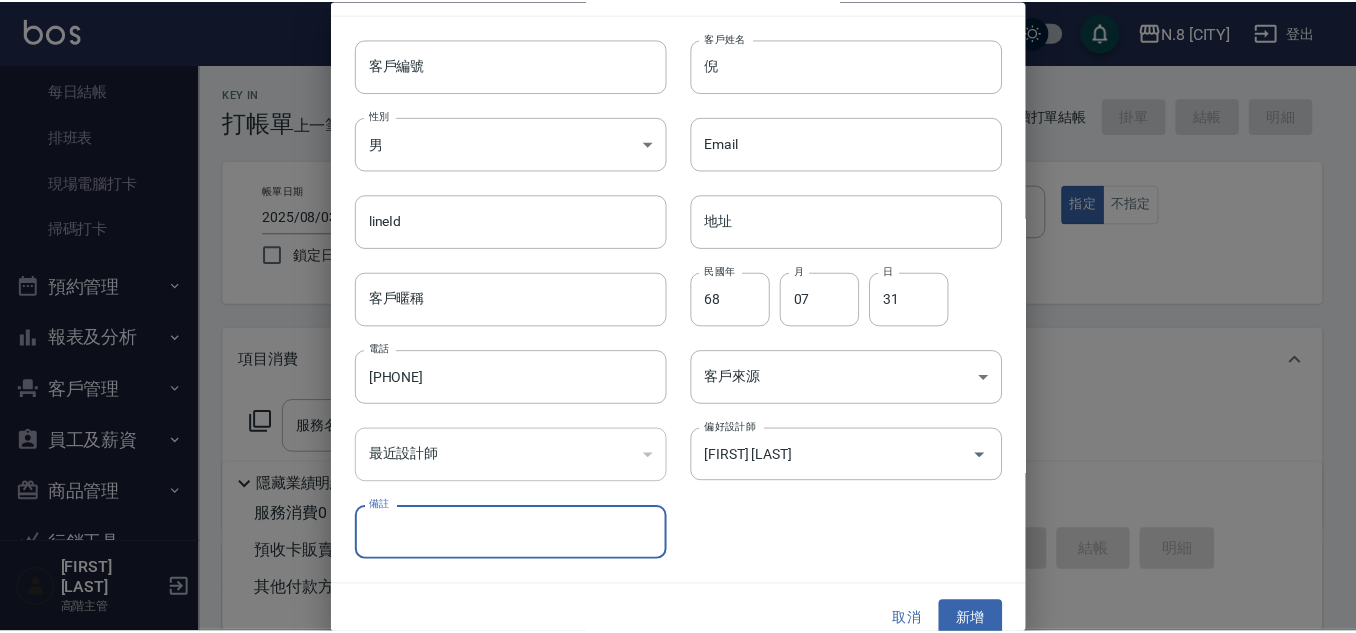scroll, scrollTop: 60, scrollLeft: 0, axis: vertical 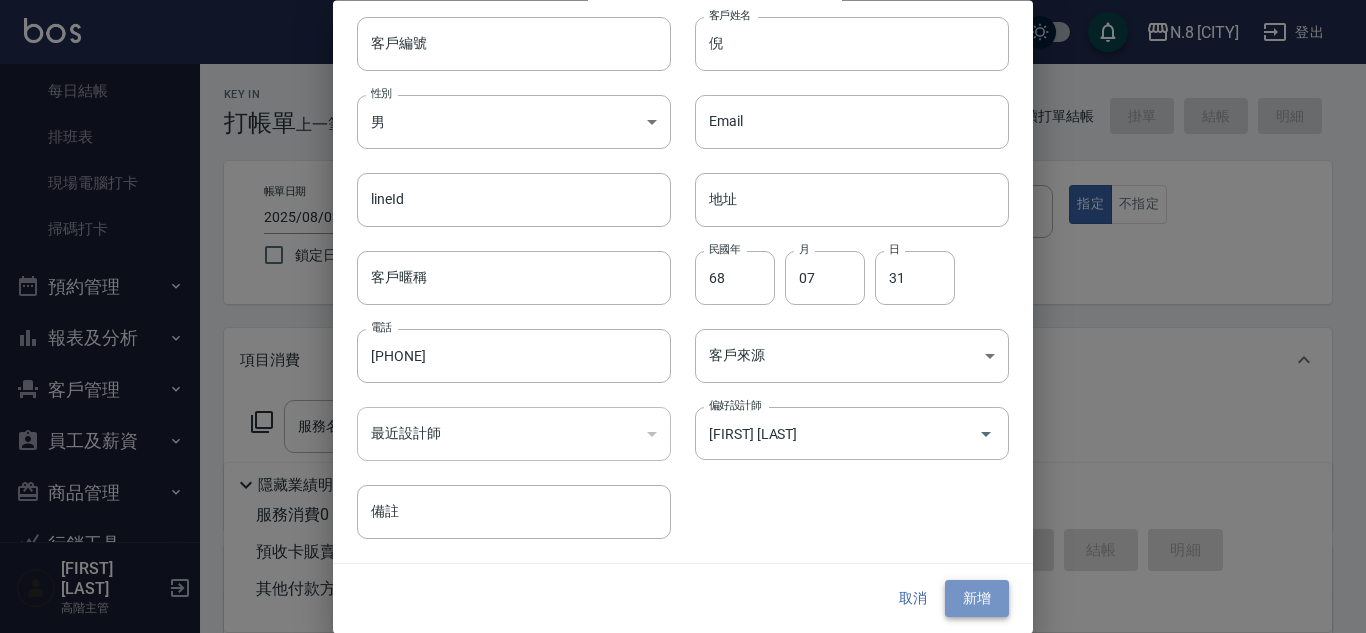 click on "新增" at bounding box center (977, 599) 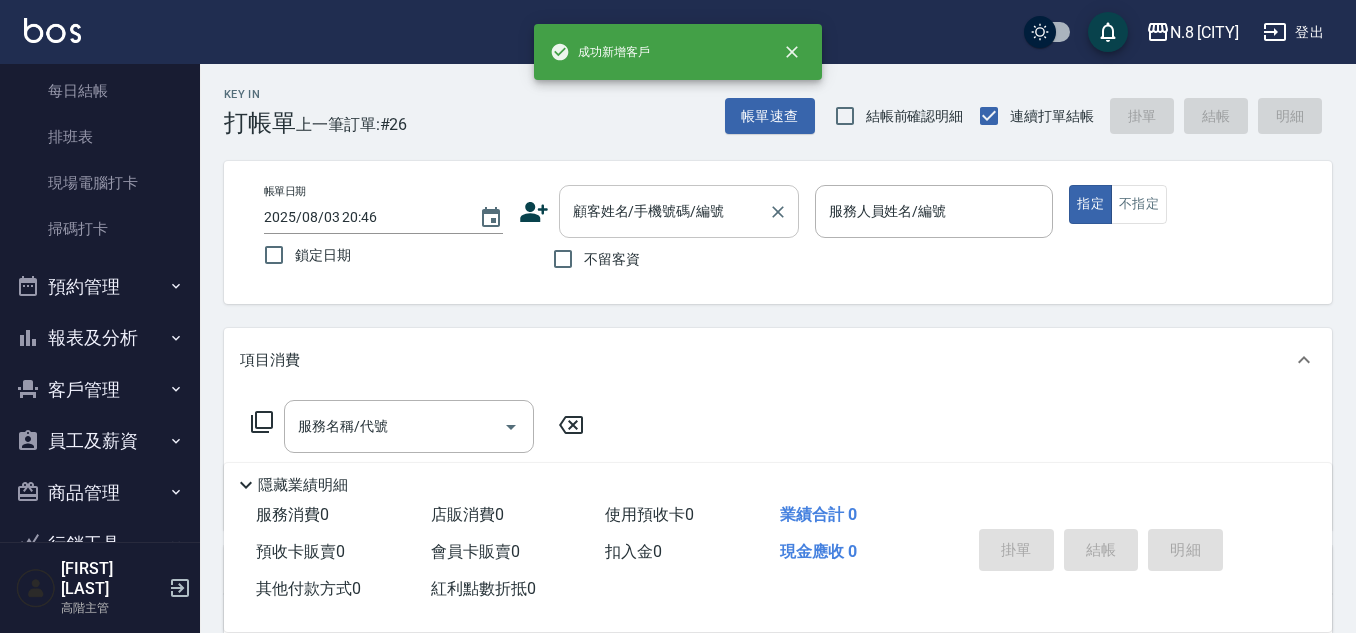 click on "顧客姓名/手機號碼/編號 顧客姓名/手機號碼/編號" at bounding box center (679, 211) 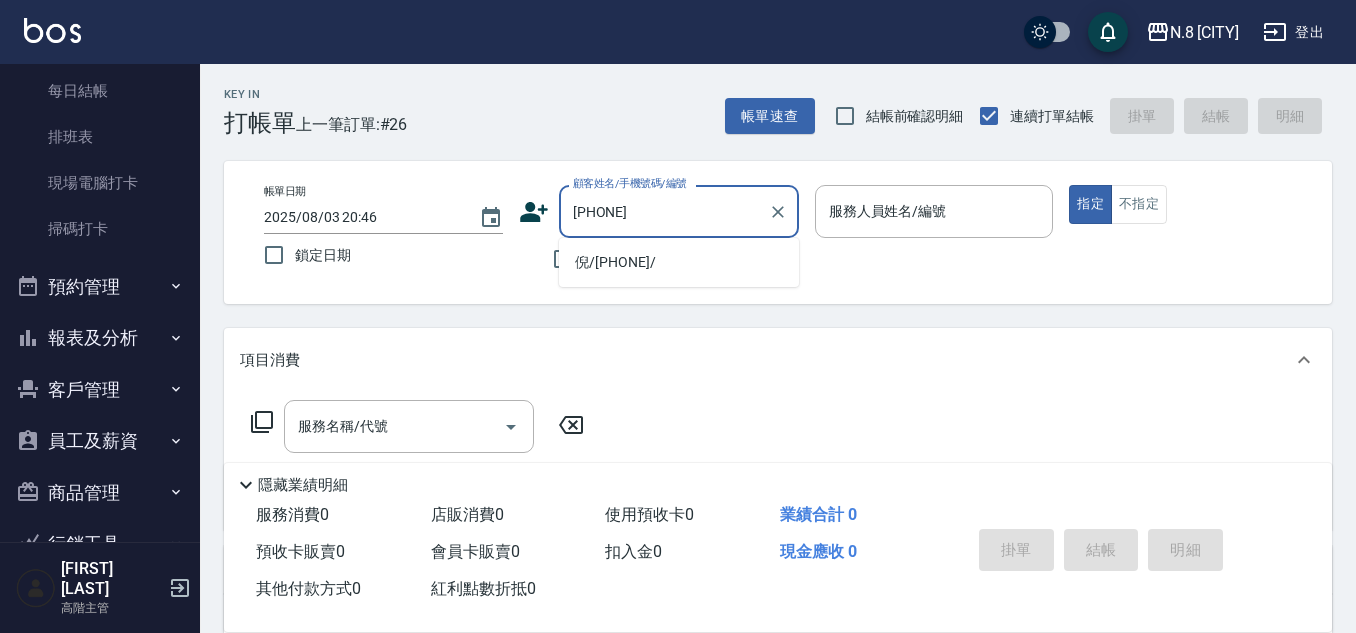 click on "倪/0988765816/" at bounding box center (679, 262) 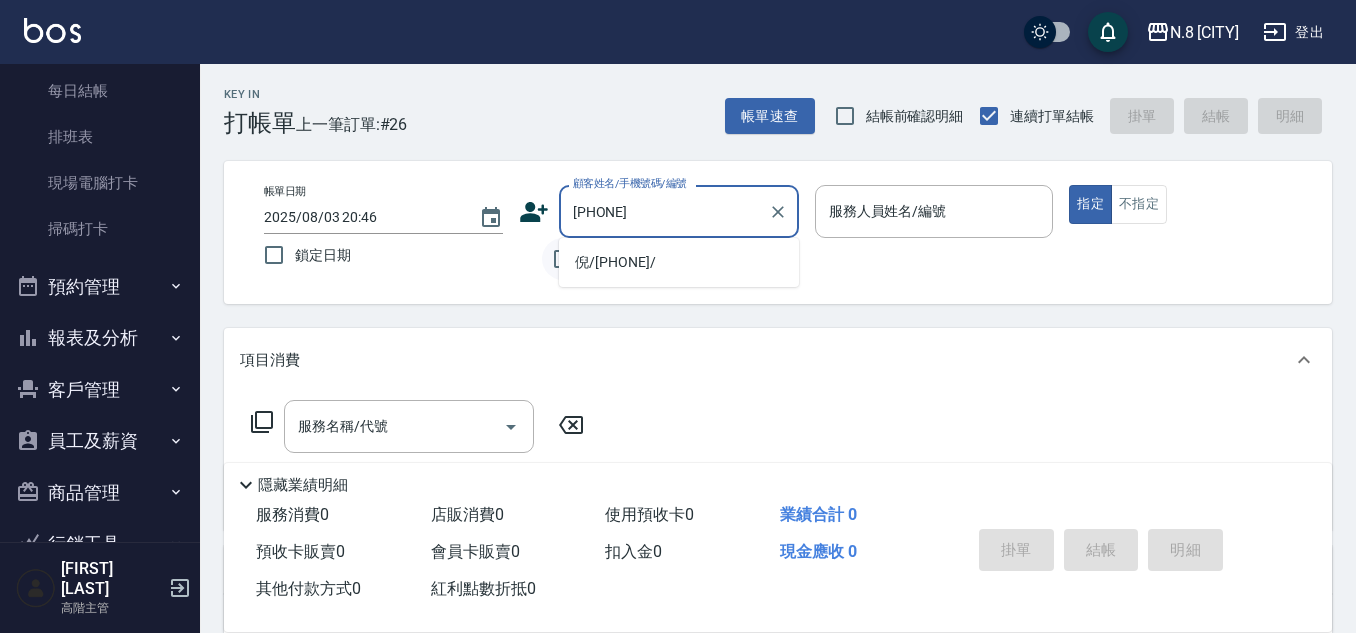type on "倪/0988765816/" 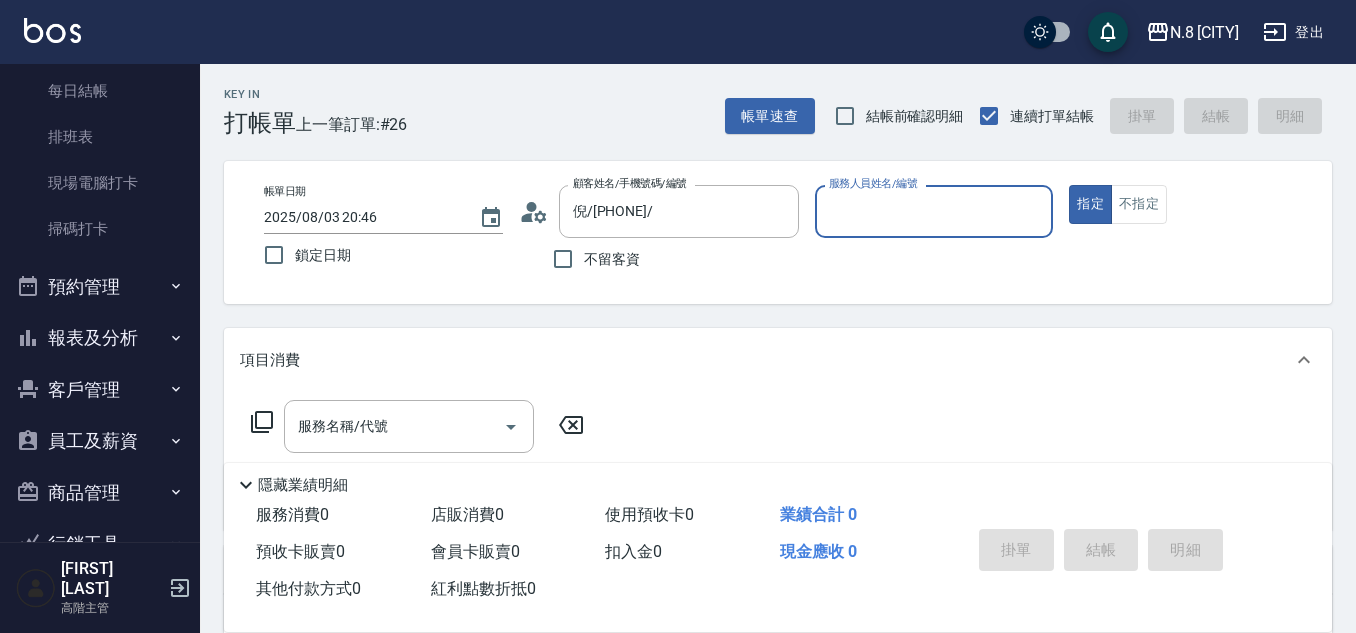 type on "[NAME]-[NUMBER]" 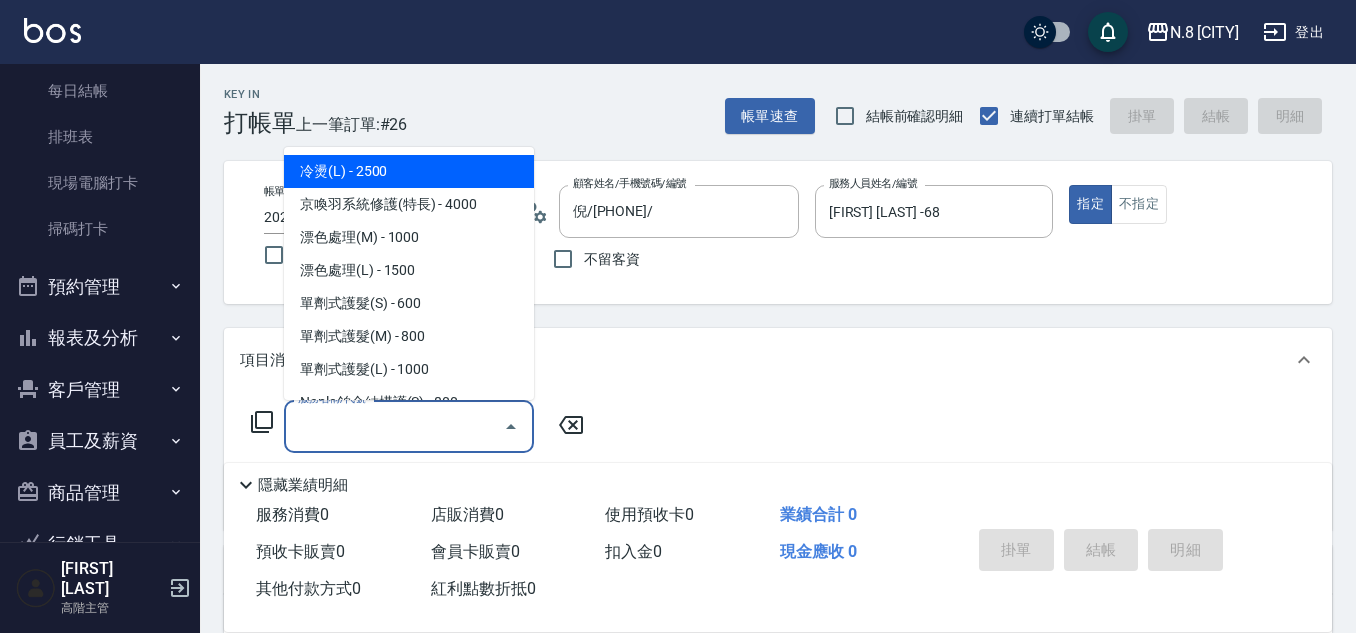 click on "服務名稱/代號" at bounding box center (394, 426) 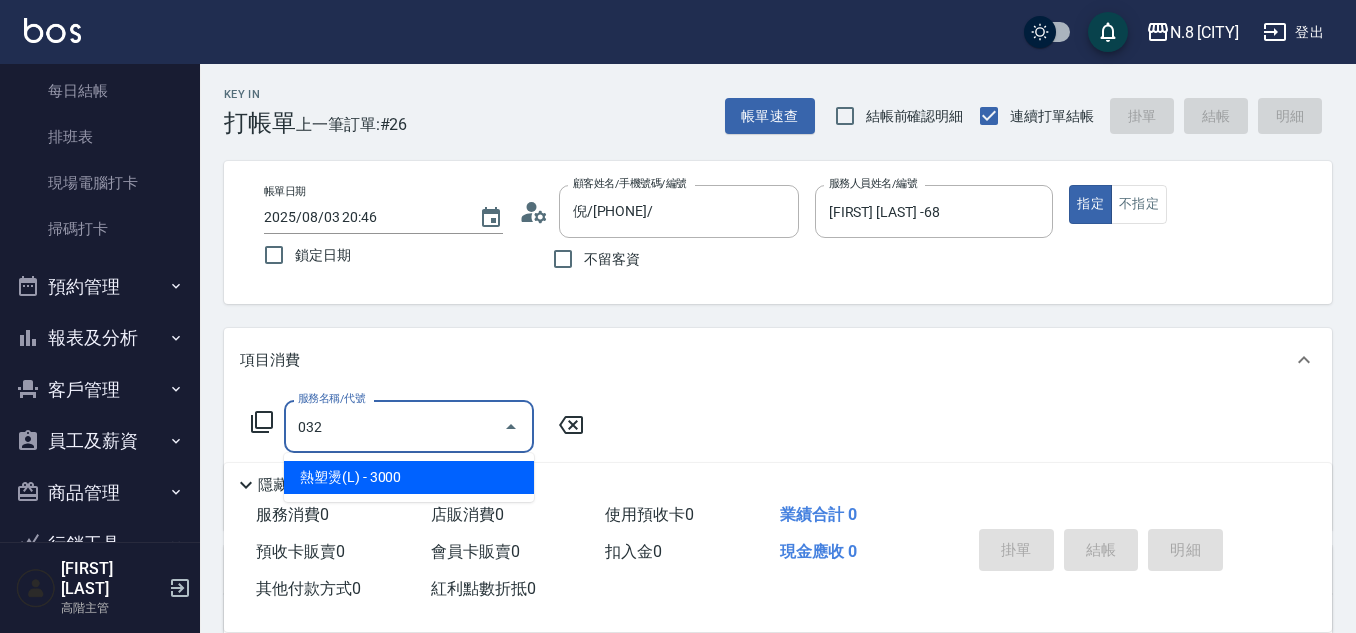 click on "熱塑燙(L) - [PRICE]" at bounding box center (409, 477) 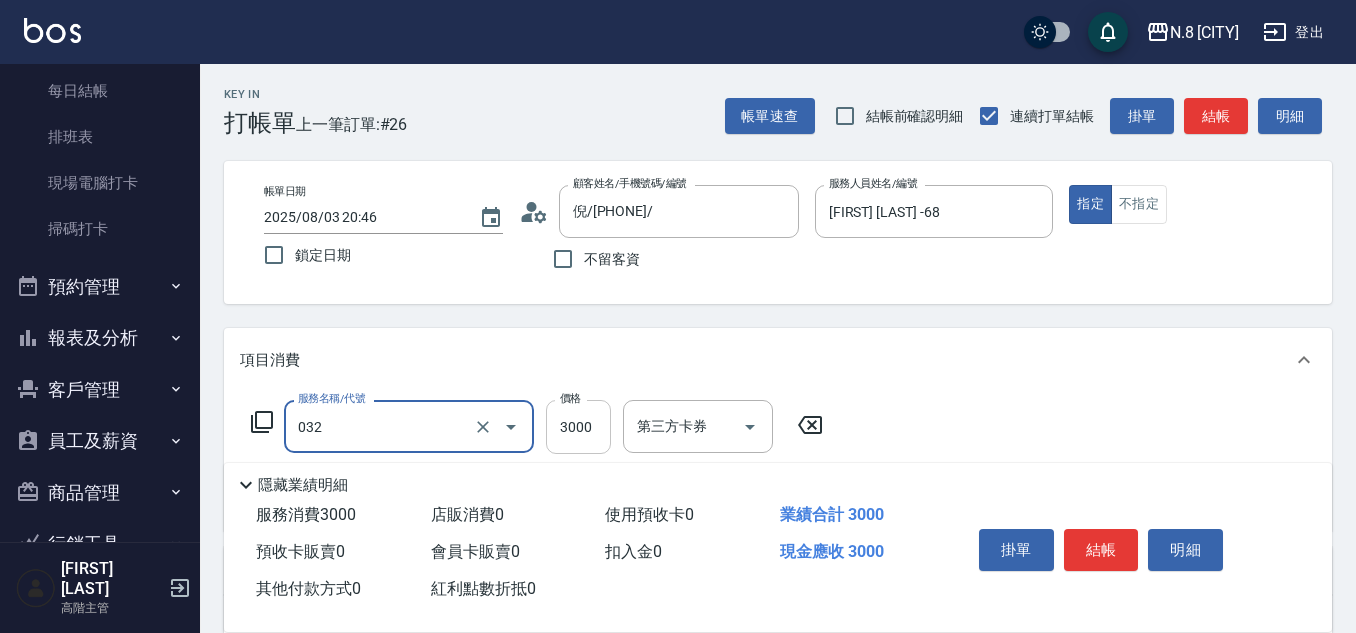 type on "熱塑燙(L)([NUMBER])" 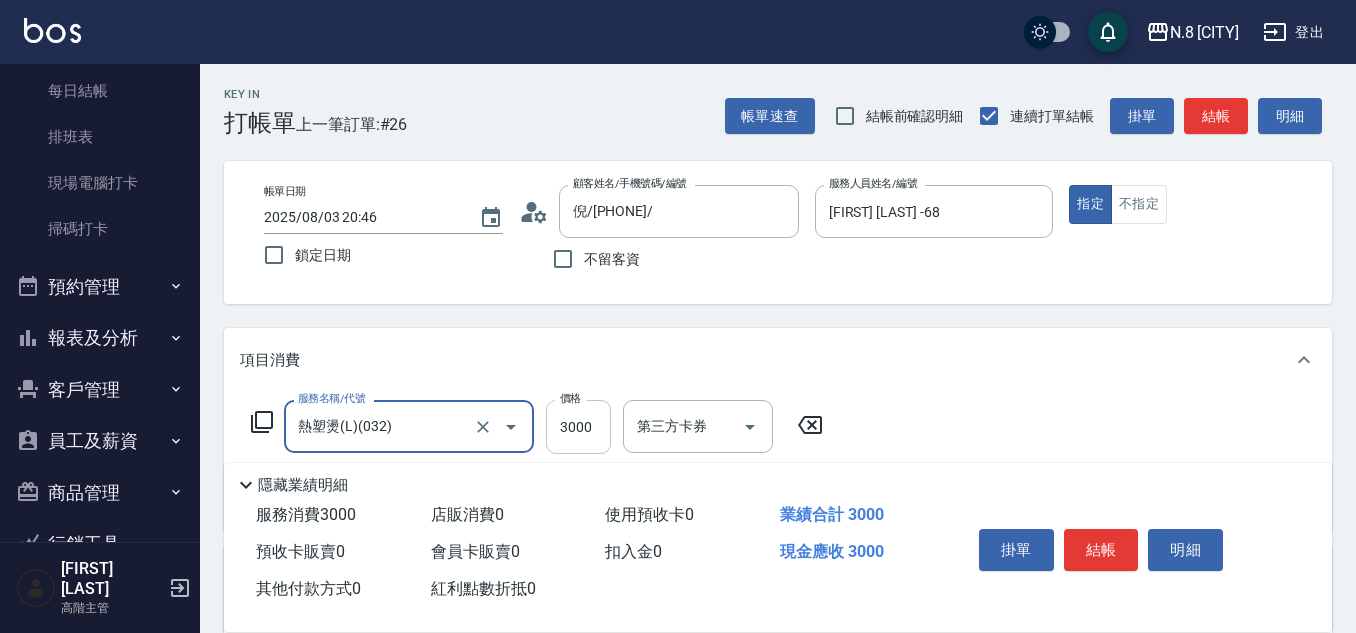click on "3000" at bounding box center (578, 427) 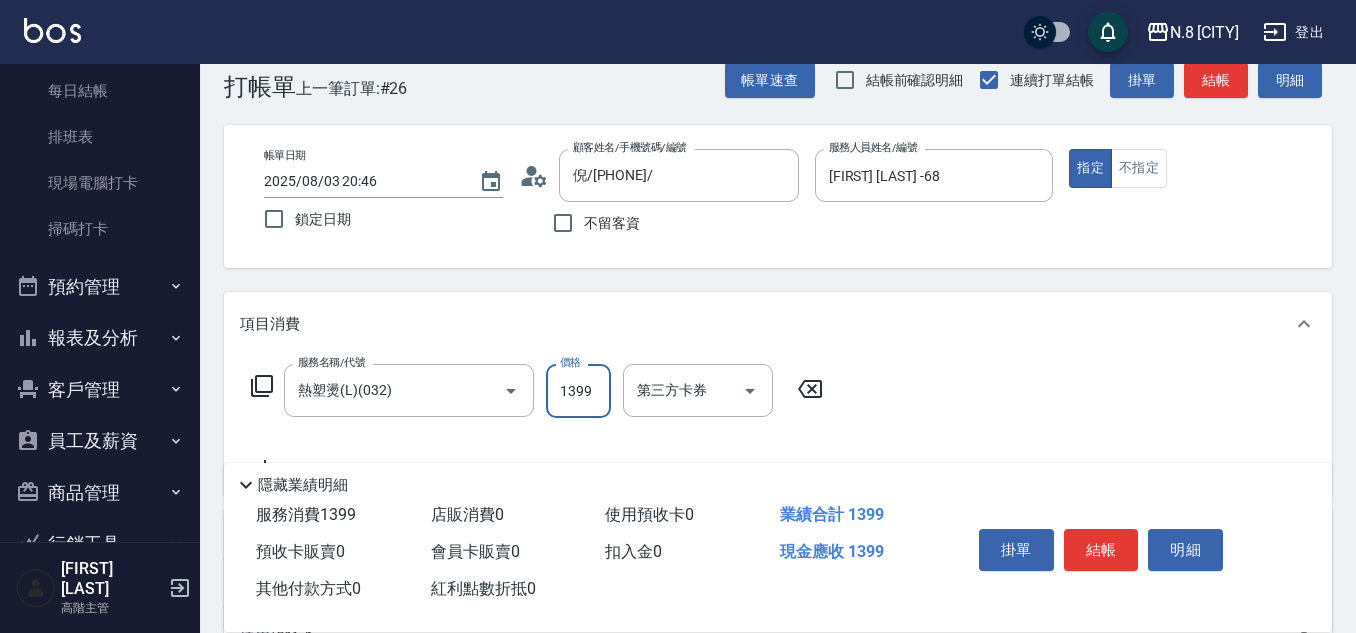 scroll, scrollTop: 100, scrollLeft: 0, axis: vertical 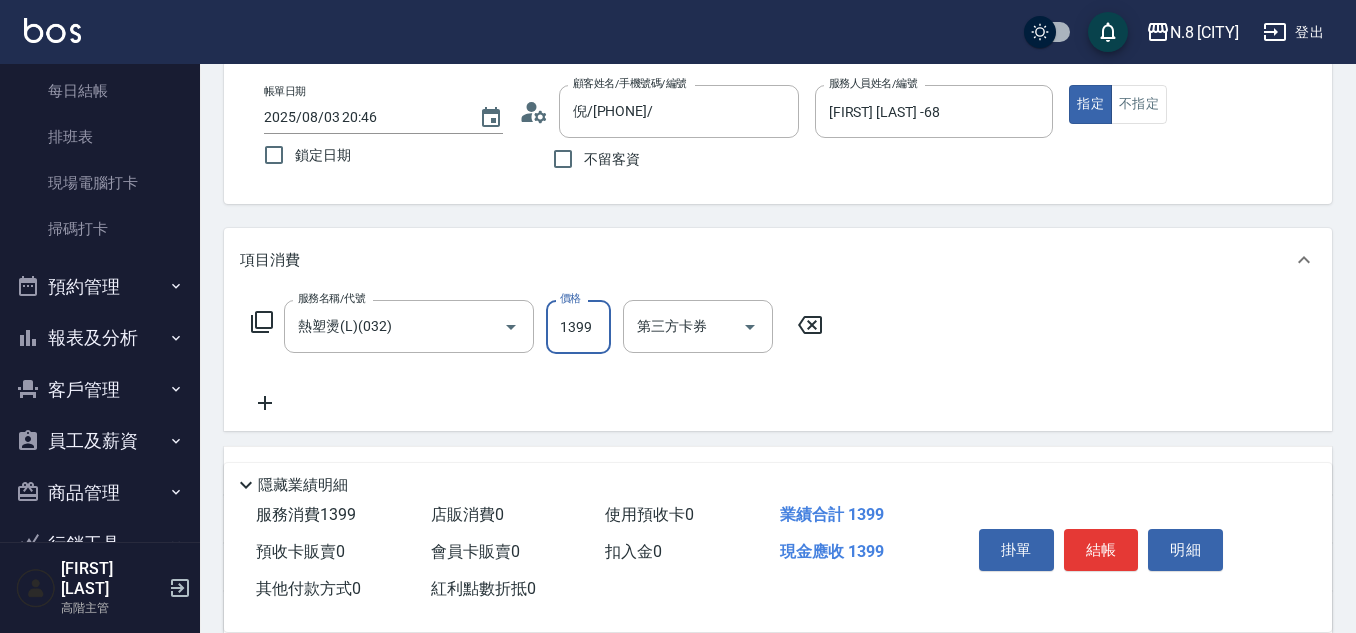 type on "1399" 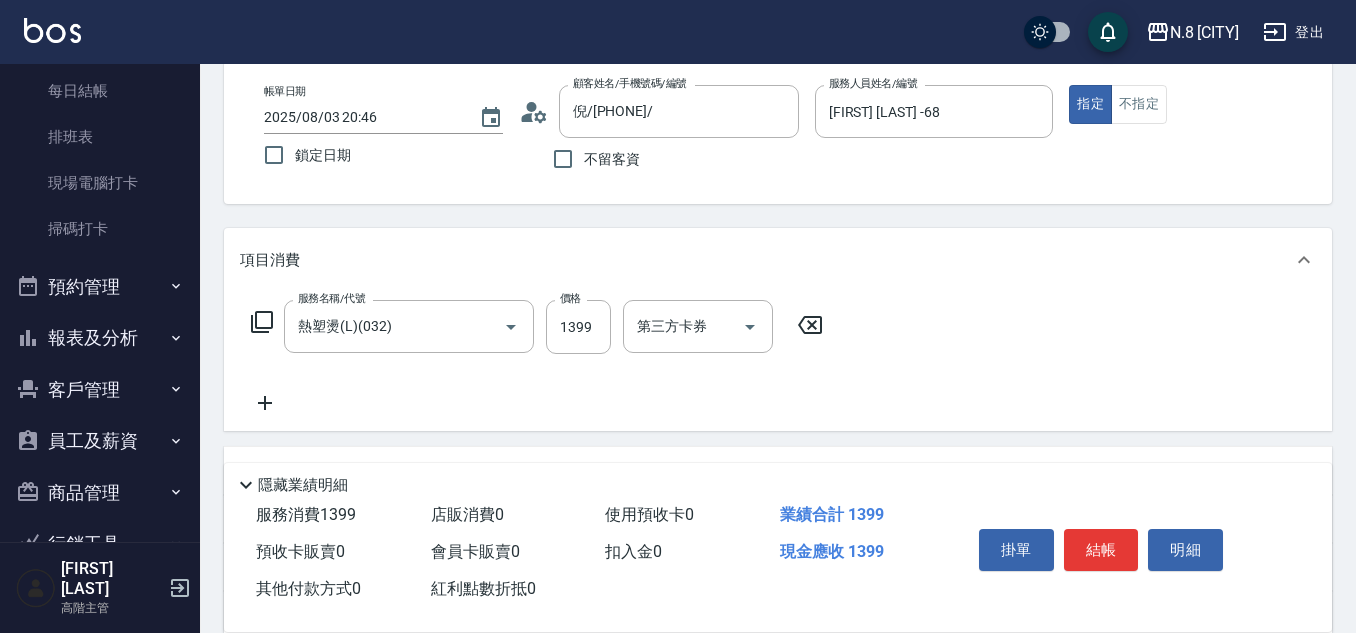 click 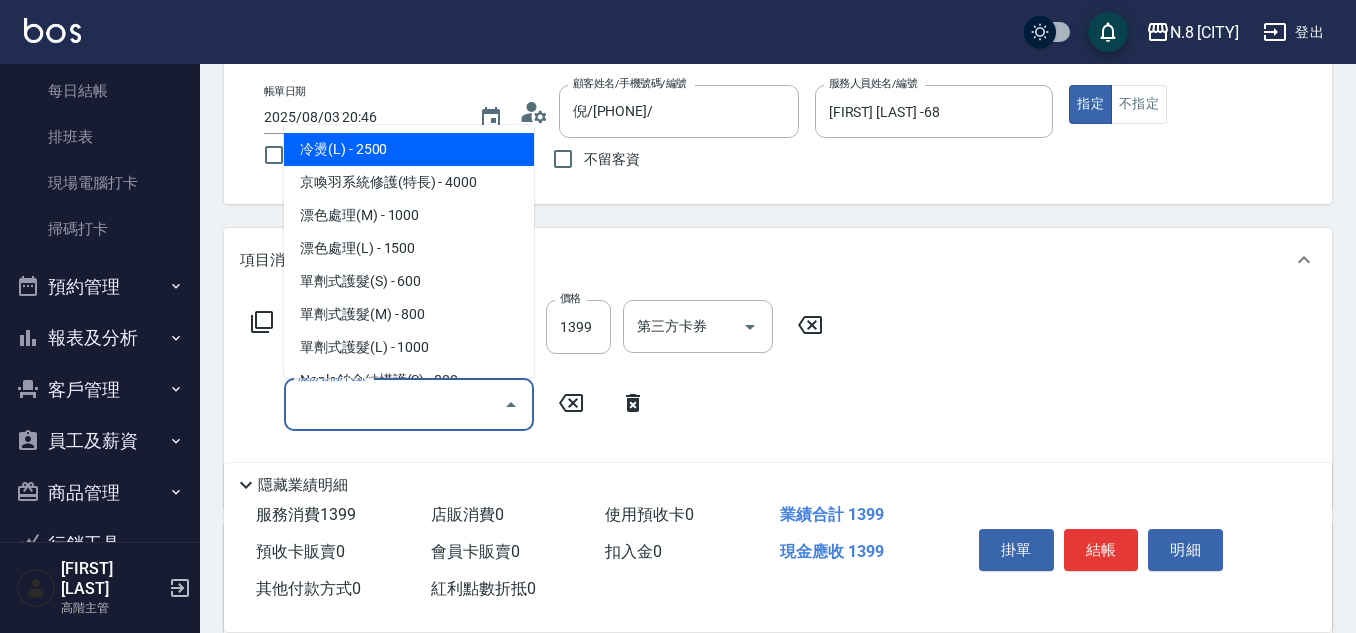 click on "服務名稱/代號" at bounding box center [394, 404] 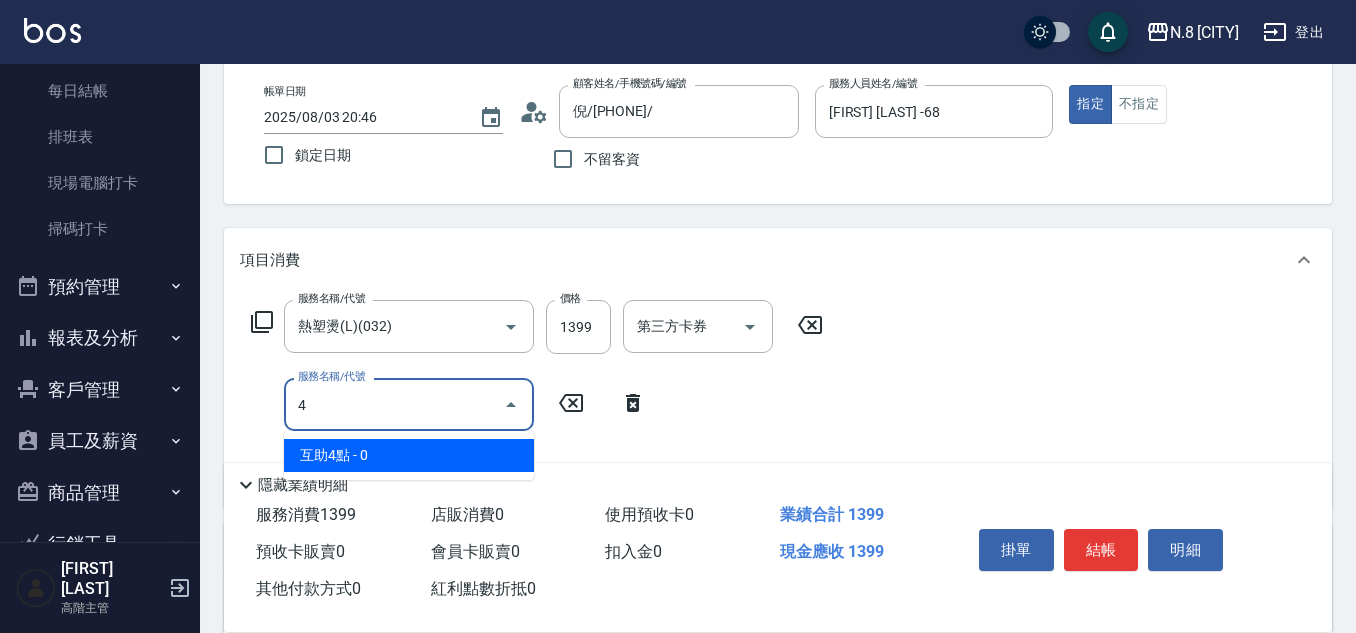 click on "互助4點 - 0" at bounding box center [409, 455] 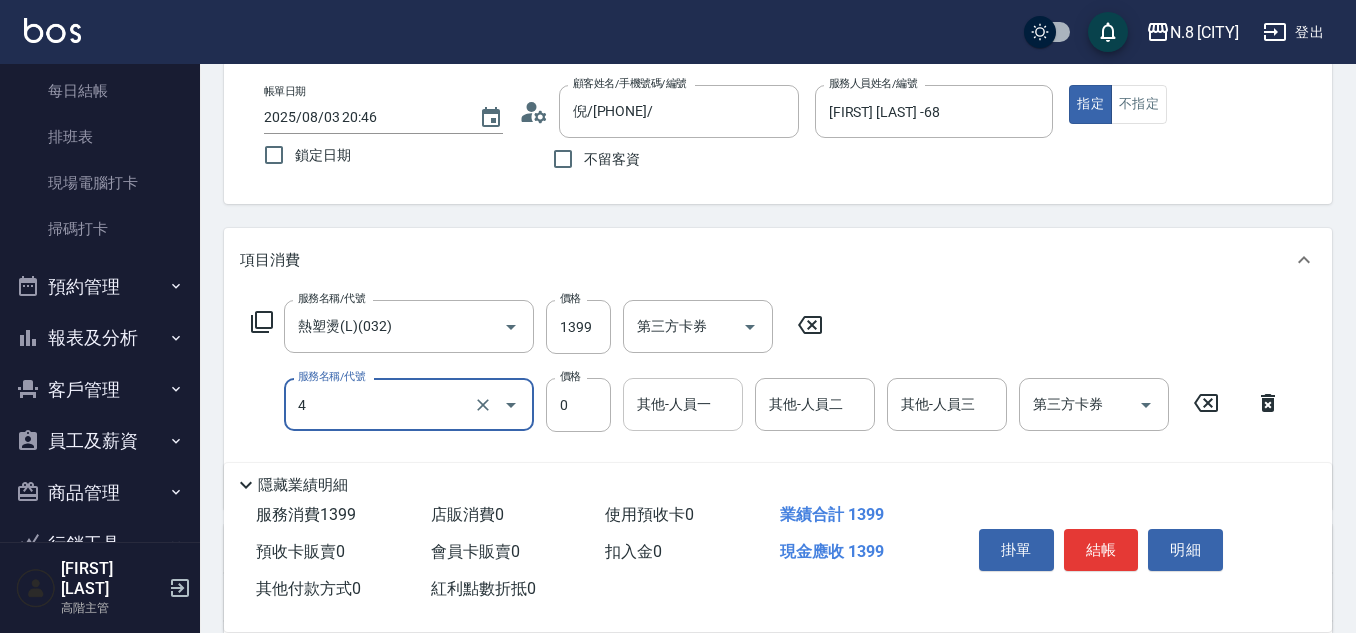 type on "互助4點(4)" 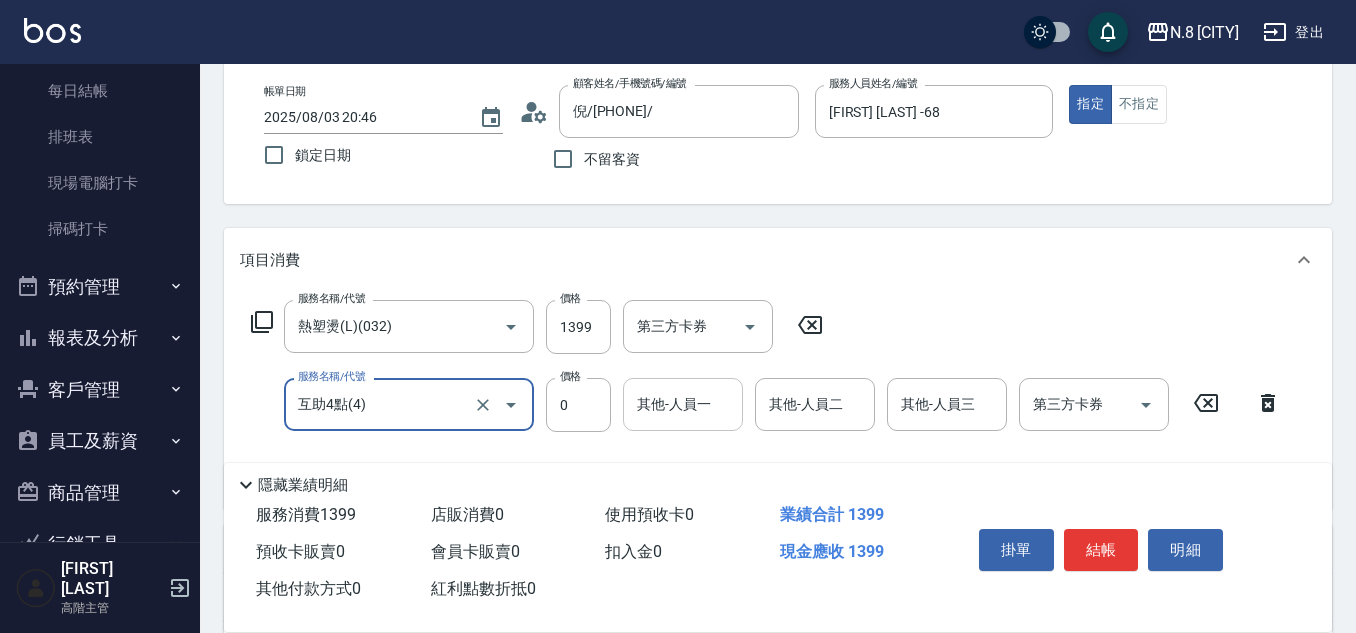 click on "其他-人員一" at bounding box center [683, 404] 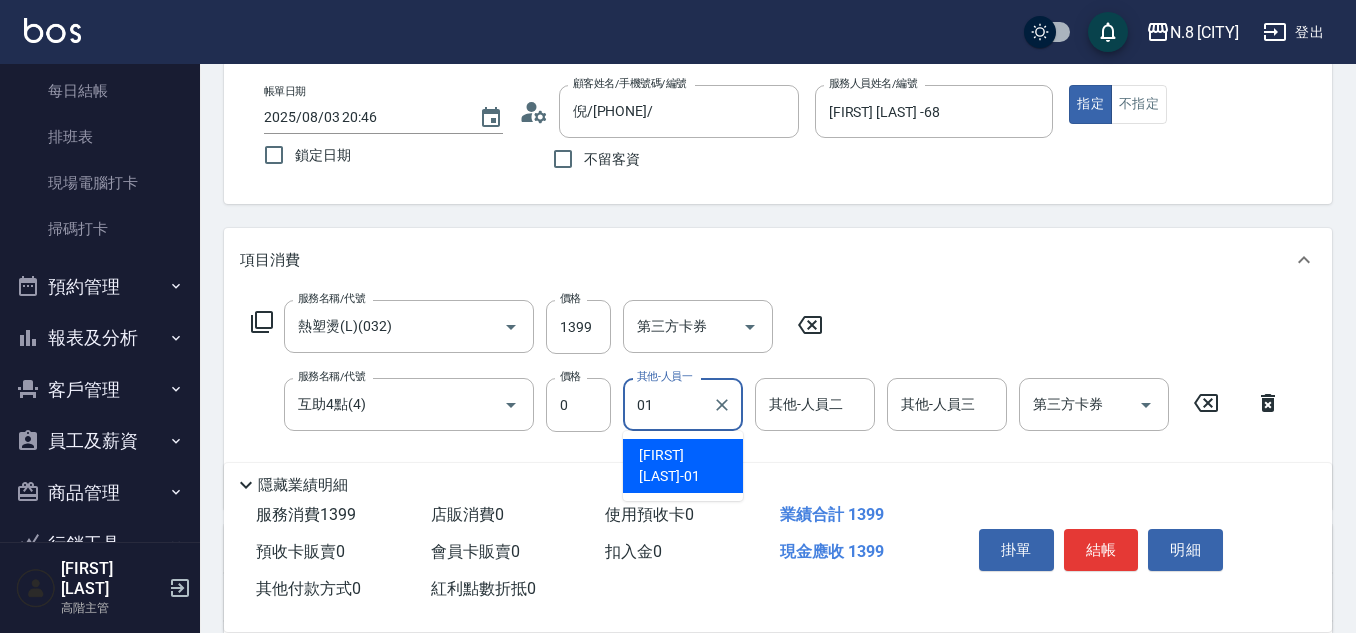 click on "[NAME] -01" at bounding box center (683, 466) 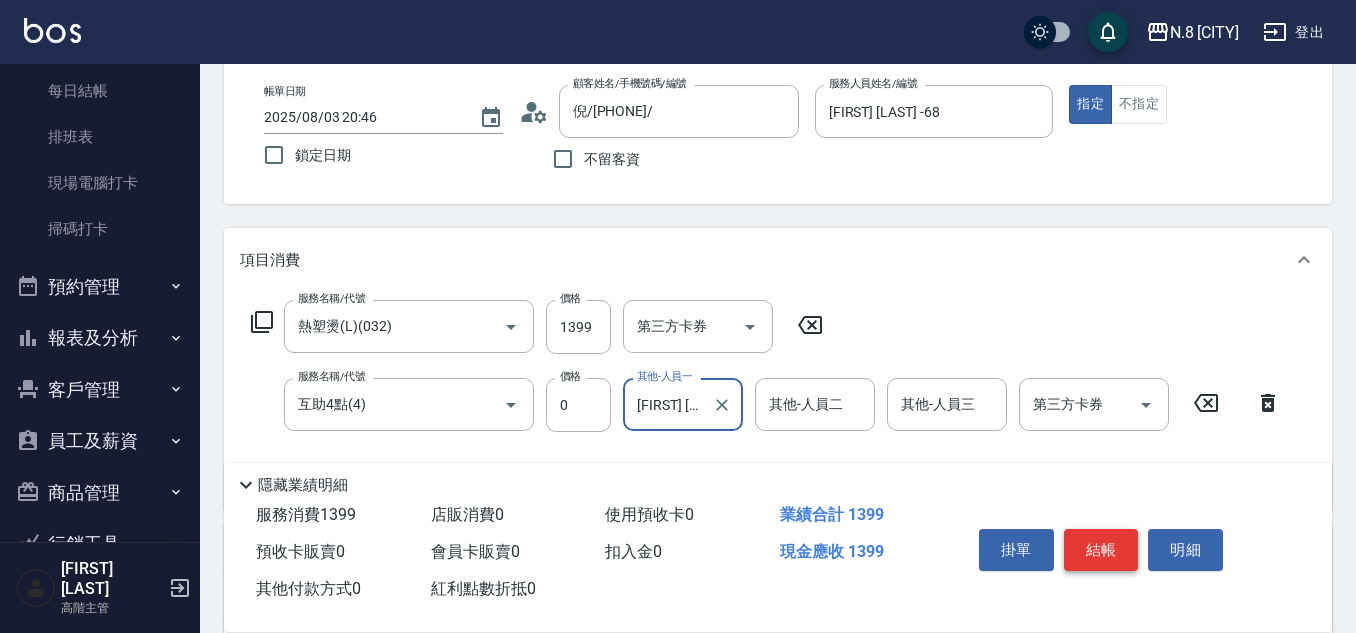 type on "[NAME]-01" 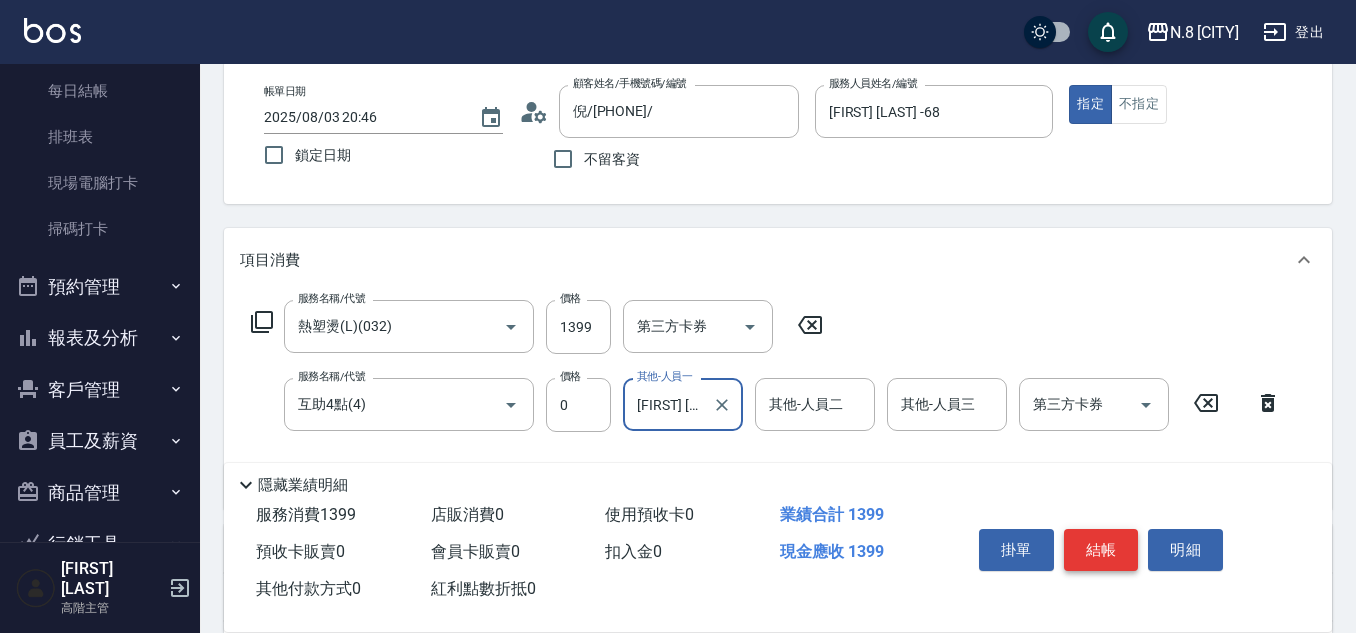 click on "結帳" at bounding box center [1101, 550] 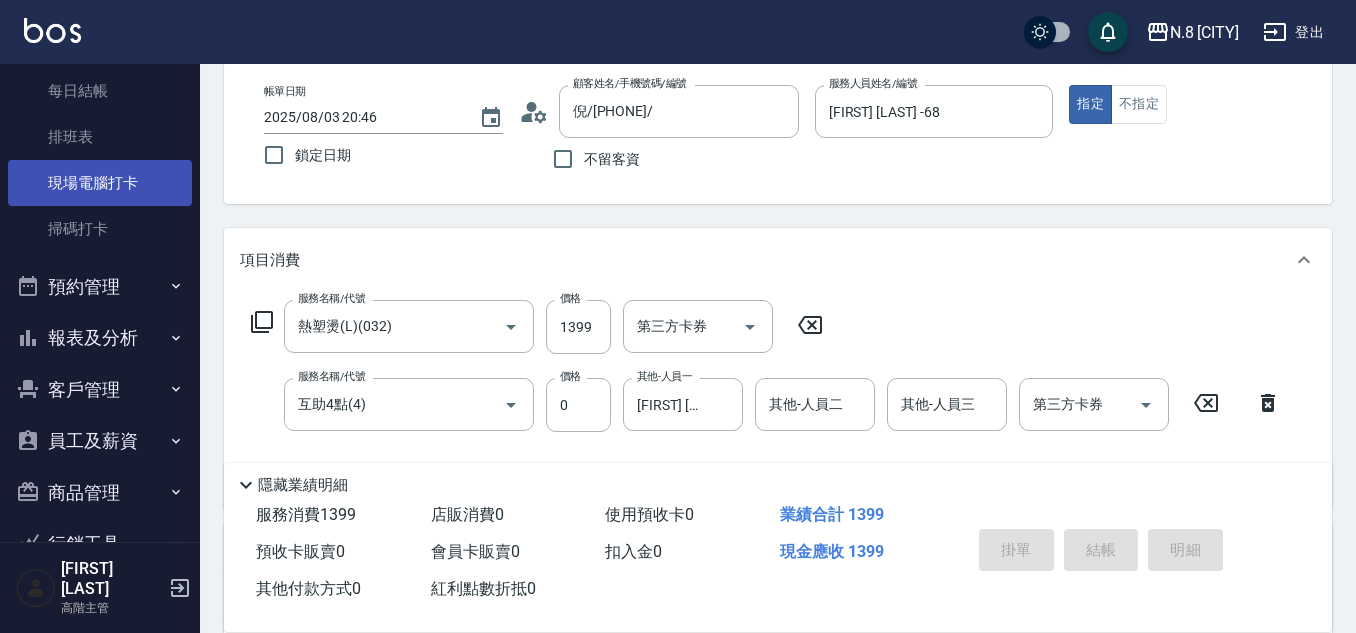 type on "2025/08/03 20:47" 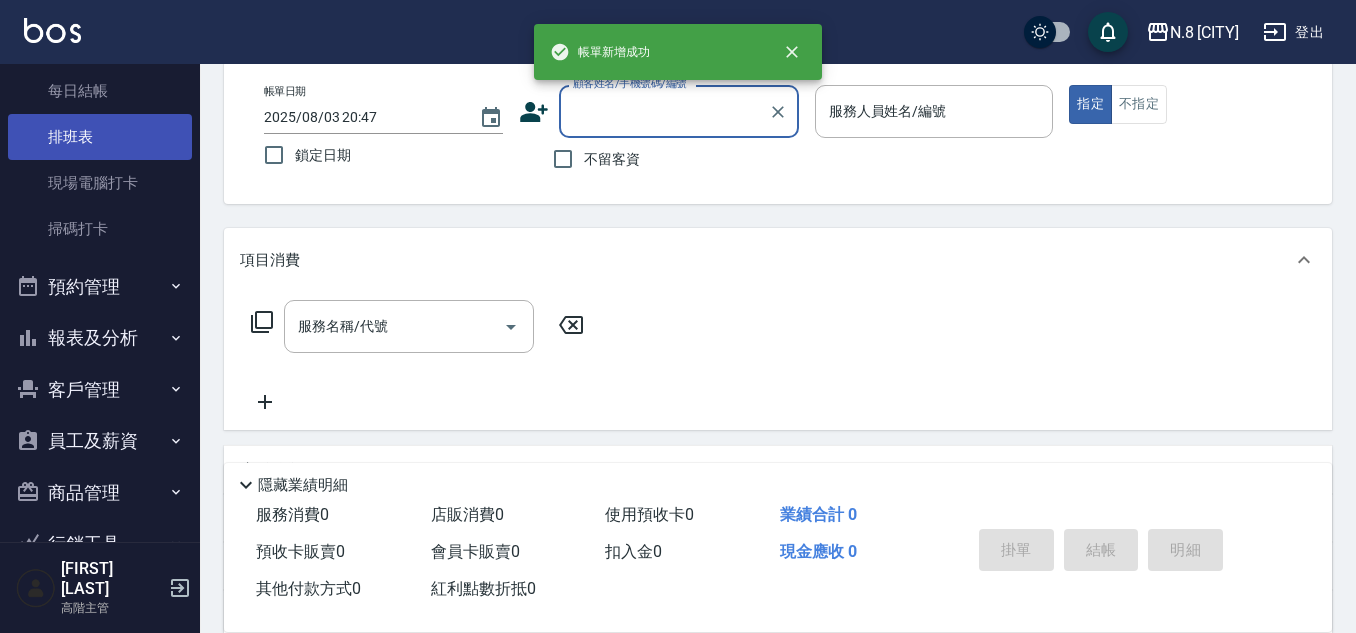 scroll, scrollTop: 0, scrollLeft: 0, axis: both 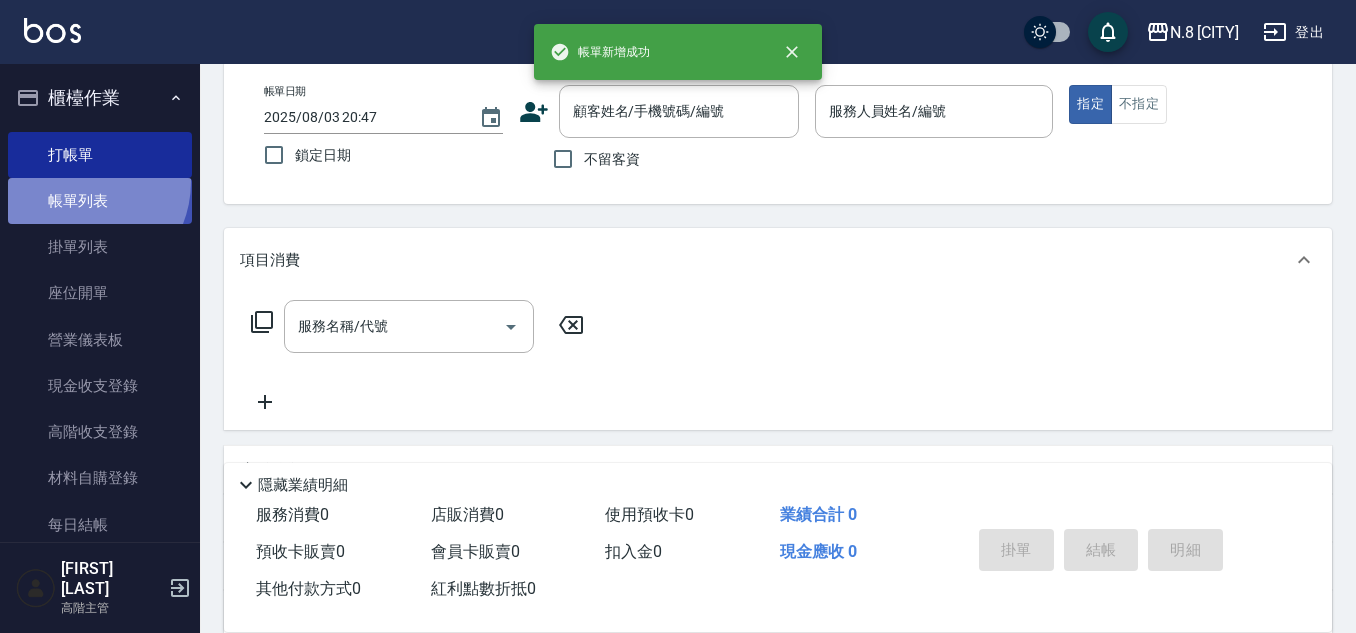 click on "帳單列表" at bounding box center [100, 201] 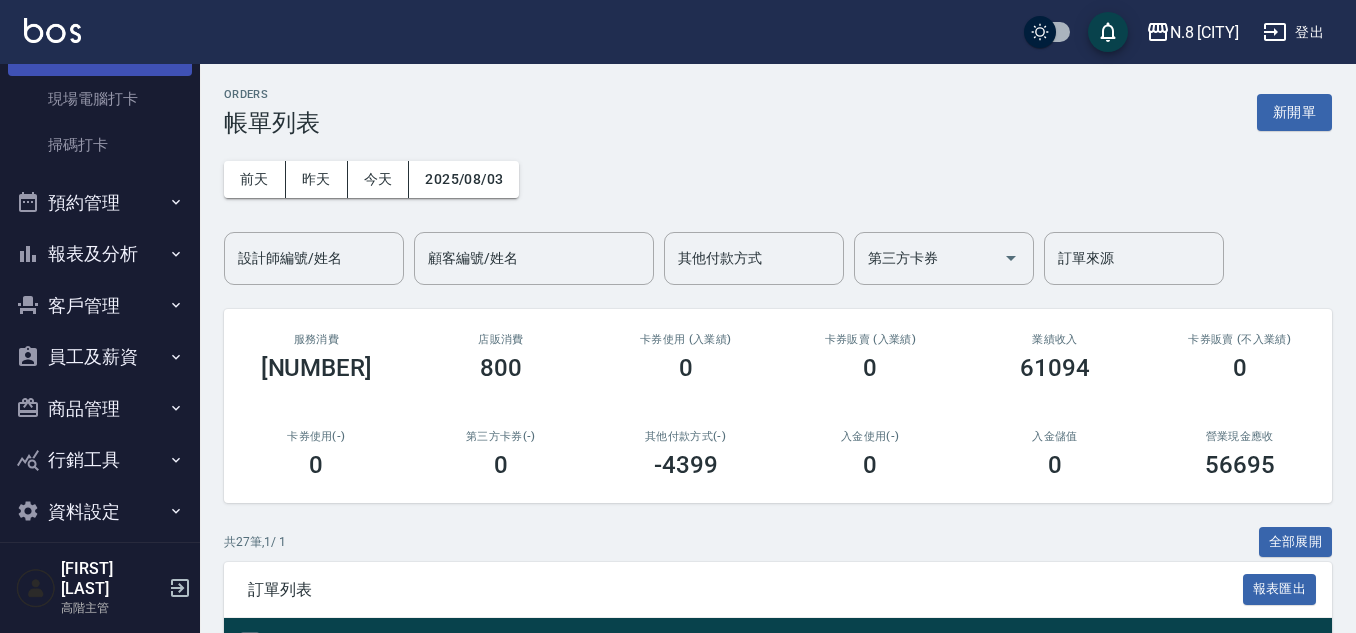 scroll, scrollTop: 519, scrollLeft: 0, axis: vertical 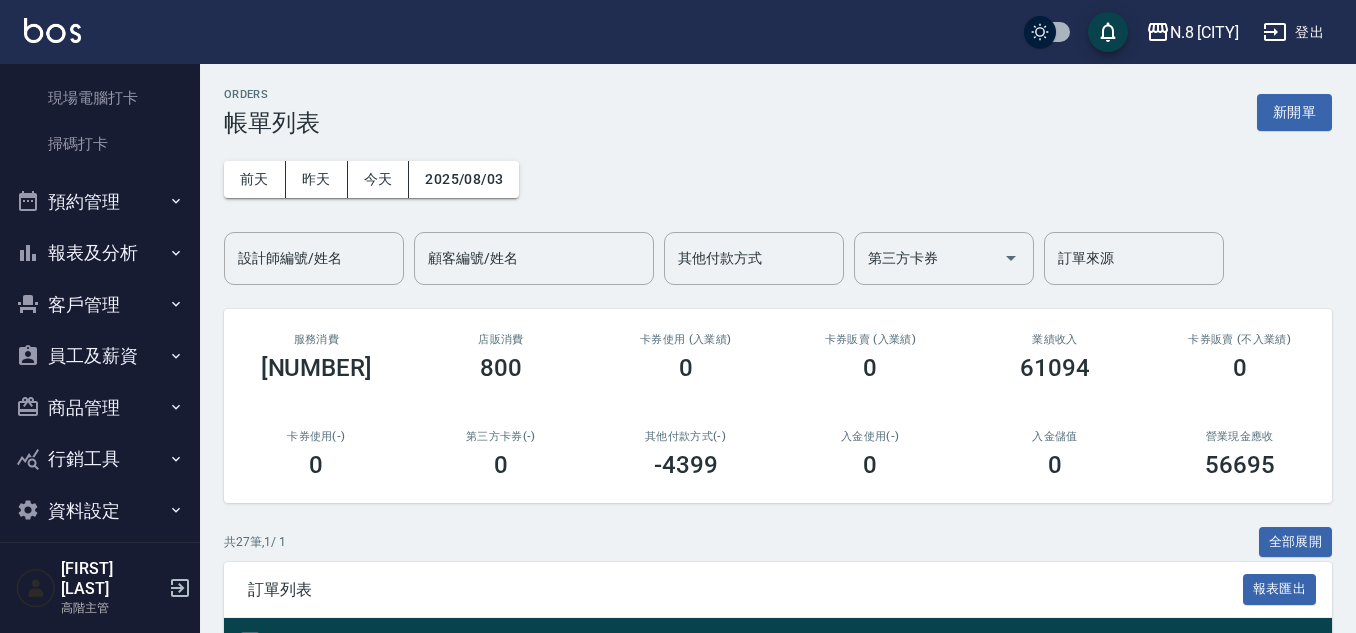 click on "報表及分析" at bounding box center [100, 253] 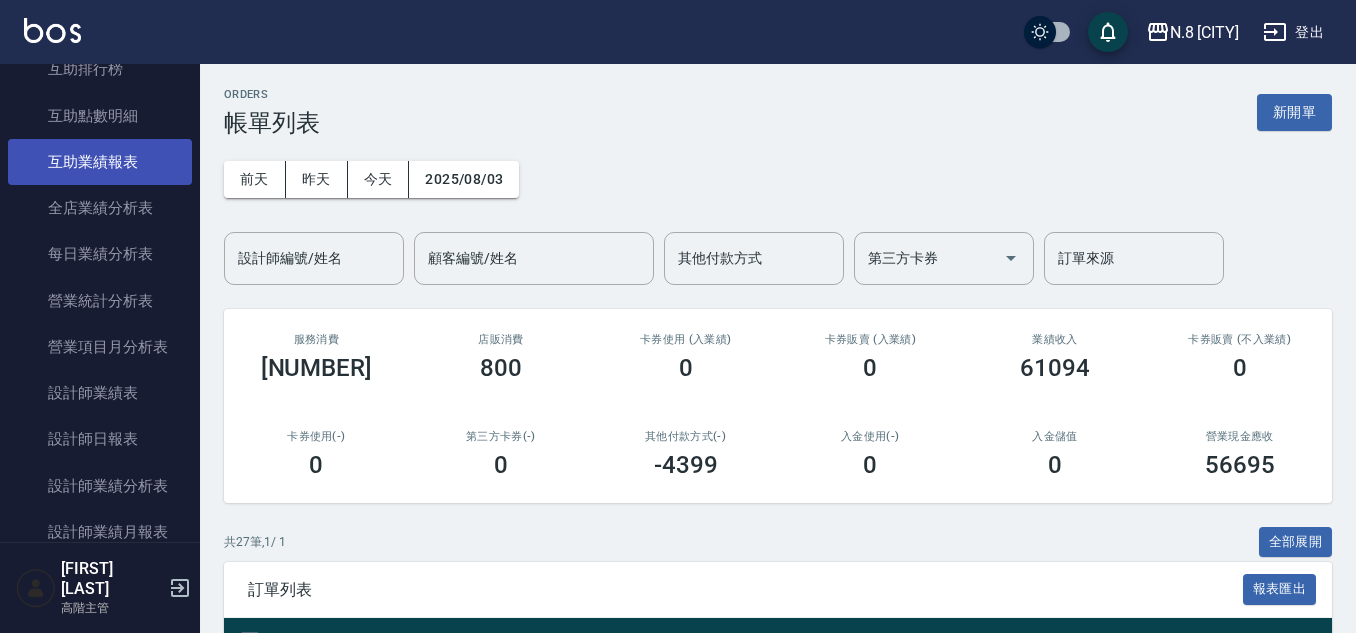 scroll, scrollTop: 1119, scrollLeft: 0, axis: vertical 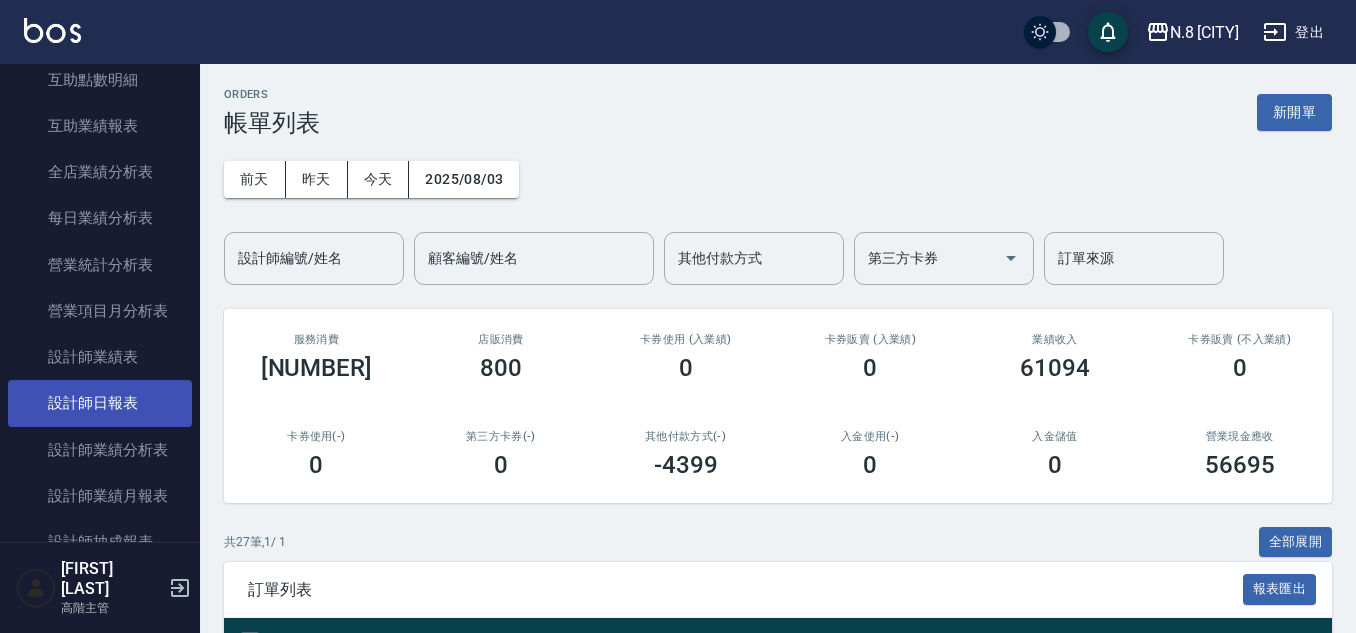 click on "設計師日報表" at bounding box center (100, 403) 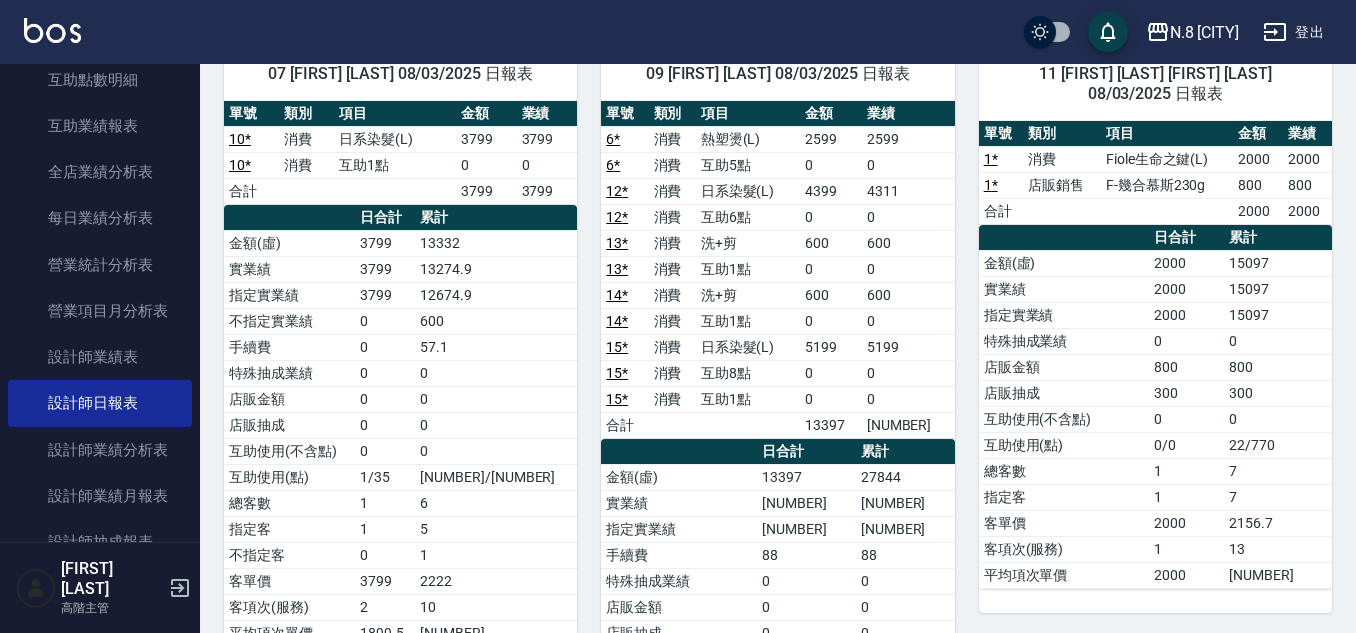 scroll, scrollTop: 100, scrollLeft: 0, axis: vertical 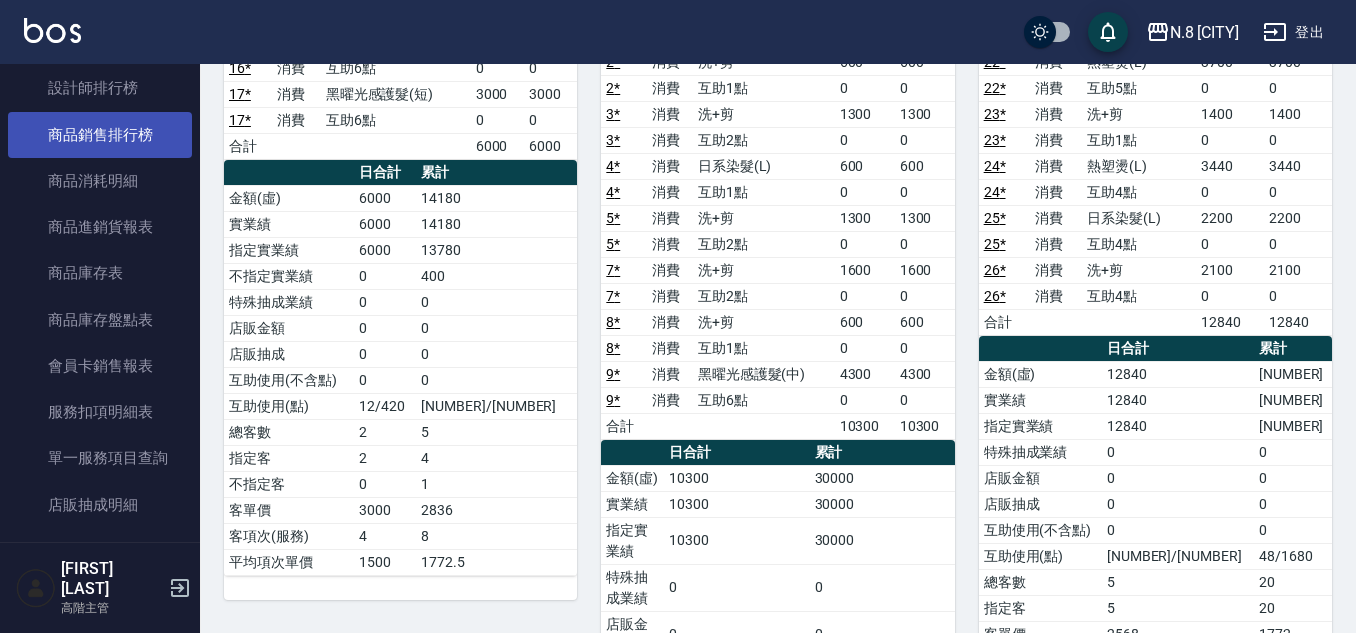 click on "商品銷售排行榜" at bounding box center (100, 135) 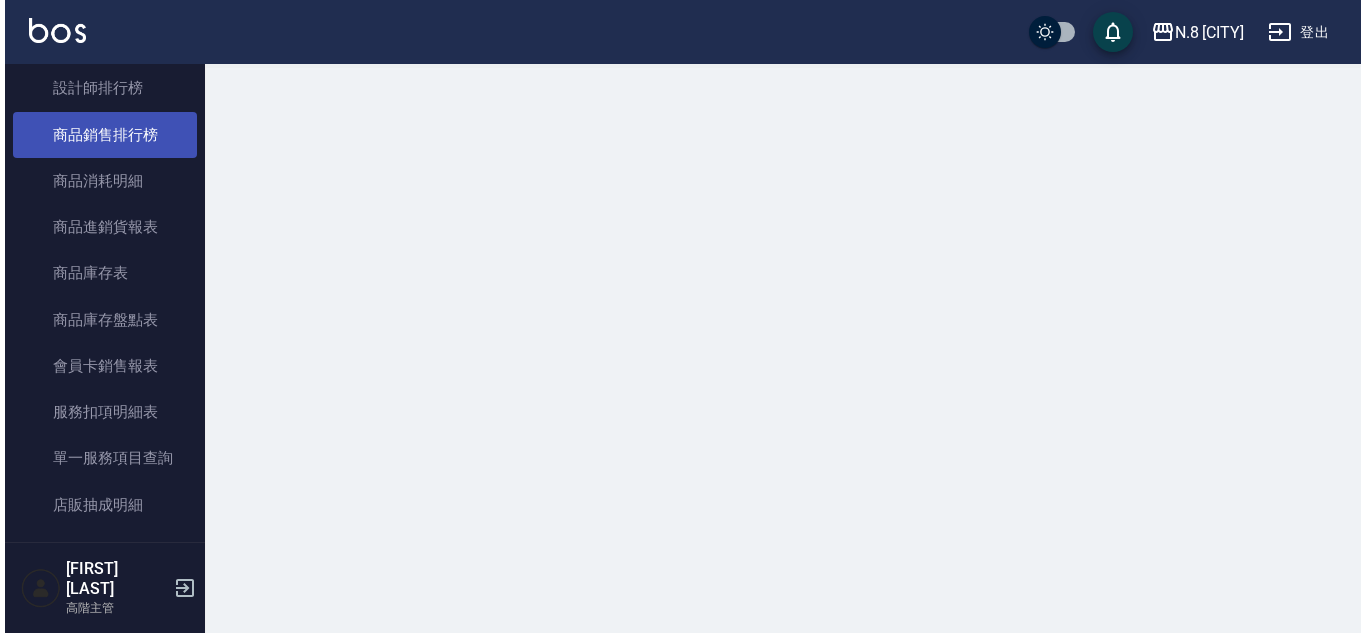 scroll, scrollTop: 0, scrollLeft: 0, axis: both 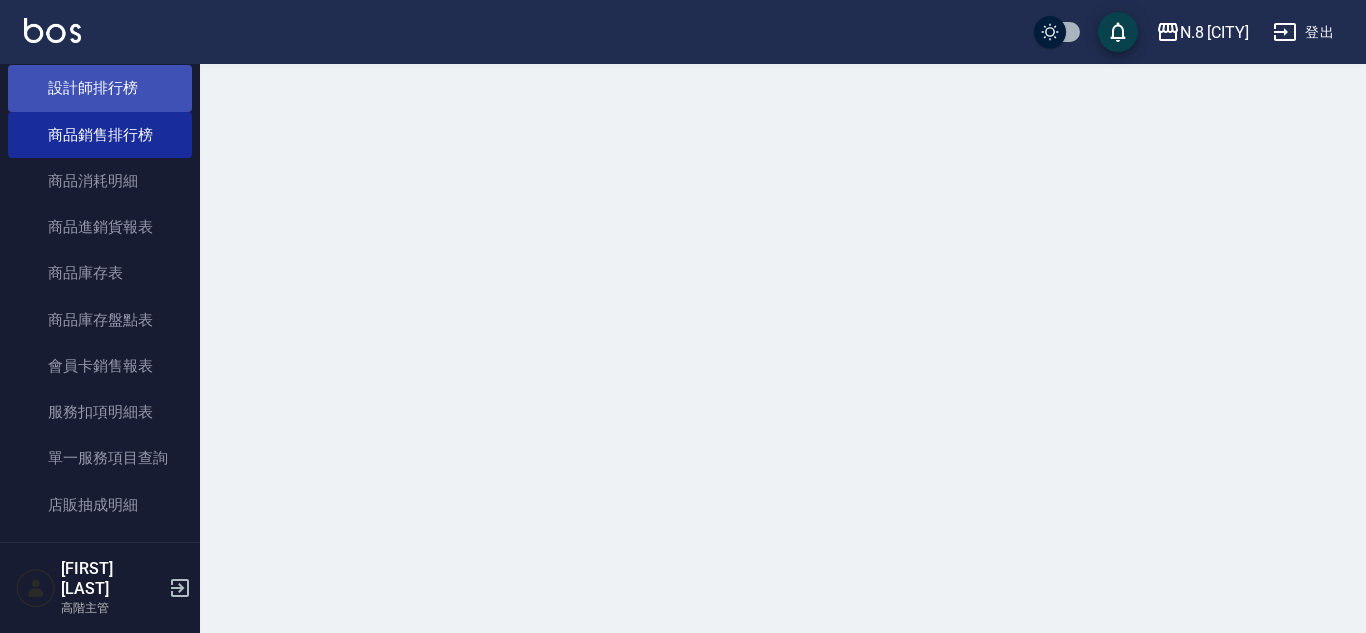 click on "設計師排行榜" at bounding box center [100, 88] 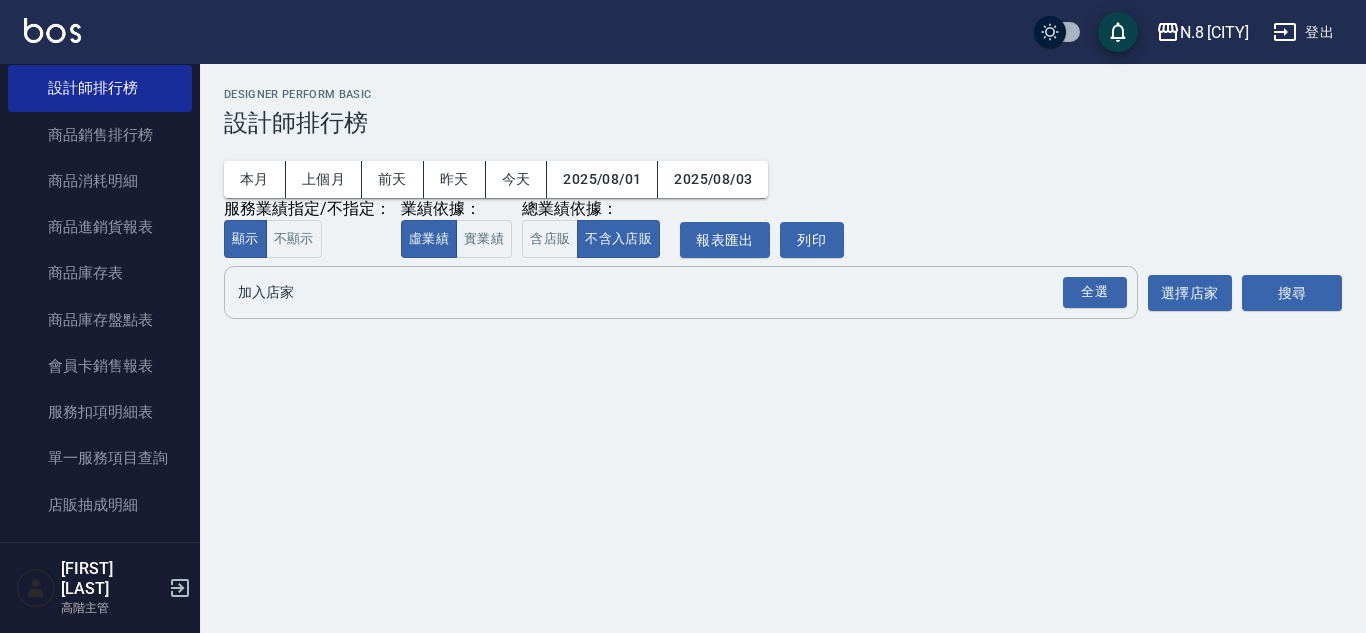 click on "加入店家" at bounding box center [666, 292] 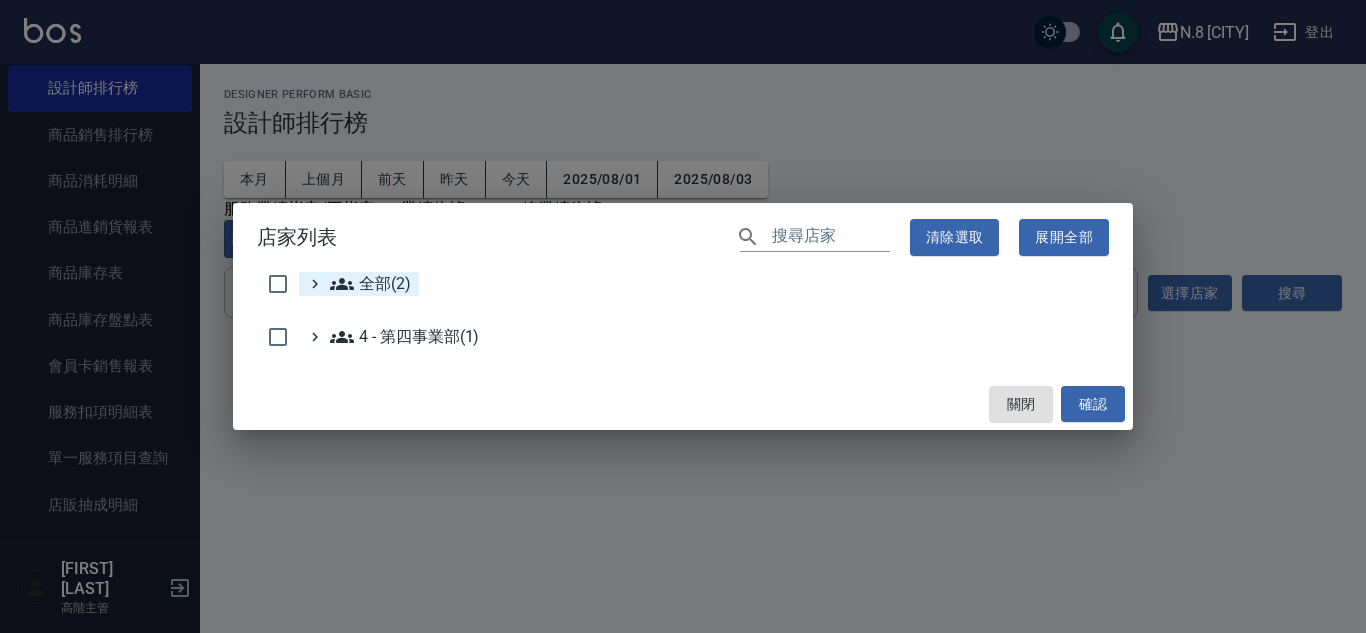 click on "全部(2)" at bounding box center [370, 284] 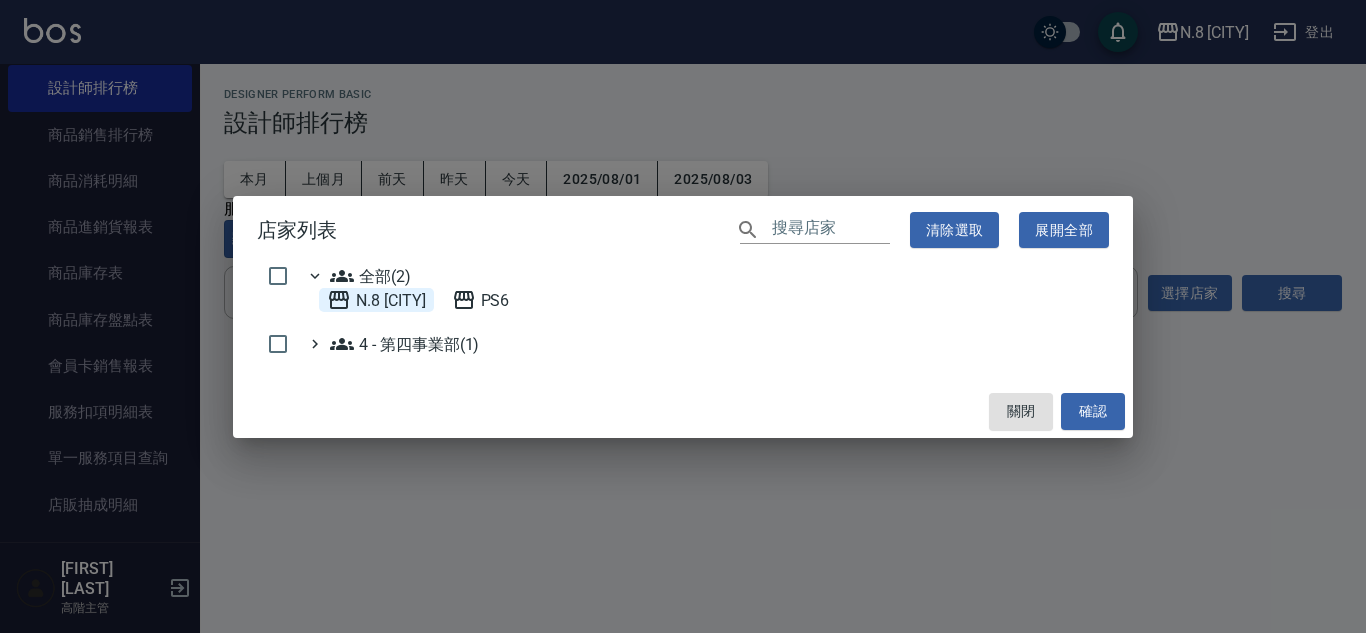 click on "N.8 [CITY]" at bounding box center (376, 300) 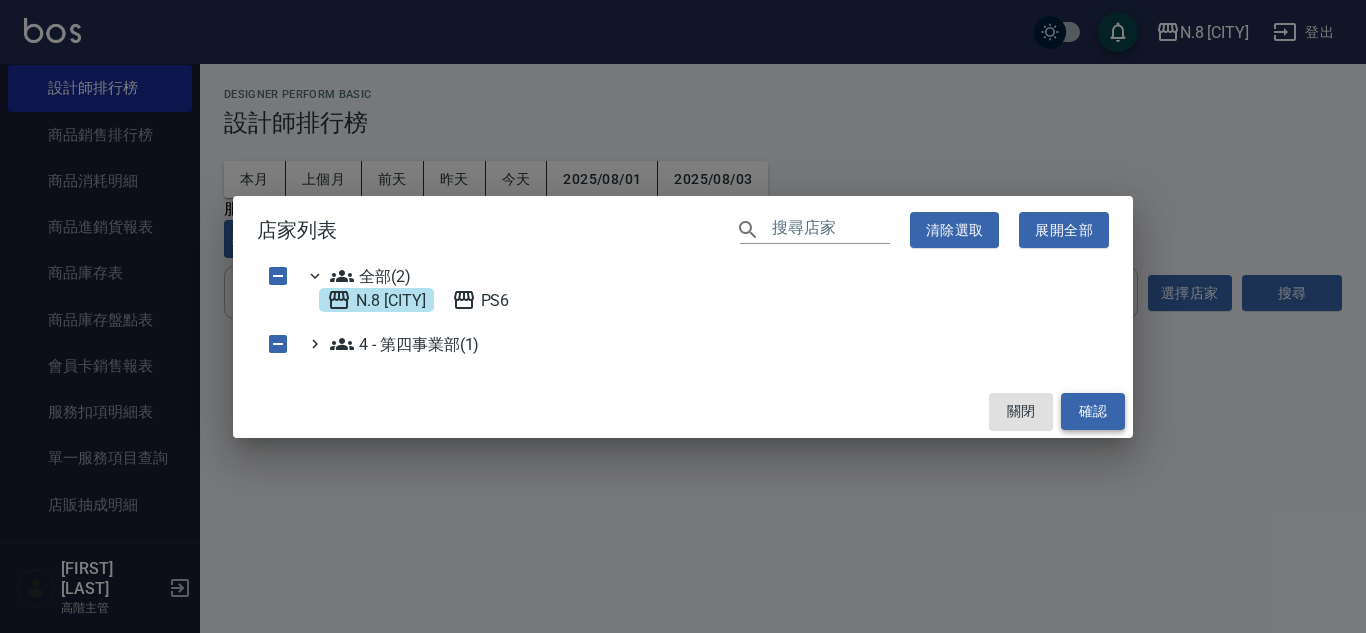 click on "確認" at bounding box center [1093, 411] 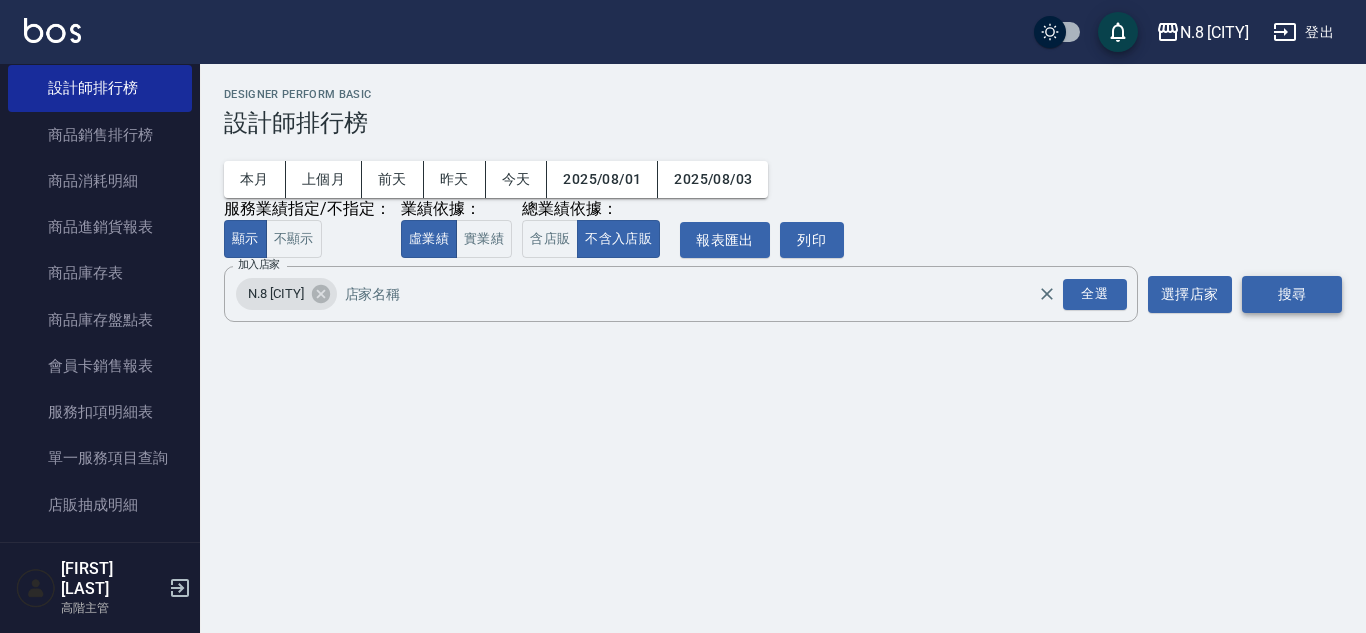 click on "搜尋" at bounding box center (1292, 294) 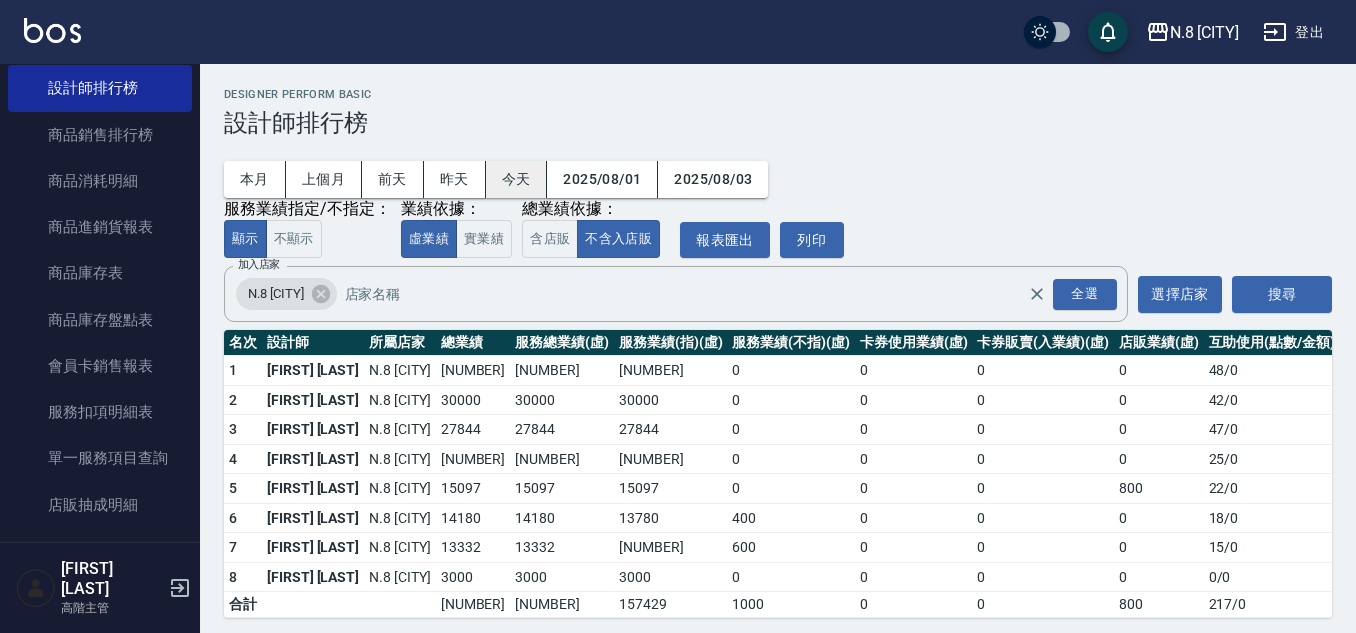 click on "今天" at bounding box center (517, 179) 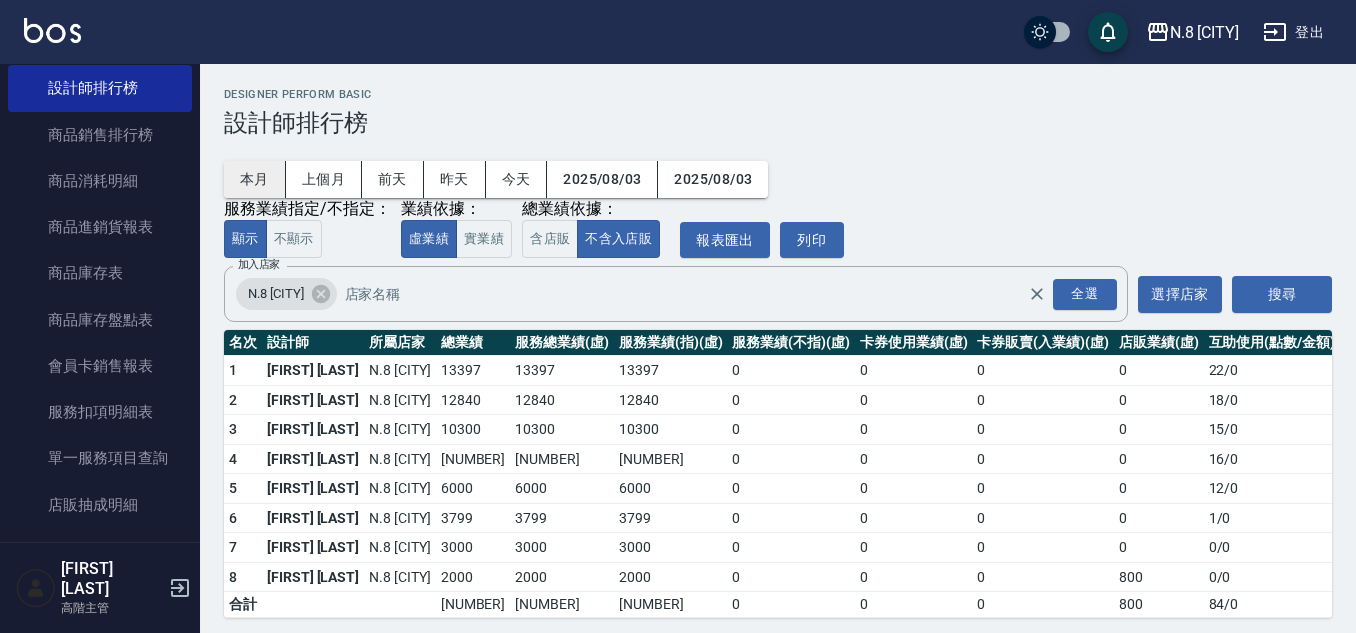 click on "本月" at bounding box center [255, 179] 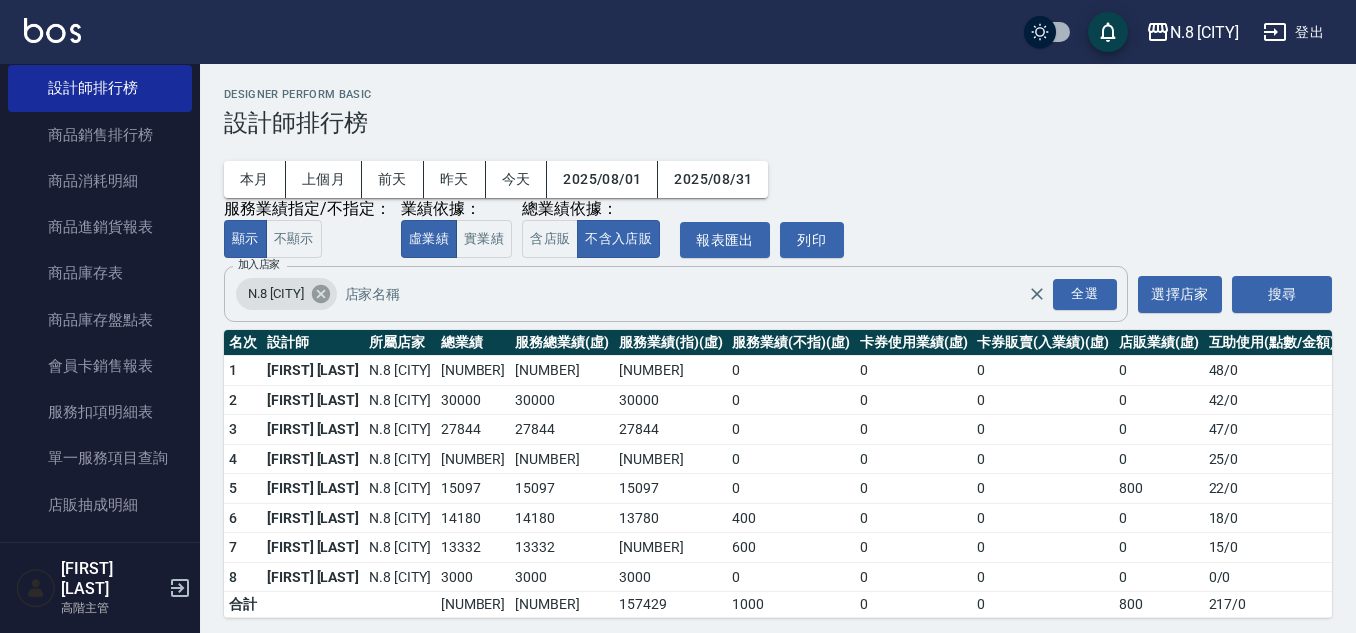 click 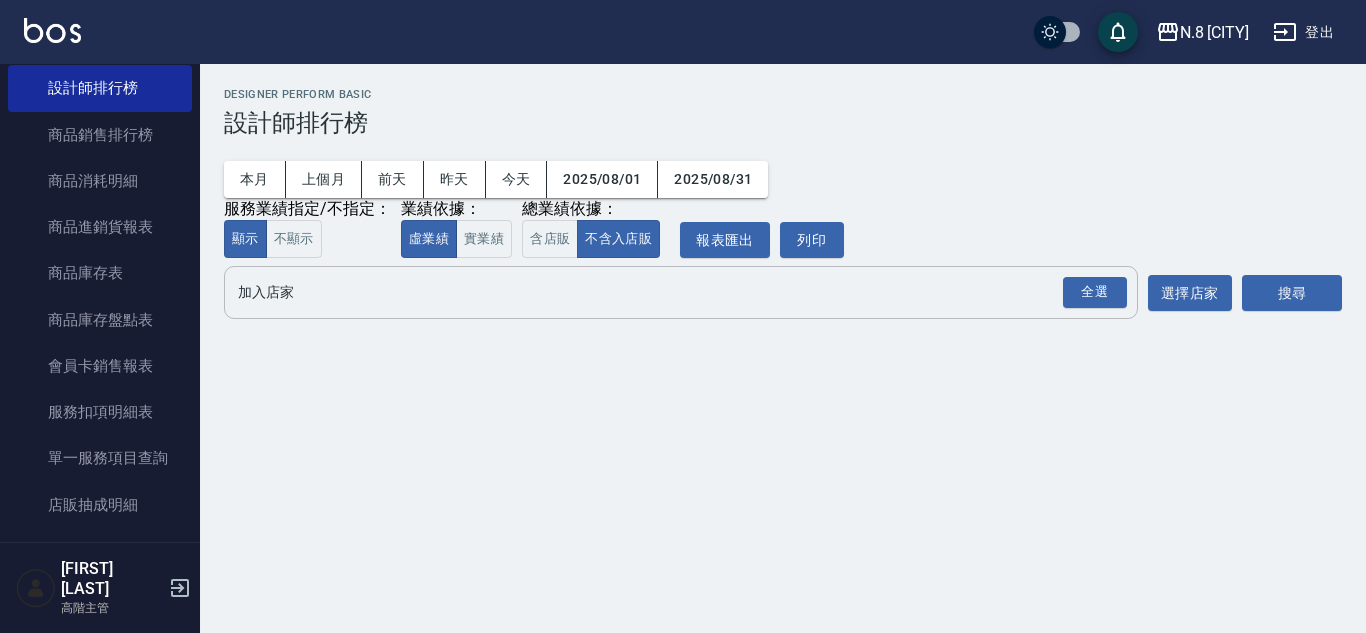 click on "加入店家" at bounding box center [666, 292] 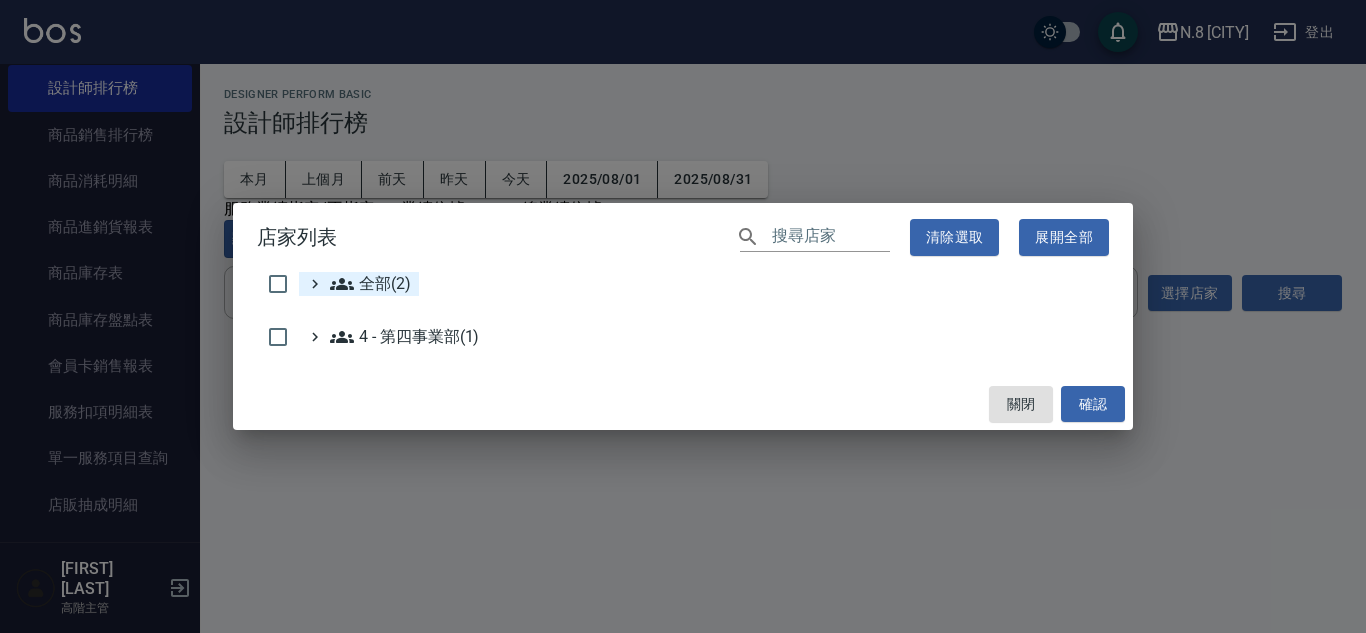 click on "全部(2)" at bounding box center [370, 284] 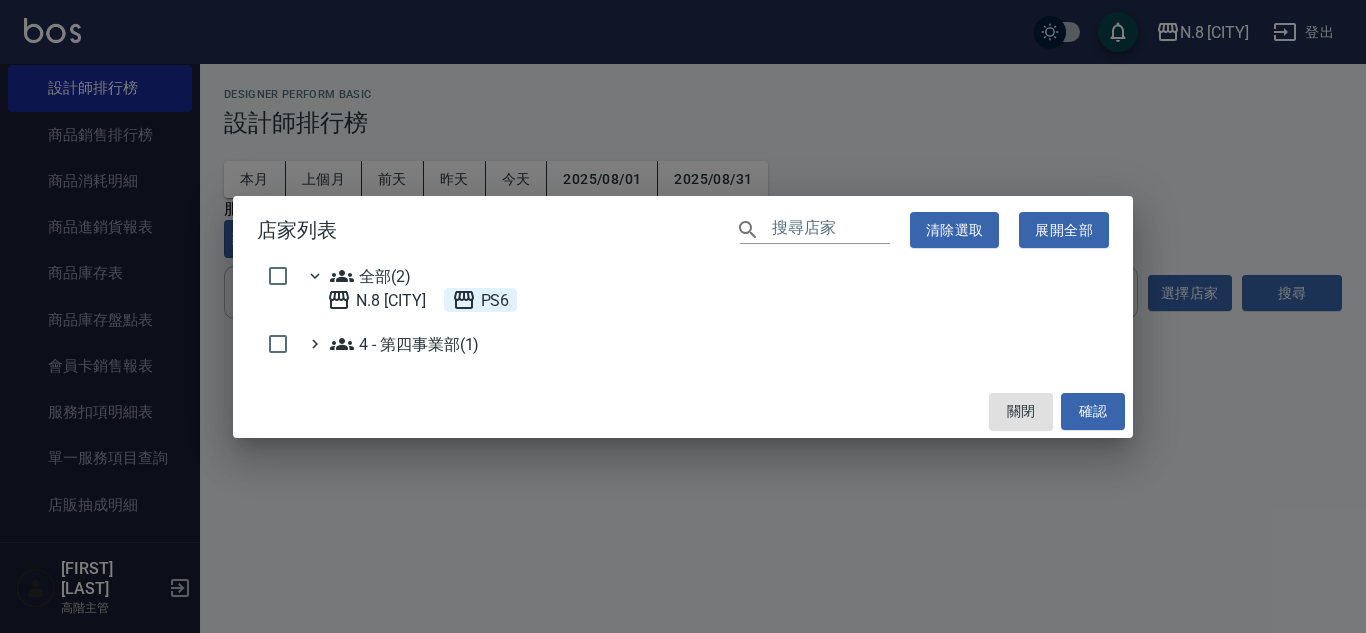 click on "PS6" at bounding box center (481, 300) 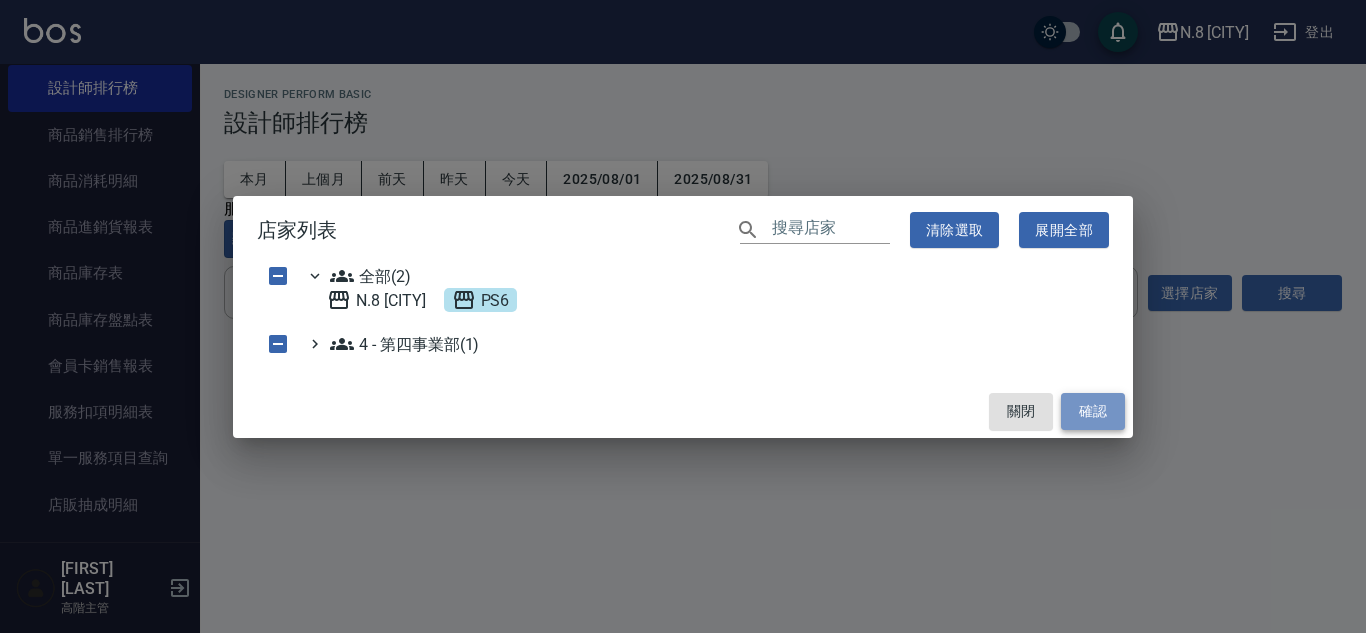 click on "確認" at bounding box center (1093, 411) 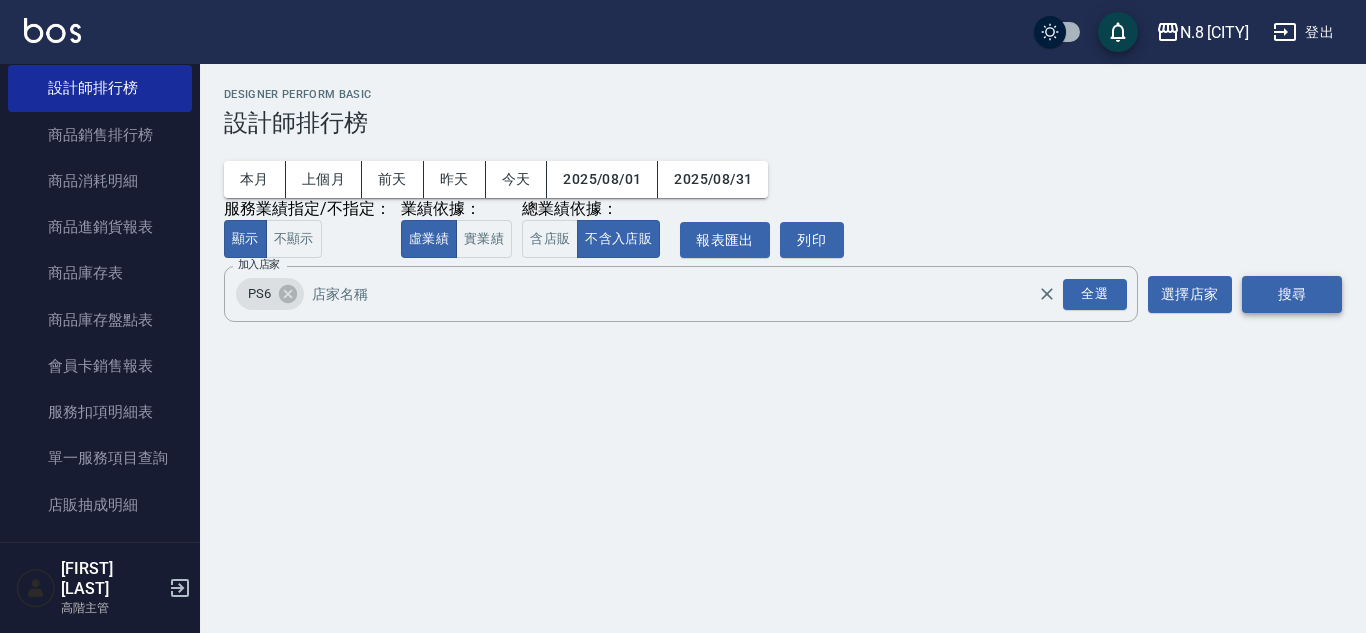 click on "搜尋" at bounding box center [1292, 294] 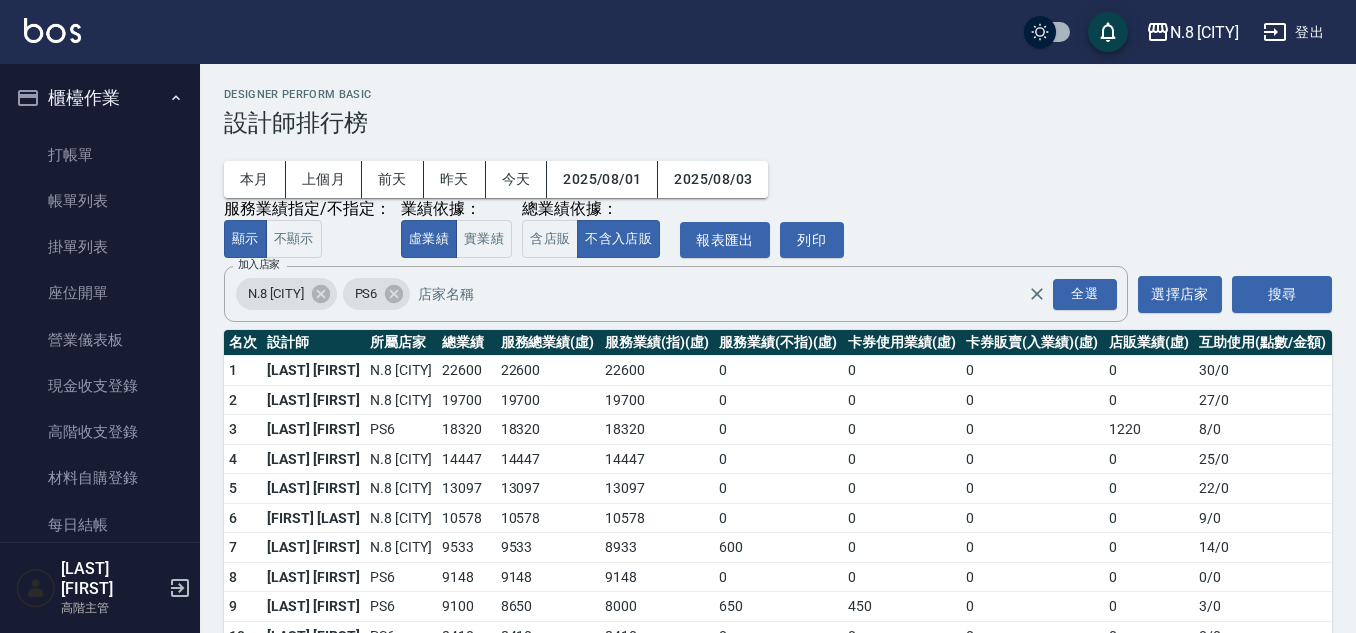 scroll, scrollTop: 0, scrollLeft: 0, axis: both 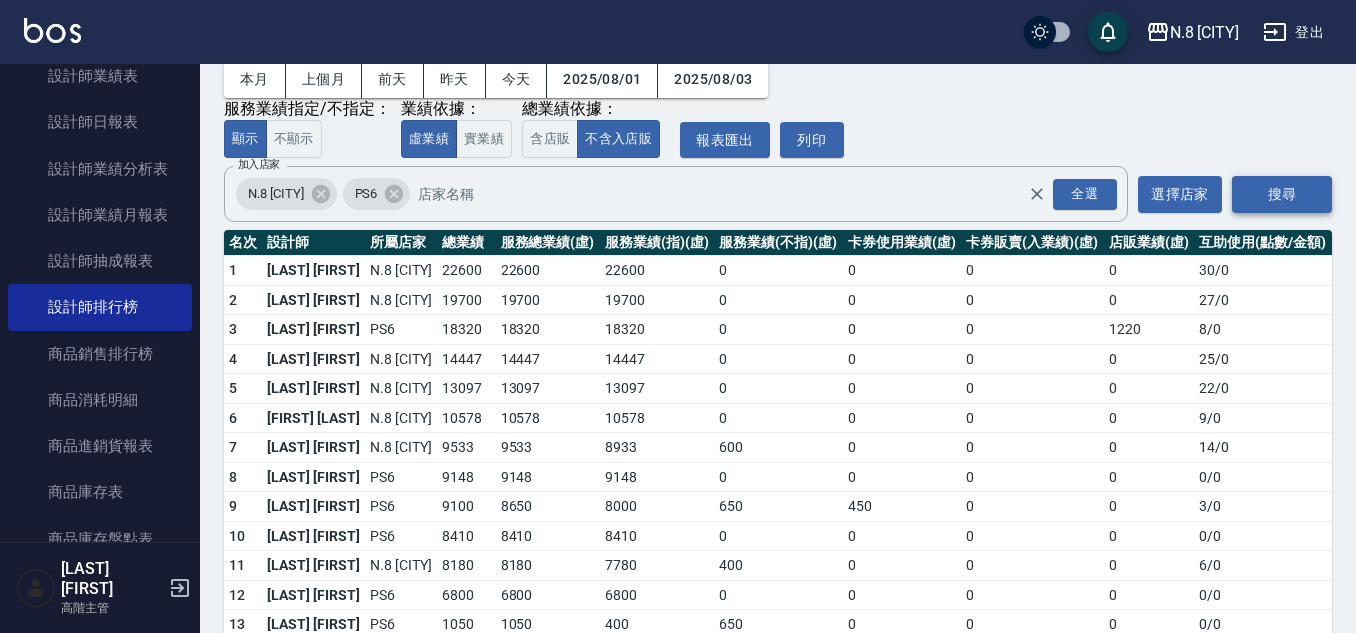 click on "搜尋" at bounding box center (1282, 194) 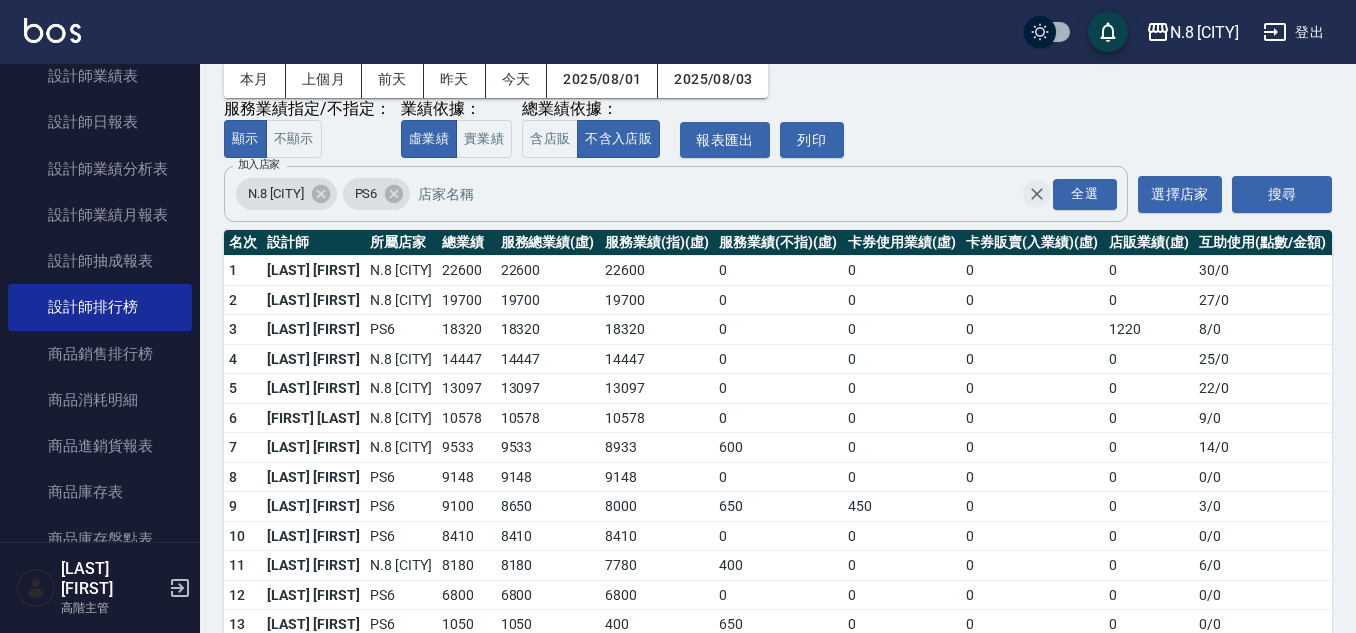 click 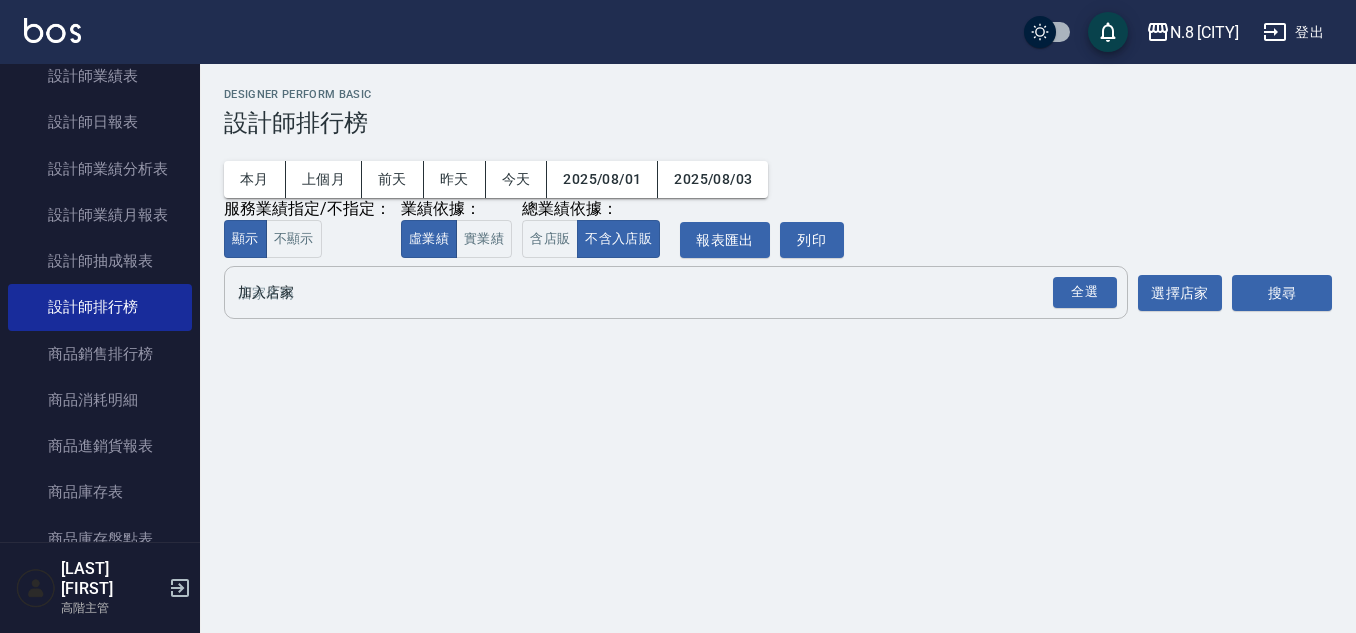 scroll, scrollTop: 0, scrollLeft: 0, axis: both 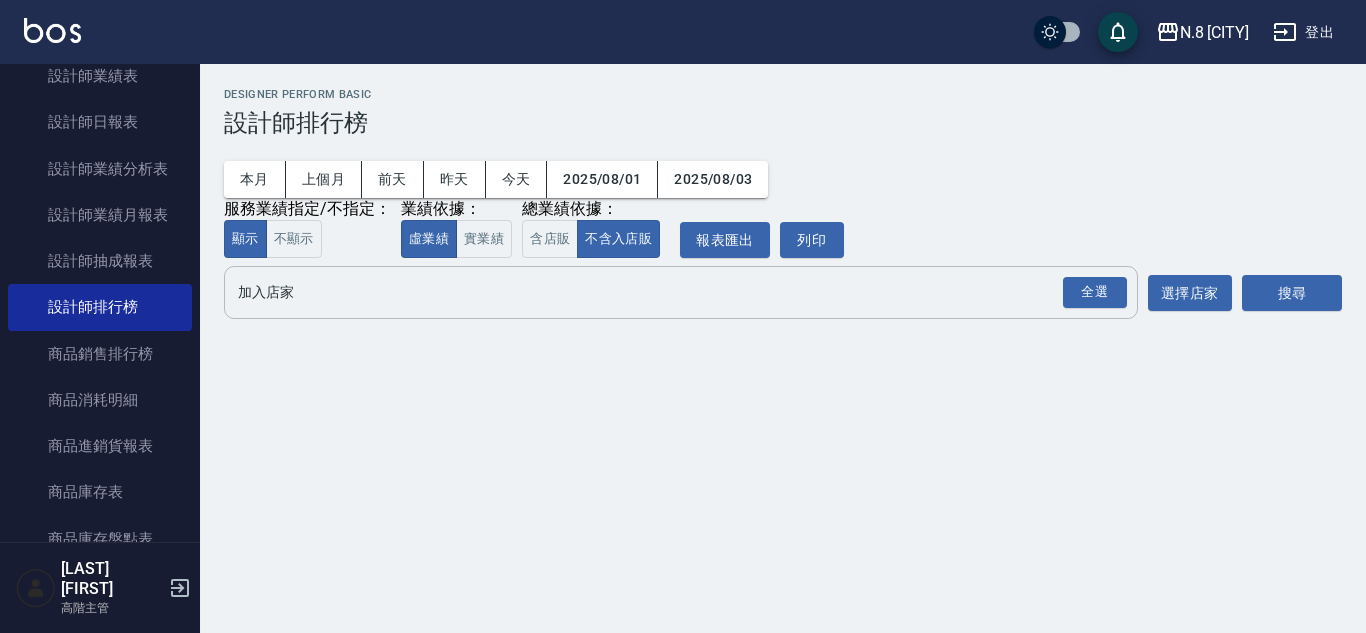 click on "加入店家" at bounding box center (666, 292) 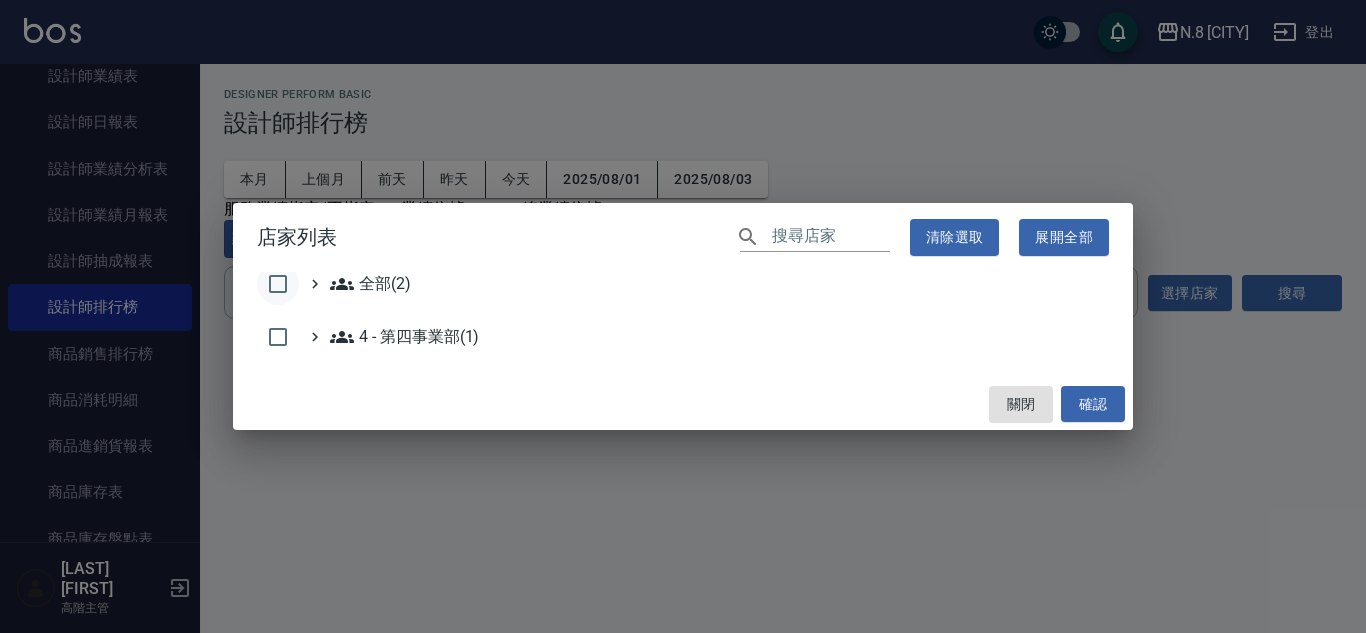 click at bounding box center (278, 284) 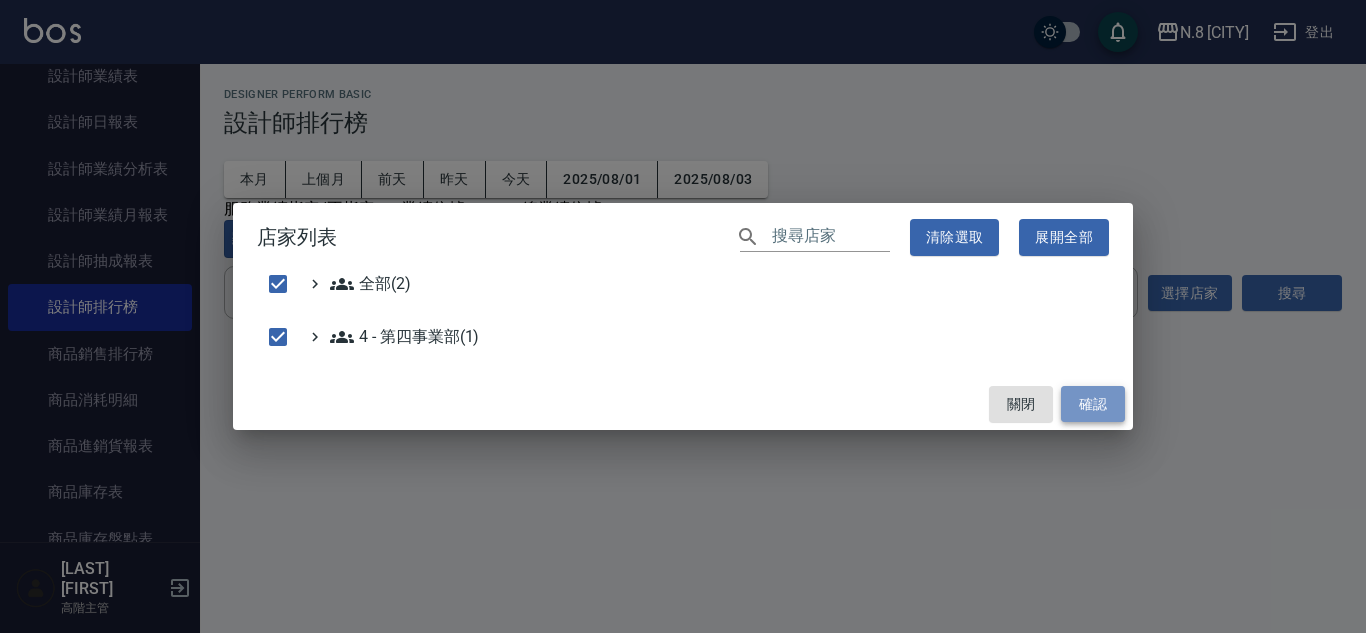 click on "確認" at bounding box center [1093, 404] 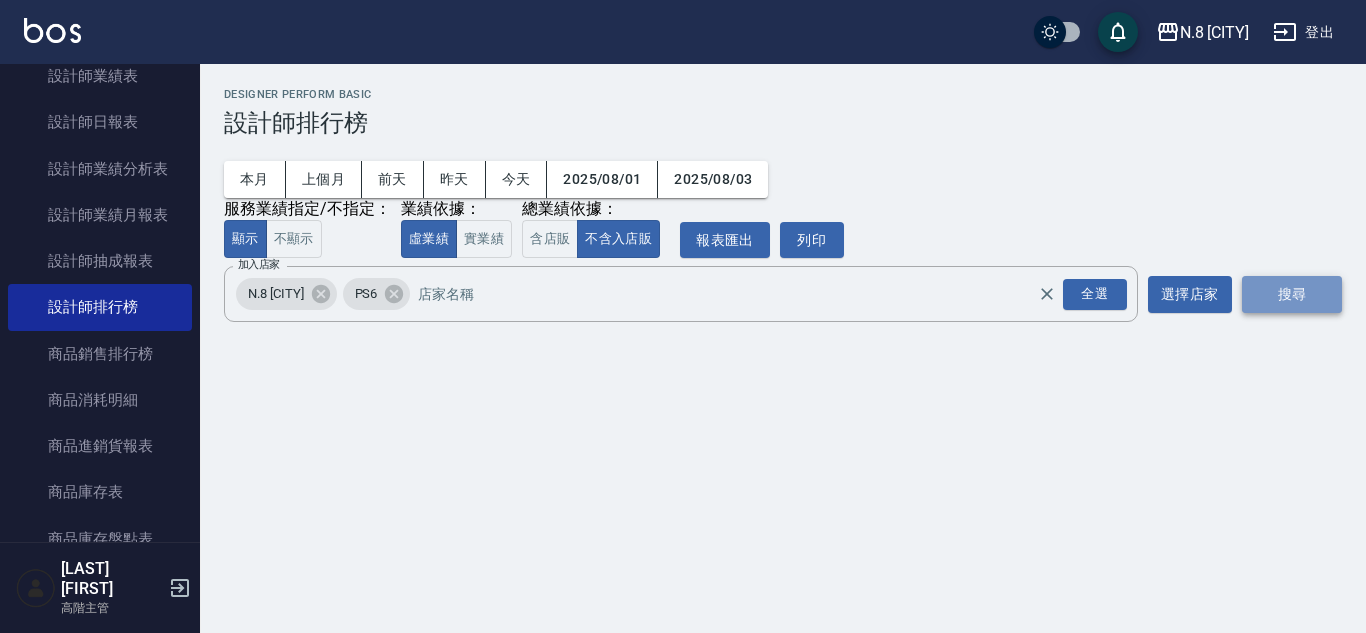 click on "搜尋" at bounding box center [1292, 294] 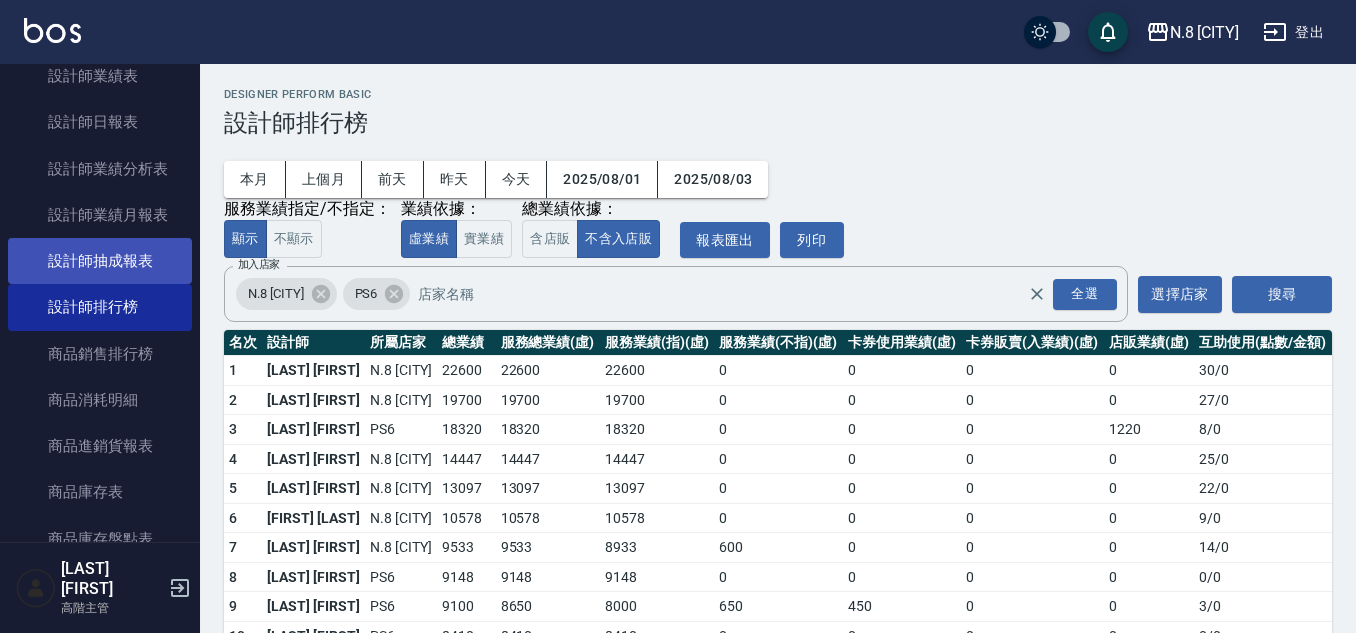 click on "設計師抽成報表" at bounding box center [100, 261] 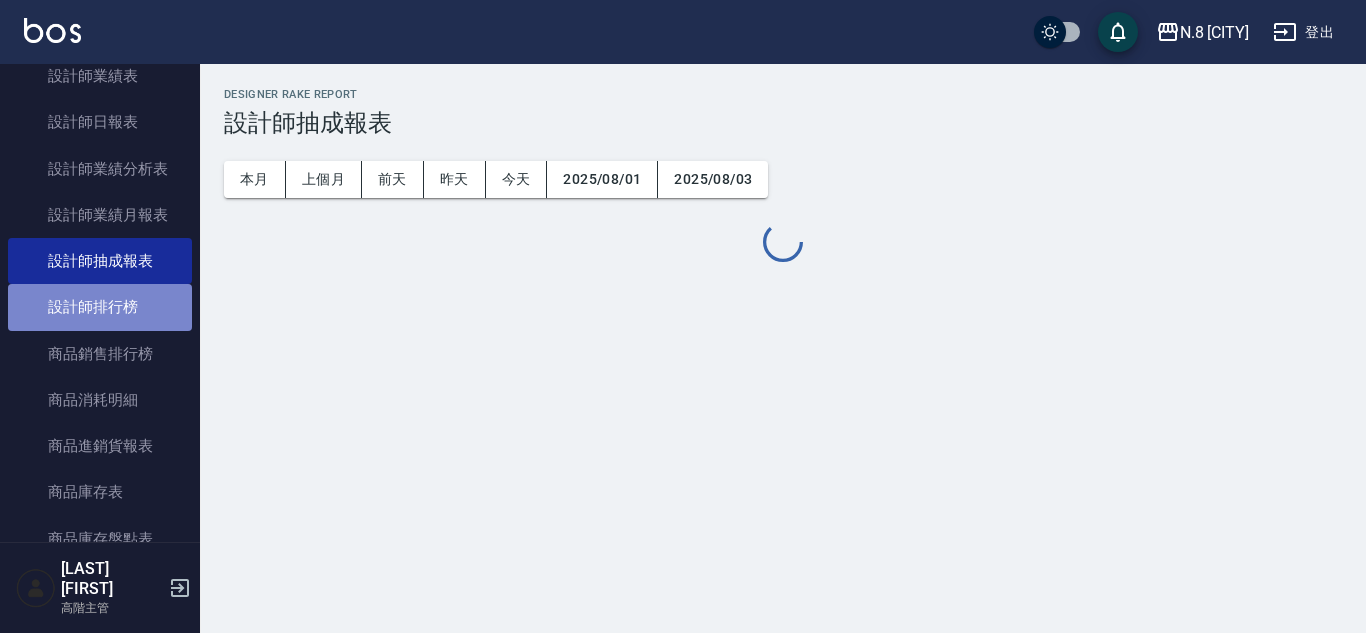 click on "設計師排行榜" at bounding box center [100, 307] 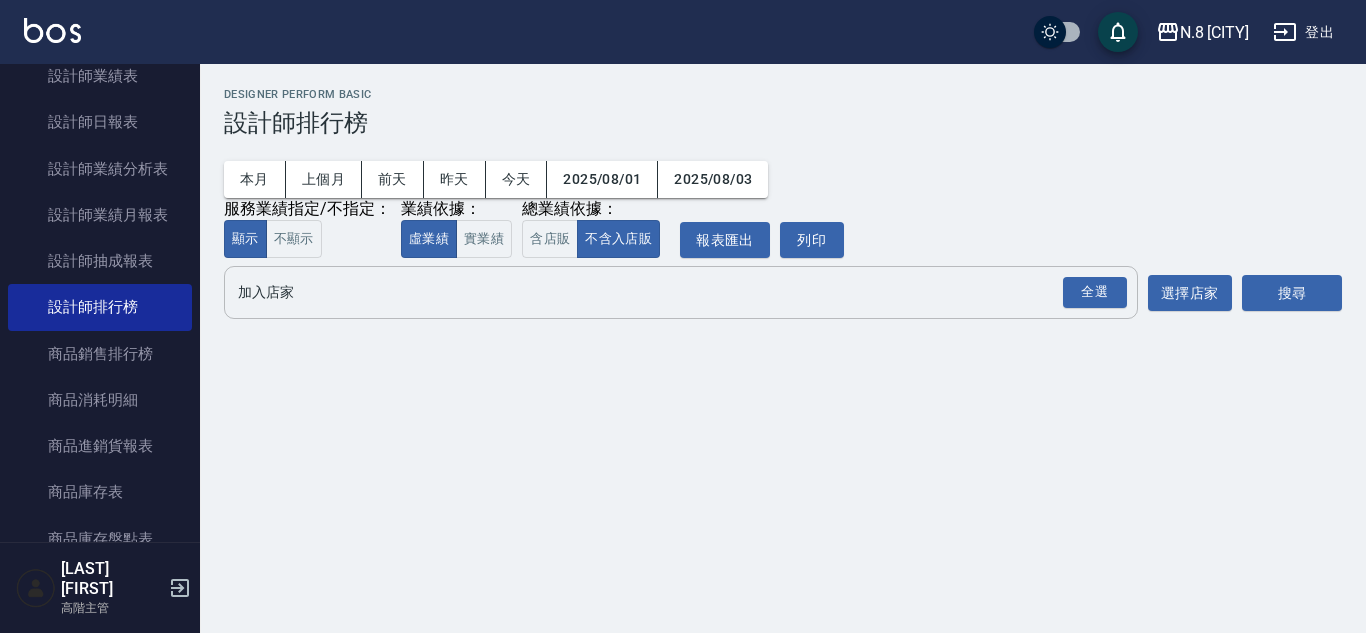 click on "加入店家" at bounding box center [666, 292] 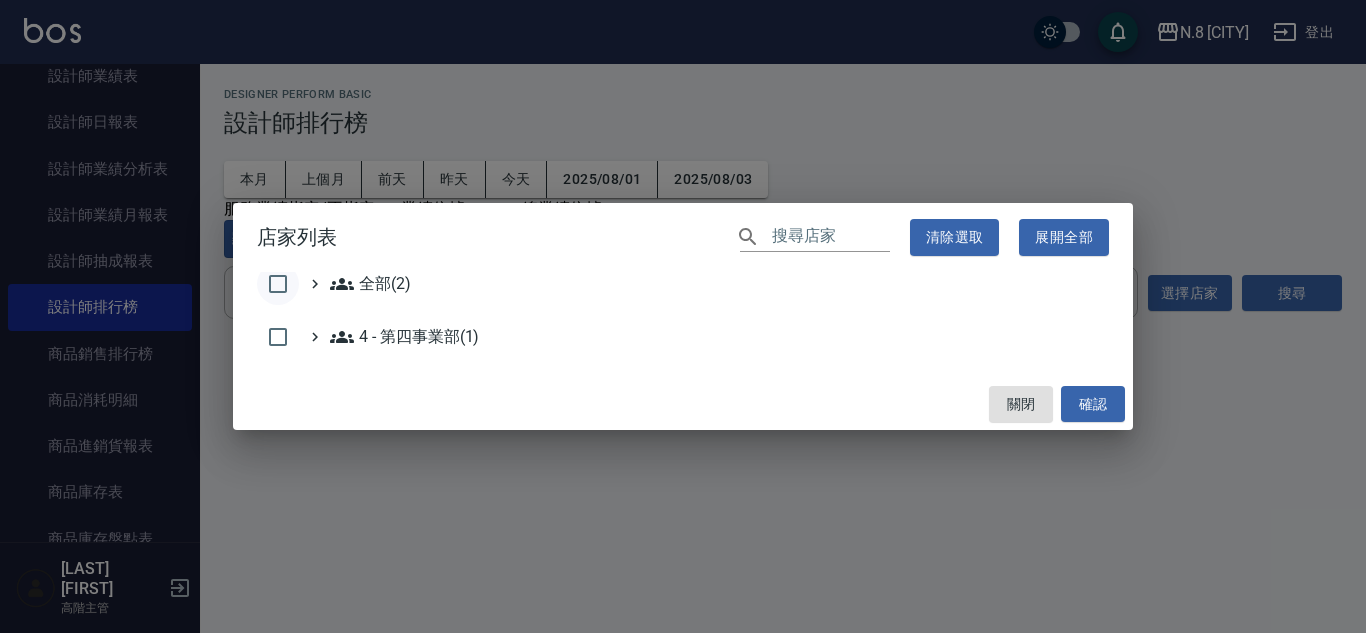 click at bounding box center [278, 284] 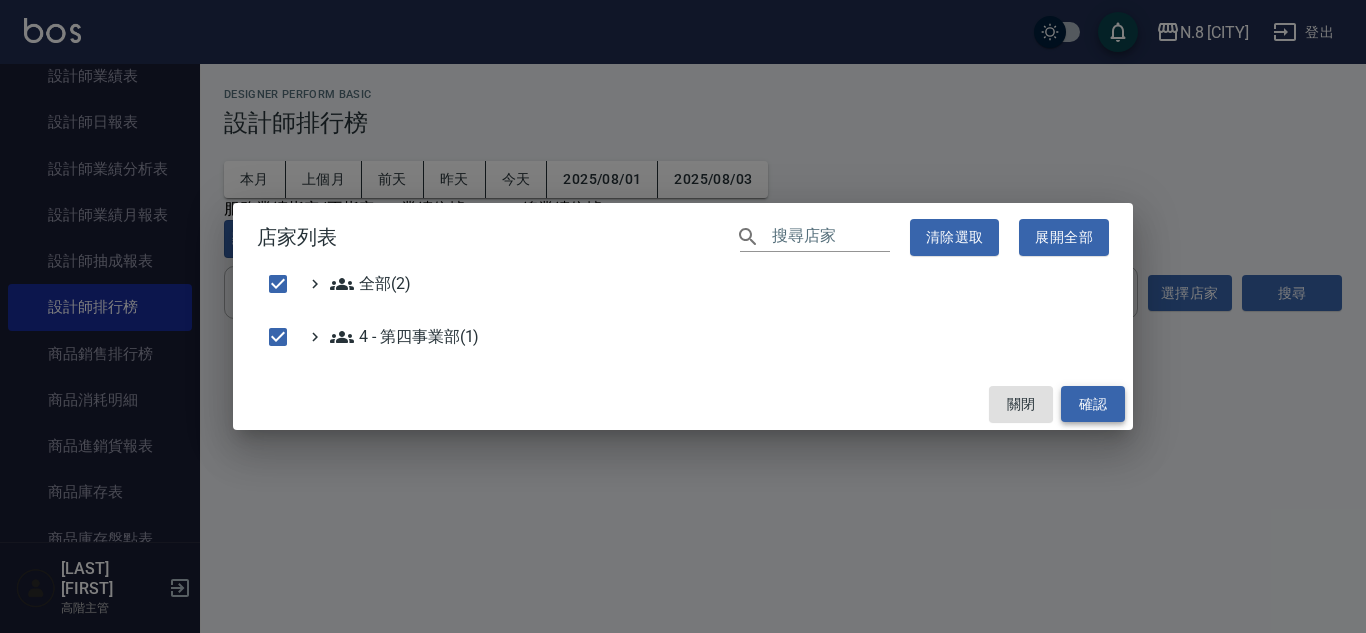click on "確認" at bounding box center (1093, 404) 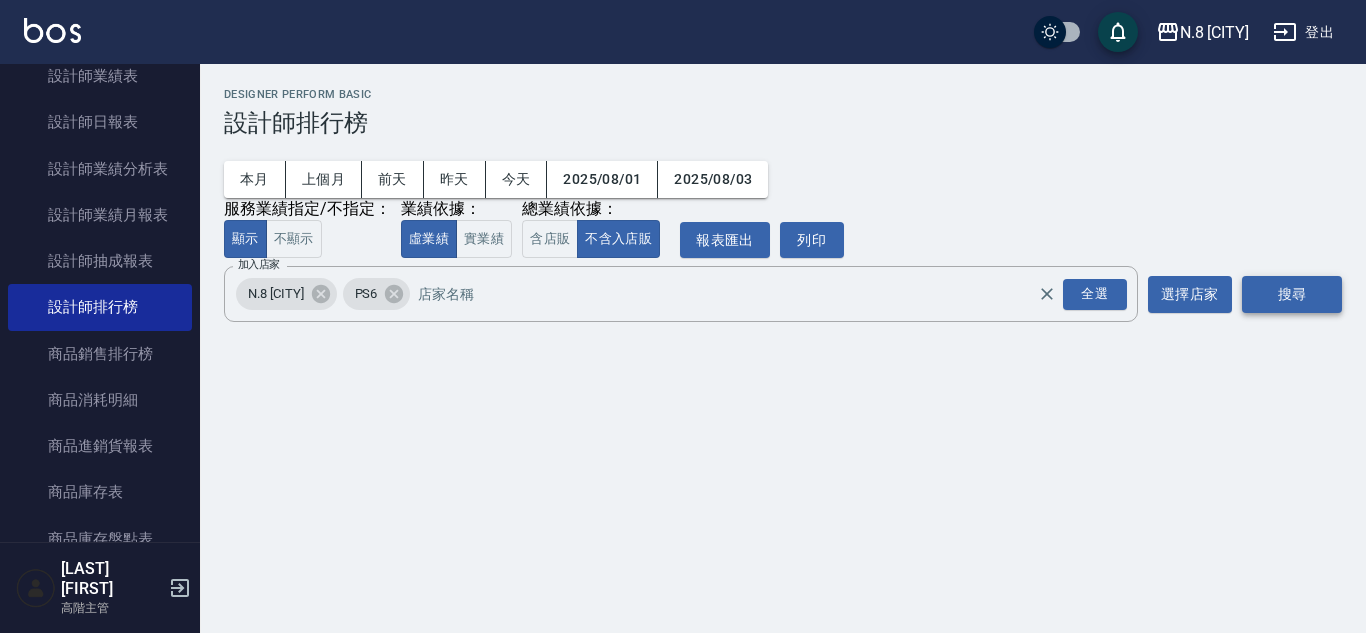 click on "搜尋" at bounding box center (1292, 294) 